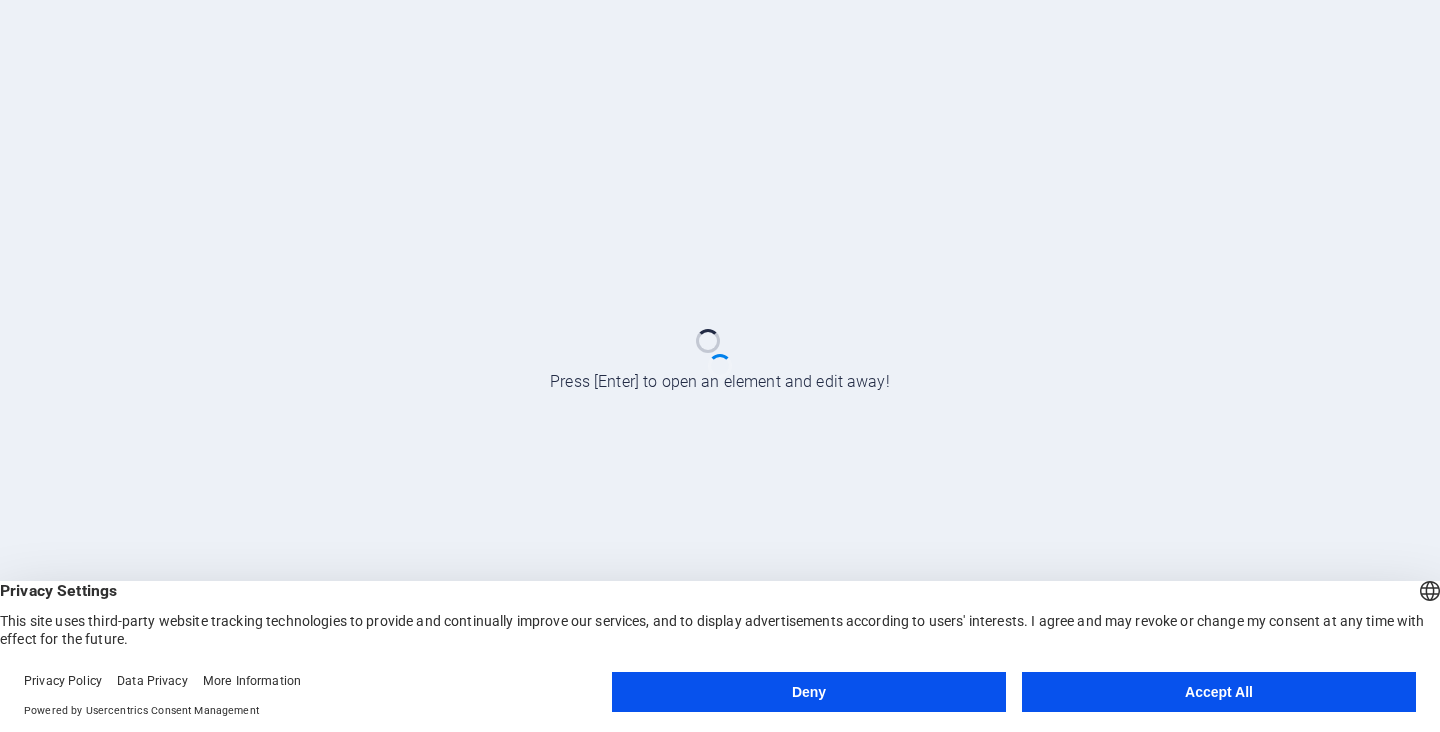 scroll, scrollTop: 0, scrollLeft: 0, axis: both 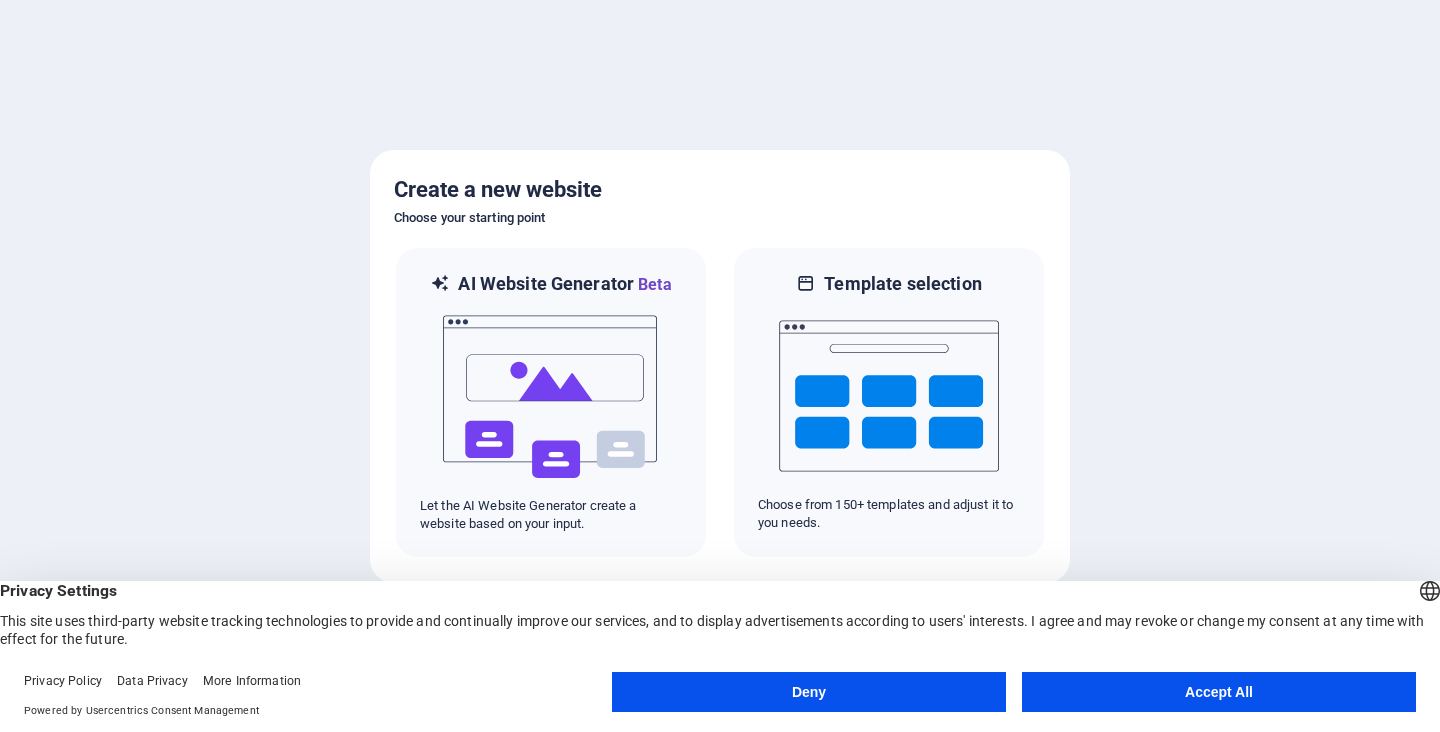 click on "Accept All" at bounding box center [1219, 692] 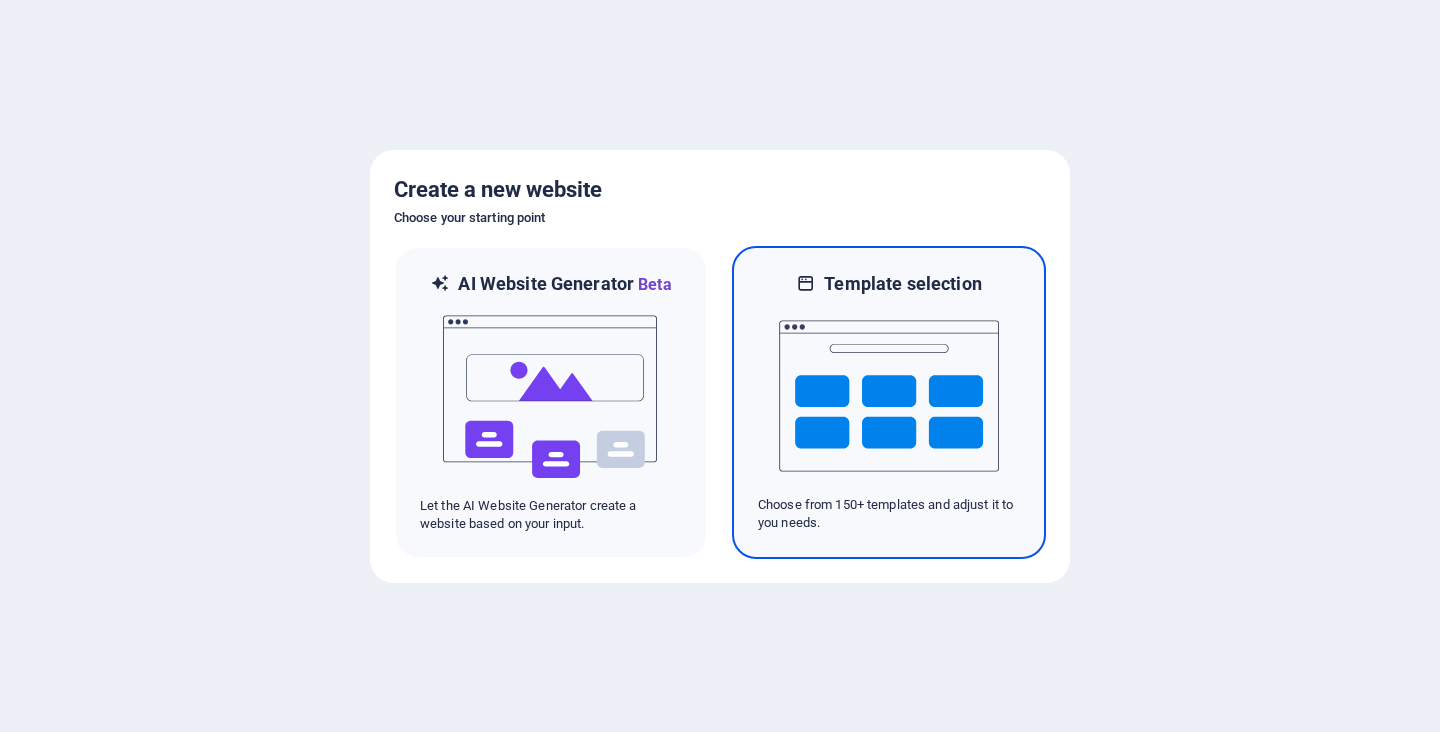 click at bounding box center (889, 396) 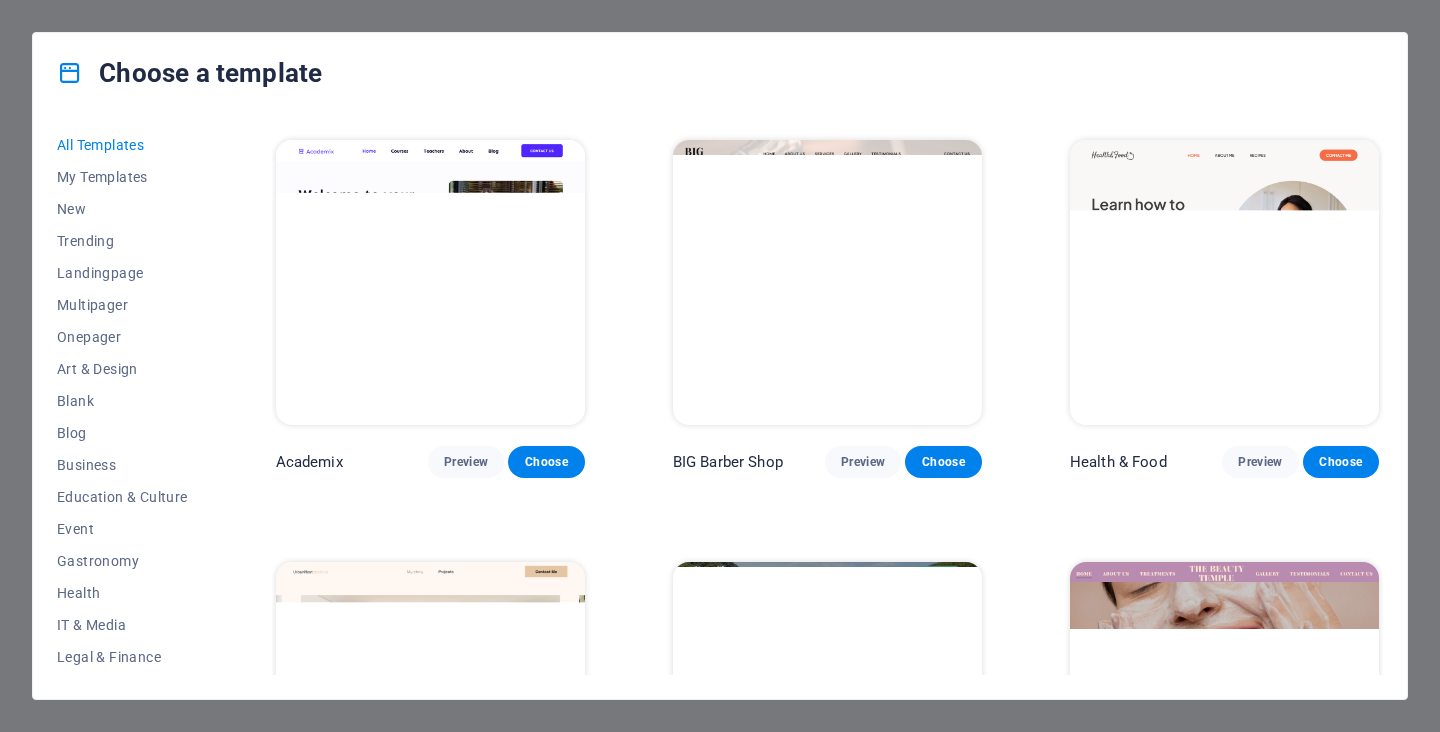 scroll, scrollTop: 1684, scrollLeft: 0, axis: vertical 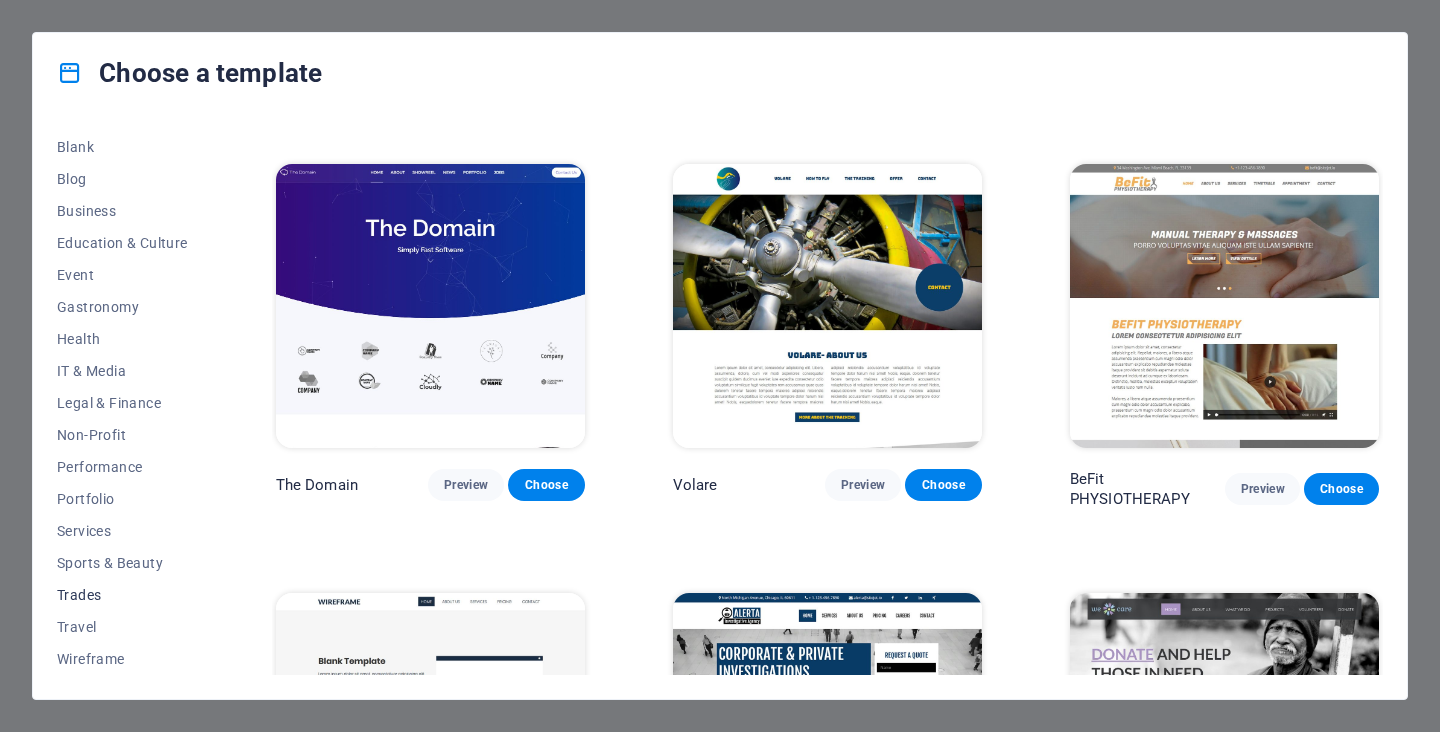 click on "Trades" at bounding box center [122, 595] 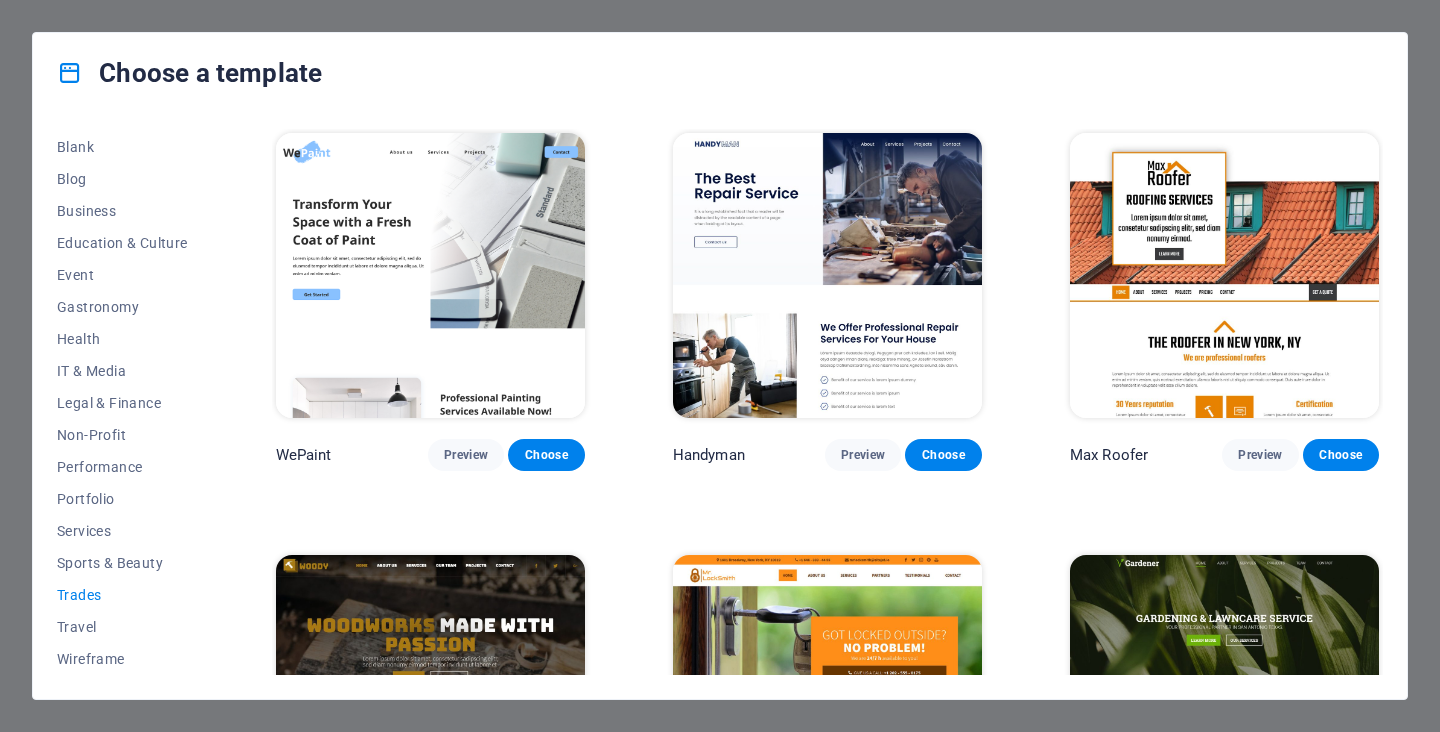 scroll, scrollTop: 0, scrollLeft: 0, axis: both 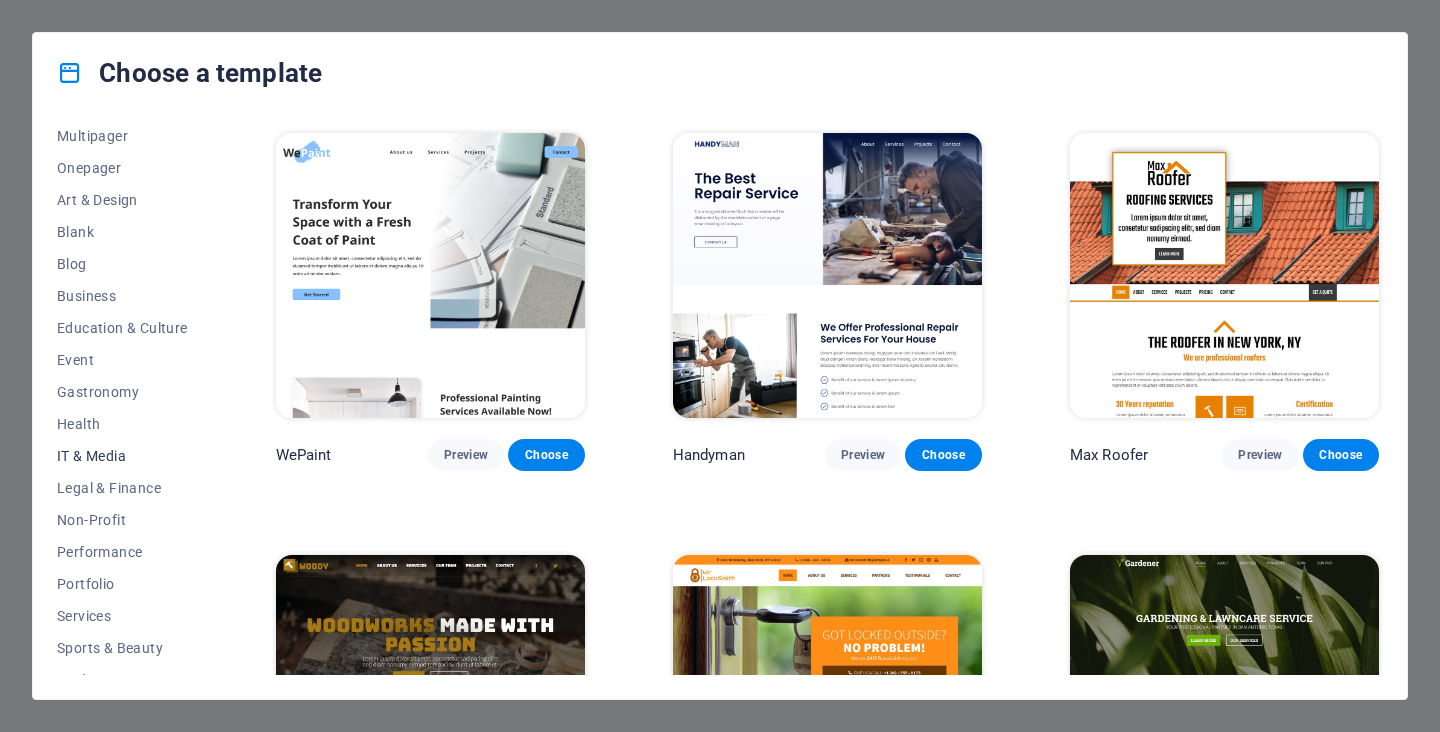 click on "IT & Media" at bounding box center [122, 456] 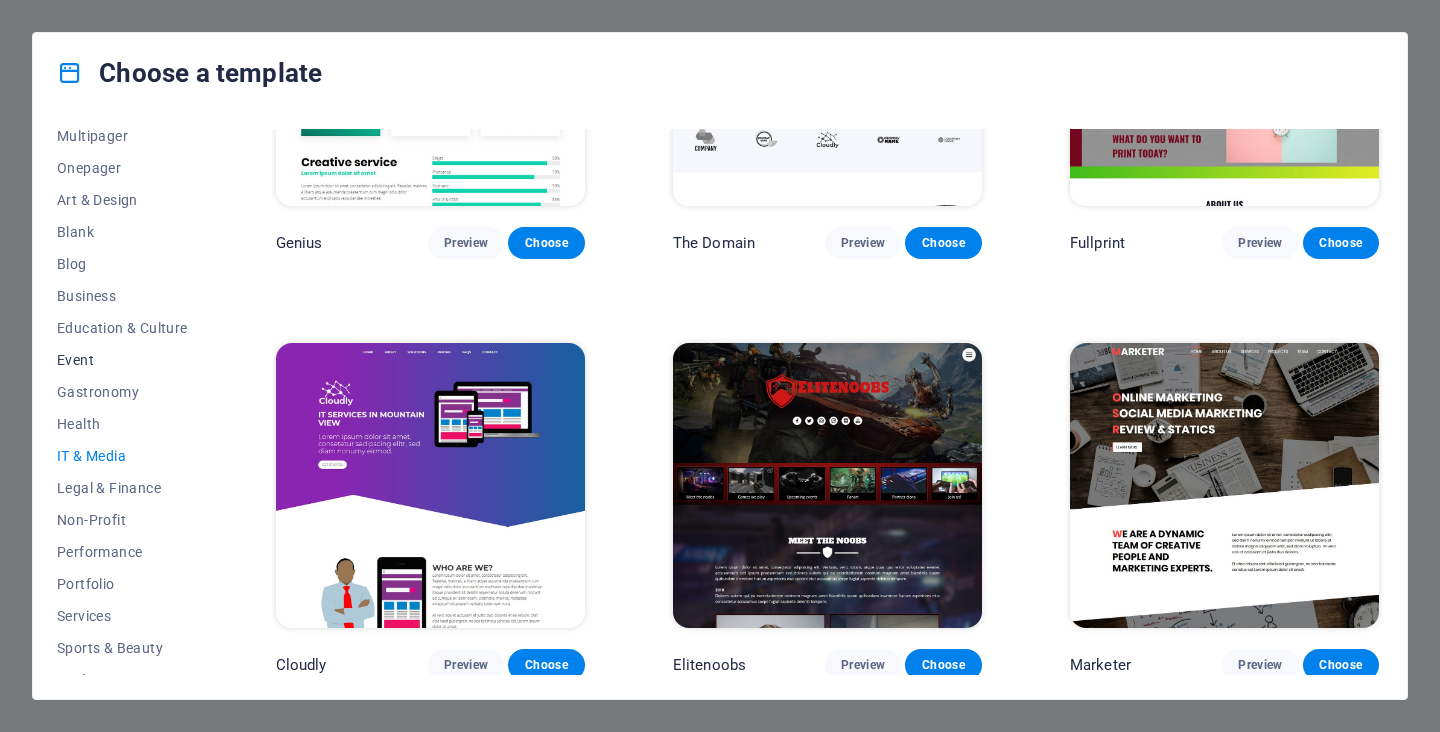 scroll, scrollTop: 1054, scrollLeft: 0, axis: vertical 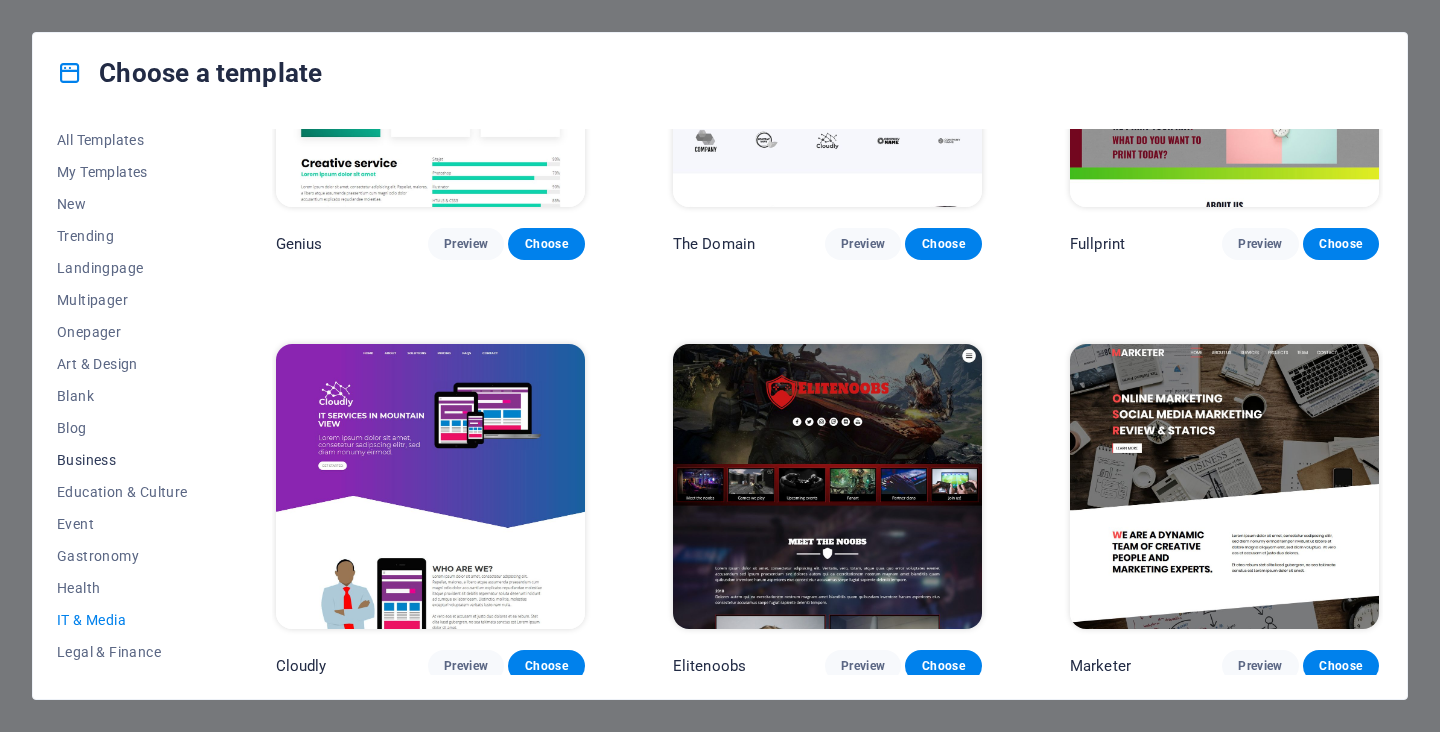 click on "Business" at bounding box center [122, 460] 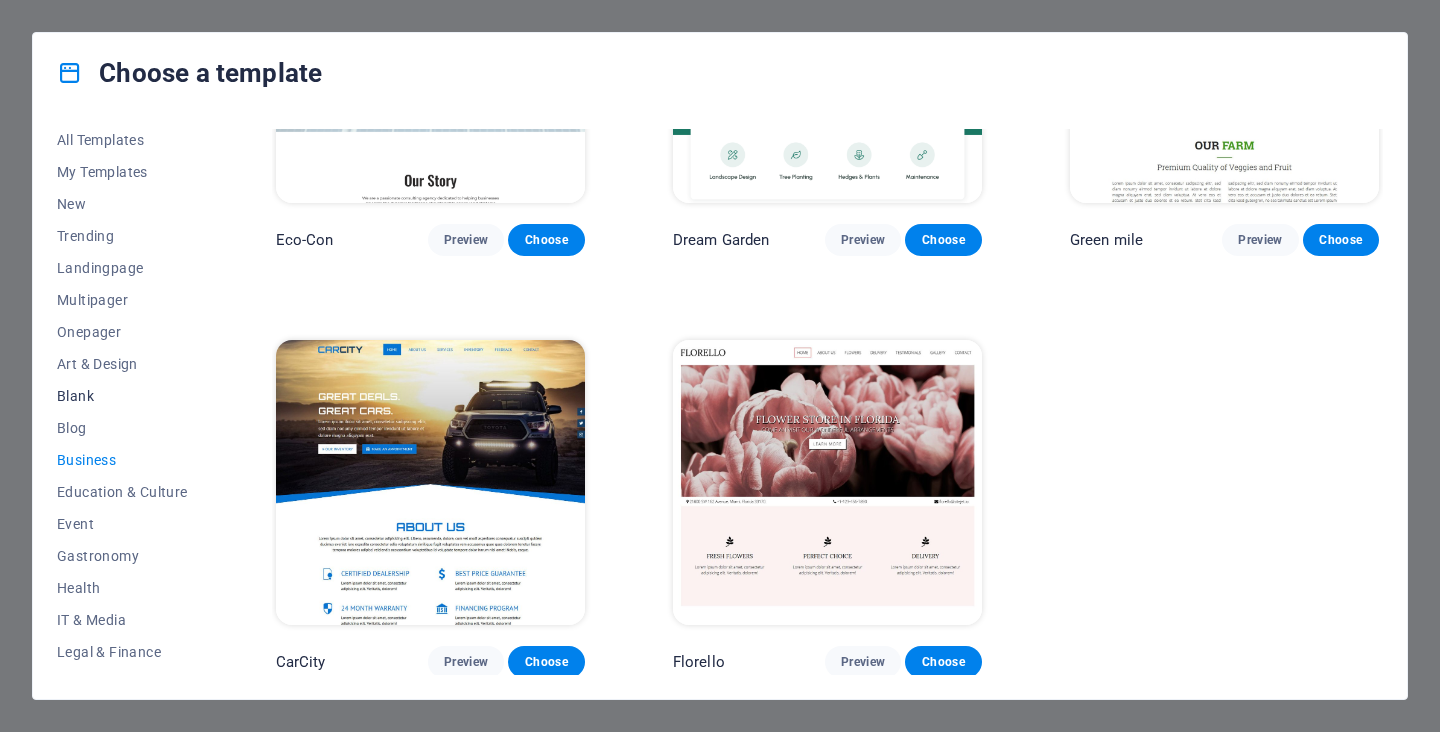 scroll, scrollTop: 214, scrollLeft: 0, axis: vertical 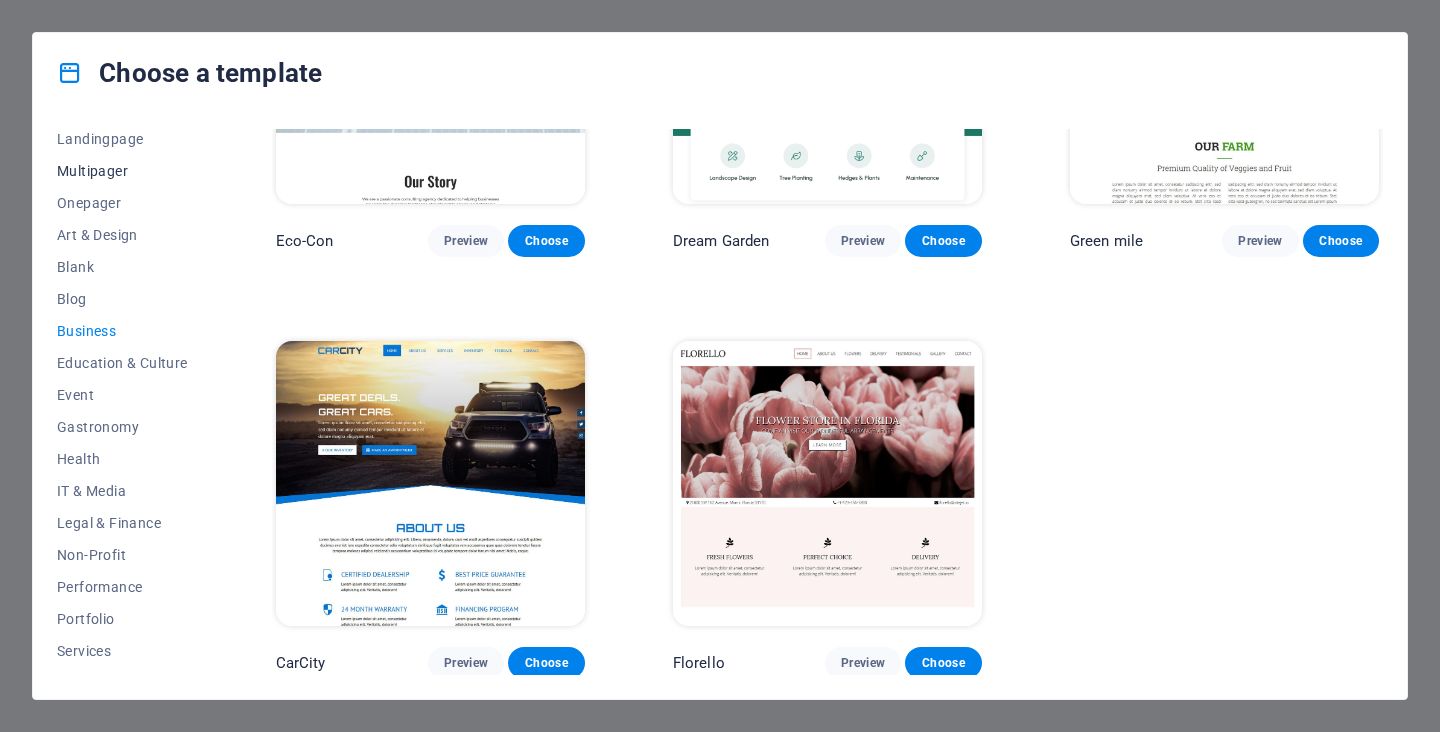 click on "Multipager" at bounding box center (122, 171) 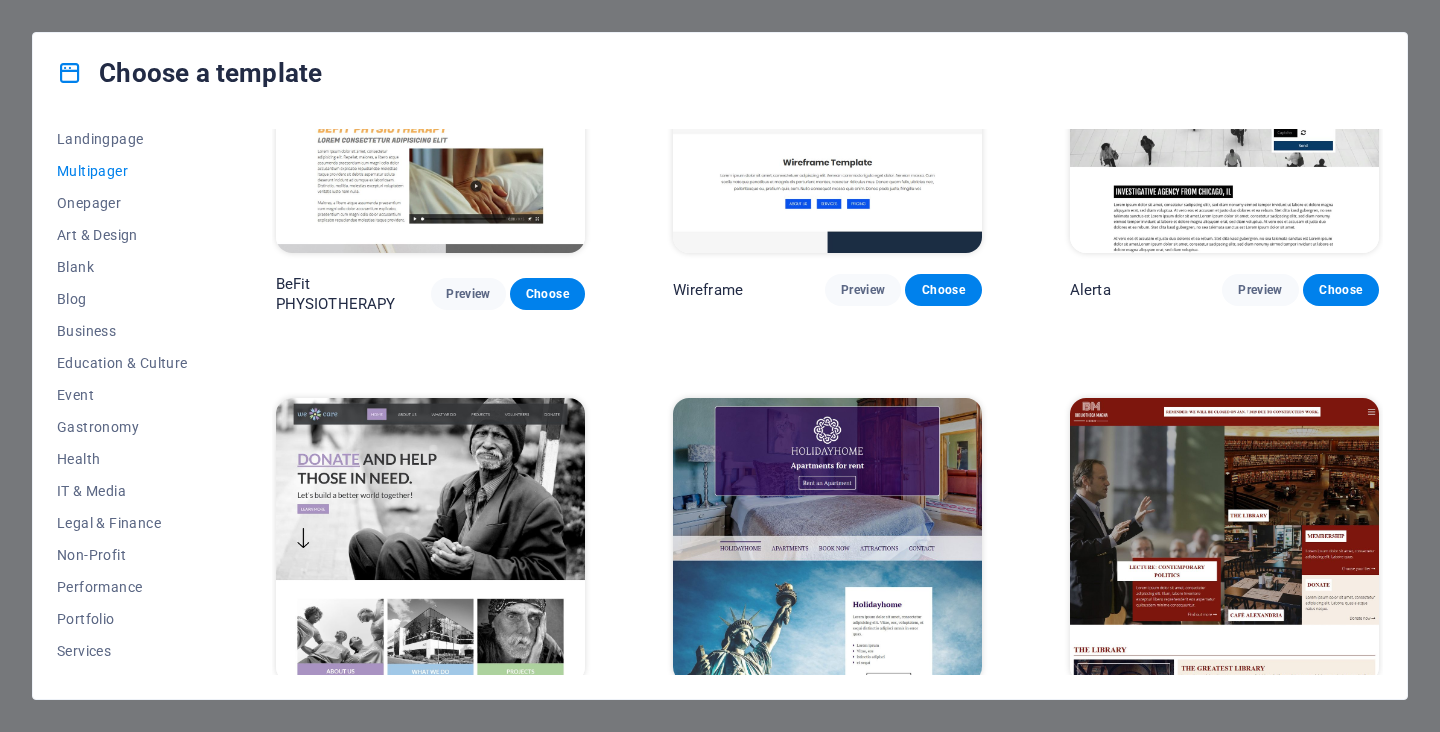scroll, scrollTop: 6079, scrollLeft: 0, axis: vertical 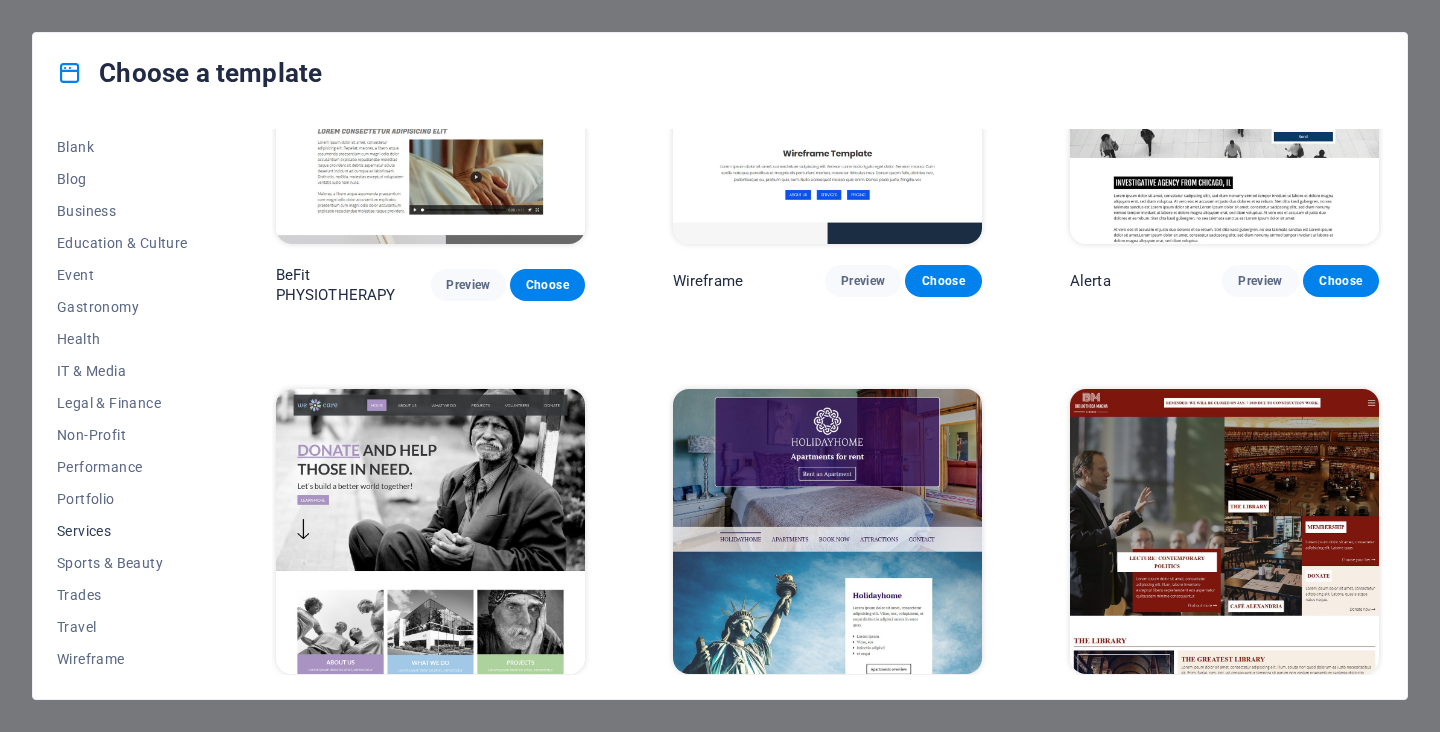 click on "Services" at bounding box center [122, 531] 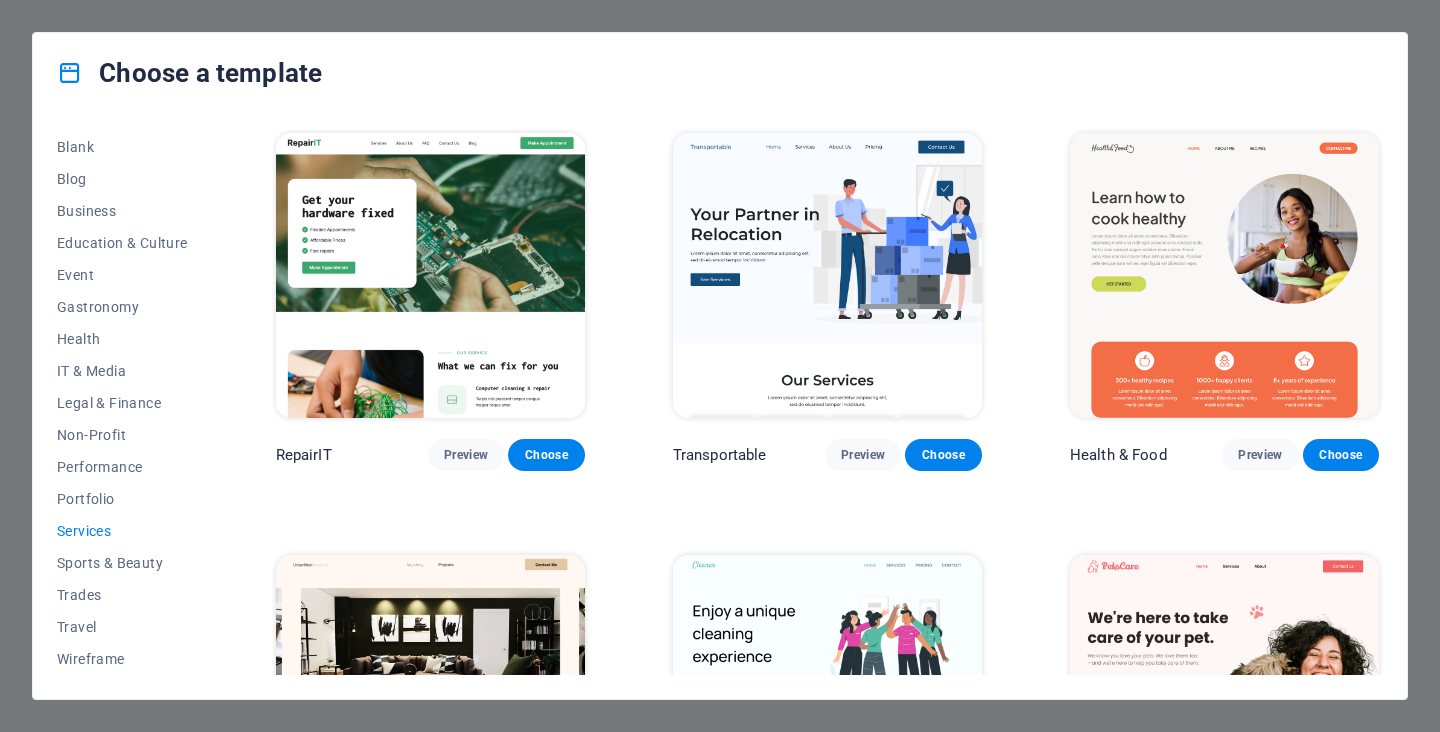 scroll, scrollTop: 0, scrollLeft: 0, axis: both 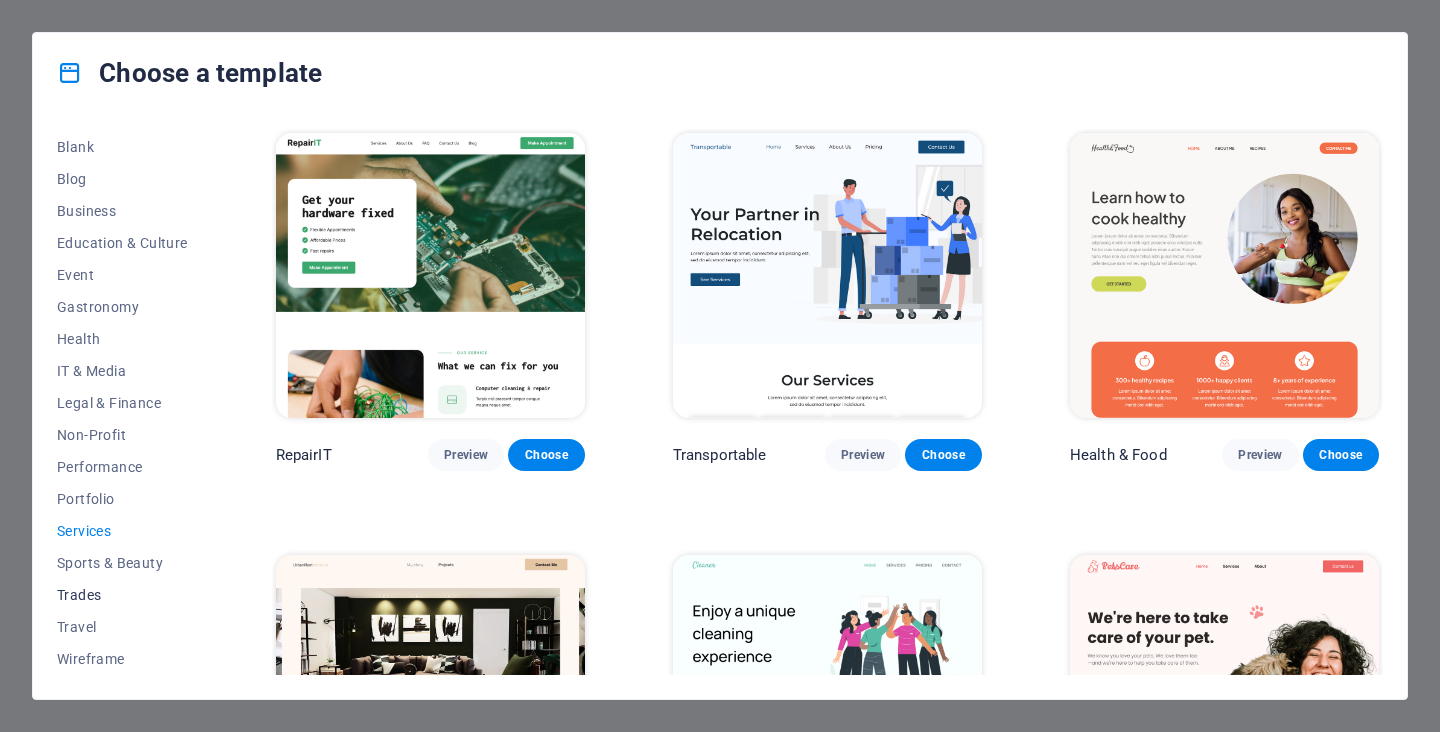 click on "Trades" at bounding box center (122, 595) 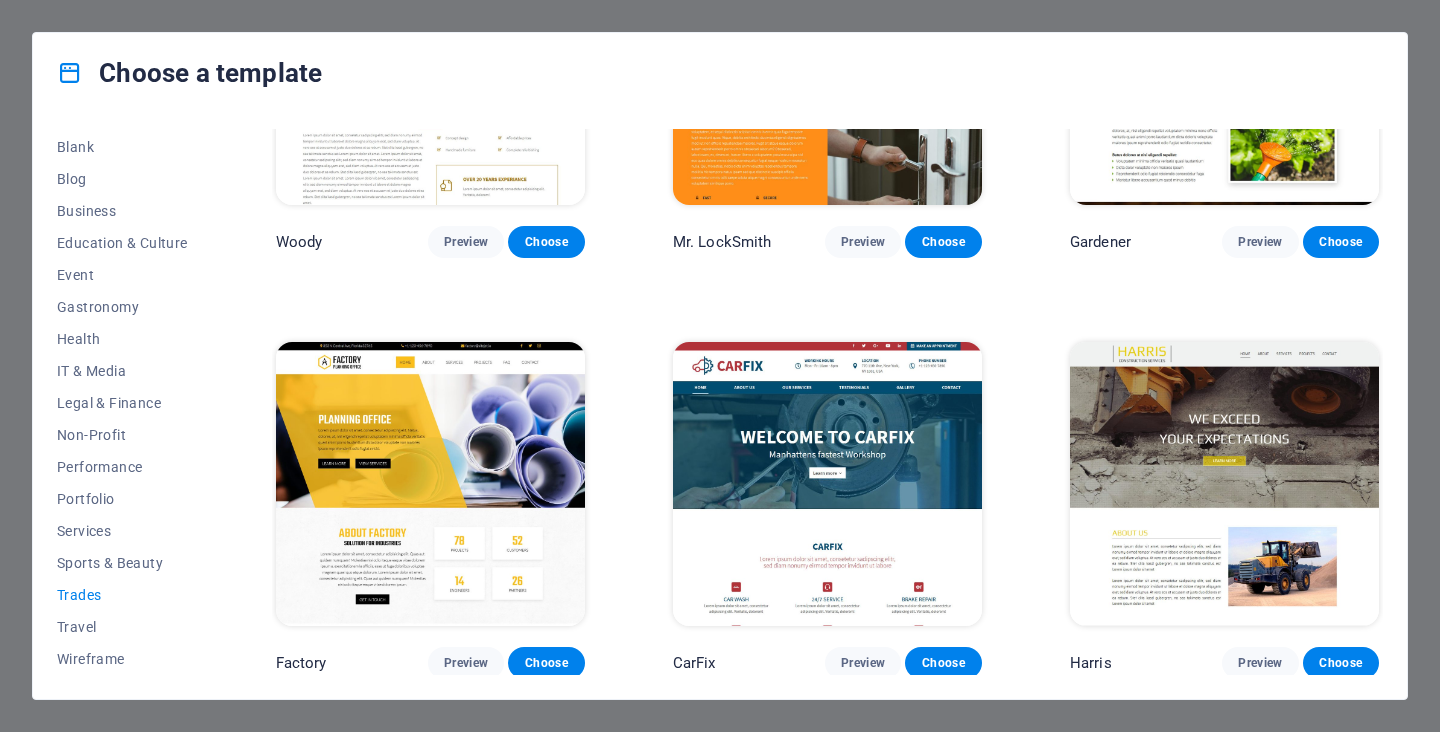 scroll, scrollTop: 634, scrollLeft: 0, axis: vertical 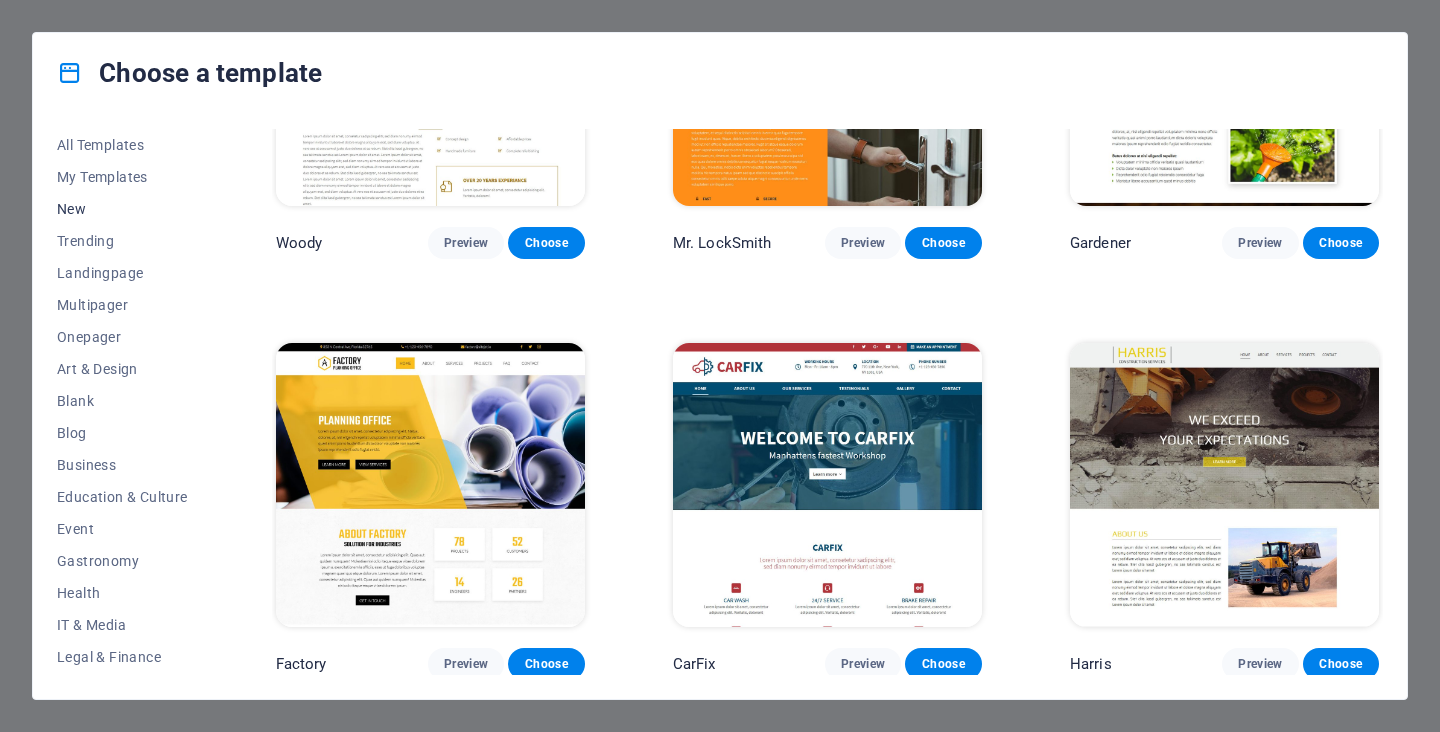 click on "New" at bounding box center [122, 209] 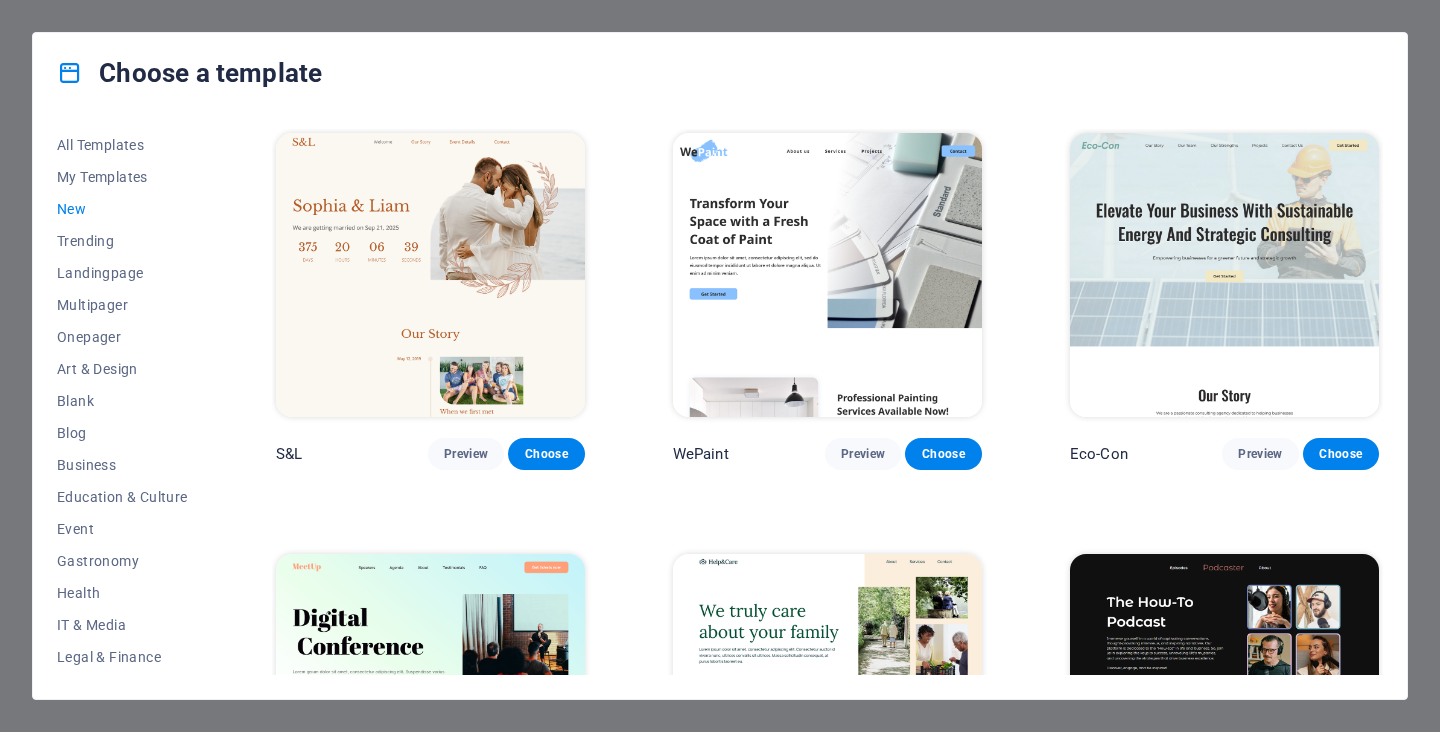 scroll, scrollTop: 852, scrollLeft: 0, axis: vertical 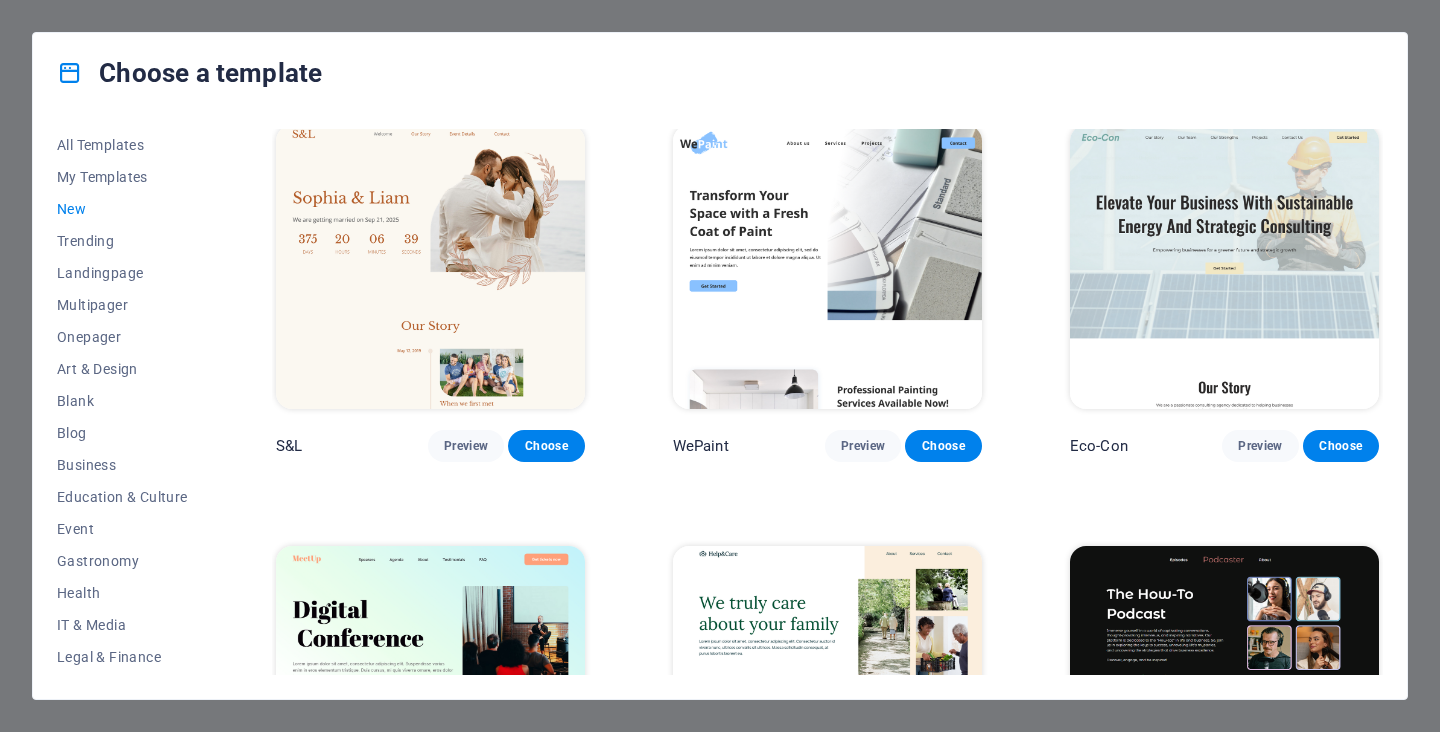 click on "Choose a template All Templates My Templates New Trending Landingpage Multipager Onepager Art & Design Blank Blog Business Education & Culture Event Gastronomy Health IT & Media Legal & Finance Non-Profit Performance Portfolio Services Sports & Beauty Trades Travel Wireframe SugarDough Preview Choose RepairIT Preview Choose Peoneera Preview Choose Art Museum Preview Choose Wonder Planner Preview Choose Transportable Preview Choose S&L Preview Choose WePaint Preview Choose Eco-Con Preview Choose MeetUp Preview Choose Help & Care Preview Choose Podcaster Preview Choose Academix Preview Choose" at bounding box center (720, 366) 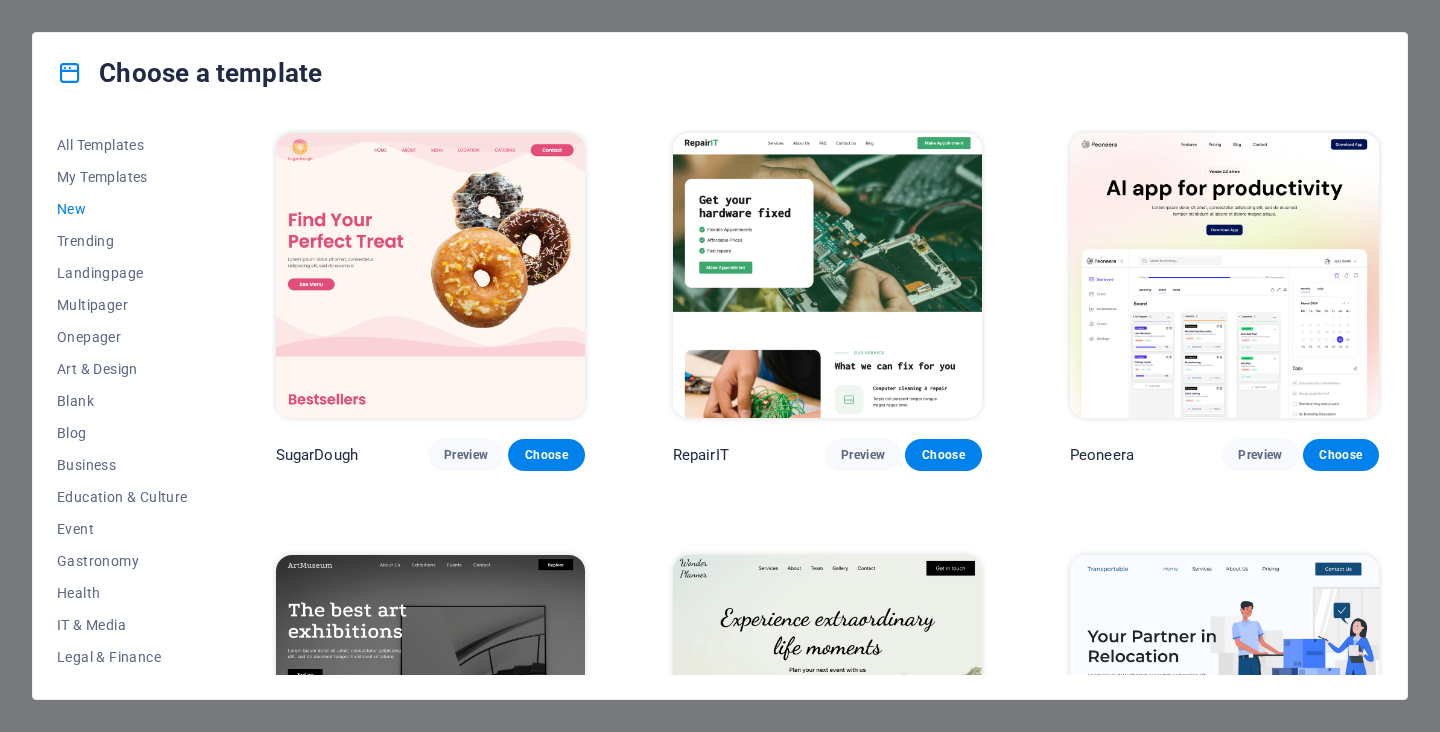 scroll, scrollTop: 0, scrollLeft: 0, axis: both 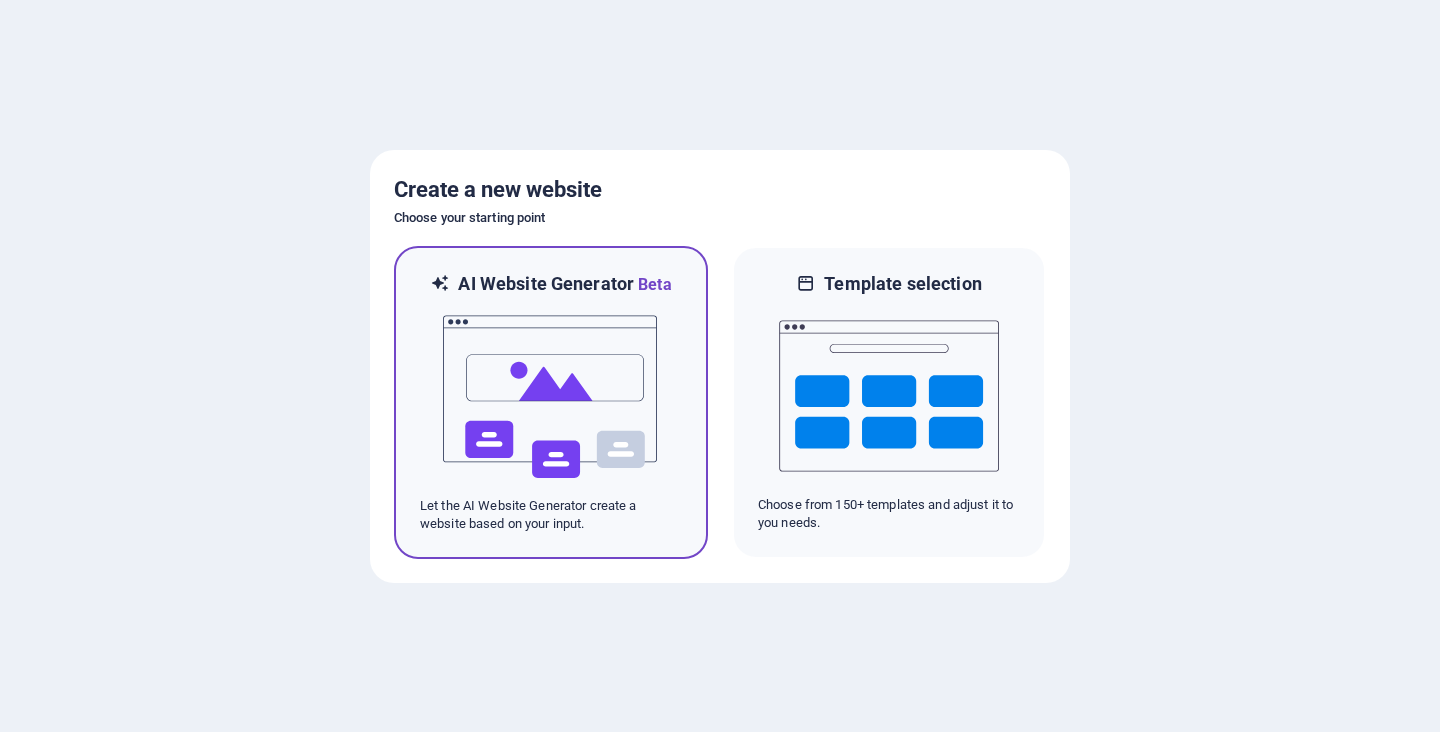 click at bounding box center [551, 397] 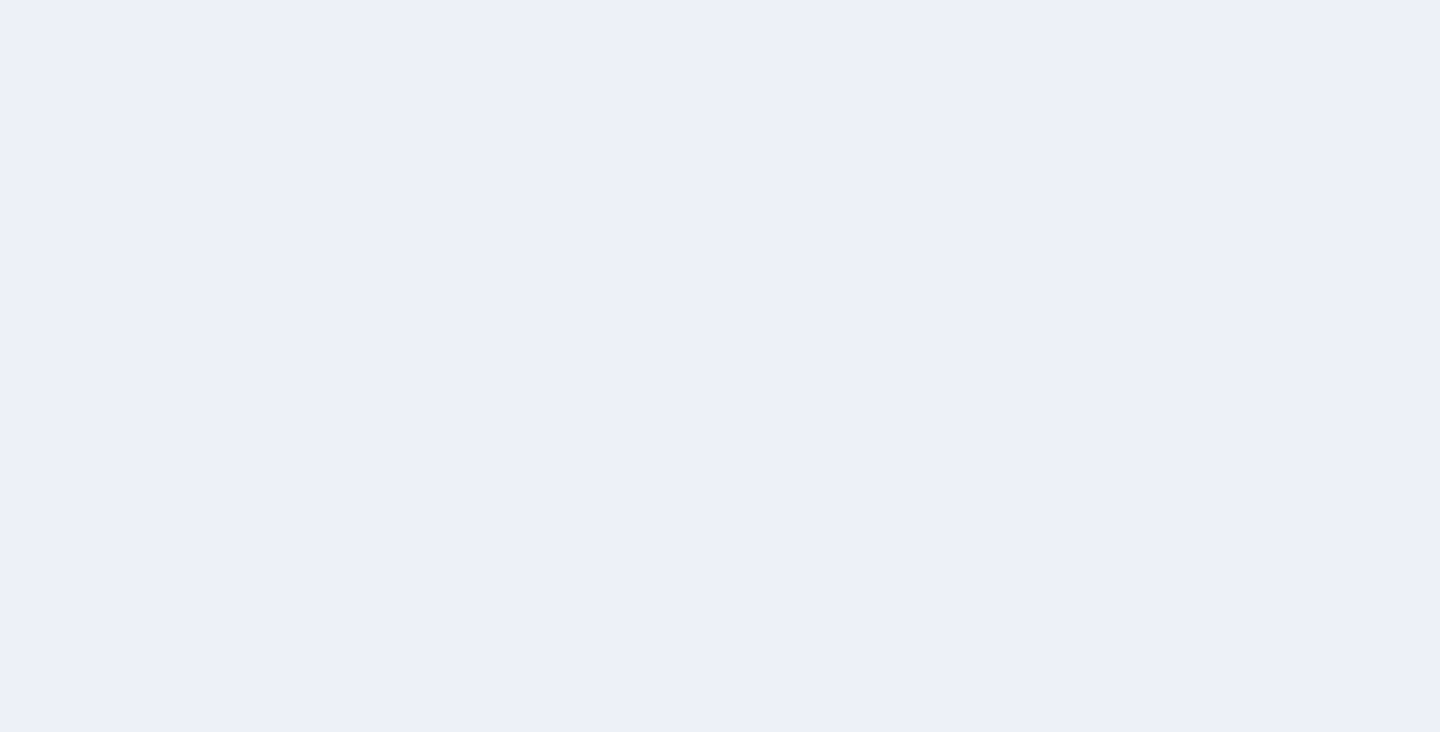 scroll, scrollTop: 0, scrollLeft: 0, axis: both 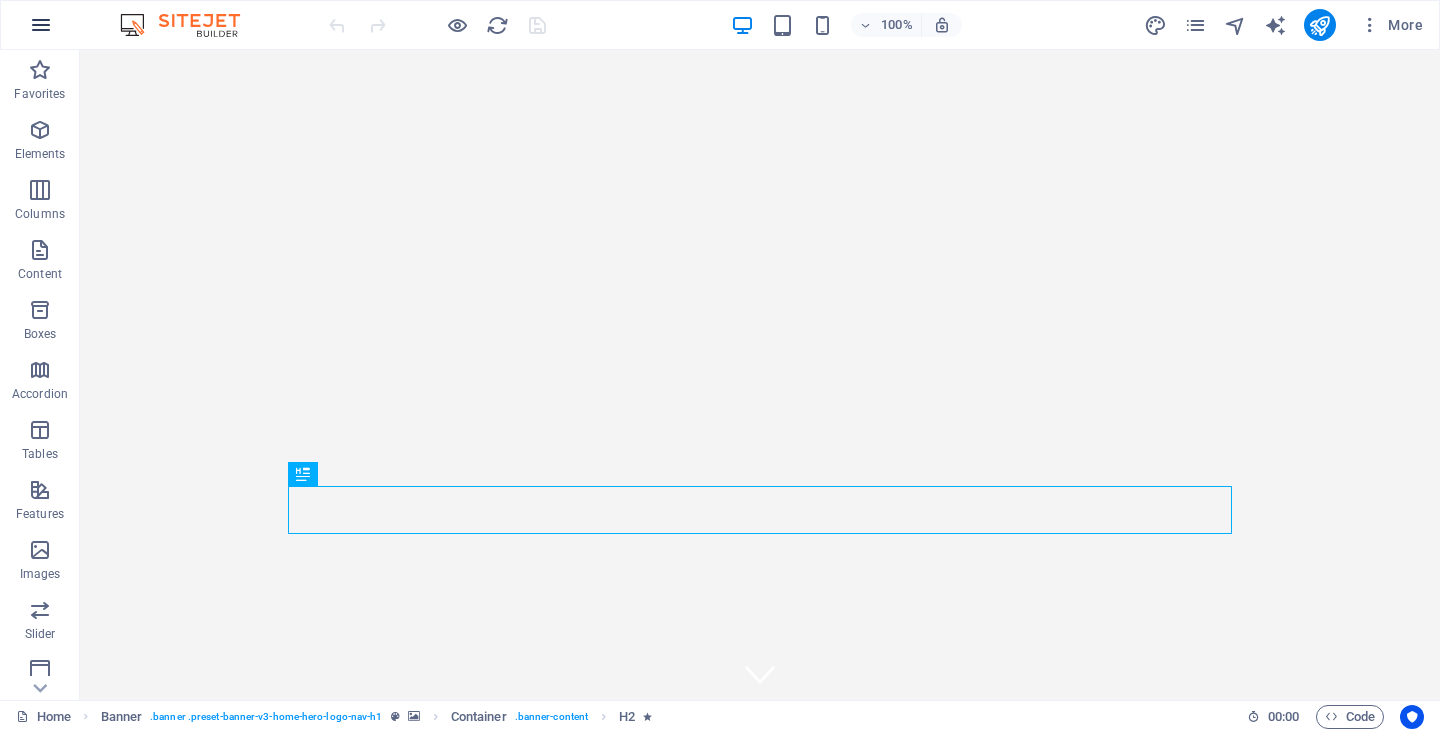 click at bounding box center (41, 25) 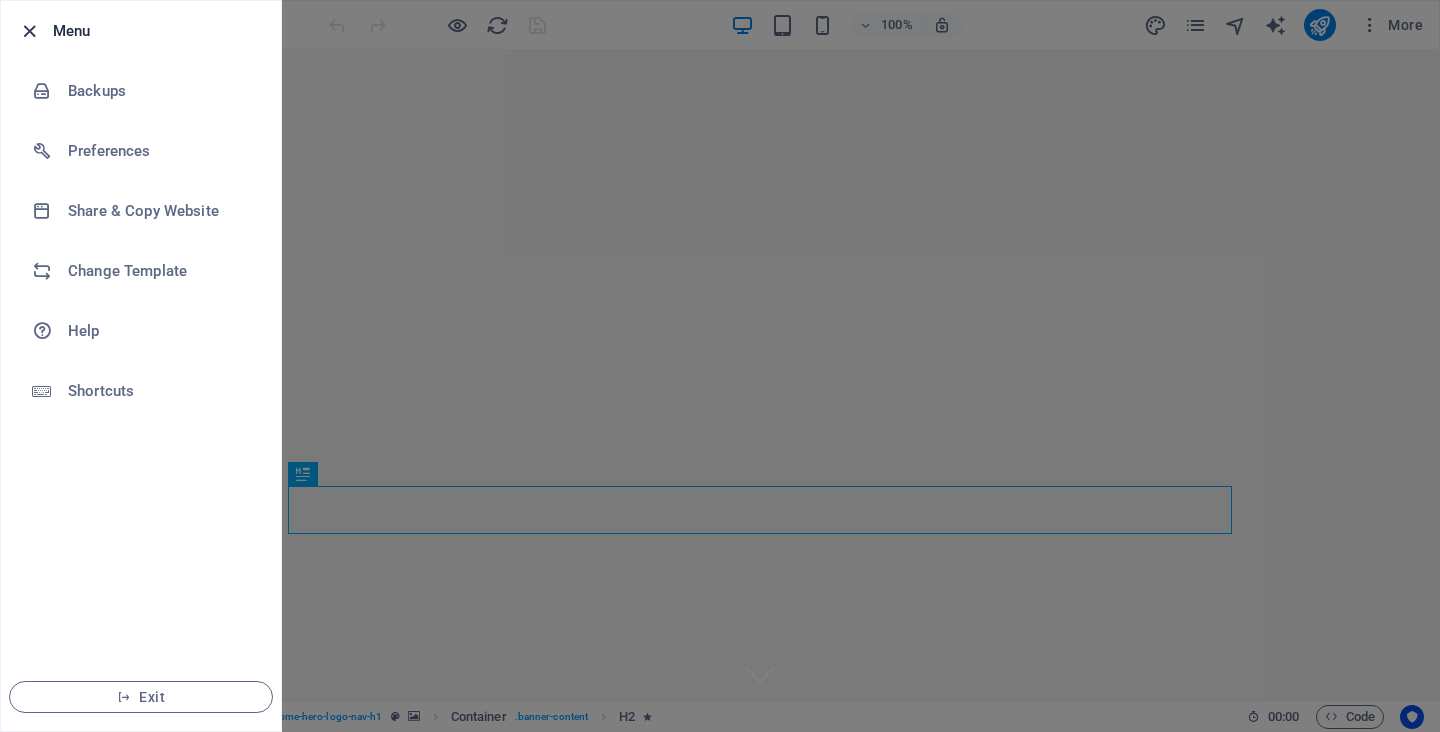 click at bounding box center (29, 31) 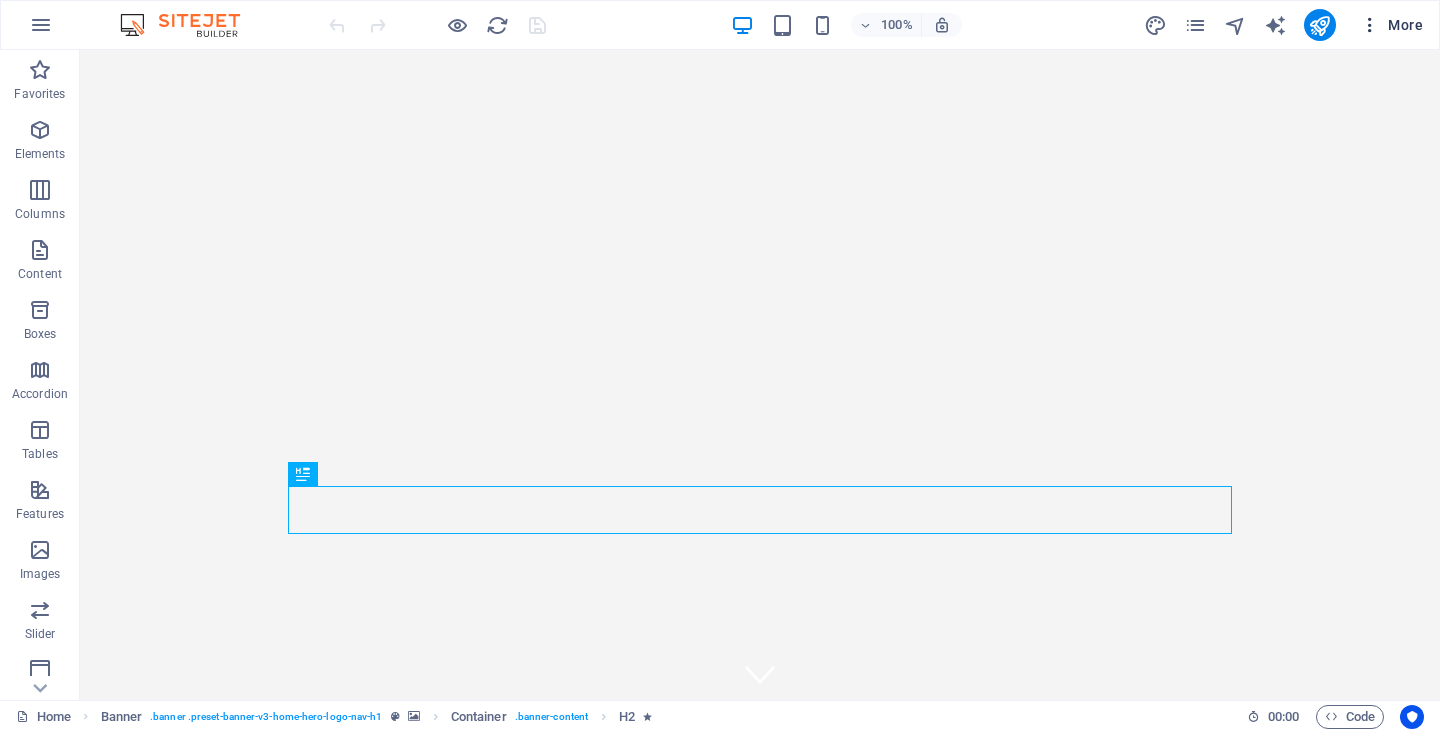 click on "More" at bounding box center (1391, 25) 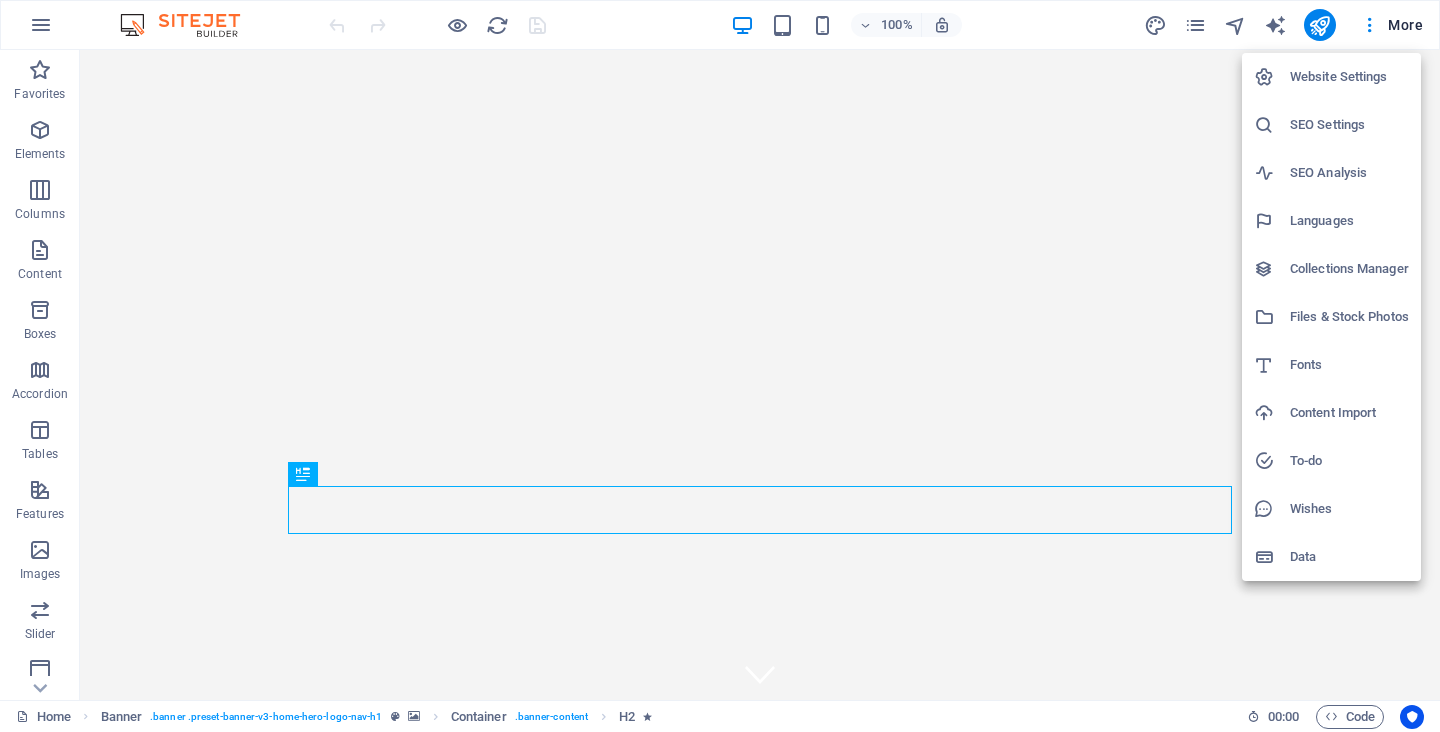 click at bounding box center (720, 366) 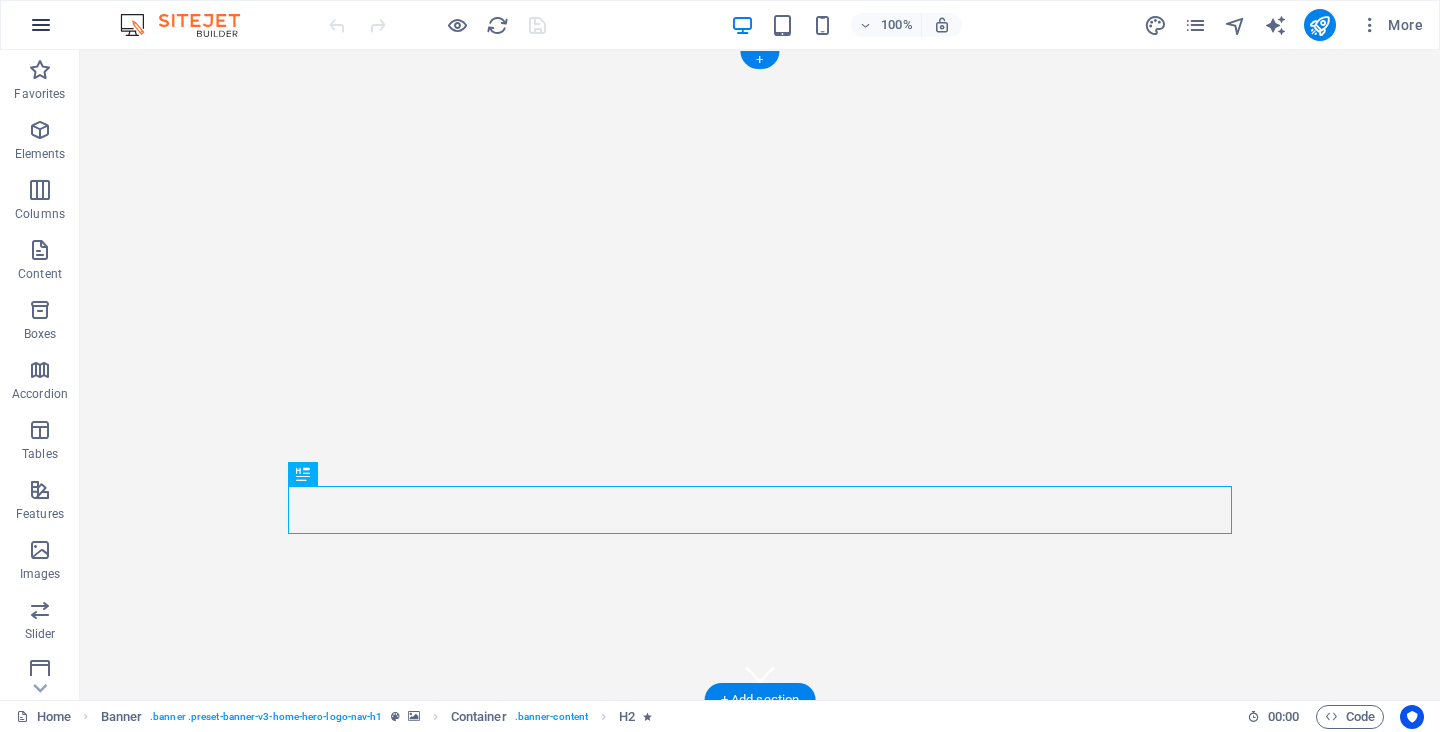 click at bounding box center (41, 25) 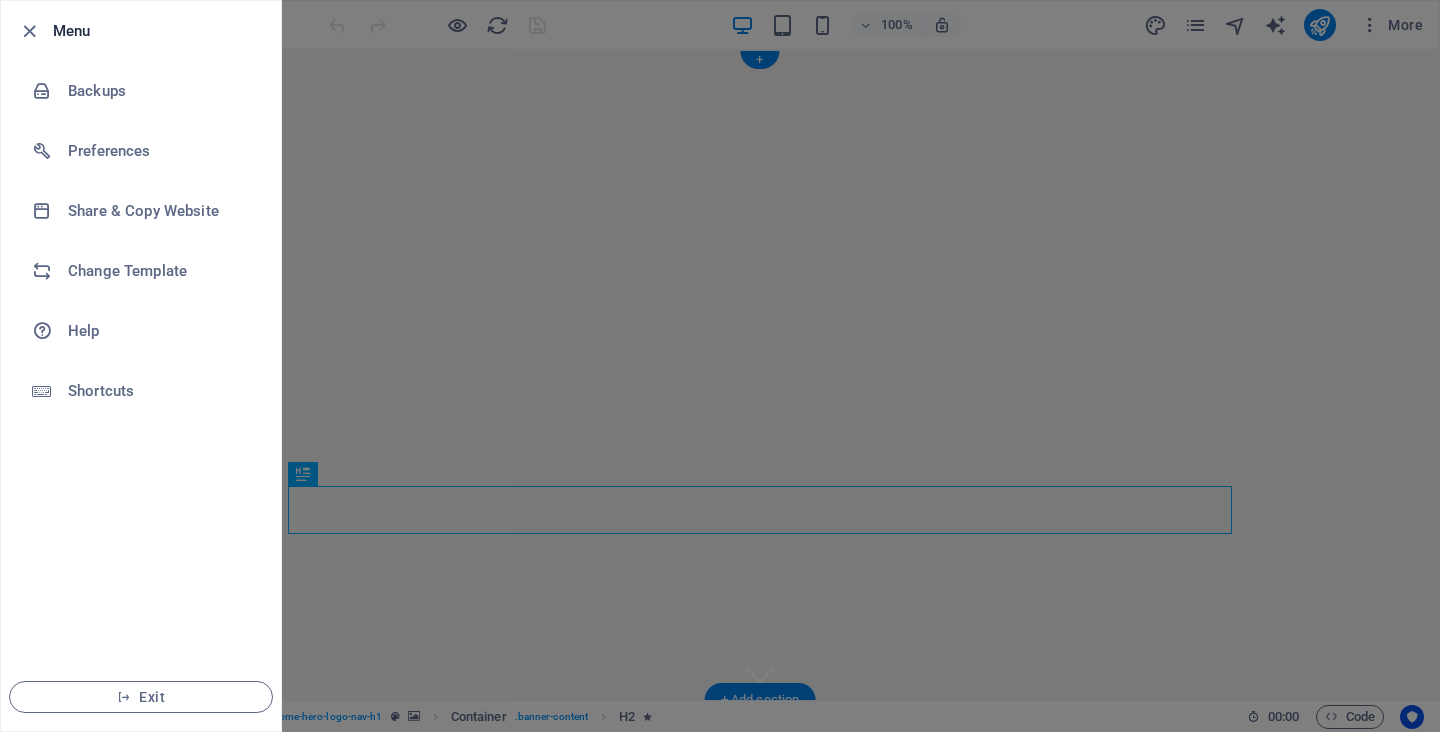 click on "Exit" at bounding box center [141, 697] 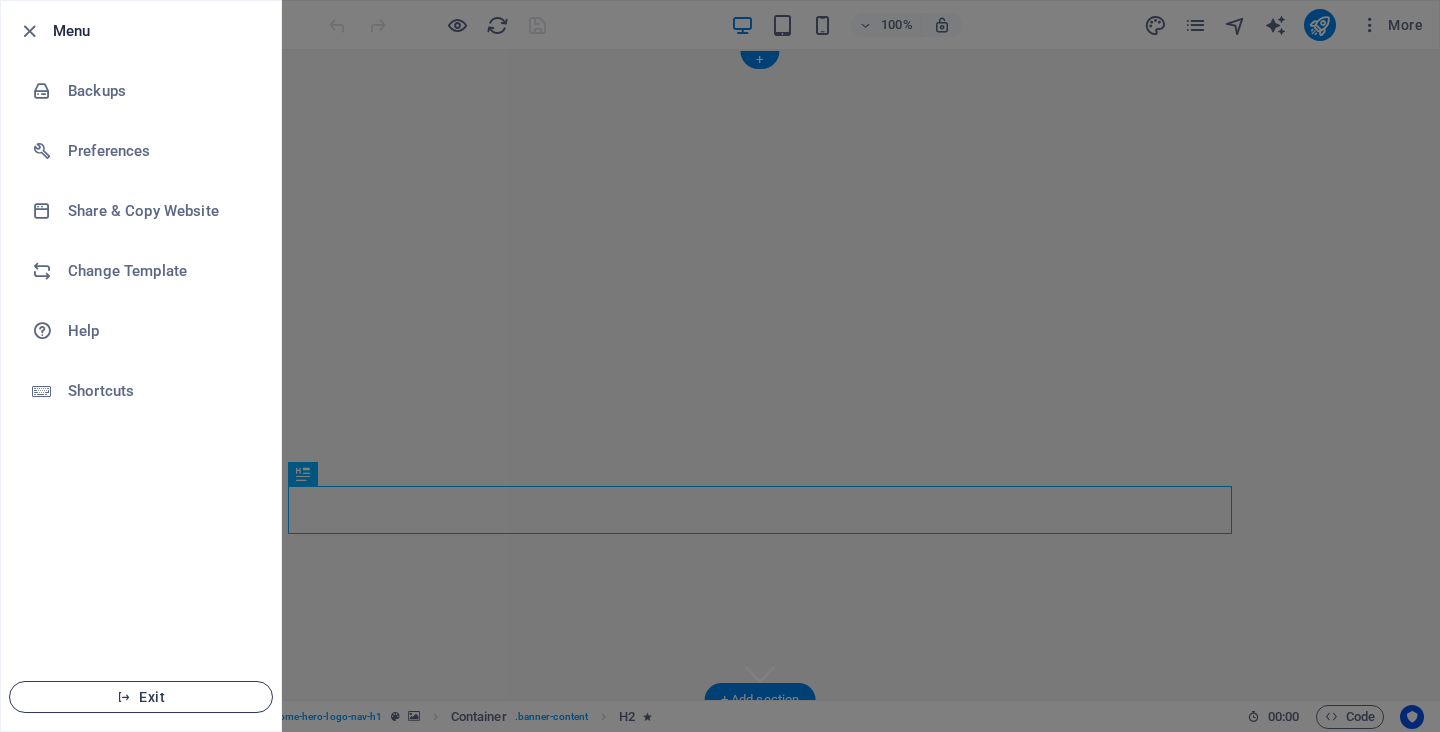 click on "Exit" at bounding box center (141, 697) 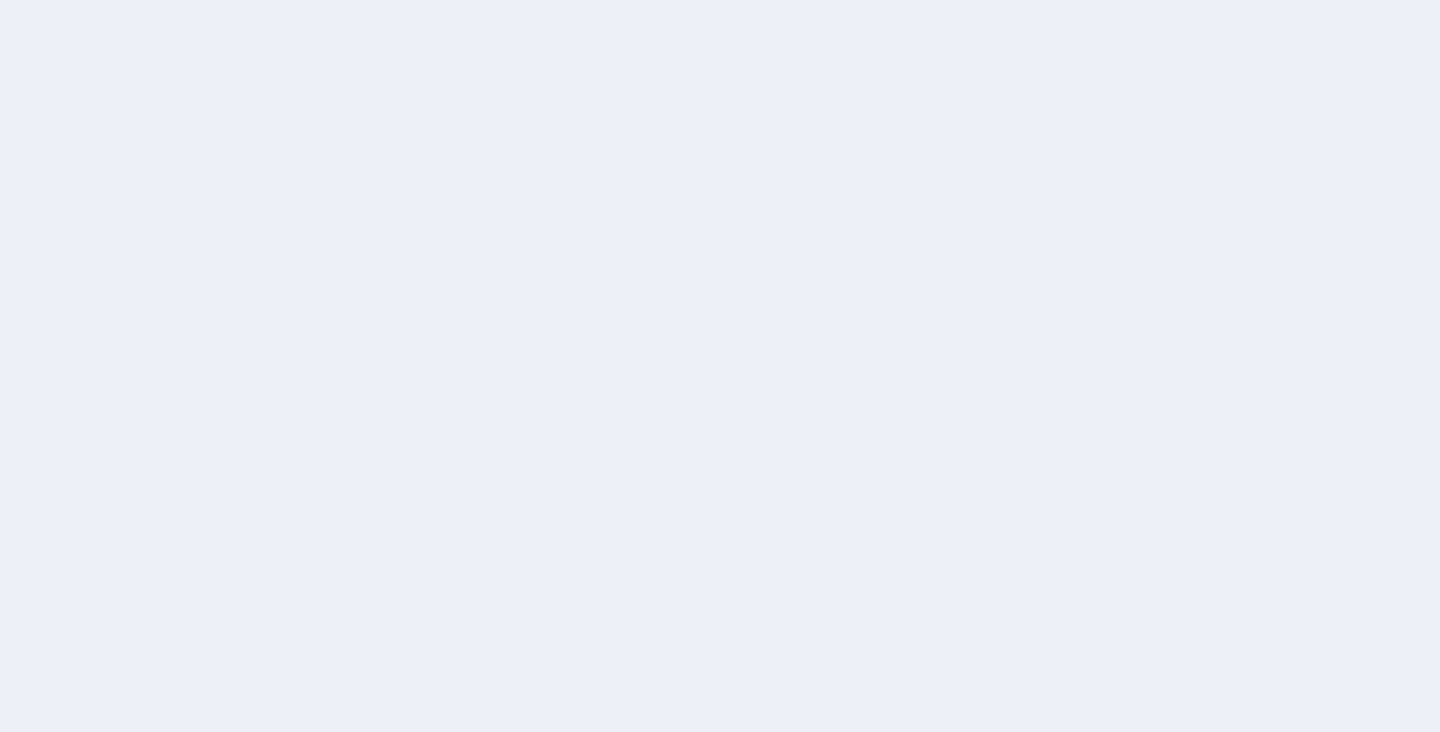 scroll, scrollTop: 0, scrollLeft: 0, axis: both 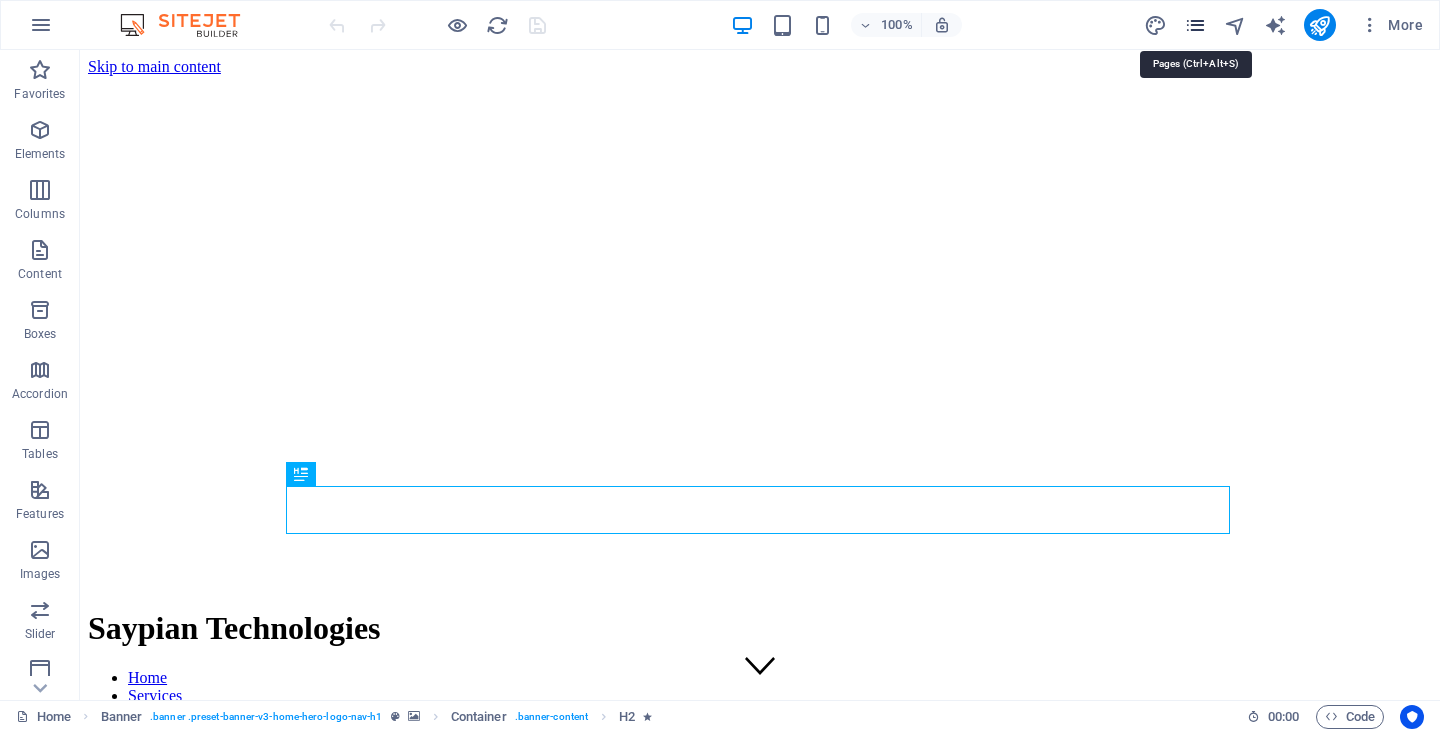 click at bounding box center (1195, 25) 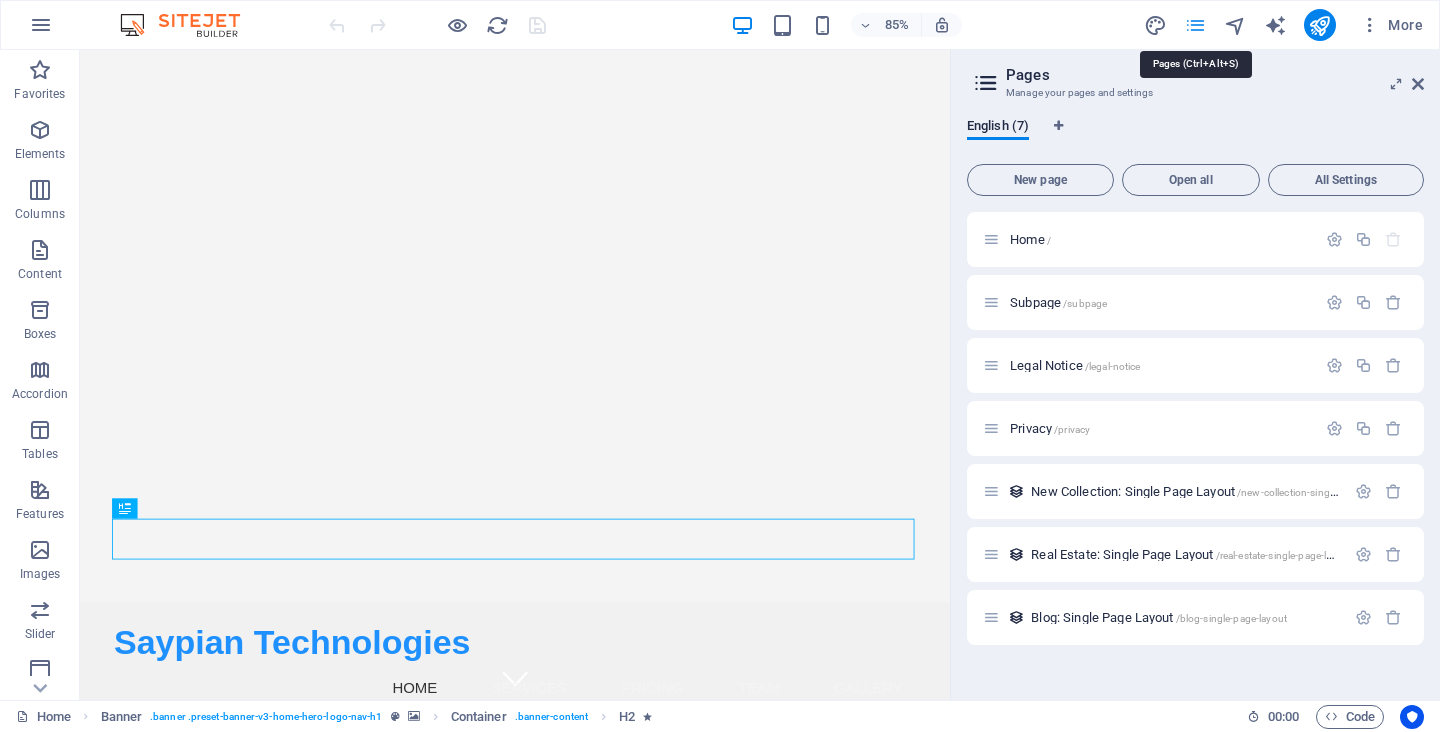 click at bounding box center (1195, 25) 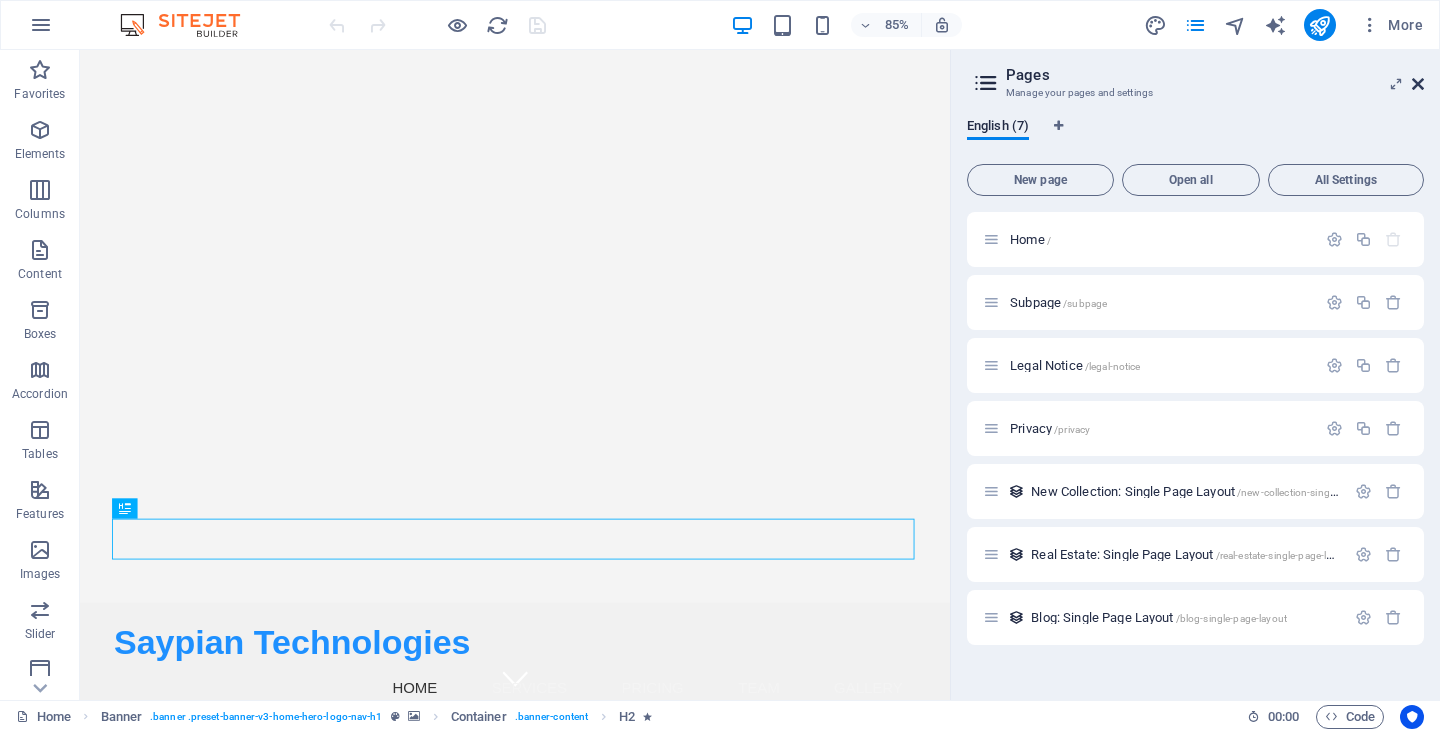click at bounding box center [1418, 84] 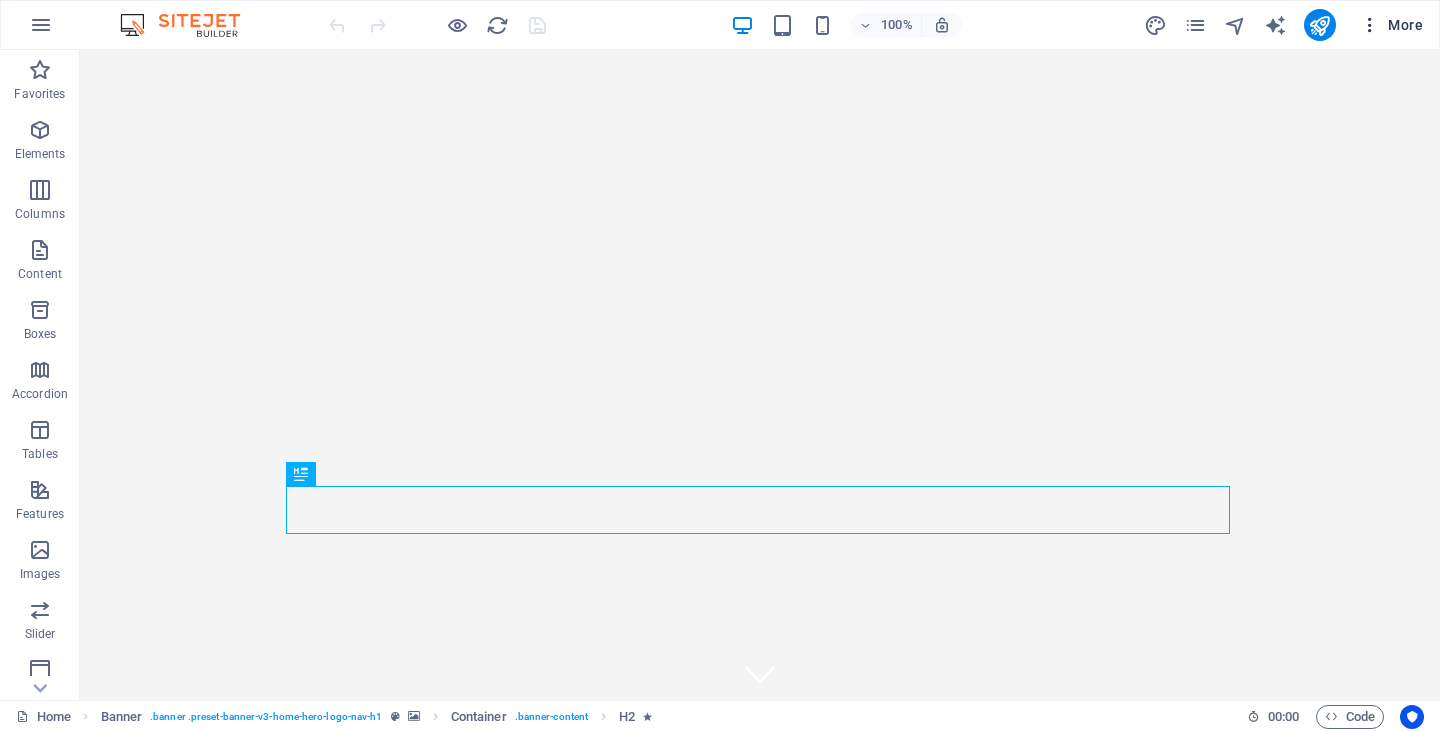 click at bounding box center (1370, 25) 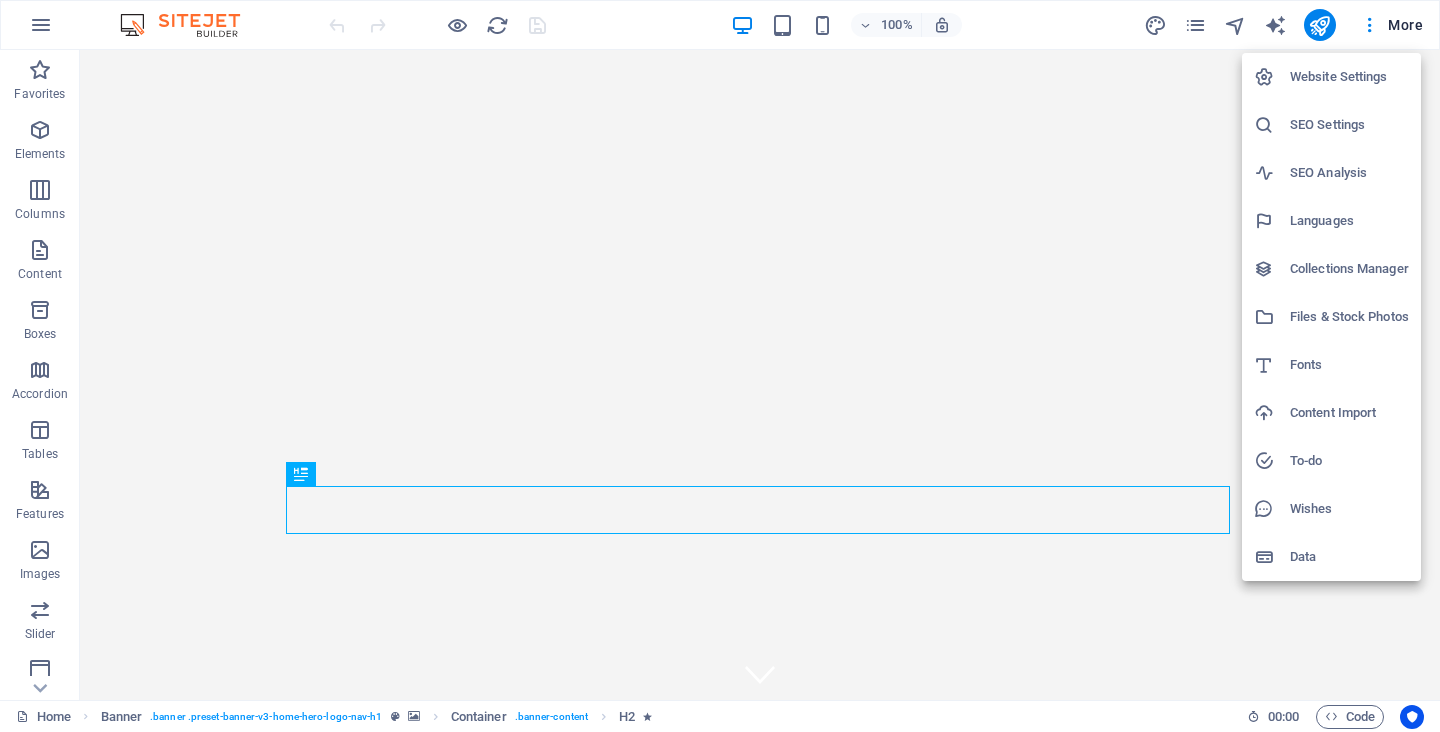 click at bounding box center [720, 366] 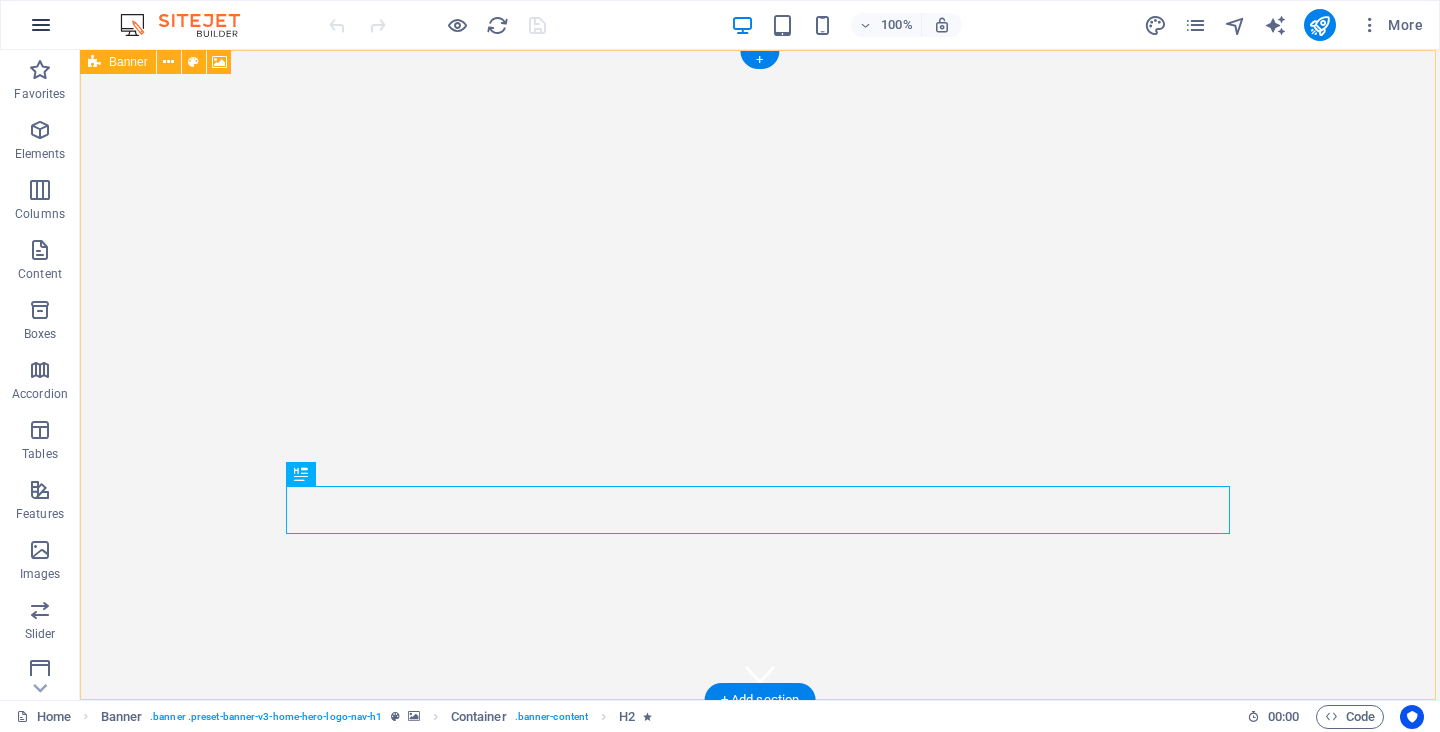 click at bounding box center [41, 25] 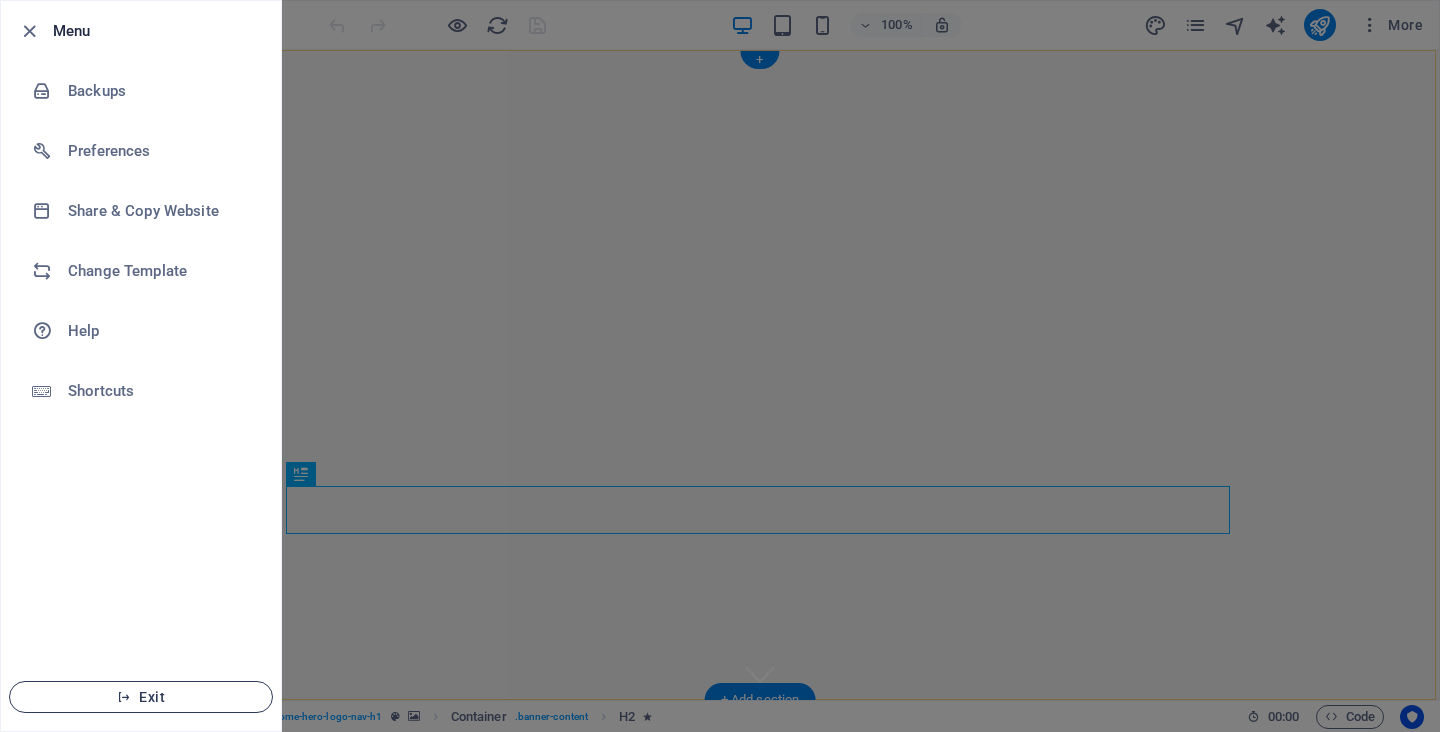 click on "Exit" at bounding box center (141, 697) 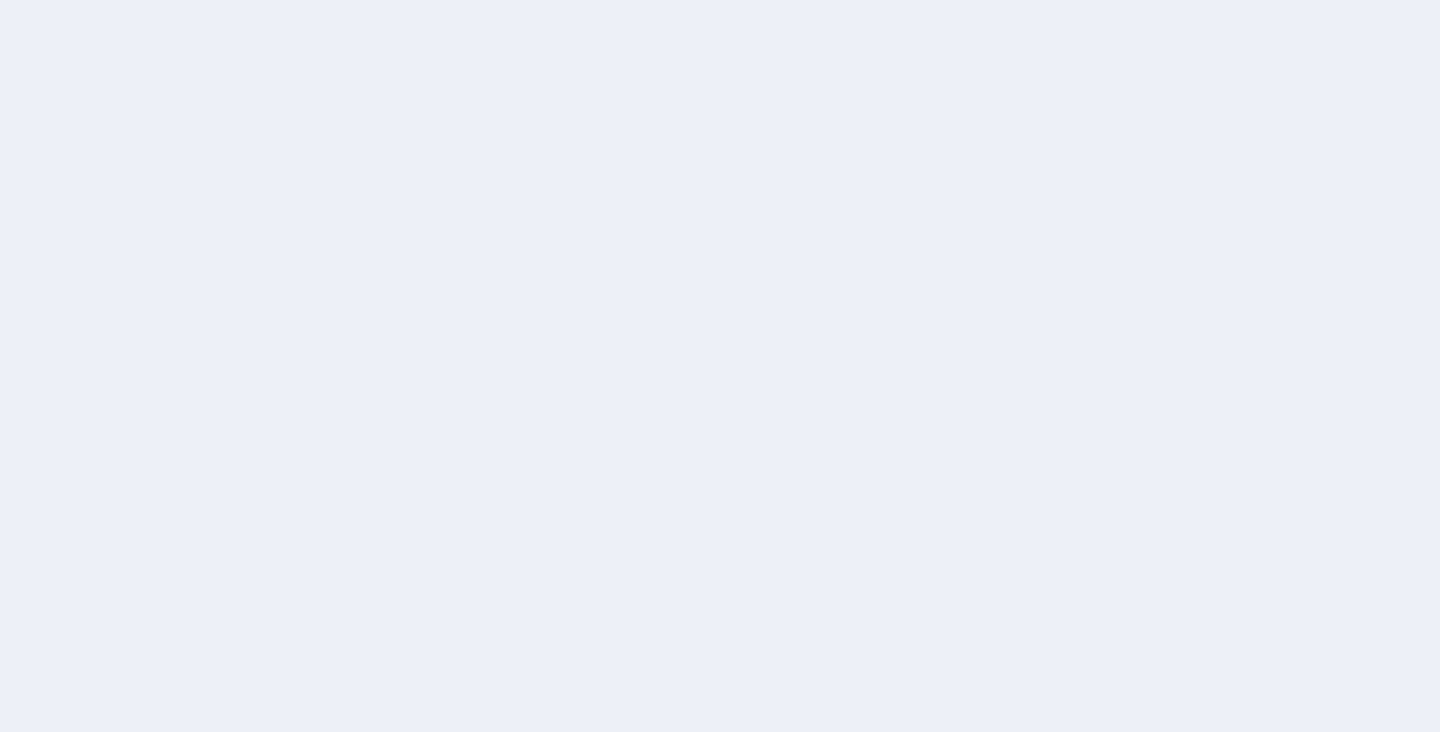 scroll, scrollTop: 0, scrollLeft: 0, axis: both 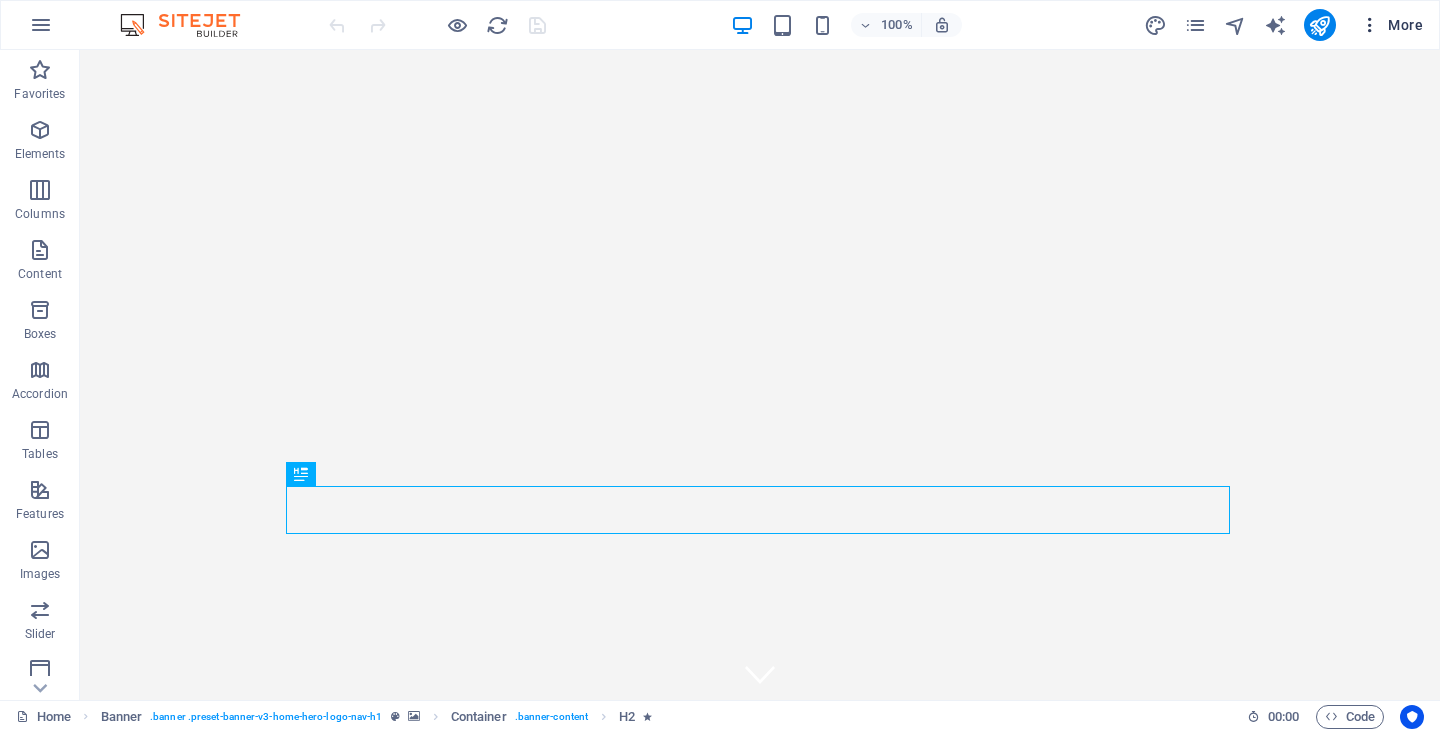 click on "More" at bounding box center [1391, 25] 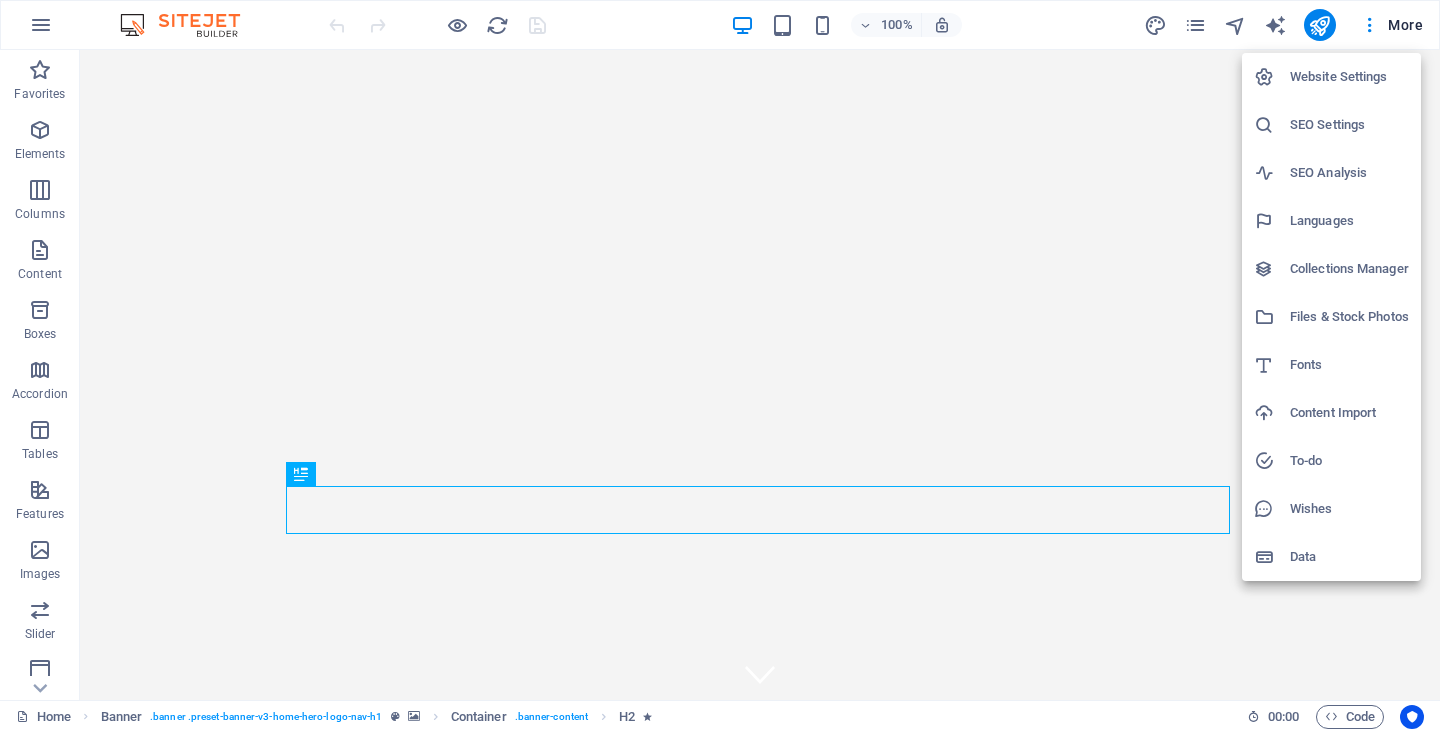 click at bounding box center (720, 366) 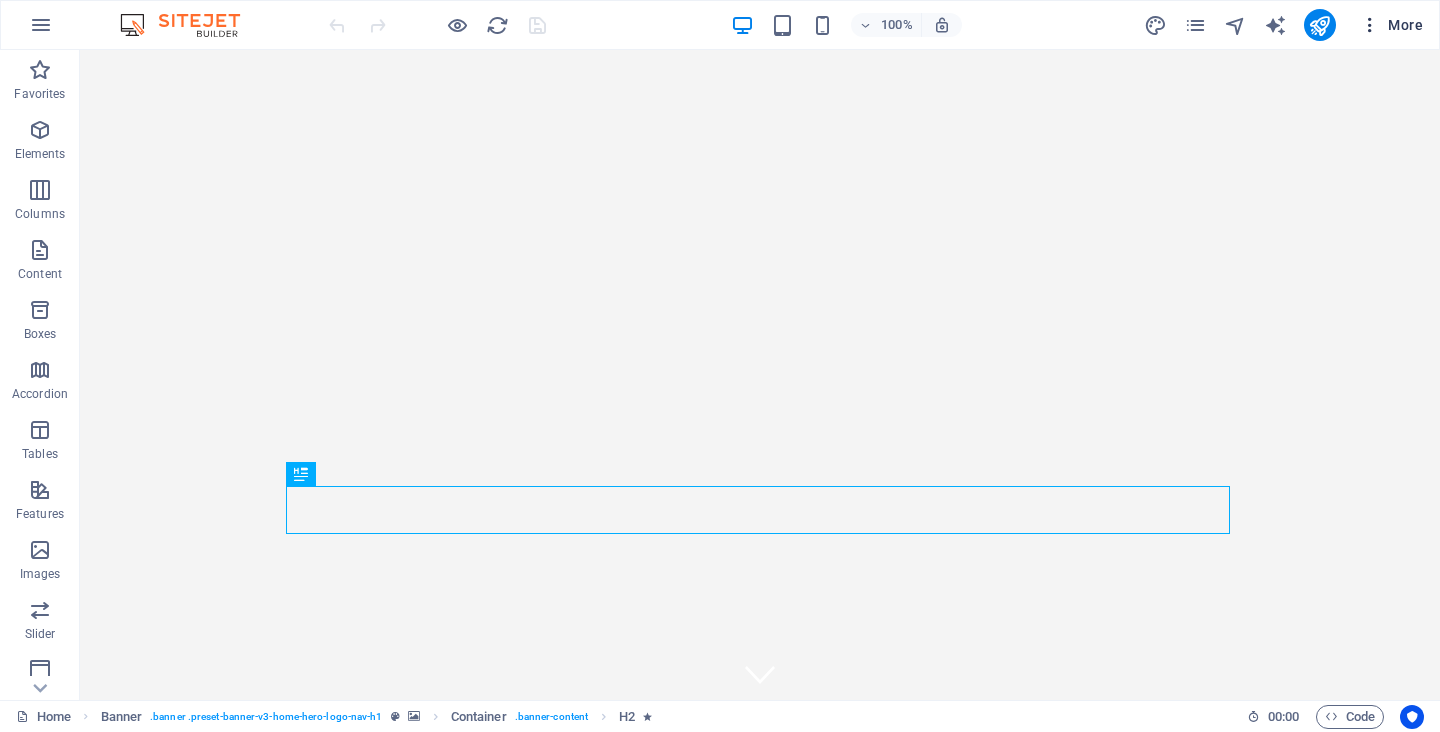 click at bounding box center [1370, 25] 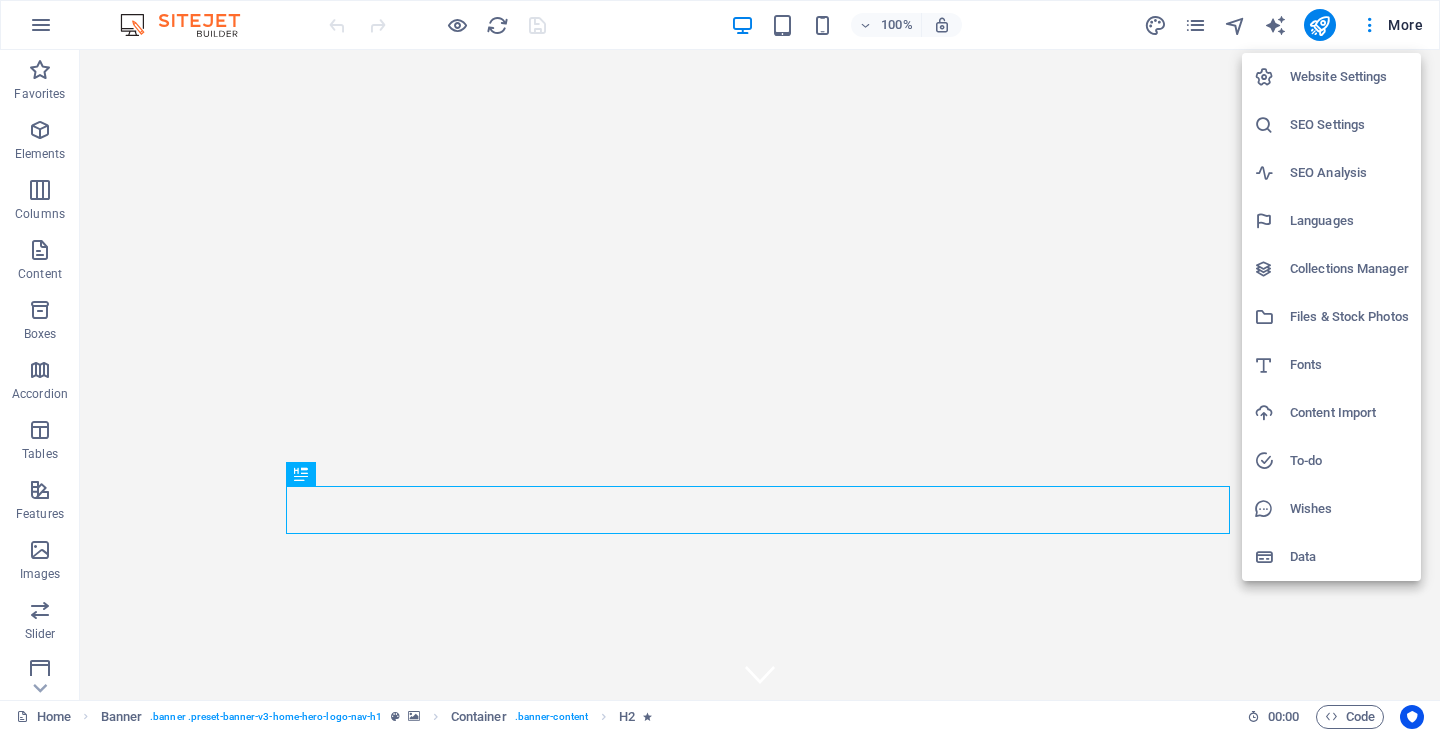 click on "Website Settings" at bounding box center [1349, 77] 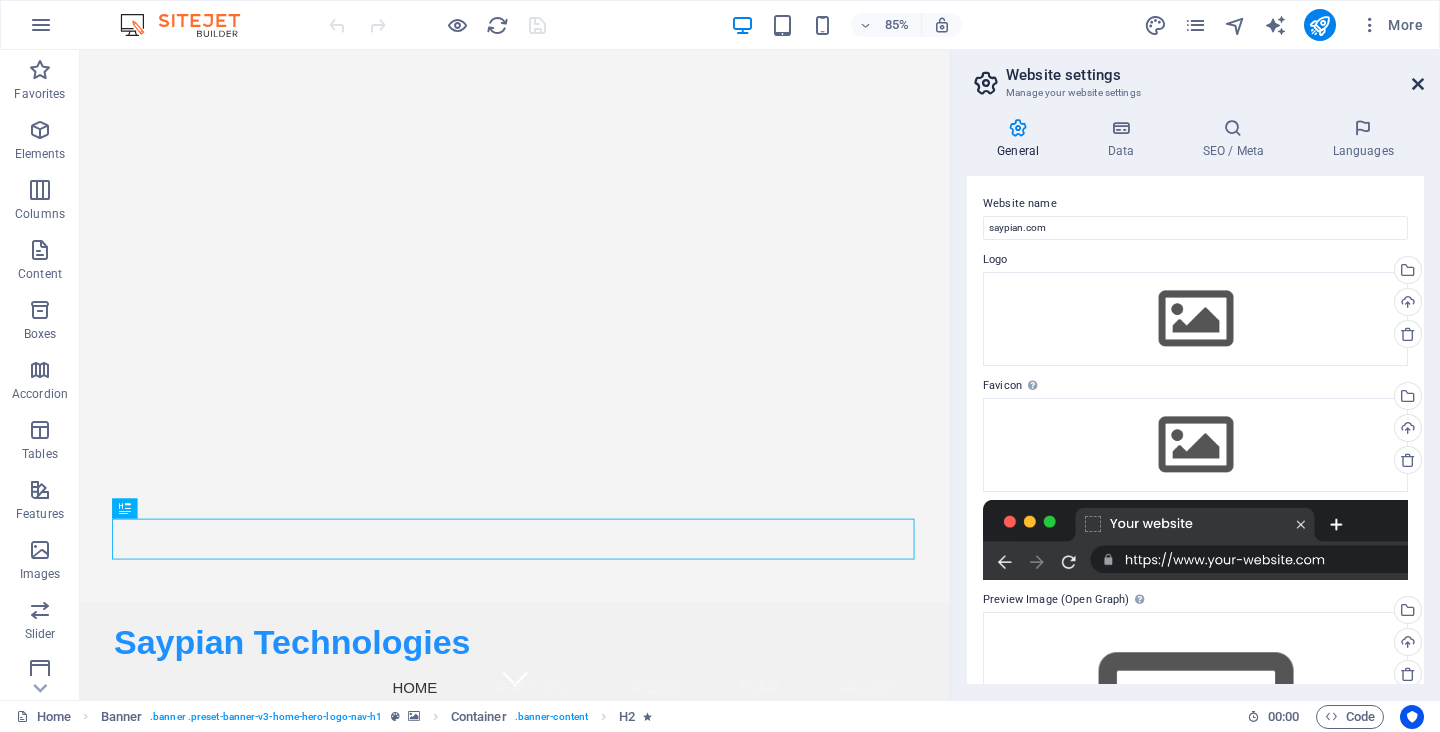 click at bounding box center (1418, 84) 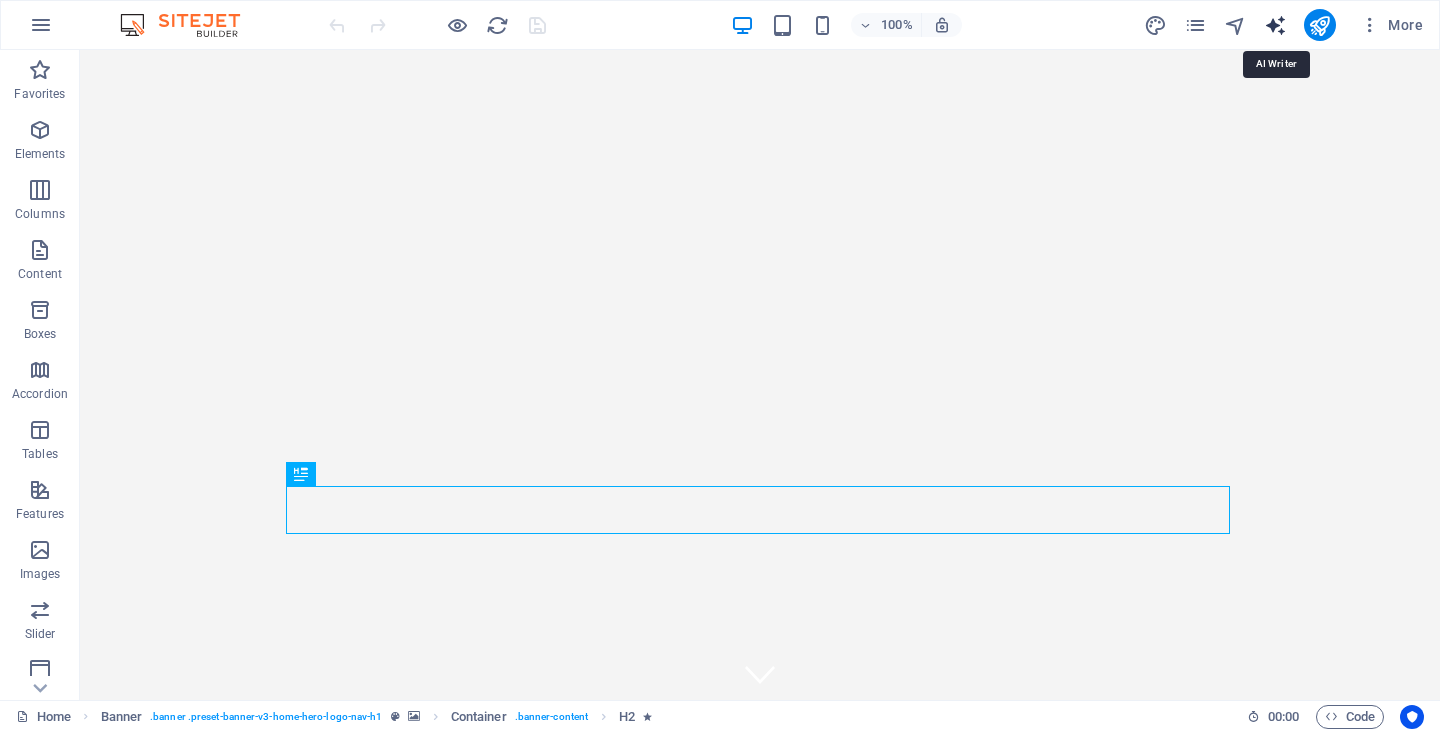 click at bounding box center [1275, 25] 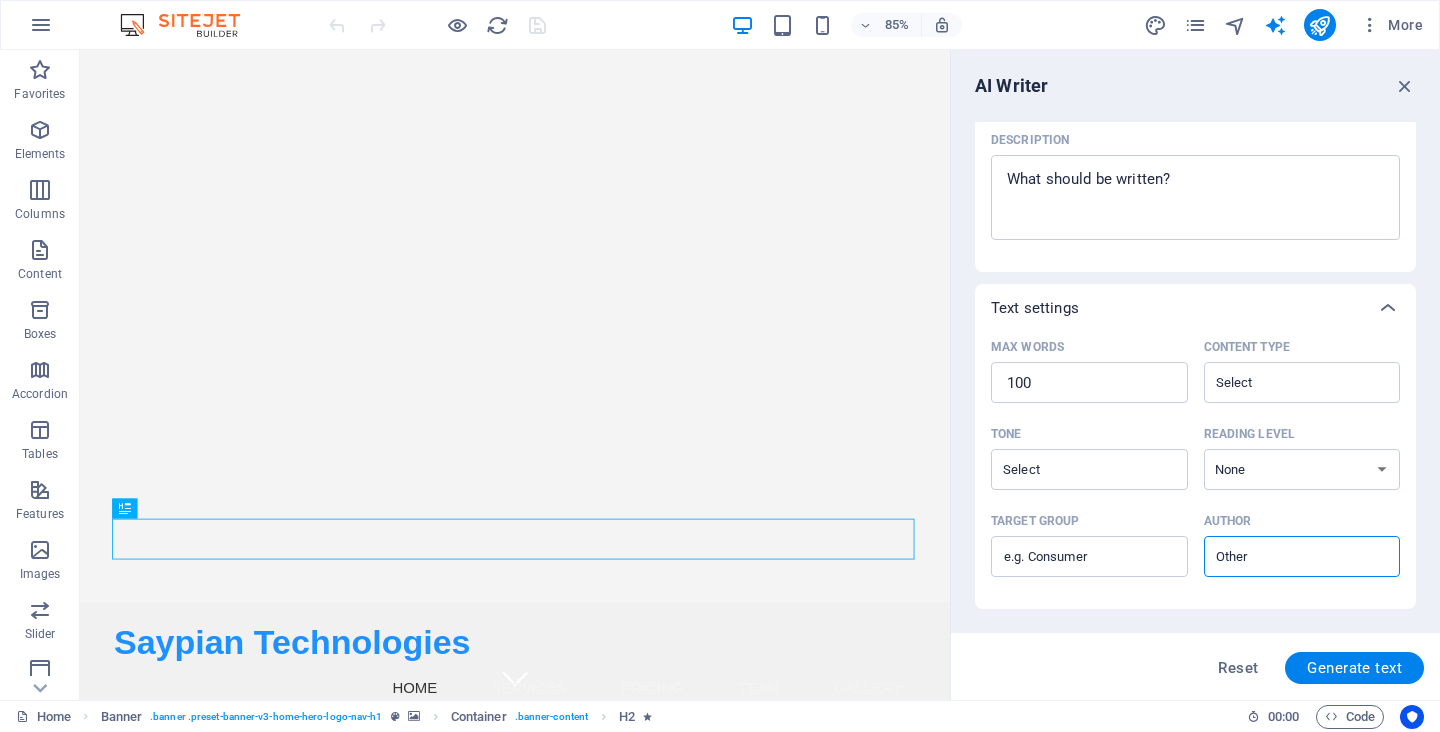 scroll, scrollTop: 283, scrollLeft: 0, axis: vertical 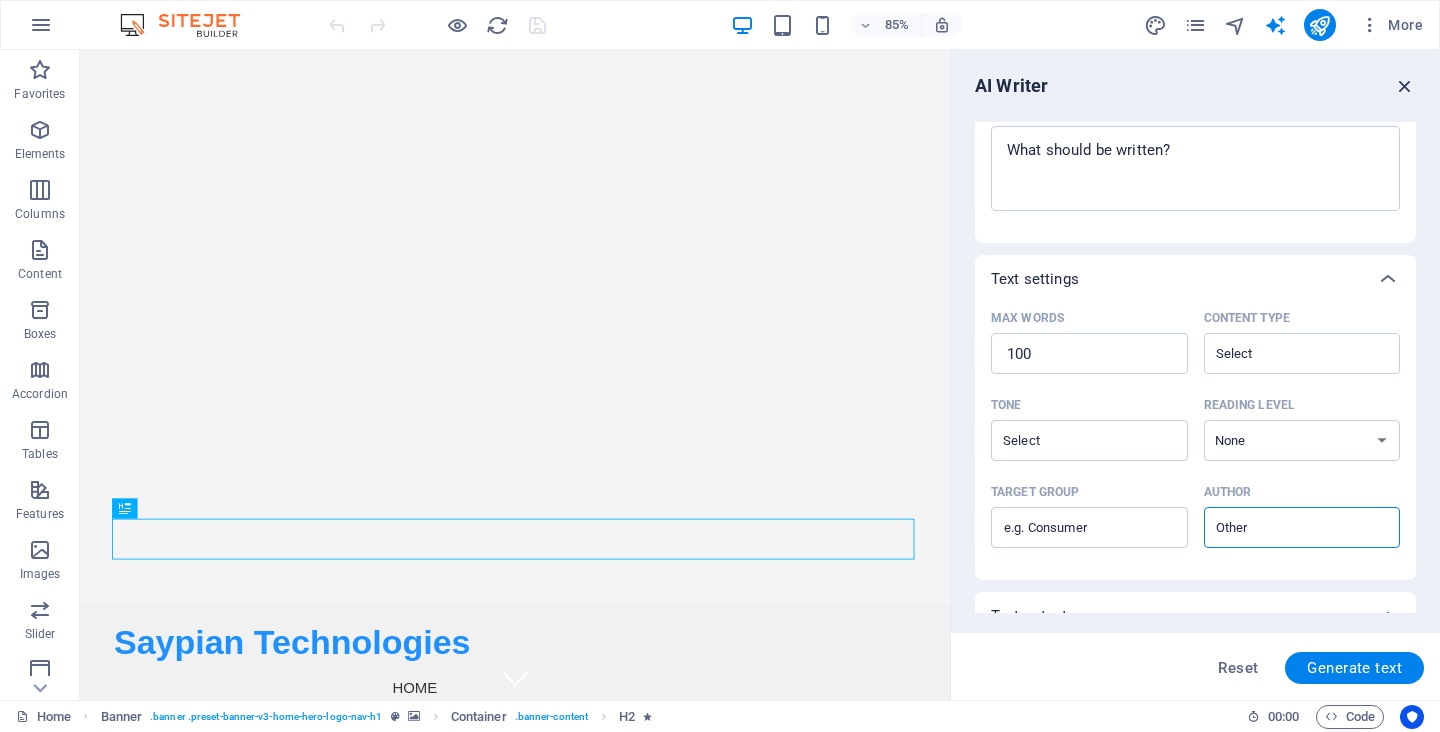 click at bounding box center (1405, 86) 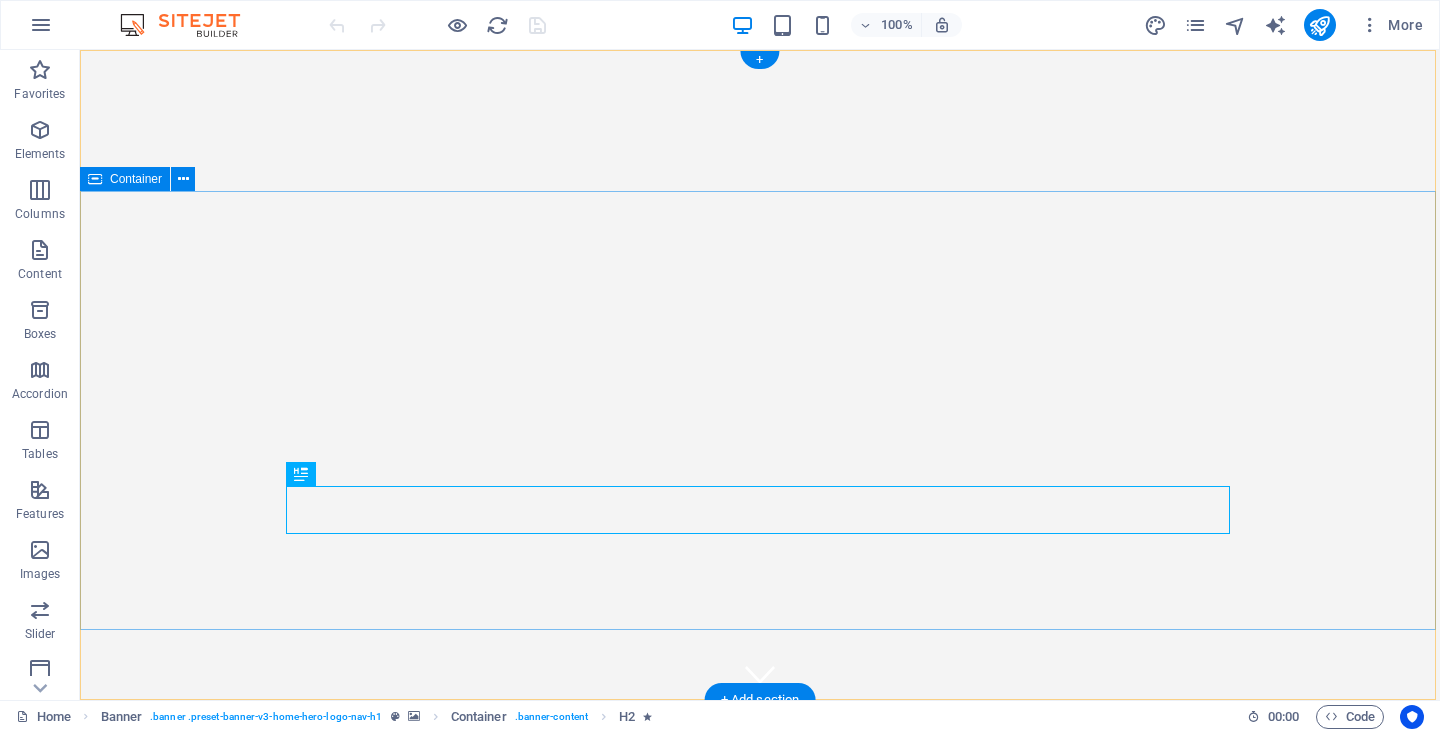 scroll, scrollTop: 0, scrollLeft: 0, axis: both 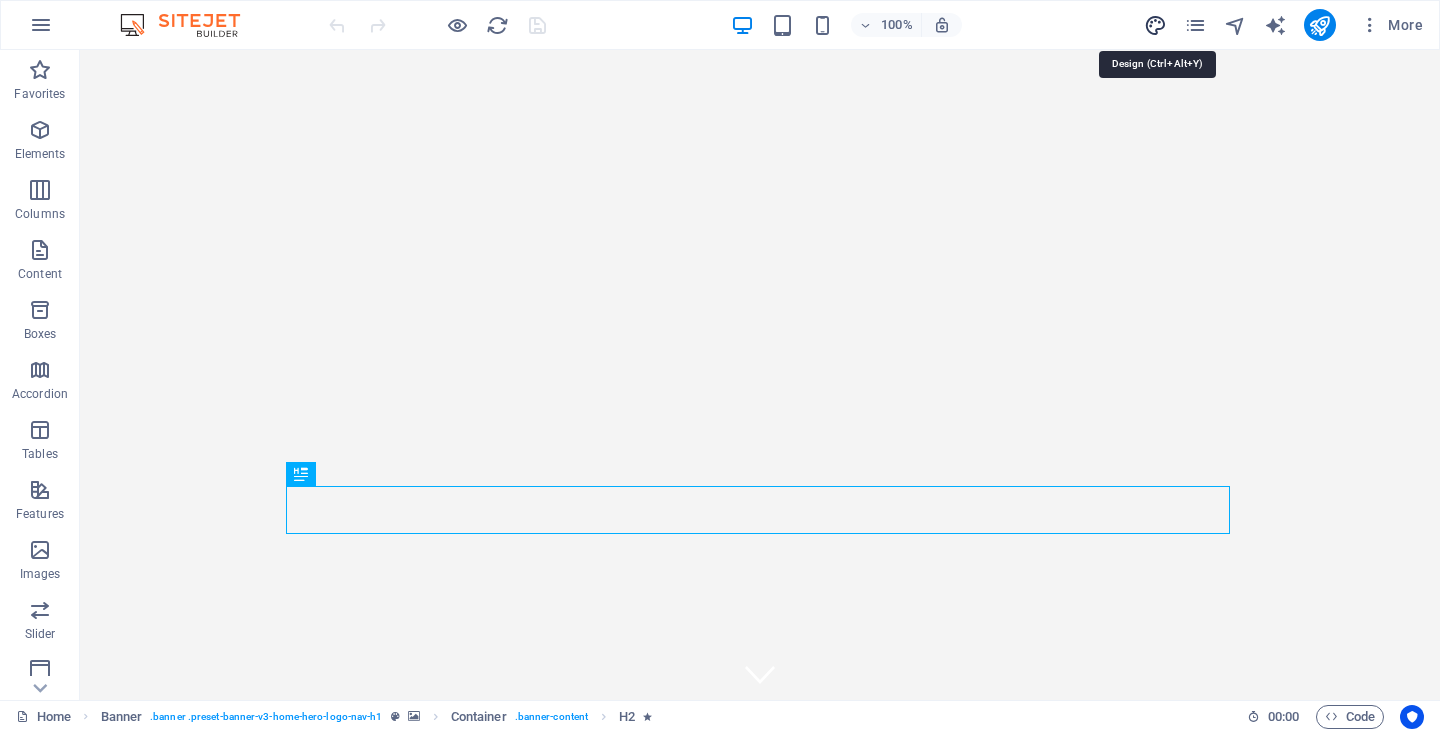 click at bounding box center (1155, 25) 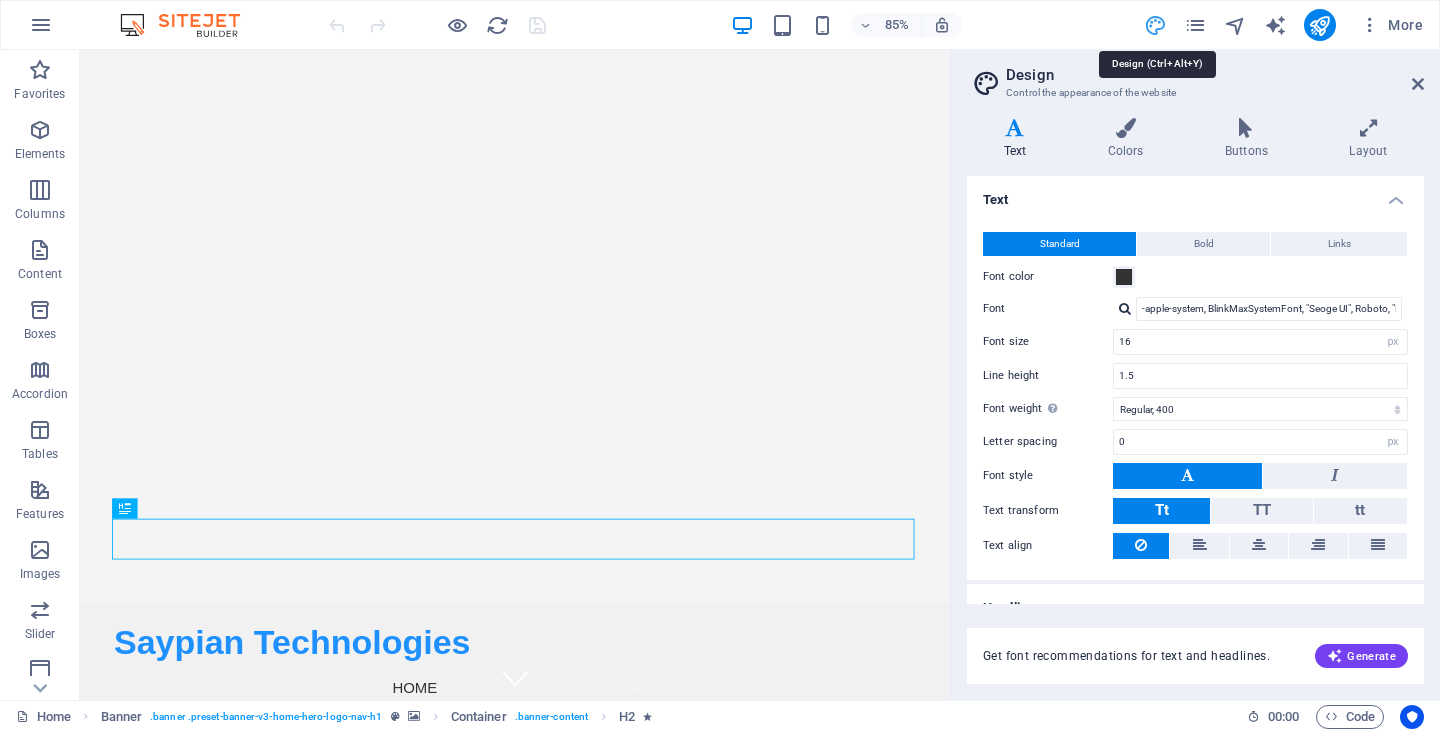 click at bounding box center [1155, 25] 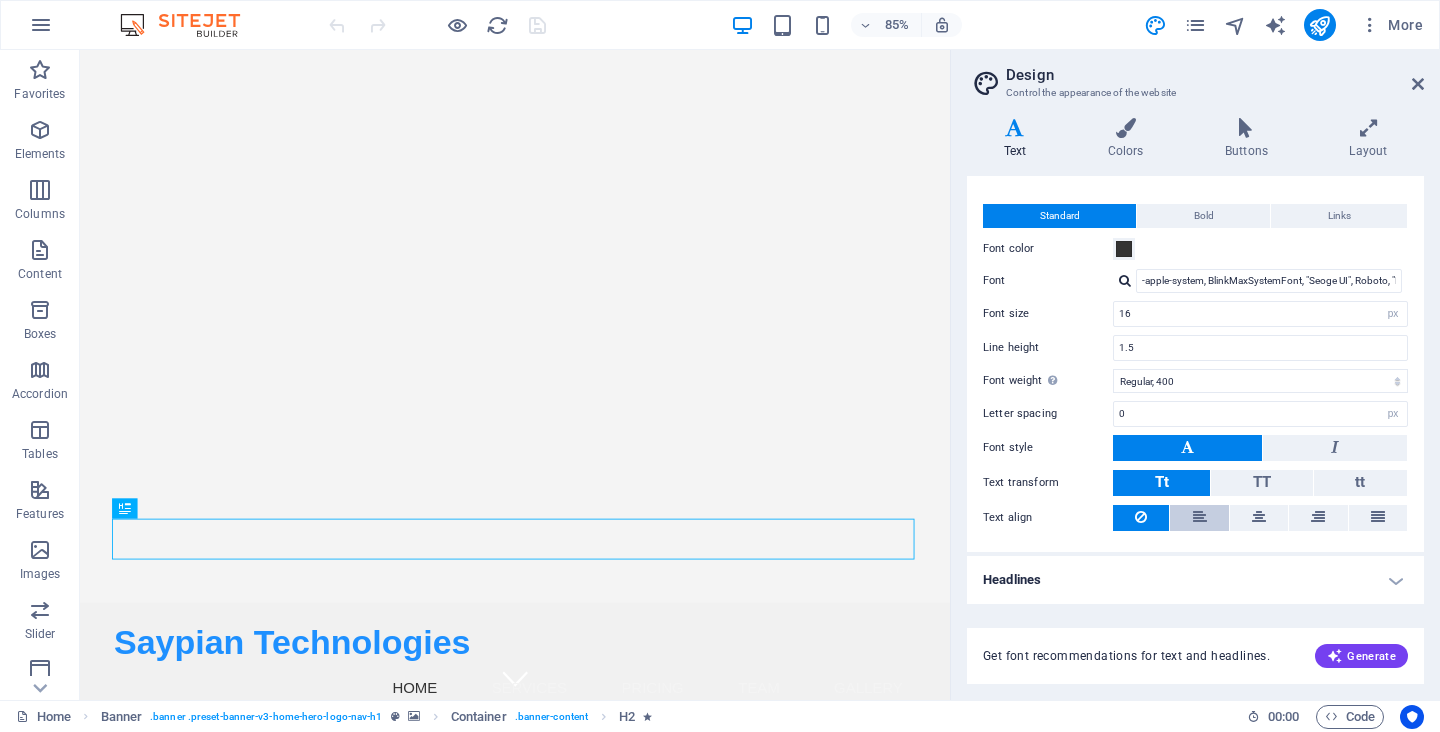 scroll, scrollTop: 27, scrollLeft: 0, axis: vertical 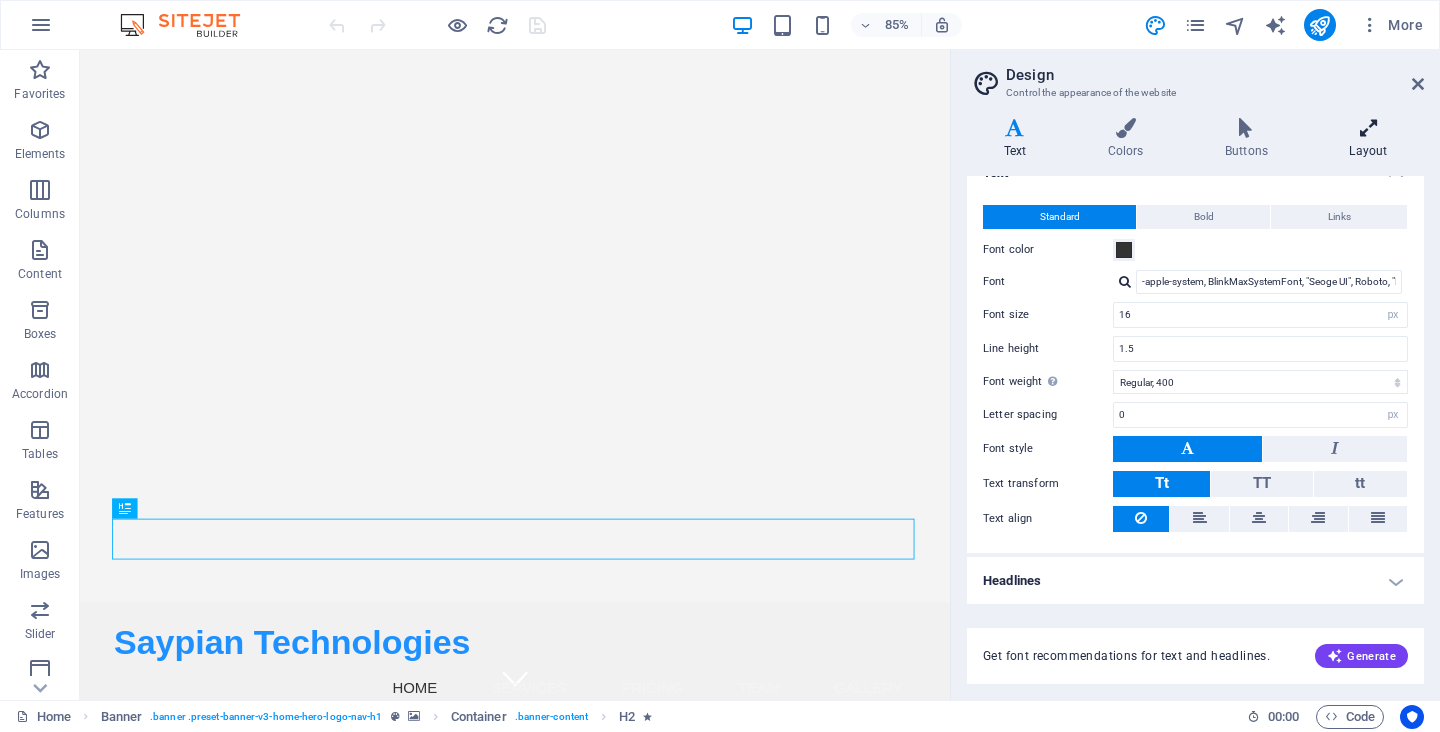 click at bounding box center (1368, 128) 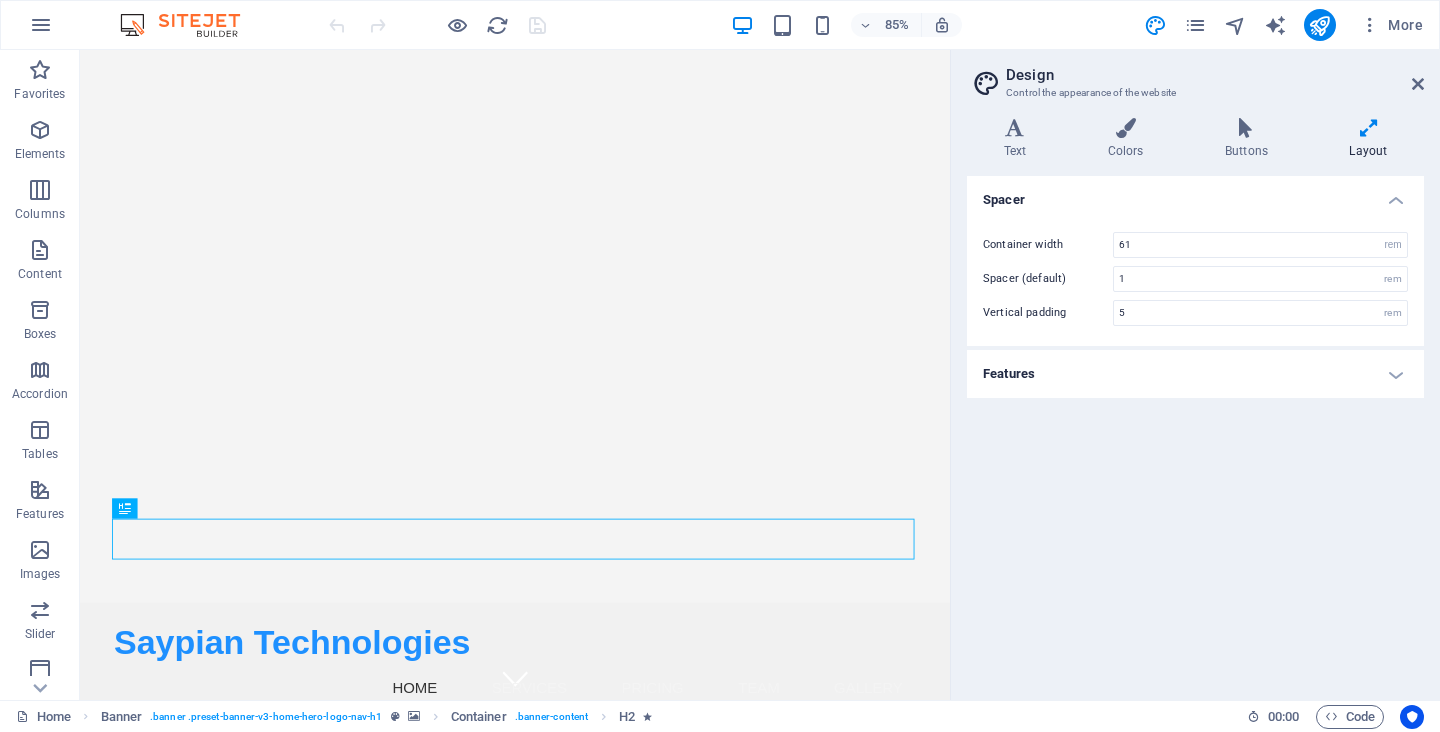 click on "Design Control the appearance of the website Variants  Text  Colors  Buttons  Layout Text Standard Bold Links Font color Font -apple-system, BlinkMaxSystemFont, "Seoge UI", Roboto, "Helvetica Neue", Arial, sans-serif Font size 16 rem px Line height 1.5 Font weight To display the font weight correctly, it may need to be enabled.  Manage Fonts Thin, 100 Extra-light, 200 Light, 300 Regular, 400 Medium, 500 Semi-bold, 600 Bold, 700 Extra-bold, 800 Black, 900 Letter spacing 0 rem px Font style Text transform Tt TT tt Text align Font weight To display the font weight correctly, it may need to be enabled.  Manage Fonts Thin, 100 Extra-light, 200 Light, 300 Regular, 400 Medium, 500 Semi-bold, 600 Bold, 700 Extra-bold, 800 Black, 900 Default Hover / Active Font color Font color Decoration Decoration Transition duration 0.3 s Transition function Ease Ease In Ease Out Ease In/Ease Out Linear Headlines All H1 / Textlogo H2 H3 H4 H5 H6 Font color Font Line height 1.5 Font weight Manage Fonts Thin, 100 Extra-light, 200 0 0" at bounding box center [1195, 375] 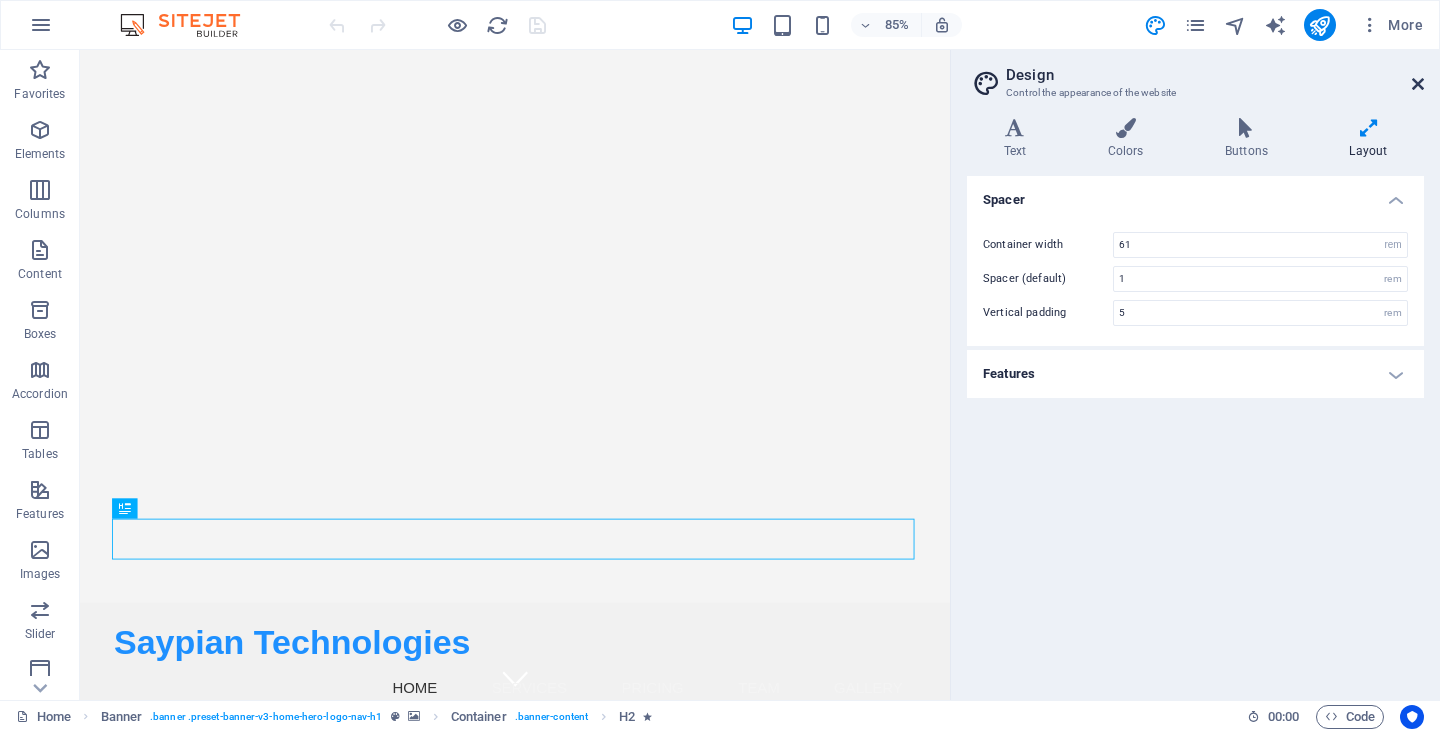 click at bounding box center [1418, 84] 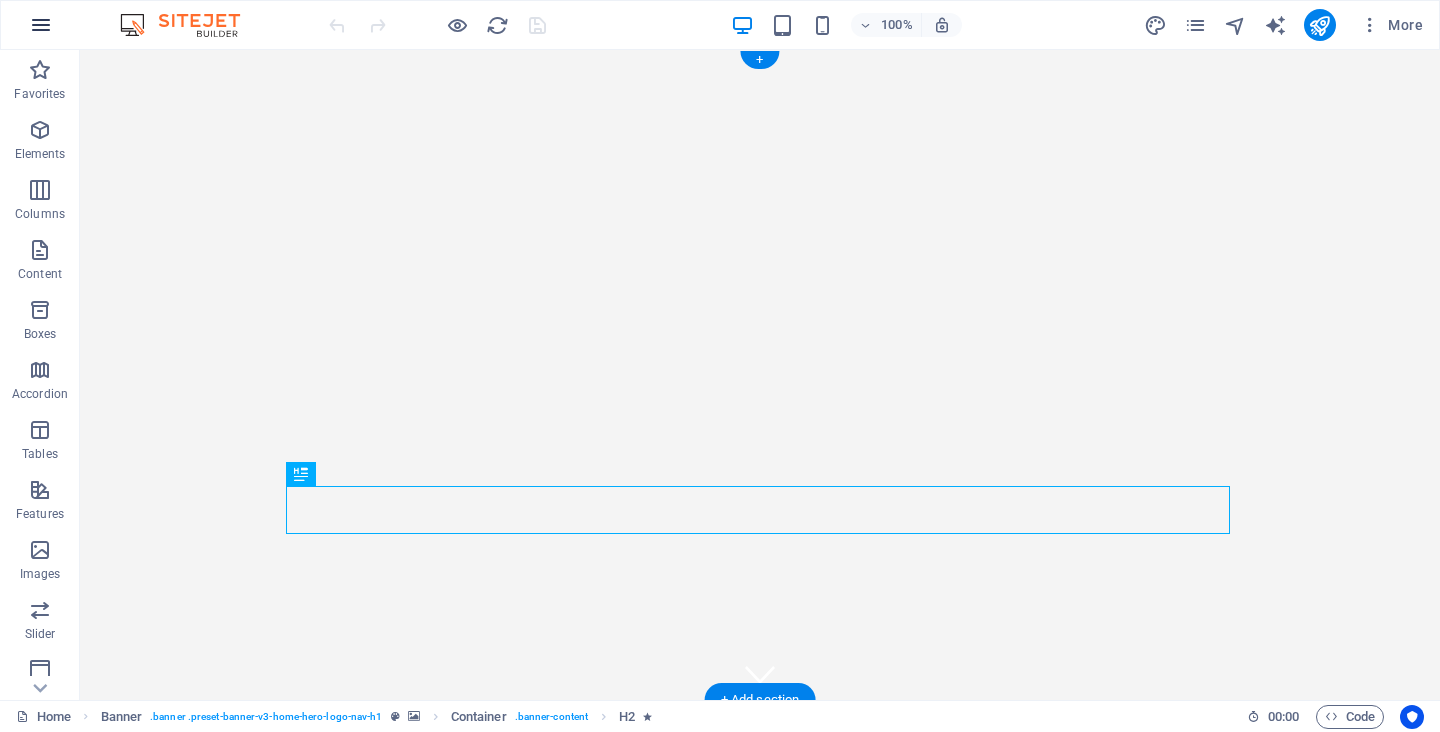 click at bounding box center [41, 25] 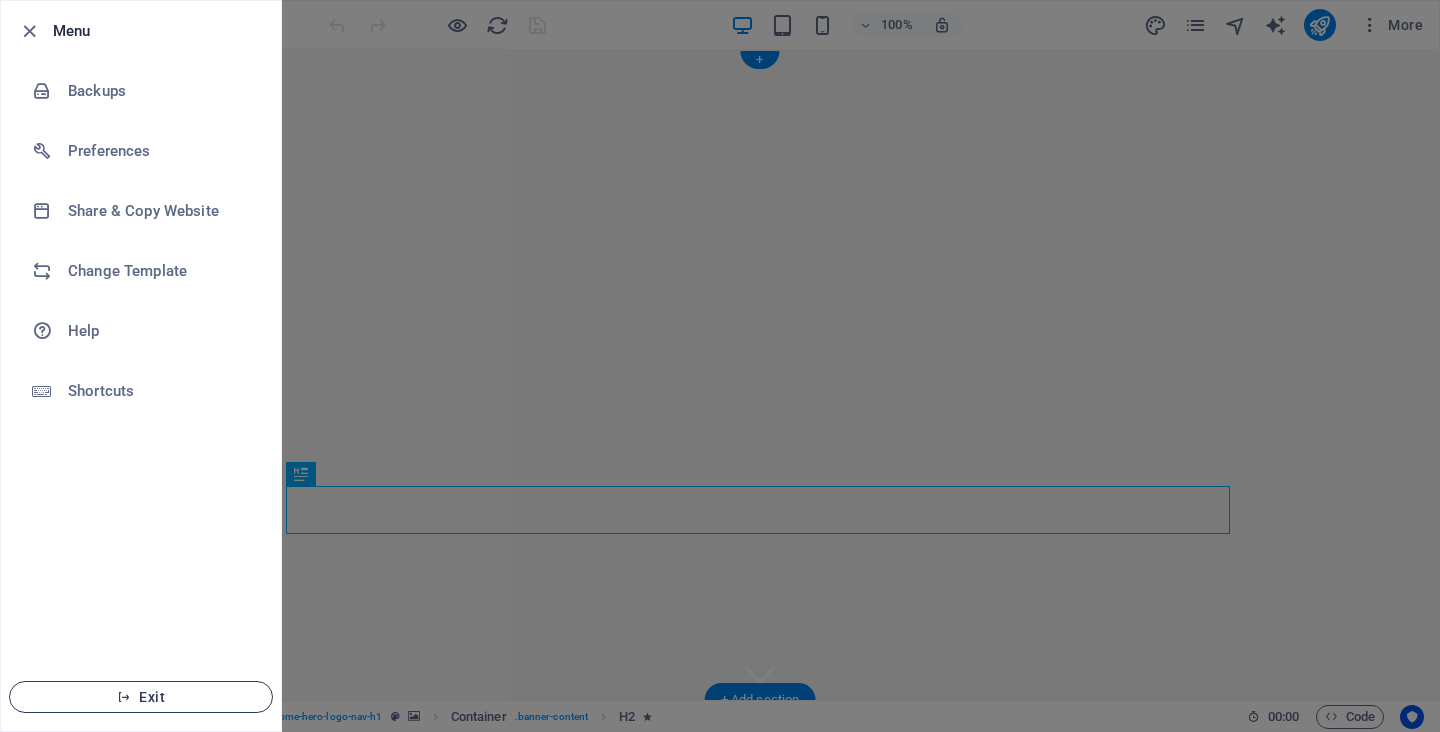 click on "Exit" at bounding box center [141, 697] 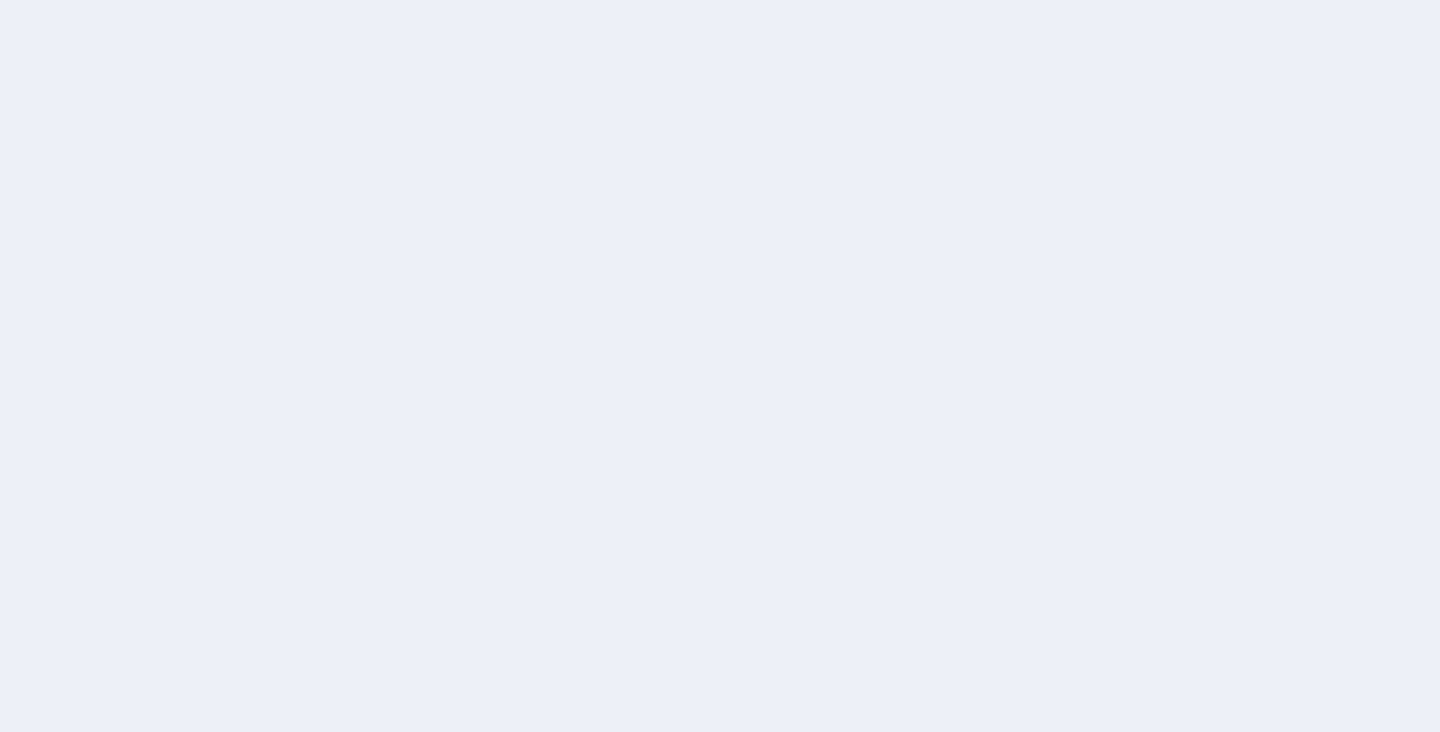 scroll, scrollTop: 0, scrollLeft: 0, axis: both 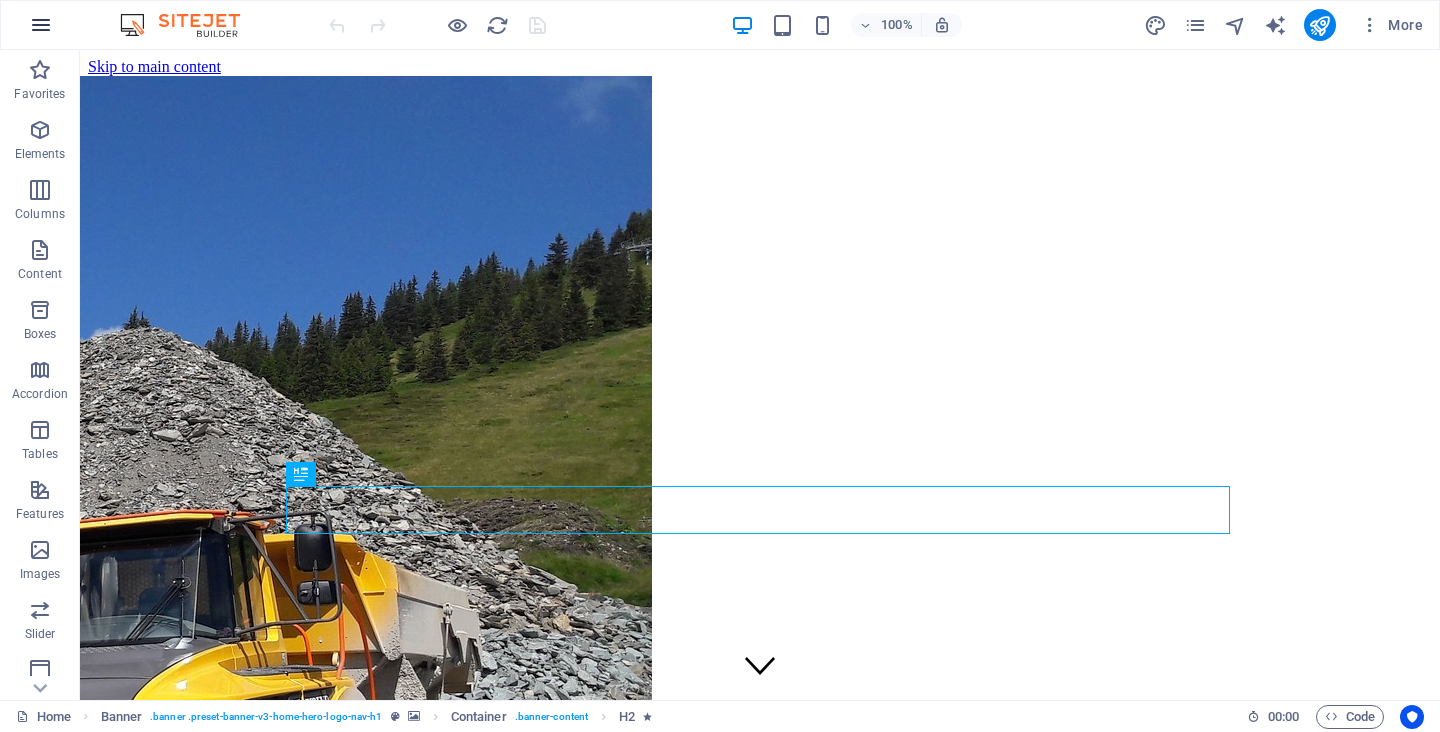 click at bounding box center (41, 25) 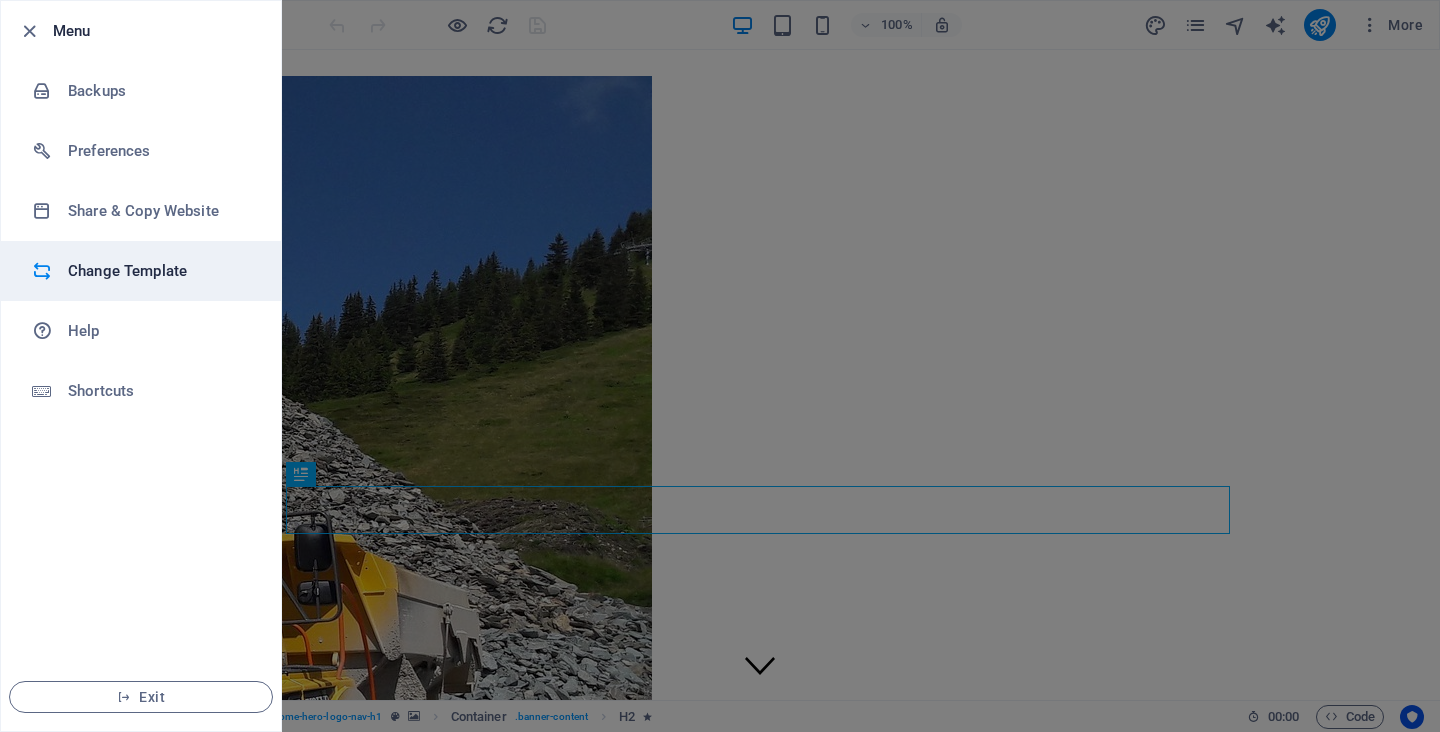 click on "Change Template" at bounding box center (160, 271) 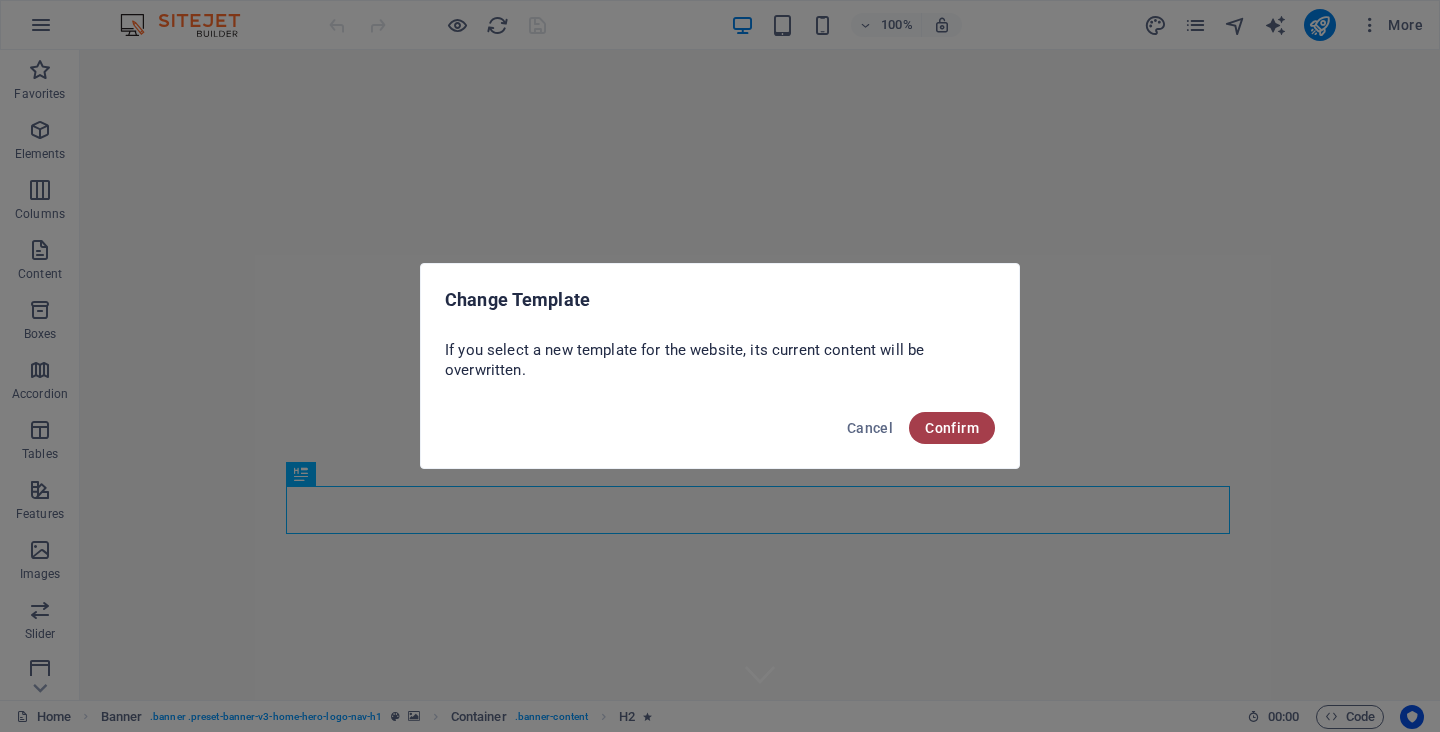 click on "Confirm" at bounding box center [952, 428] 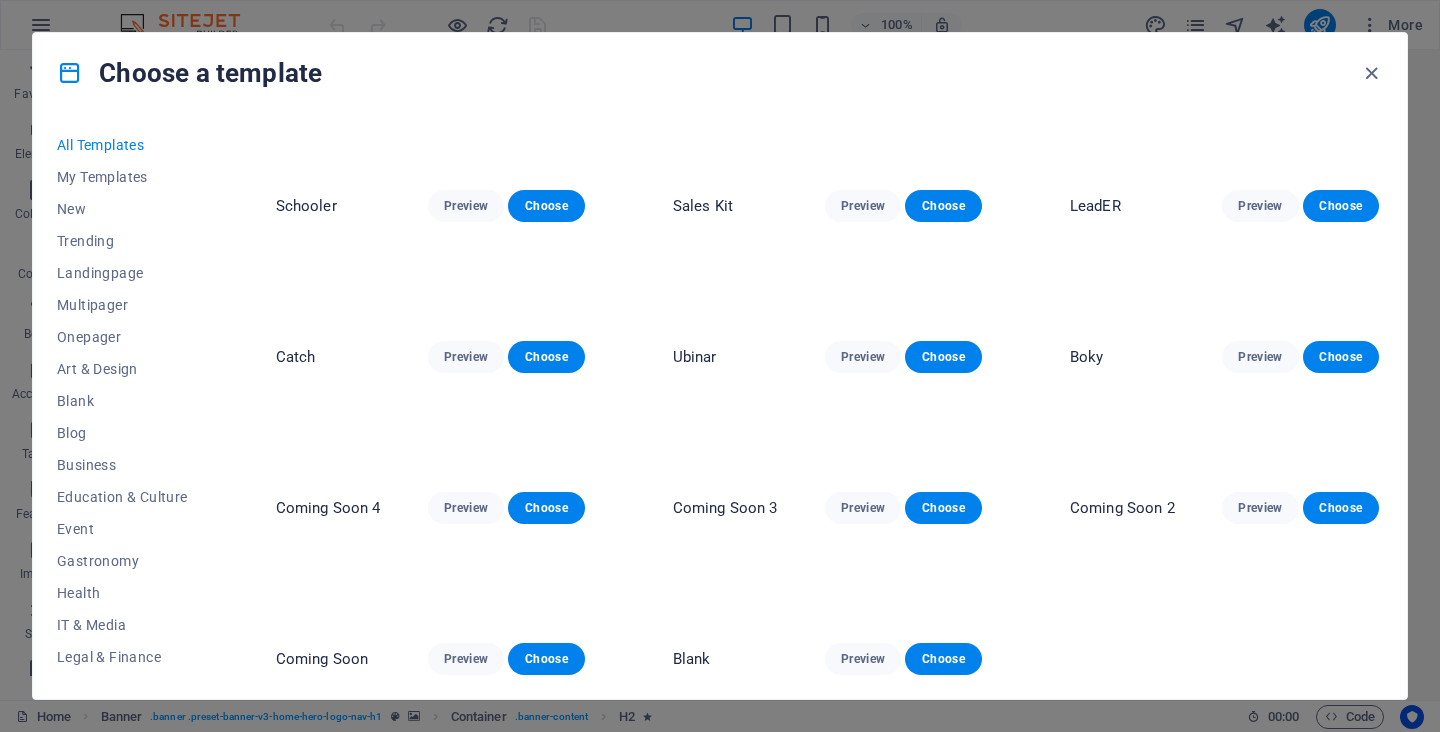 scroll, scrollTop: 16806, scrollLeft: 0, axis: vertical 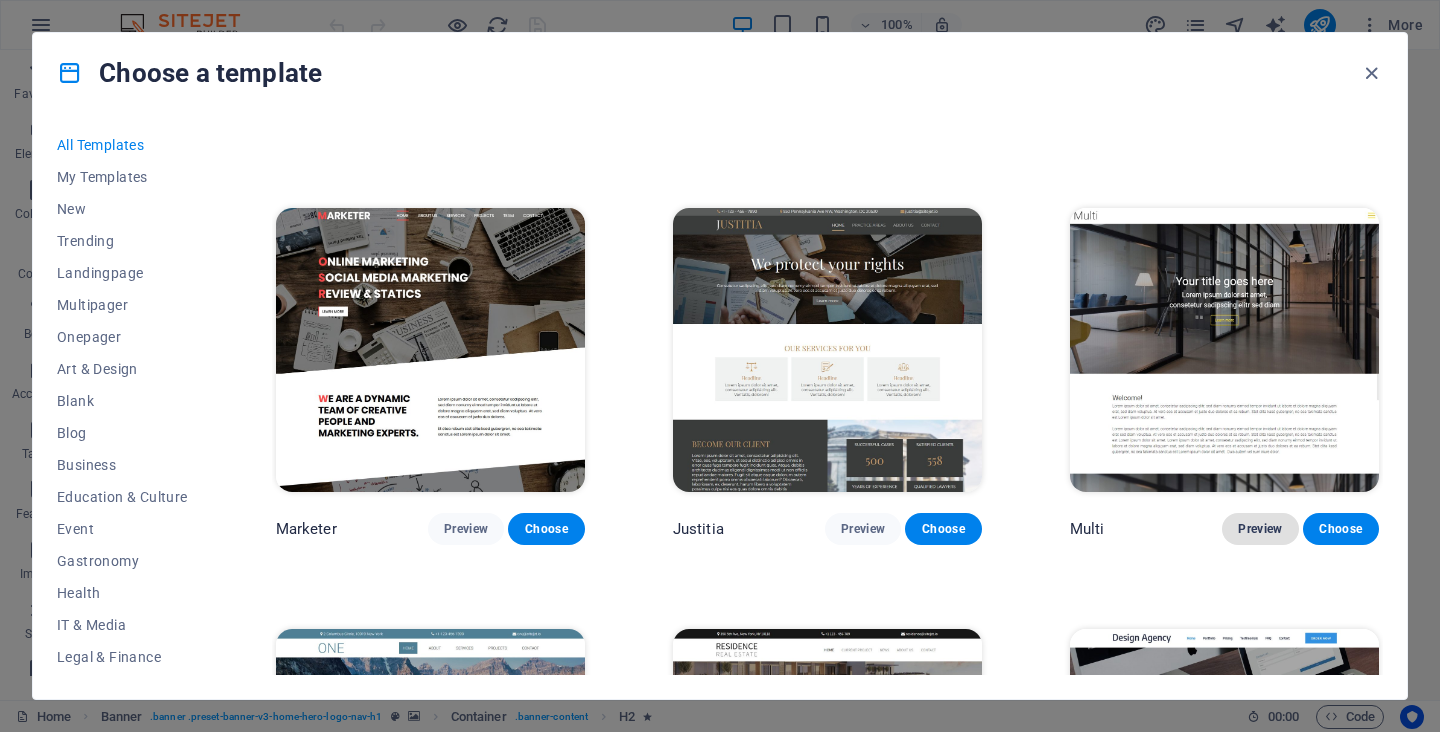 click on "Preview" at bounding box center [1260, 529] 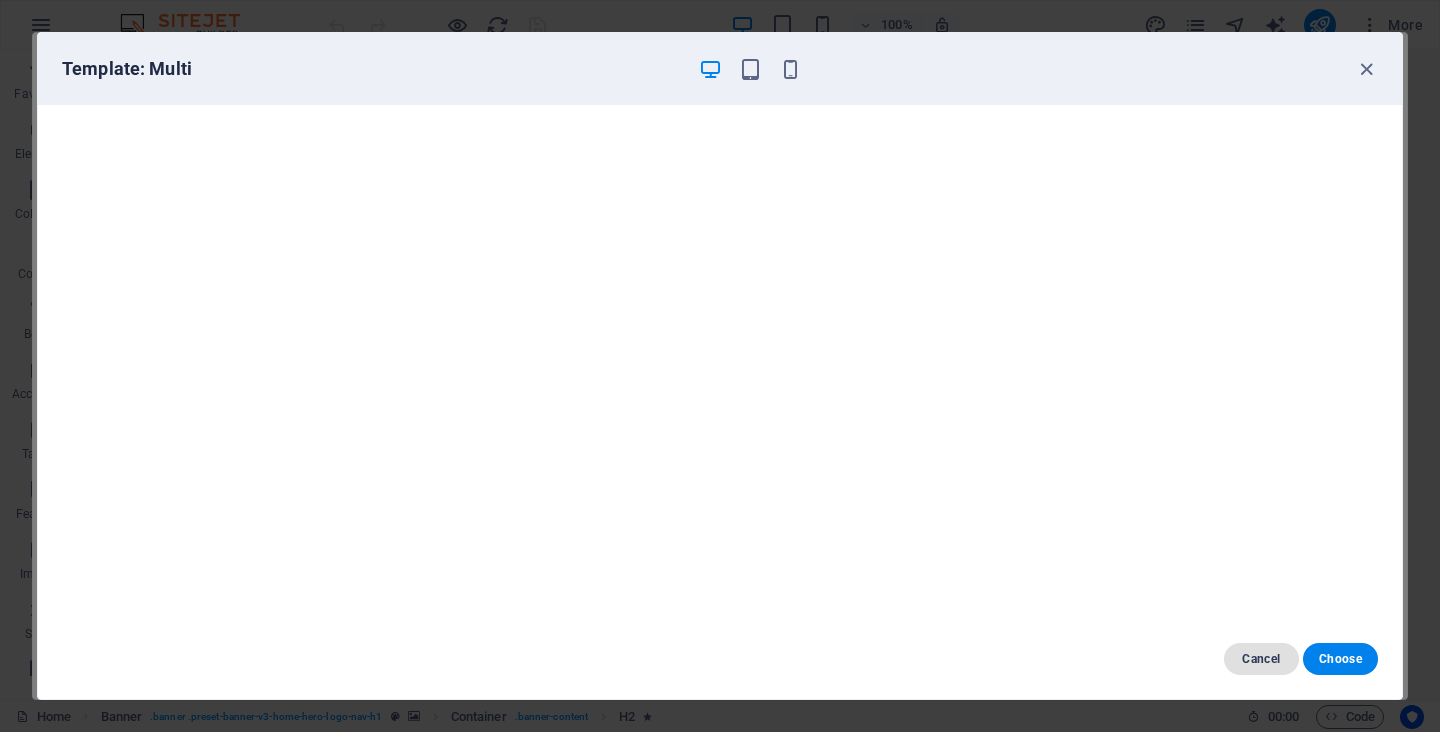 click on "Cancel" at bounding box center (1261, 659) 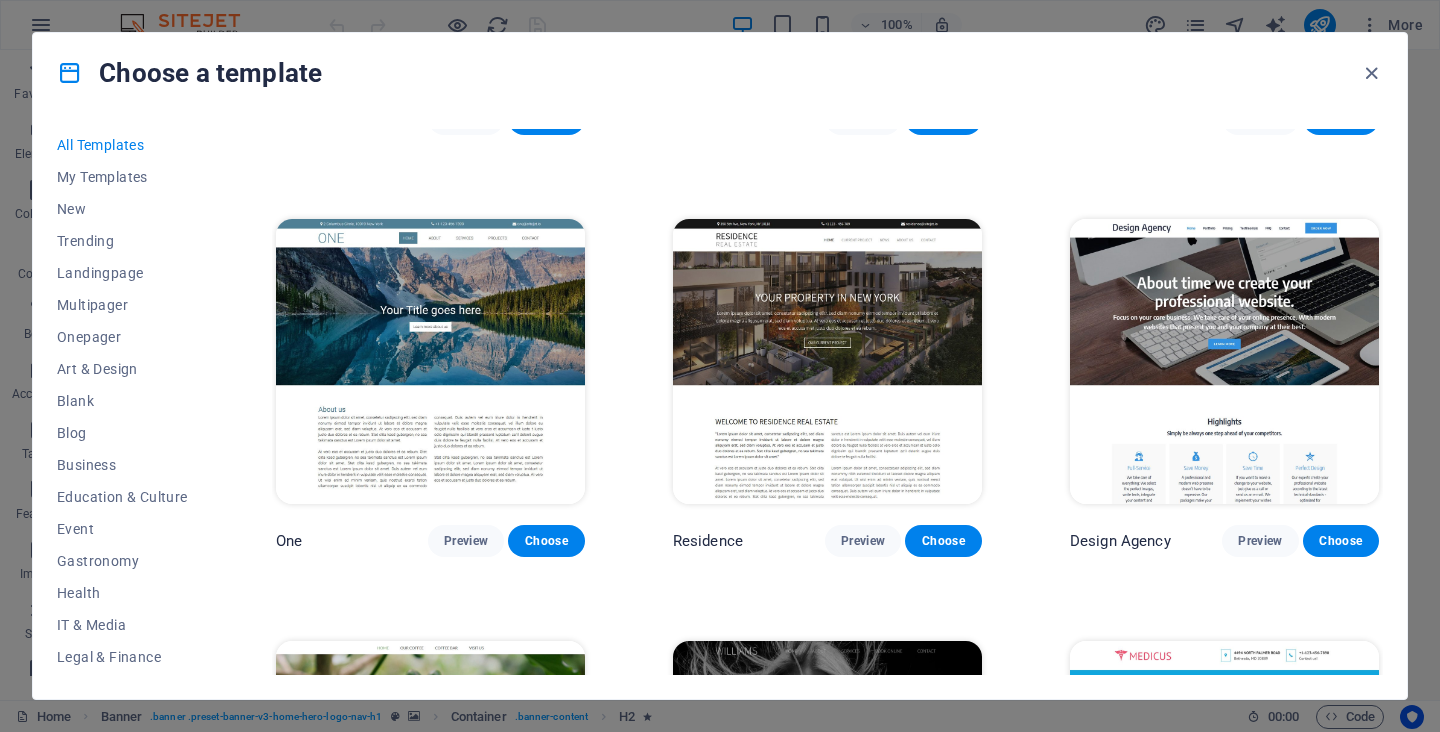 scroll, scrollTop: 17217, scrollLeft: 0, axis: vertical 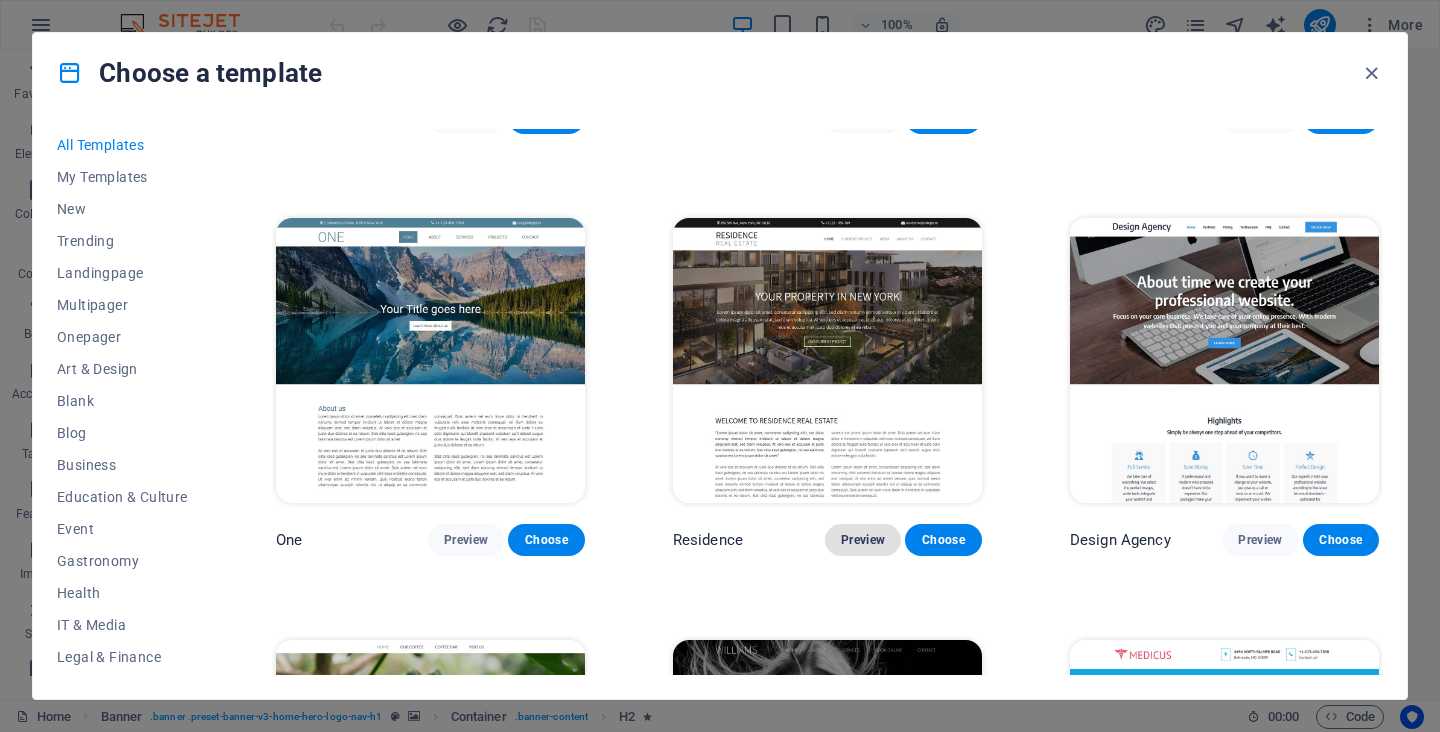 click on "Preview" at bounding box center (863, 540) 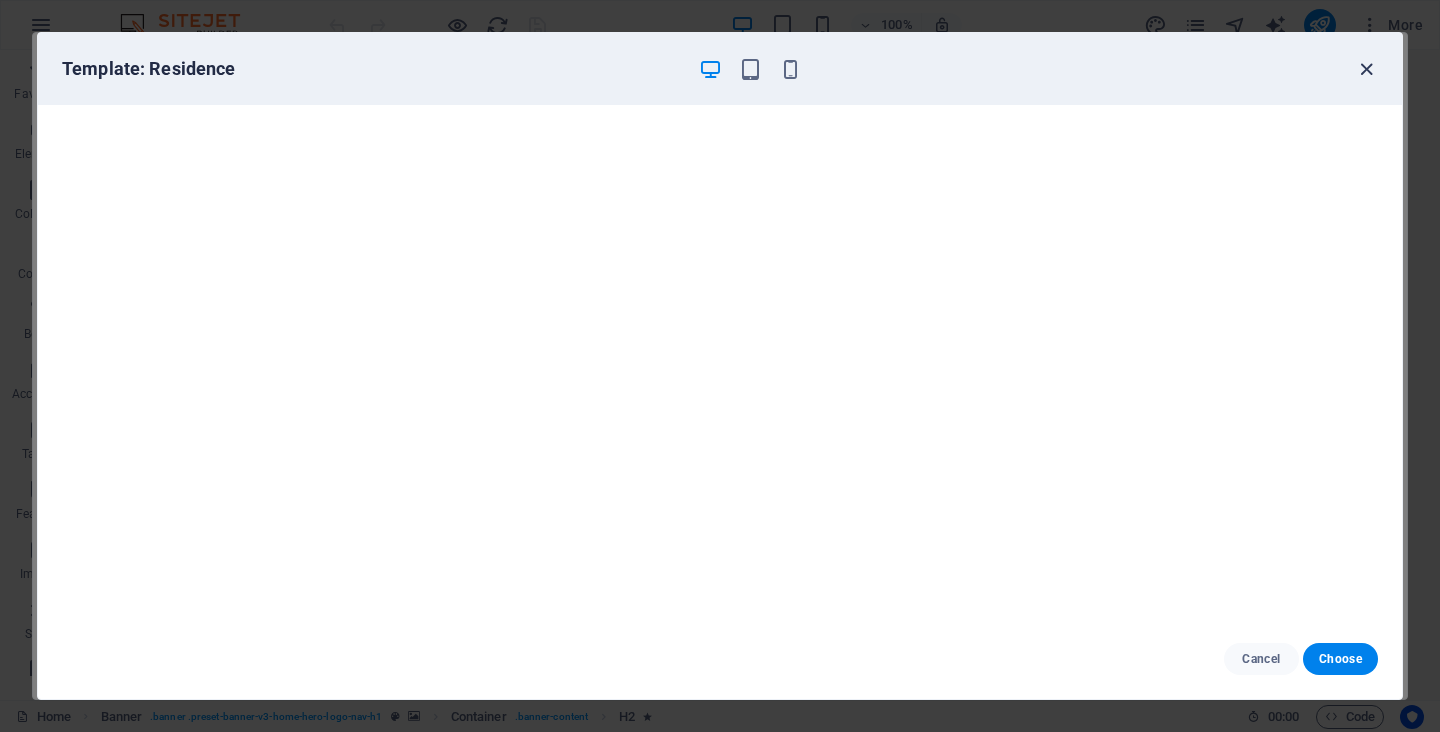 click at bounding box center [1366, 69] 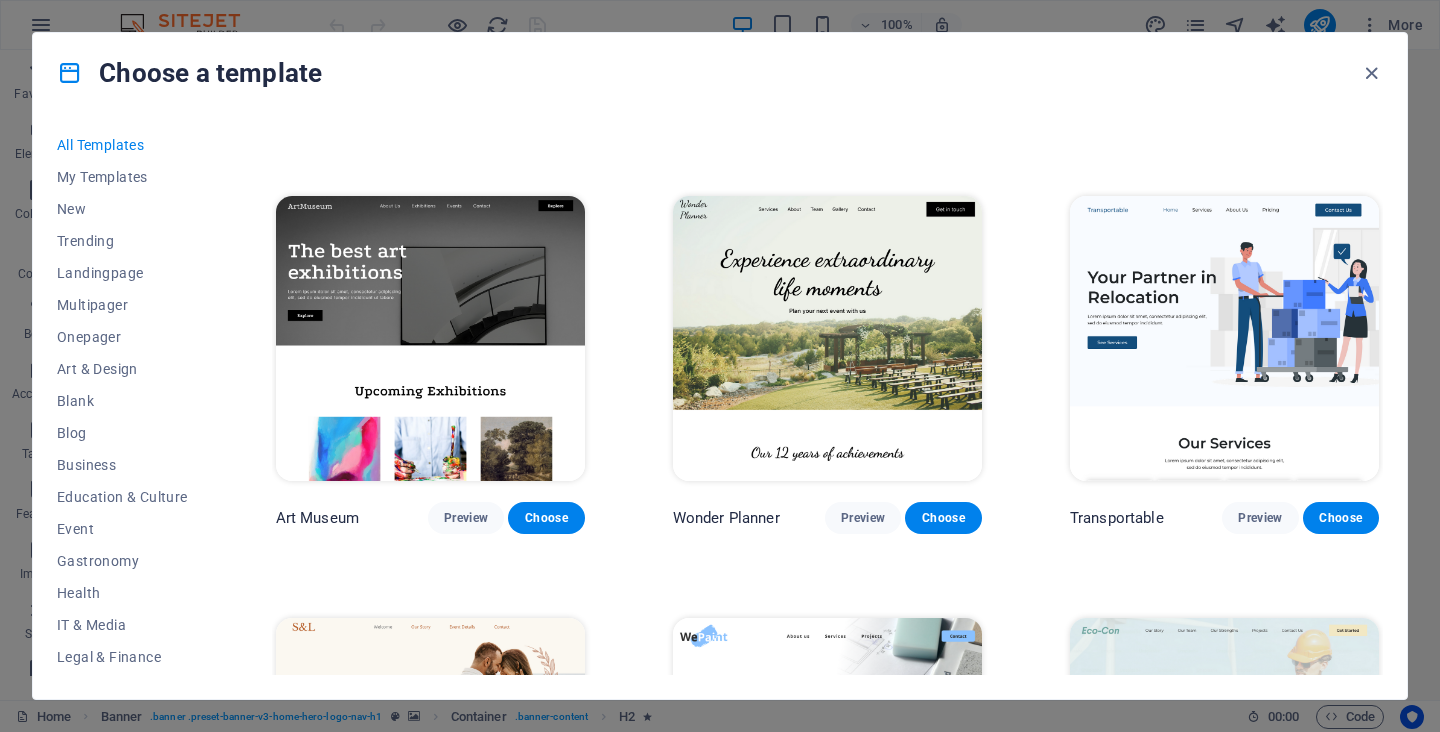 scroll, scrollTop: 393, scrollLeft: 0, axis: vertical 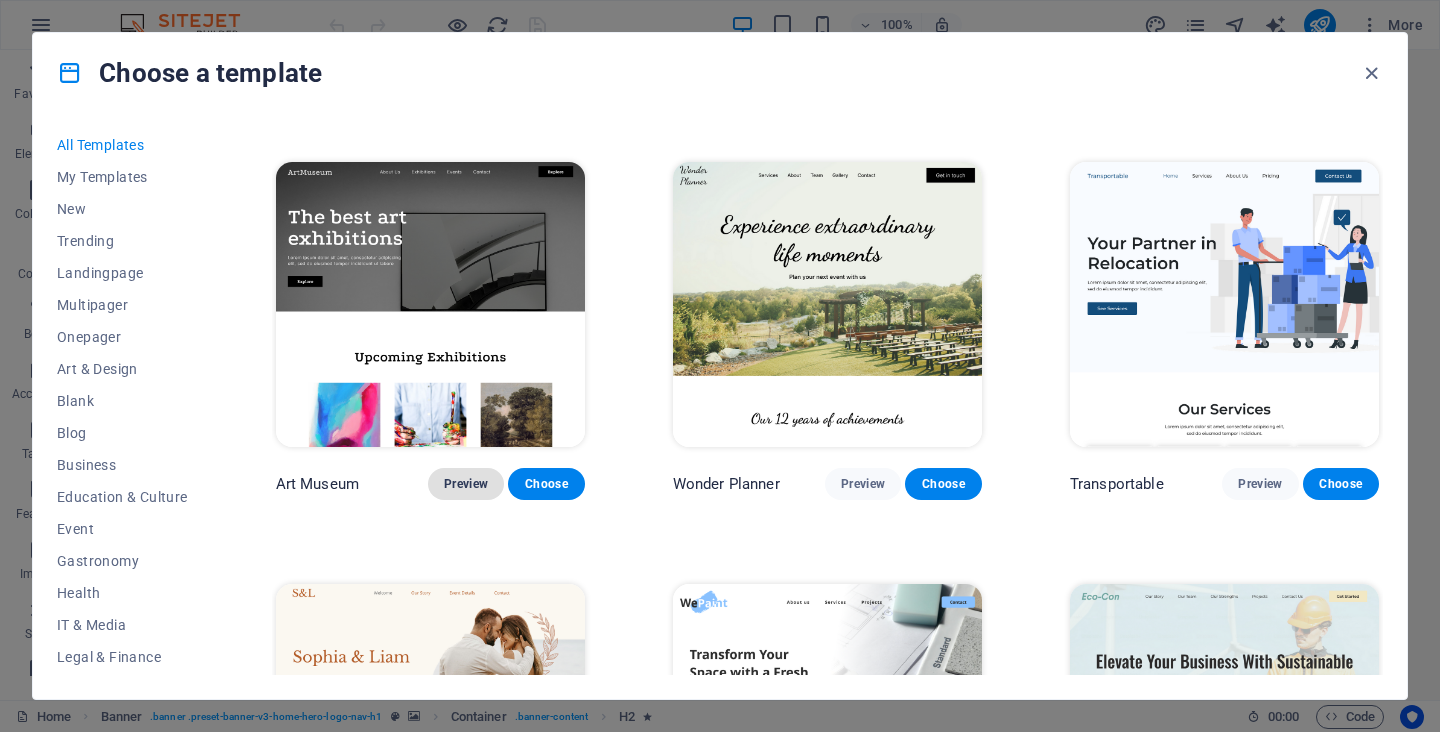 click on "Preview" at bounding box center (466, 484) 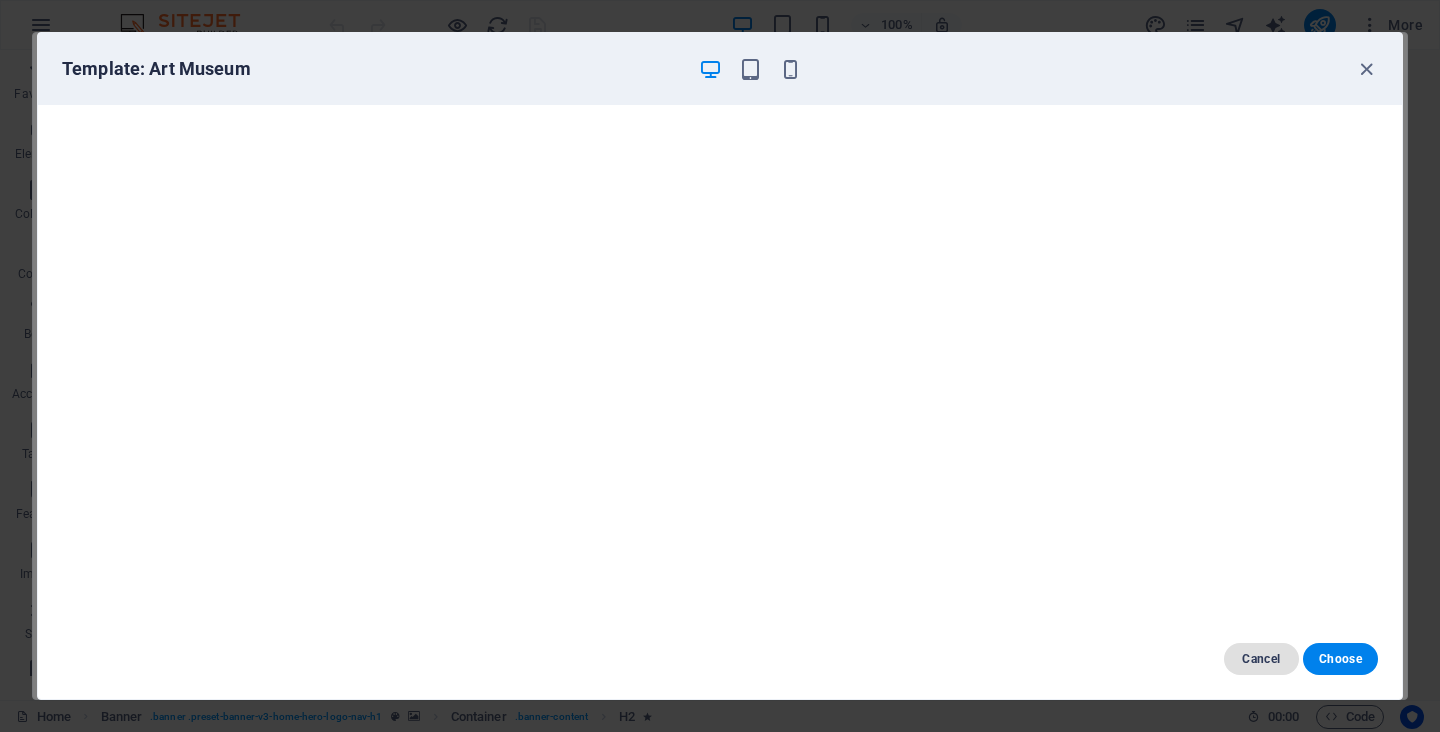 click on "Cancel" at bounding box center (1261, 659) 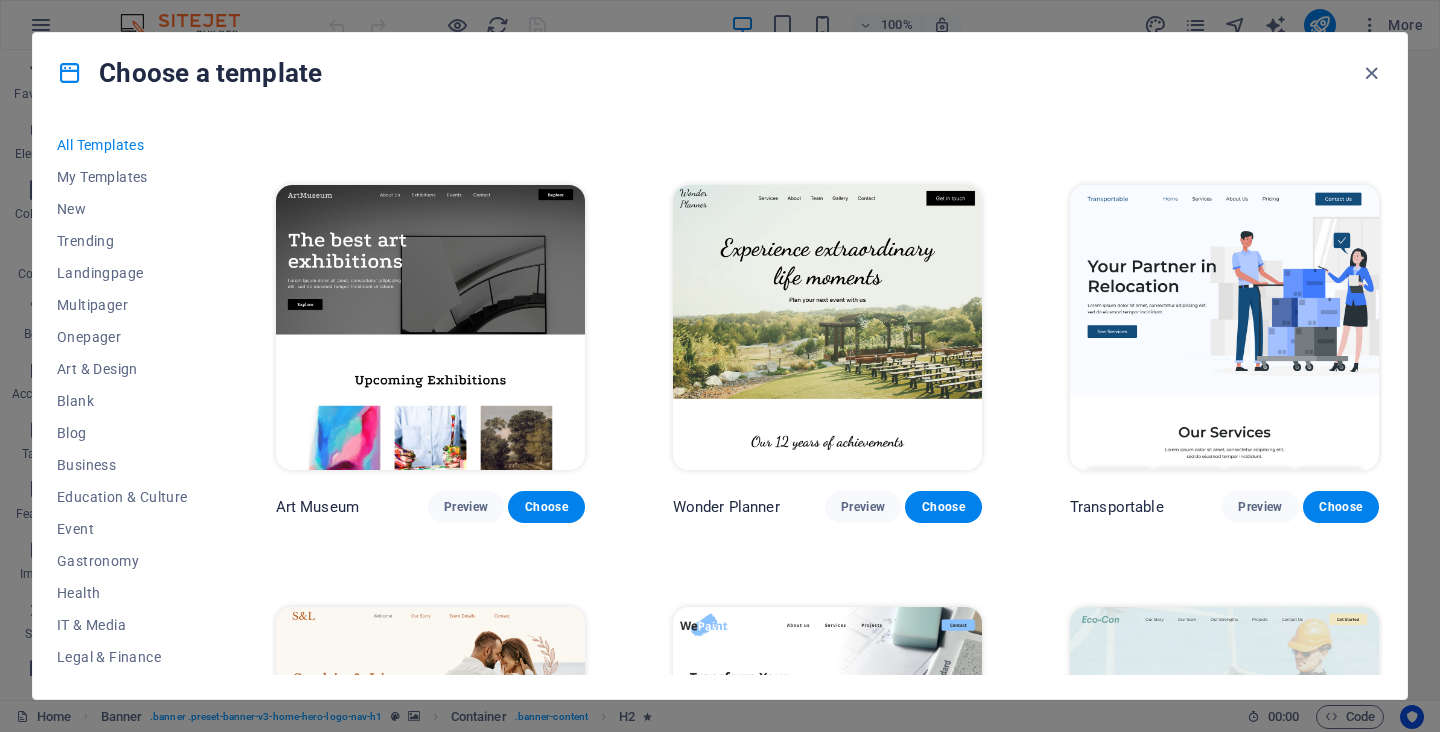 scroll, scrollTop: 360, scrollLeft: 0, axis: vertical 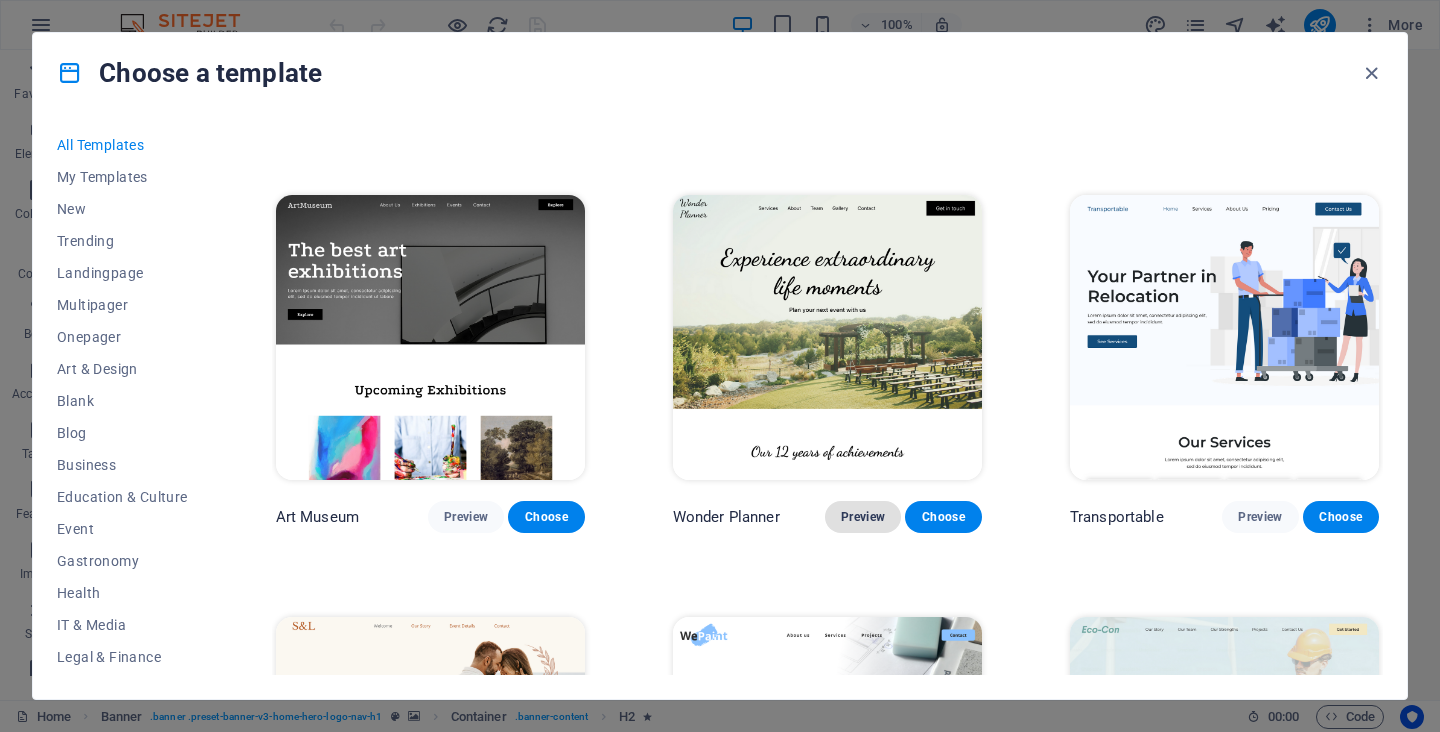click on "Preview" at bounding box center (863, 517) 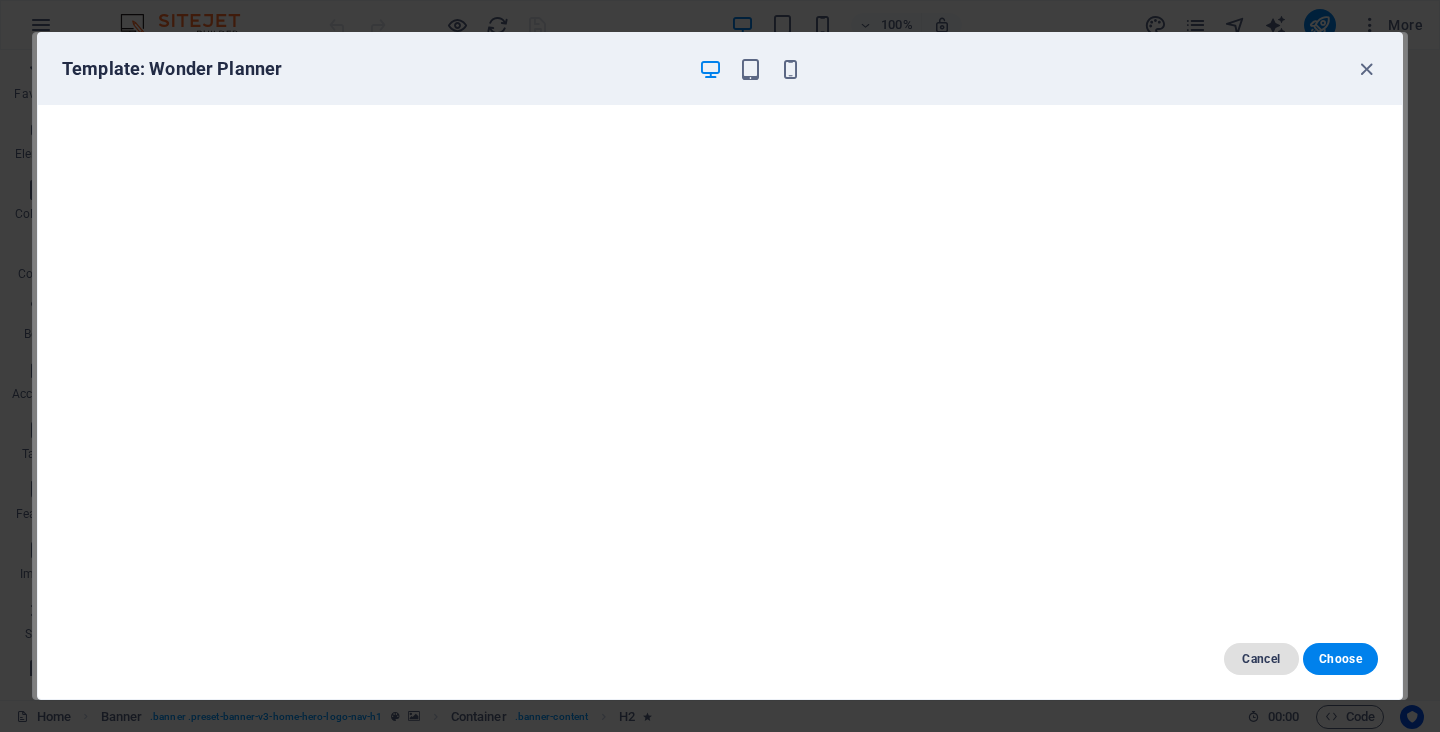 click on "Cancel" at bounding box center [1261, 659] 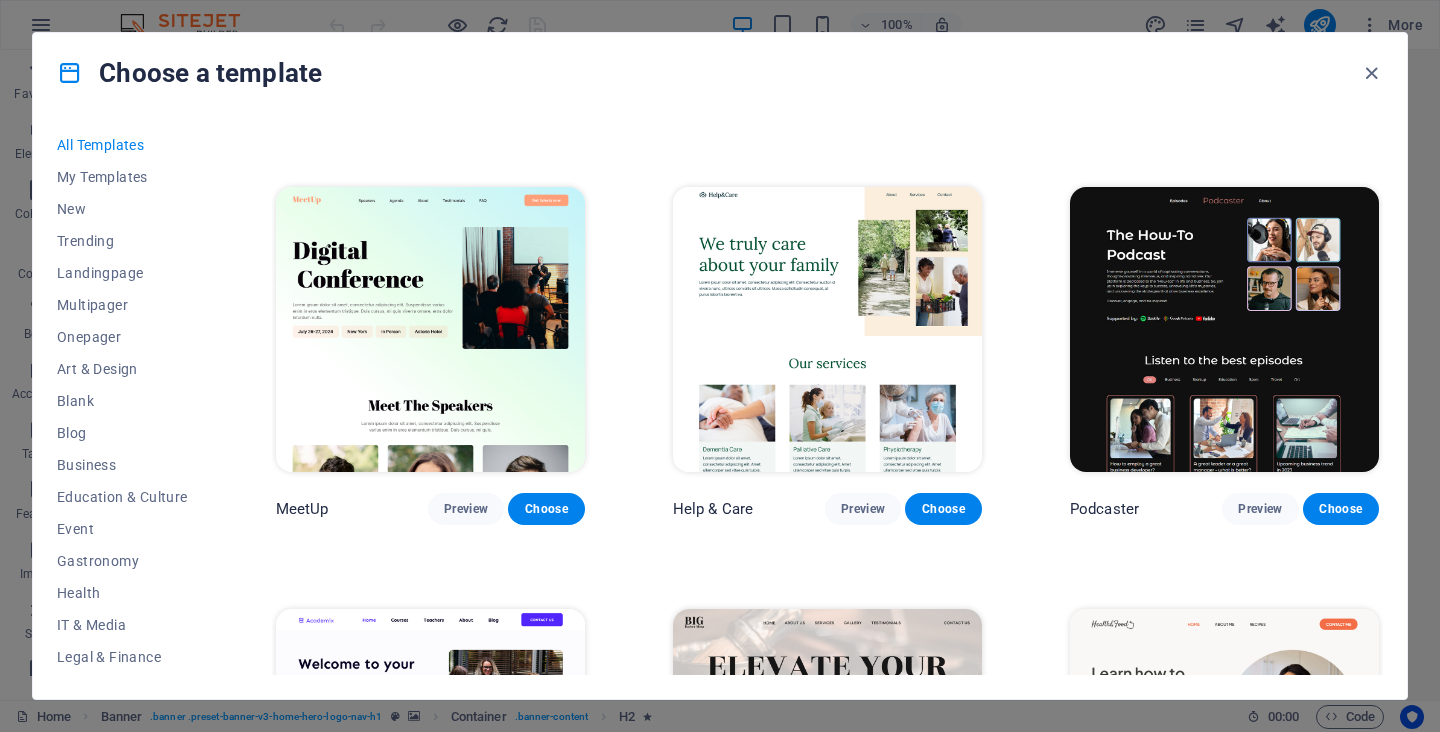 scroll, scrollTop: 1217, scrollLeft: 0, axis: vertical 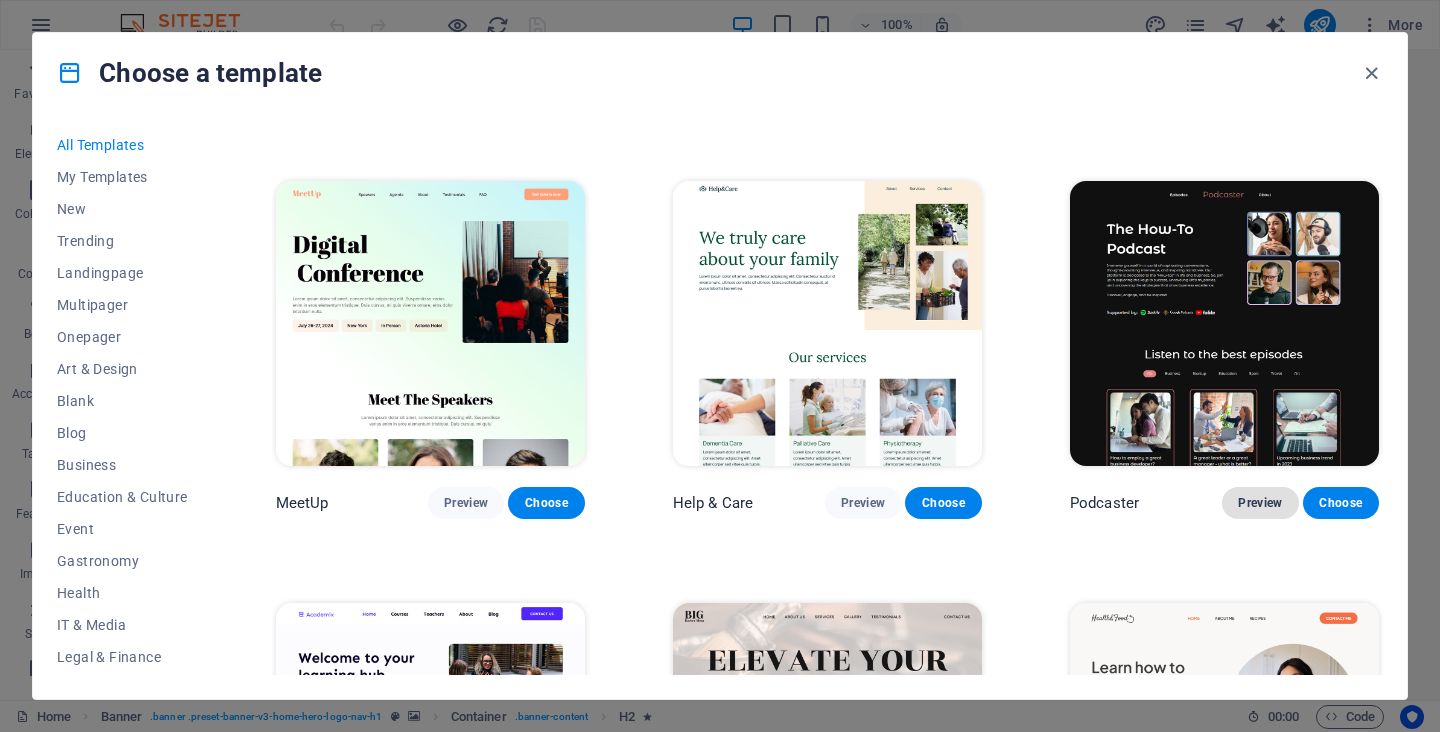 click on "Preview" at bounding box center (1260, 503) 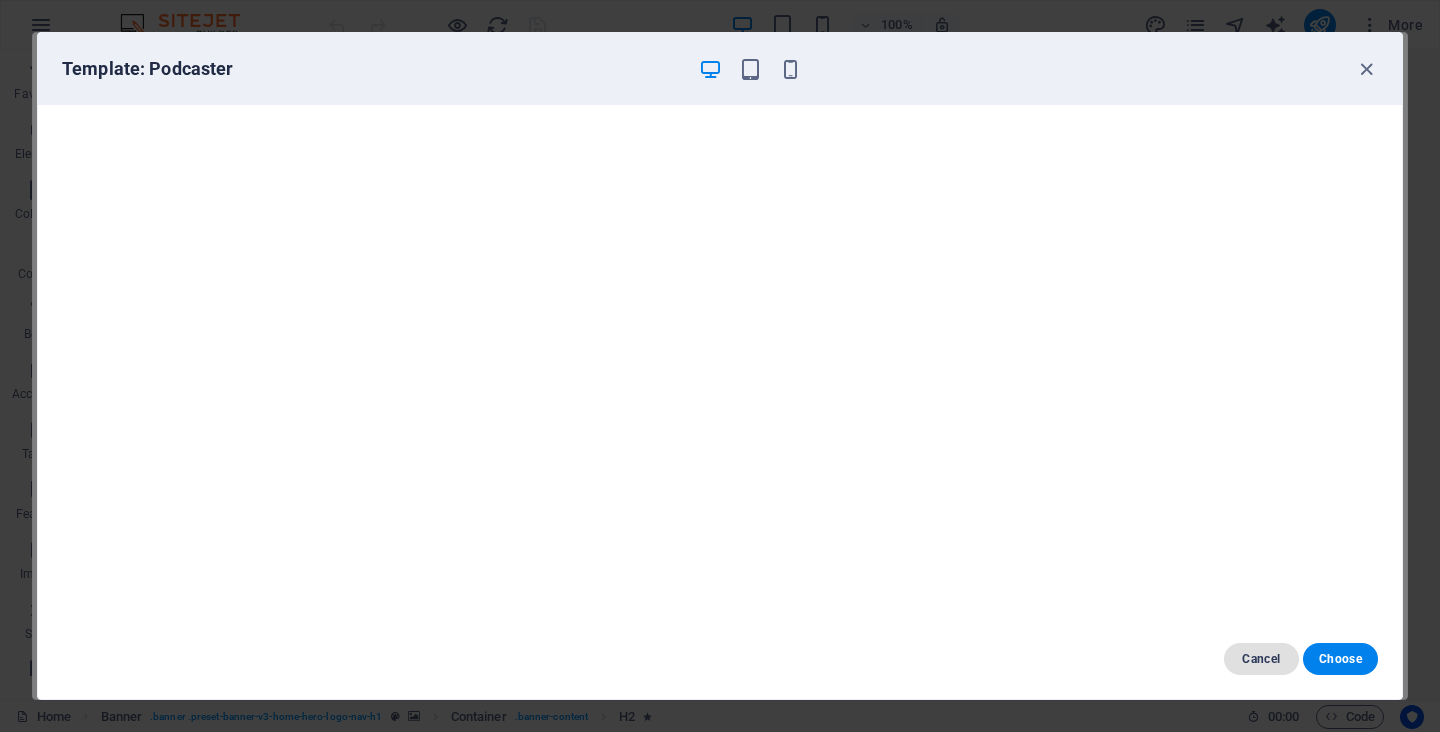click on "Cancel" at bounding box center [1261, 659] 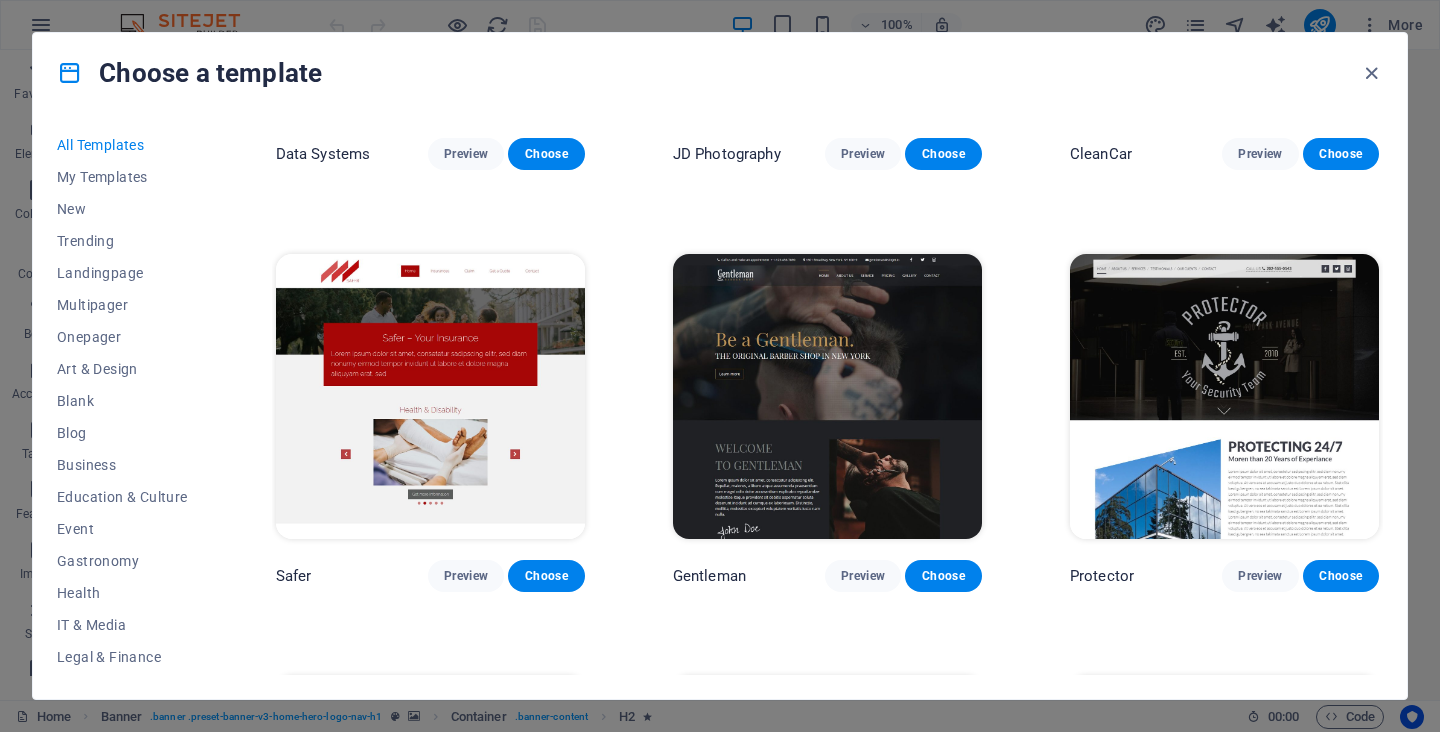 scroll, scrollTop: 7895, scrollLeft: 0, axis: vertical 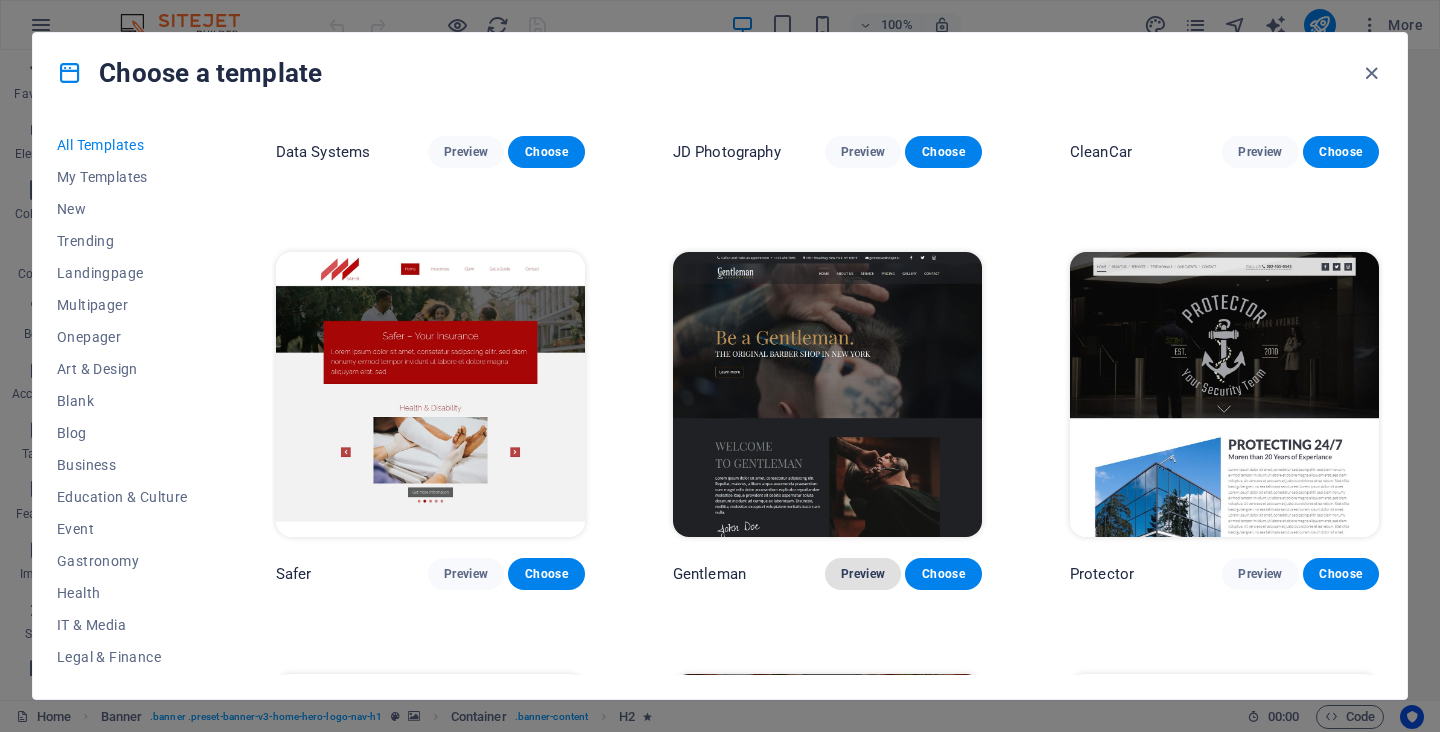 click on "Preview" at bounding box center (863, 574) 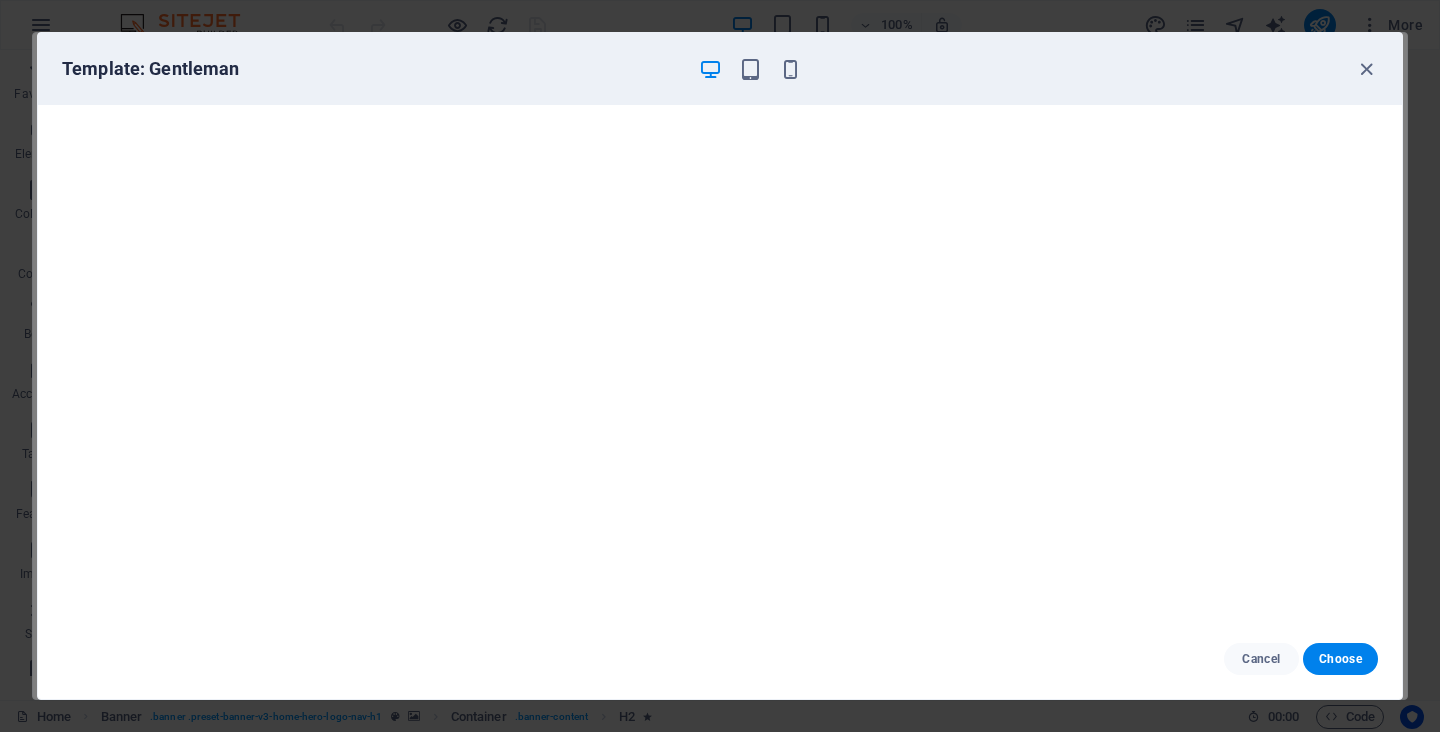 scroll, scrollTop: 5, scrollLeft: 0, axis: vertical 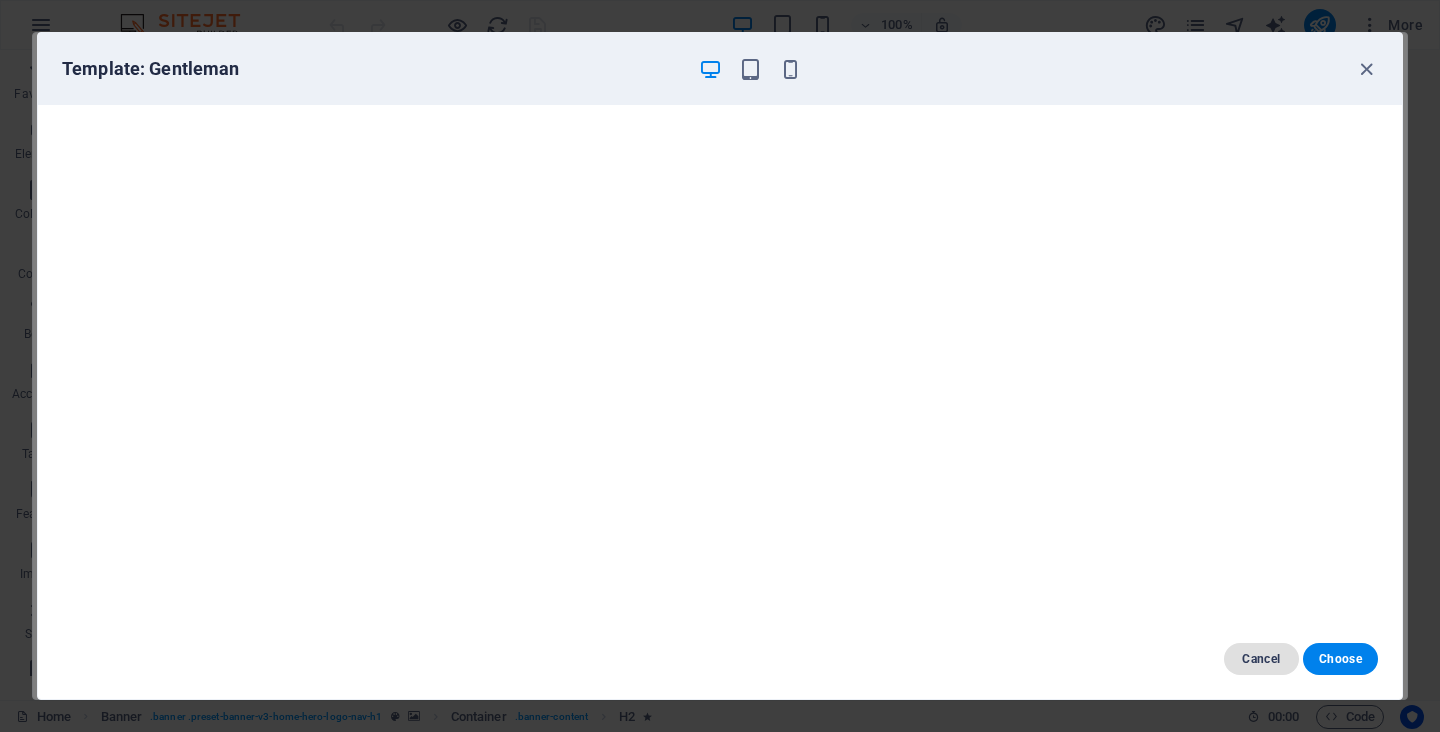click on "Cancel" at bounding box center [1261, 659] 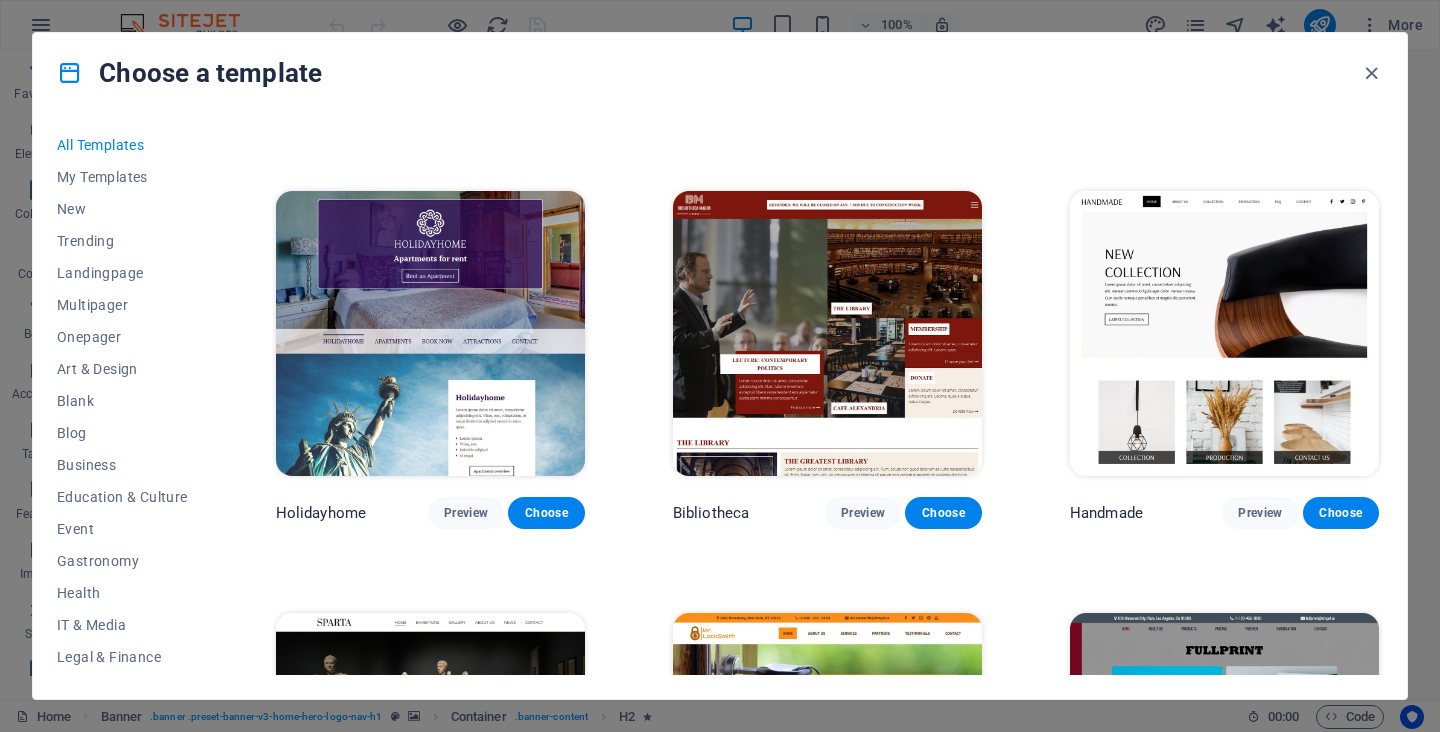 scroll, scrollTop: 10894, scrollLeft: 0, axis: vertical 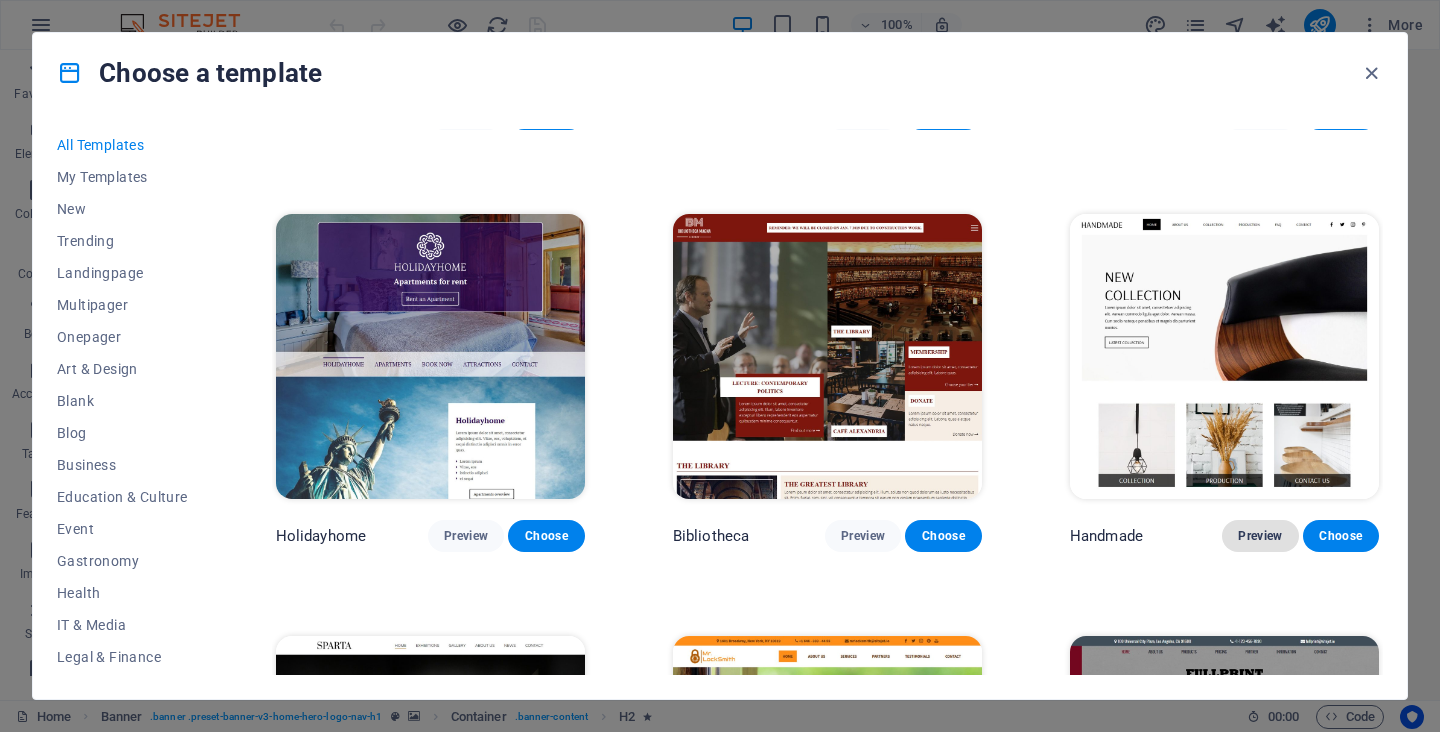 click on "Preview" at bounding box center (1260, 536) 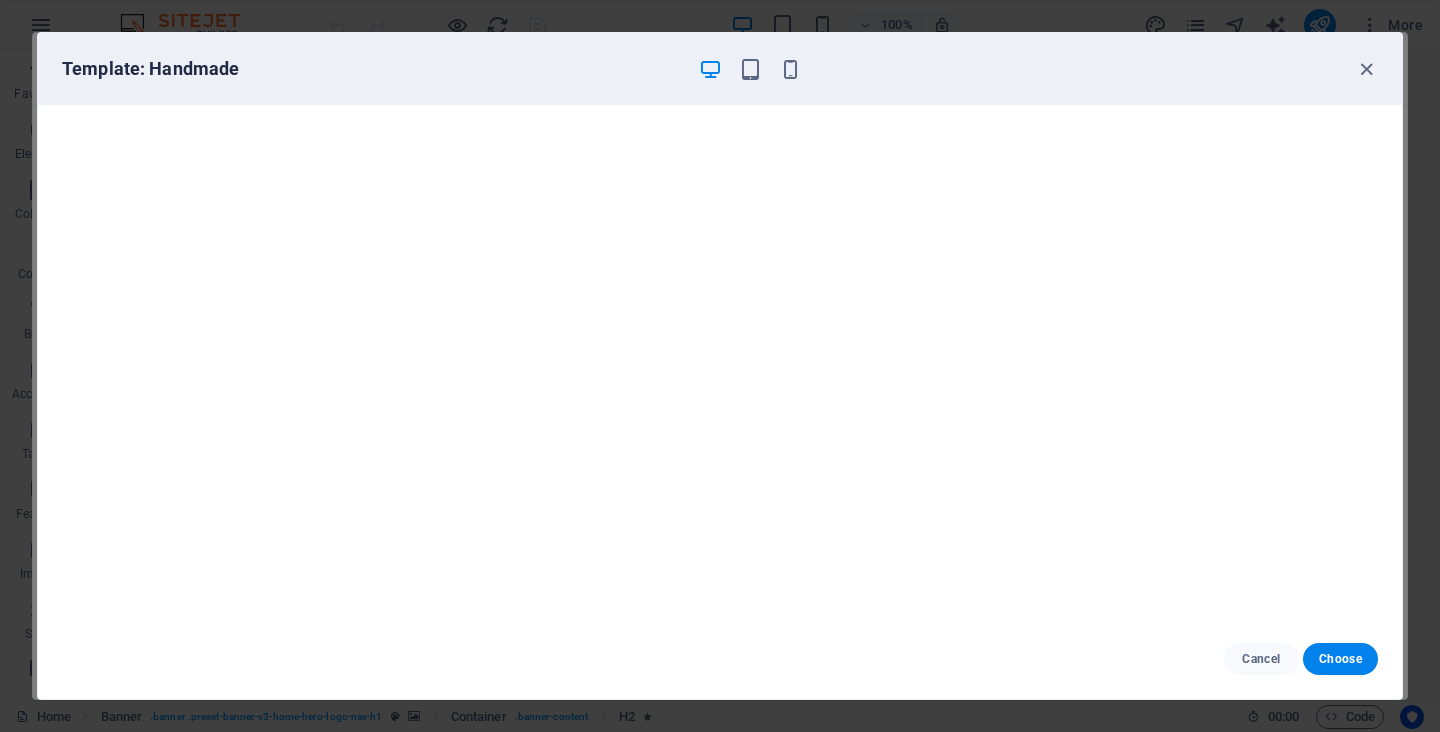 scroll, scrollTop: 0, scrollLeft: 0, axis: both 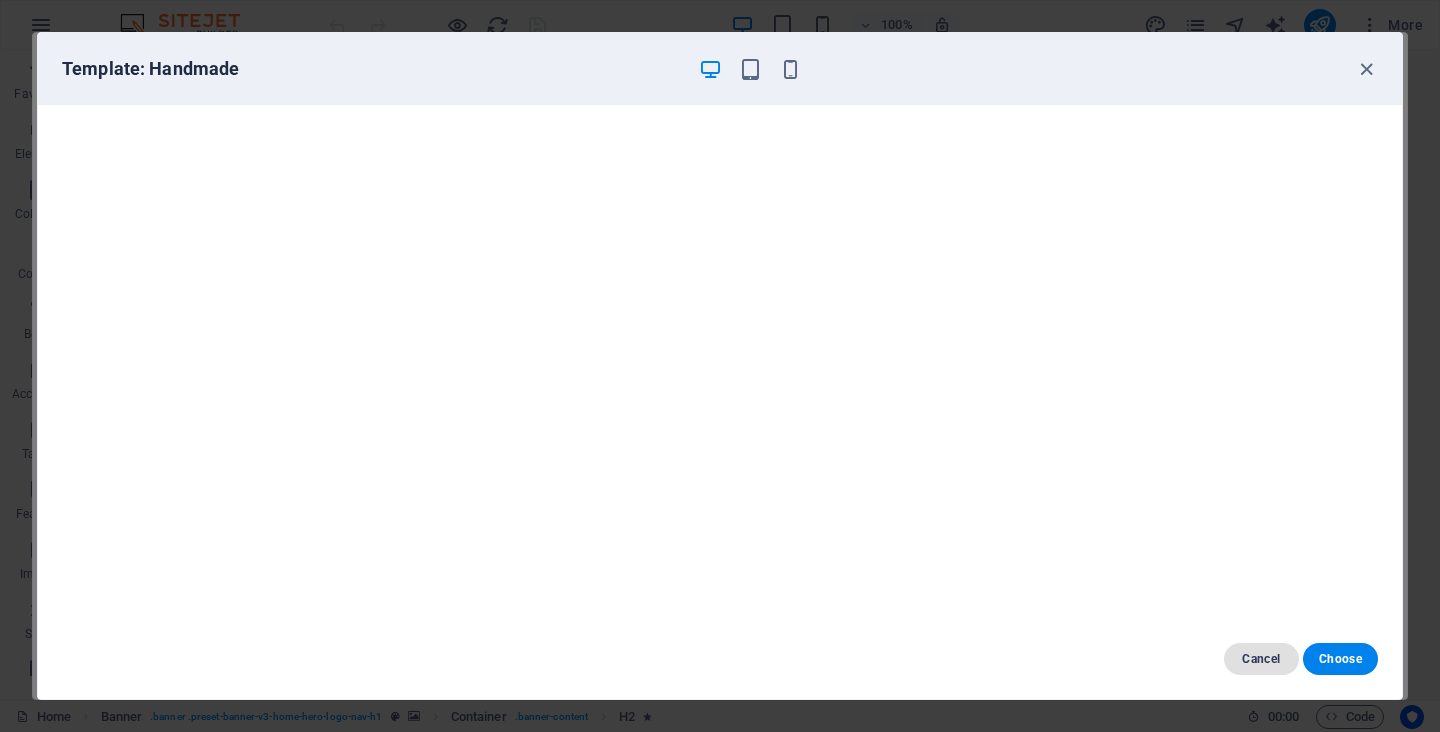 click on "Cancel" at bounding box center (1261, 659) 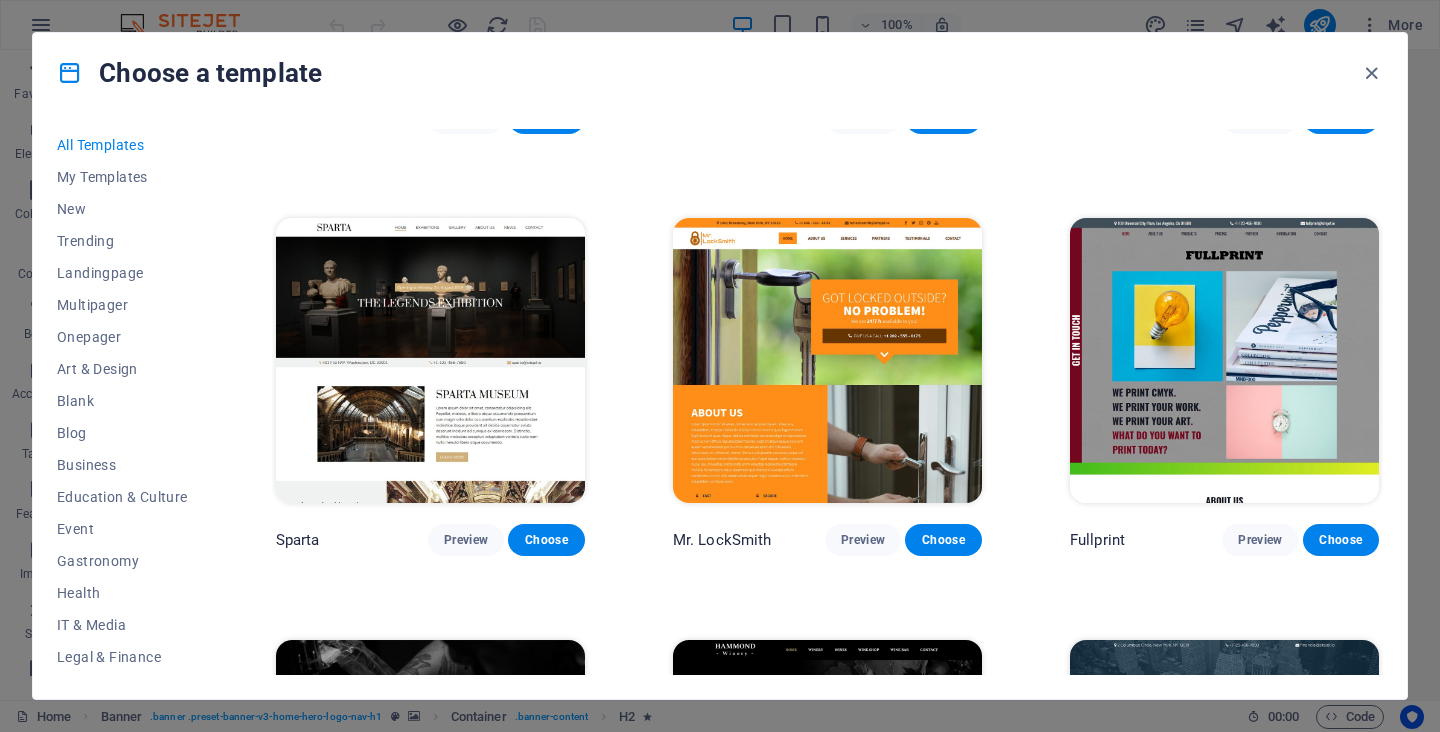 scroll, scrollTop: 11314, scrollLeft: 0, axis: vertical 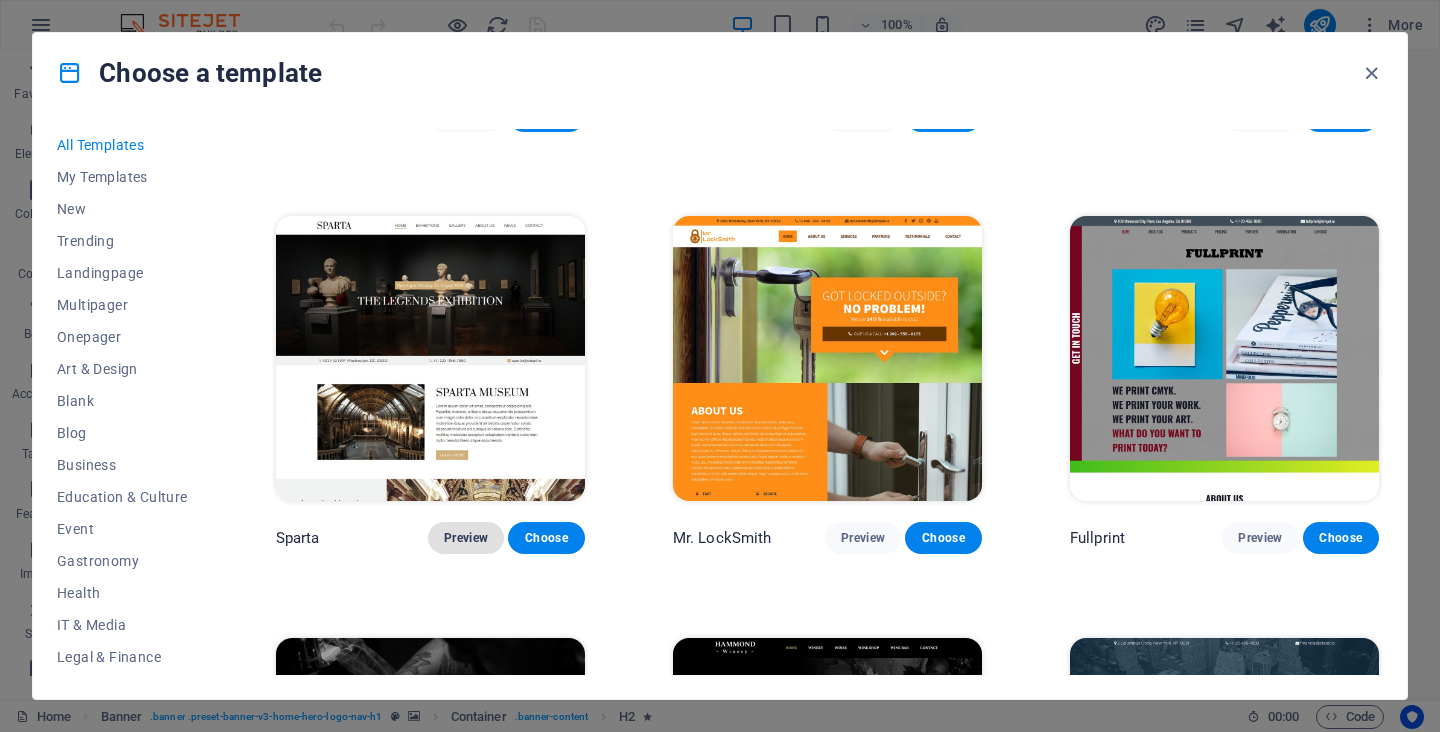 click on "Preview" at bounding box center (466, 538) 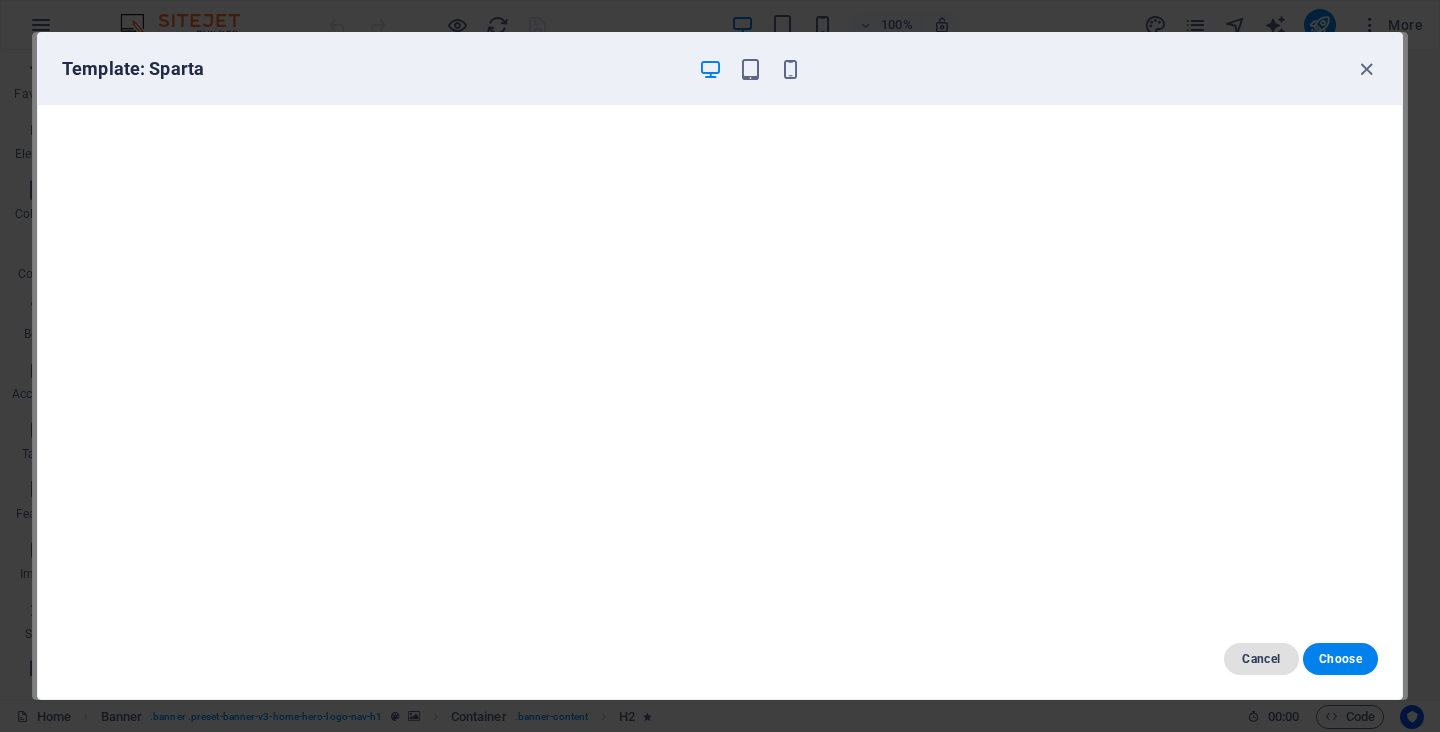 click on "Cancel" at bounding box center [1261, 659] 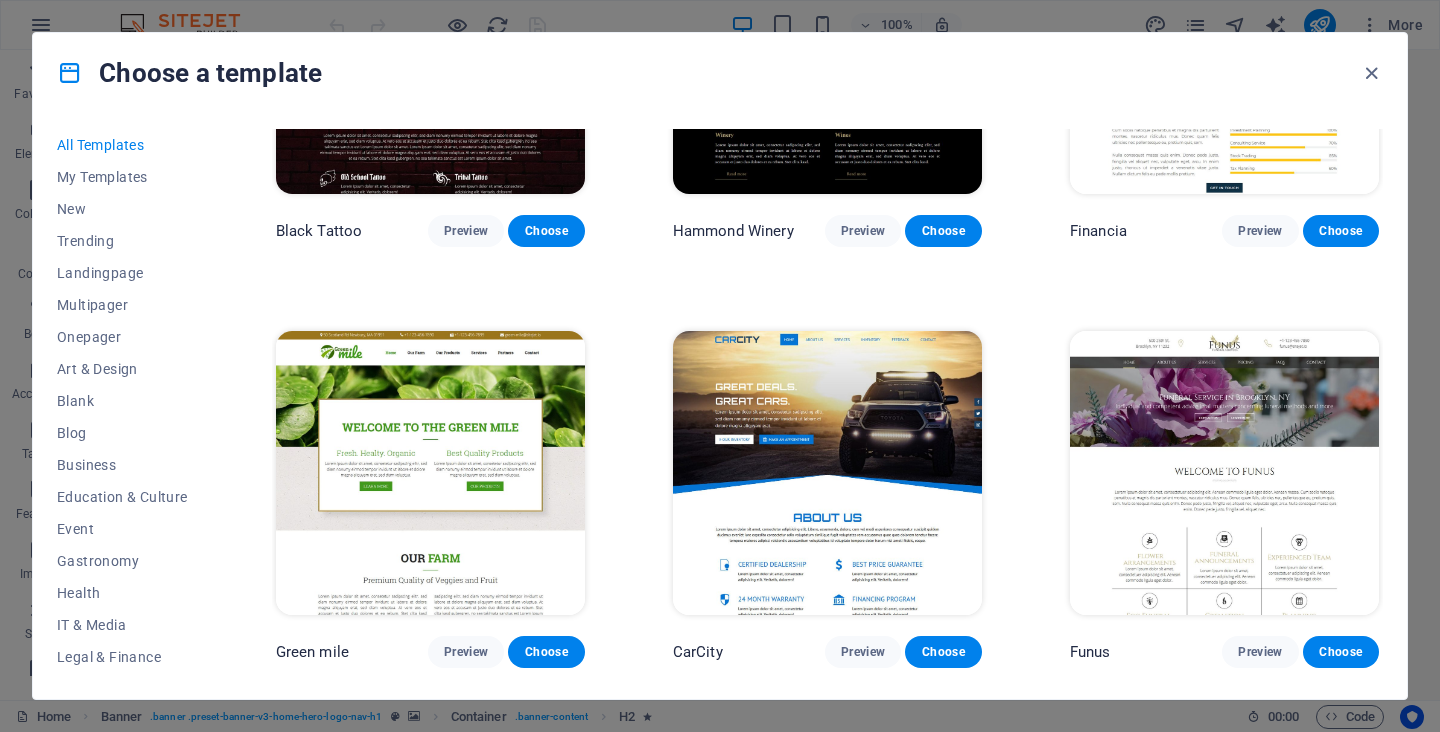 scroll, scrollTop: 12043, scrollLeft: 0, axis: vertical 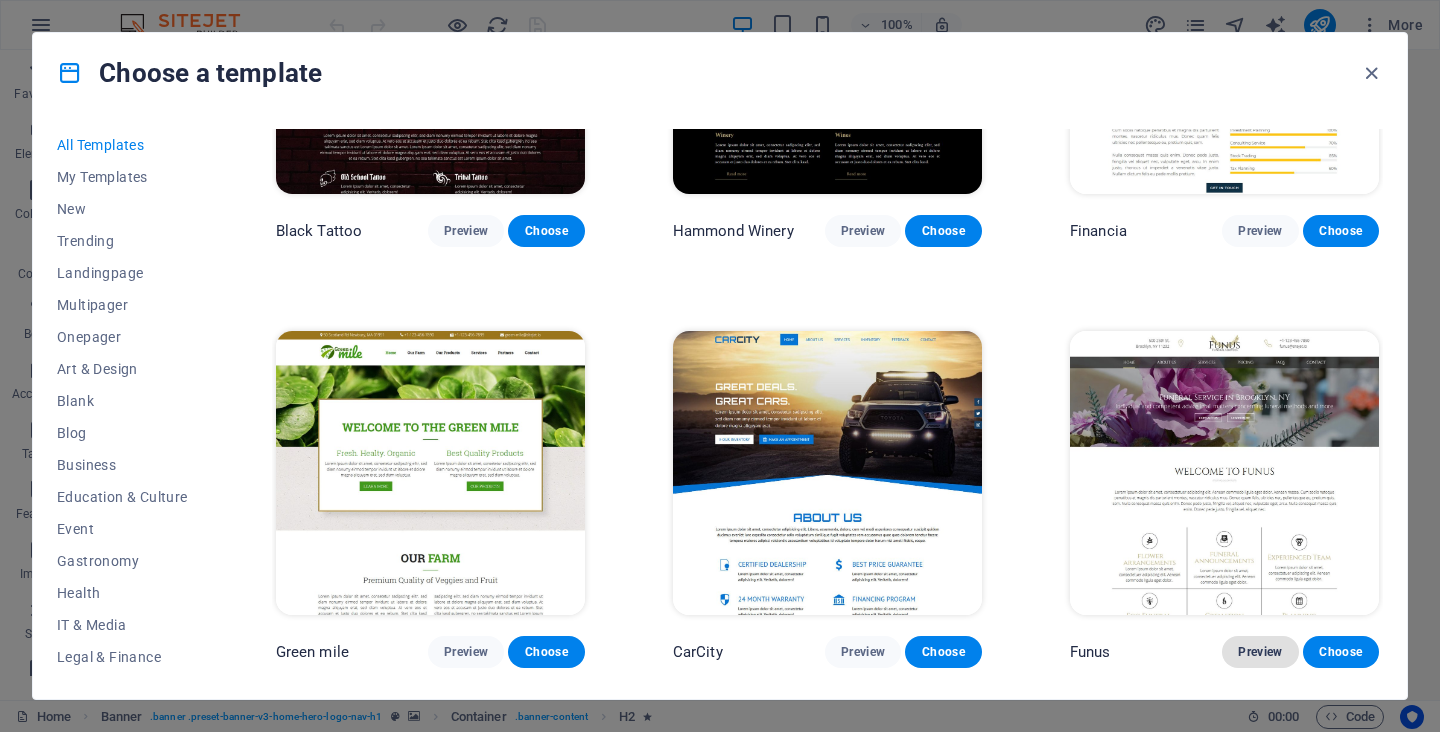 click on "Preview" at bounding box center [1260, 652] 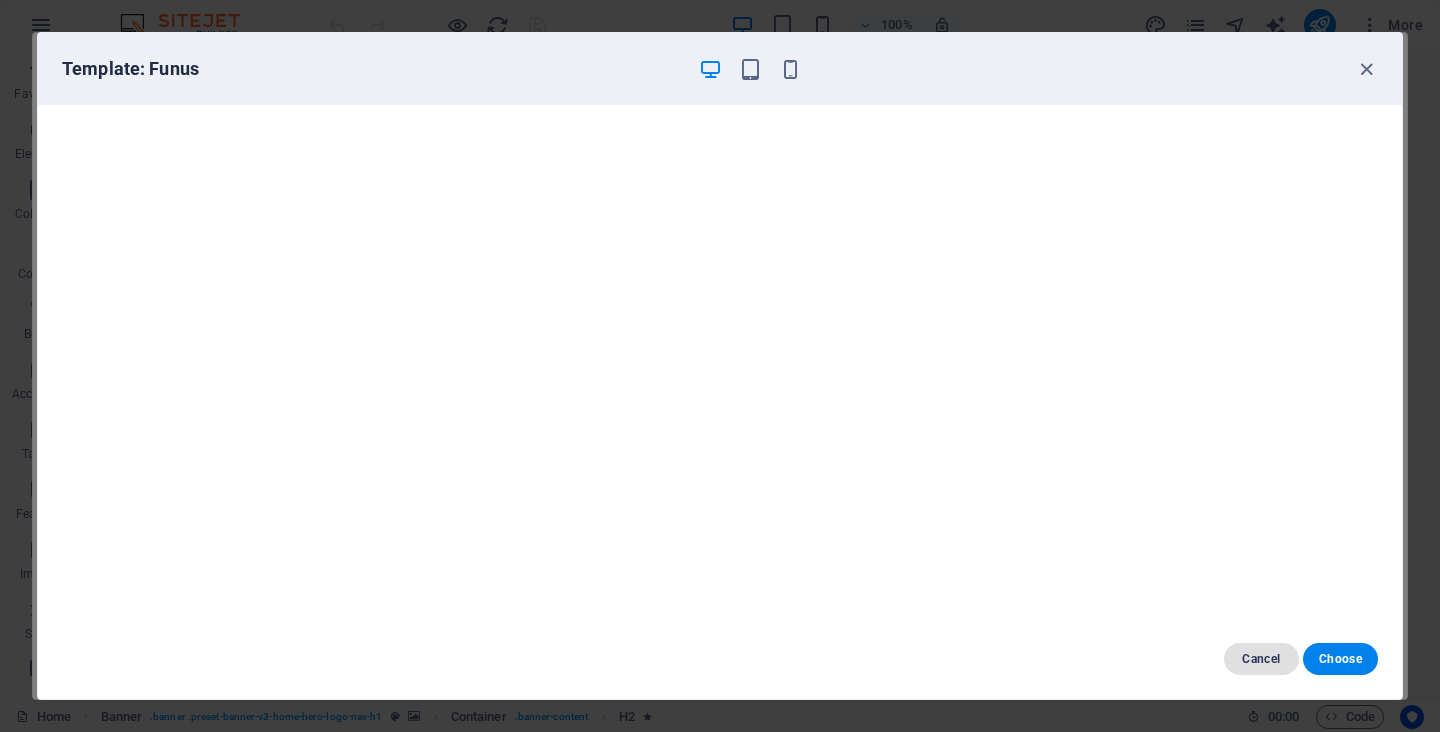 click on "Cancel" at bounding box center [1261, 659] 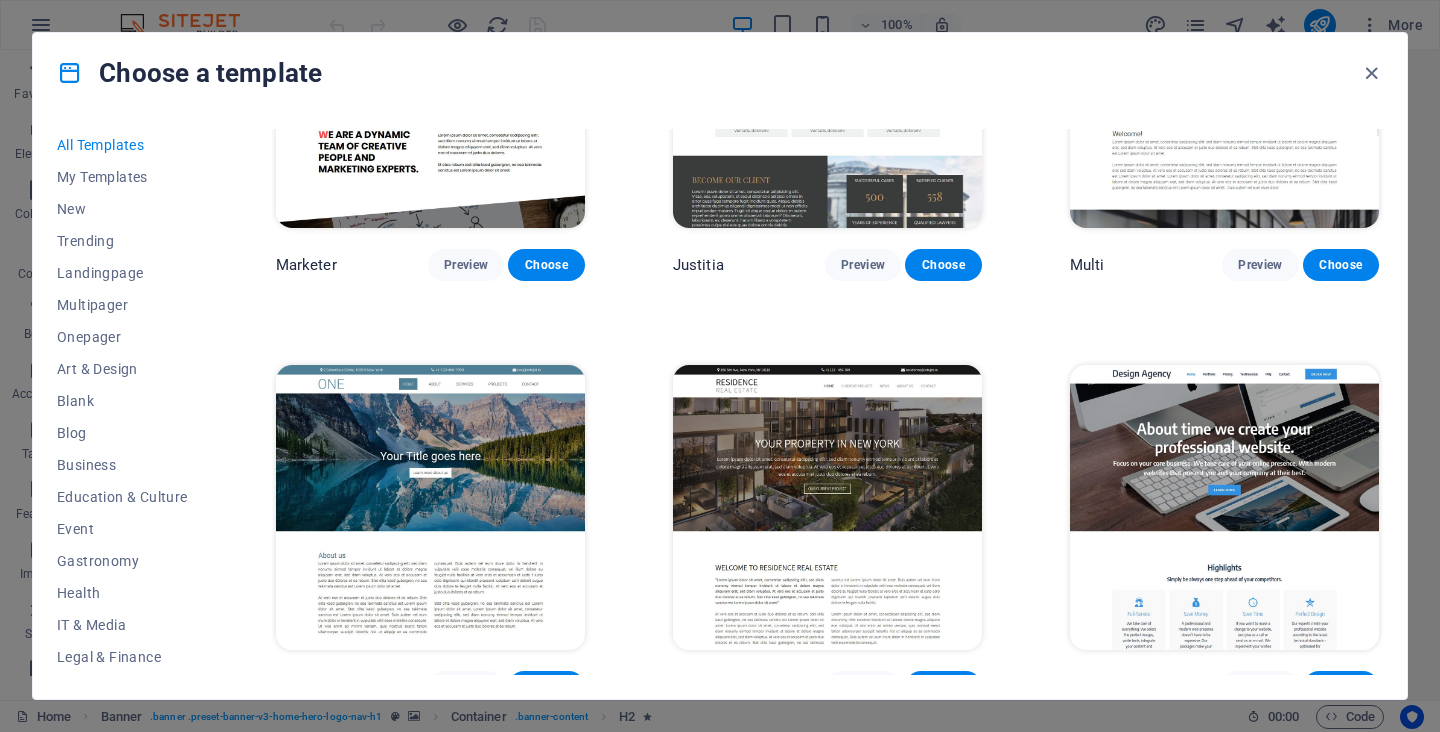 scroll, scrollTop: 17175, scrollLeft: 0, axis: vertical 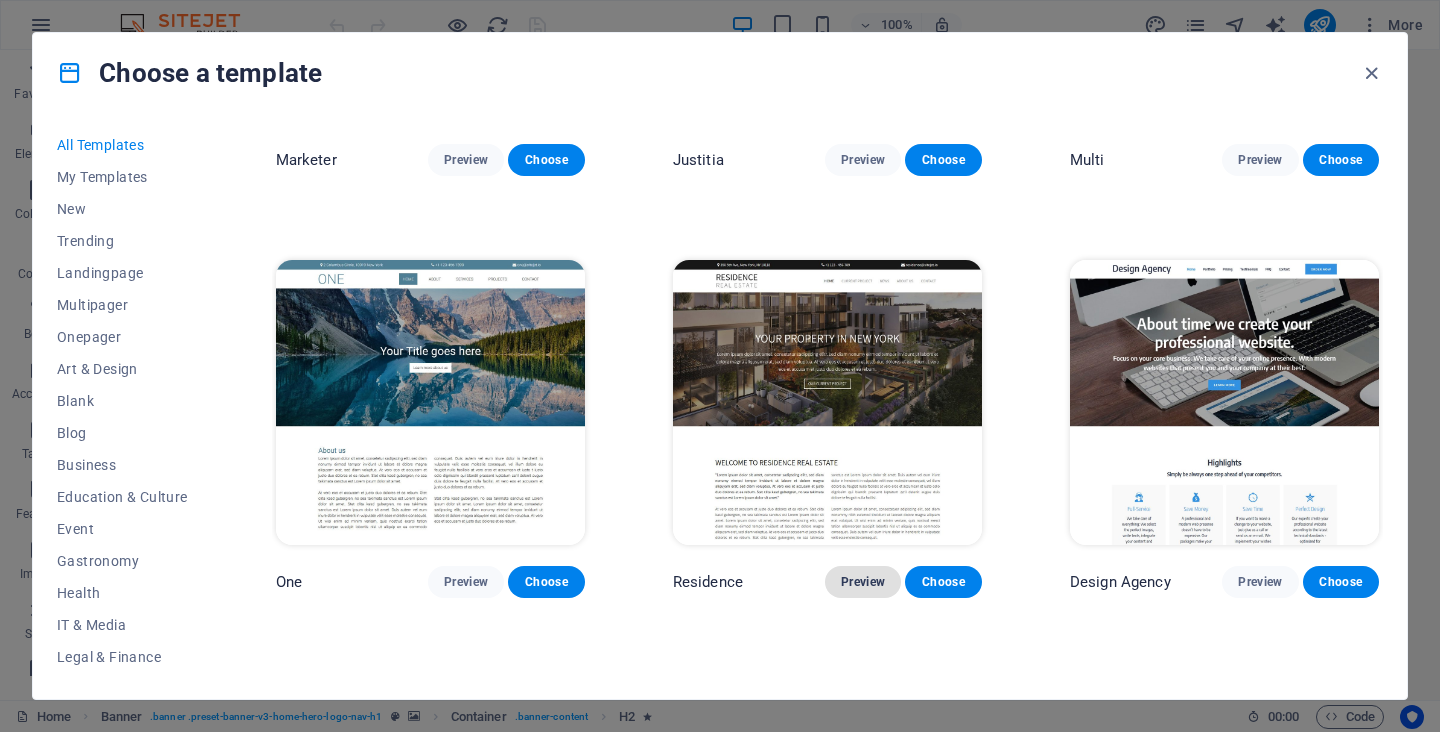 click on "Preview" at bounding box center [863, 582] 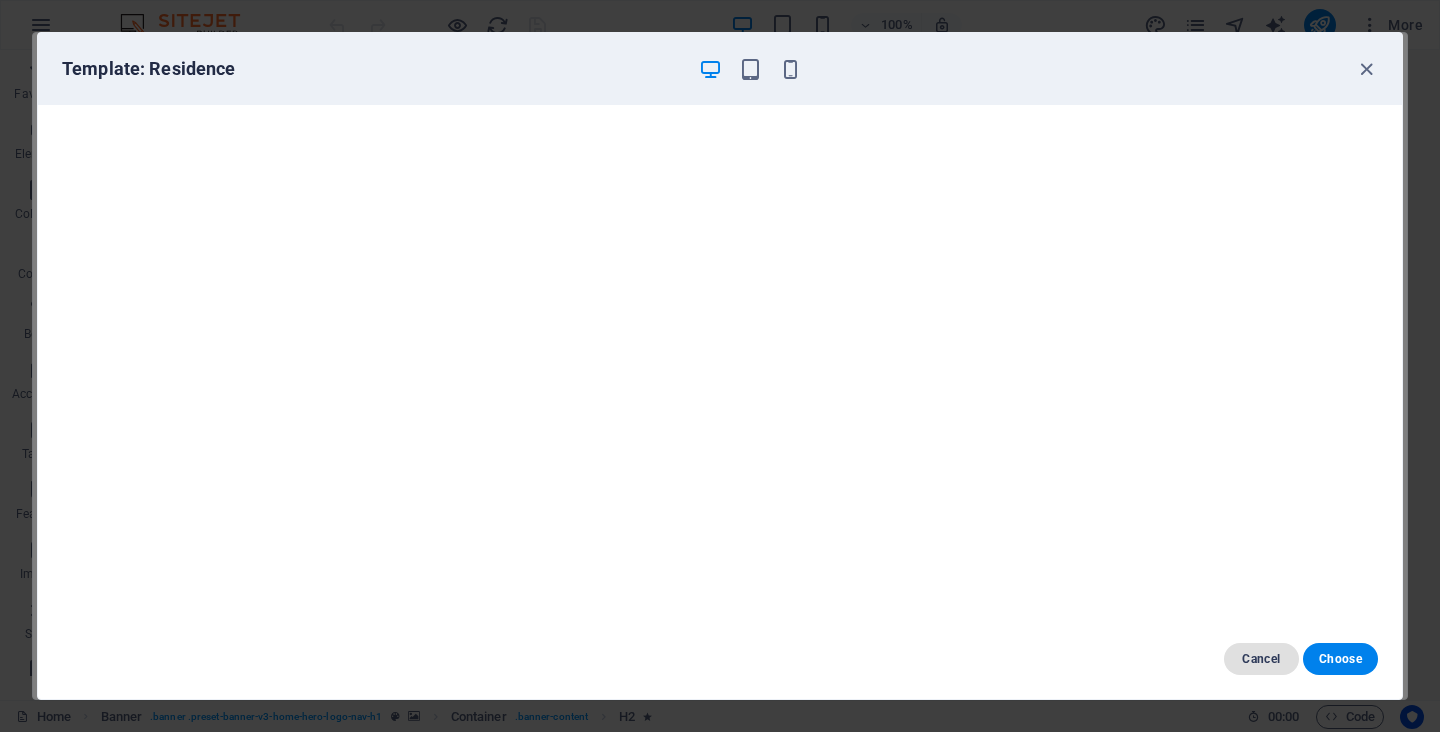 click on "Cancel" at bounding box center (1261, 659) 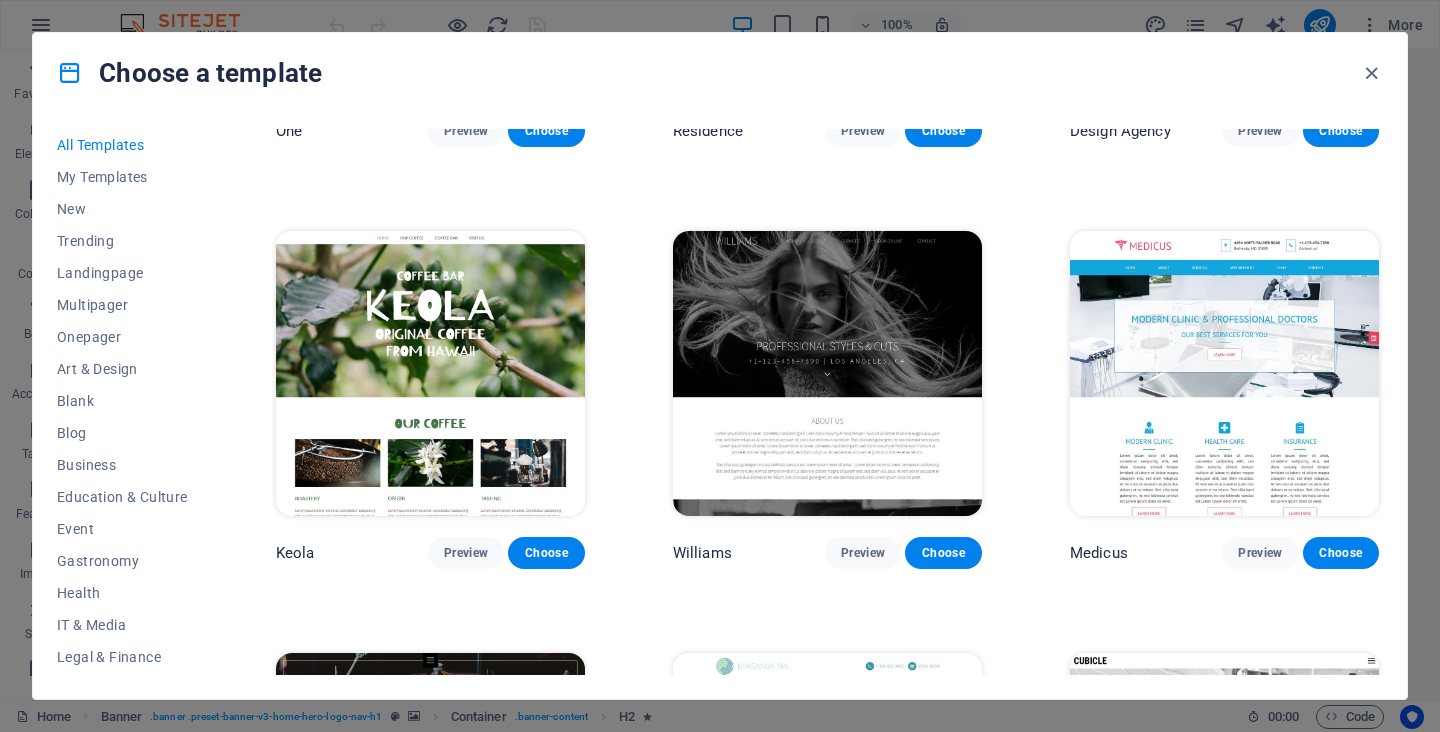 scroll, scrollTop: 17651, scrollLeft: 0, axis: vertical 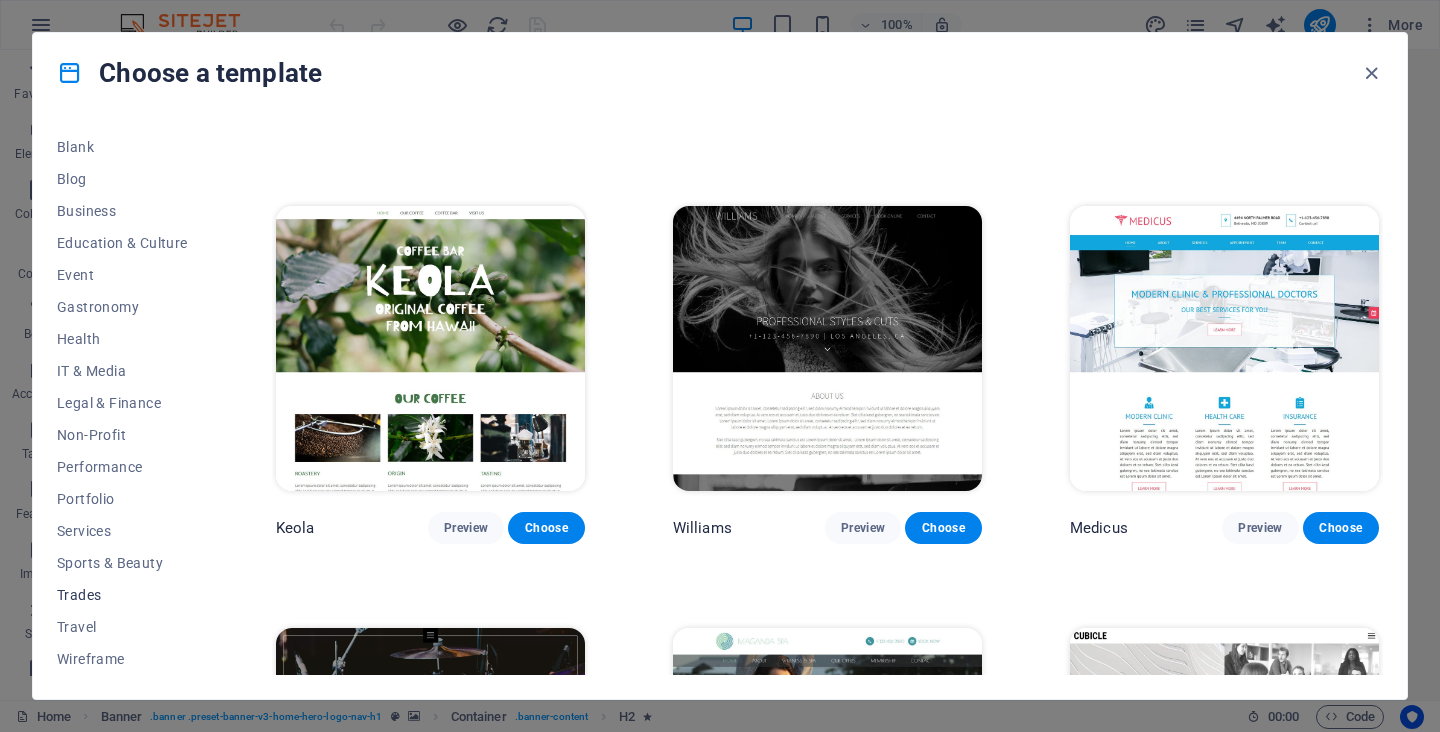 click on "Trades" at bounding box center [122, 595] 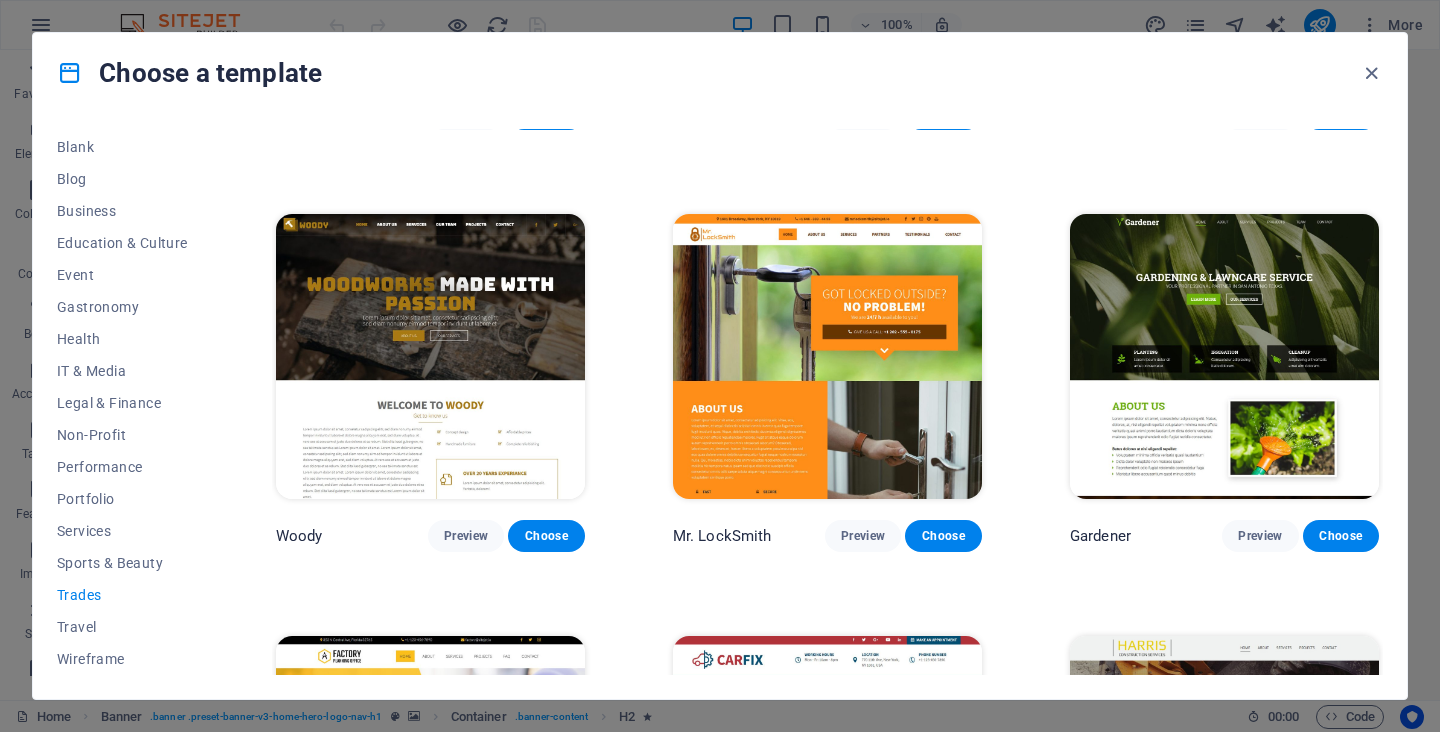 scroll, scrollTop: 327, scrollLeft: 0, axis: vertical 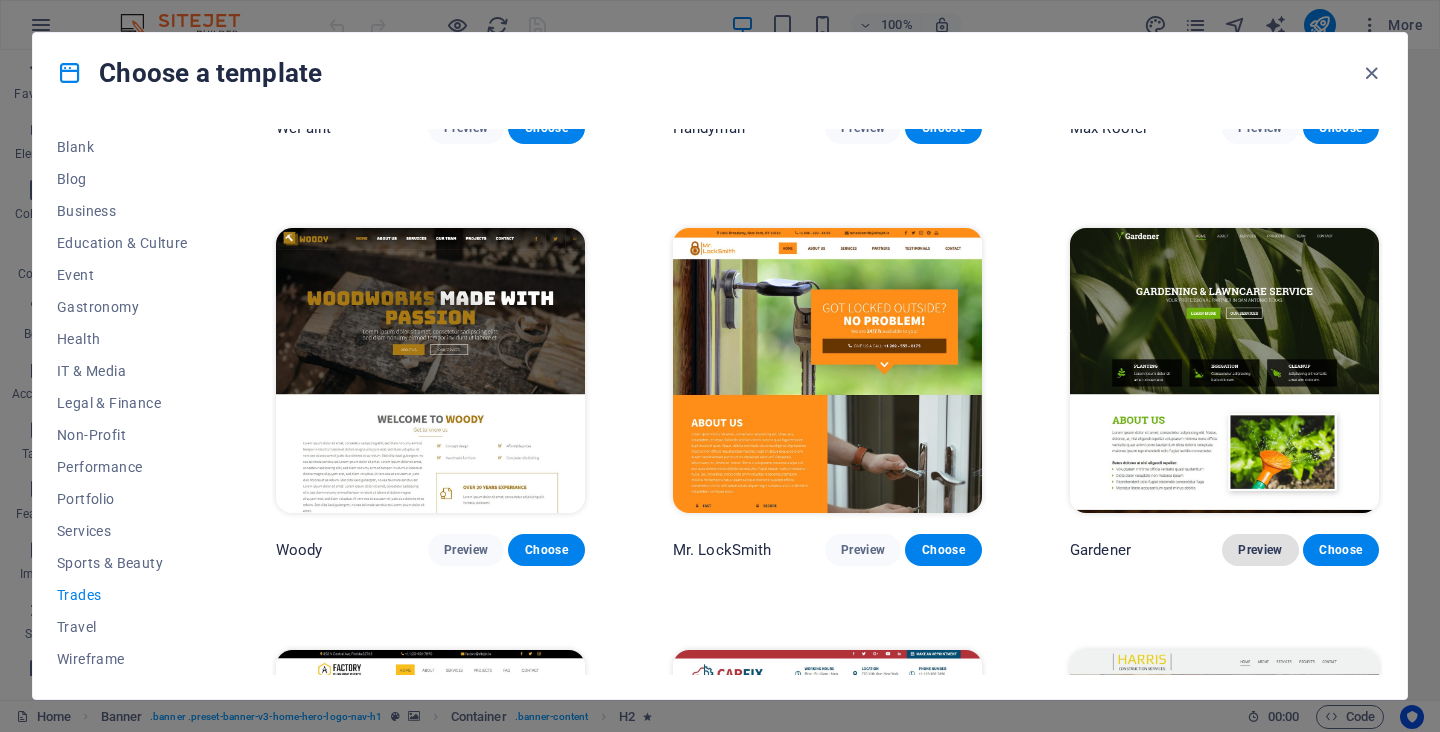 click on "Preview" at bounding box center [1260, 550] 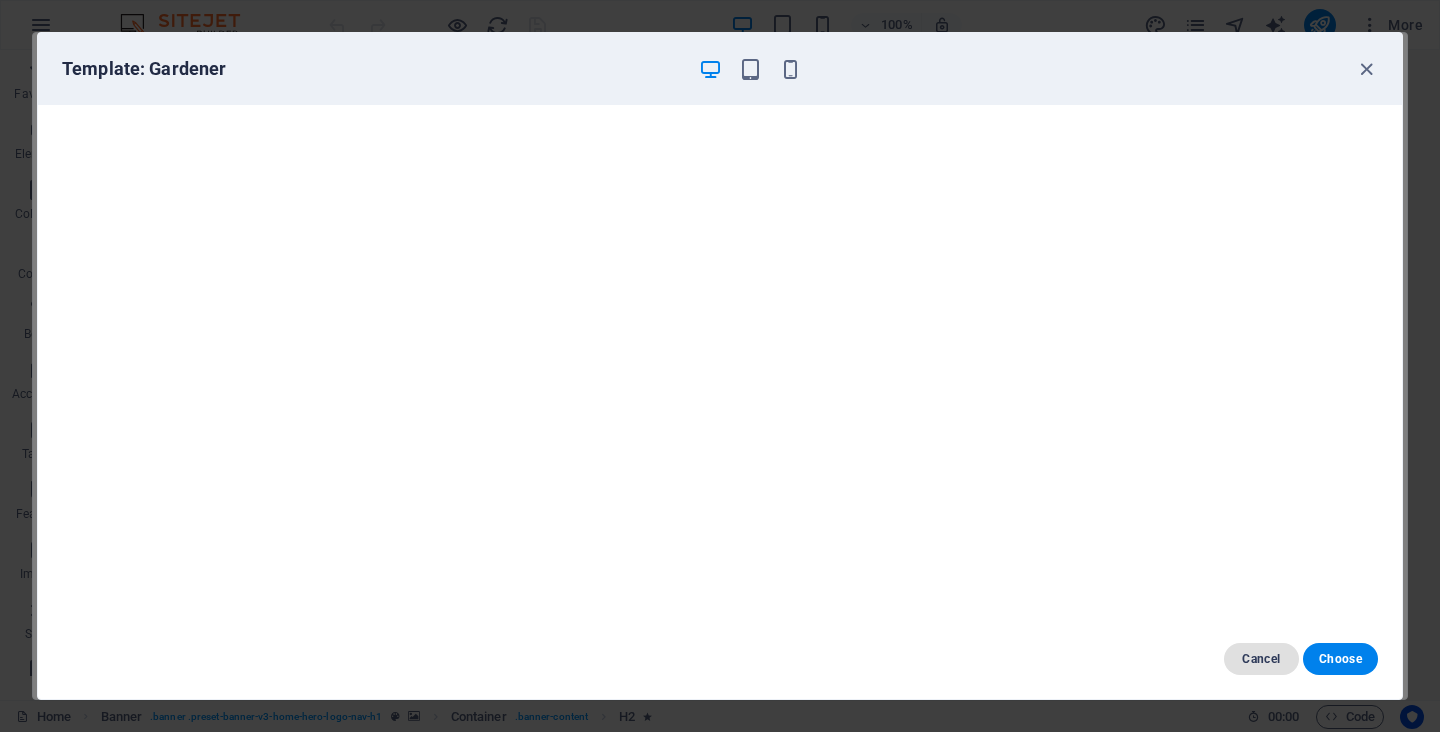 click on "Cancel" at bounding box center [1261, 659] 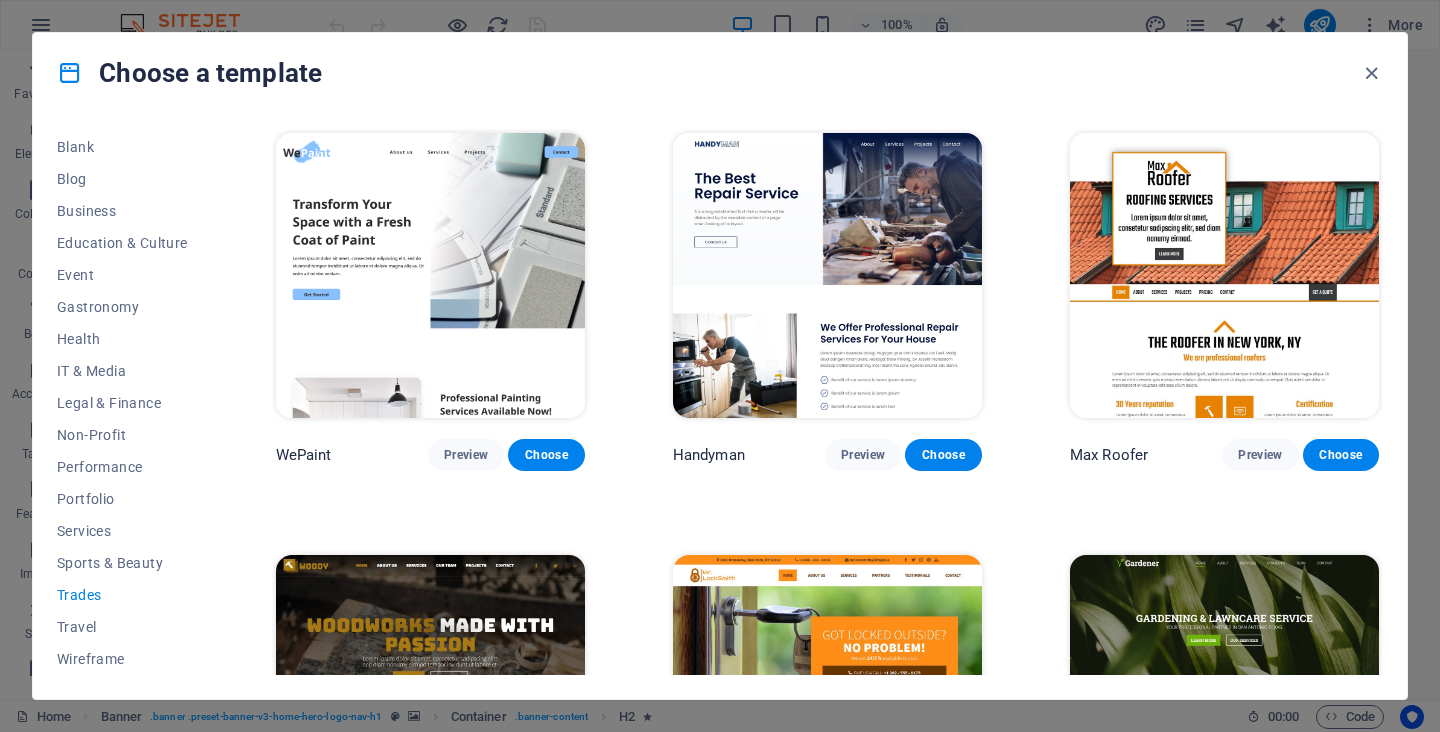 scroll, scrollTop: 0, scrollLeft: 0, axis: both 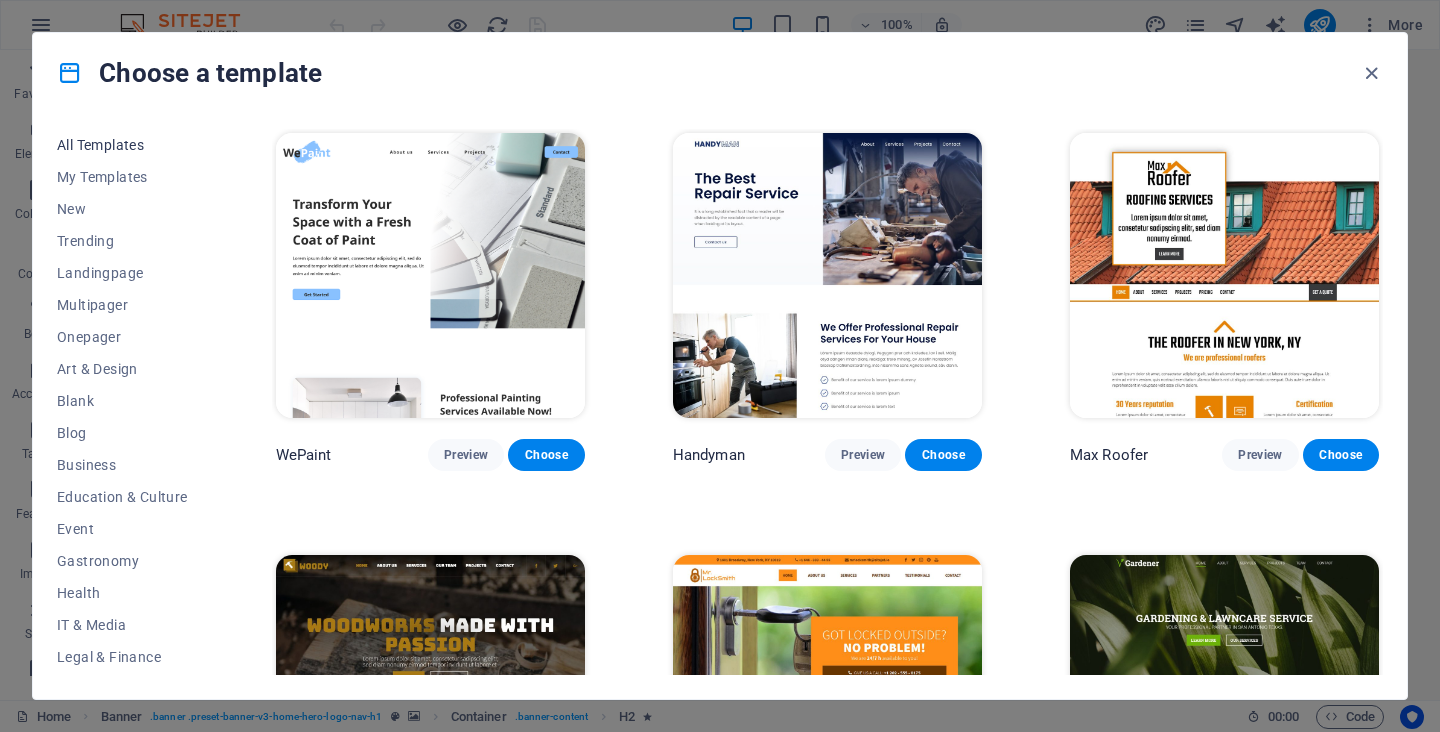 click on "All Templates" at bounding box center (122, 145) 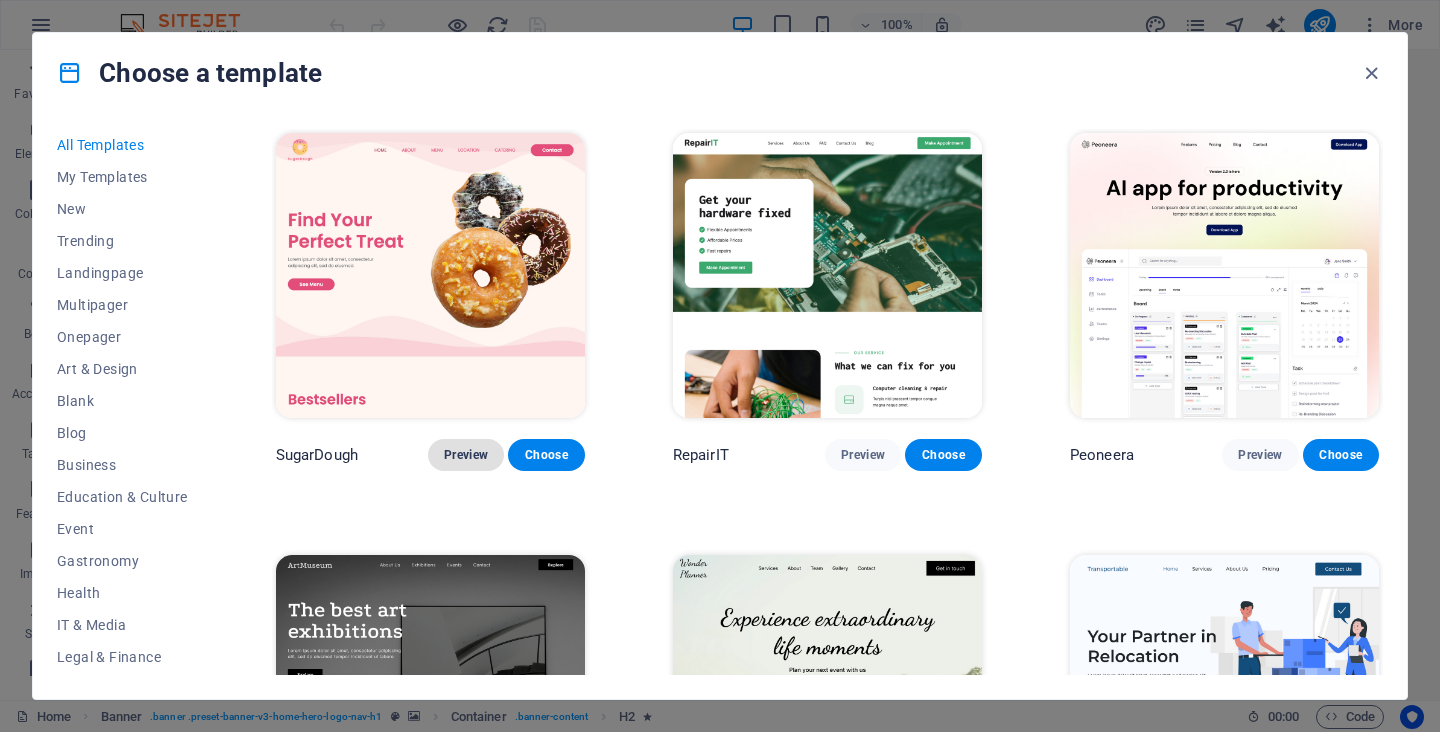 click on "Preview" at bounding box center (466, 455) 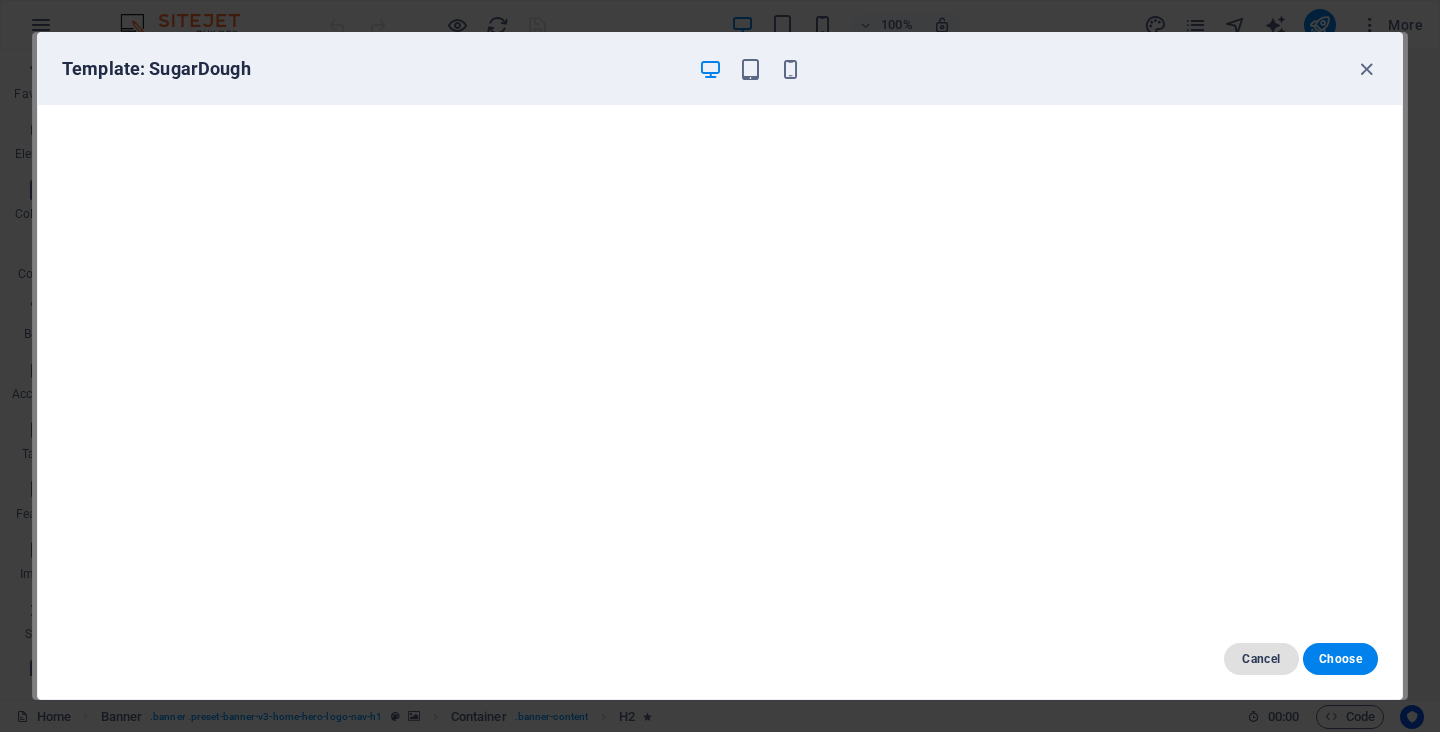 click on "Cancel" at bounding box center [1261, 659] 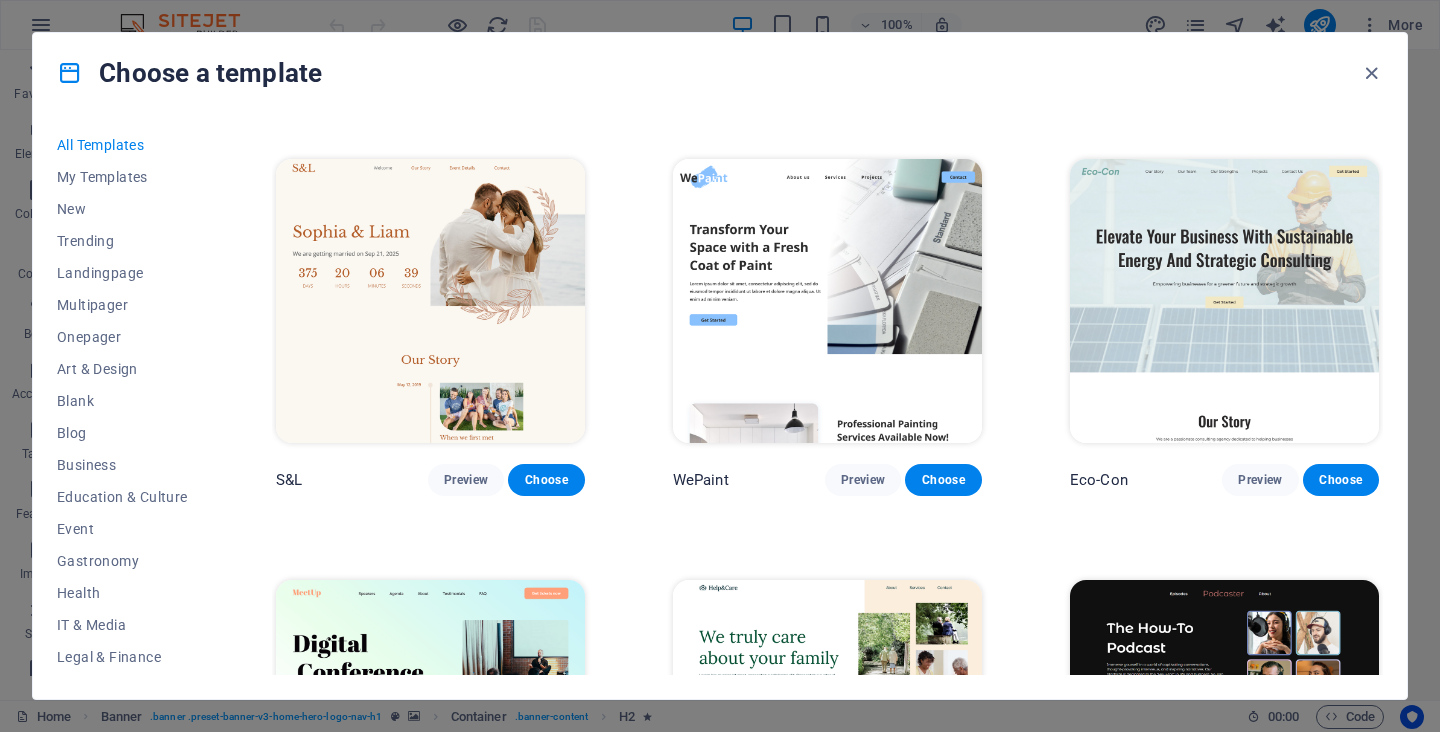 scroll, scrollTop: 786, scrollLeft: 0, axis: vertical 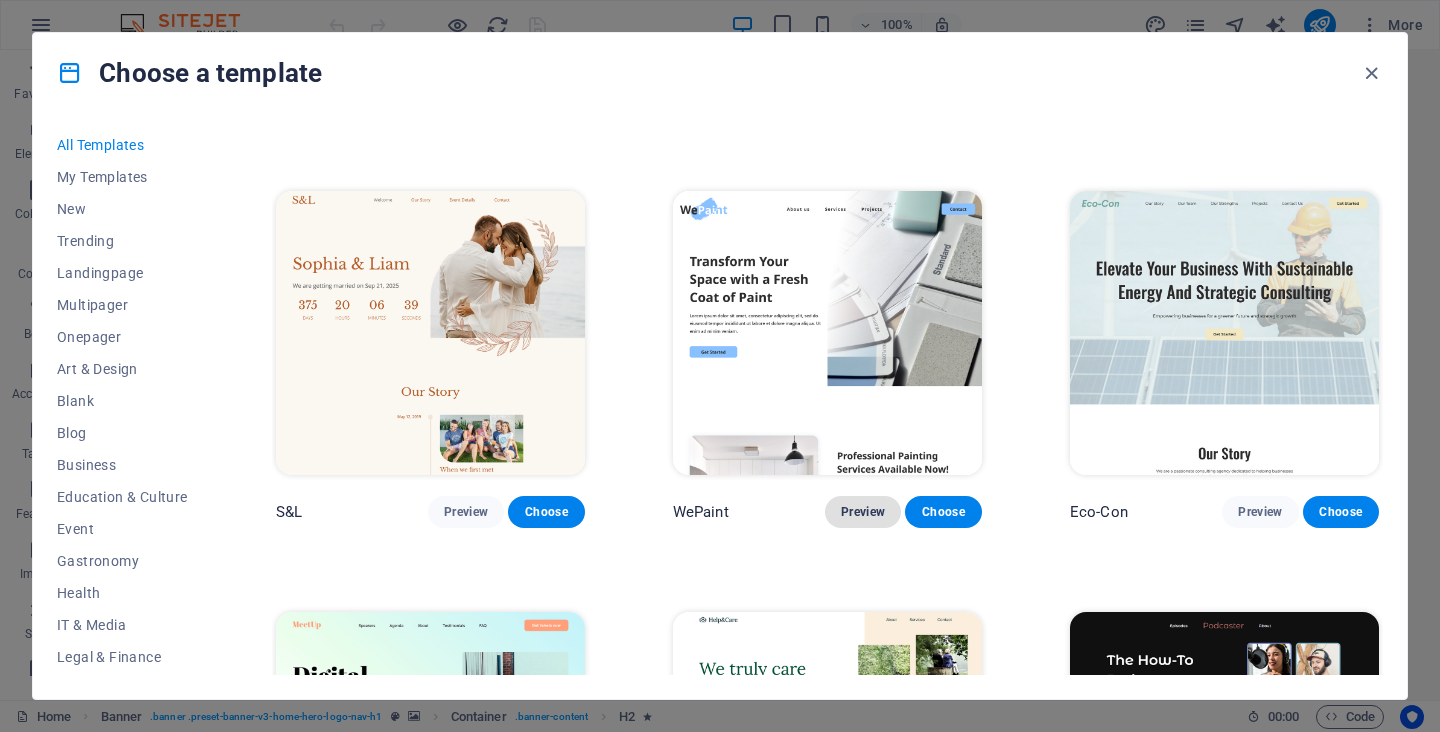 click on "Preview" at bounding box center (863, 512) 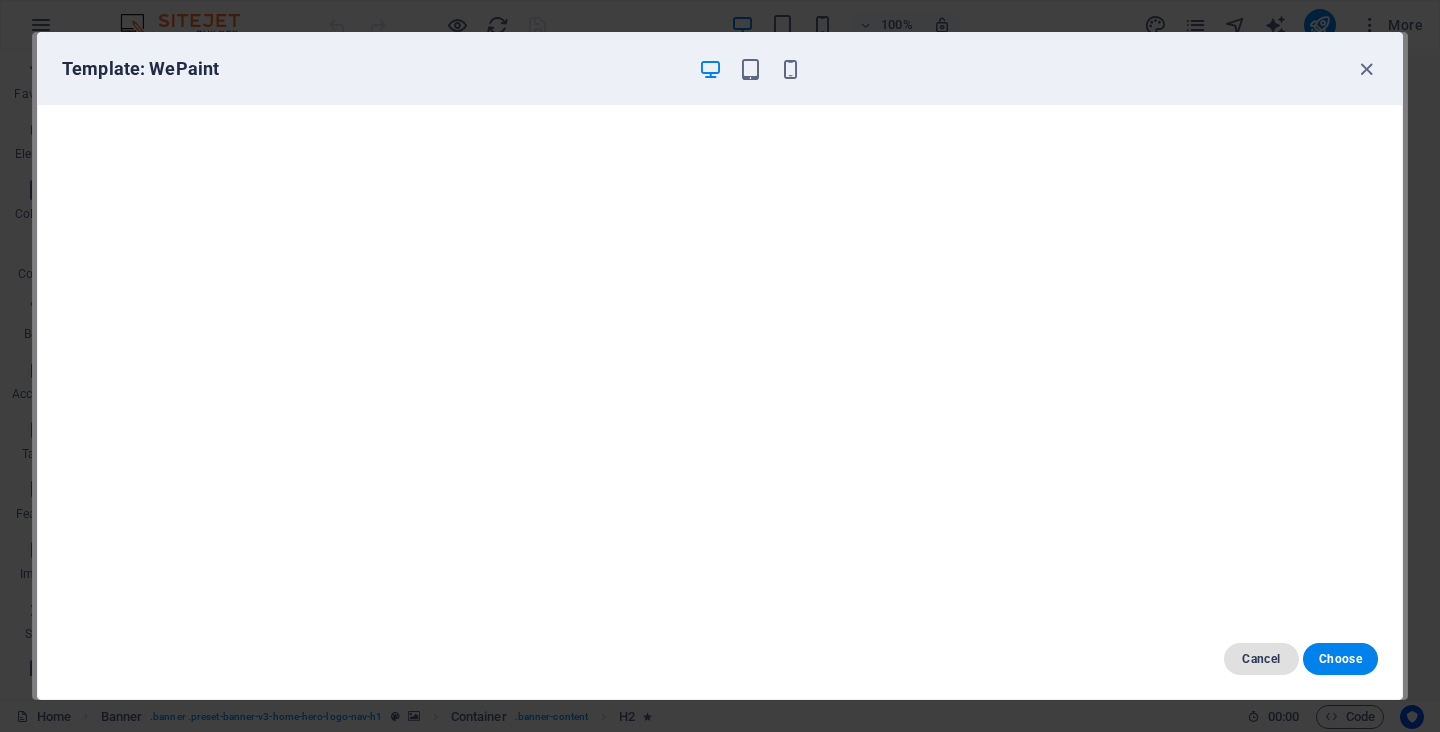 click on "Cancel" at bounding box center (1261, 659) 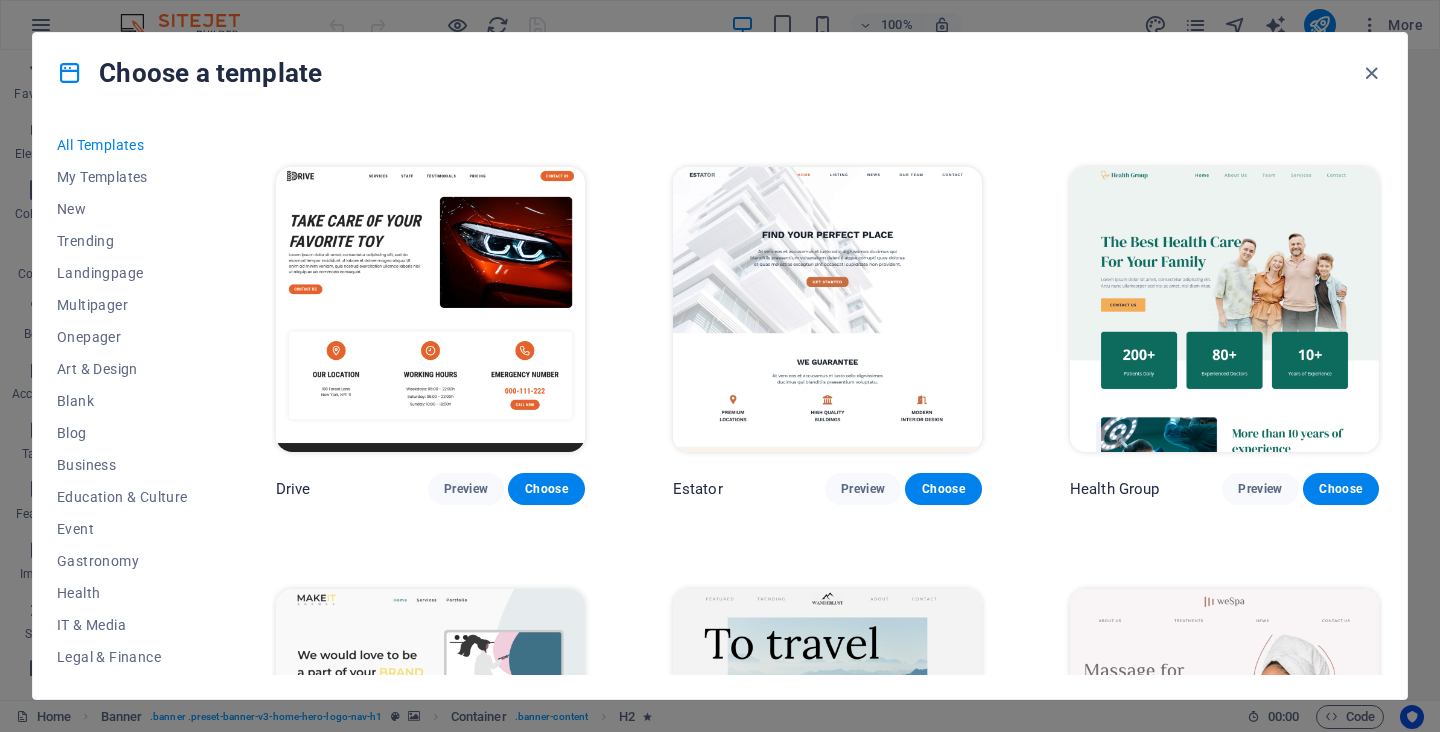 scroll, scrollTop: 3765, scrollLeft: 0, axis: vertical 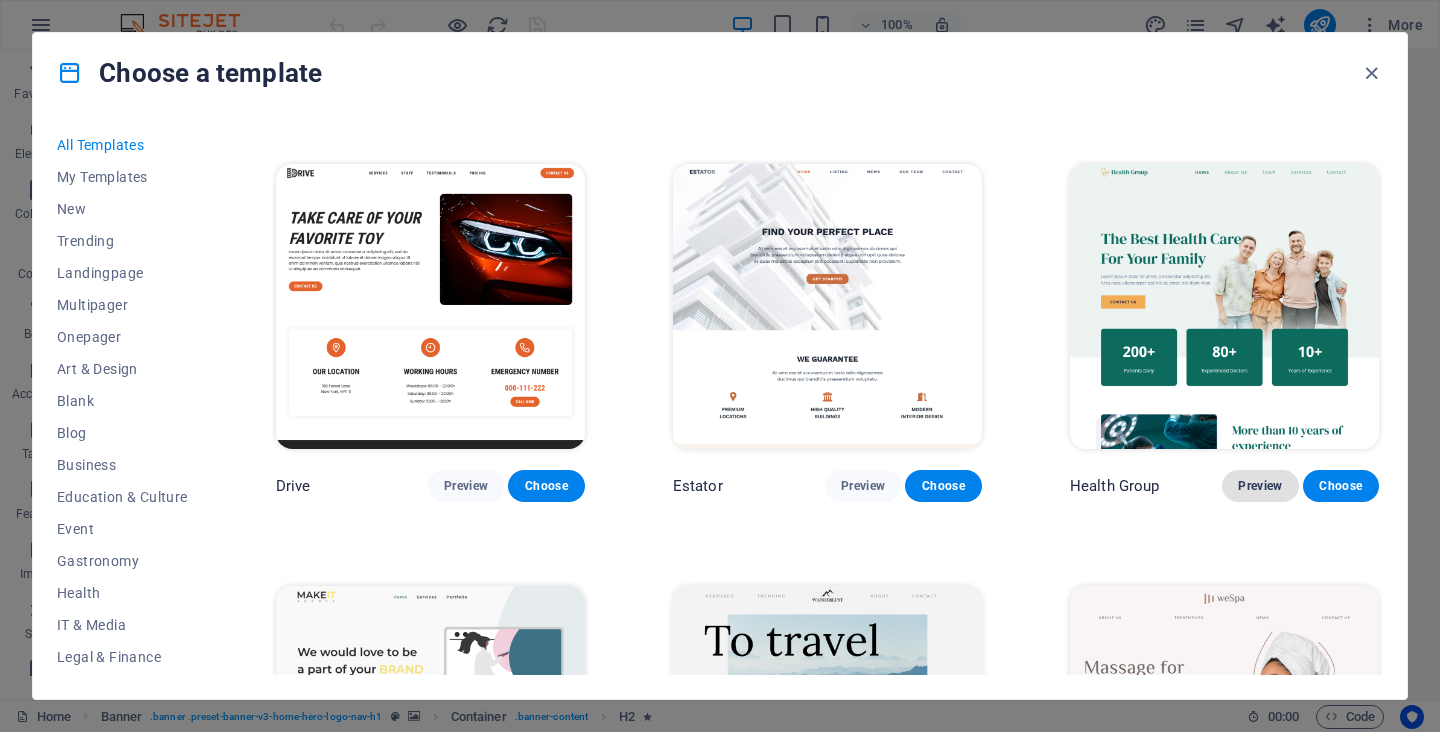 click on "Preview" at bounding box center (1260, 486) 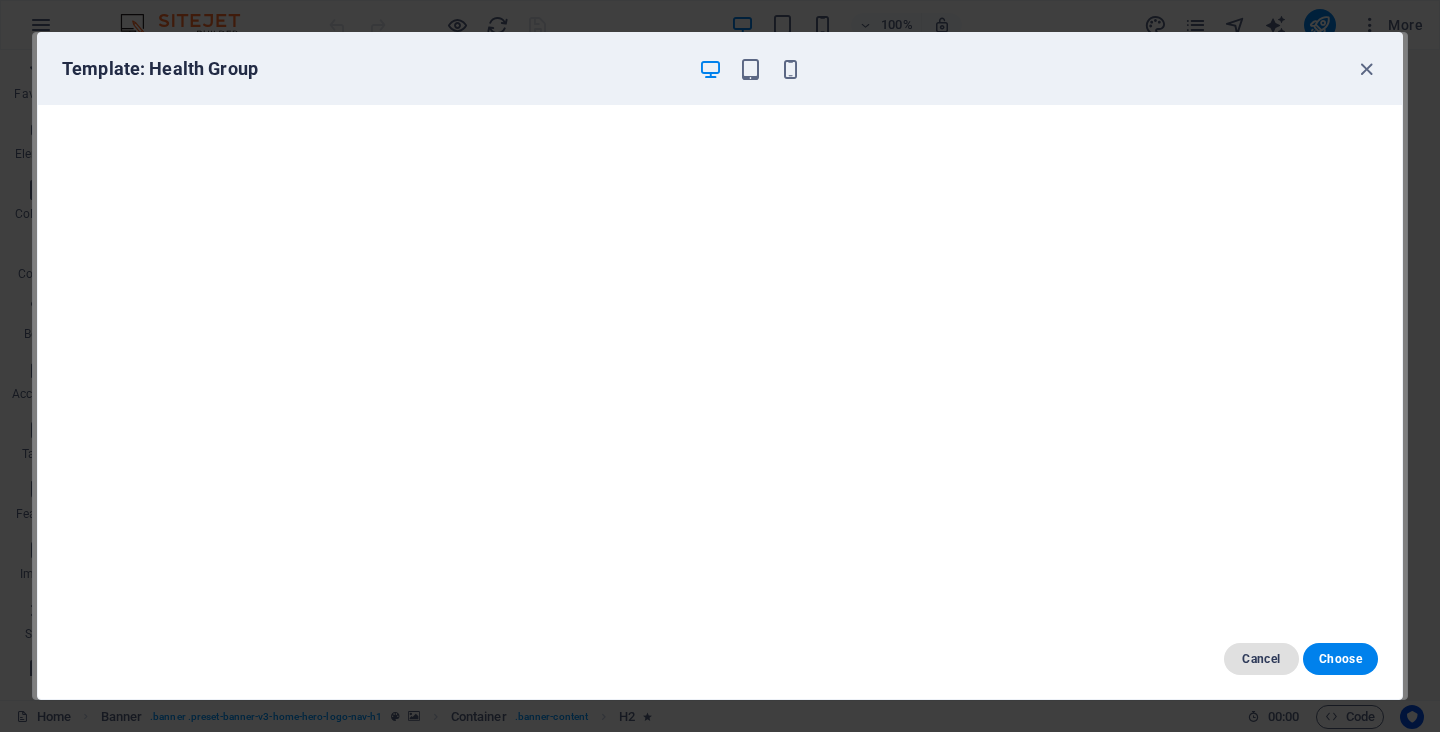 click on "Cancel" at bounding box center [1261, 659] 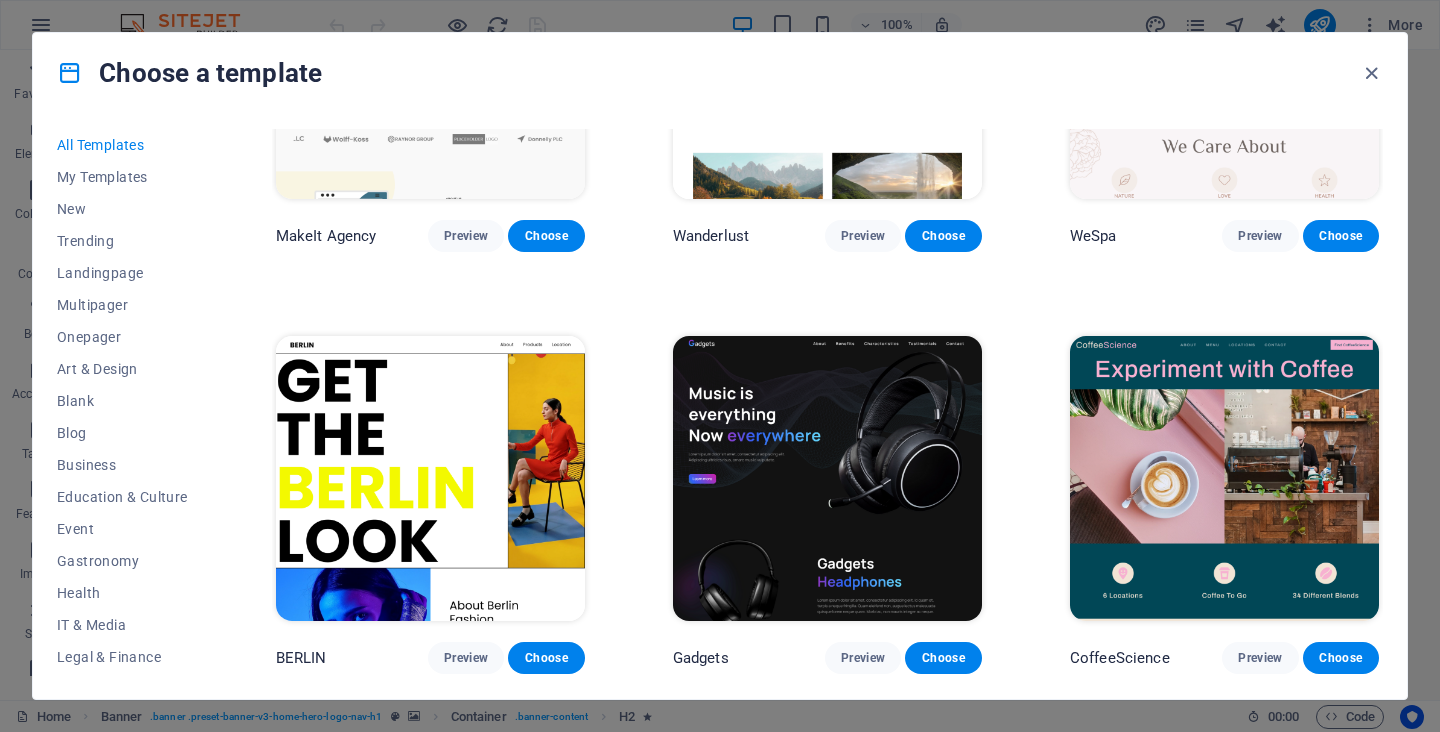 scroll, scrollTop: 4444, scrollLeft: 0, axis: vertical 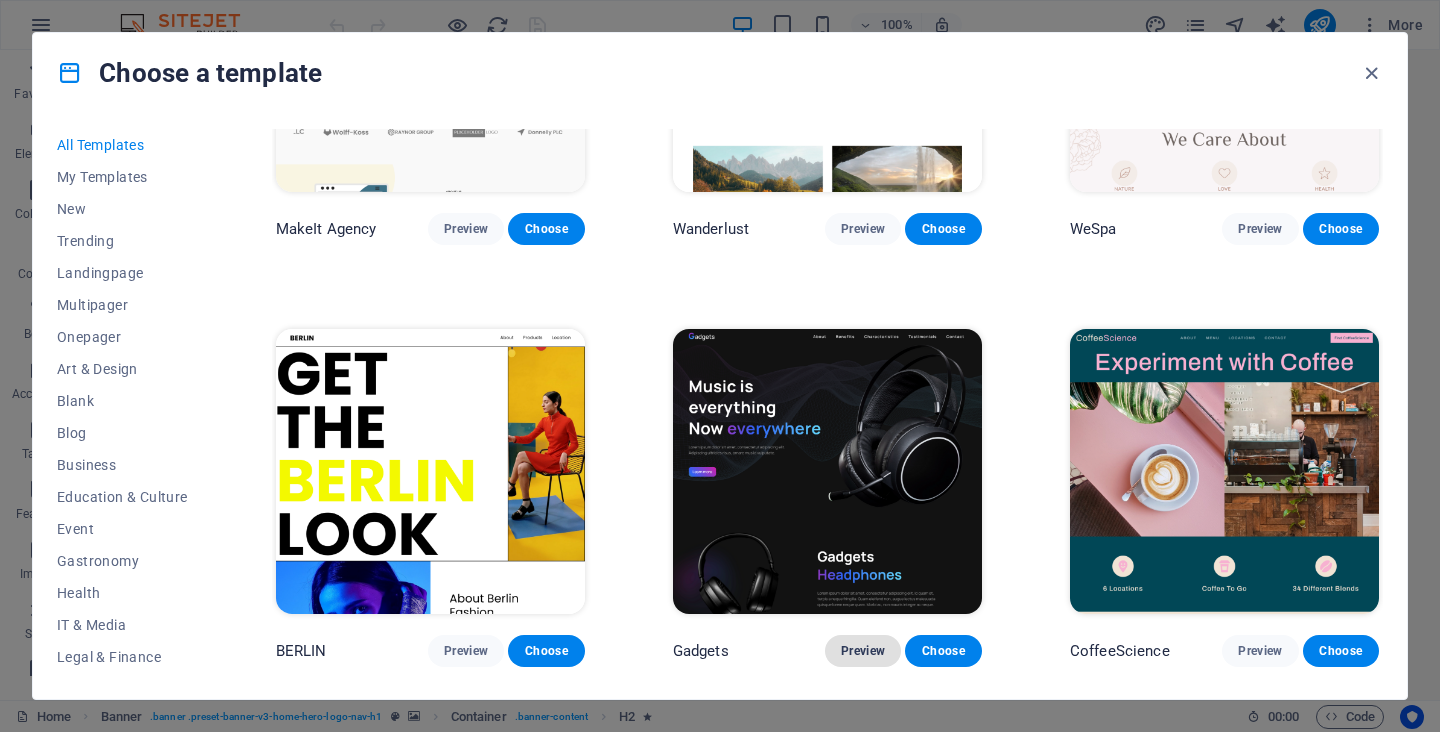 click on "Preview" at bounding box center (863, 651) 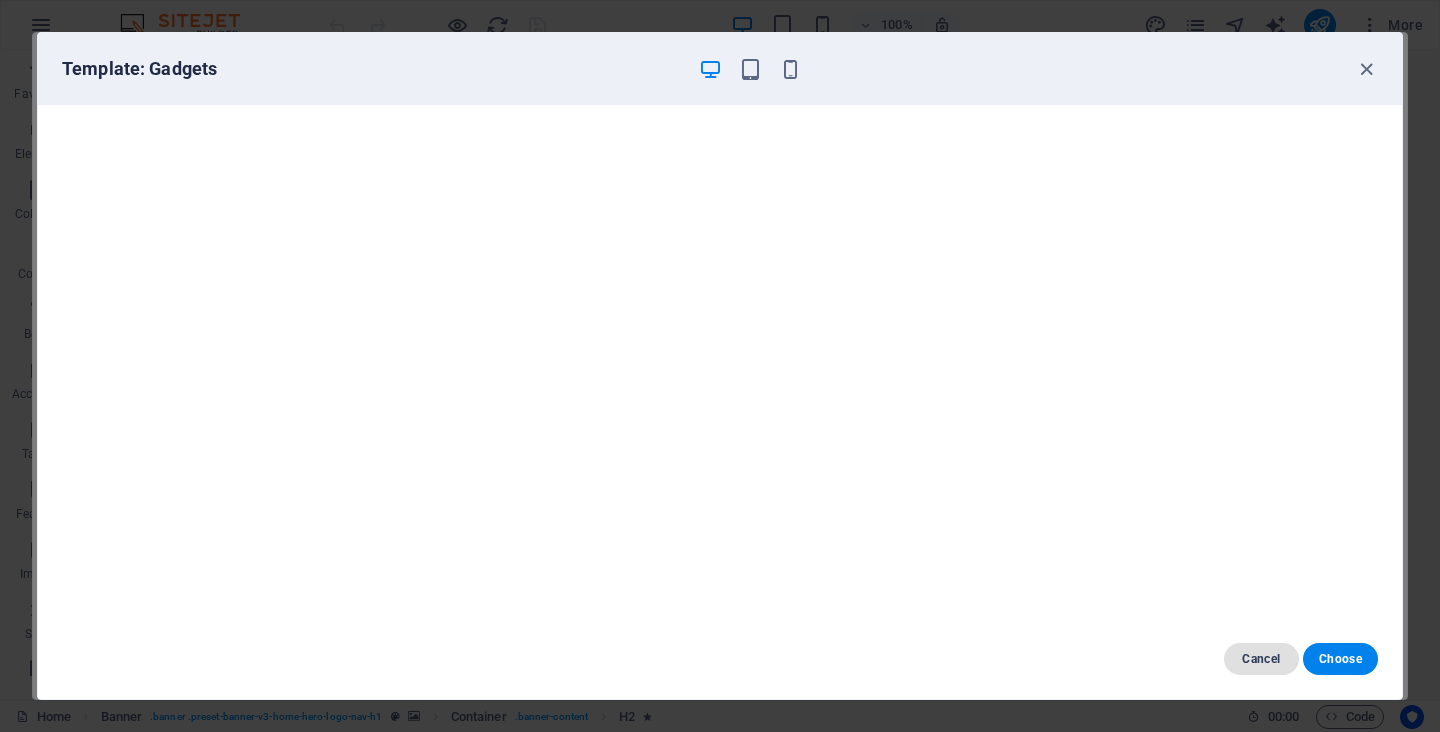 click on "Cancel" at bounding box center [1261, 659] 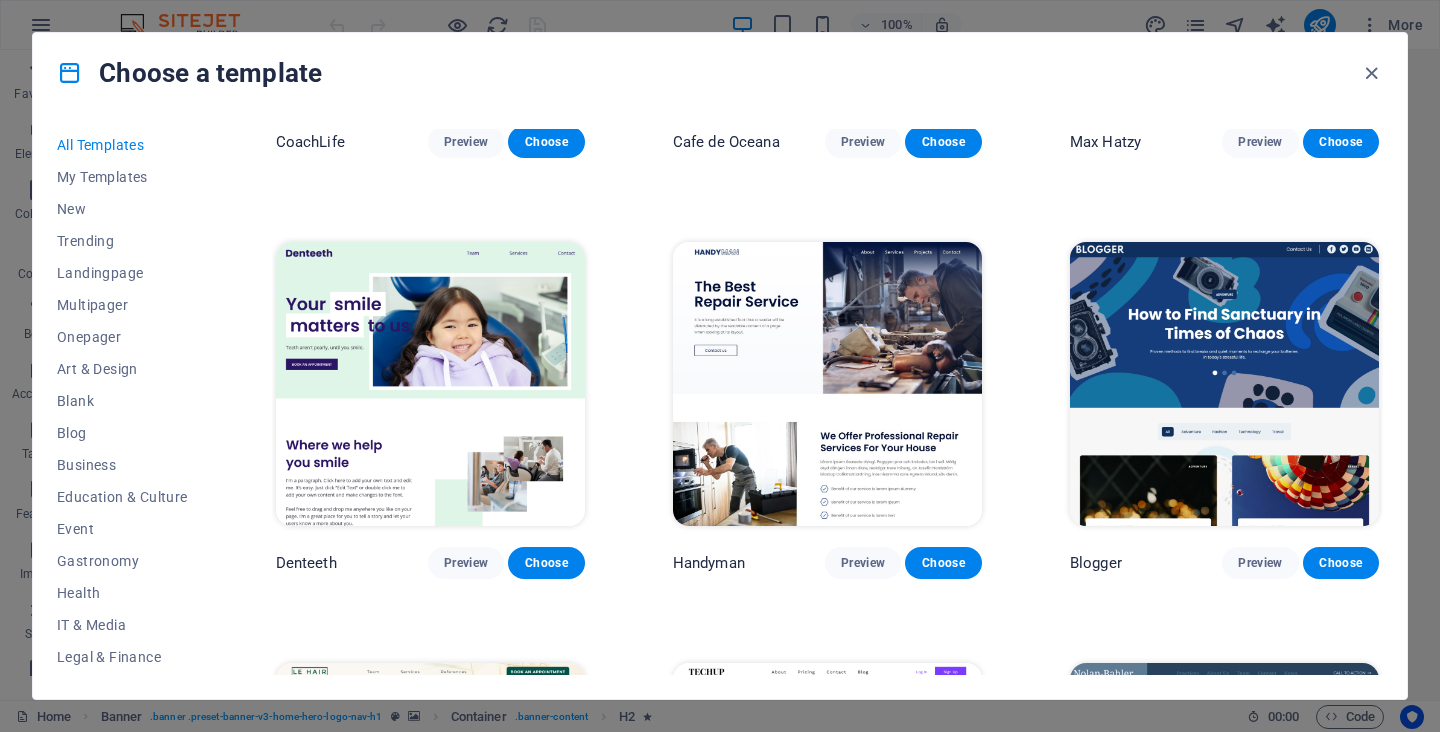 scroll, scrollTop: 5378, scrollLeft: 0, axis: vertical 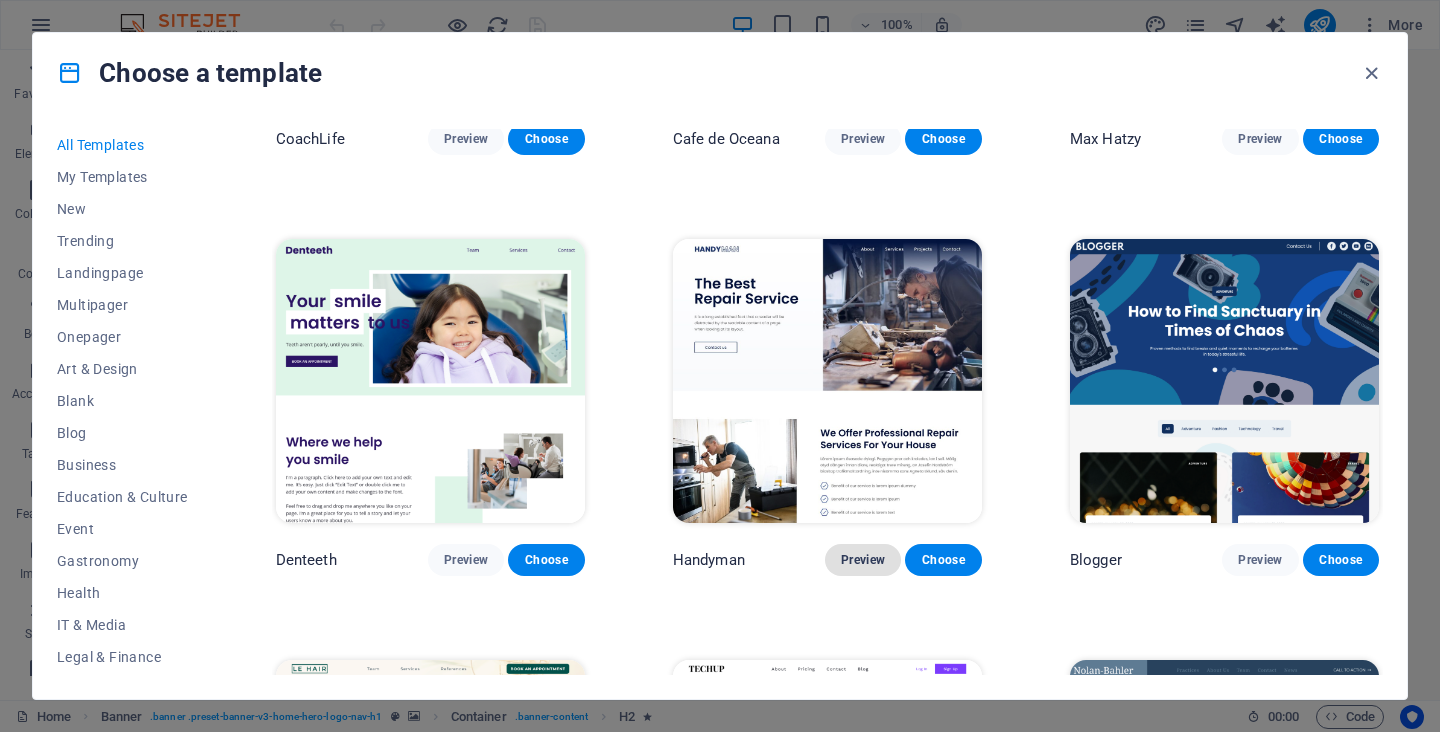click on "Preview" at bounding box center [863, 560] 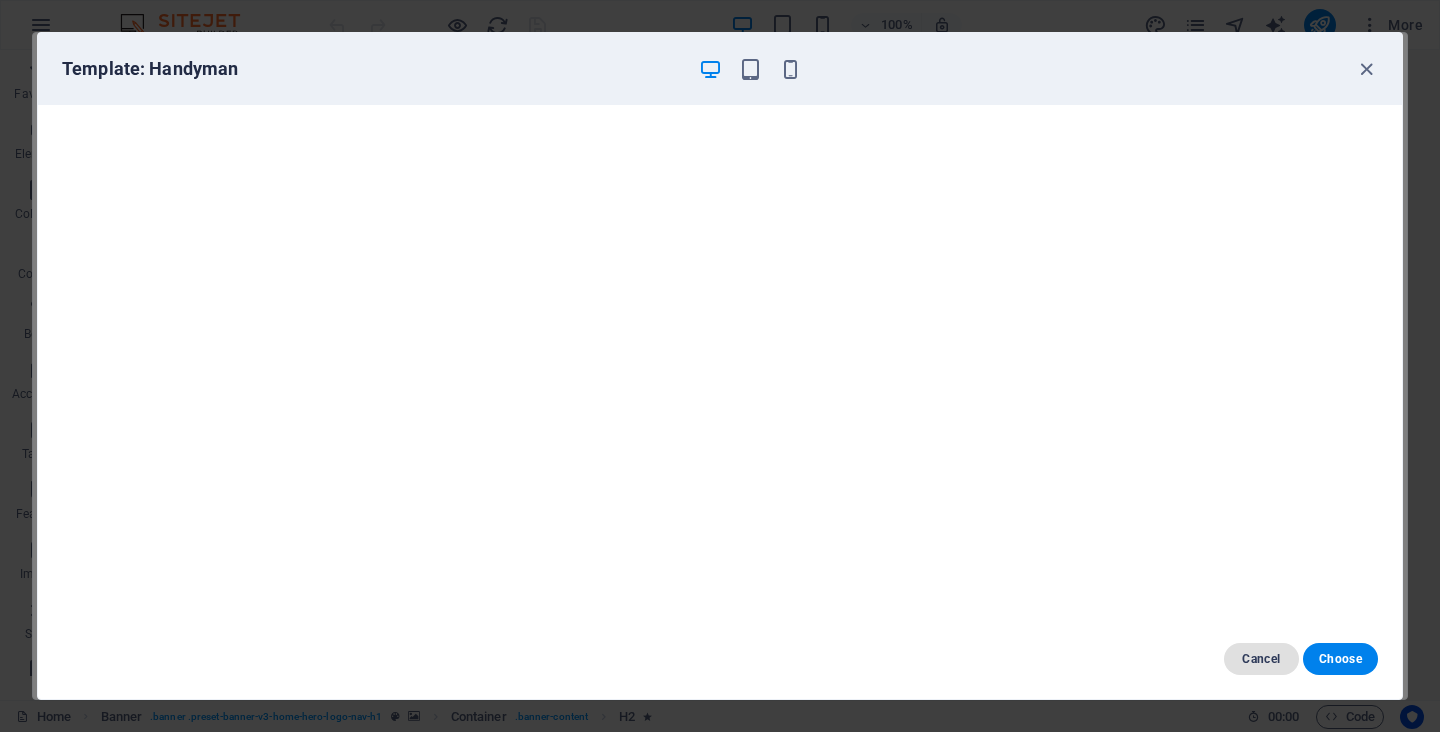 click on "Cancel" at bounding box center (1261, 659) 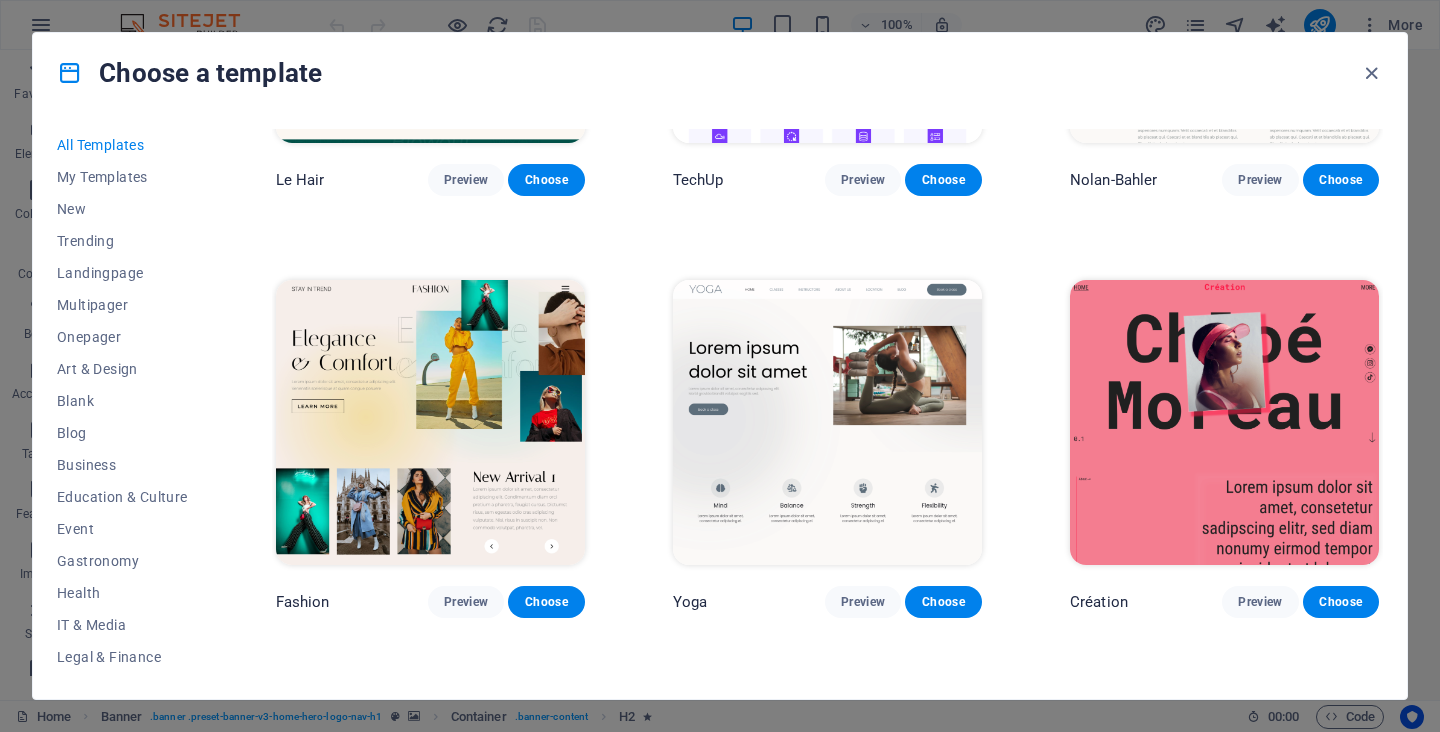 scroll, scrollTop: 6190, scrollLeft: 0, axis: vertical 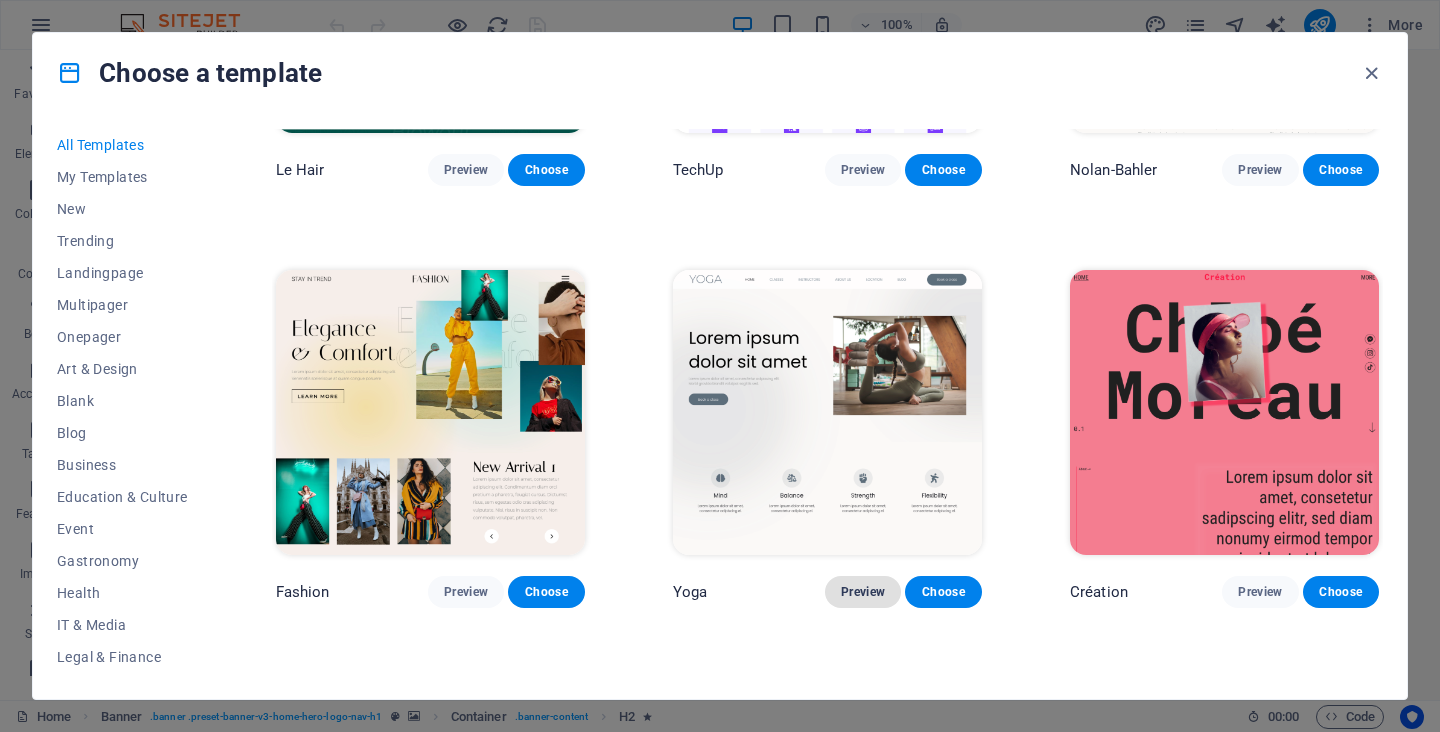 click on "Preview" at bounding box center [863, 592] 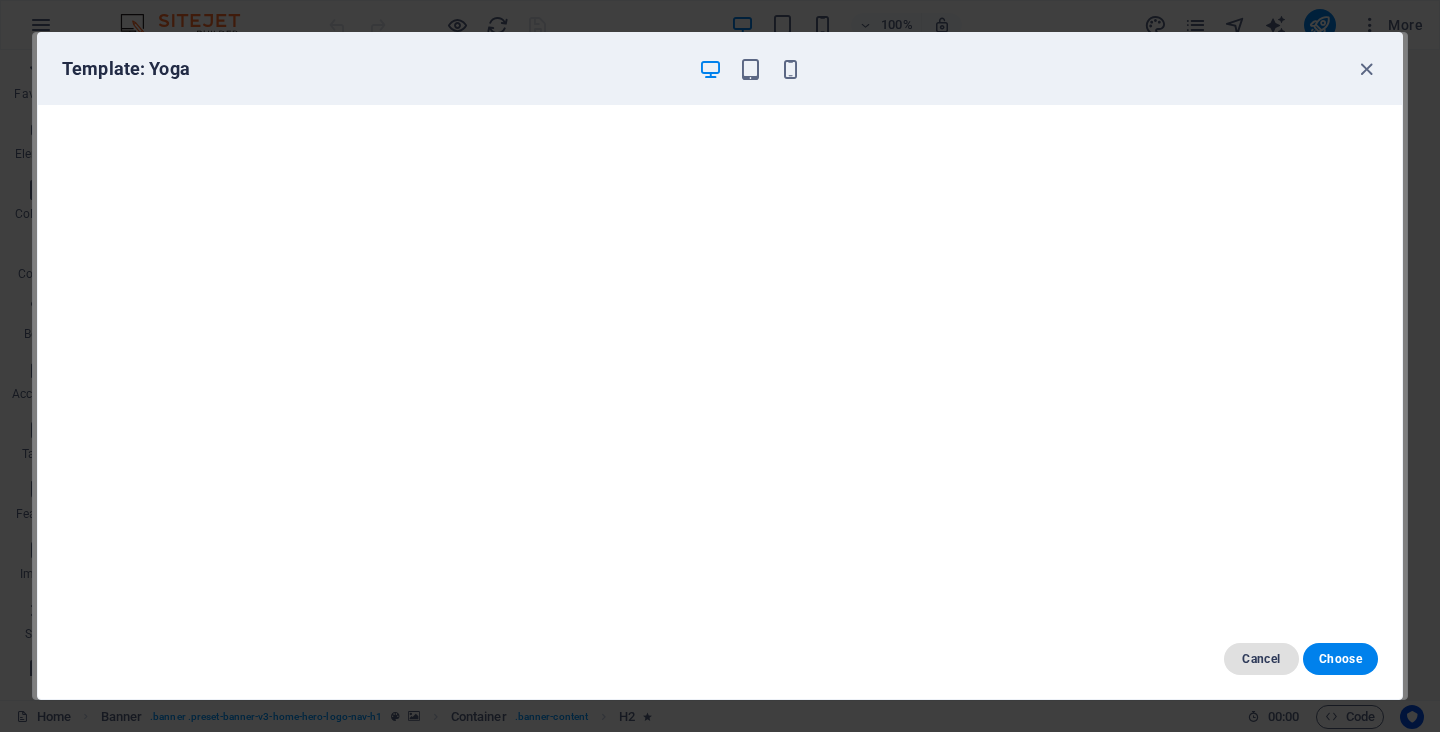 click on "Cancel" at bounding box center [1261, 659] 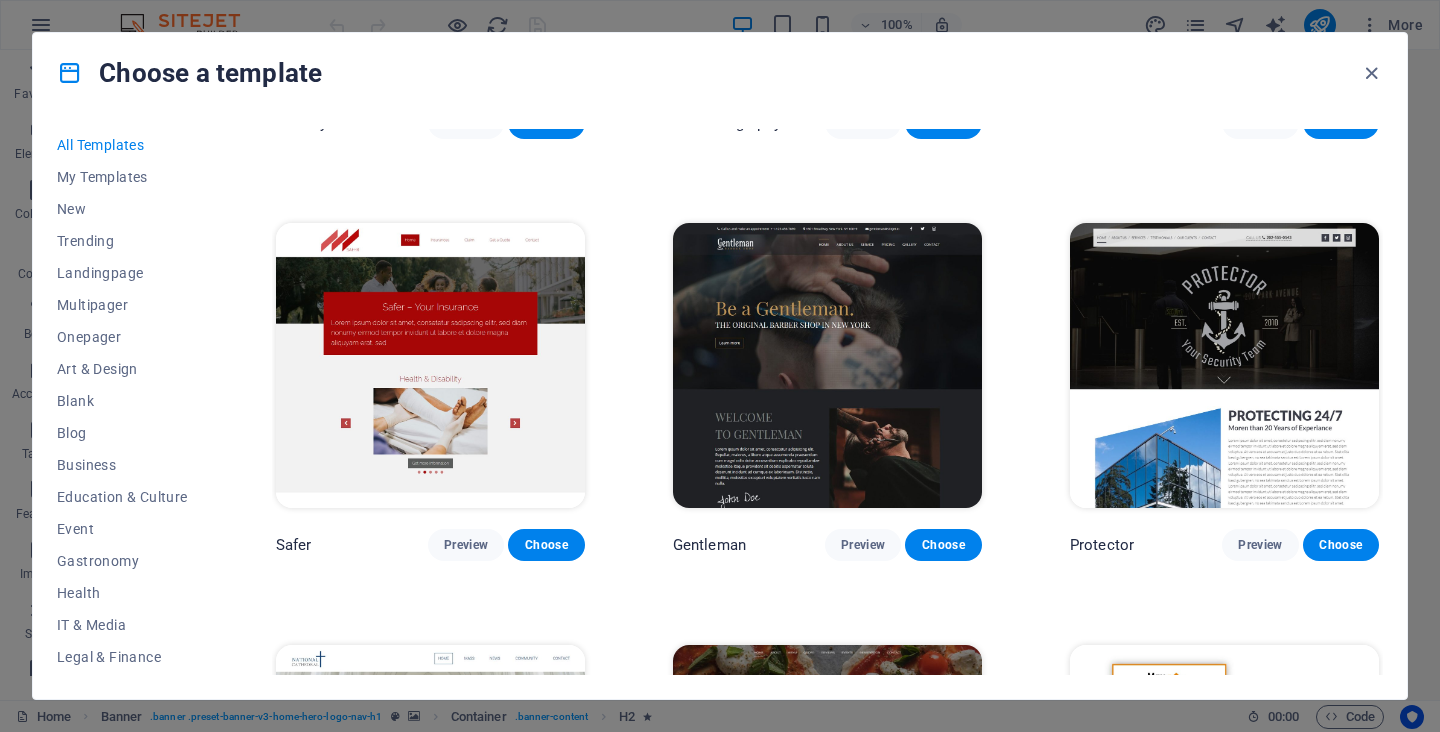 scroll, scrollTop: 7928, scrollLeft: 0, axis: vertical 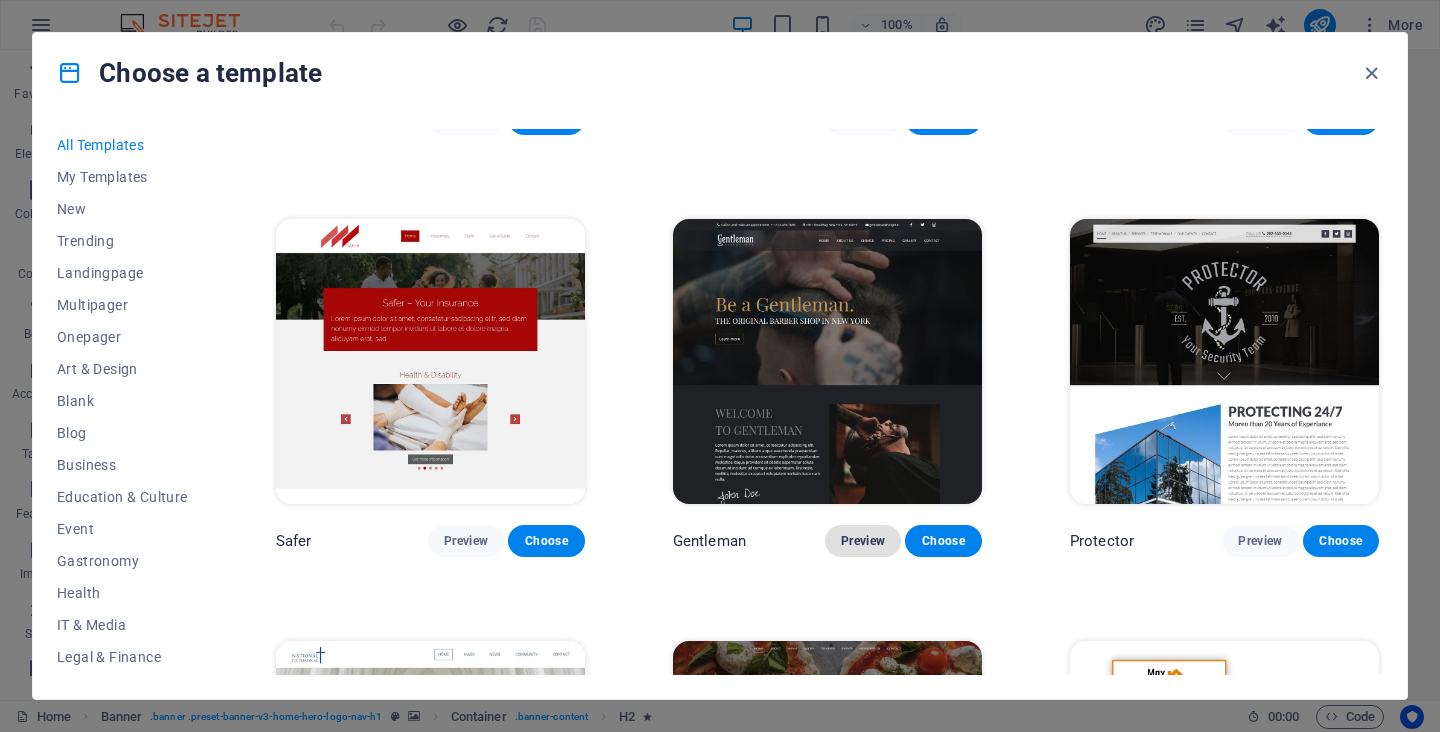 click on "Preview" at bounding box center [863, 541] 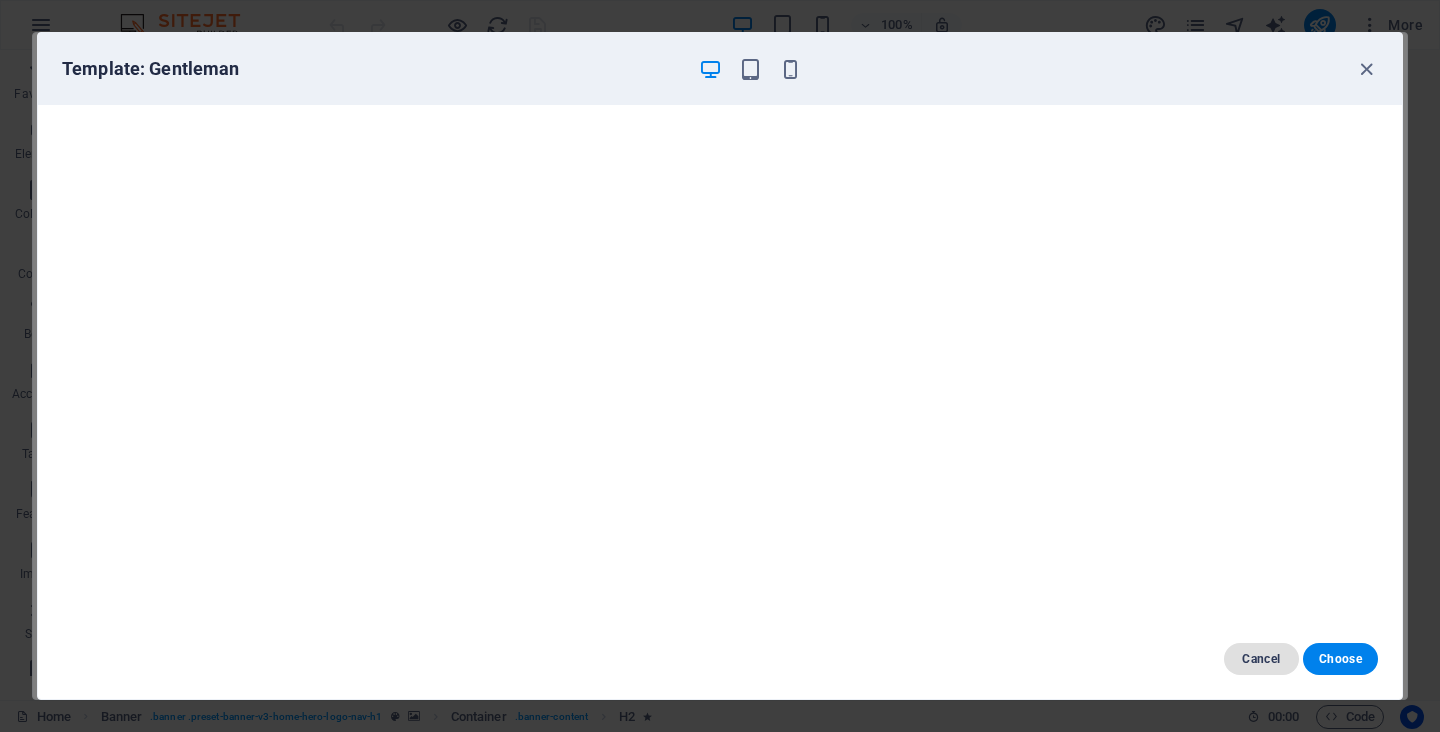 click on "Cancel" at bounding box center [1261, 659] 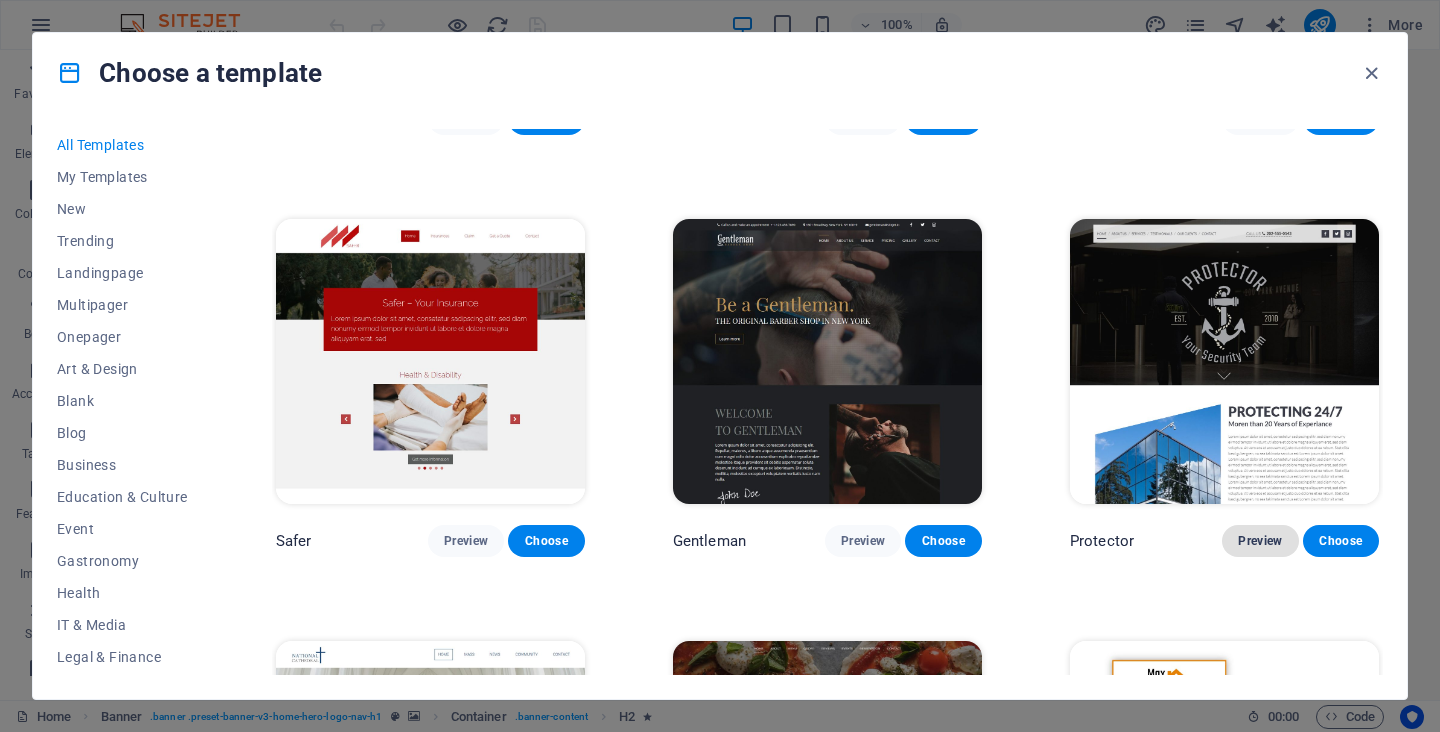 click on "Preview" at bounding box center (1260, 541) 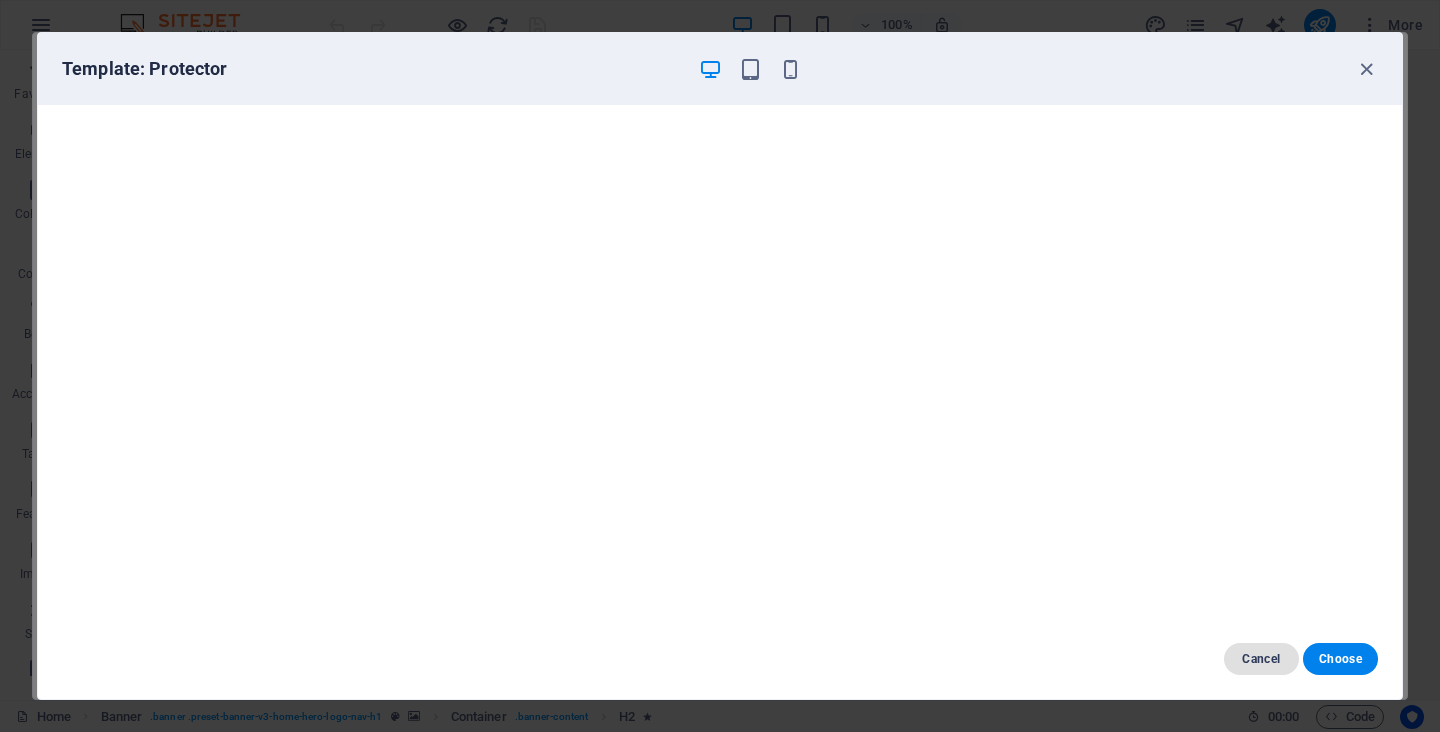 click on "Cancel" at bounding box center [1261, 659] 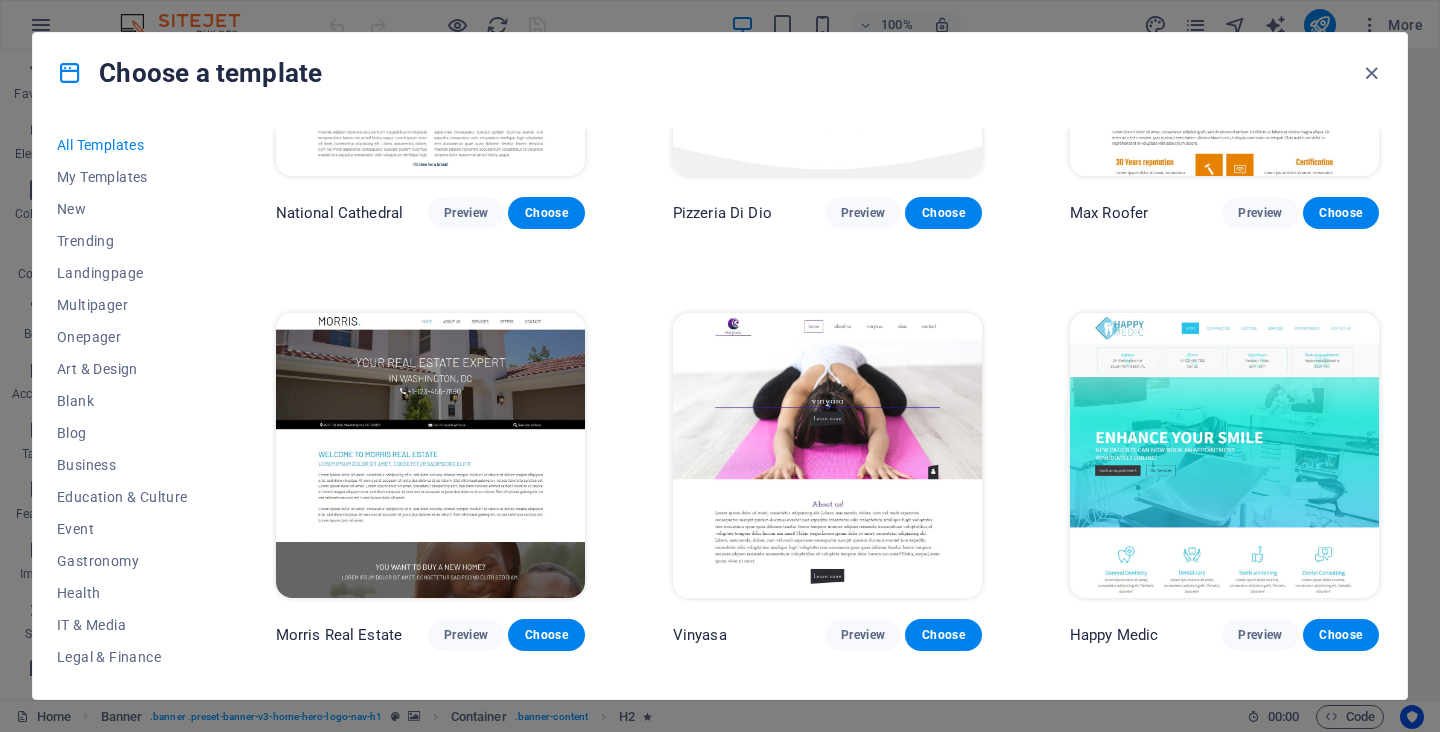 scroll, scrollTop: 8701, scrollLeft: 0, axis: vertical 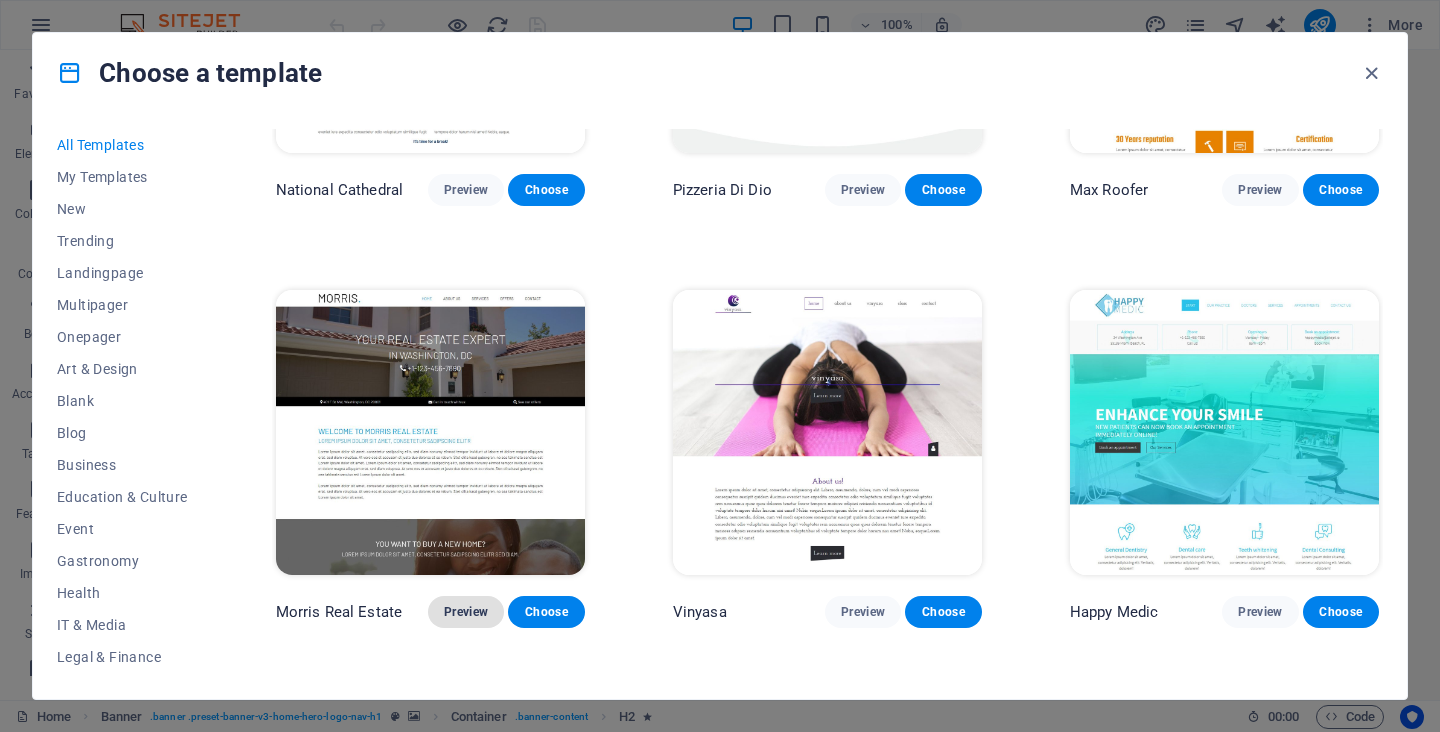 click on "Preview" at bounding box center (466, 612) 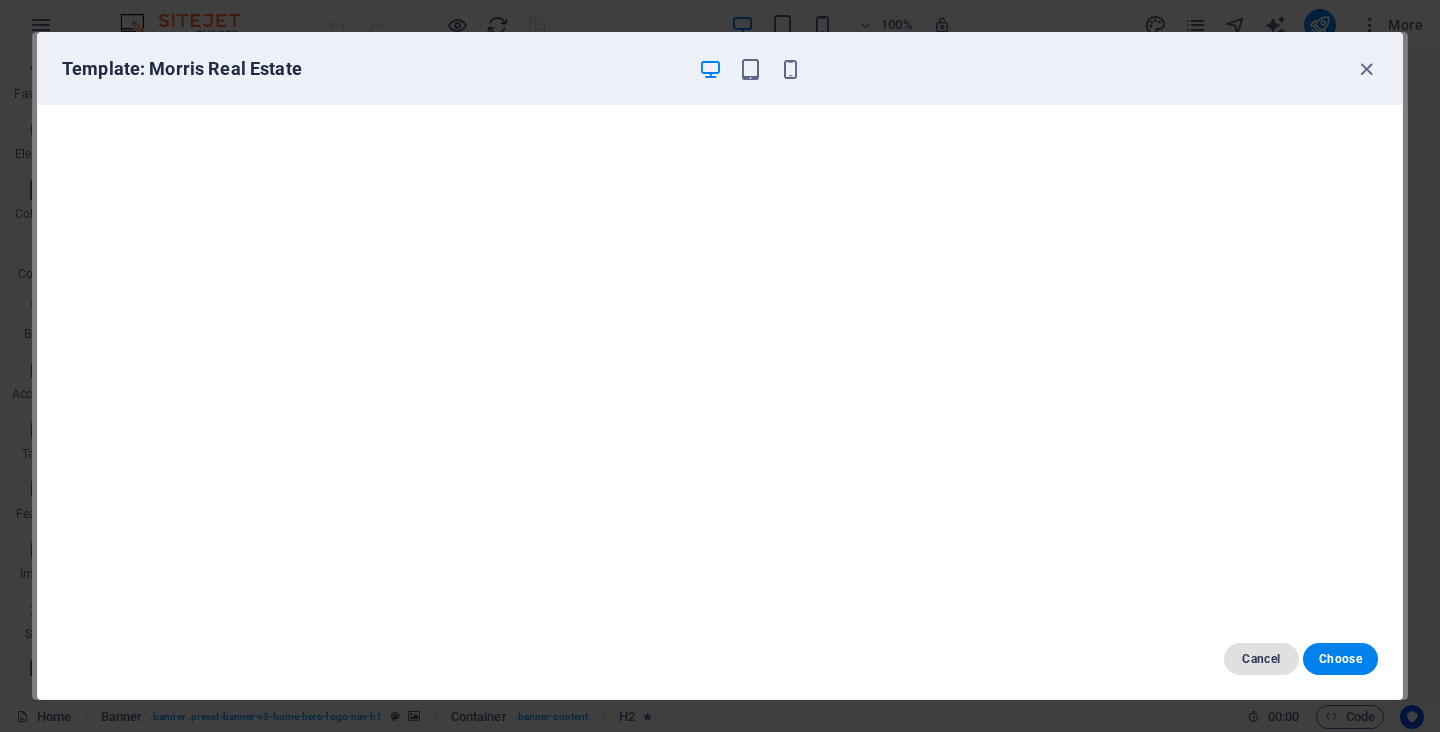 click on "Cancel" at bounding box center [1261, 659] 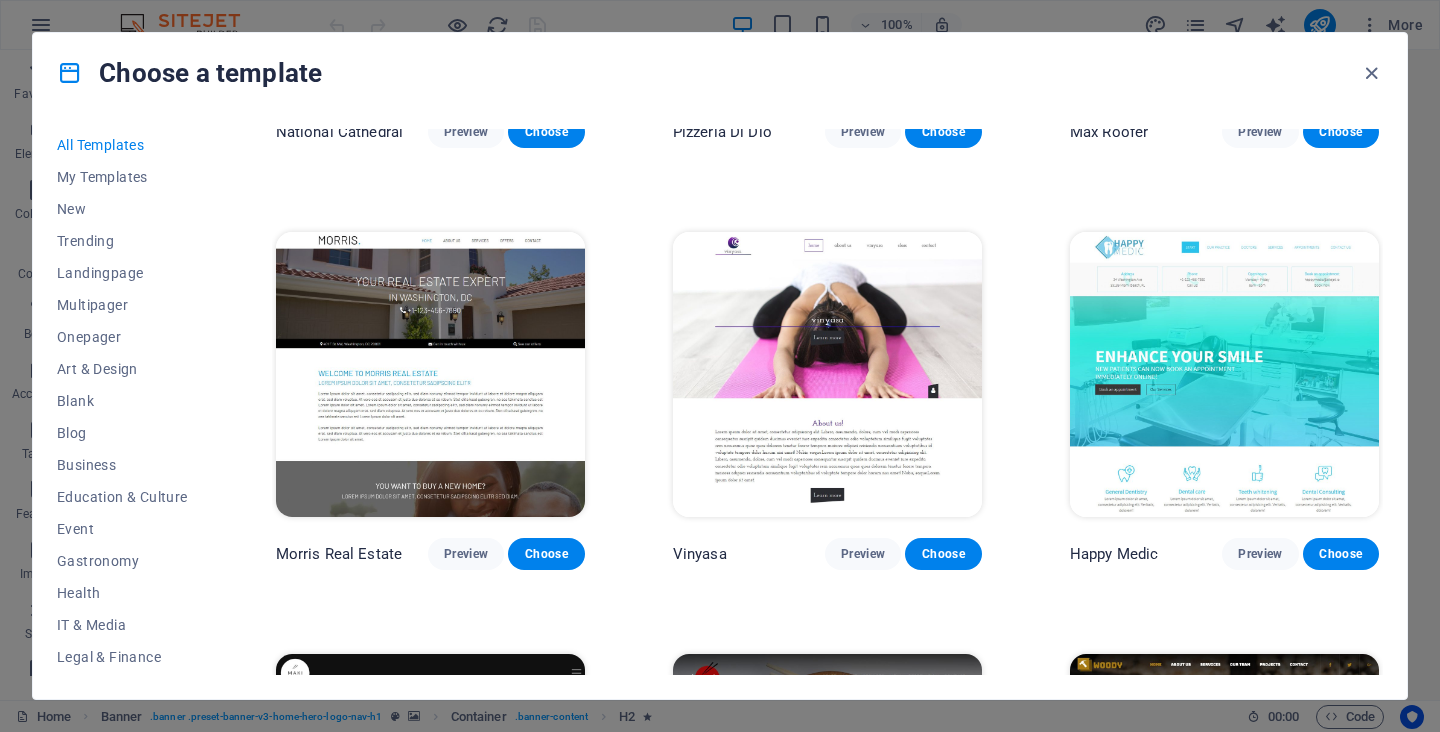 scroll, scrollTop: 8761, scrollLeft: 0, axis: vertical 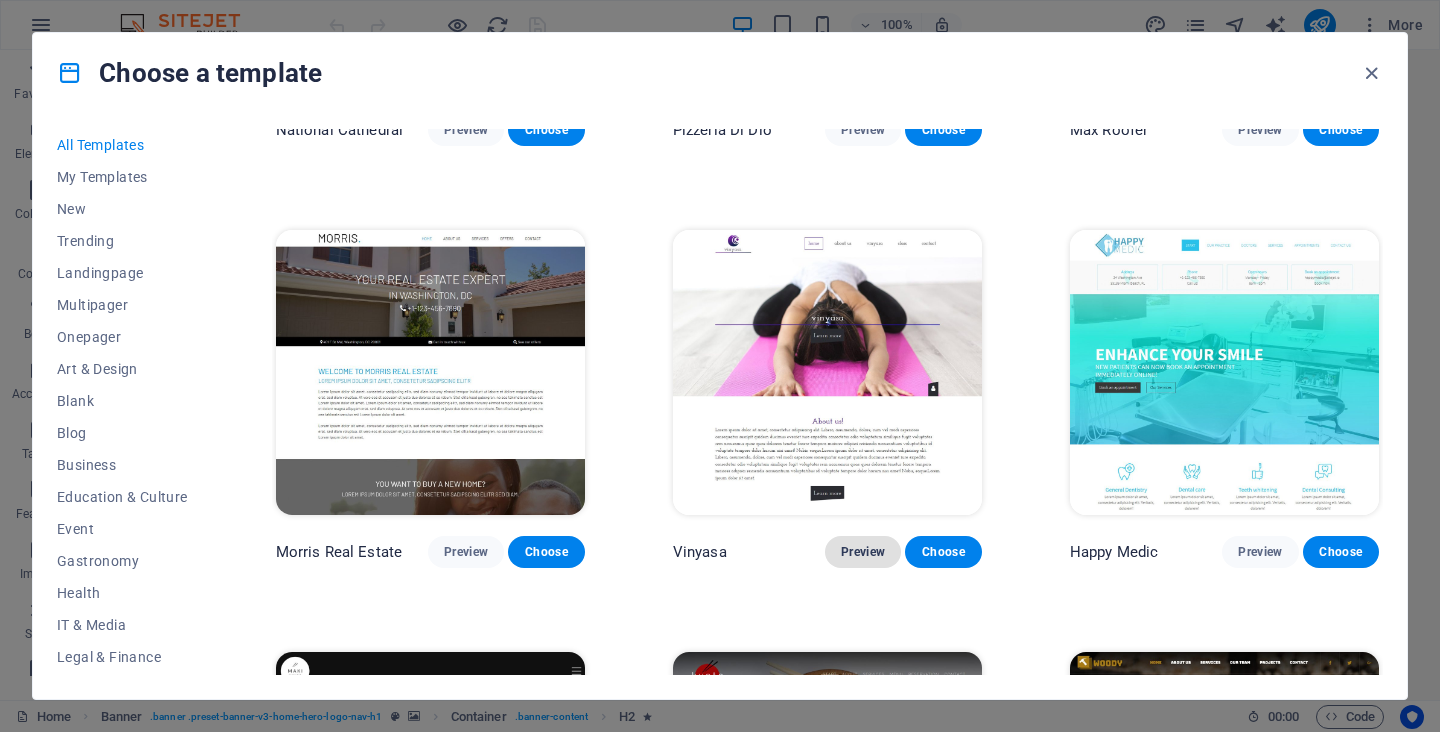 click on "Preview" at bounding box center [863, 552] 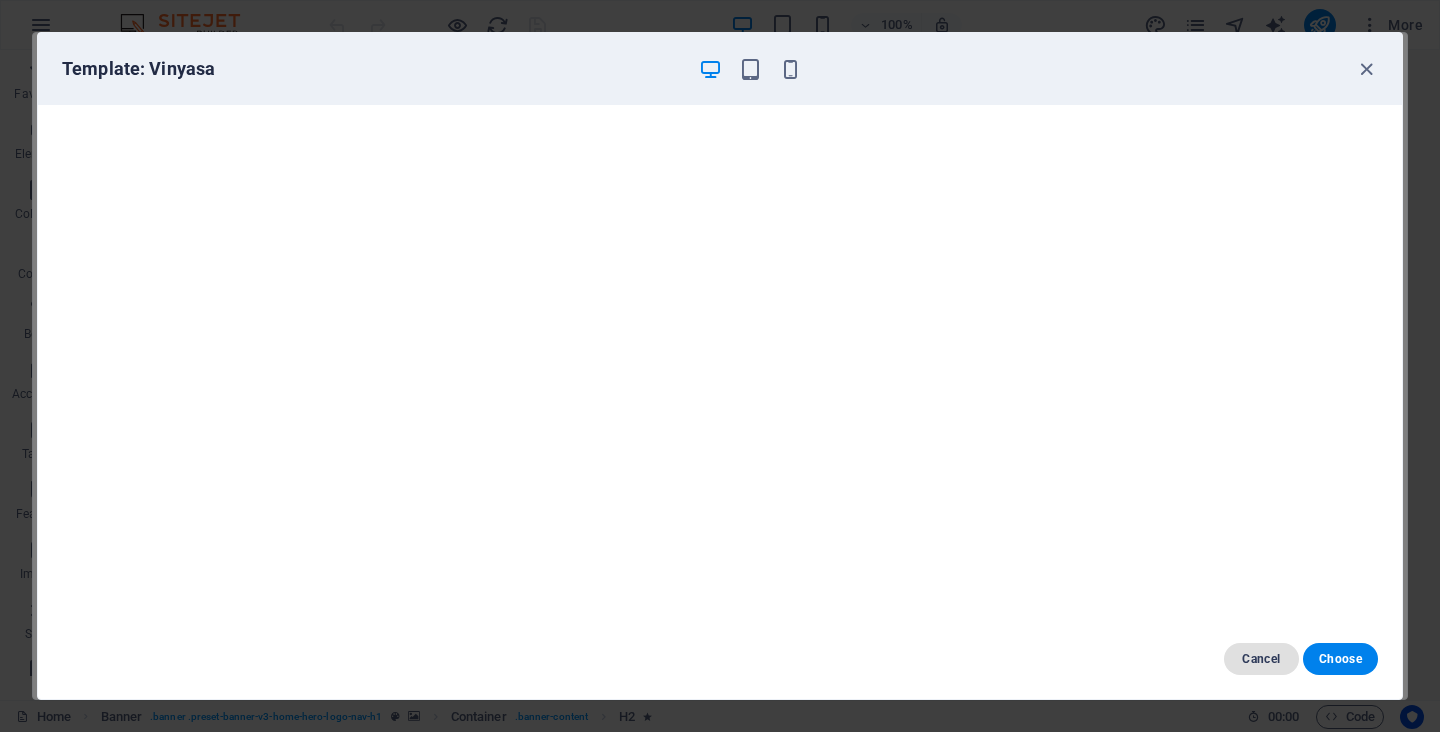 click on "Cancel" at bounding box center (1261, 659) 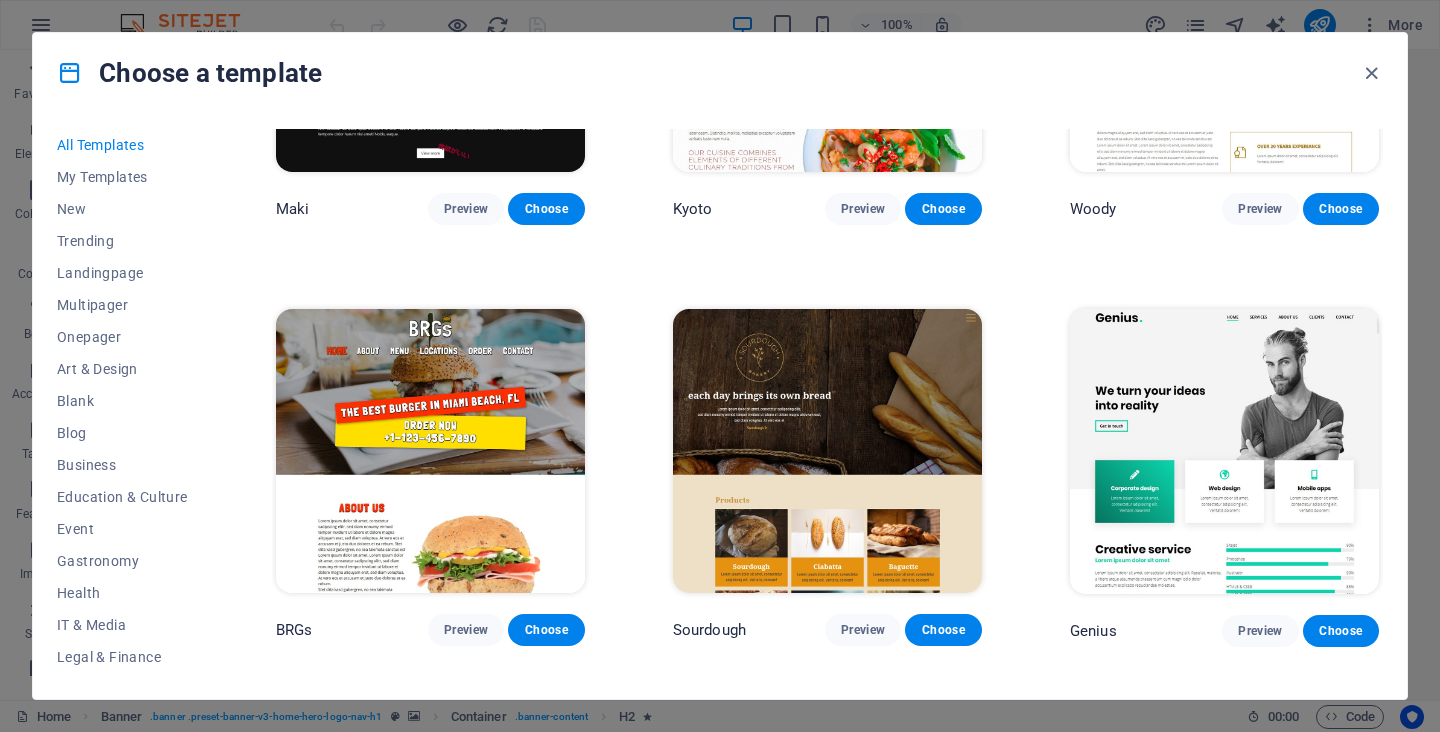scroll, scrollTop: 9531, scrollLeft: 0, axis: vertical 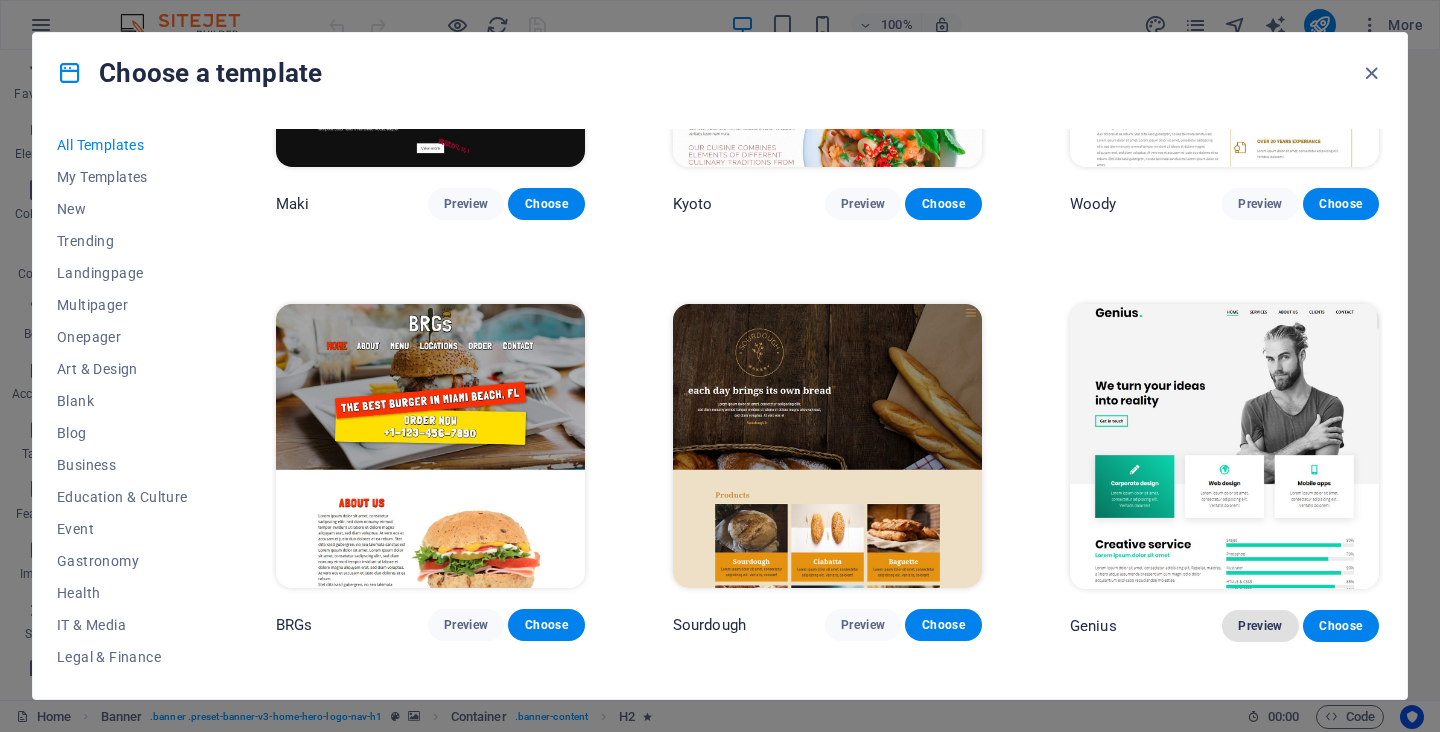 click on "Preview" at bounding box center [1260, 626] 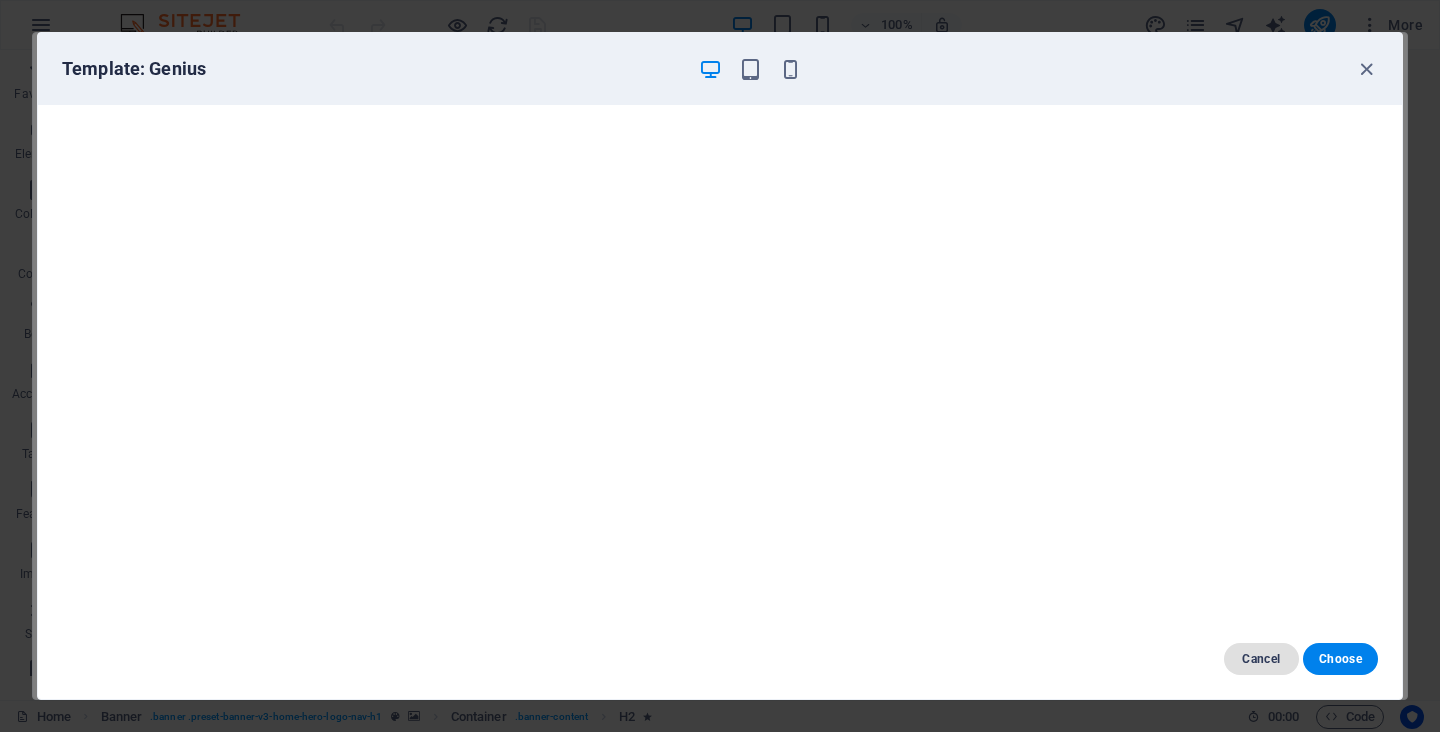 click on "Cancel" at bounding box center (1261, 659) 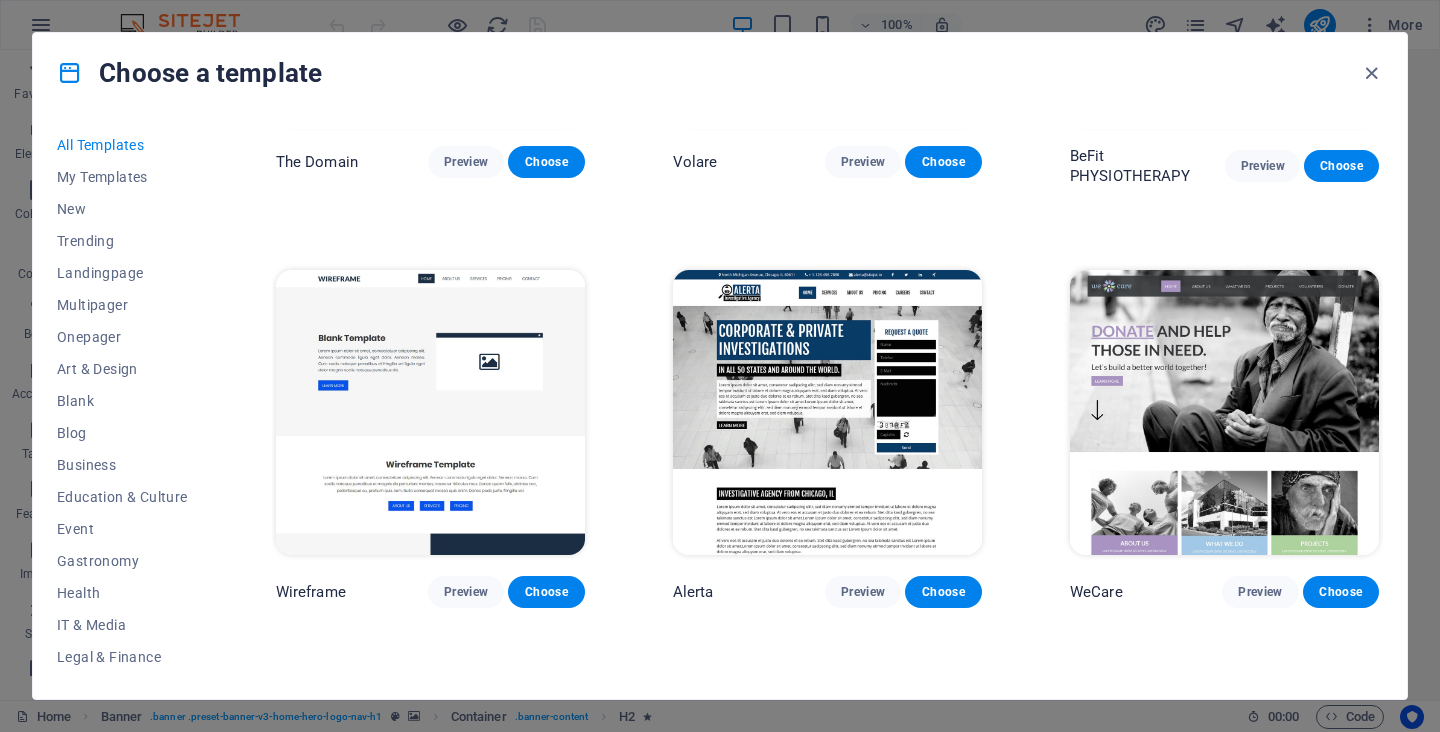 scroll, scrollTop: 10417, scrollLeft: 0, axis: vertical 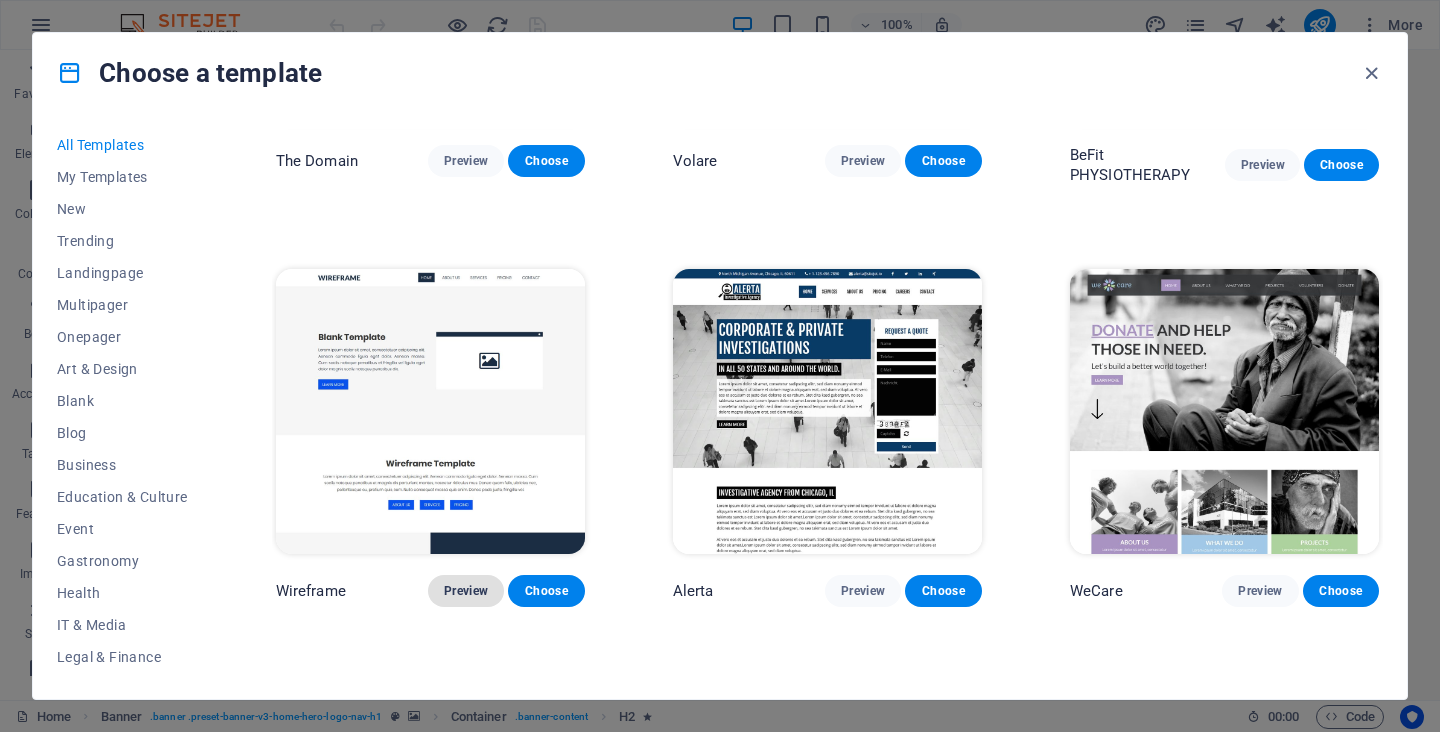 click on "Preview" at bounding box center [466, 591] 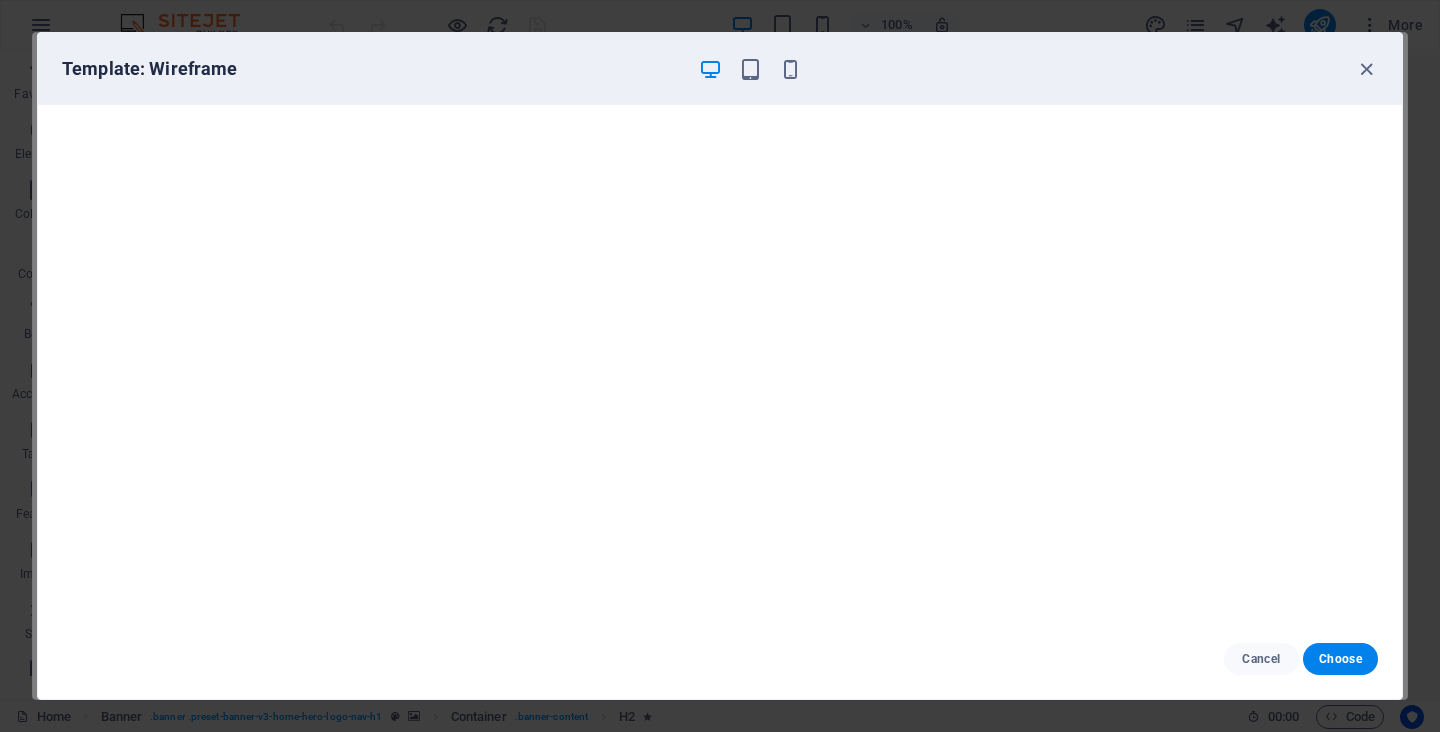scroll, scrollTop: 0, scrollLeft: 0, axis: both 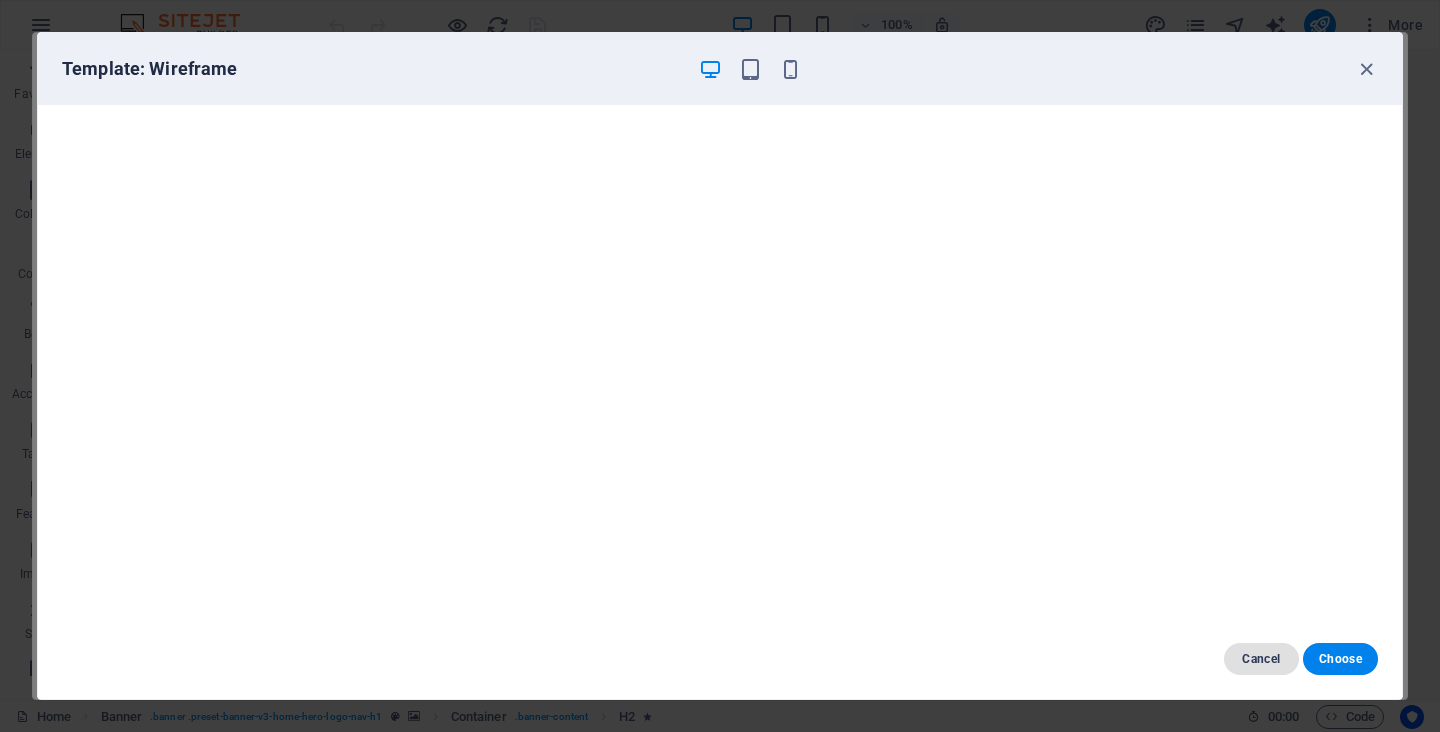 click on "Cancel" at bounding box center [1261, 659] 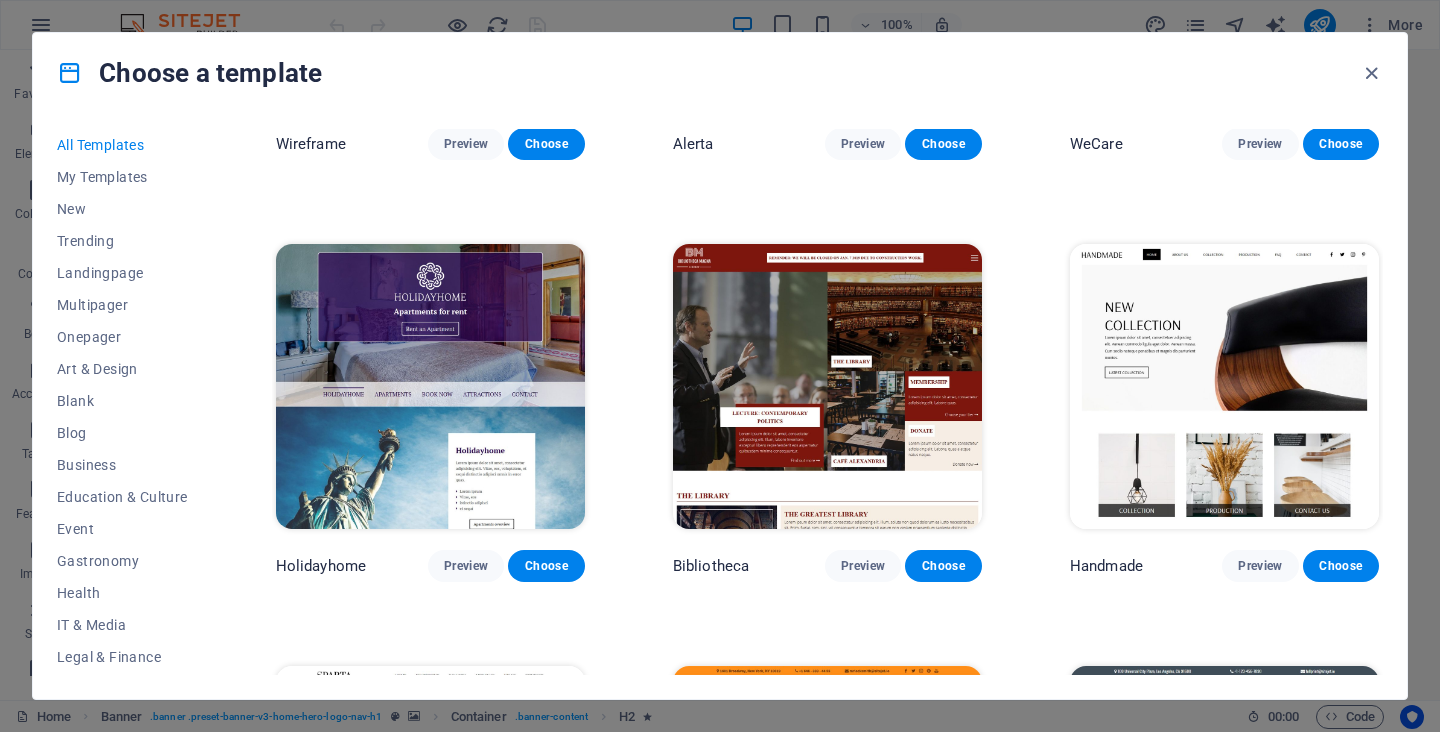 scroll, scrollTop: 10867, scrollLeft: 0, axis: vertical 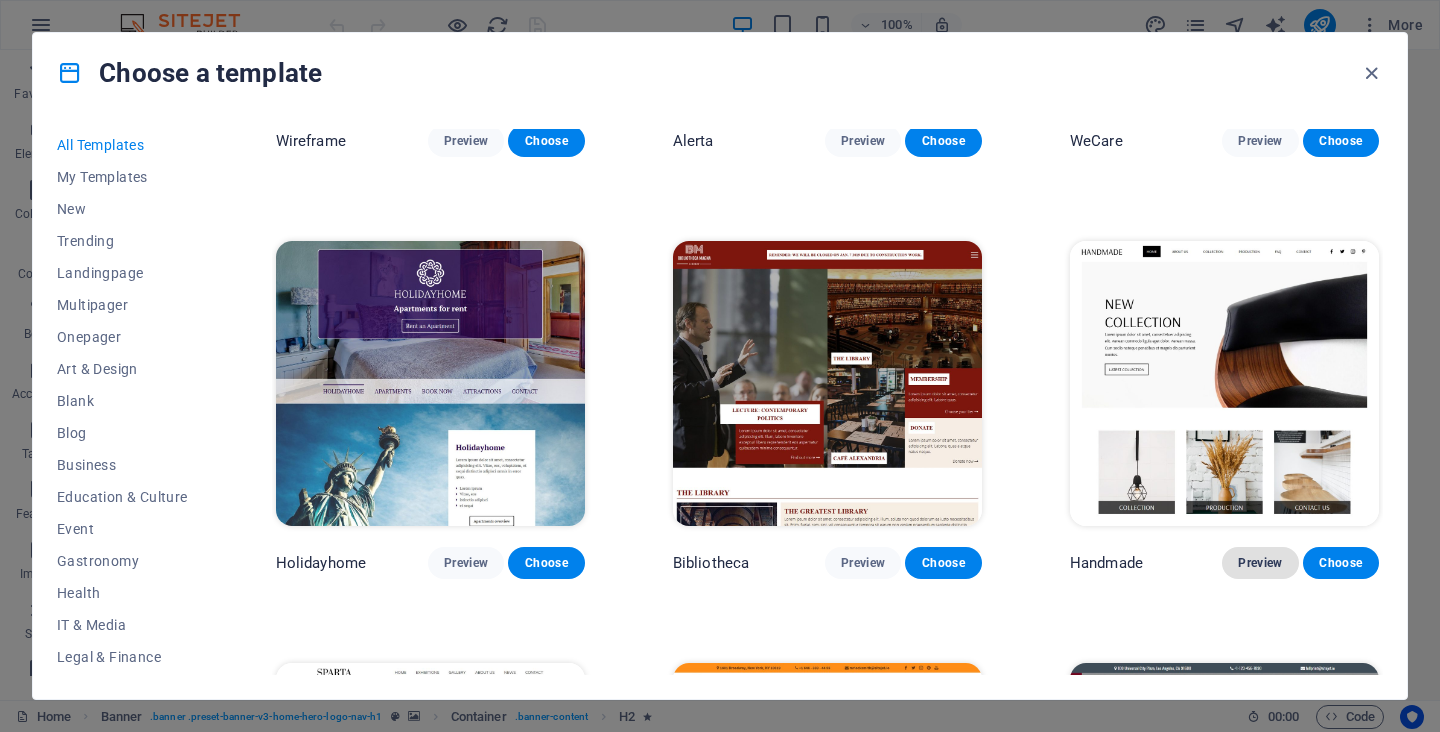 click on "Preview" at bounding box center (1260, 563) 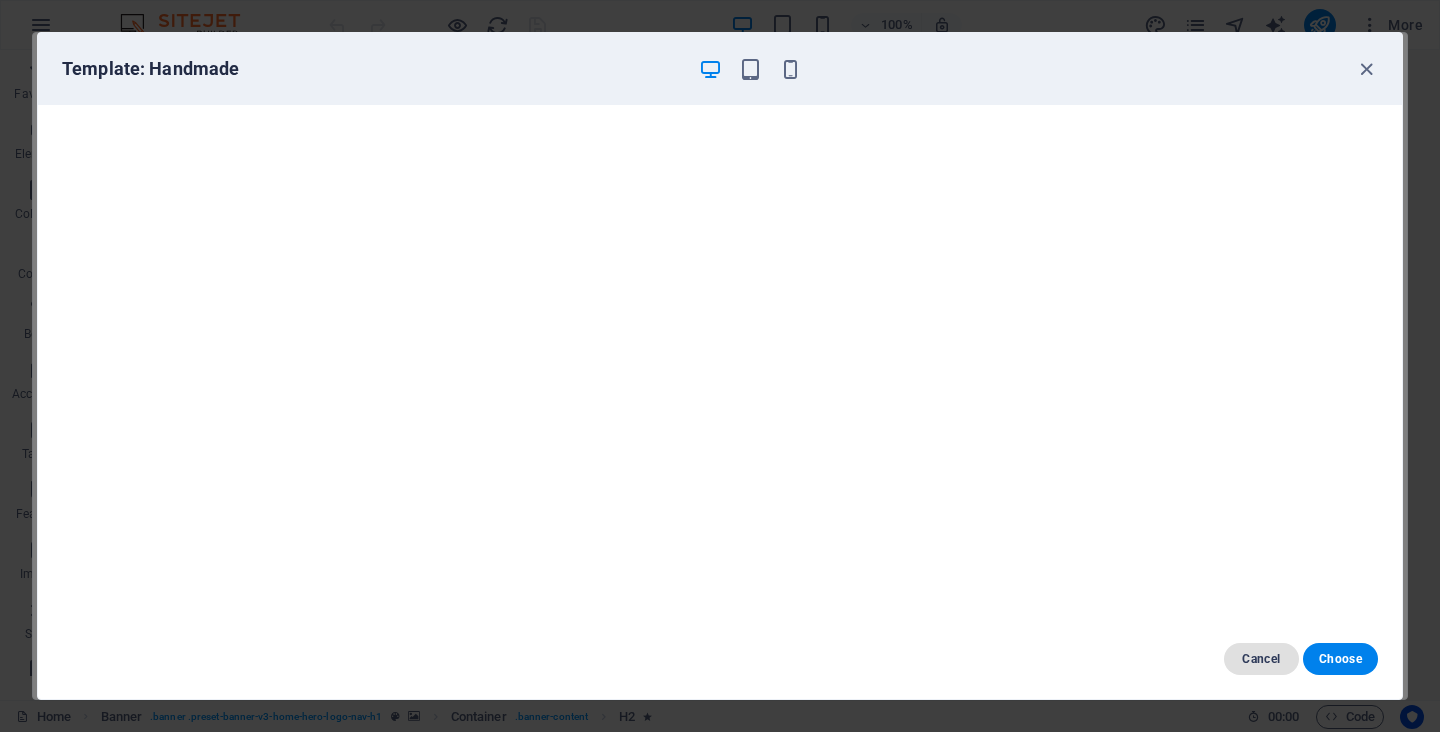 click on "Cancel" at bounding box center (1261, 659) 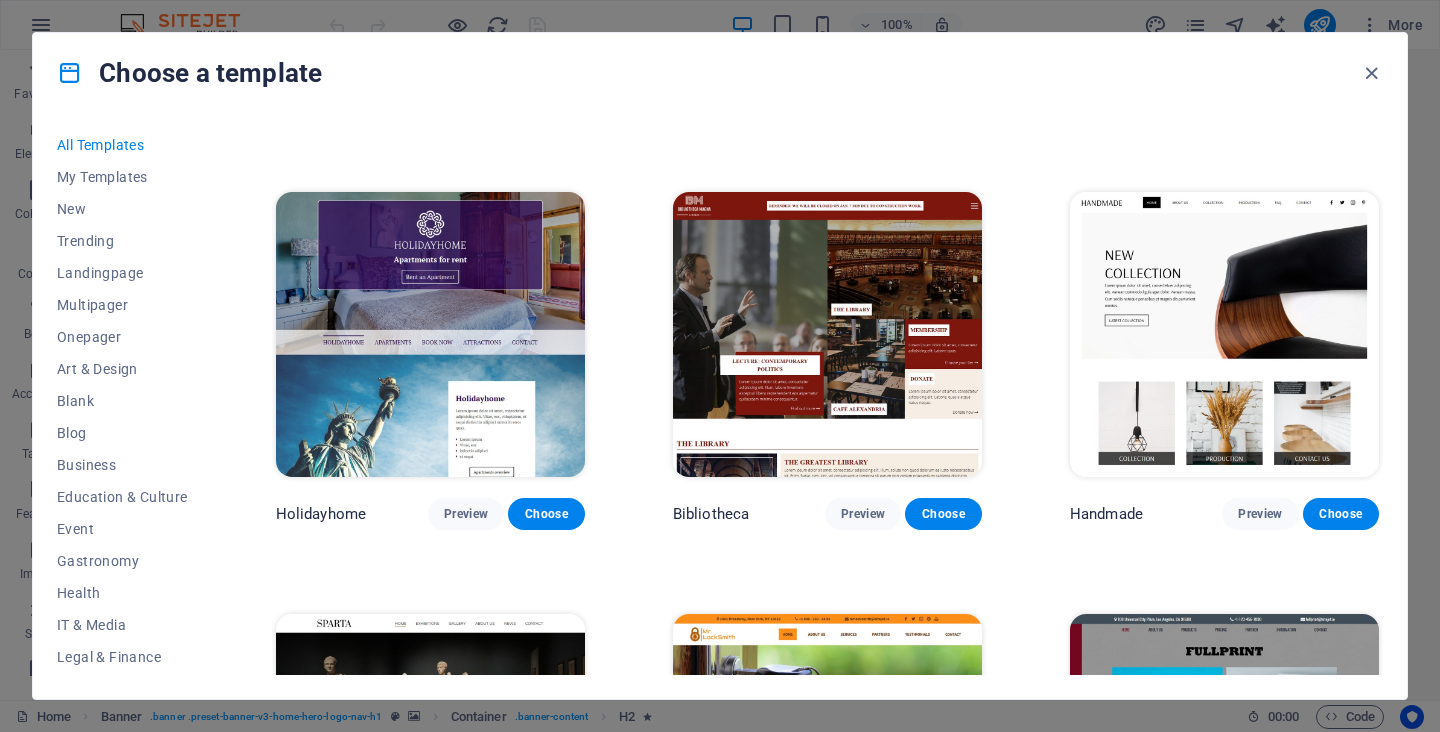 scroll, scrollTop: 10913, scrollLeft: 0, axis: vertical 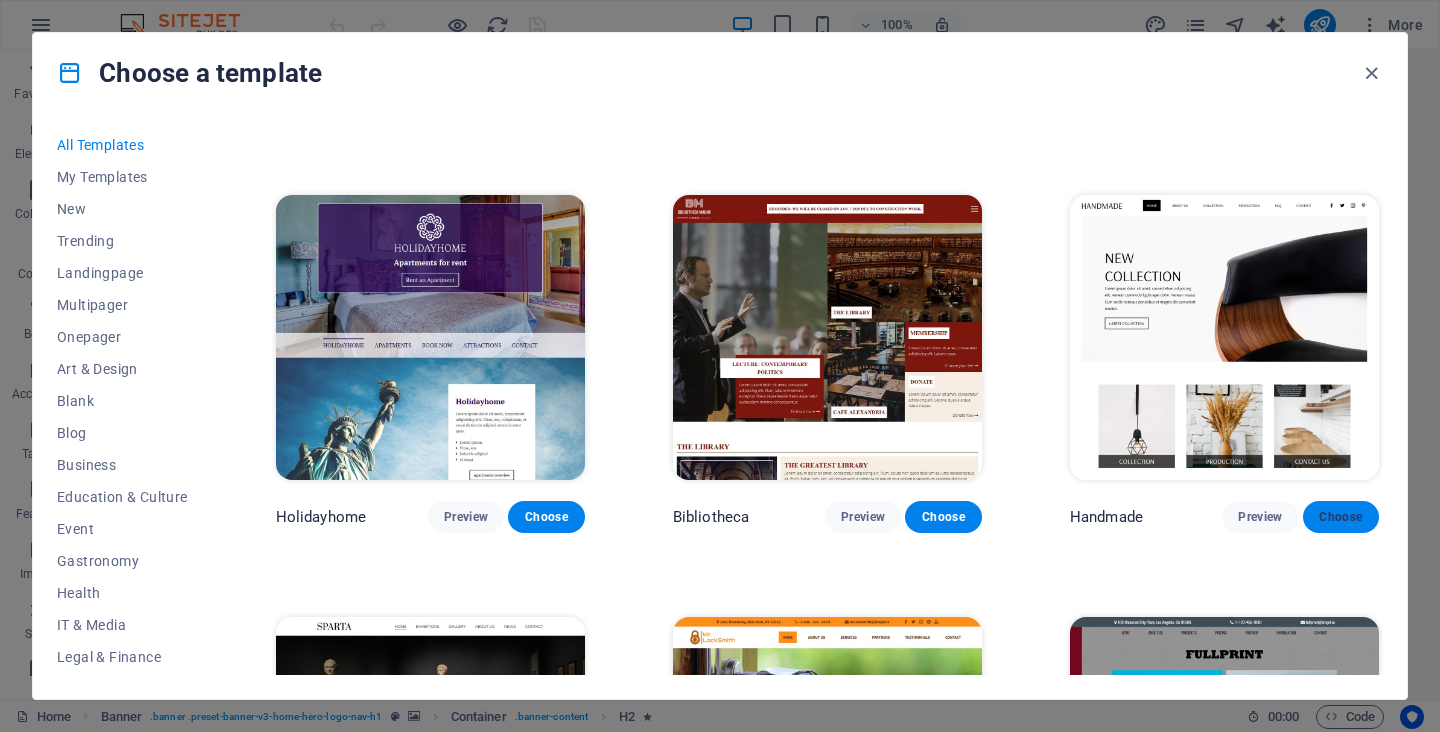 click on "Choose" at bounding box center [1341, 517] 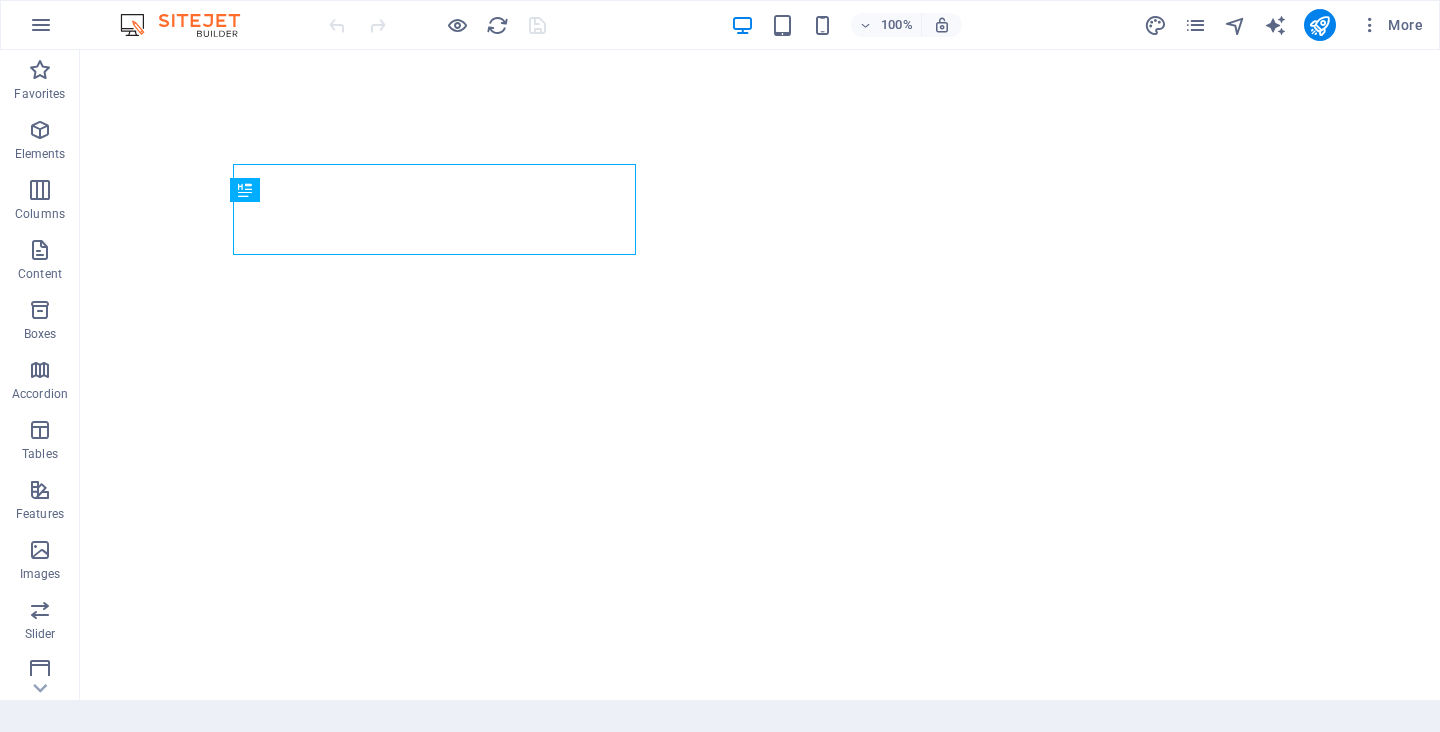 scroll, scrollTop: 0, scrollLeft: 0, axis: both 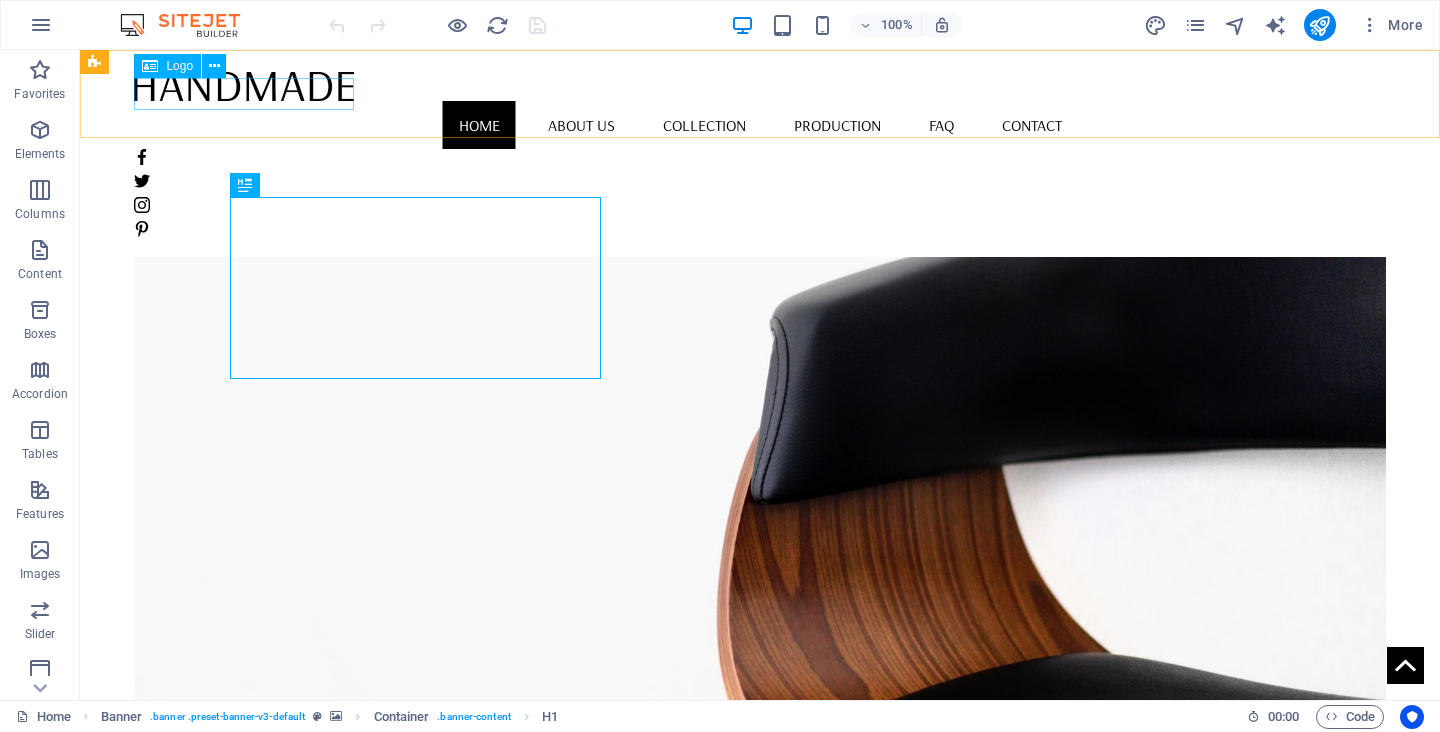 click on "Logo" at bounding box center (179, 66) 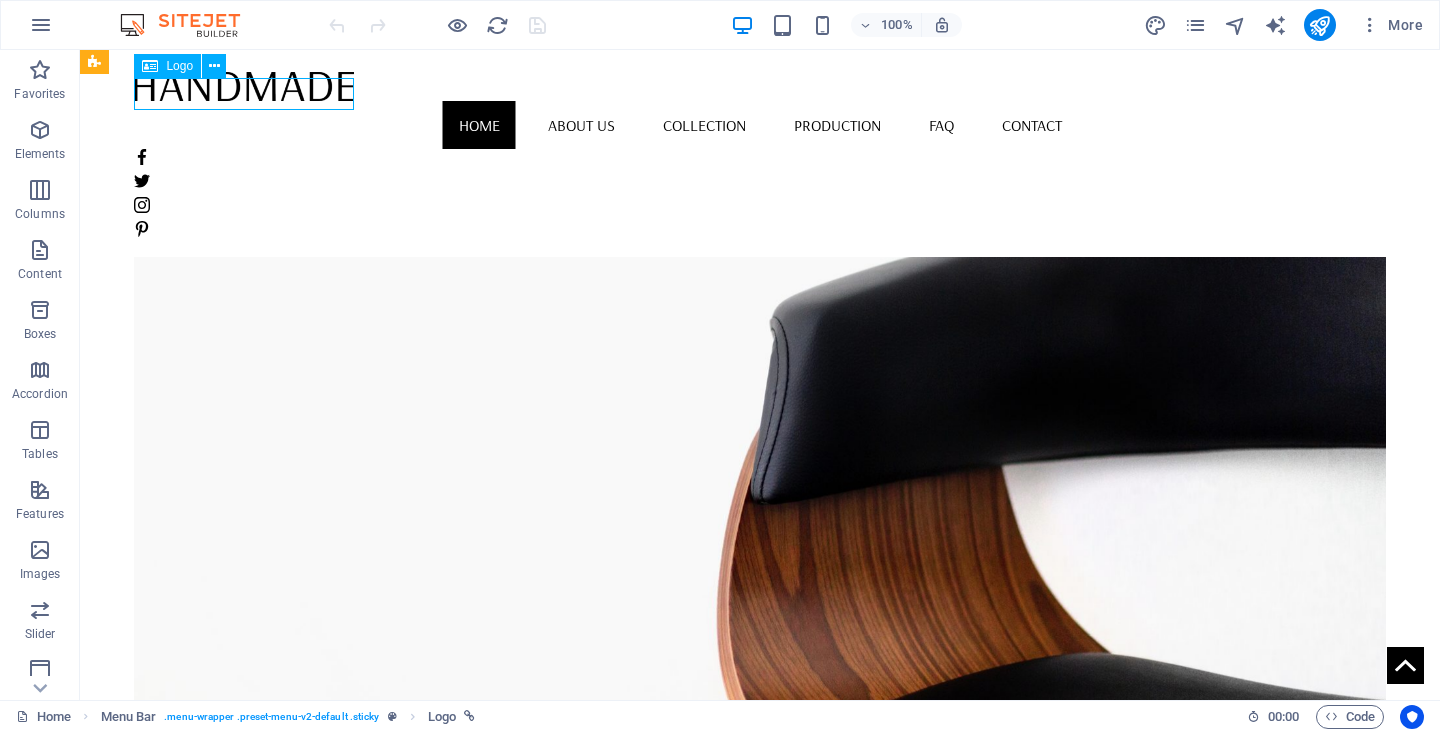 click on "Logo" at bounding box center [167, 66] 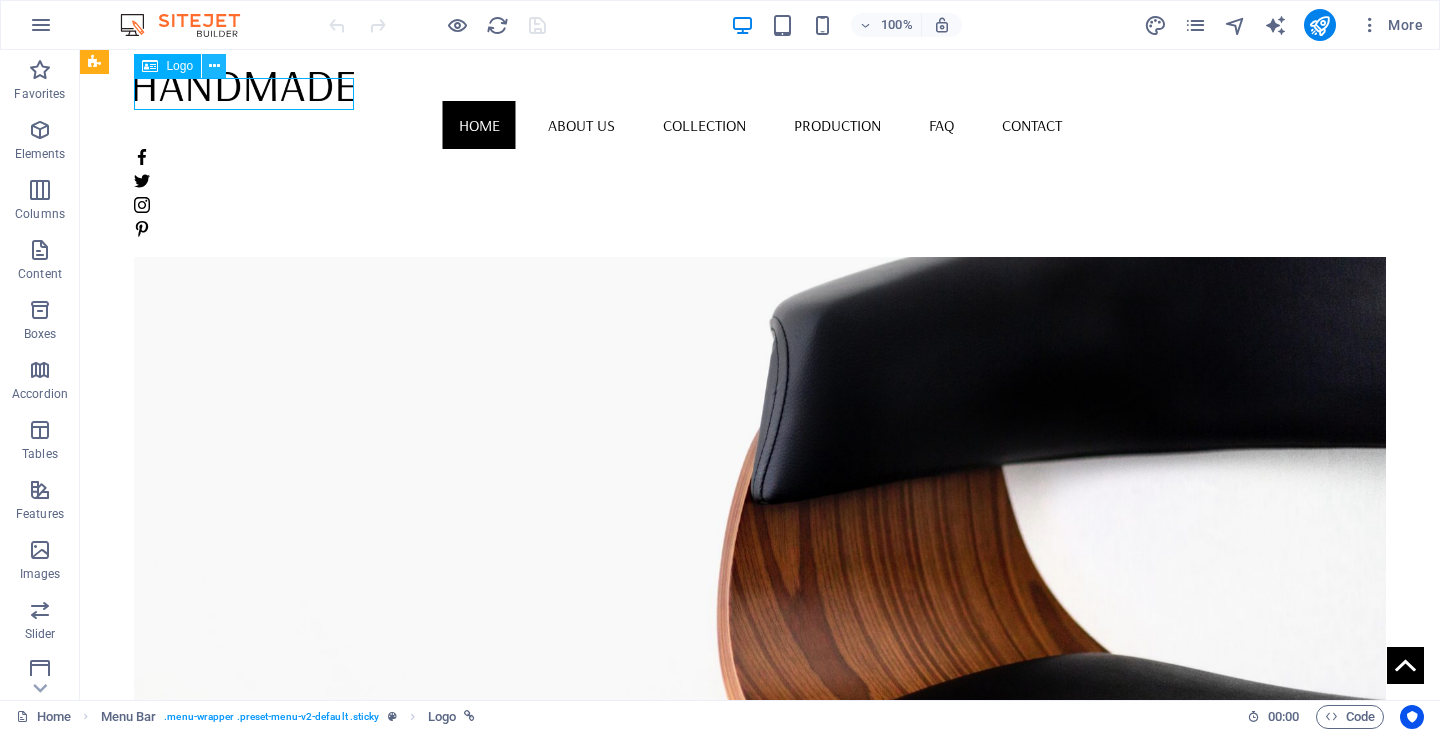 click at bounding box center (214, 66) 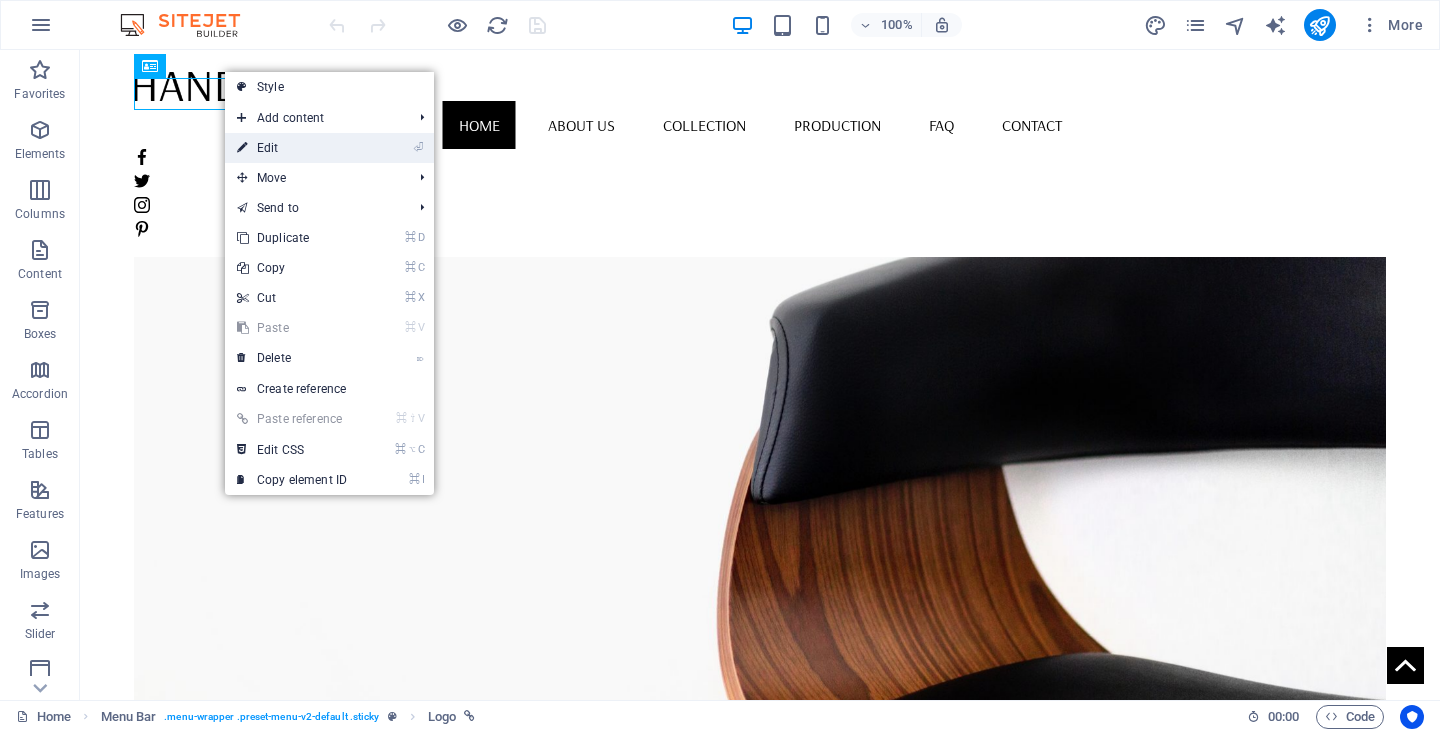 click on "⏎  Edit" at bounding box center [292, 148] 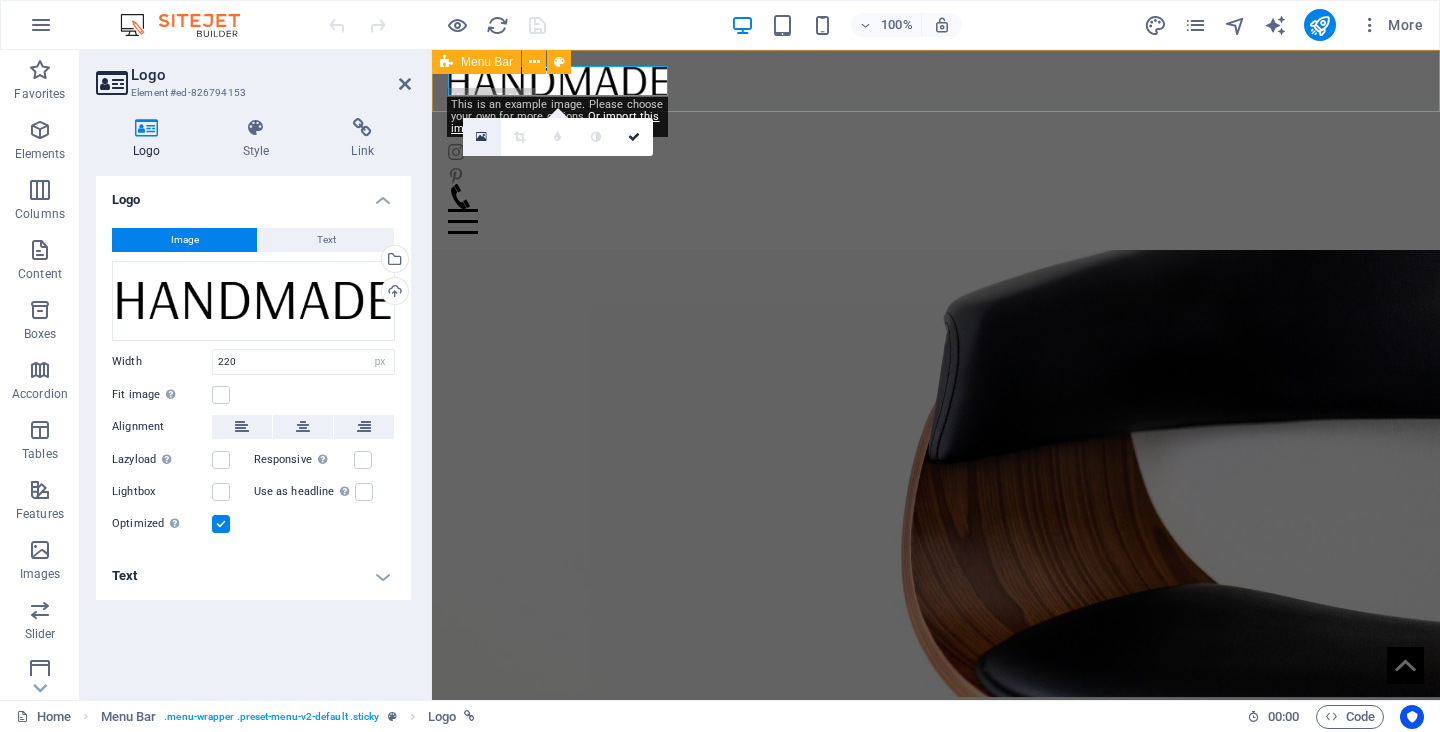 click at bounding box center [481, 137] 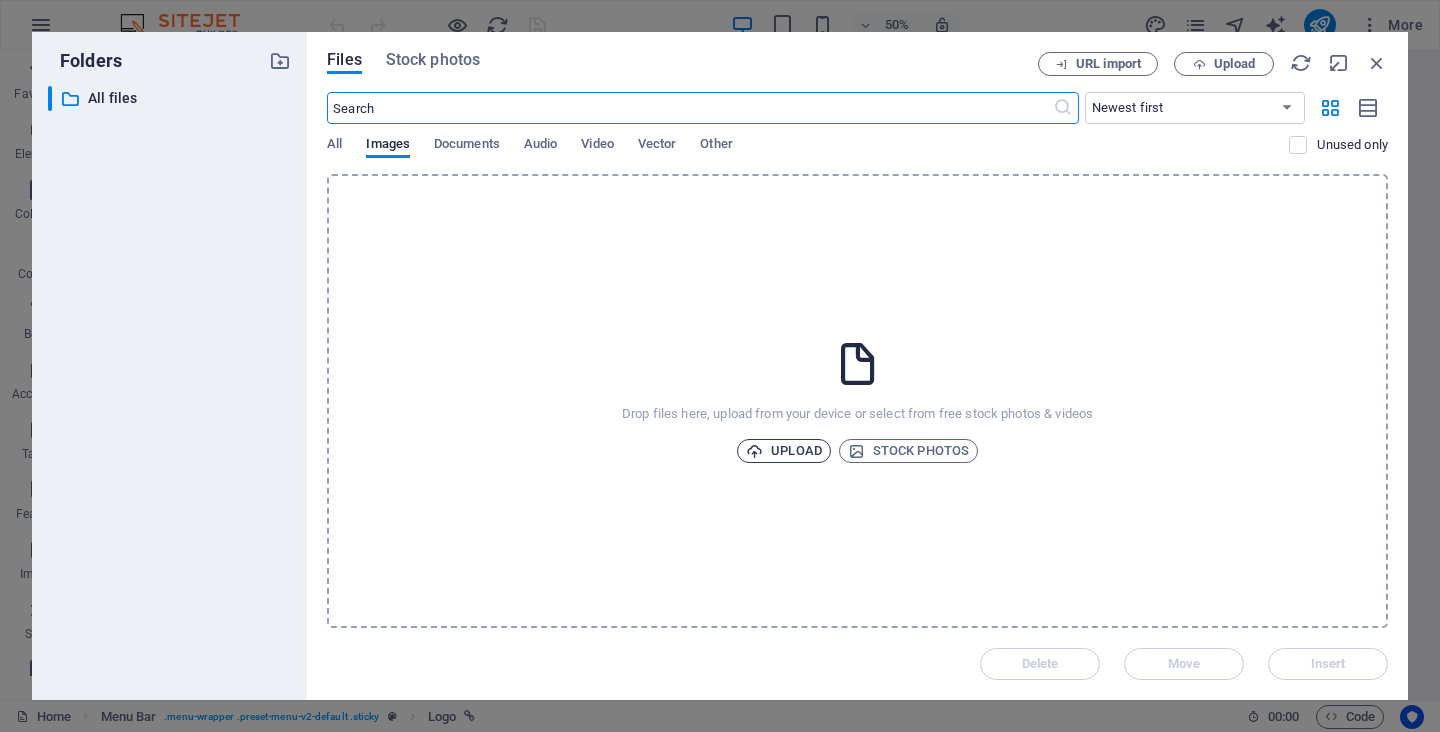 click on "Upload" at bounding box center (784, 451) 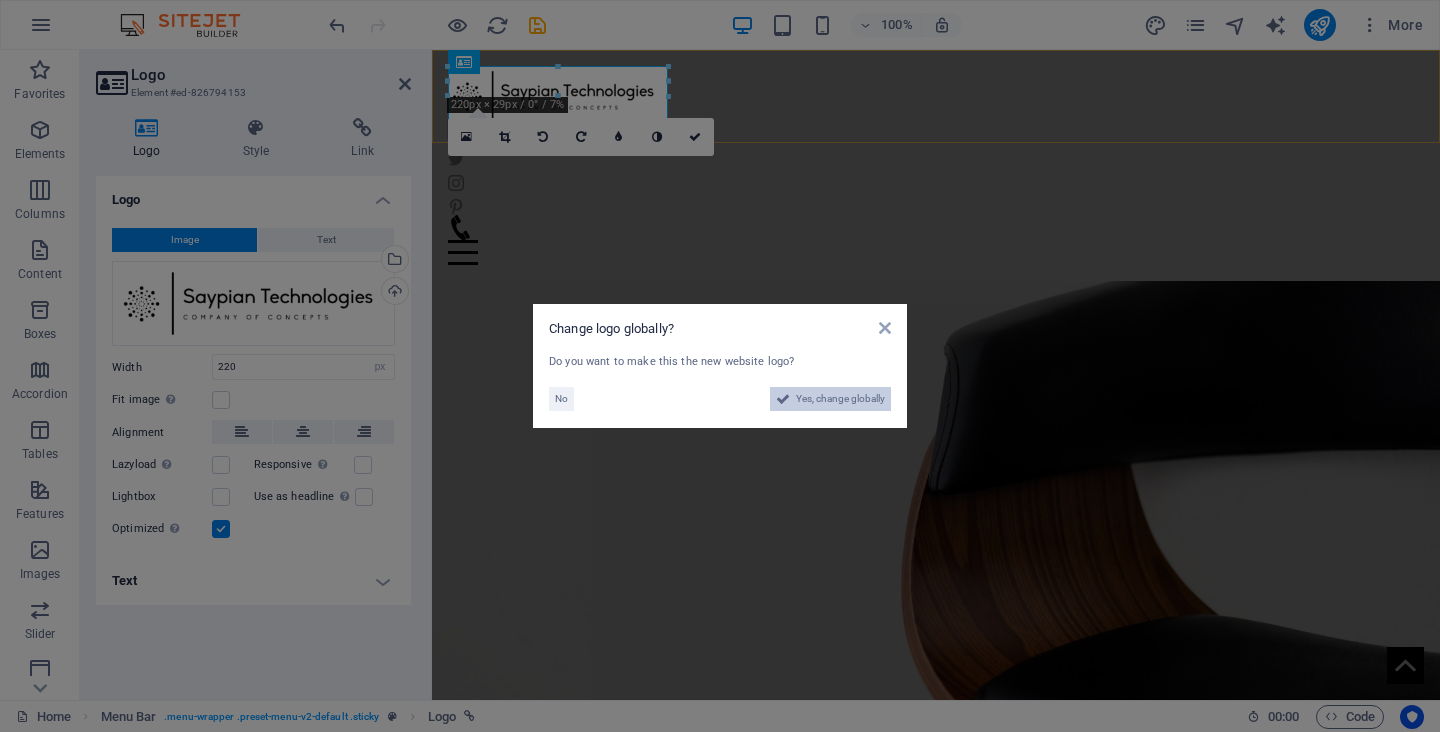 click on "Yes, change globally" at bounding box center [840, 399] 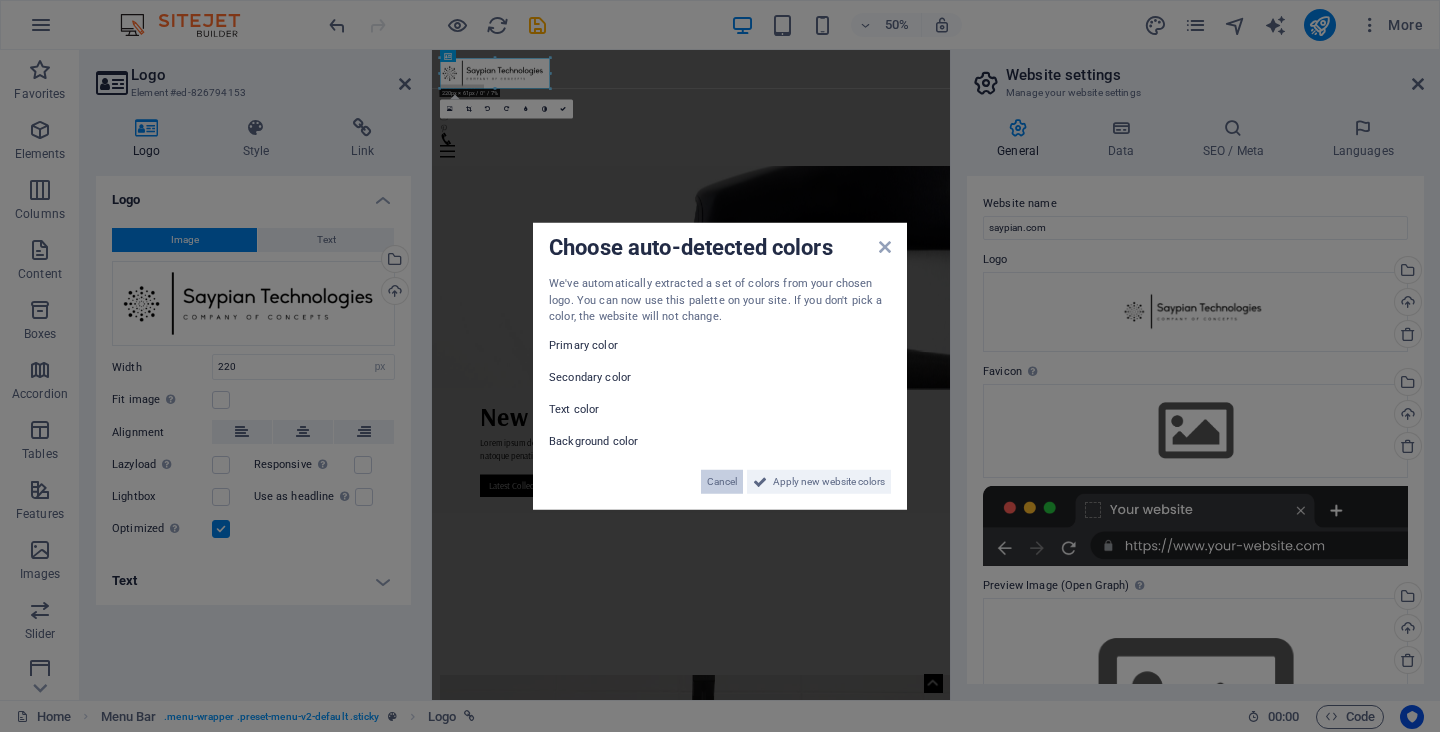 click on "Cancel" at bounding box center (722, 481) 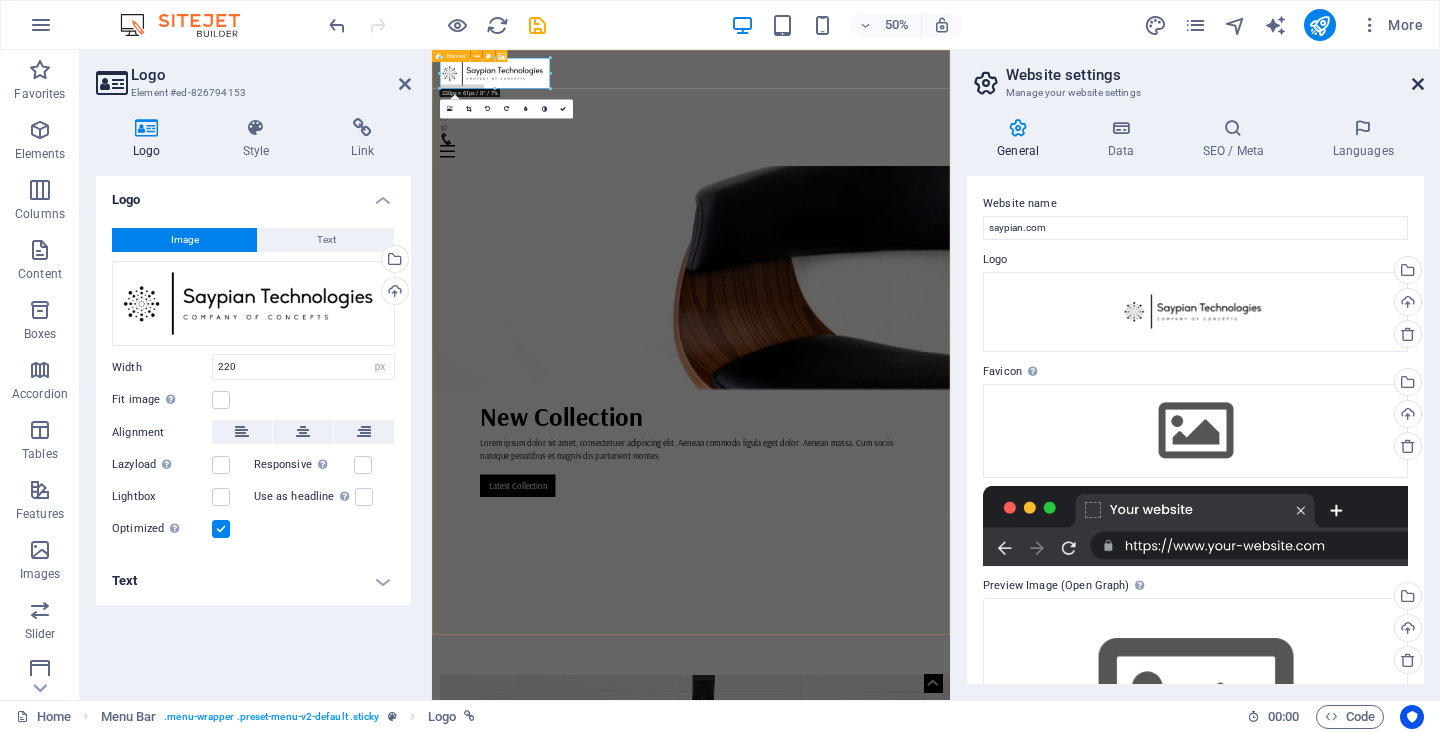 click at bounding box center (1418, 84) 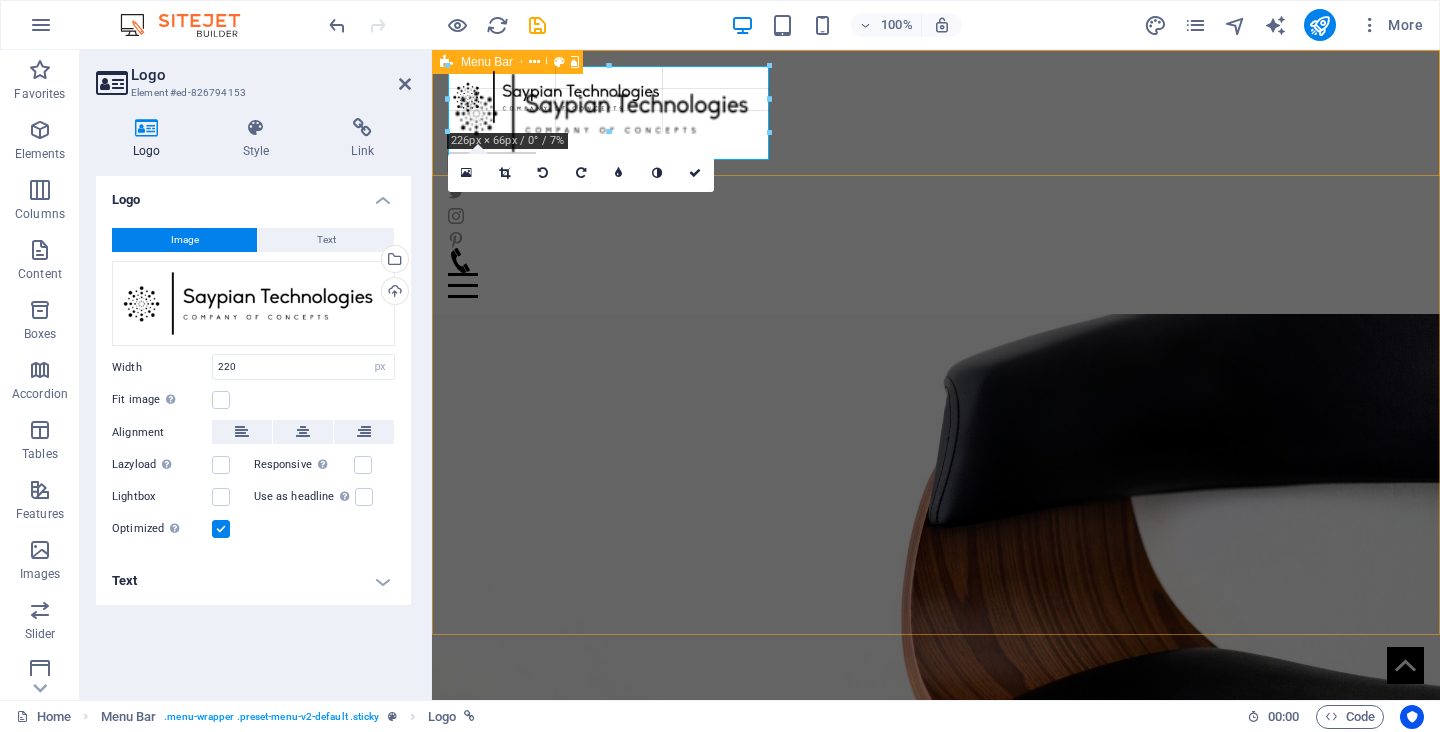 drag, startPoint x: 666, startPoint y: 125, endPoint x: 716, endPoint y: 158, distance: 59.908264 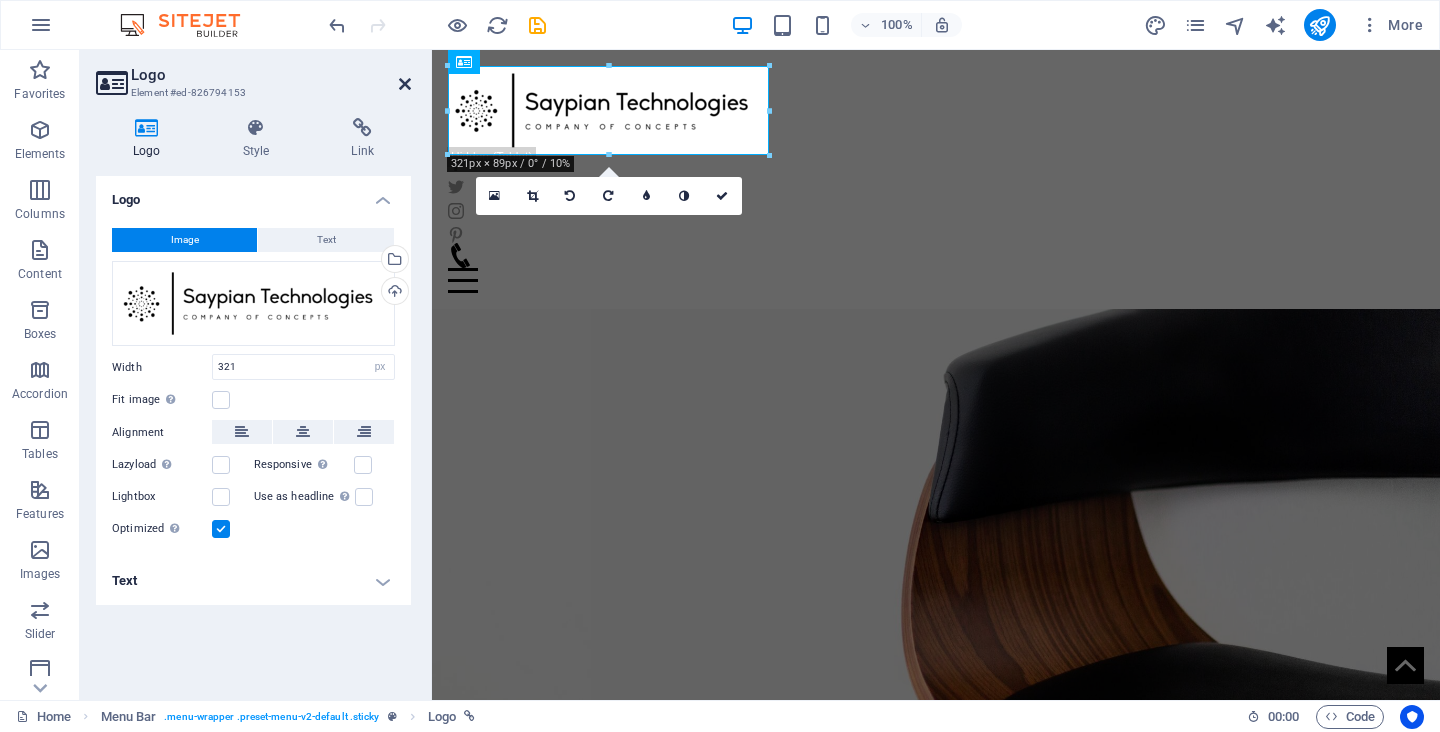 click at bounding box center (405, 84) 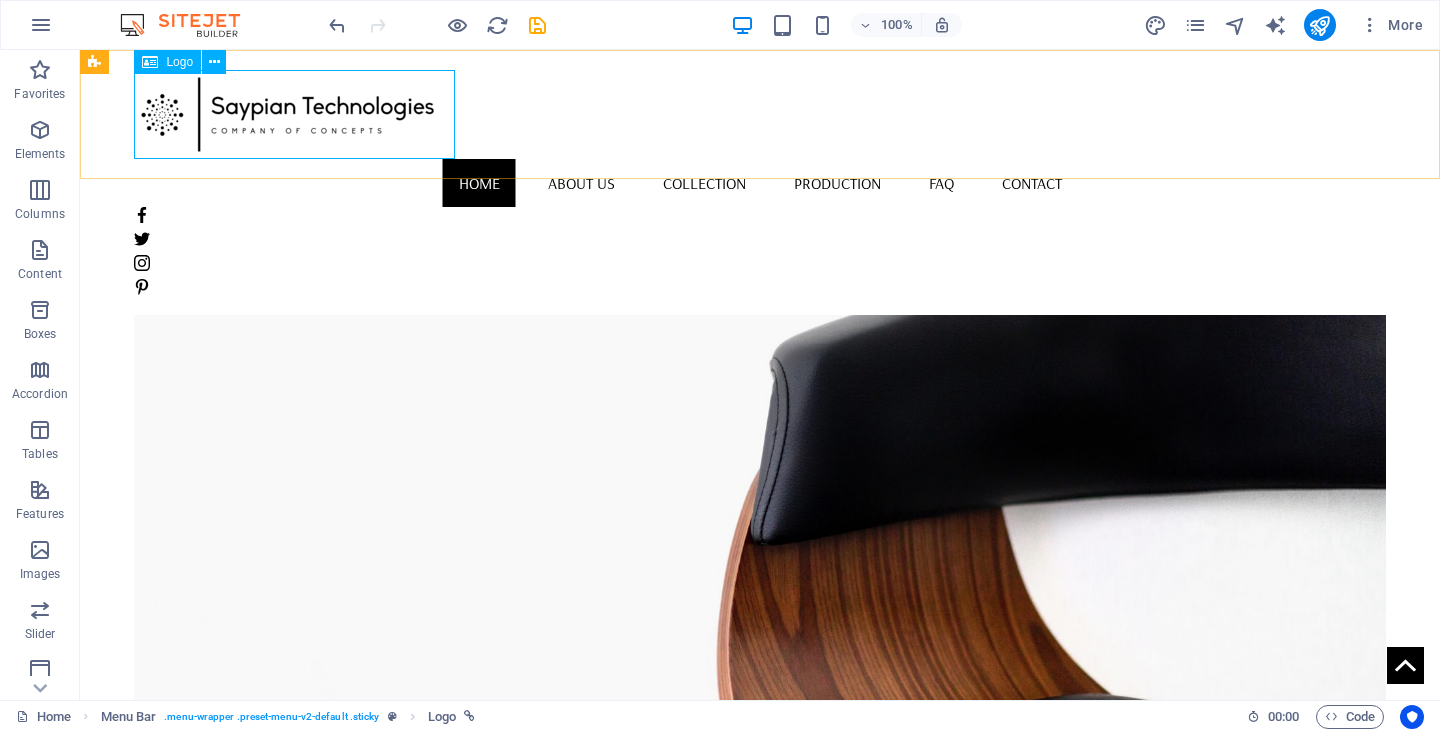 click at bounding box center [759, 114] 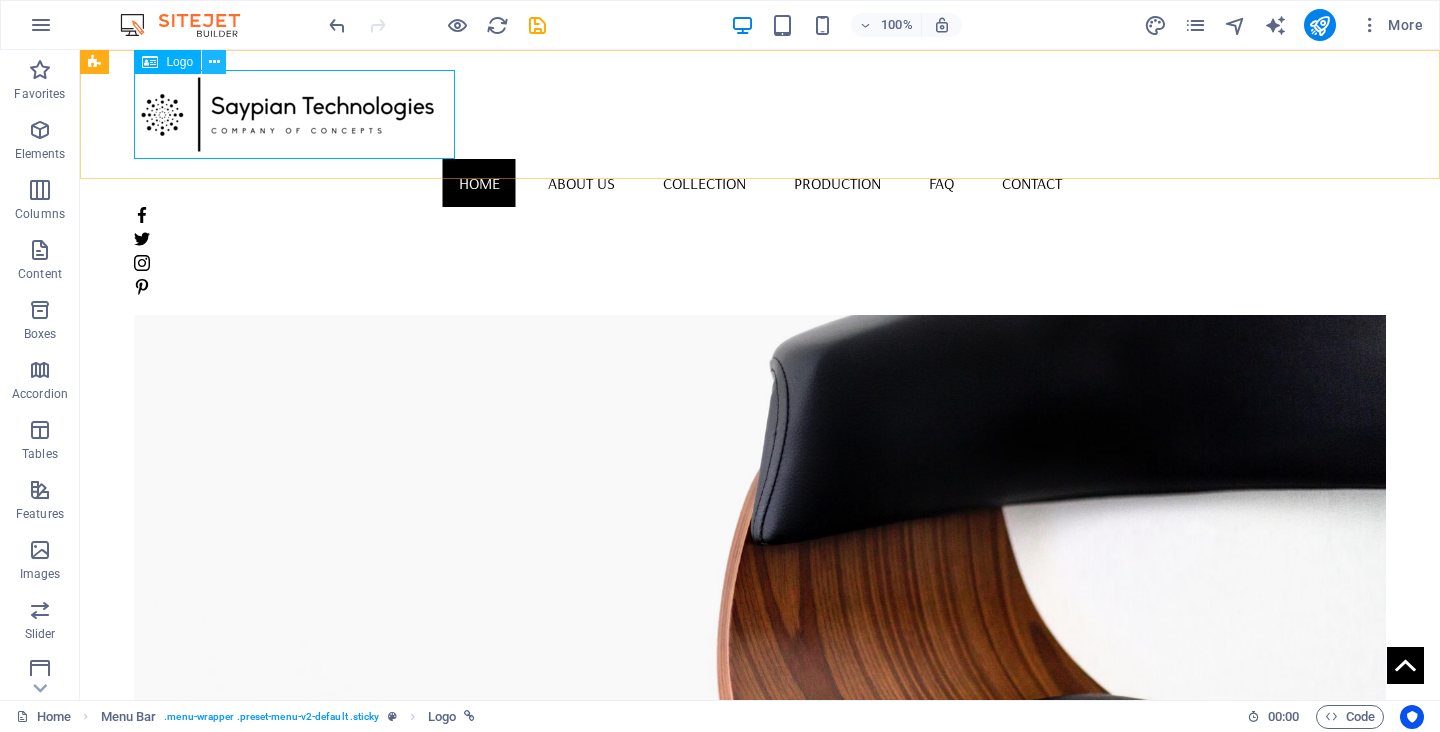 click at bounding box center (214, 62) 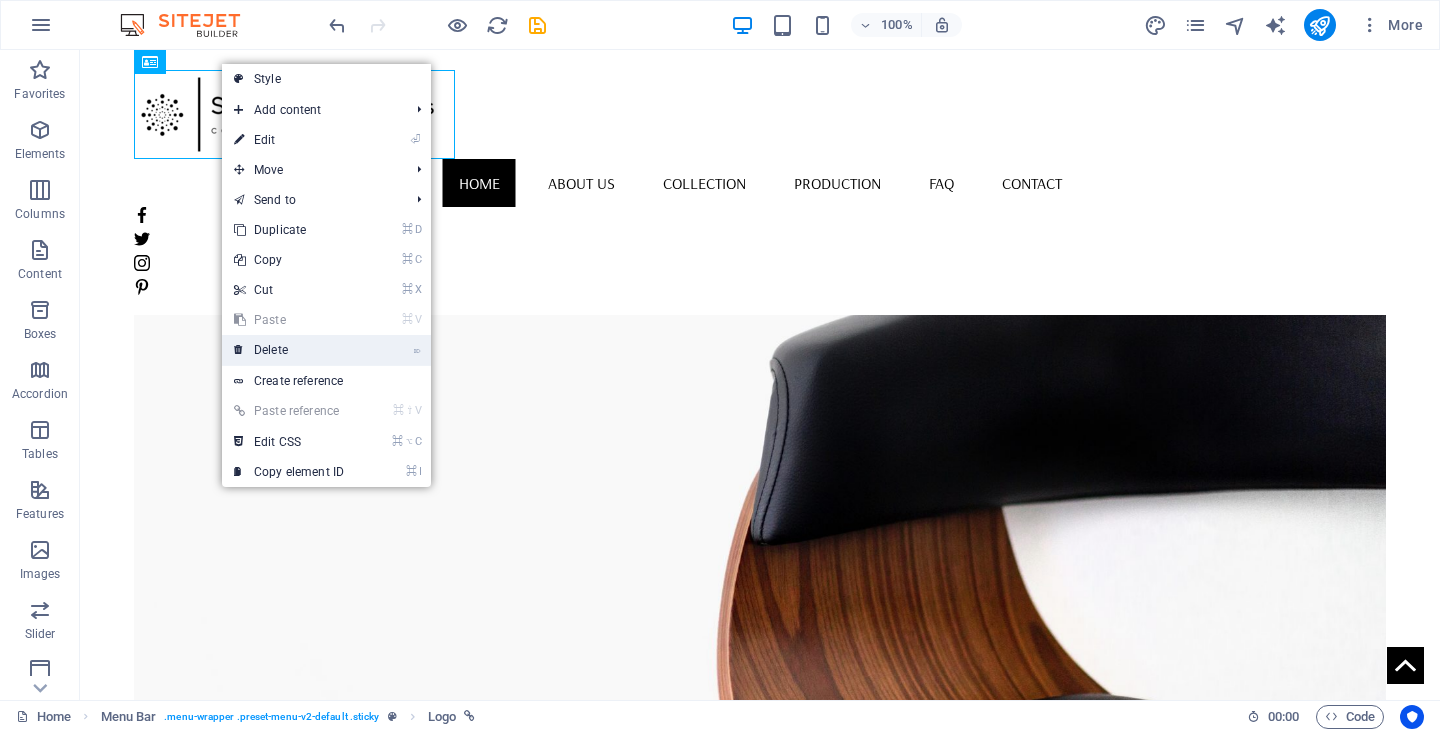 click on "⌦  Delete" at bounding box center [289, 350] 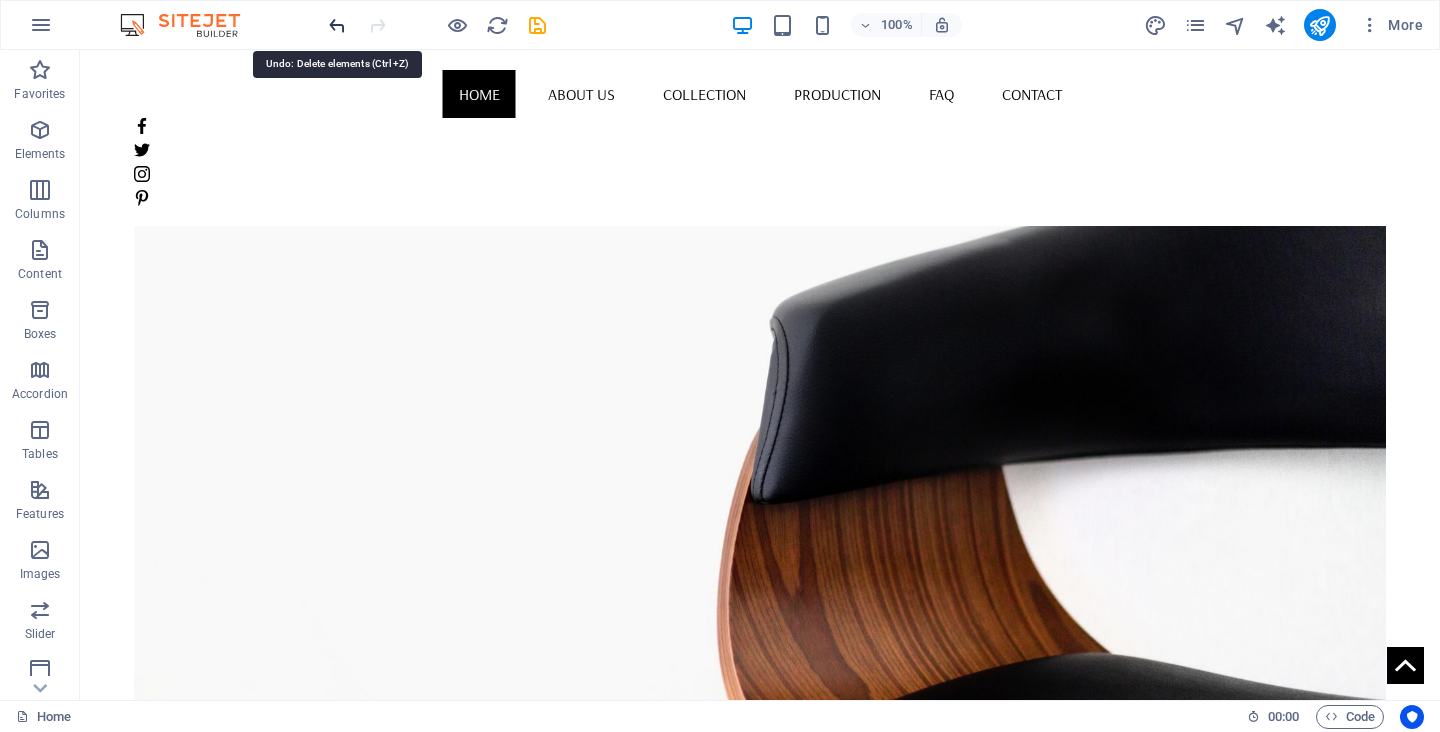 click at bounding box center (337, 25) 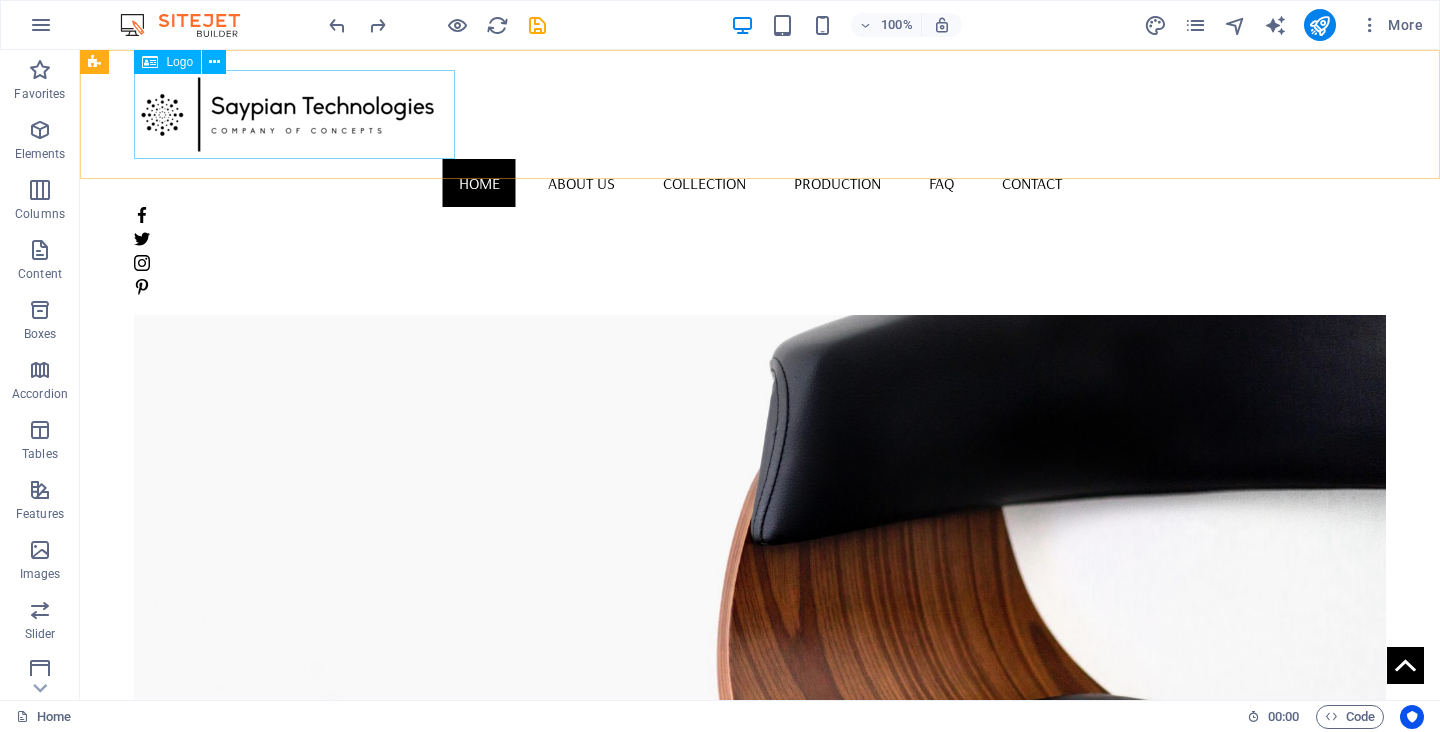 click at bounding box center (759, 114) 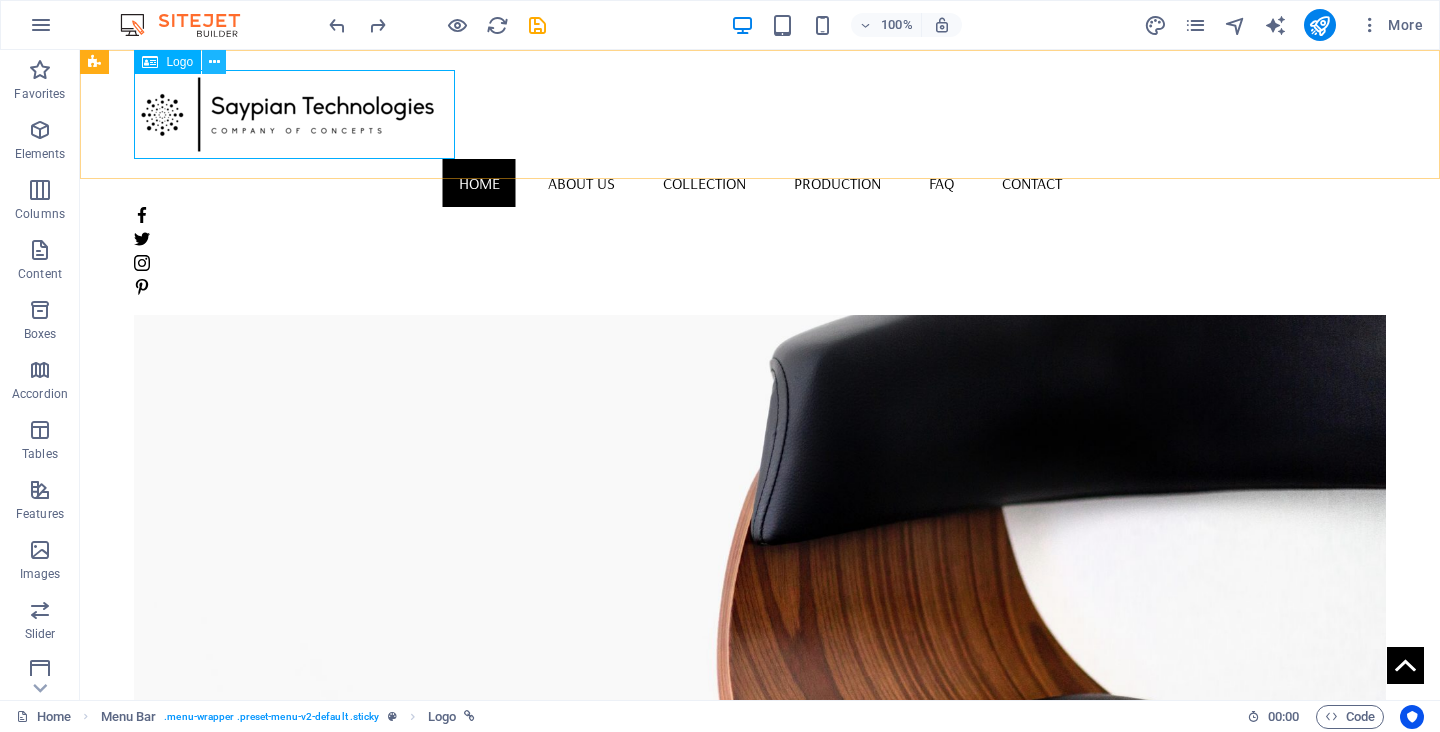 click at bounding box center [214, 62] 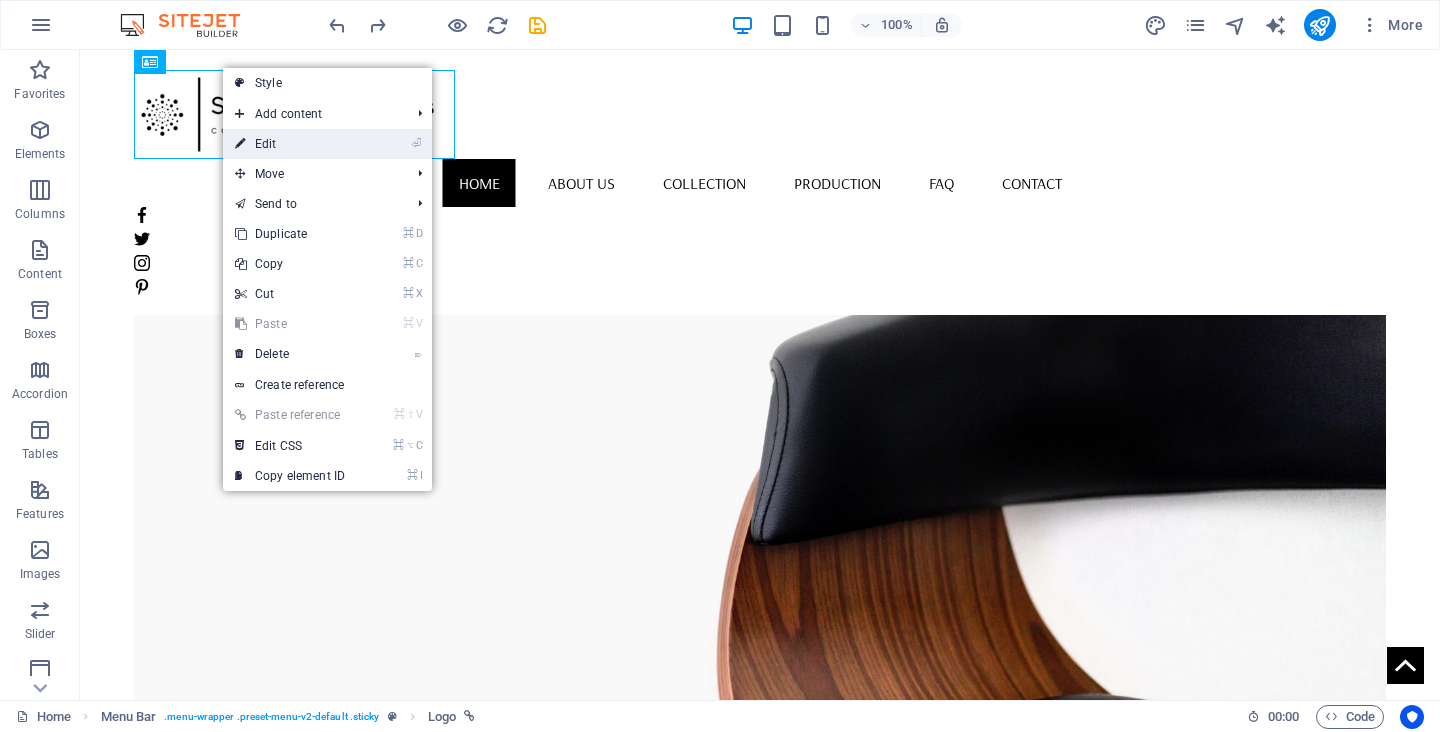 click on "⏎  Edit" at bounding box center (290, 144) 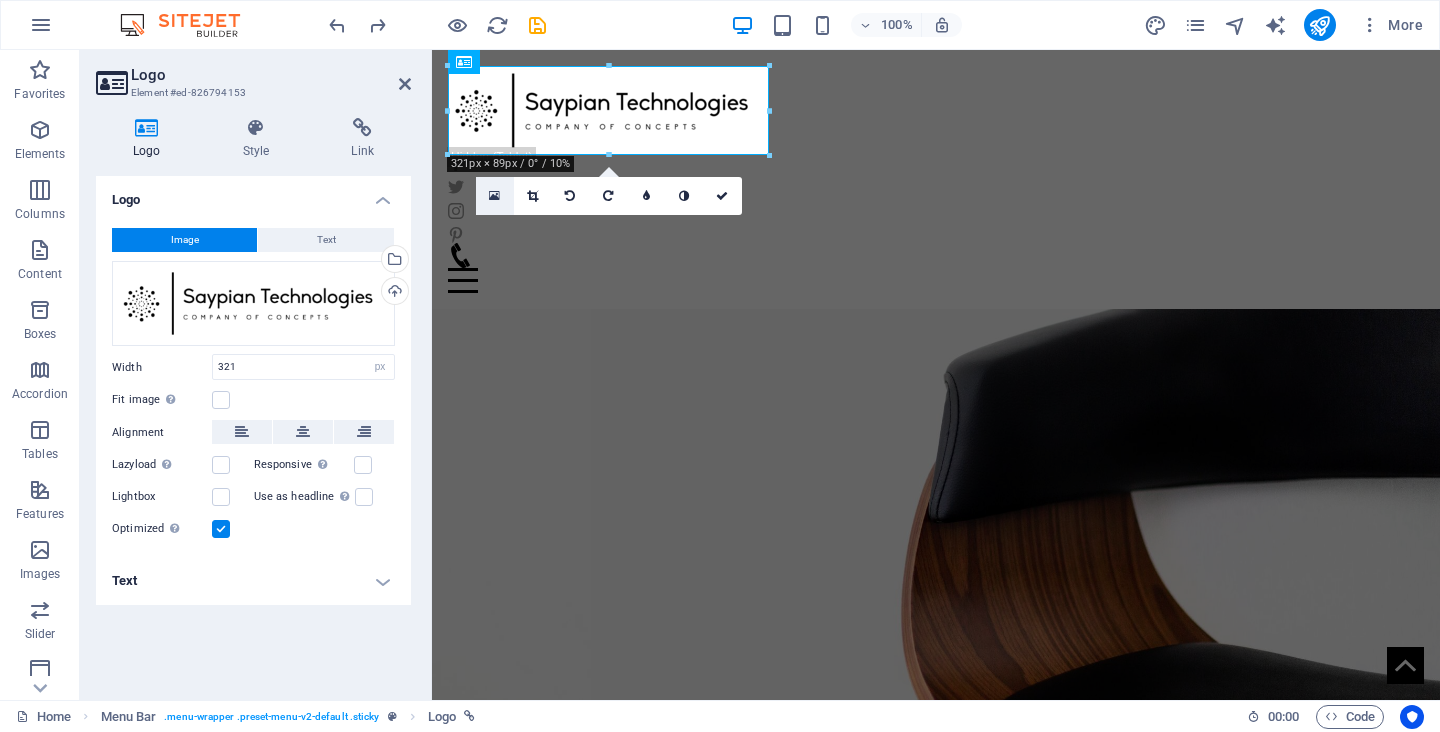 click at bounding box center (494, 196) 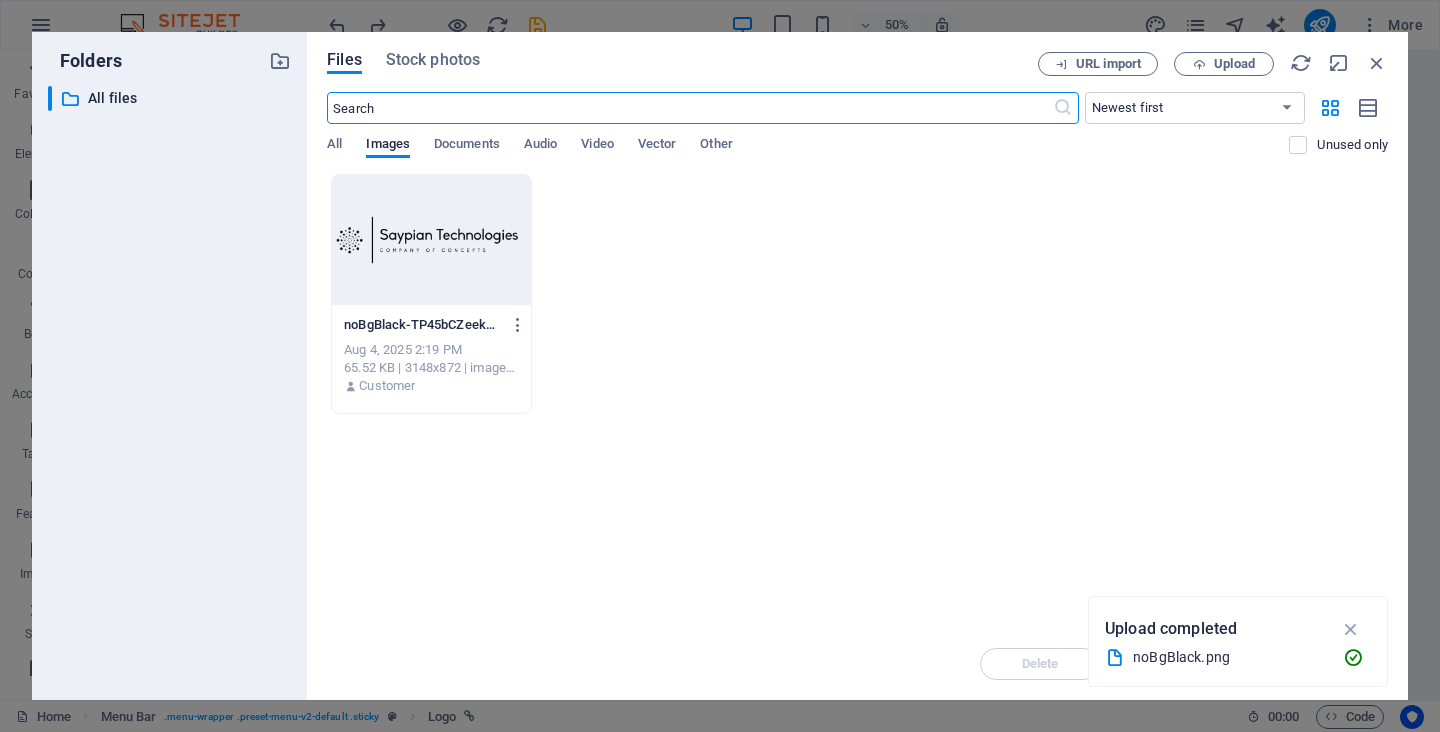 click at bounding box center (431, 240) 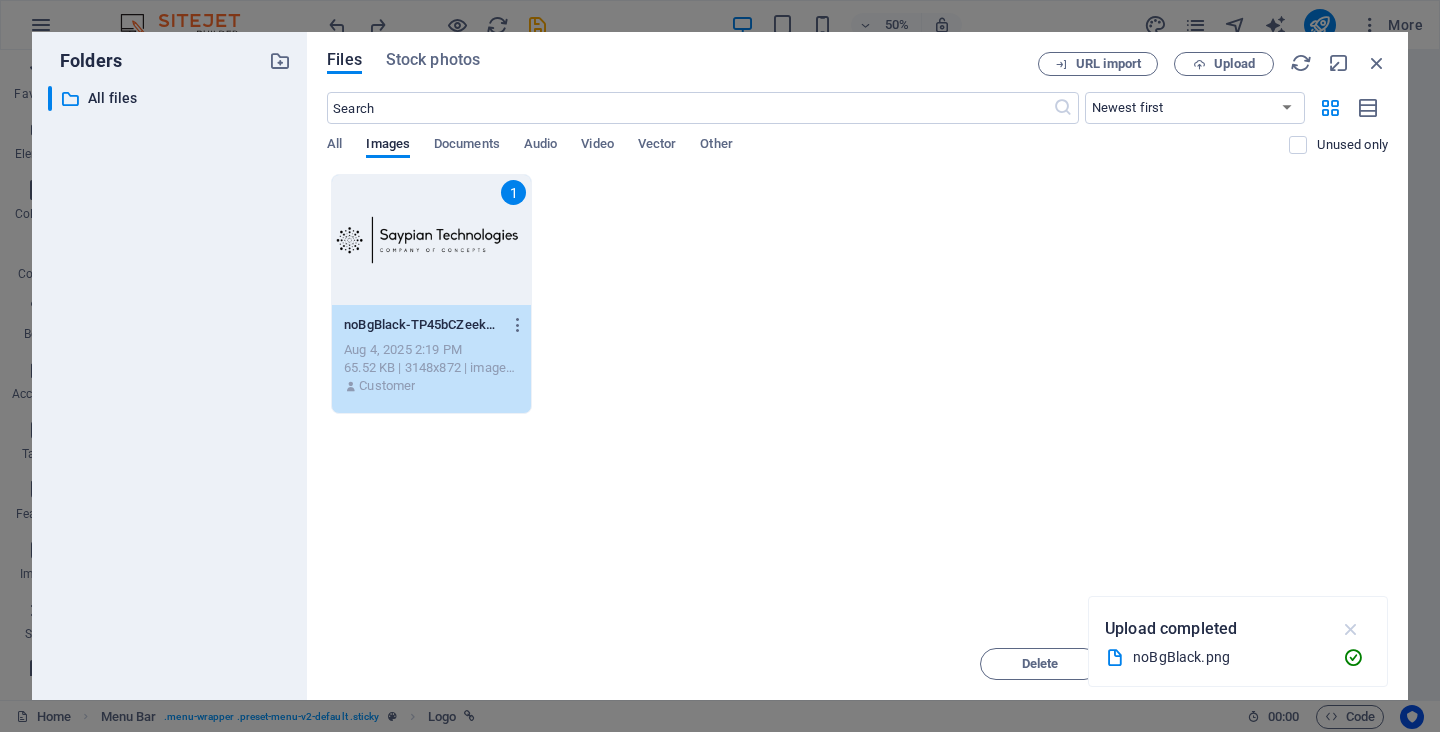 click at bounding box center (1351, 629) 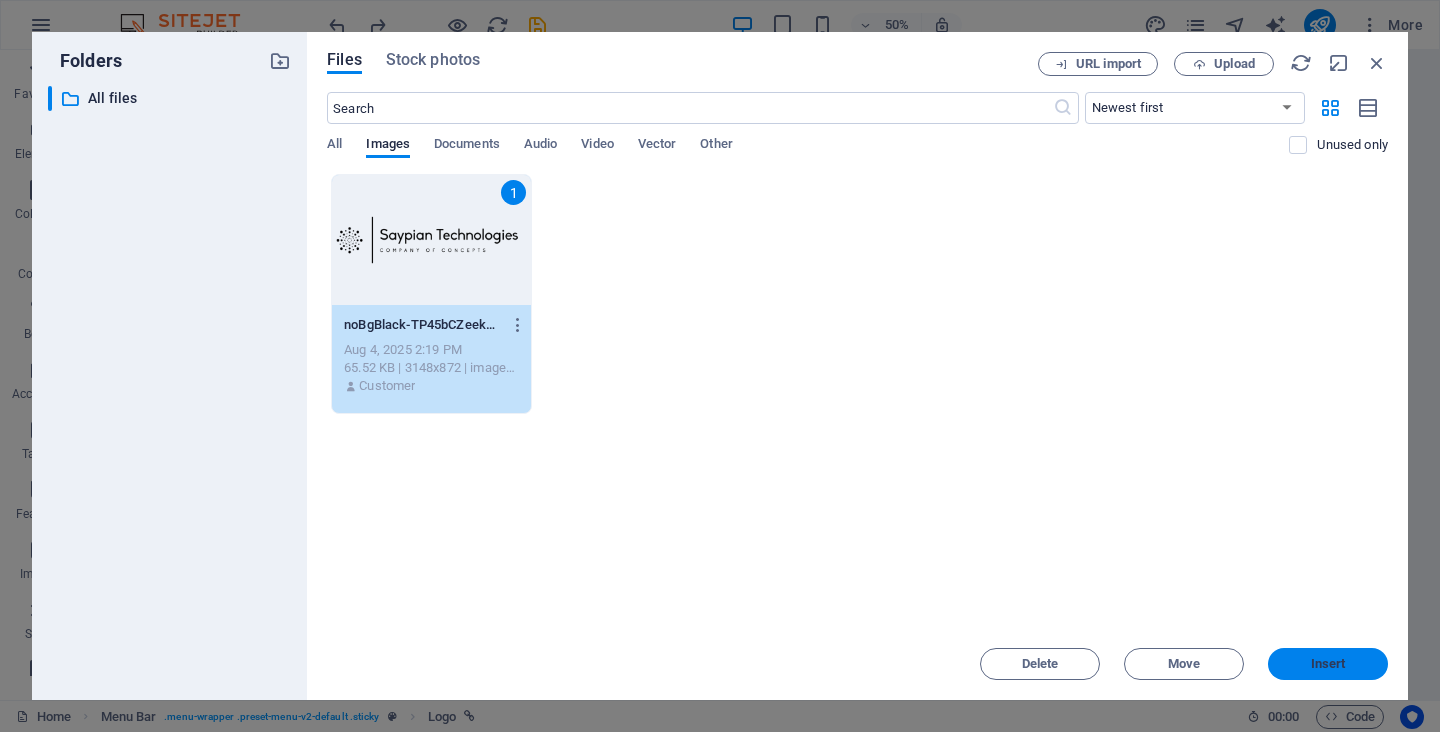 click on "Insert" at bounding box center [1328, 664] 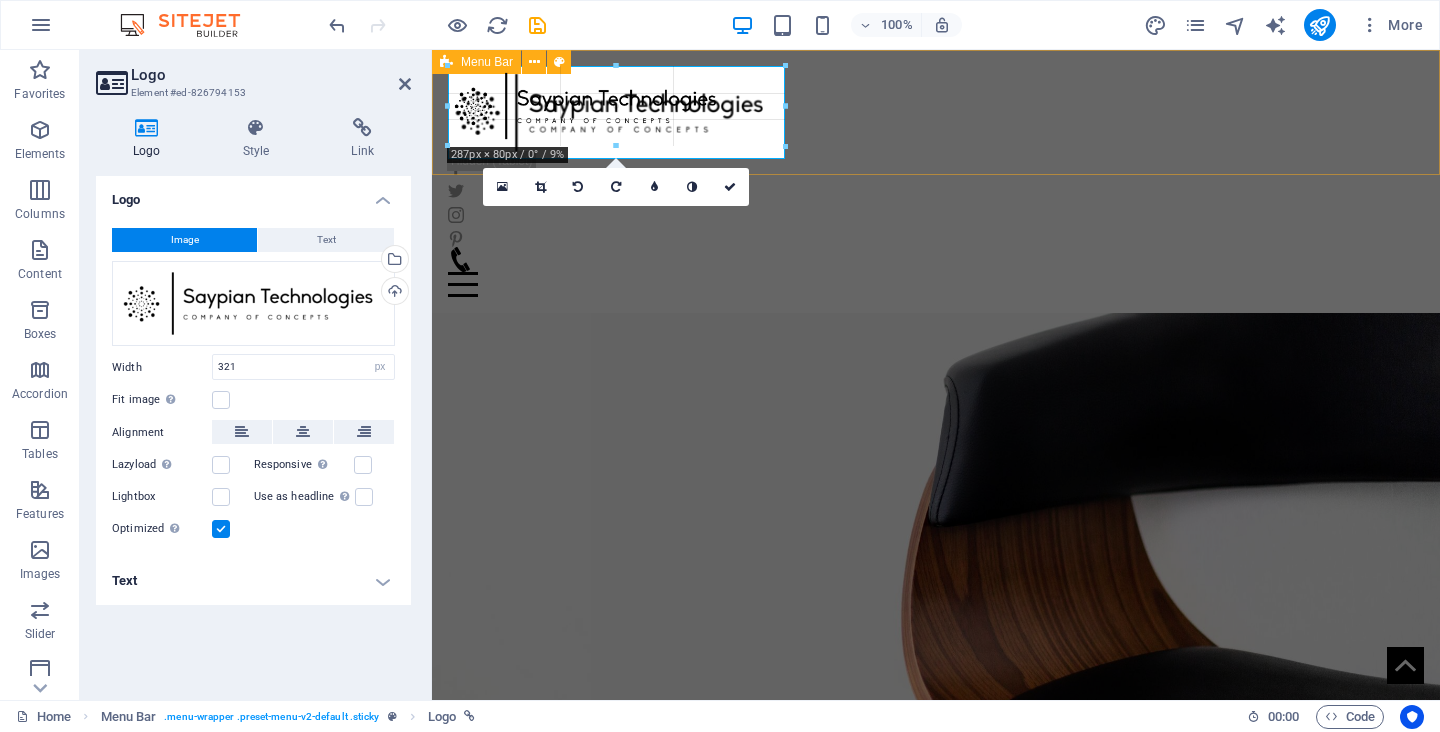 type on "336" 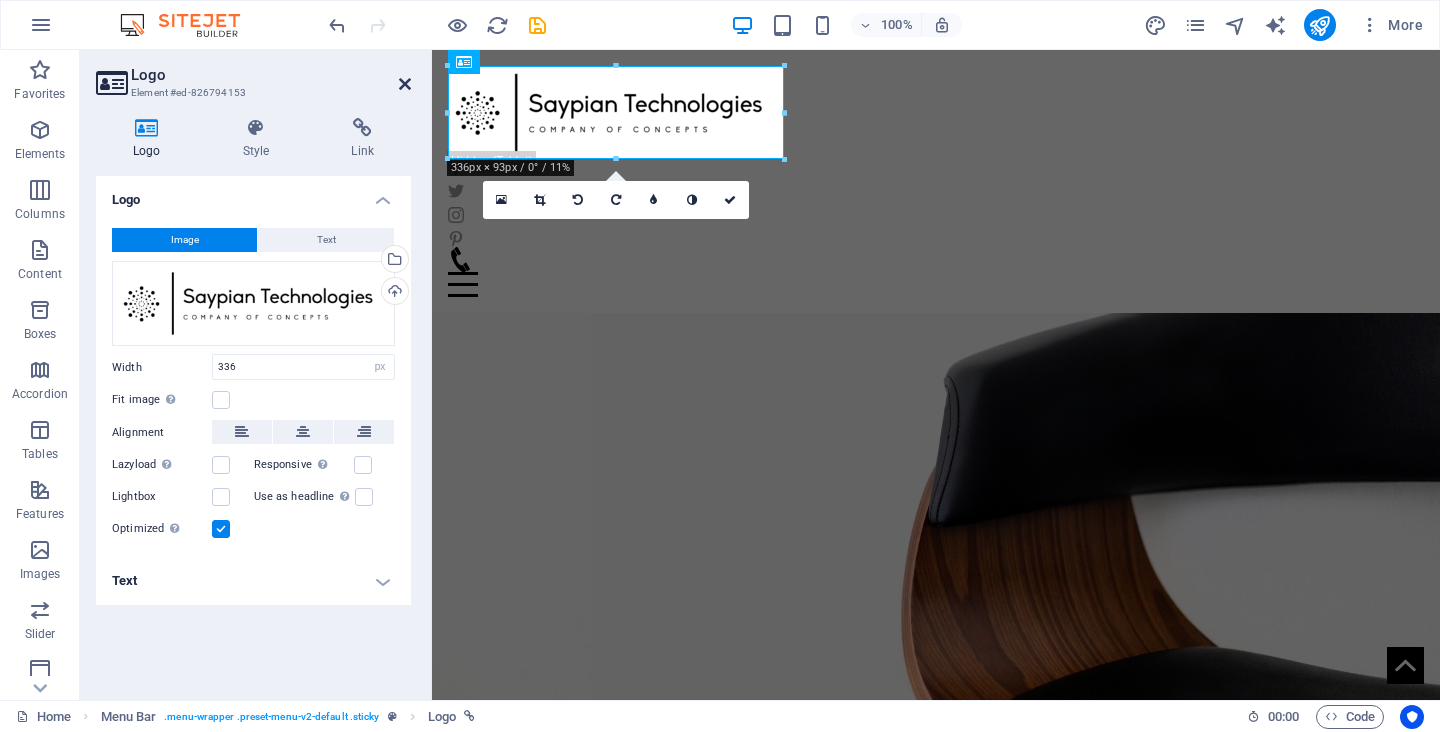 click at bounding box center [405, 84] 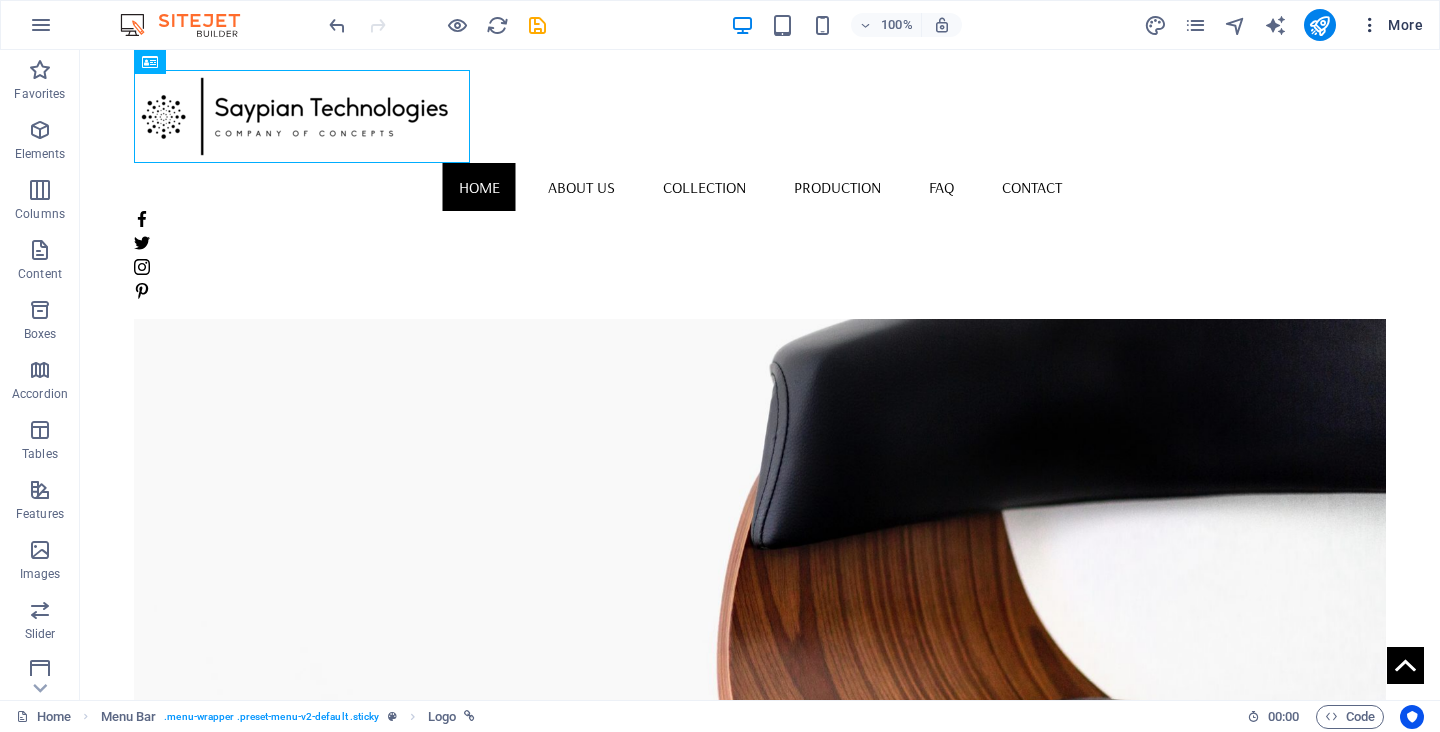 click on "More" at bounding box center (1391, 25) 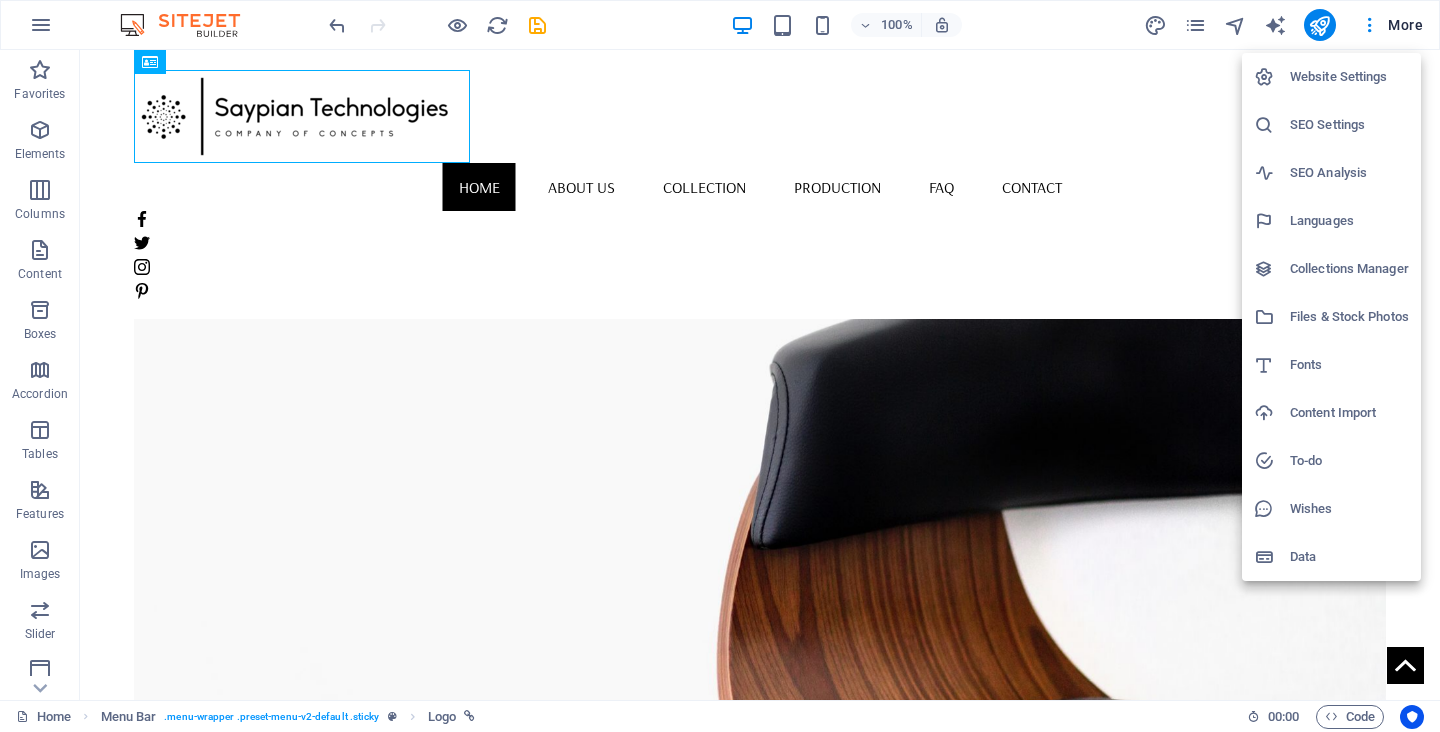 click at bounding box center [720, 366] 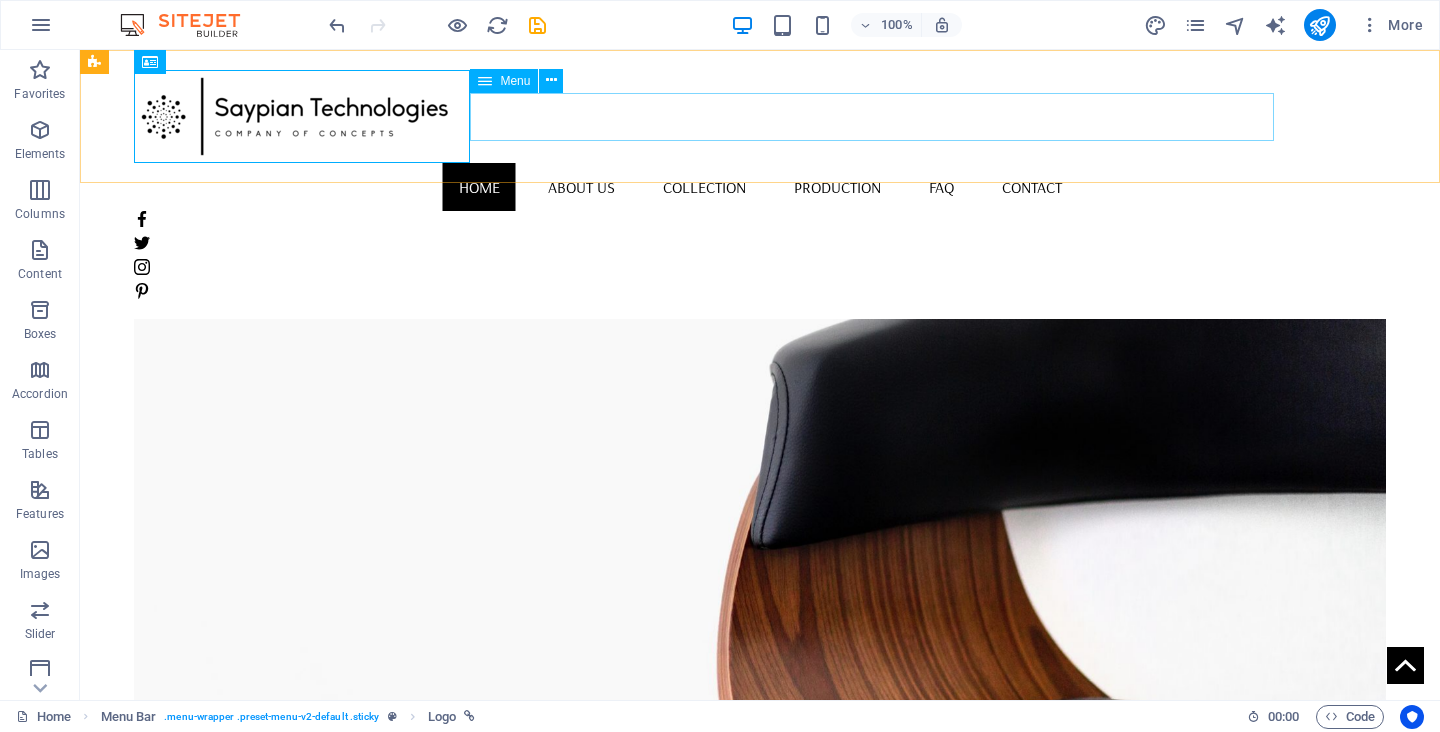 click on "Home About us Collection Production FAQ Contact" at bounding box center [759, 187] 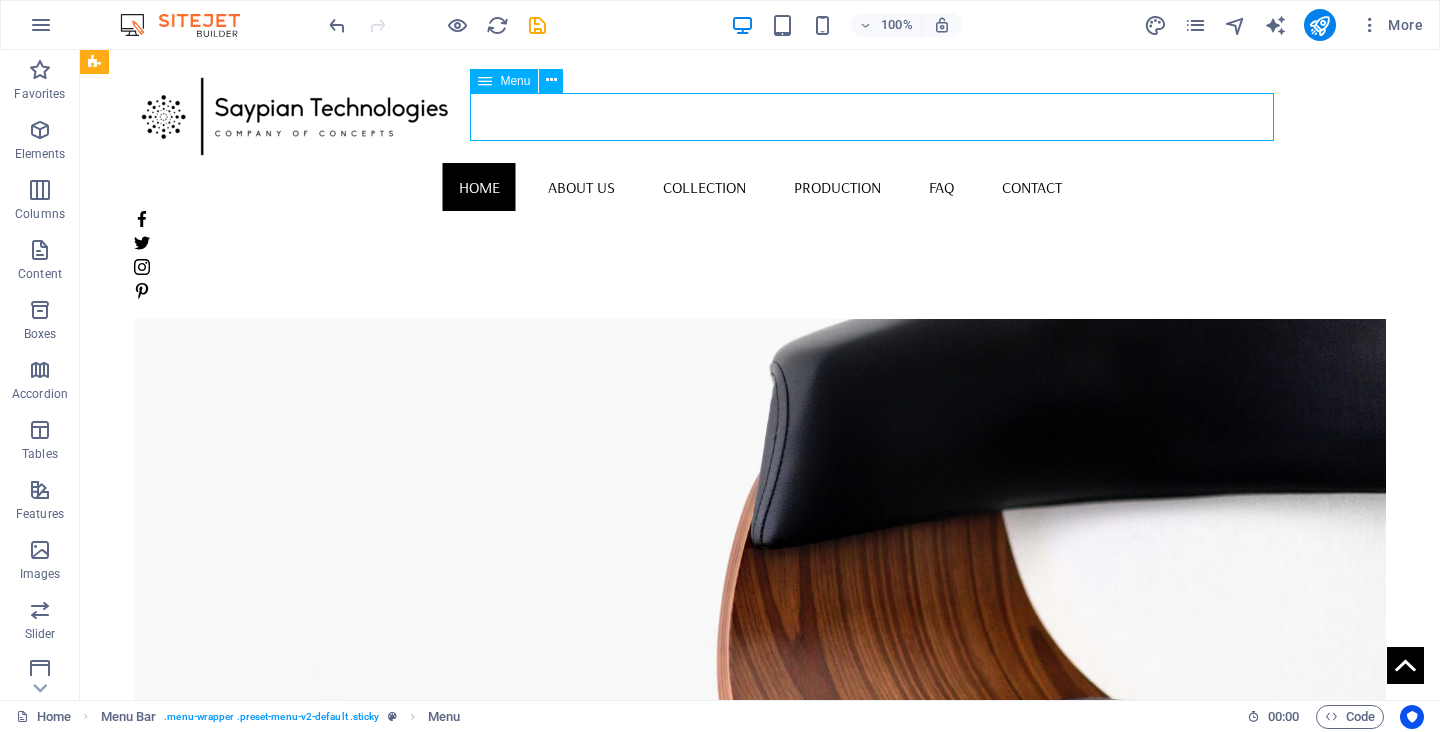 click on "Home About us Collection Production FAQ Contact" at bounding box center [759, 187] 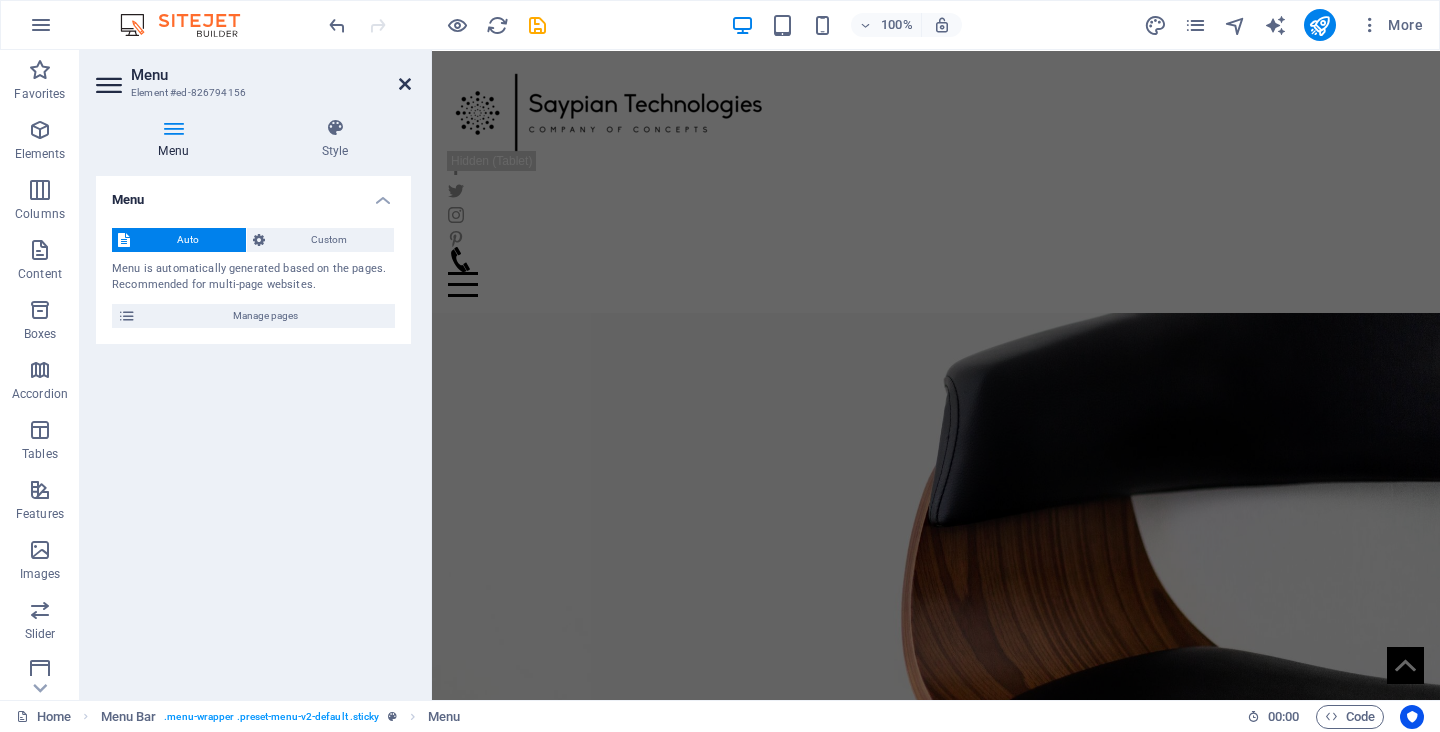 scroll, scrollTop: 0, scrollLeft: 0, axis: both 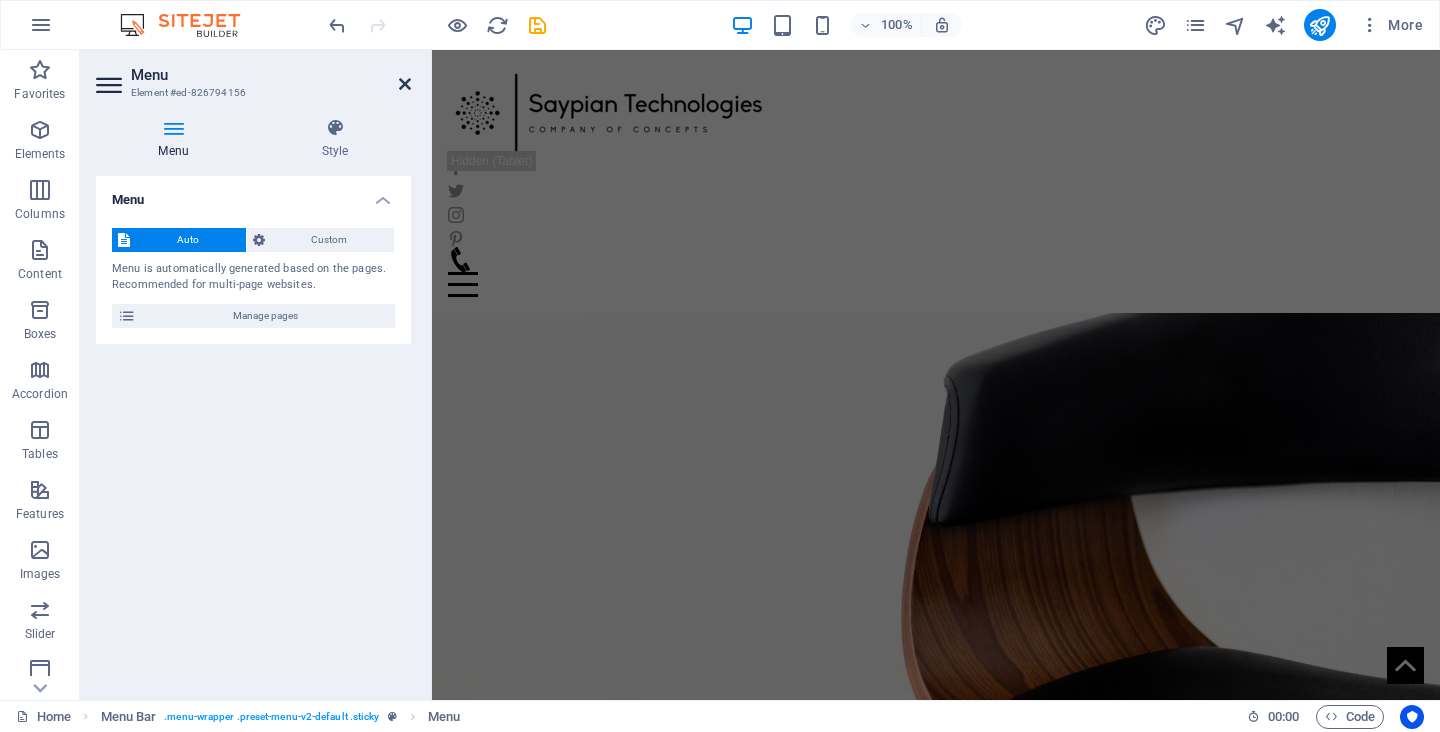 click at bounding box center [405, 84] 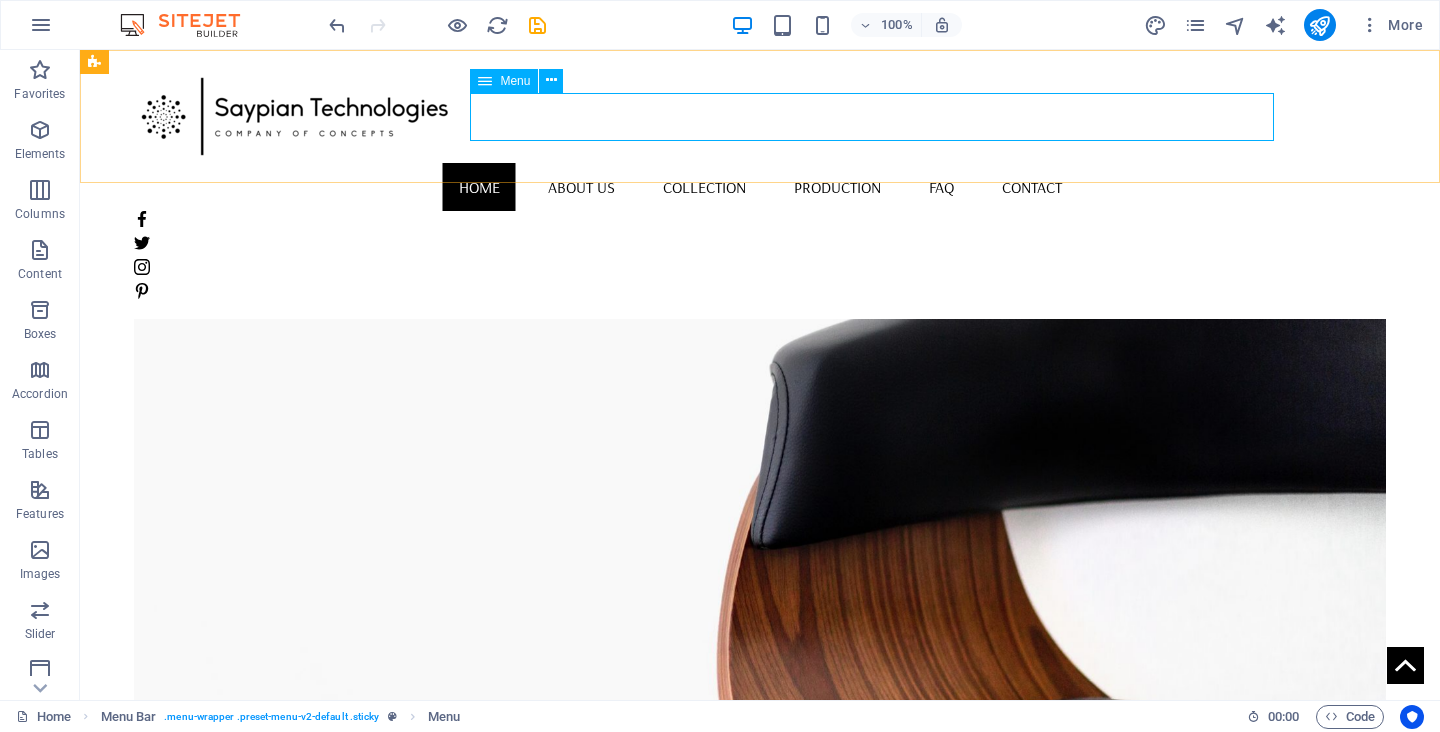 click on "Home About us Collection Production FAQ Contact" at bounding box center [759, 187] 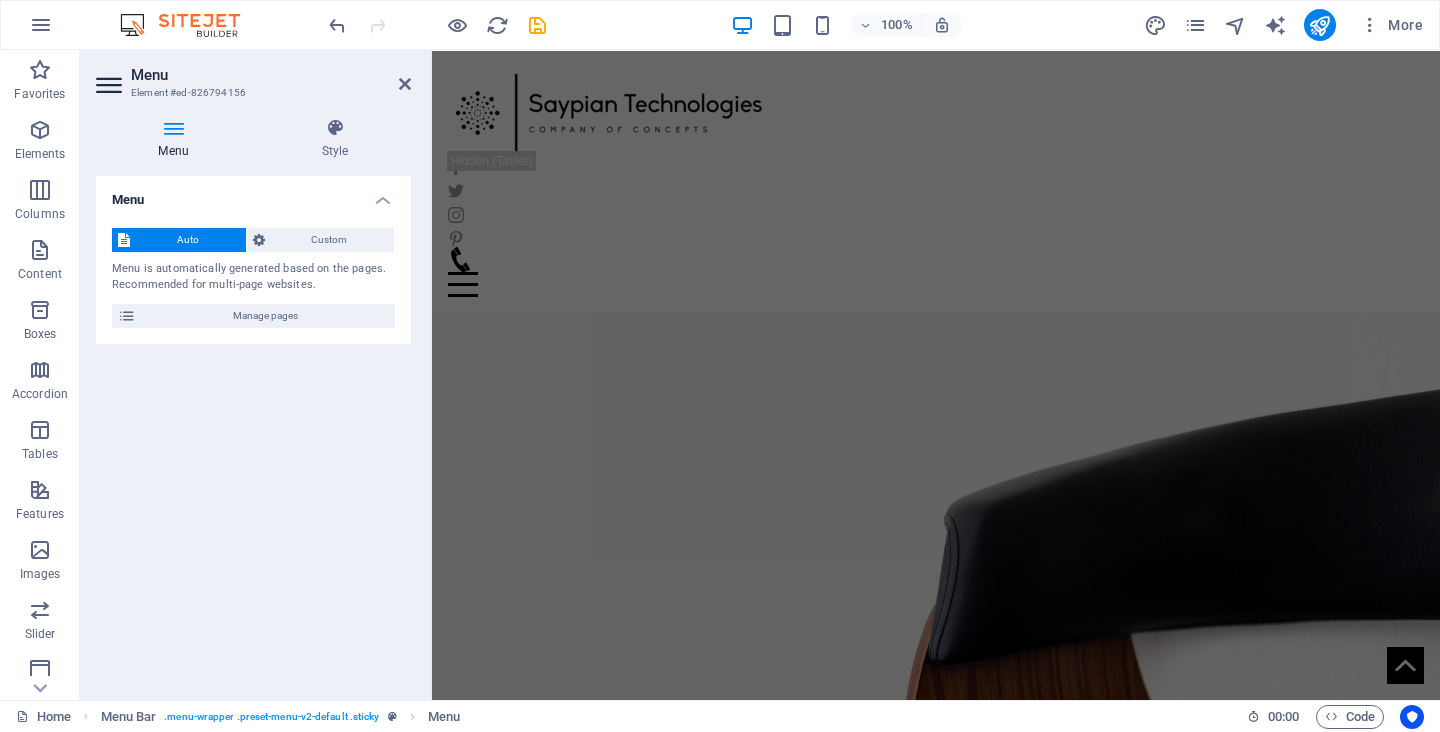 scroll, scrollTop: 0, scrollLeft: 0, axis: both 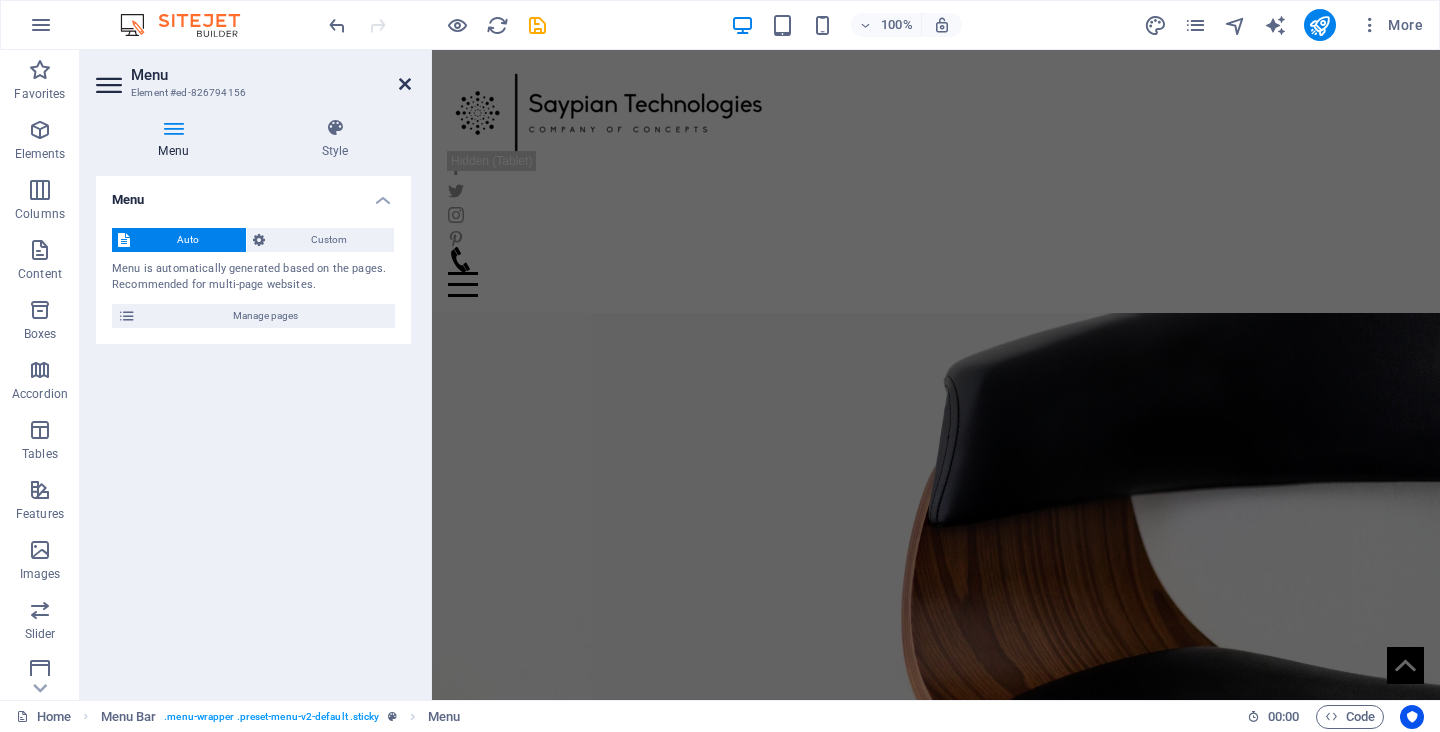click at bounding box center (405, 84) 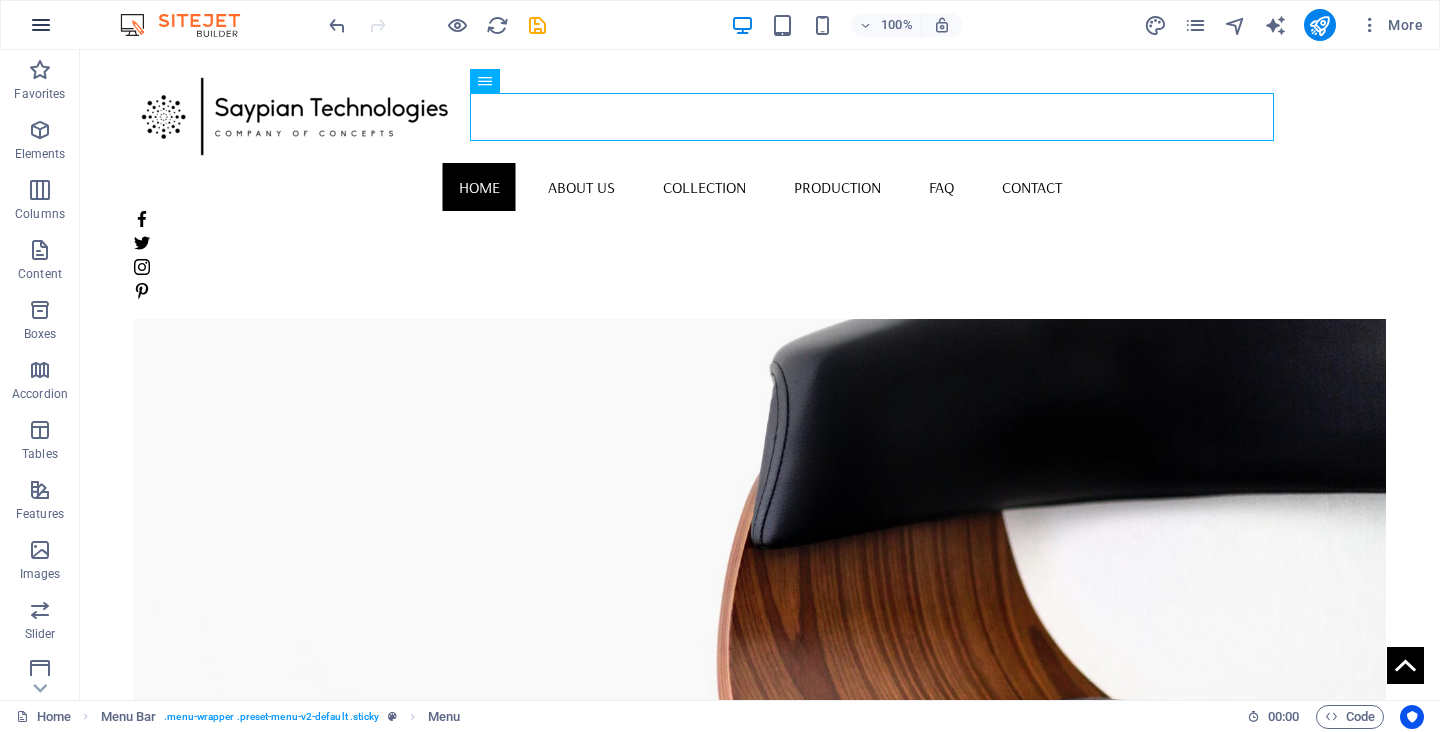 click at bounding box center (41, 25) 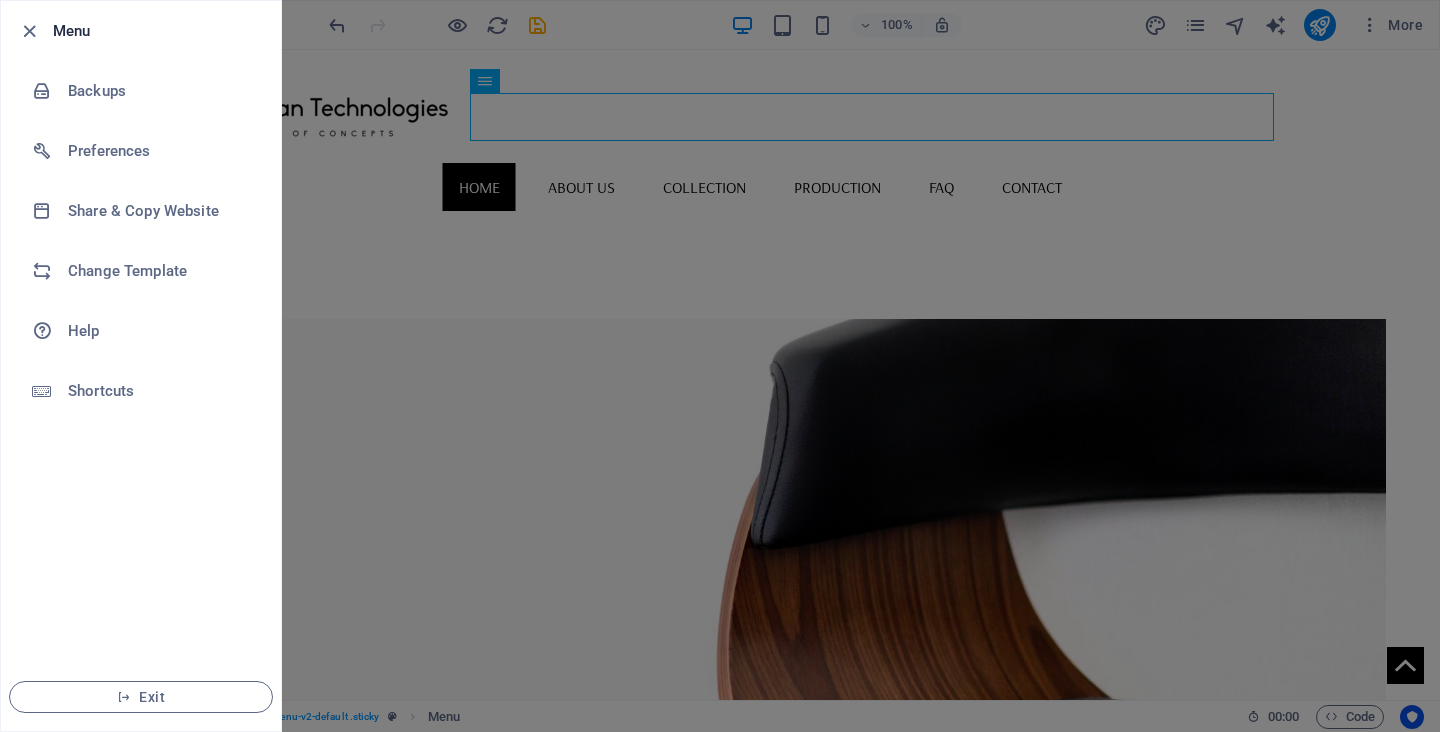 click at bounding box center (720, 366) 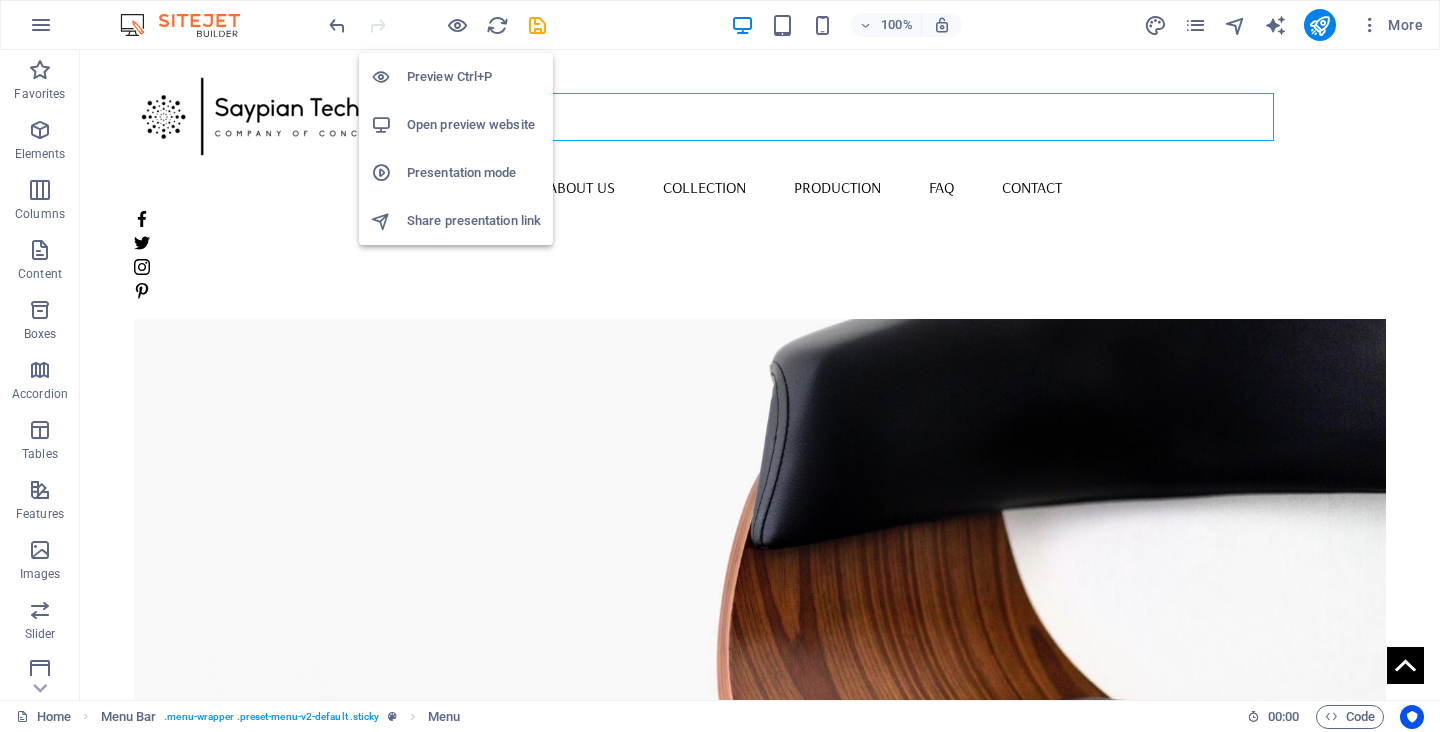 click on "Open preview website" at bounding box center (474, 125) 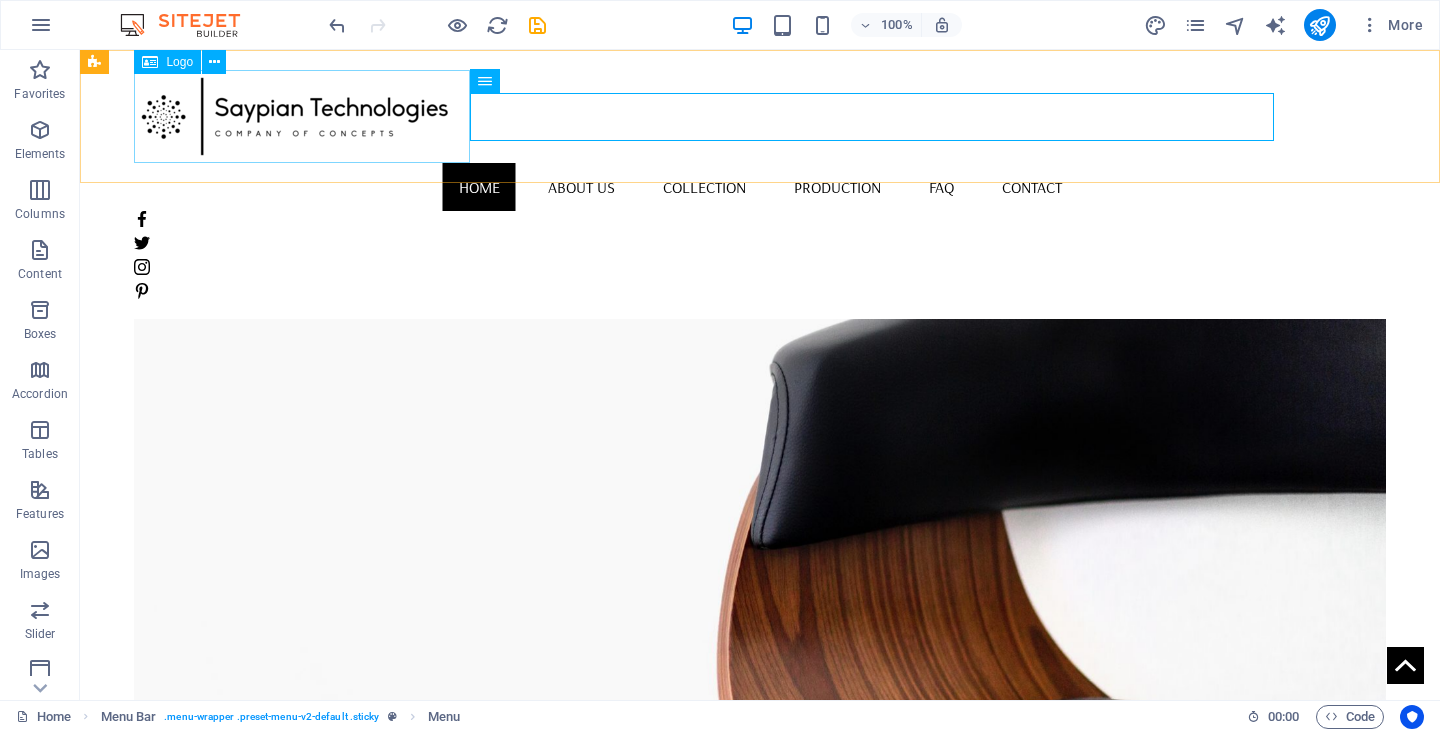 click at bounding box center (759, 116) 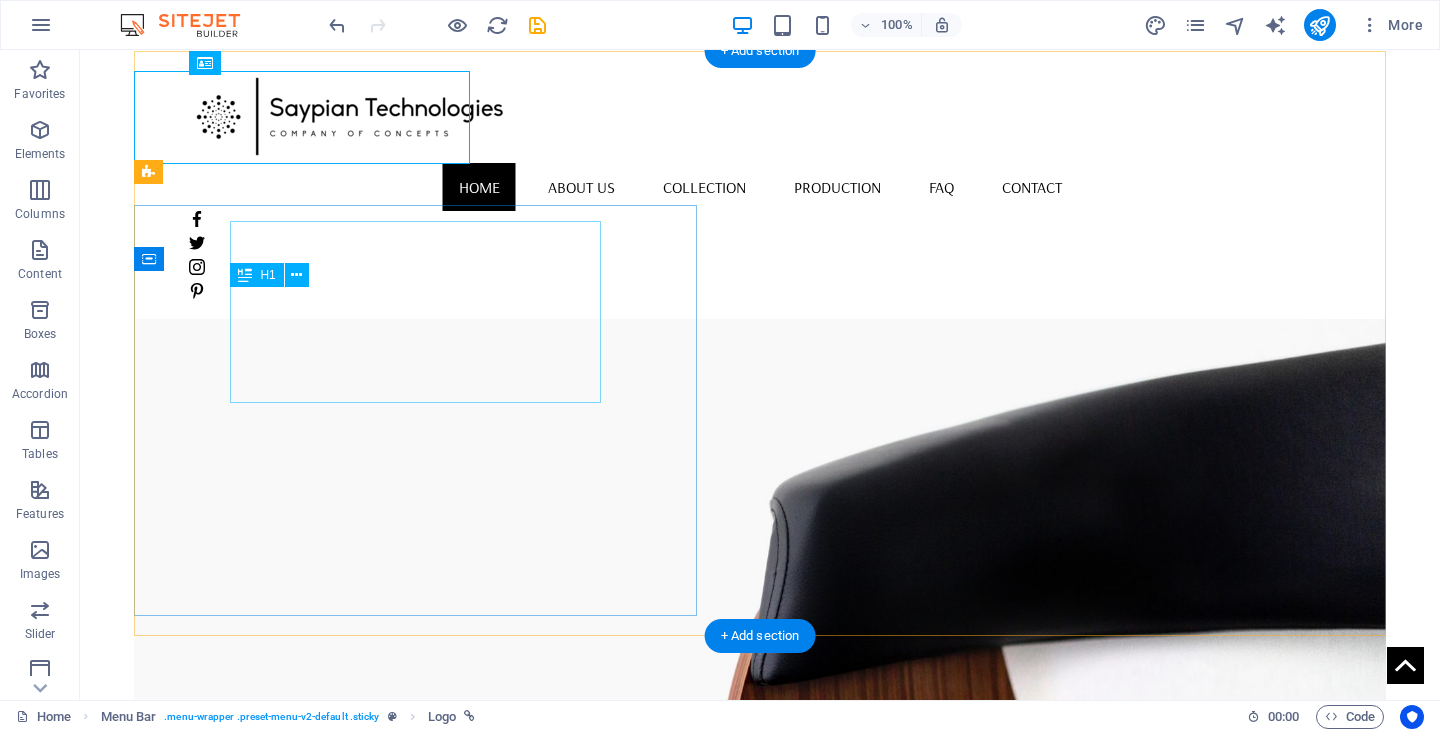 scroll, scrollTop: 0, scrollLeft: 0, axis: both 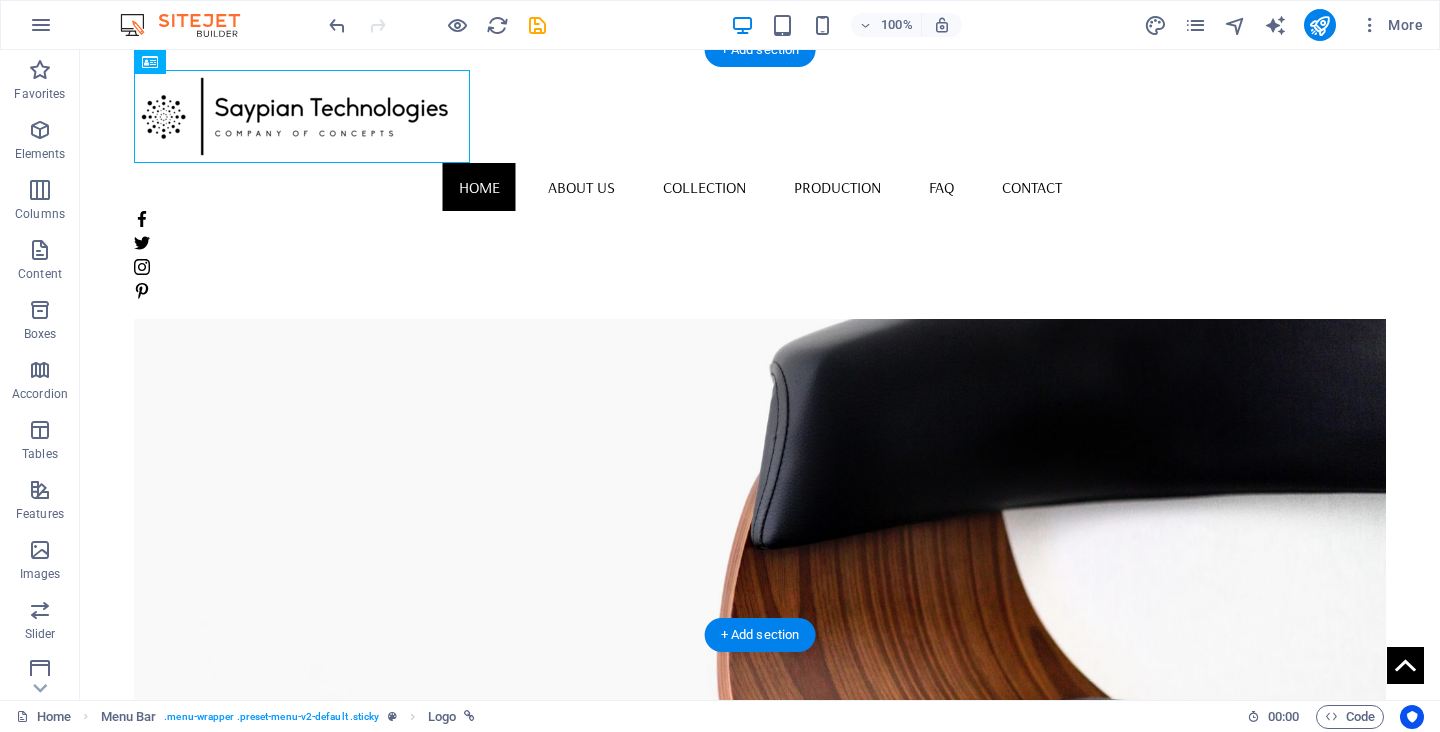 click at bounding box center [759, 475] 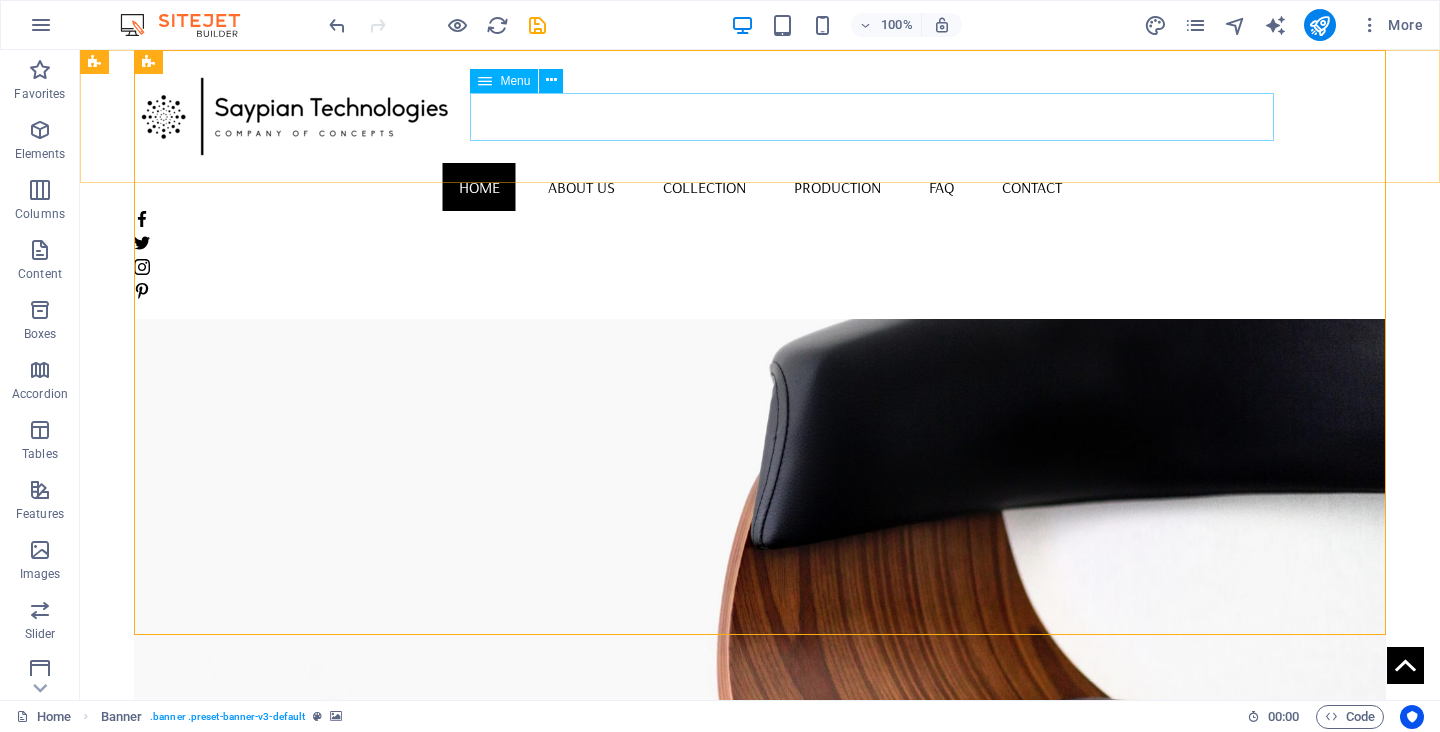 click on "Menu" at bounding box center (515, 81) 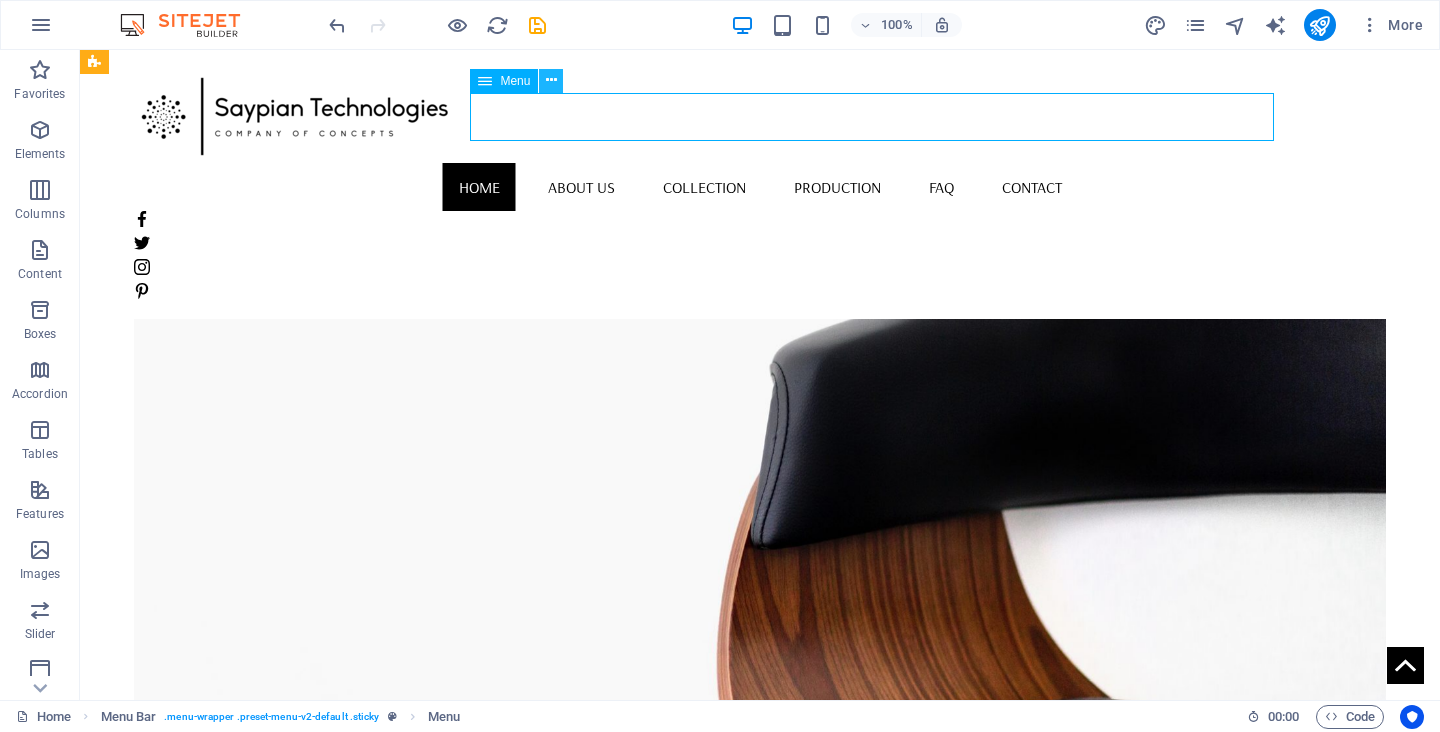 click at bounding box center [551, 80] 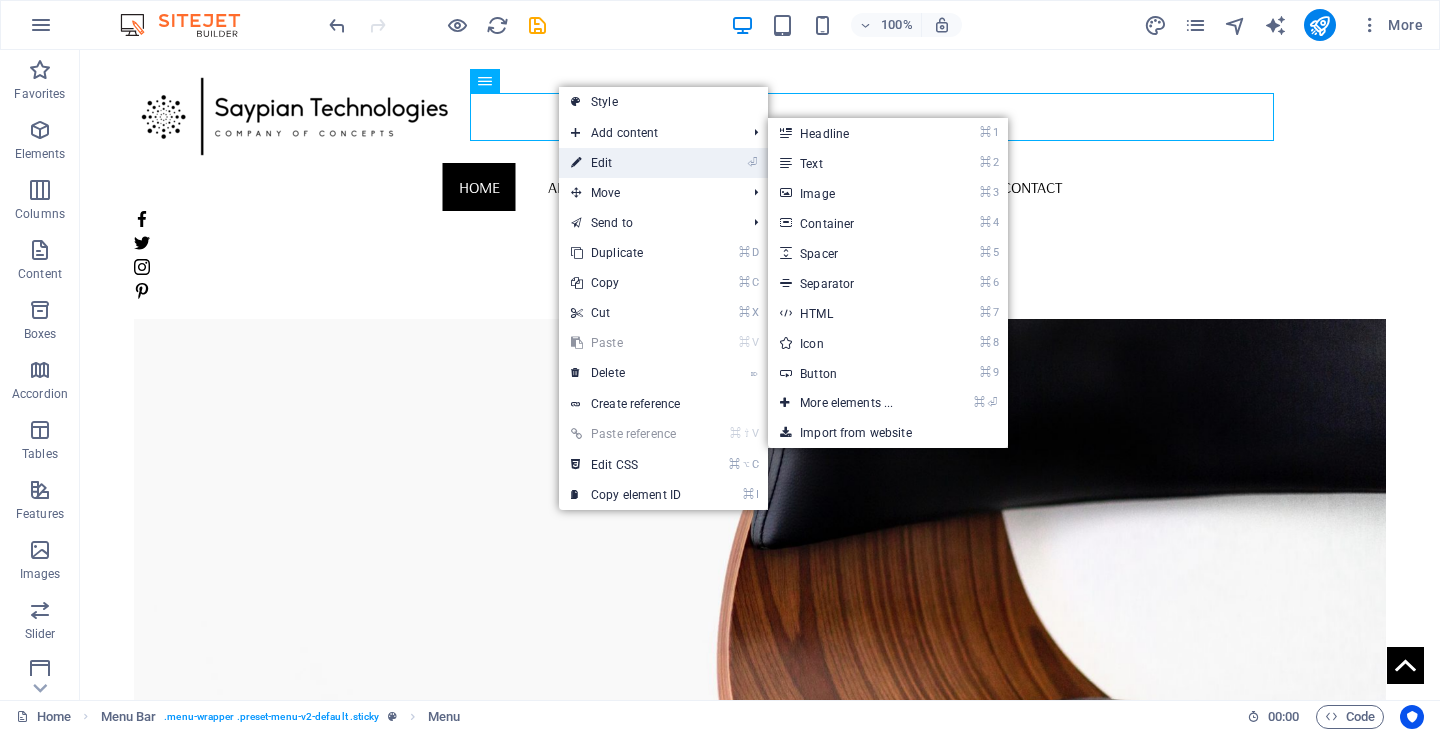 click on "⏎  Edit" at bounding box center [626, 163] 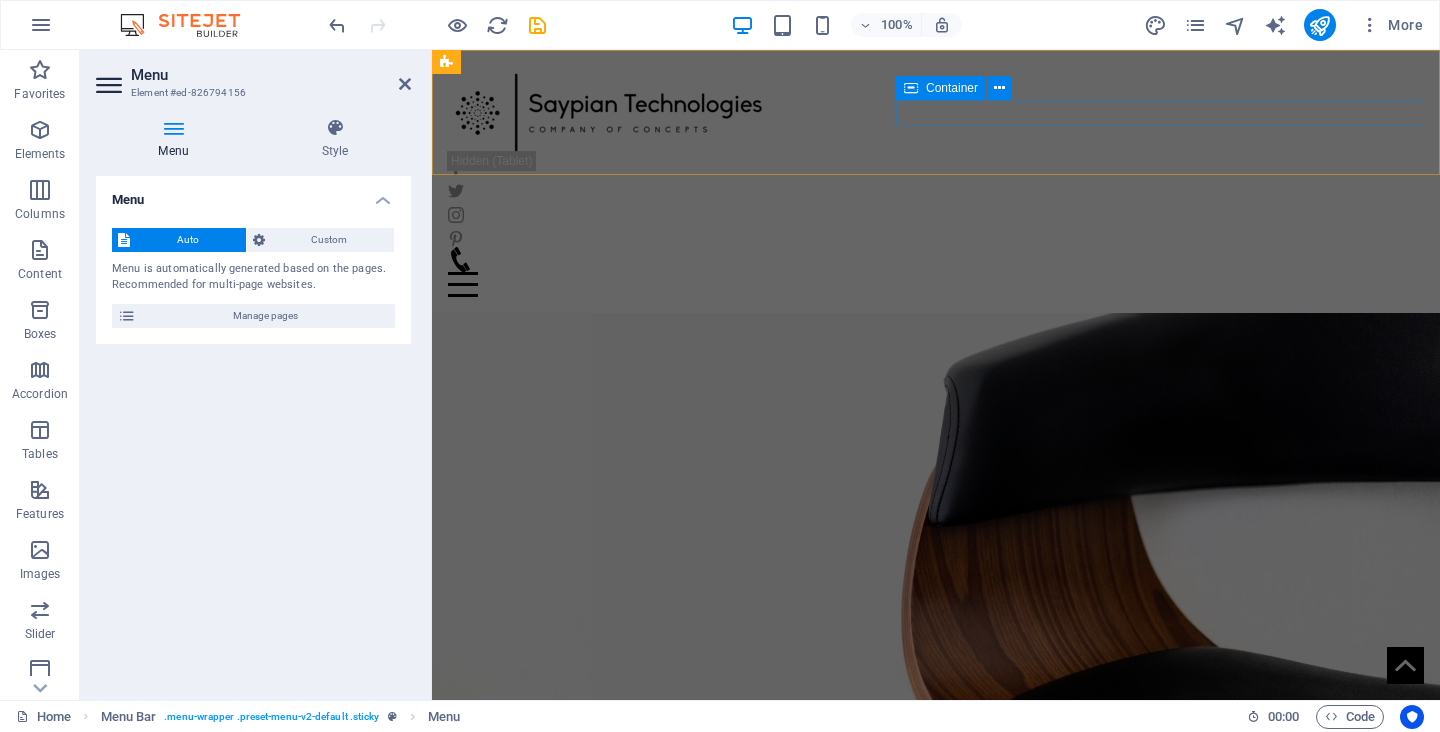 click at bounding box center (936, 272) 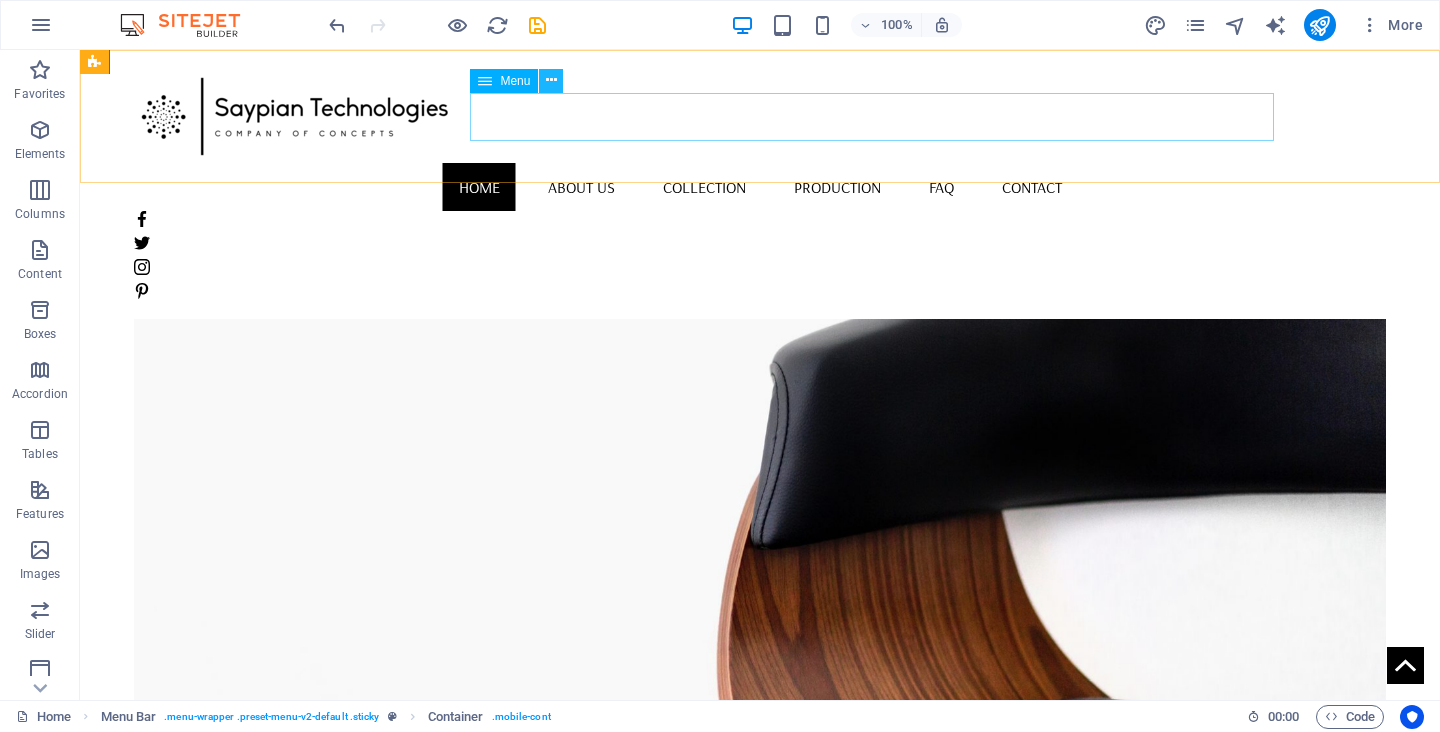 click at bounding box center [551, 80] 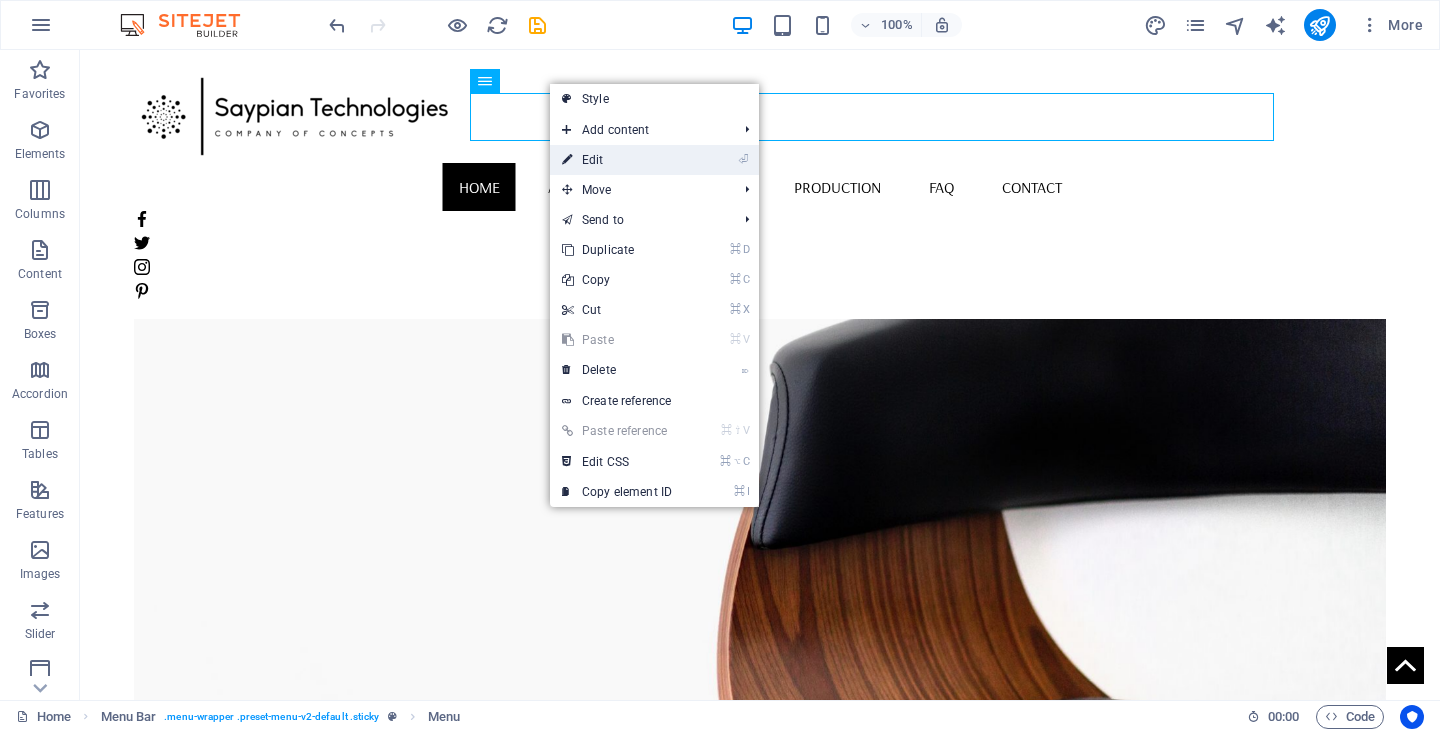 click on "⏎  Edit" at bounding box center [617, 160] 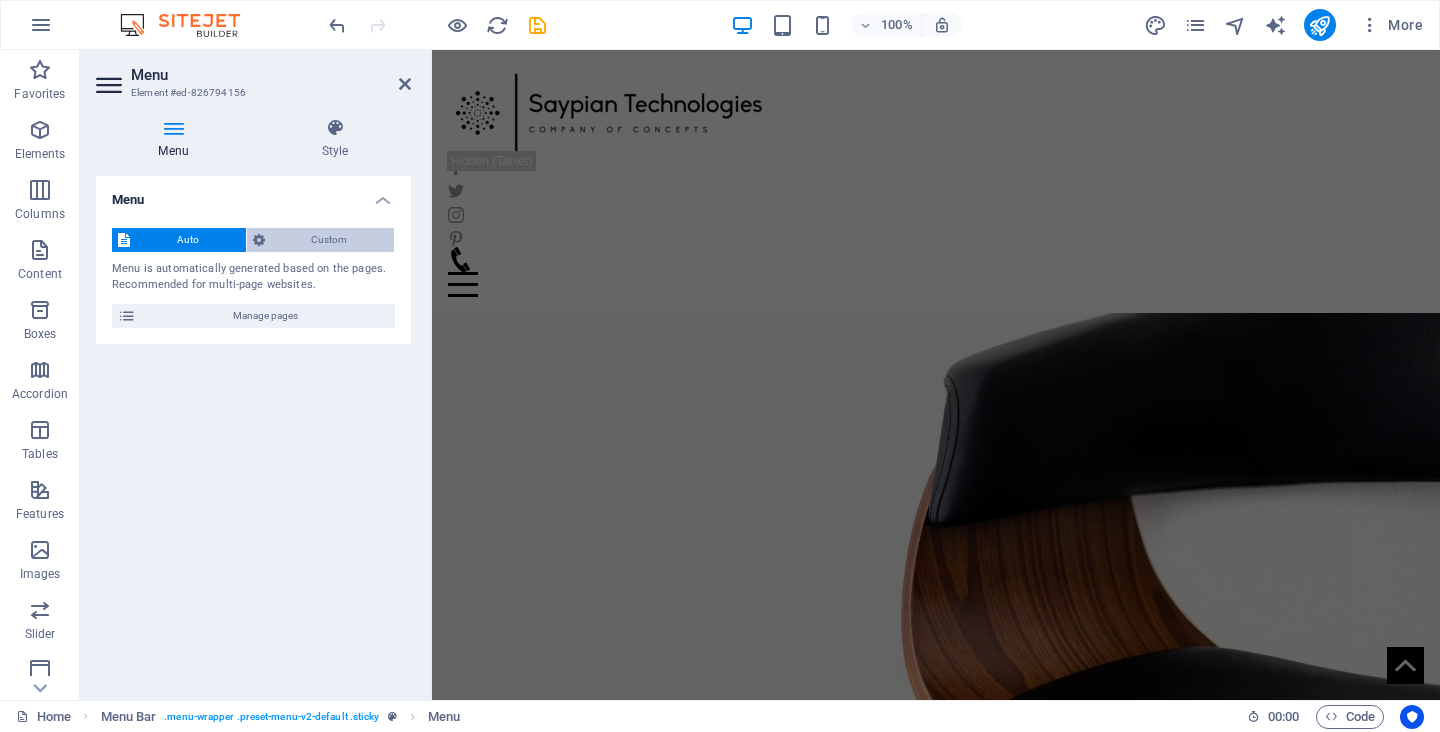 click on "Custom" at bounding box center [330, 240] 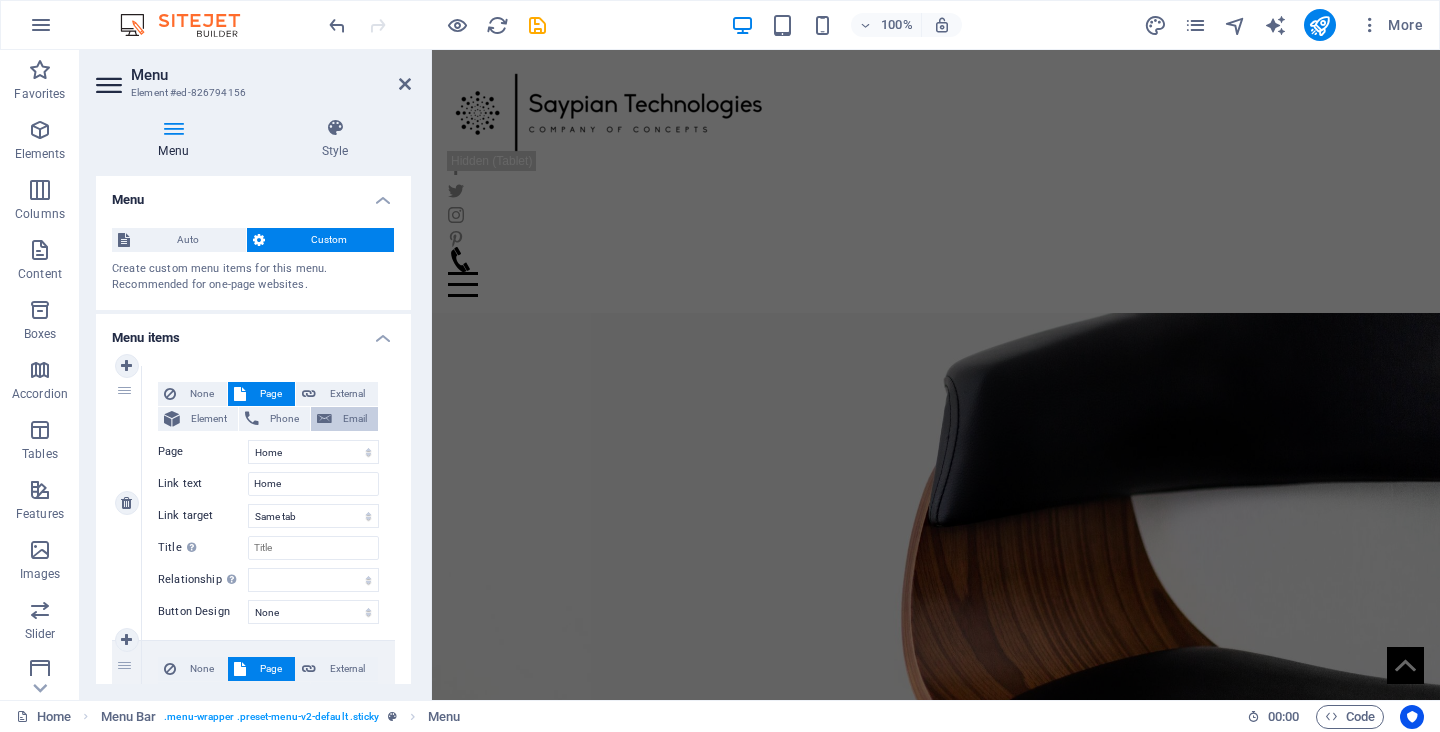 scroll, scrollTop: 0, scrollLeft: 0, axis: both 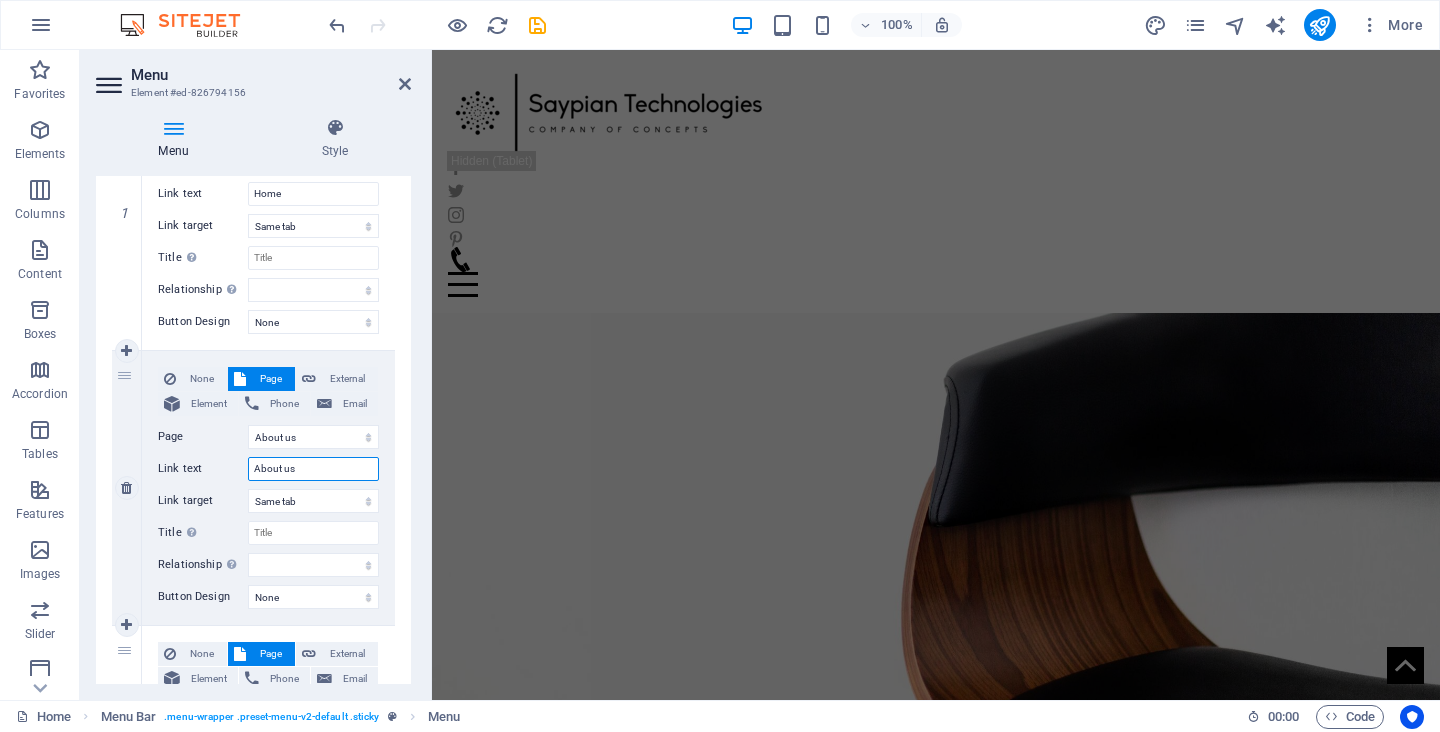 click on "About us" at bounding box center (313, 469) 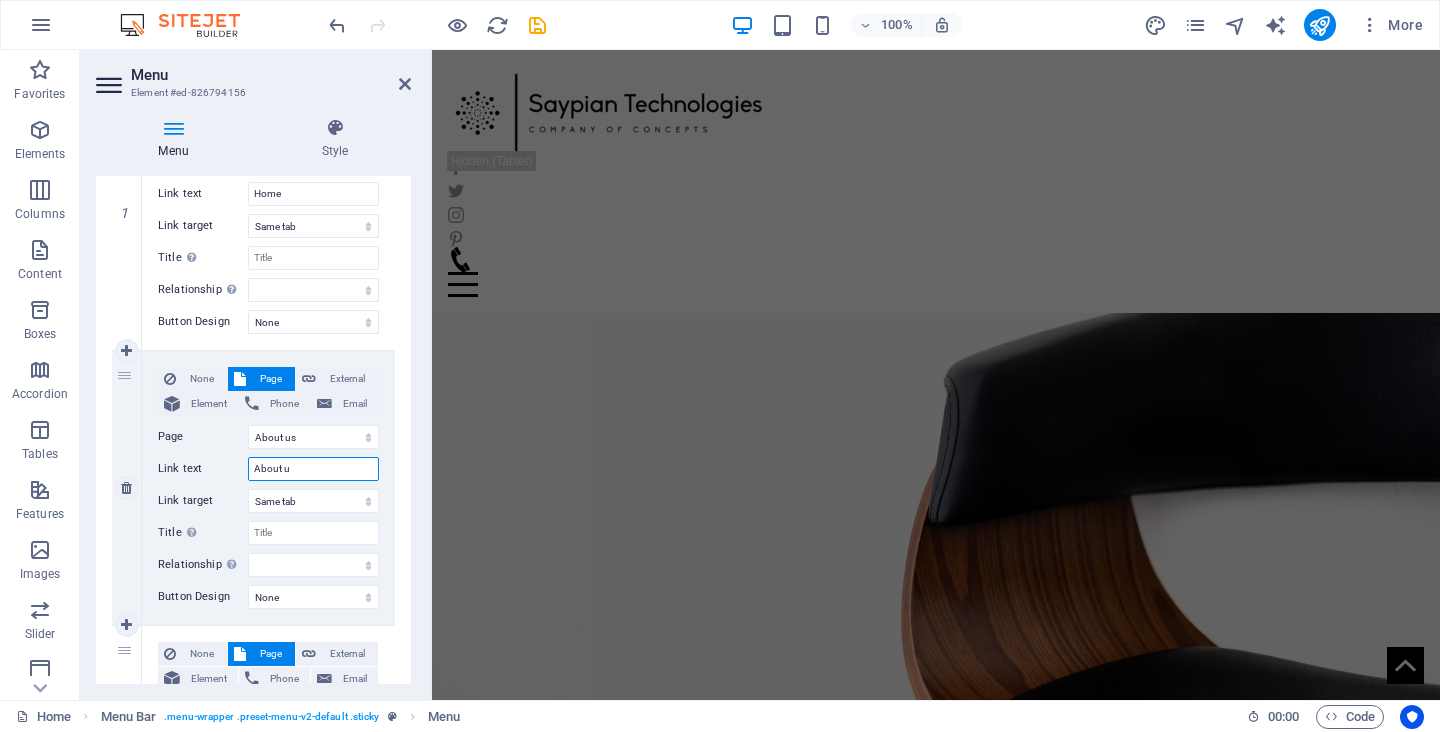type on "About" 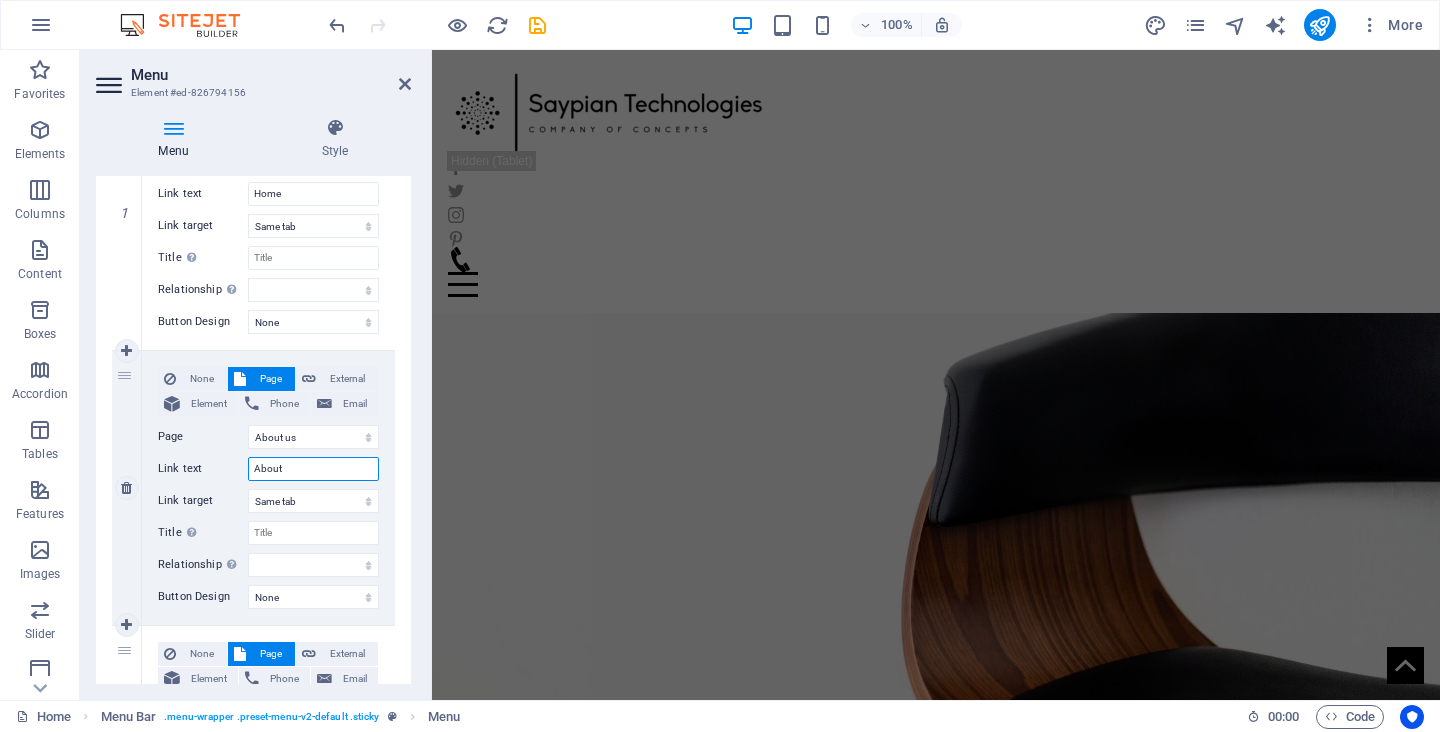 select 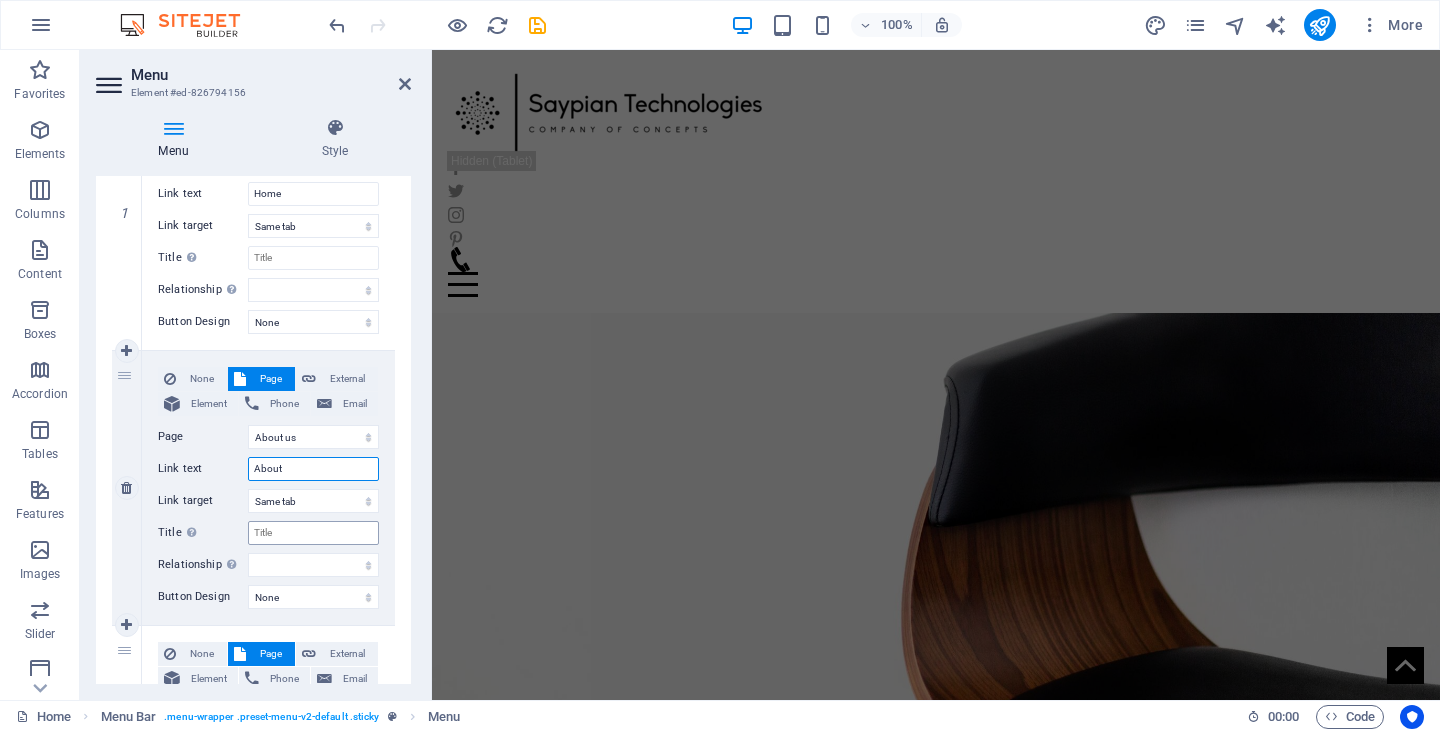 type on "About" 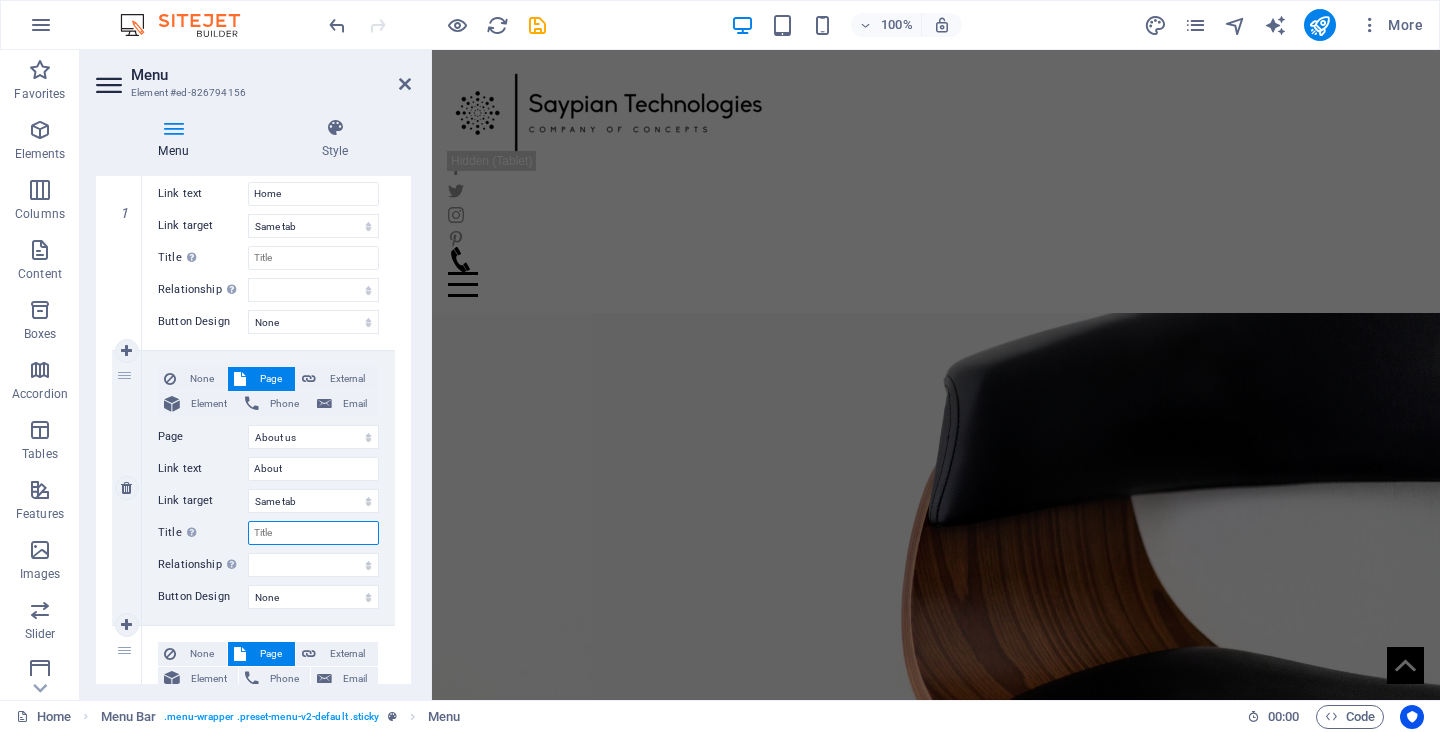 click on "Title Additional link description, should not be the same as the link text. The title is most often shown as a tooltip text when the mouse moves over the element. Leave empty if uncertain." at bounding box center [313, 533] 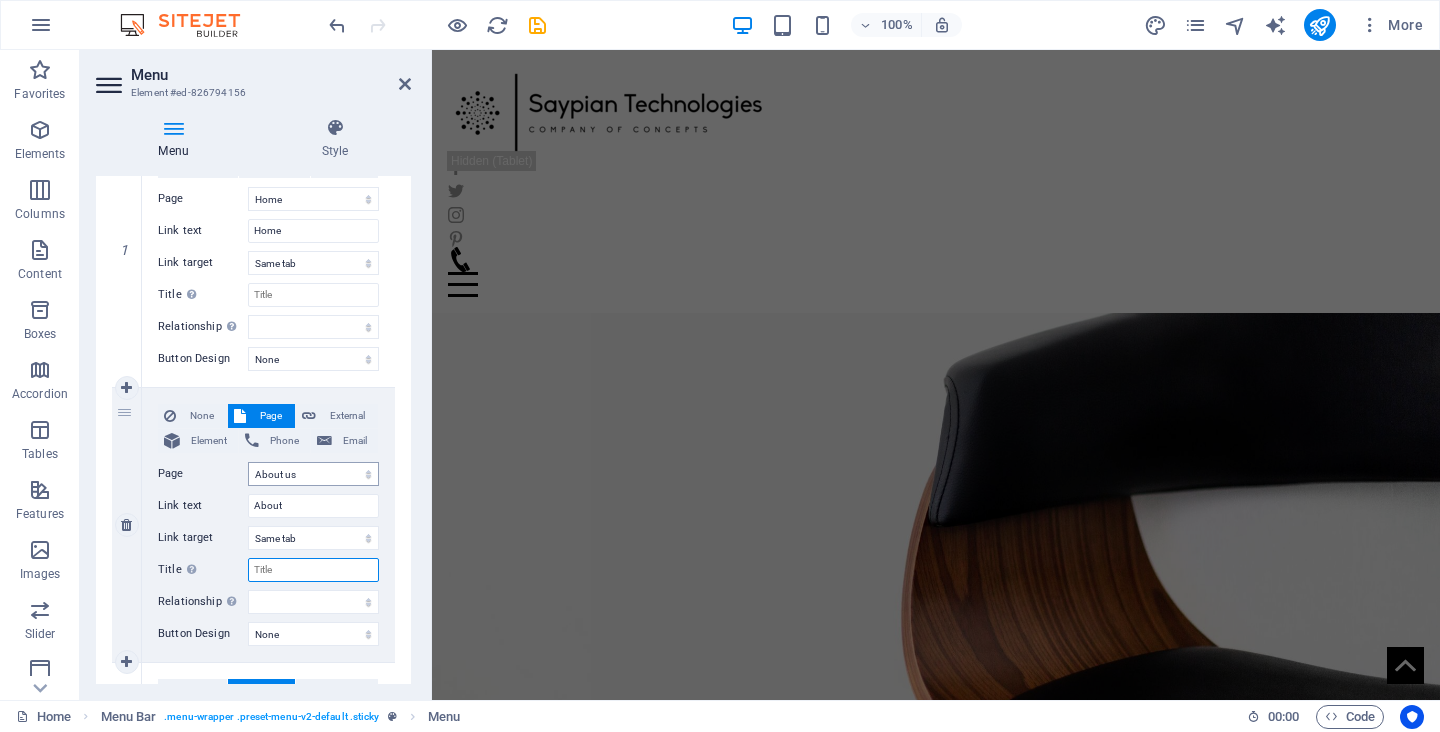 scroll, scrollTop: 265, scrollLeft: 0, axis: vertical 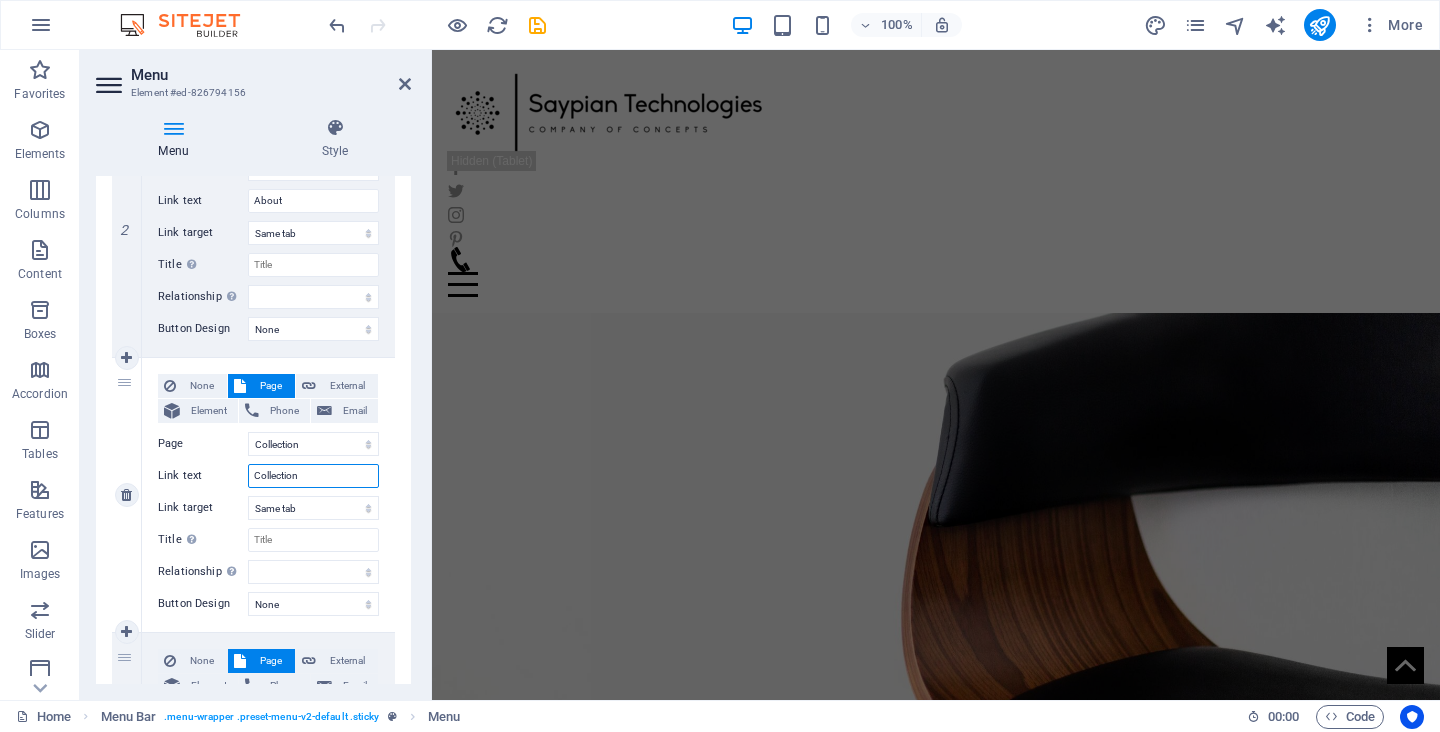 drag, startPoint x: 308, startPoint y: 473, endPoint x: 212, endPoint y: 471, distance: 96.02083 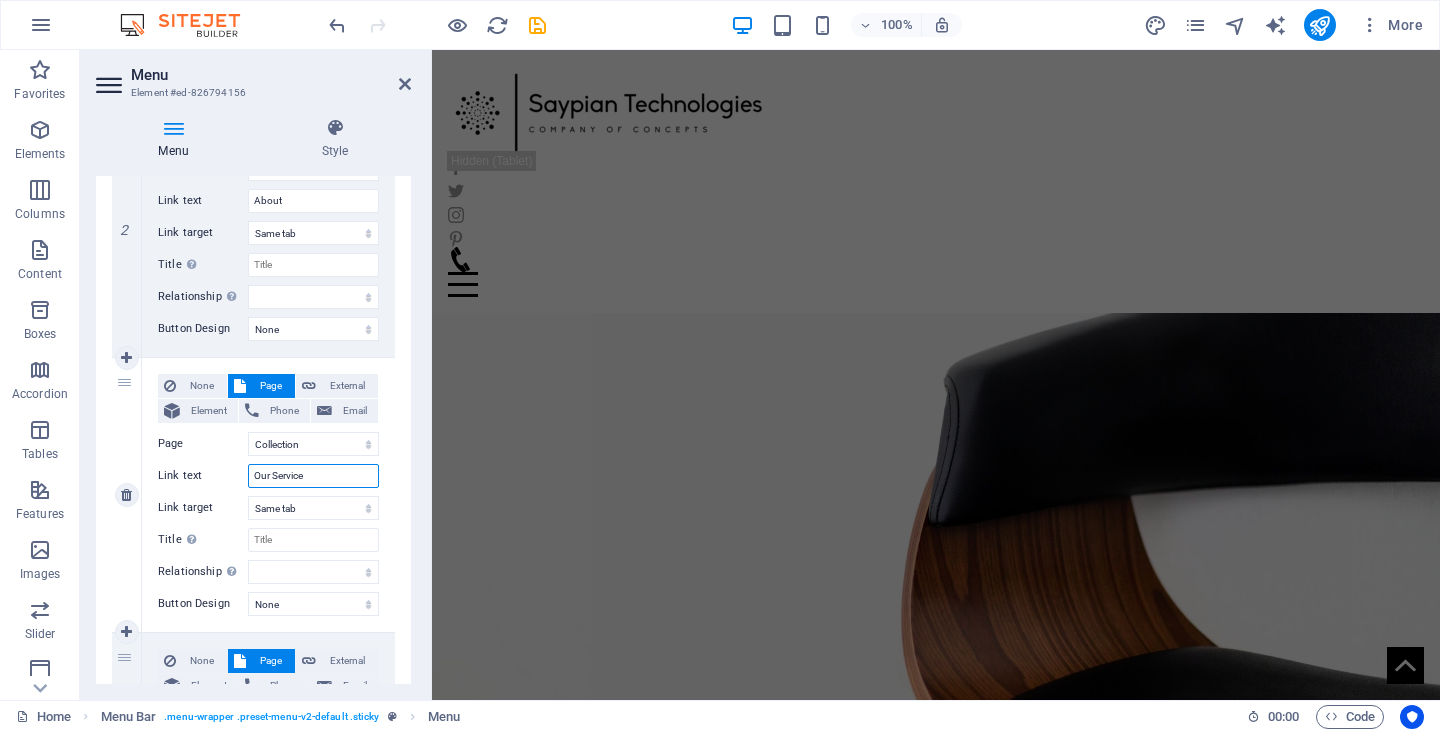 type on "Our Services" 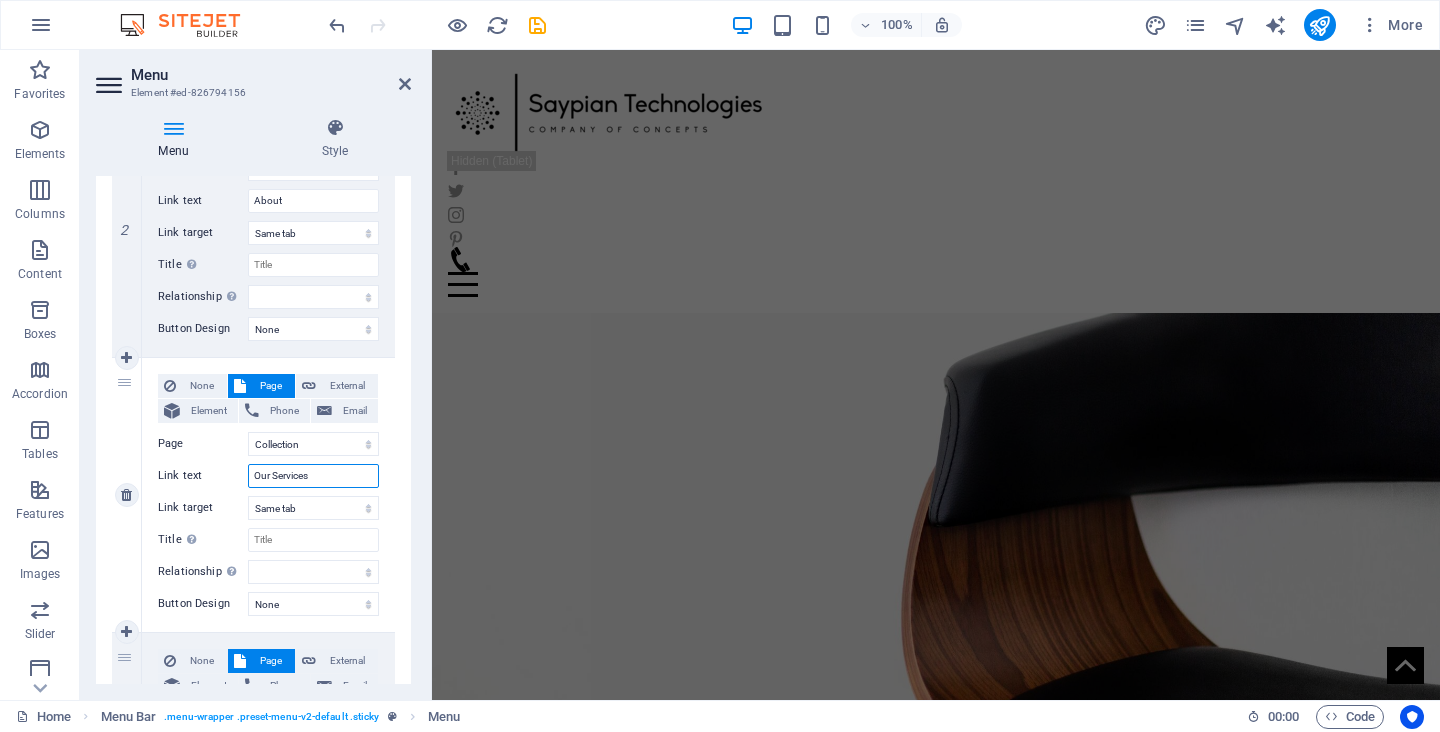 select 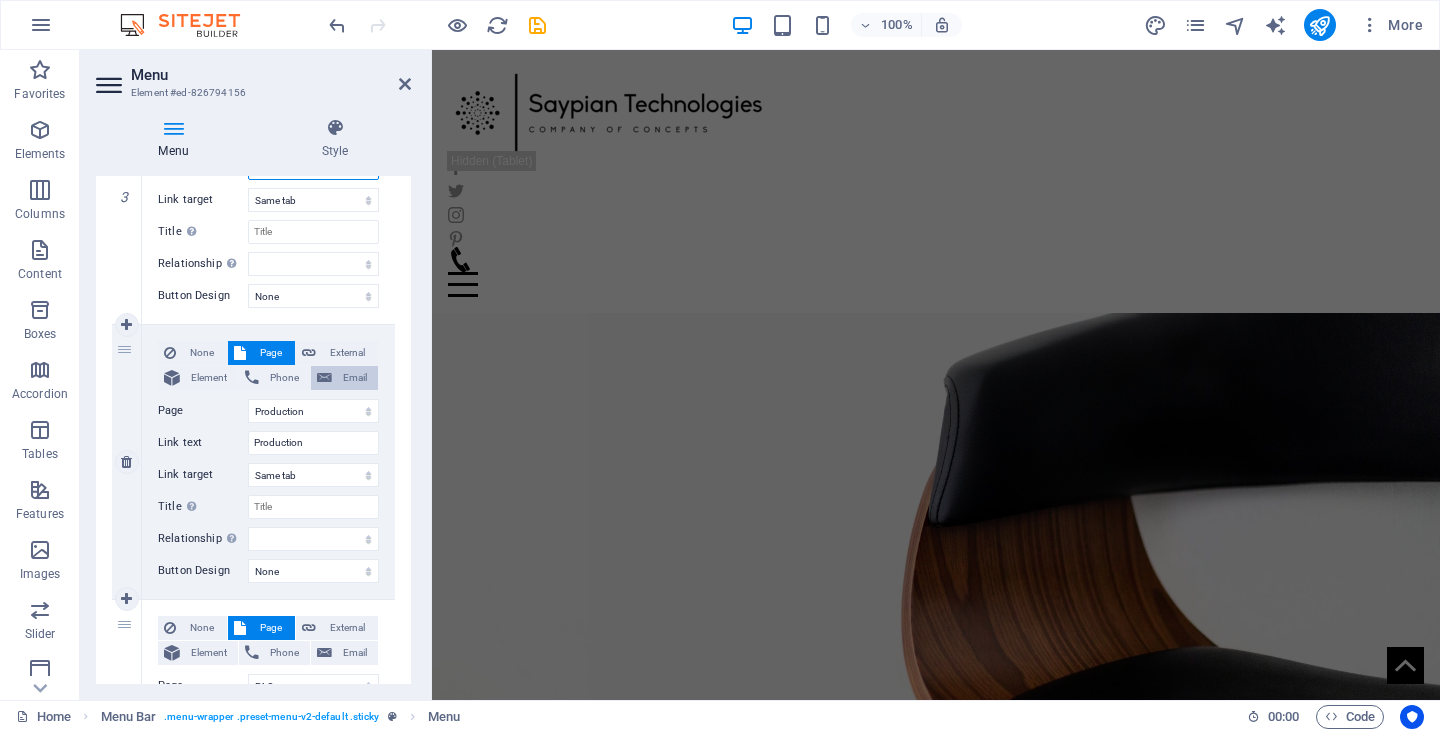 scroll, scrollTop: 871, scrollLeft: 0, axis: vertical 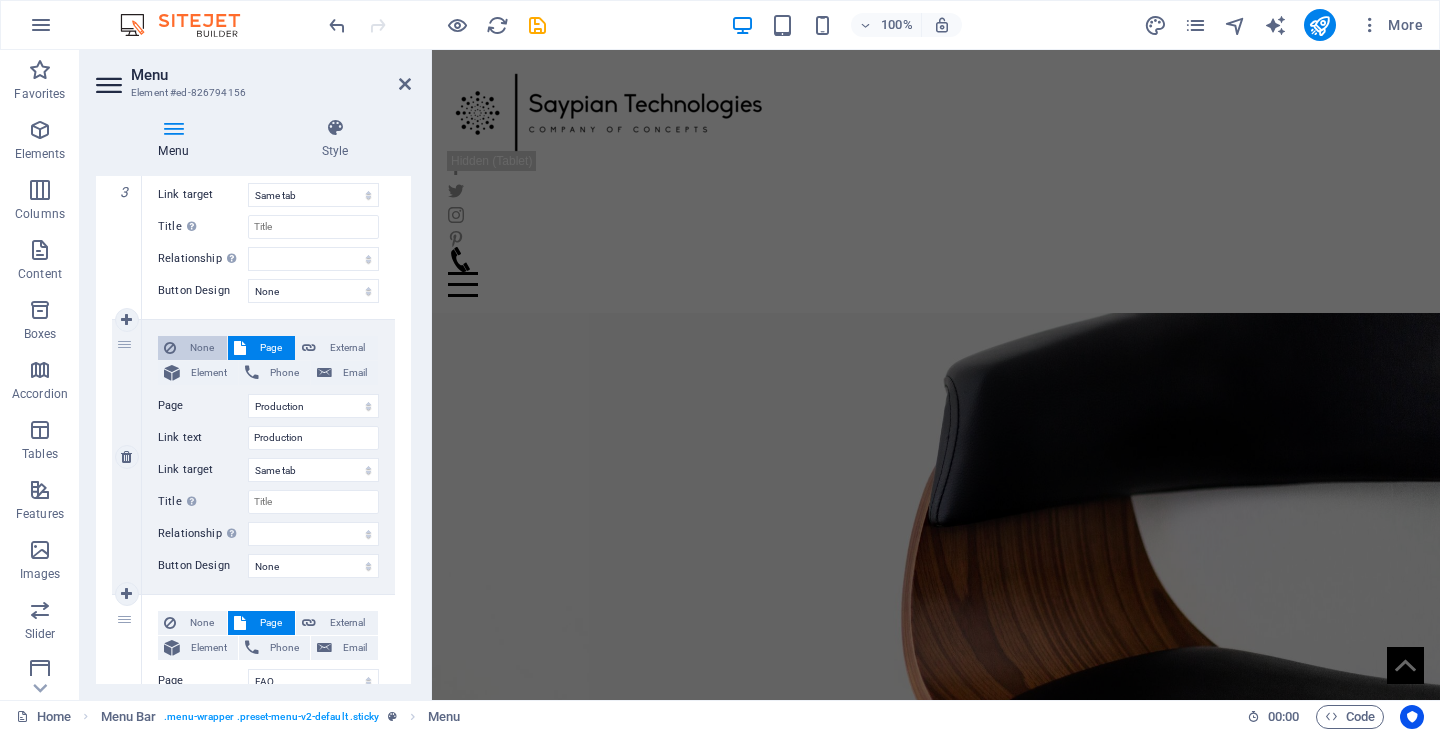 type on "Our Services" 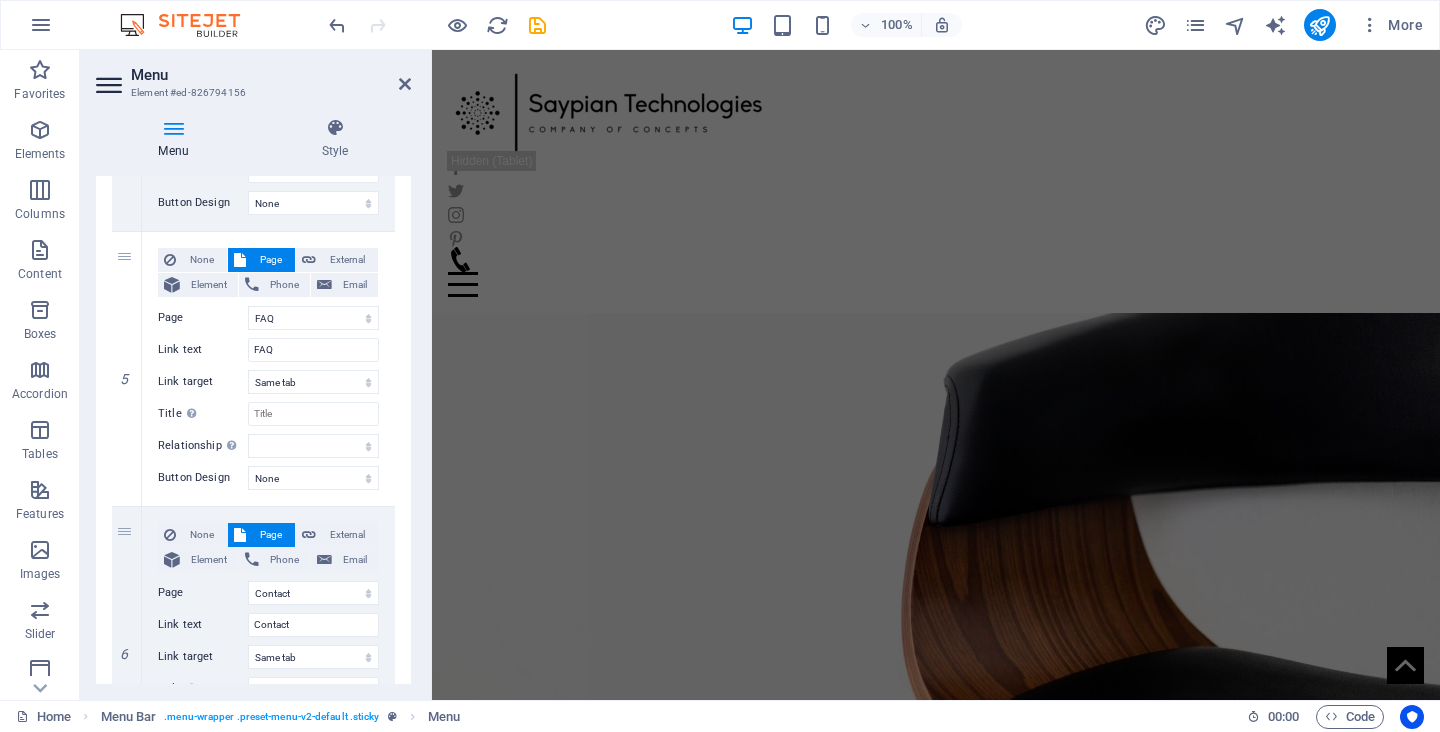 scroll, scrollTop: 1107, scrollLeft: 0, axis: vertical 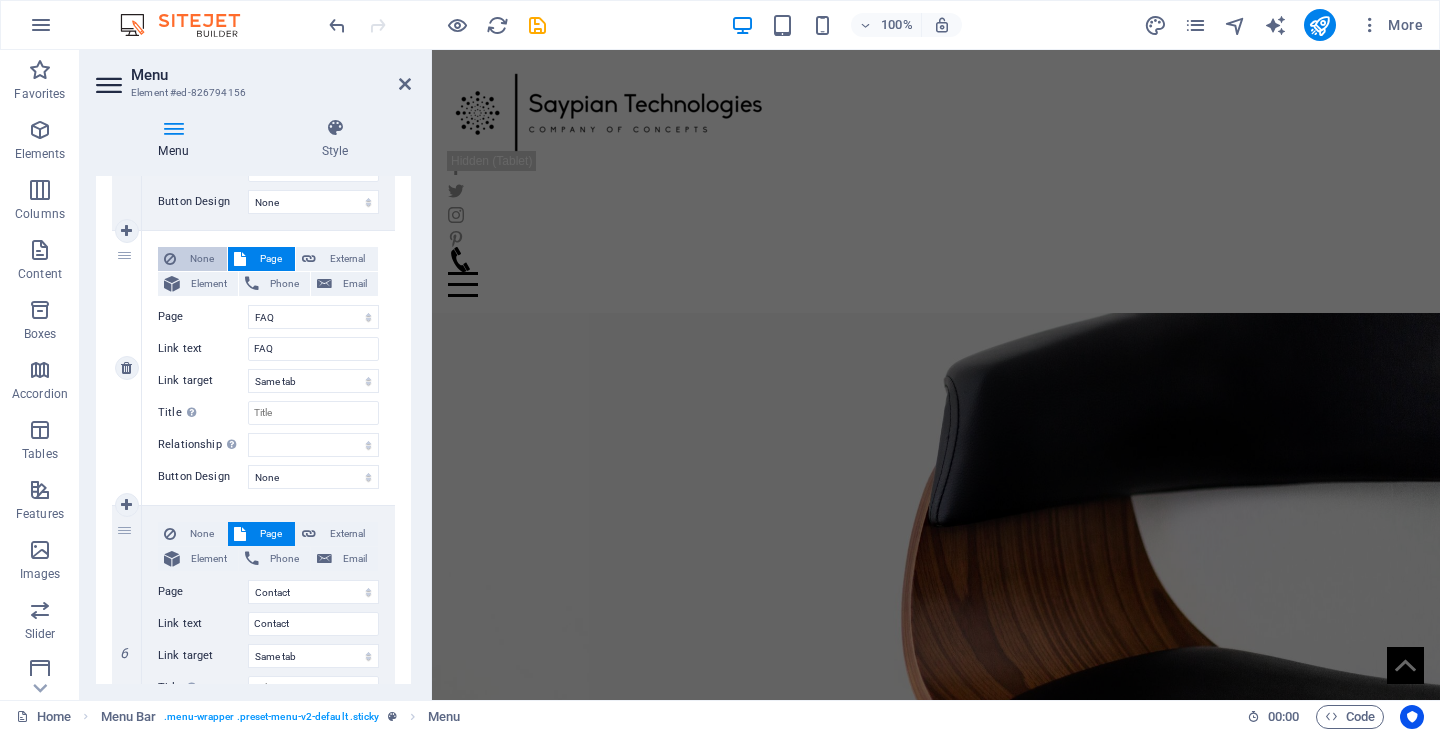 click on "None" at bounding box center (201, 259) 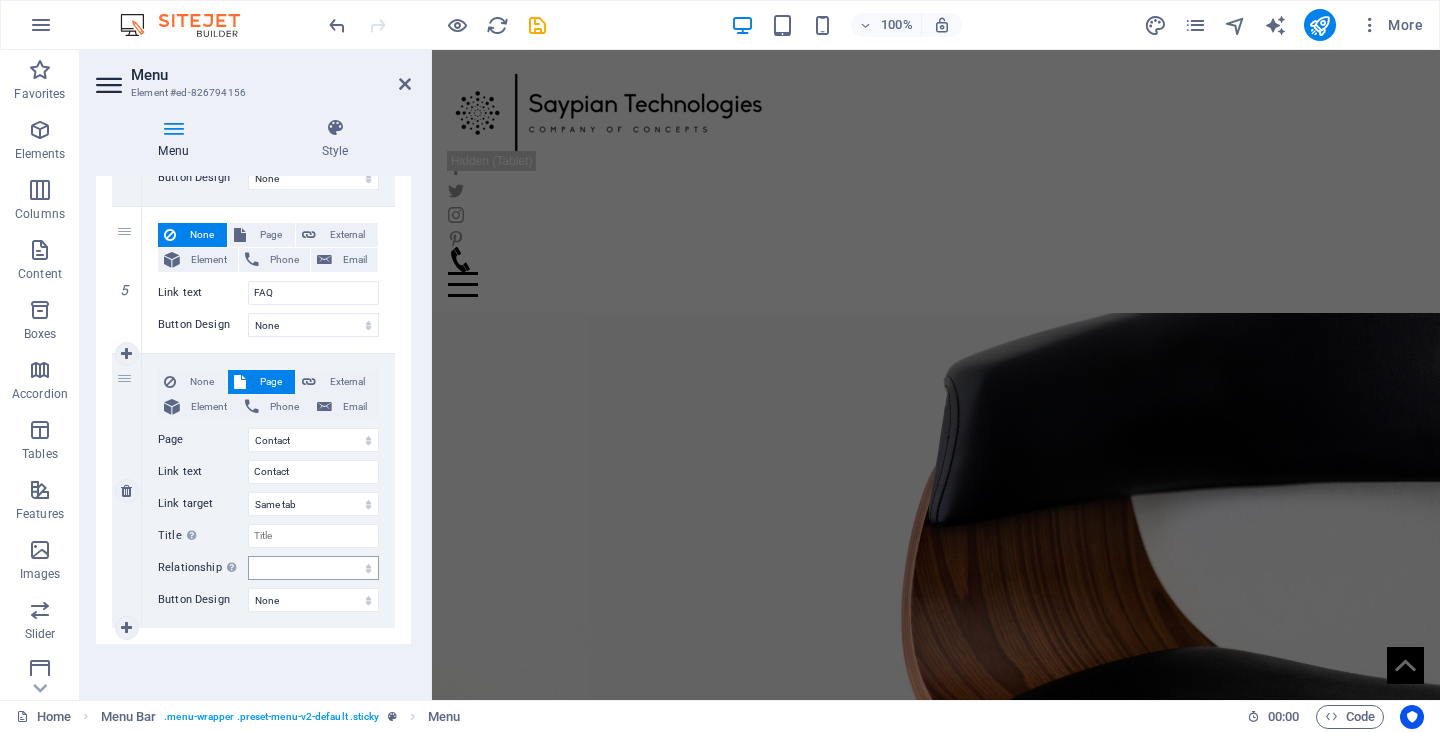 scroll, scrollTop: 1131, scrollLeft: 0, axis: vertical 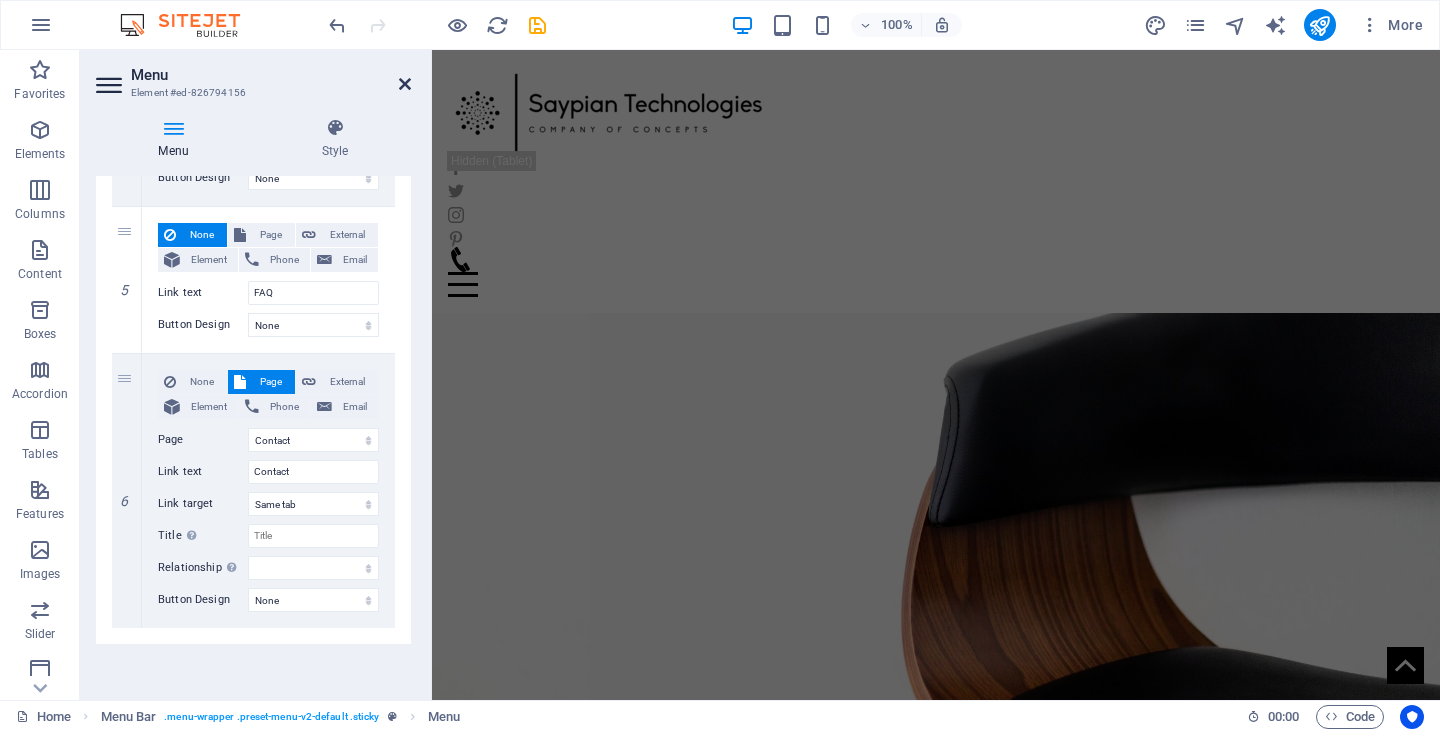 click at bounding box center [405, 84] 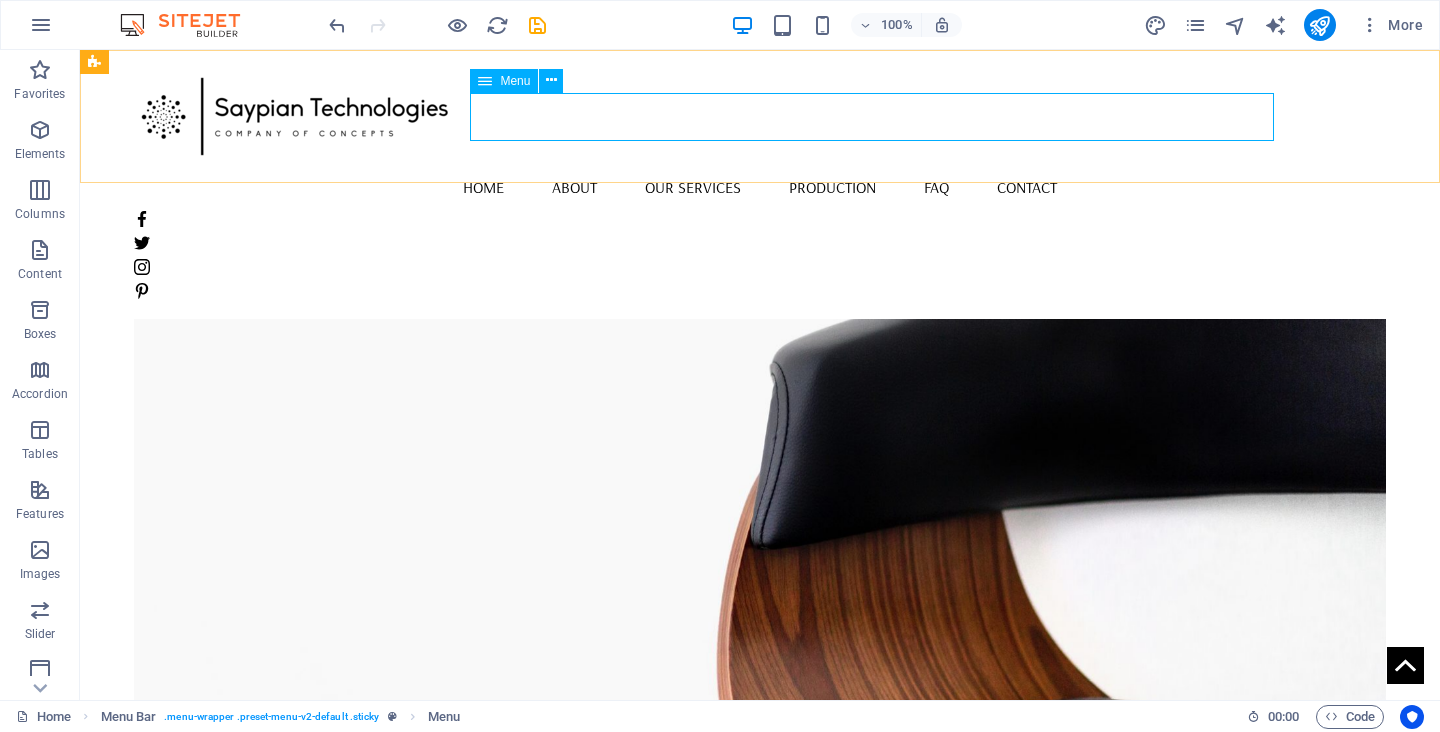 click on "Home About Our Services Production FAQ Contact" at bounding box center [759, 187] 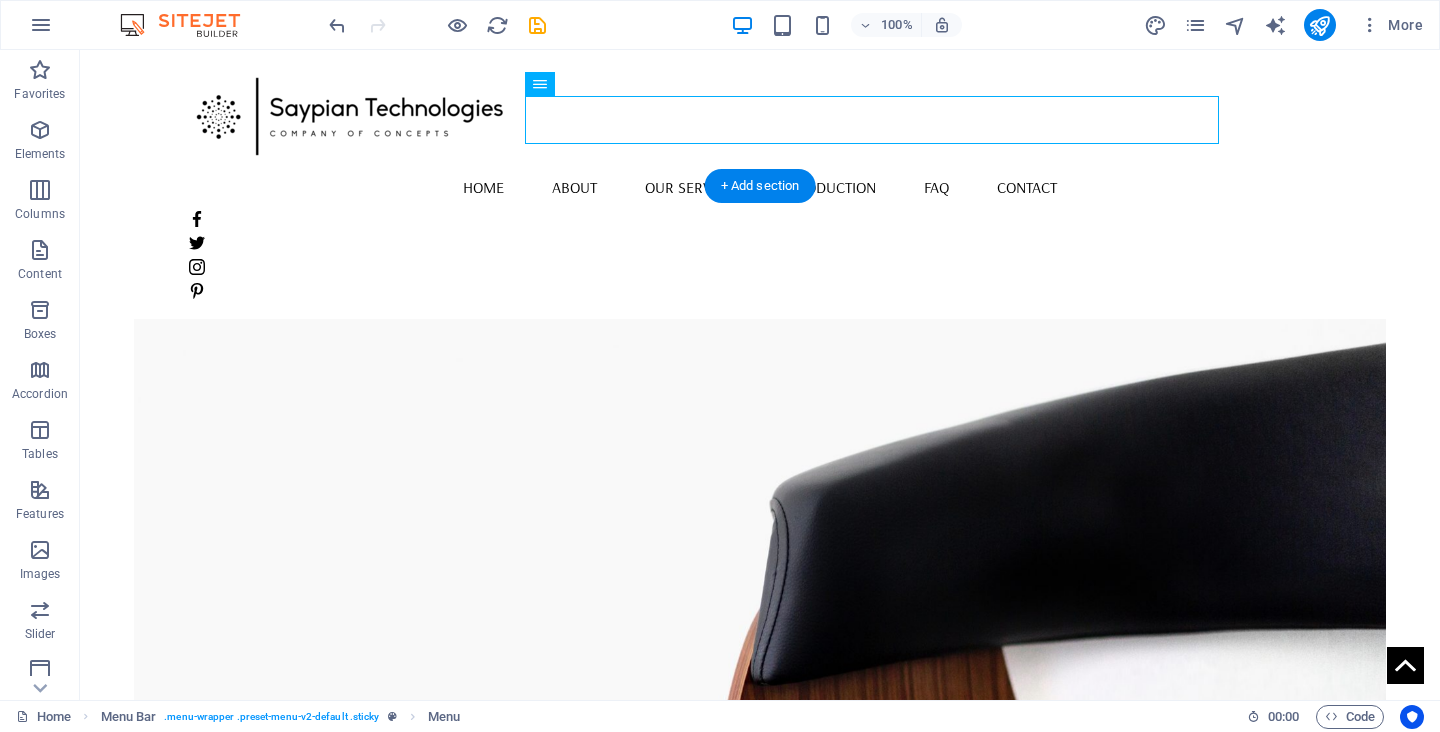 scroll, scrollTop: 0, scrollLeft: 0, axis: both 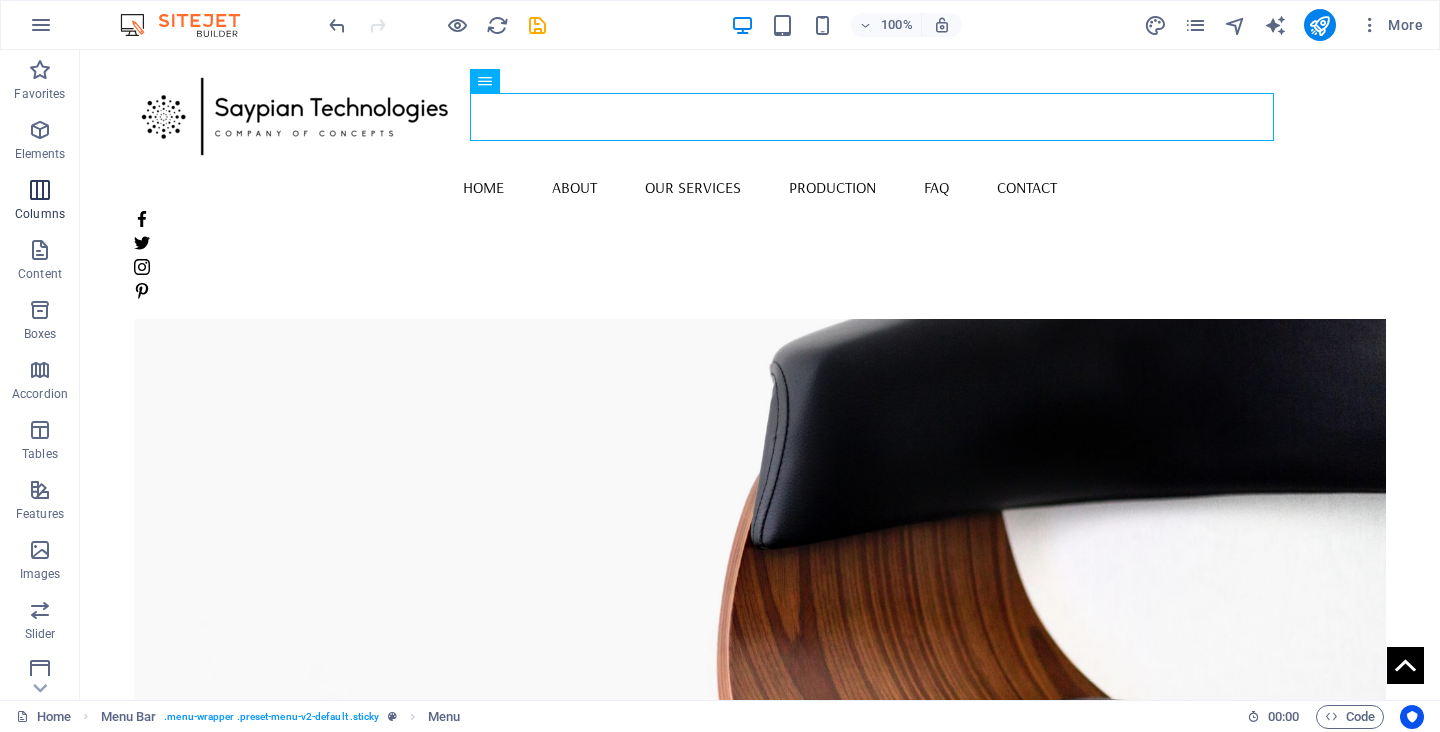 click at bounding box center (40, 190) 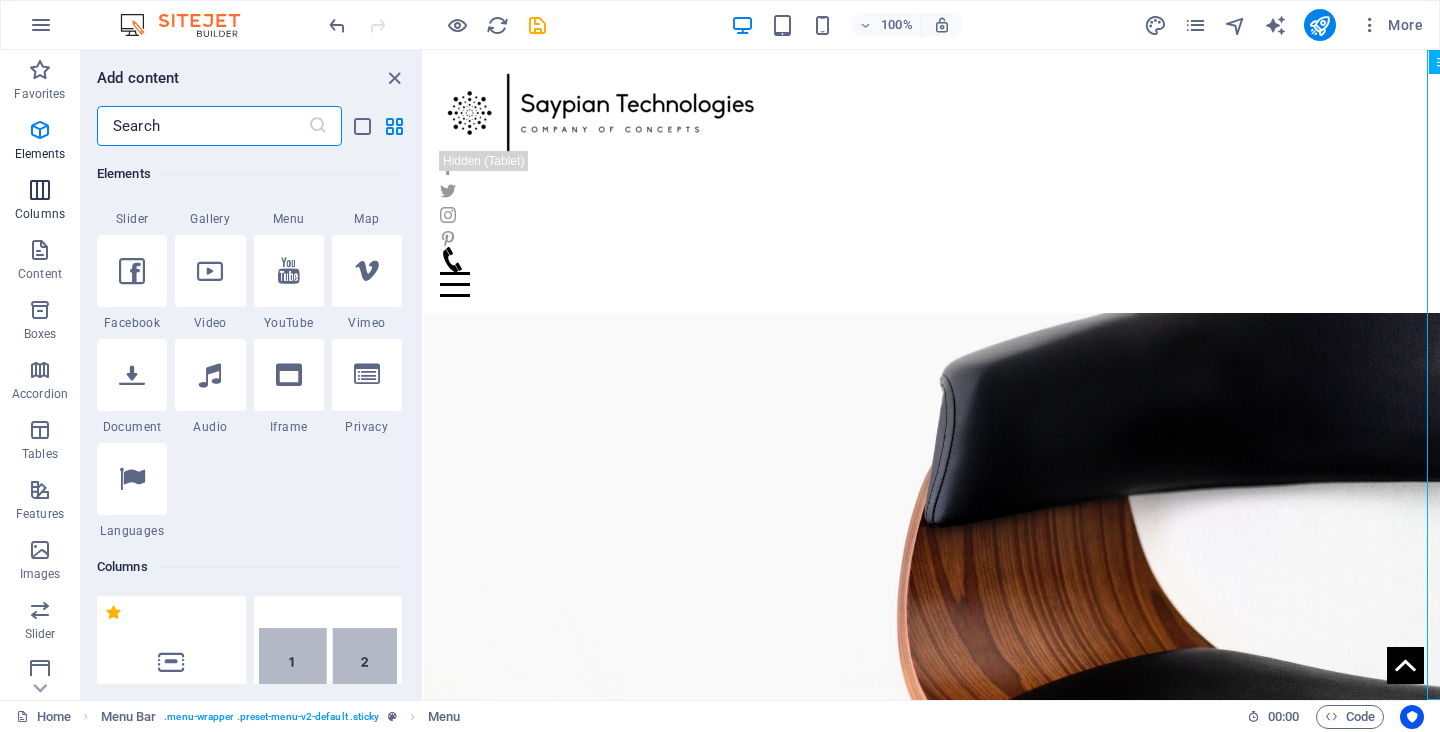 scroll, scrollTop: 990, scrollLeft: 0, axis: vertical 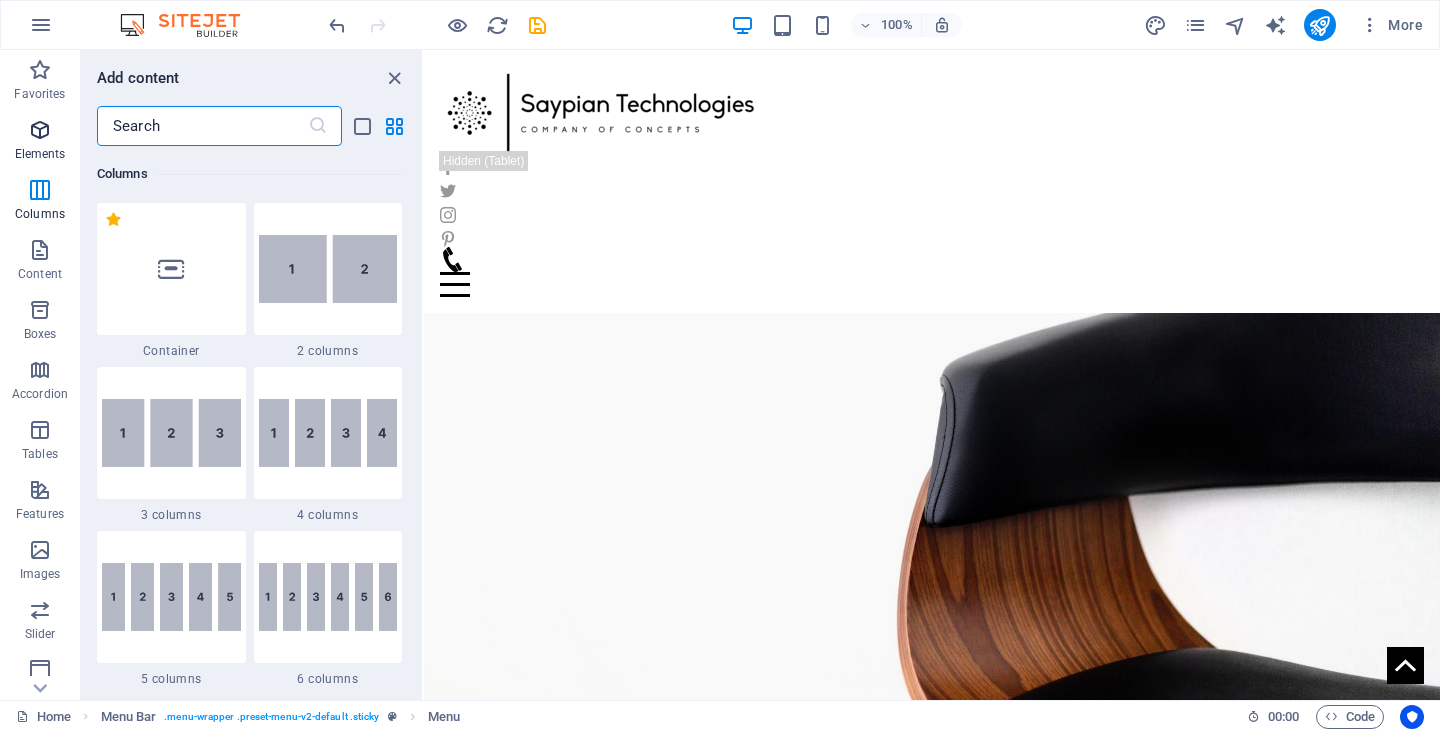click at bounding box center (40, 130) 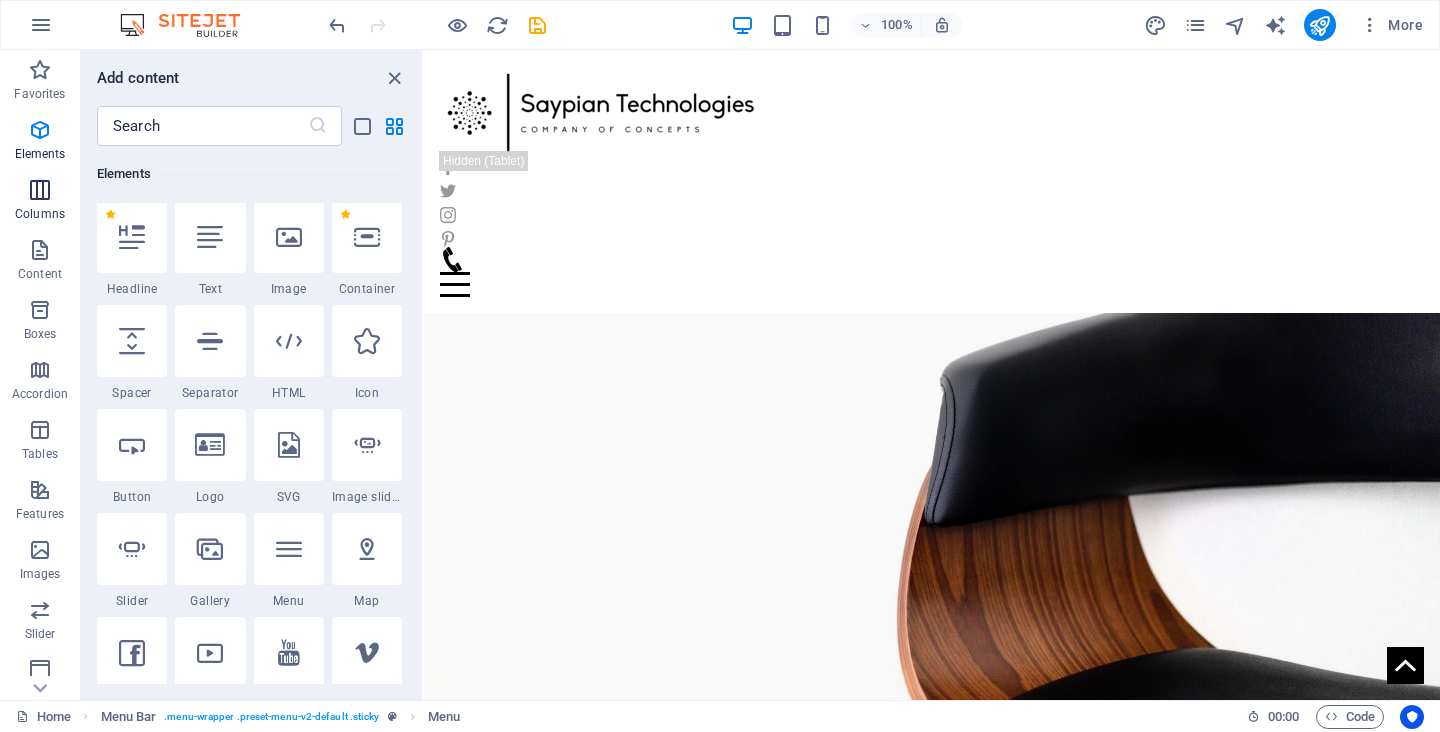 scroll, scrollTop: 213, scrollLeft: 0, axis: vertical 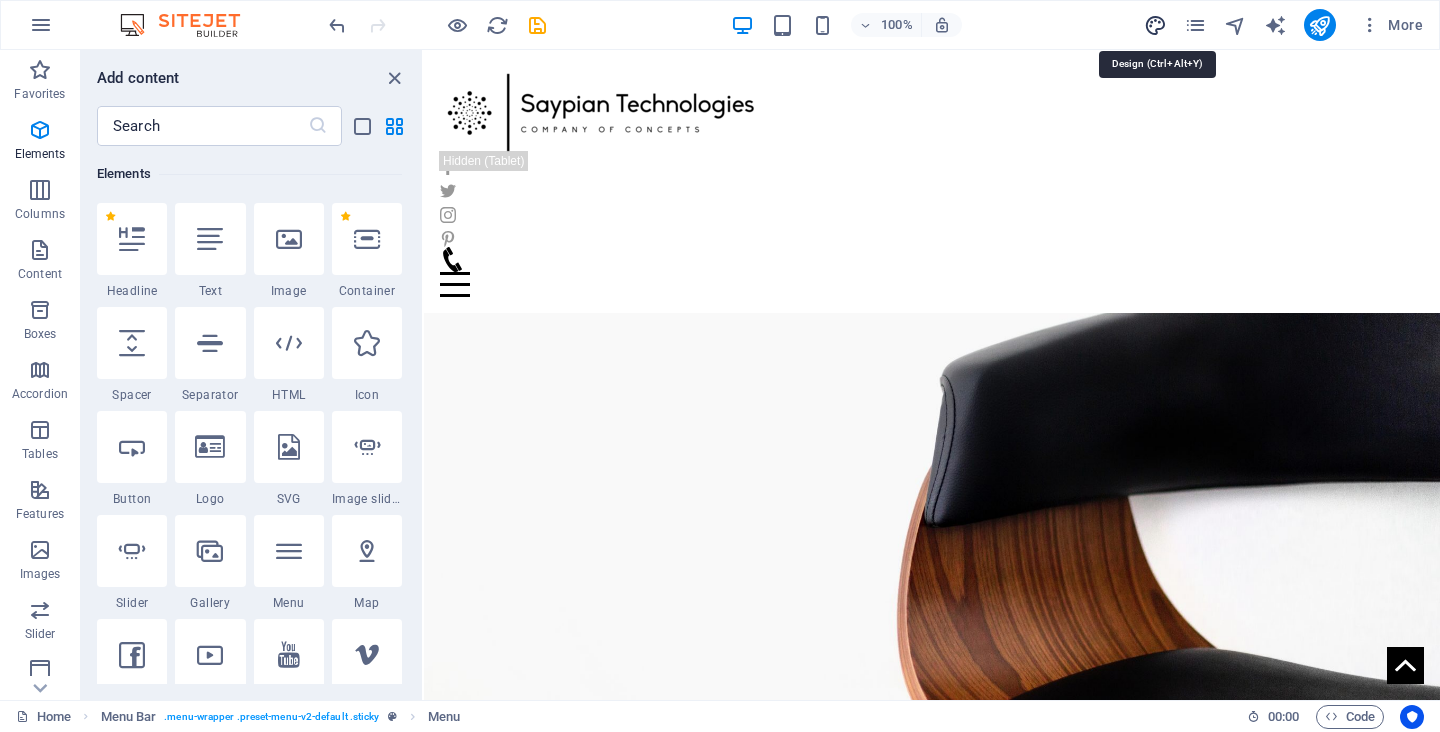 click at bounding box center [1155, 25] 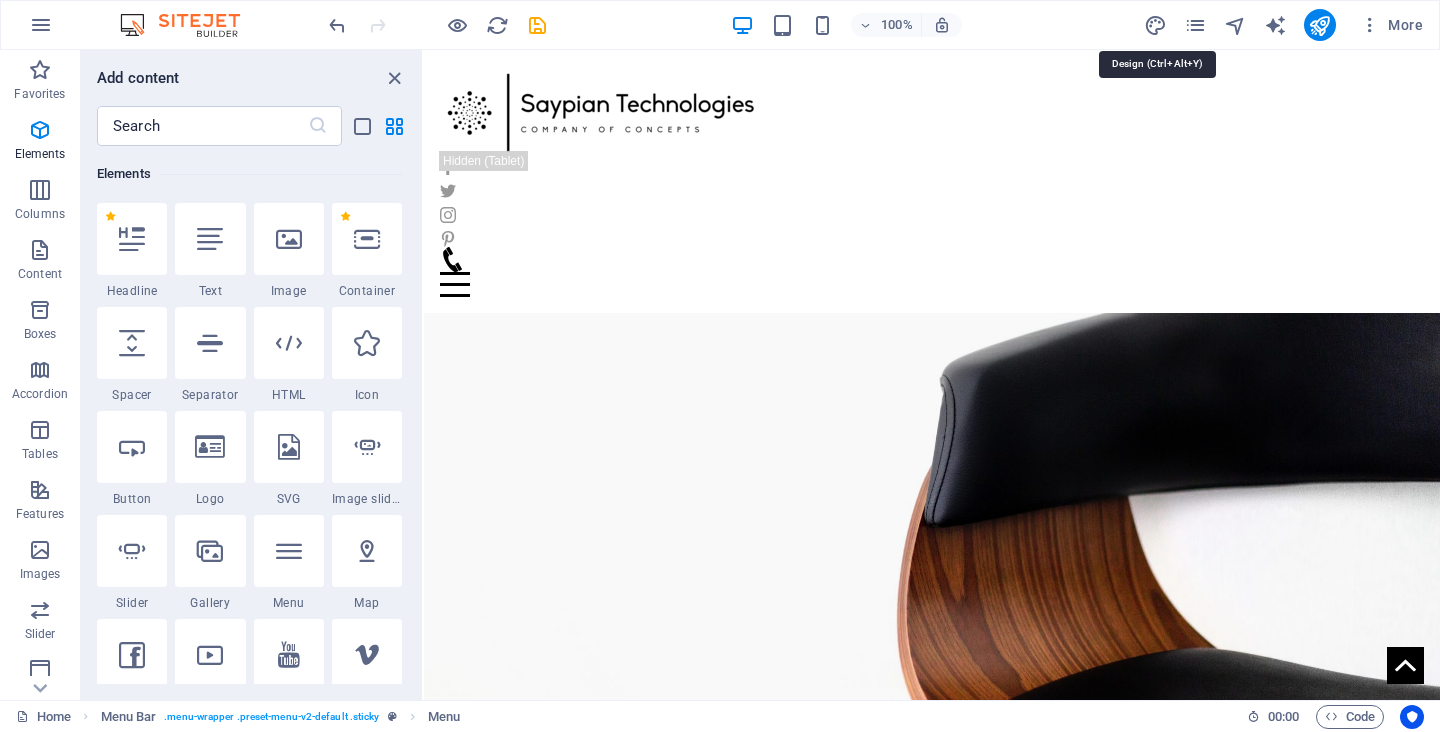 select on "rem" 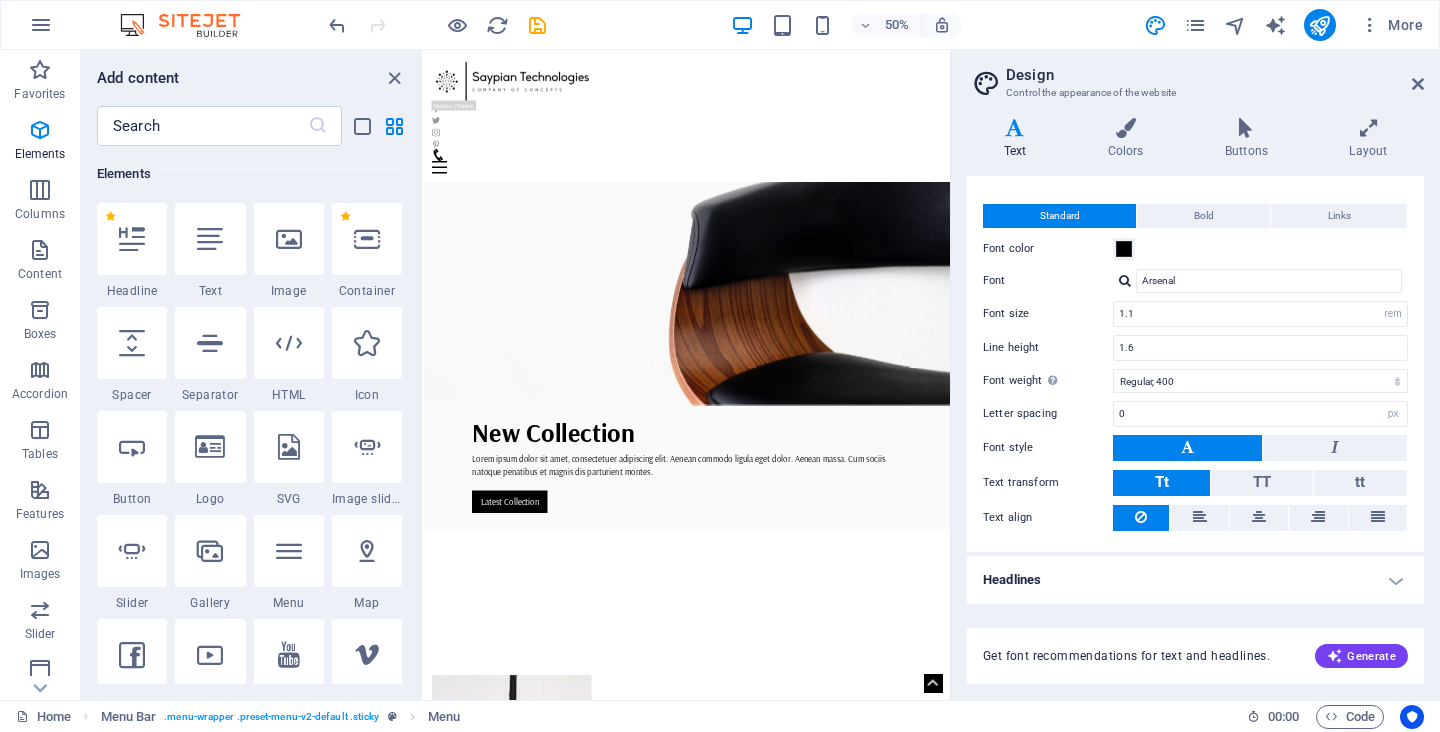 scroll, scrollTop: 27, scrollLeft: 0, axis: vertical 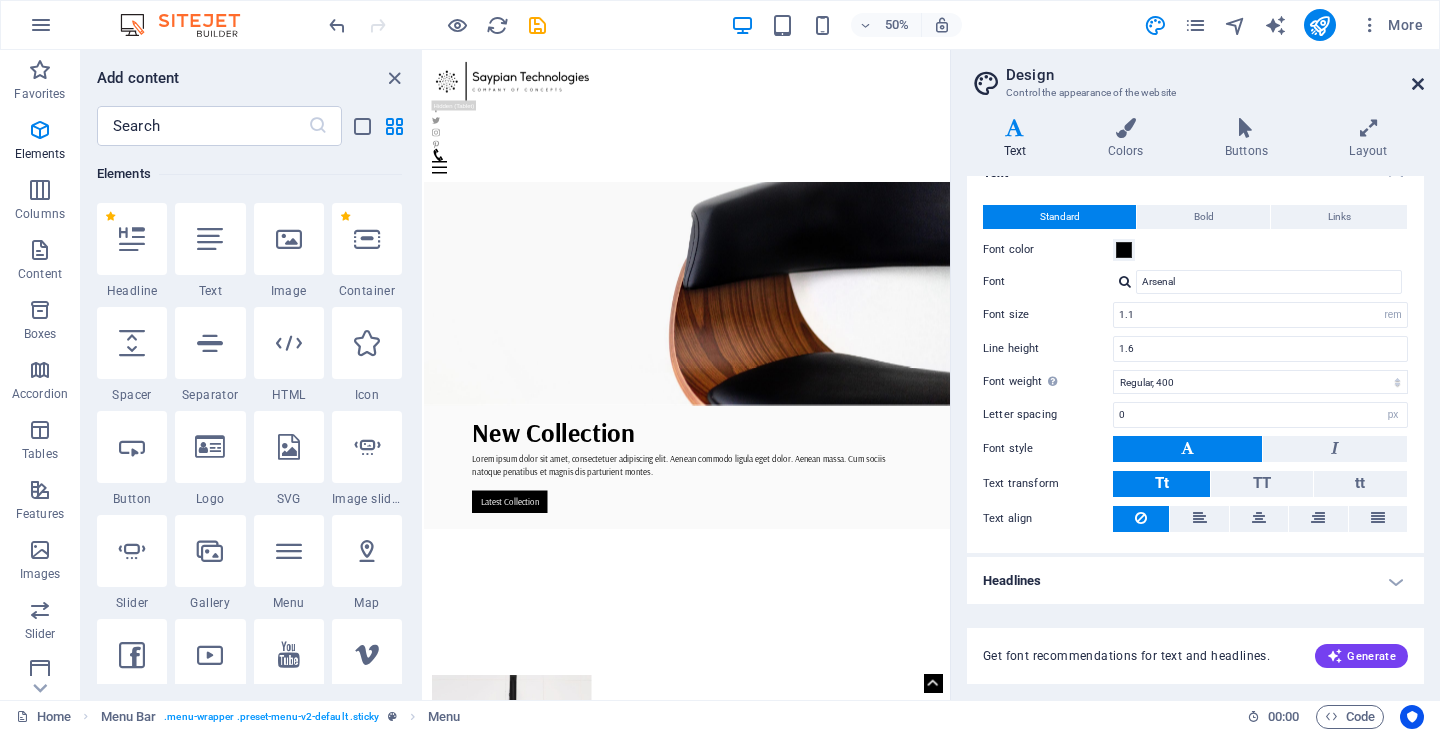 click at bounding box center (1418, 84) 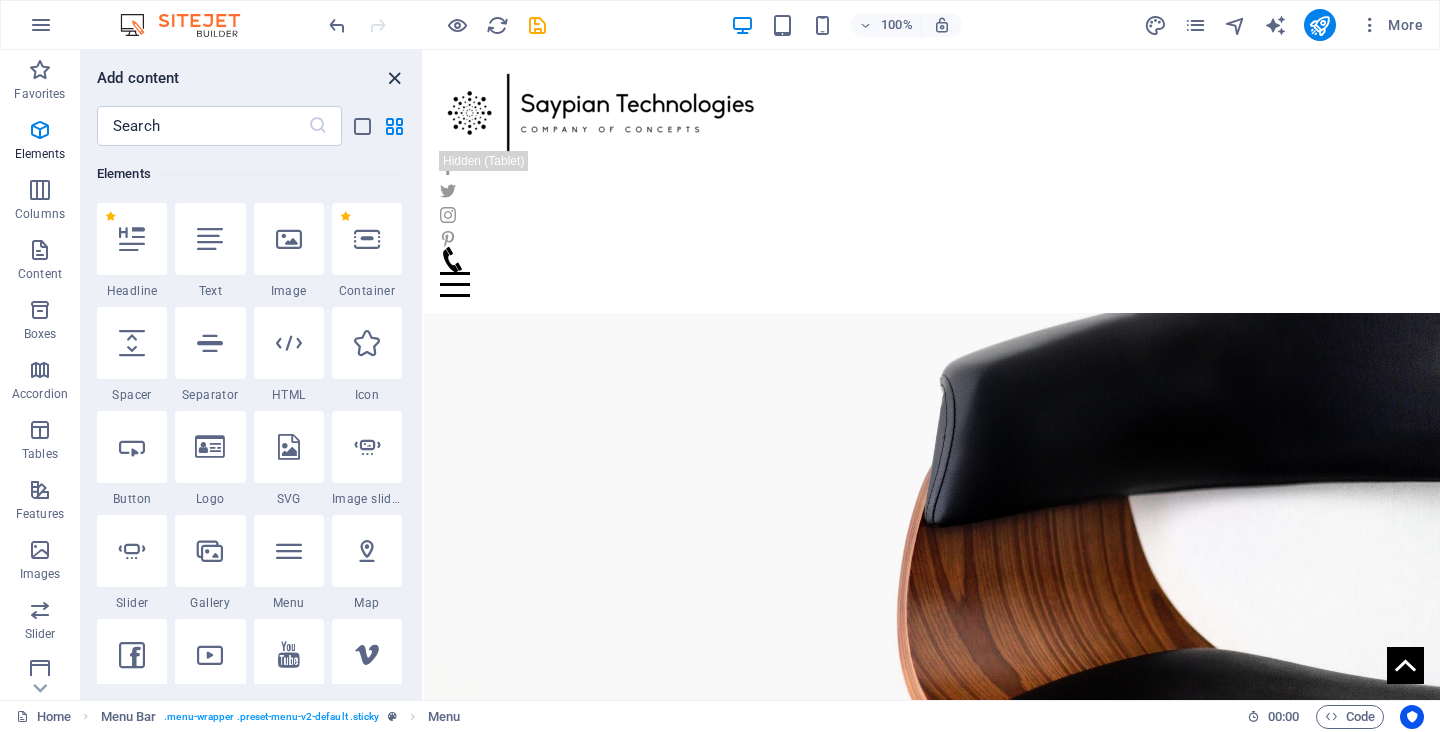 click at bounding box center [394, 78] 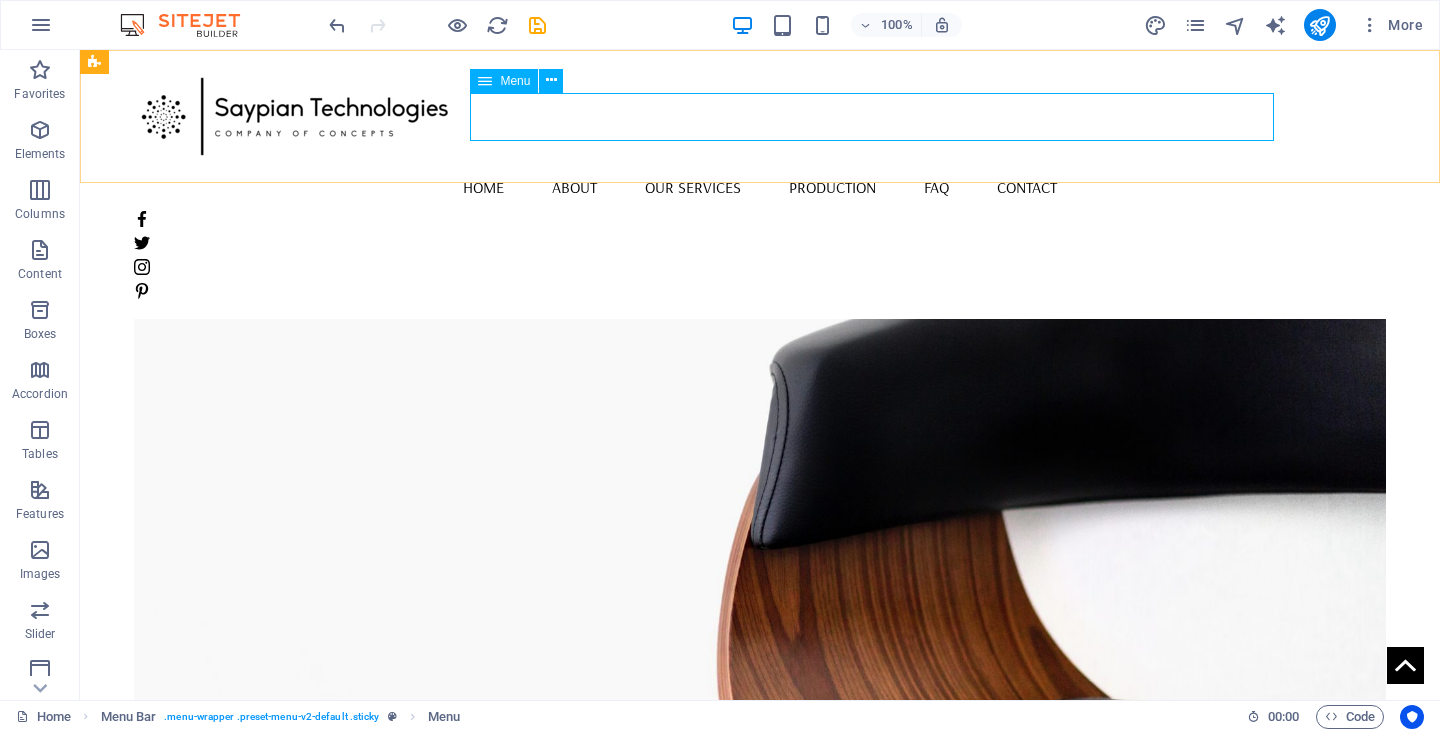 click on "Home About Our Services Production FAQ Contact" at bounding box center [759, 187] 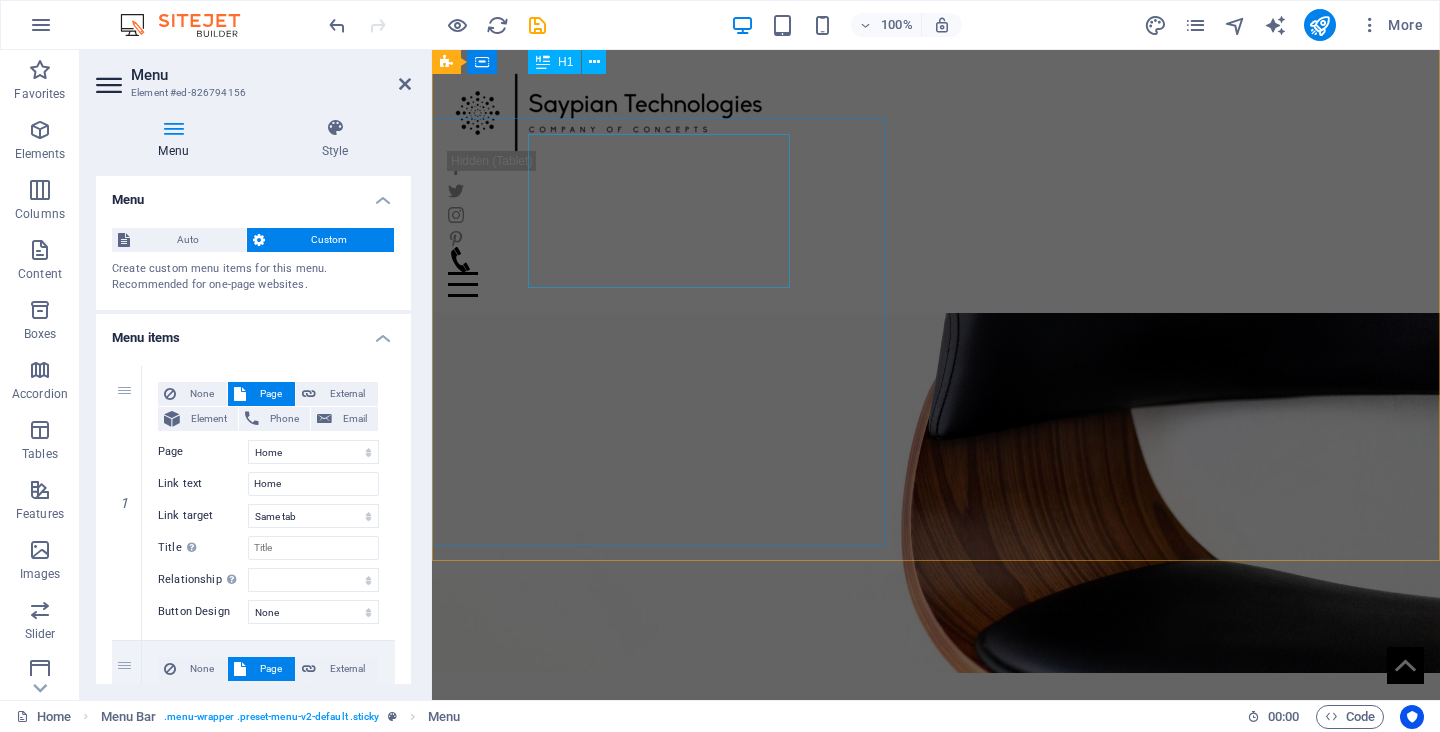 scroll, scrollTop: 74, scrollLeft: 0, axis: vertical 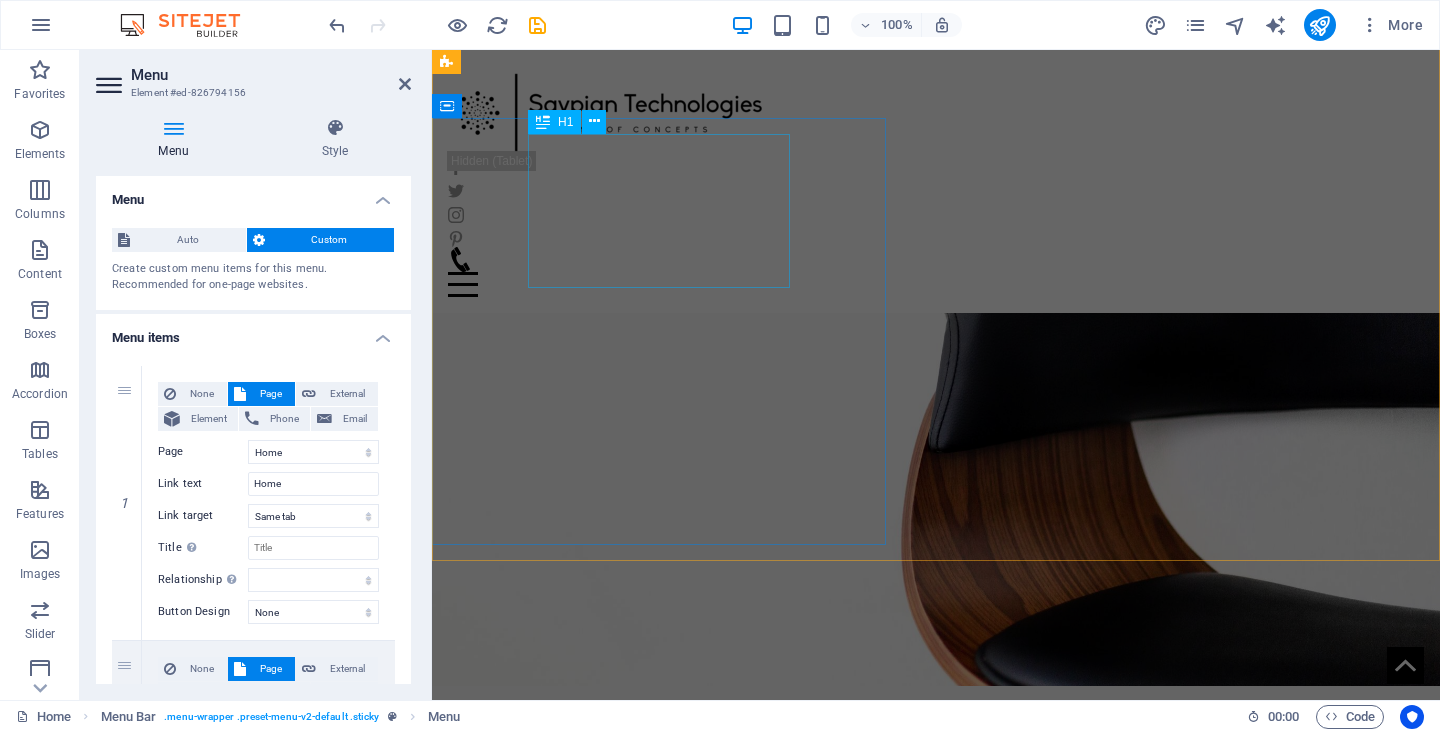 click on "New Collection" at bounding box center [936, 741] 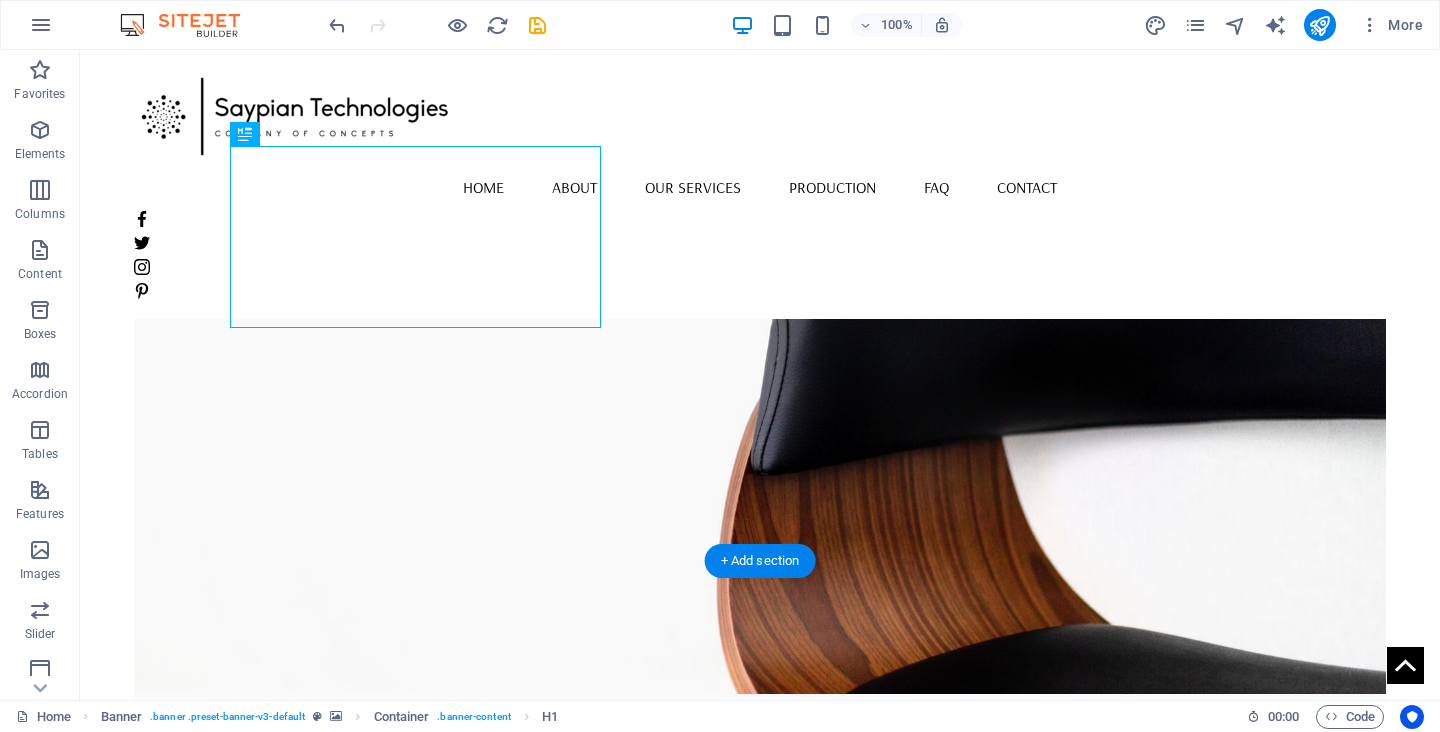 click at bounding box center [759, 401] 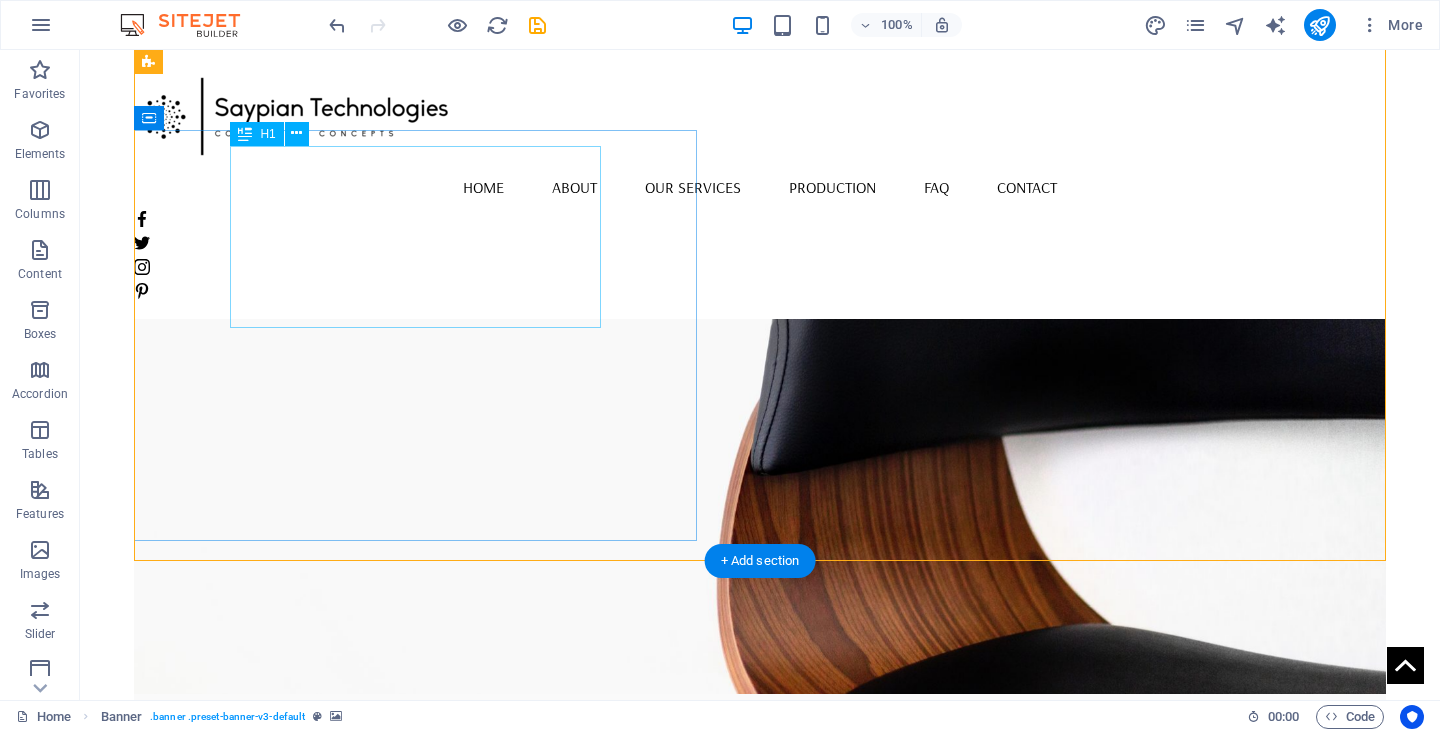 click on "New Collection" at bounding box center (760, 755) 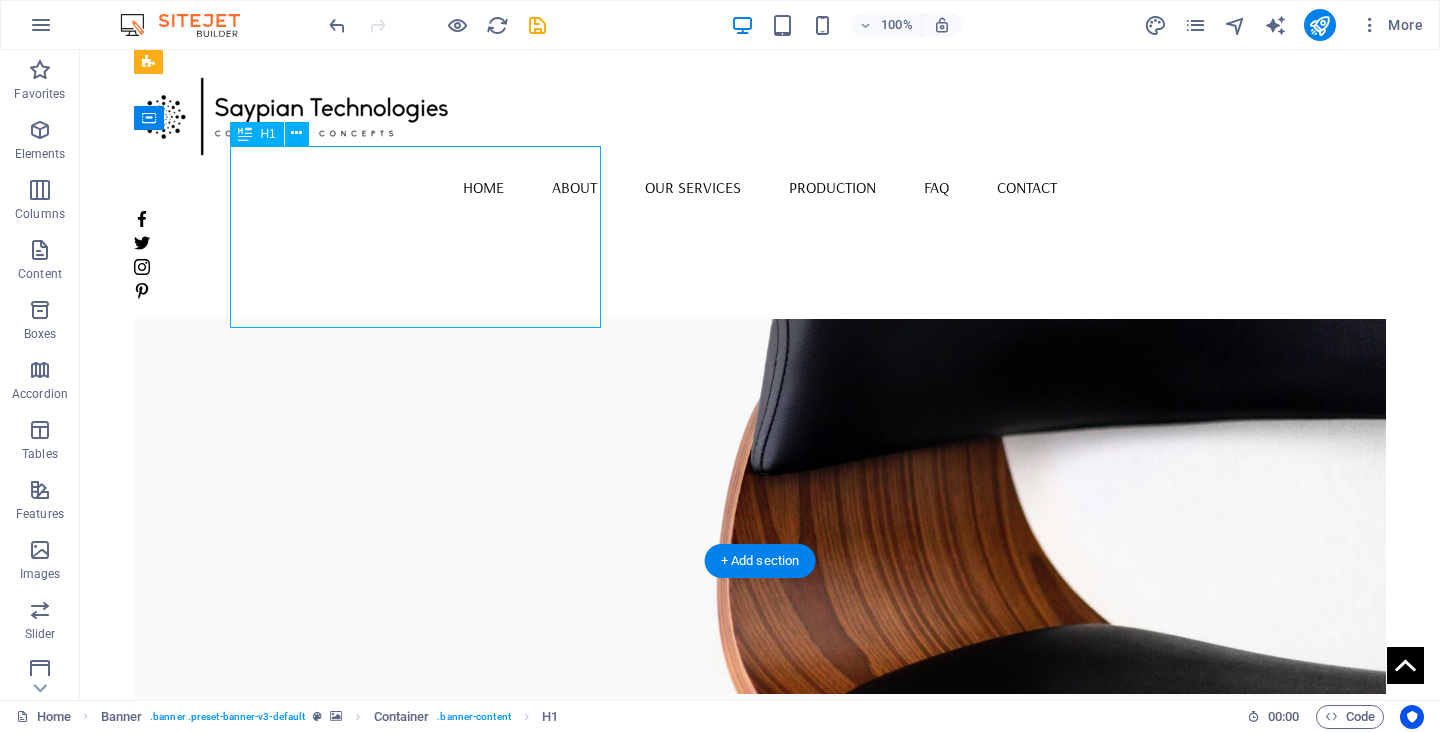 click on "New Collection" at bounding box center (760, 755) 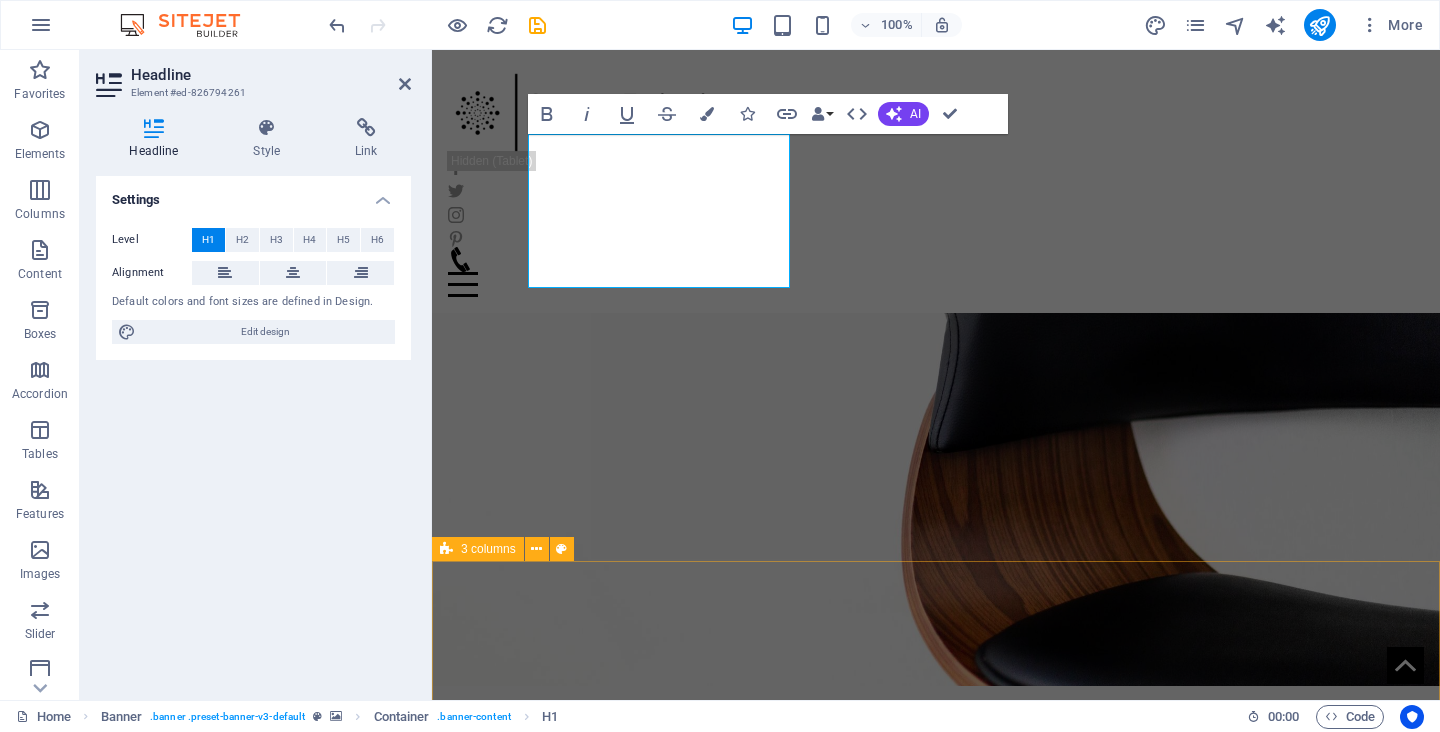 click on "Collection Product Contact us" at bounding box center (936, 1732) 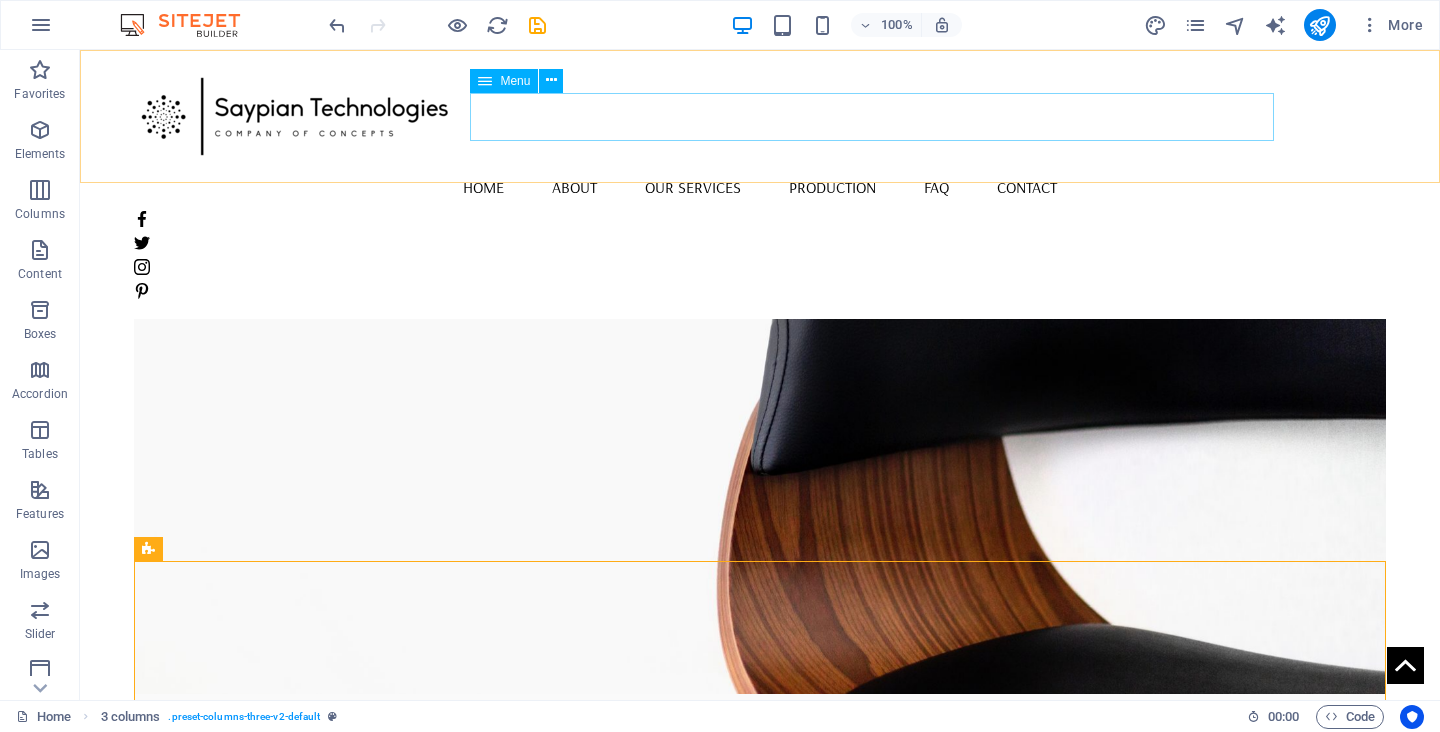 click on "Home About Our Services Production FAQ Contact" at bounding box center [759, 187] 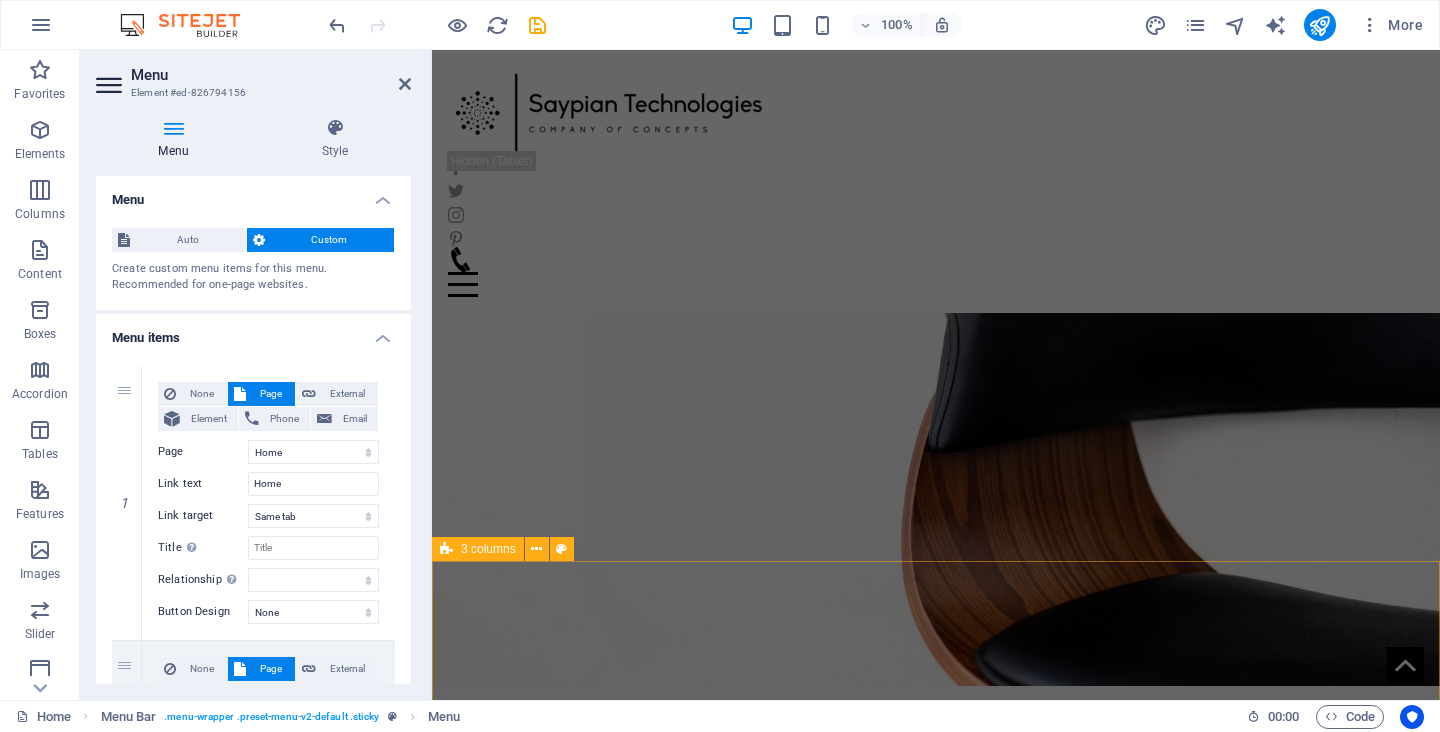 click on "Collection Product Contact us" at bounding box center (936, 1732) 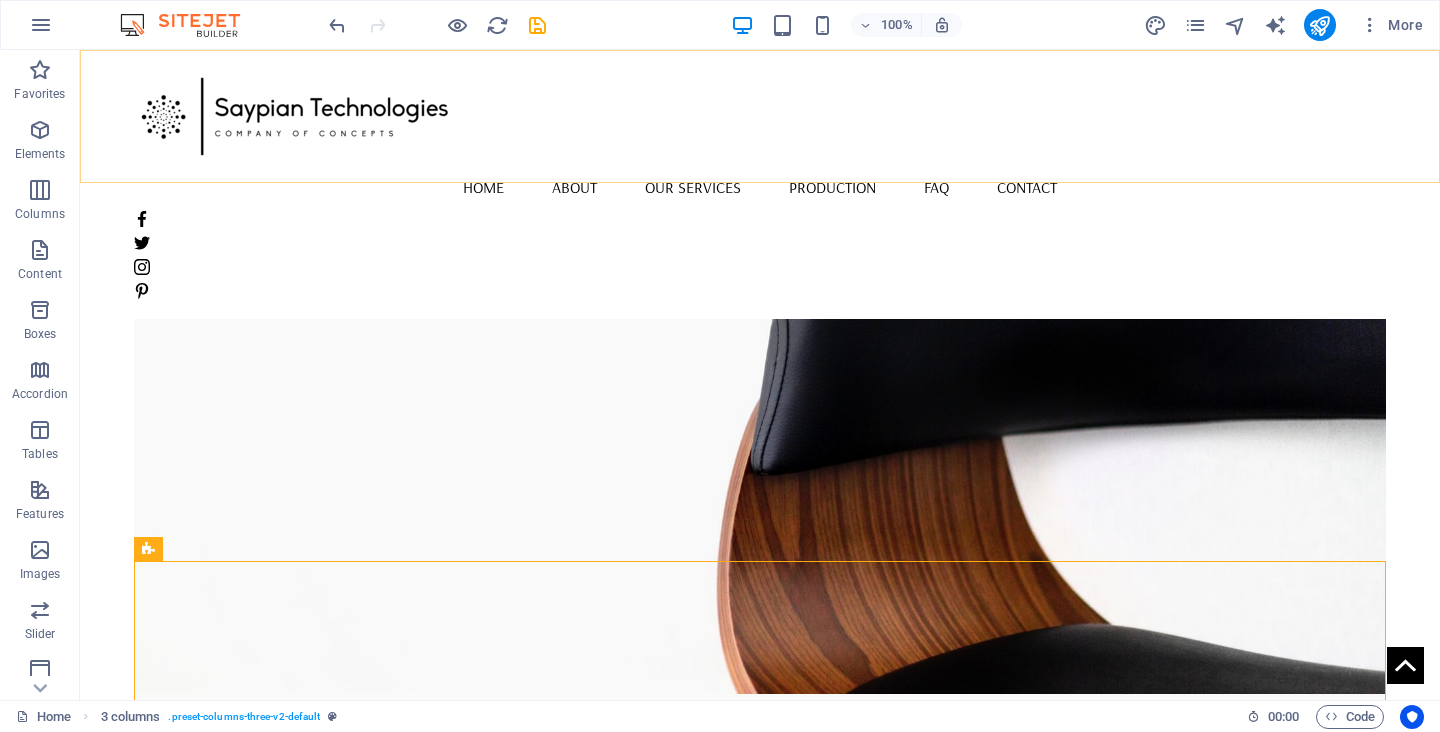 click on "Home About Our Services Production FAQ Contact" at bounding box center (760, 184) 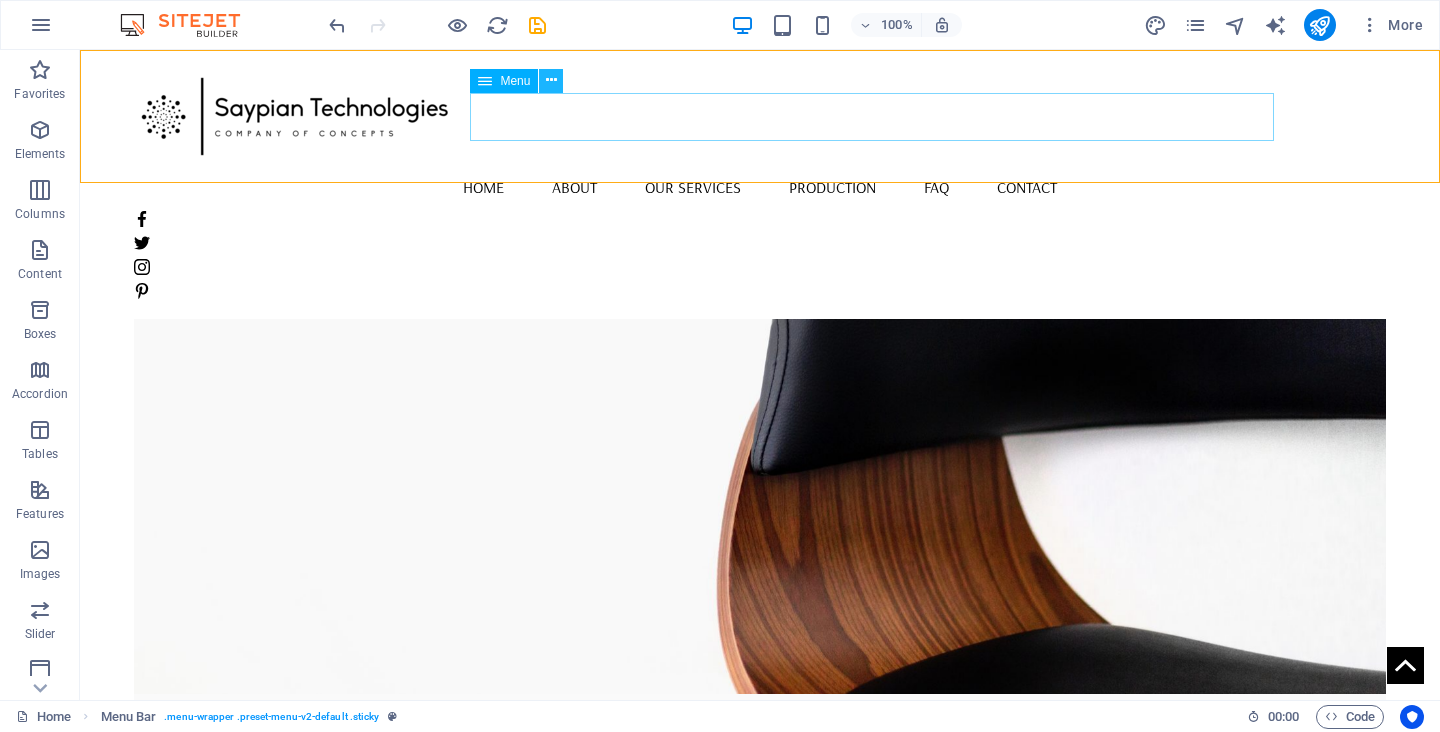 click at bounding box center [551, 80] 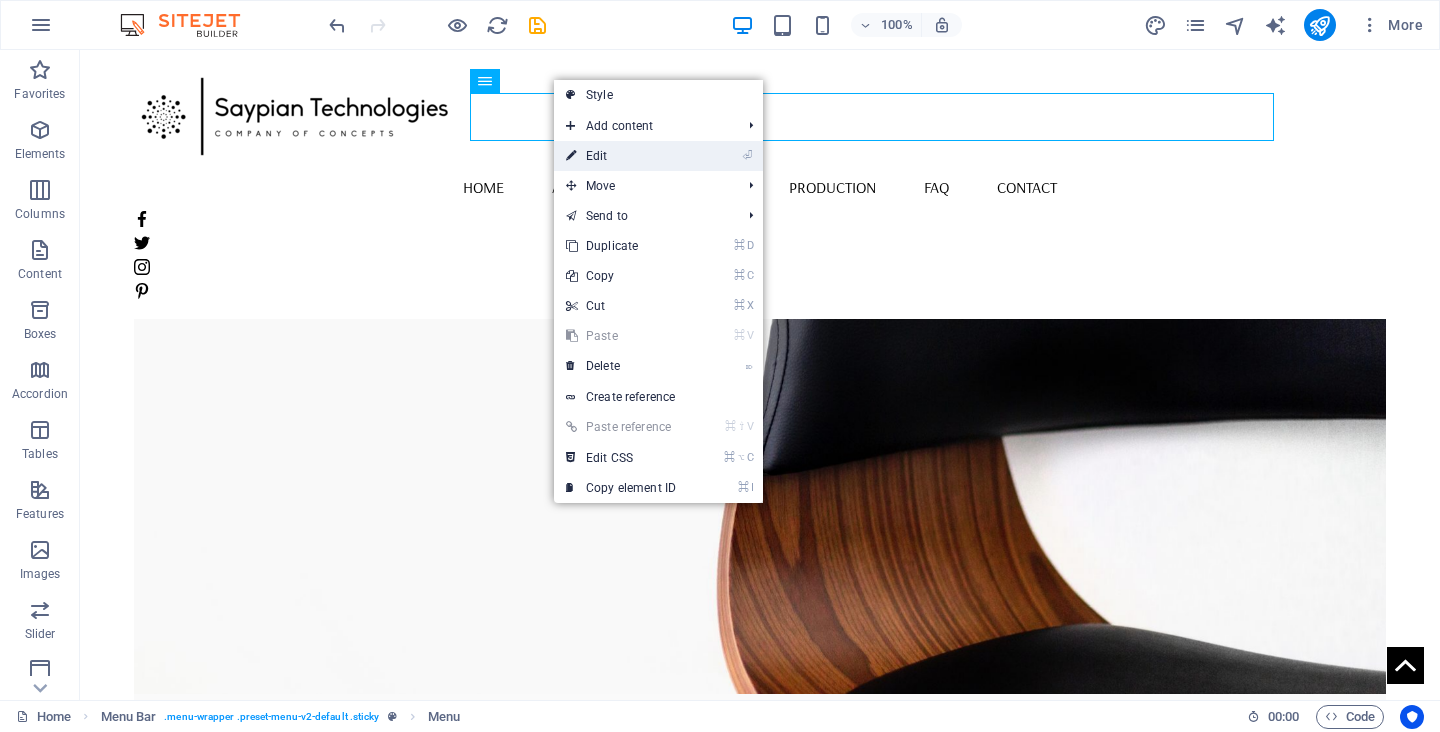 click on "⏎  Edit" at bounding box center (621, 156) 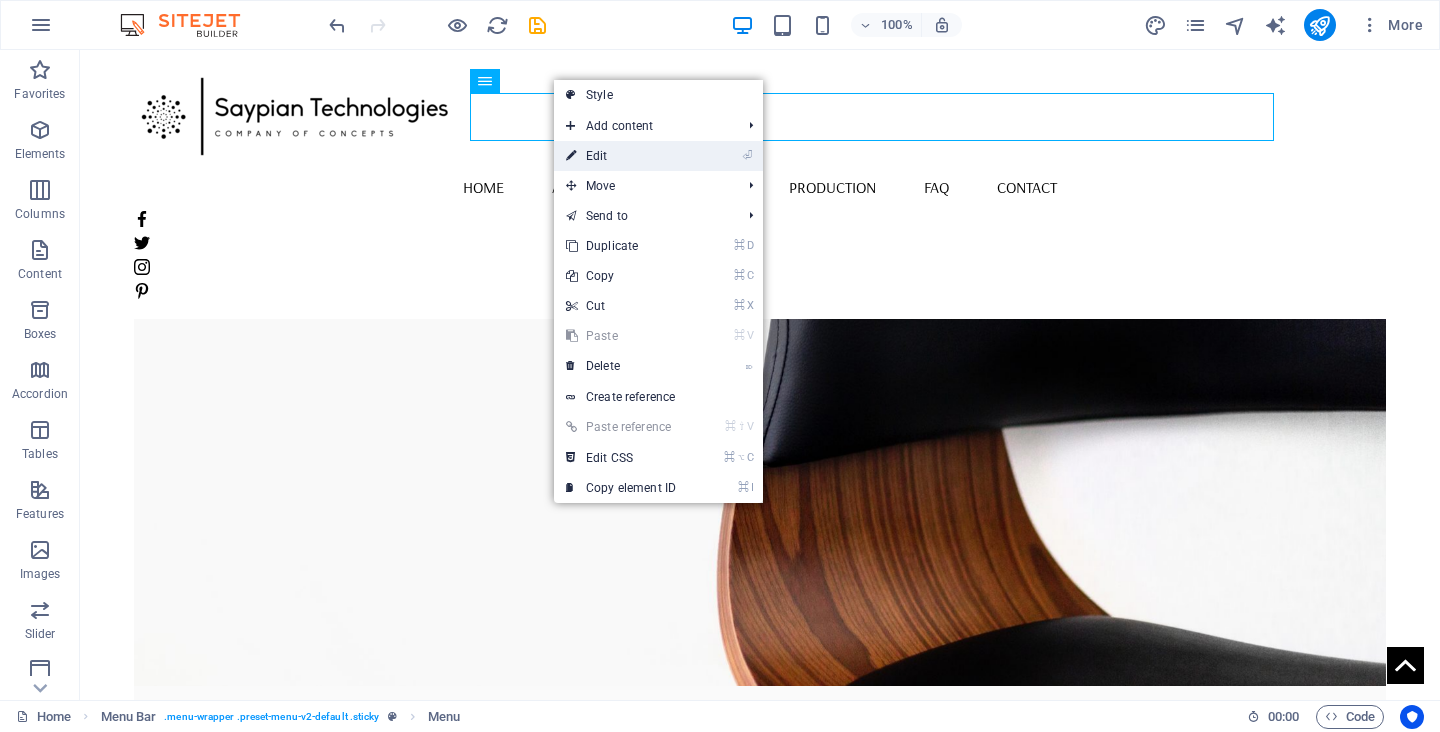 select 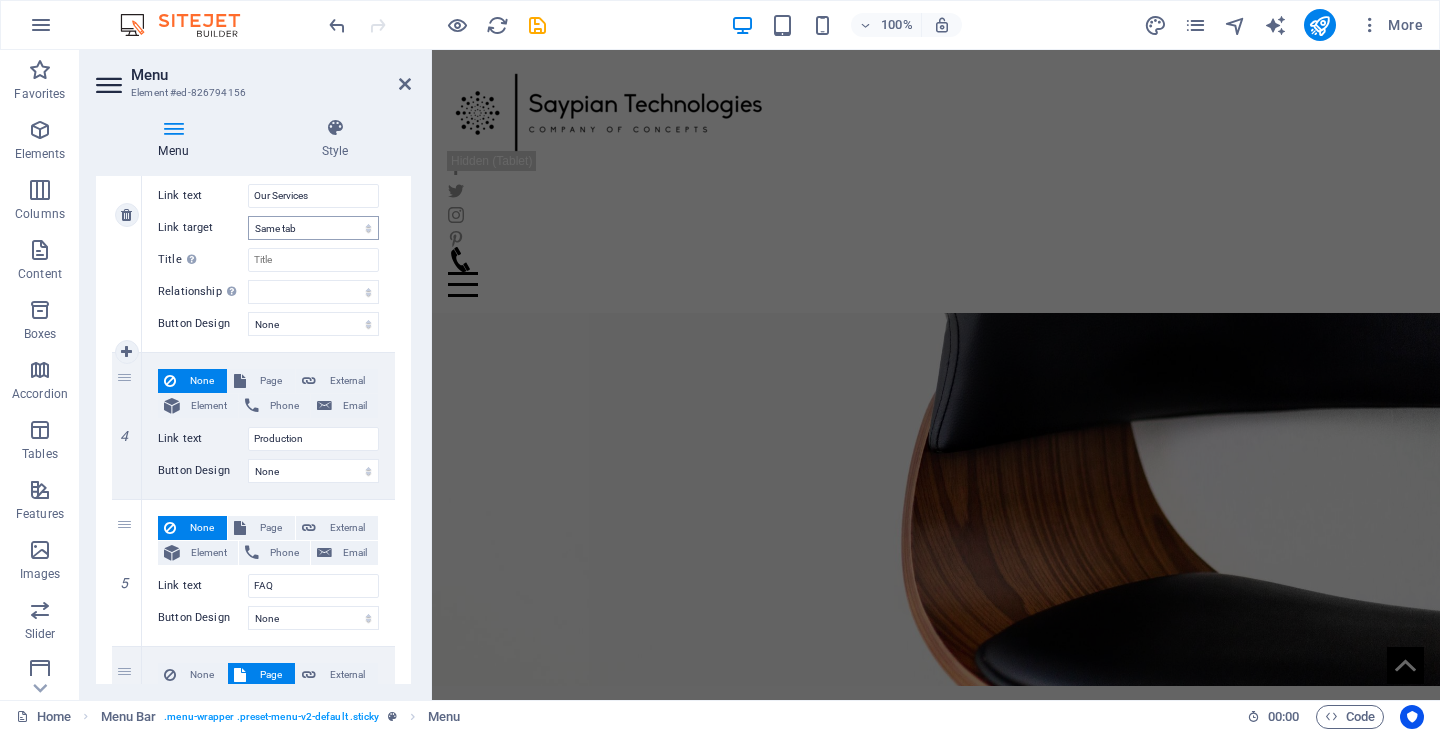 scroll, scrollTop: 850, scrollLeft: 0, axis: vertical 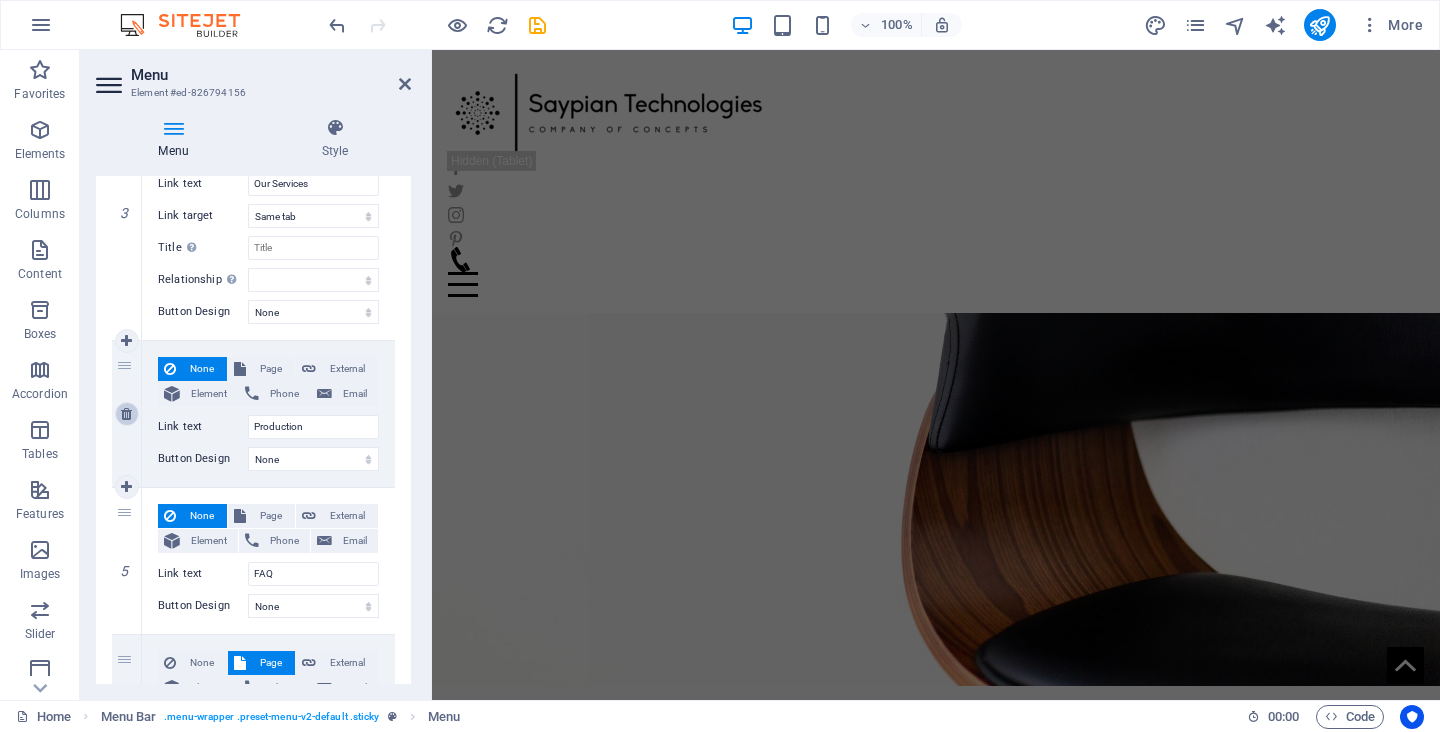 click at bounding box center [126, 414] 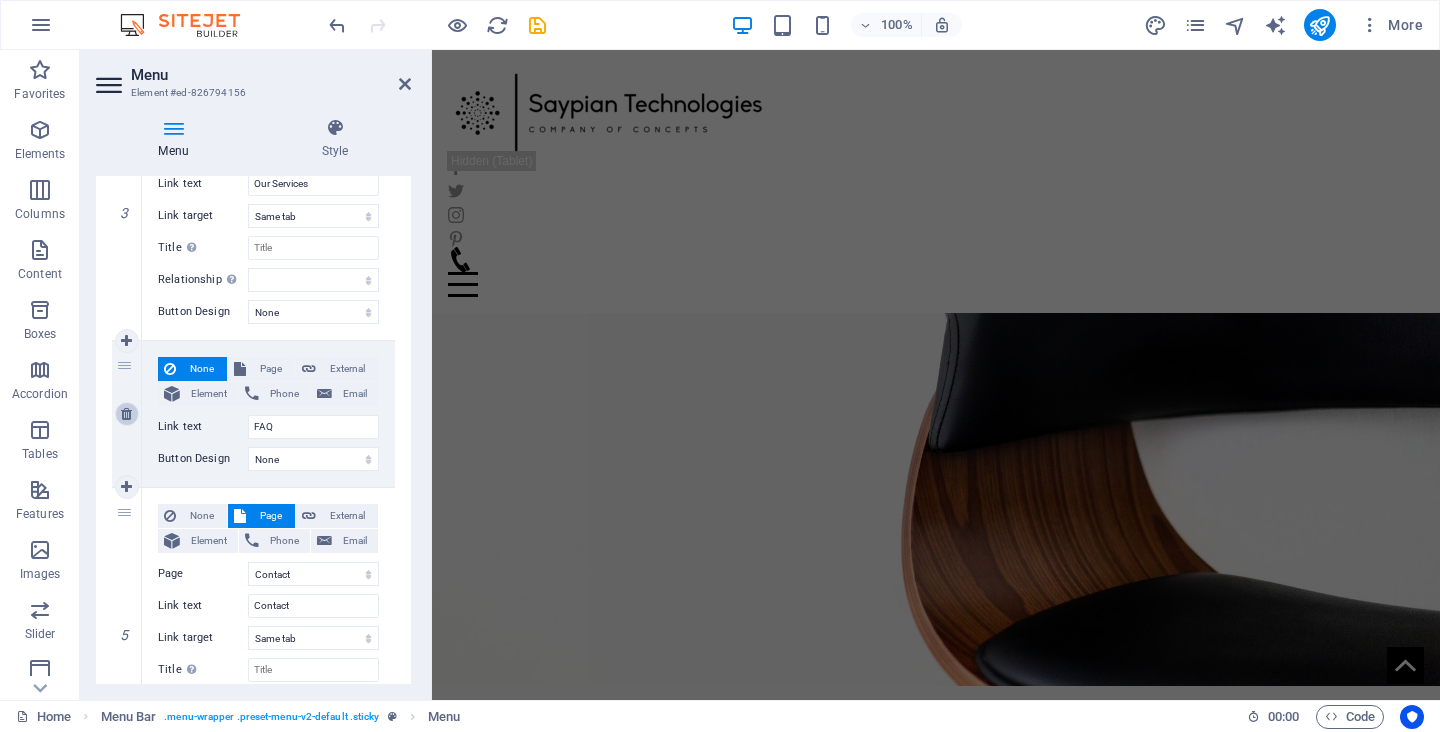 click at bounding box center [126, 414] 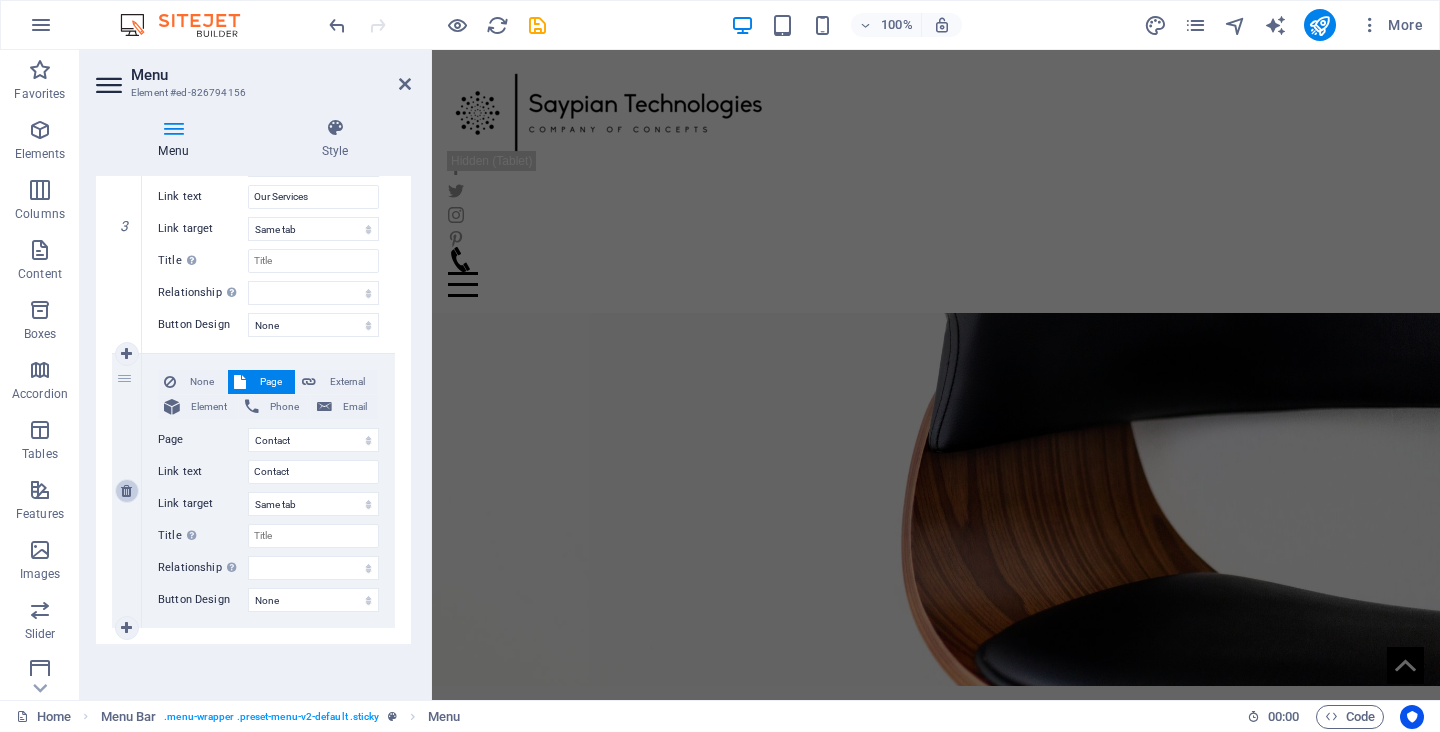 scroll, scrollTop: 837, scrollLeft: 0, axis: vertical 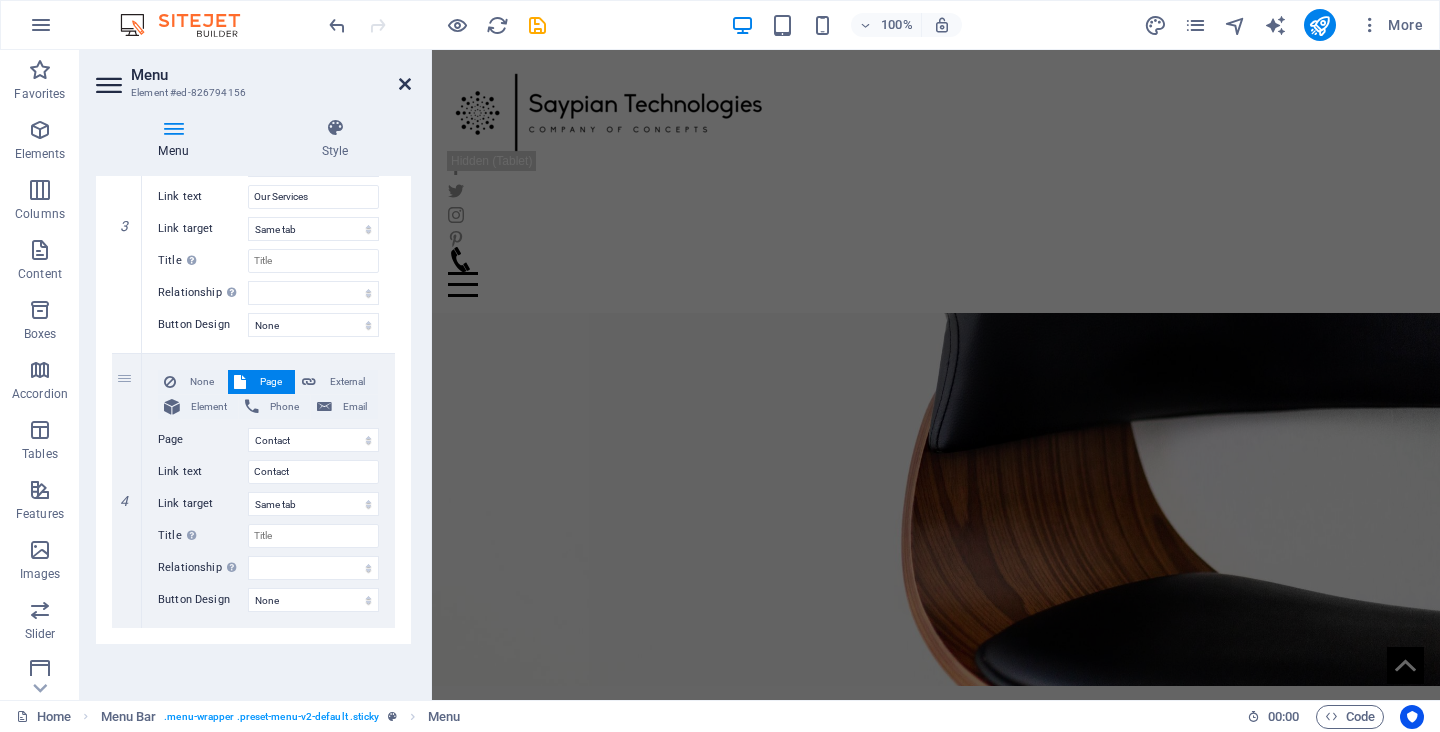 click at bounding box center (405, 84) 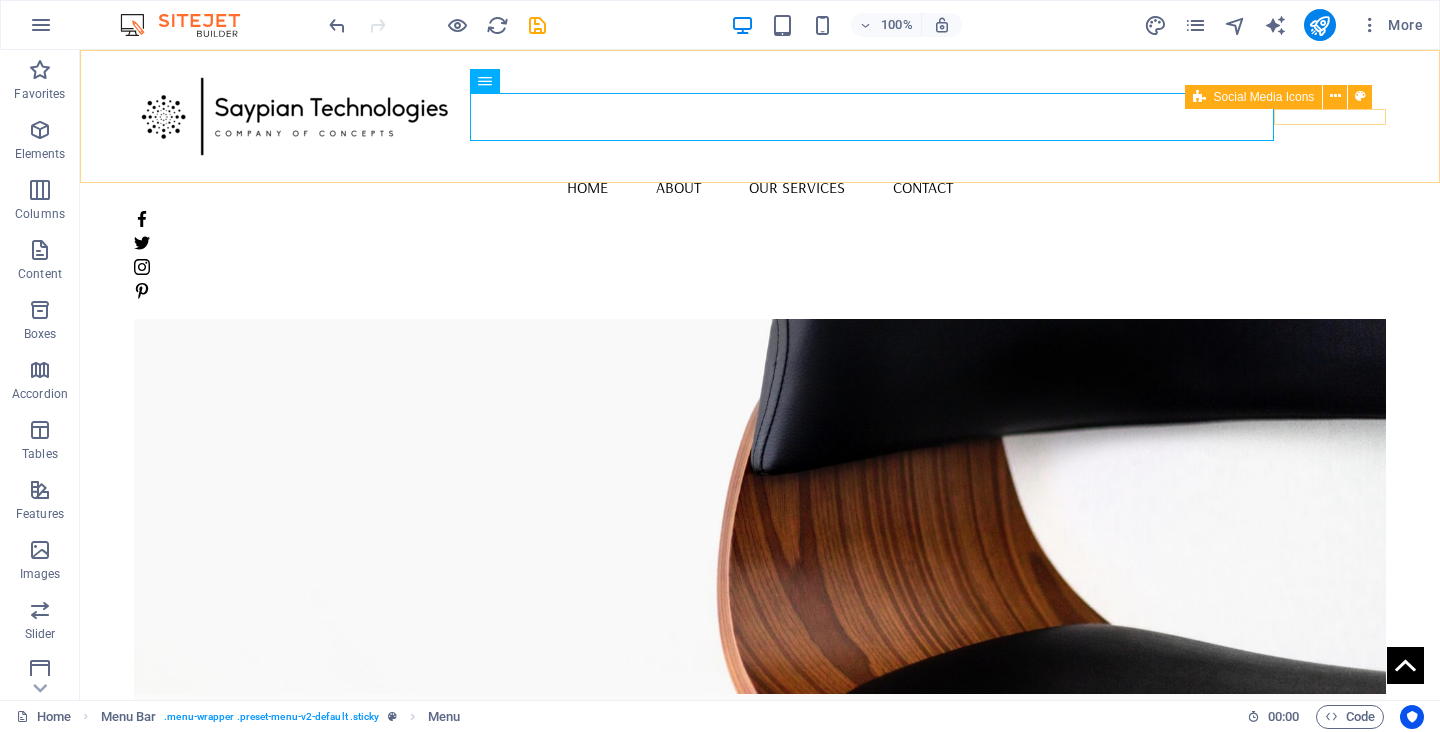 click at bounding box center [759, 255] 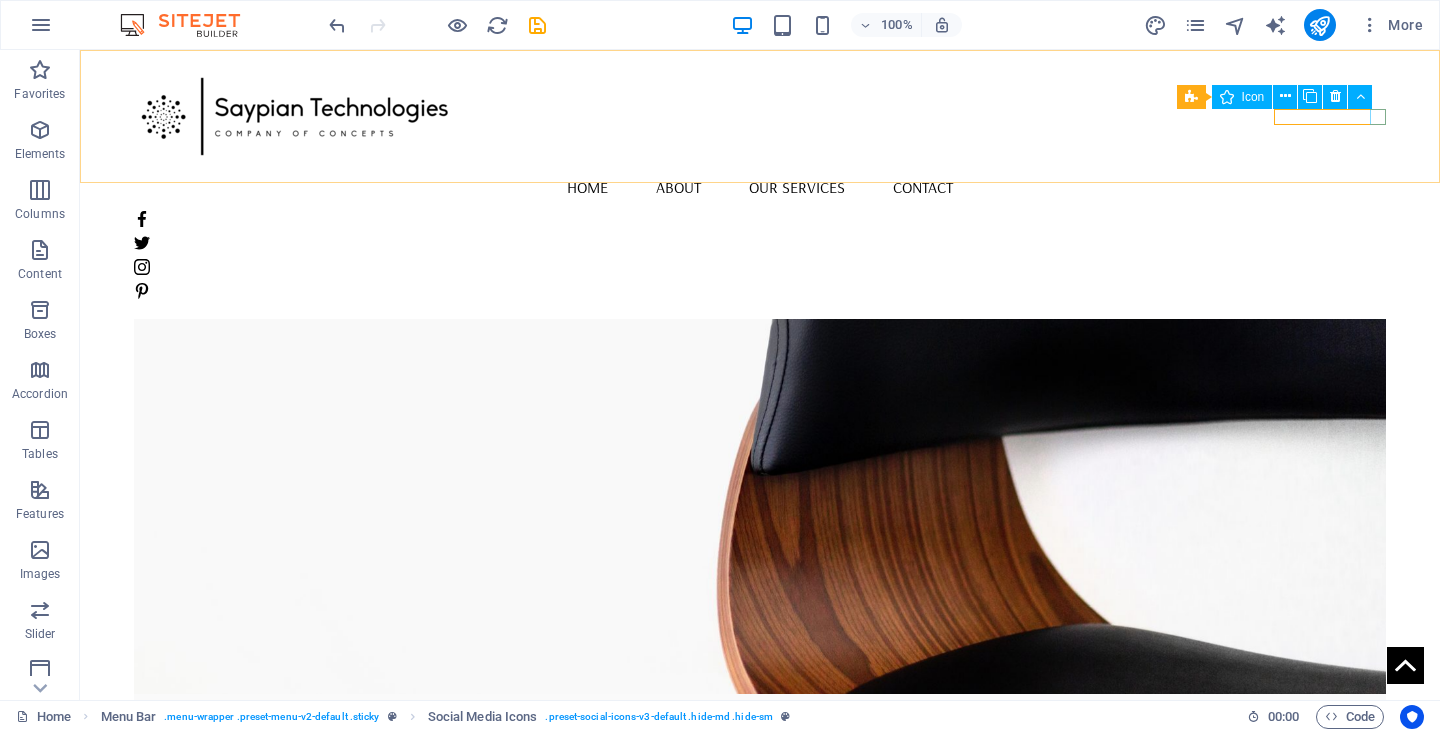 click on "Icon" at bounding box center [1253, 97] 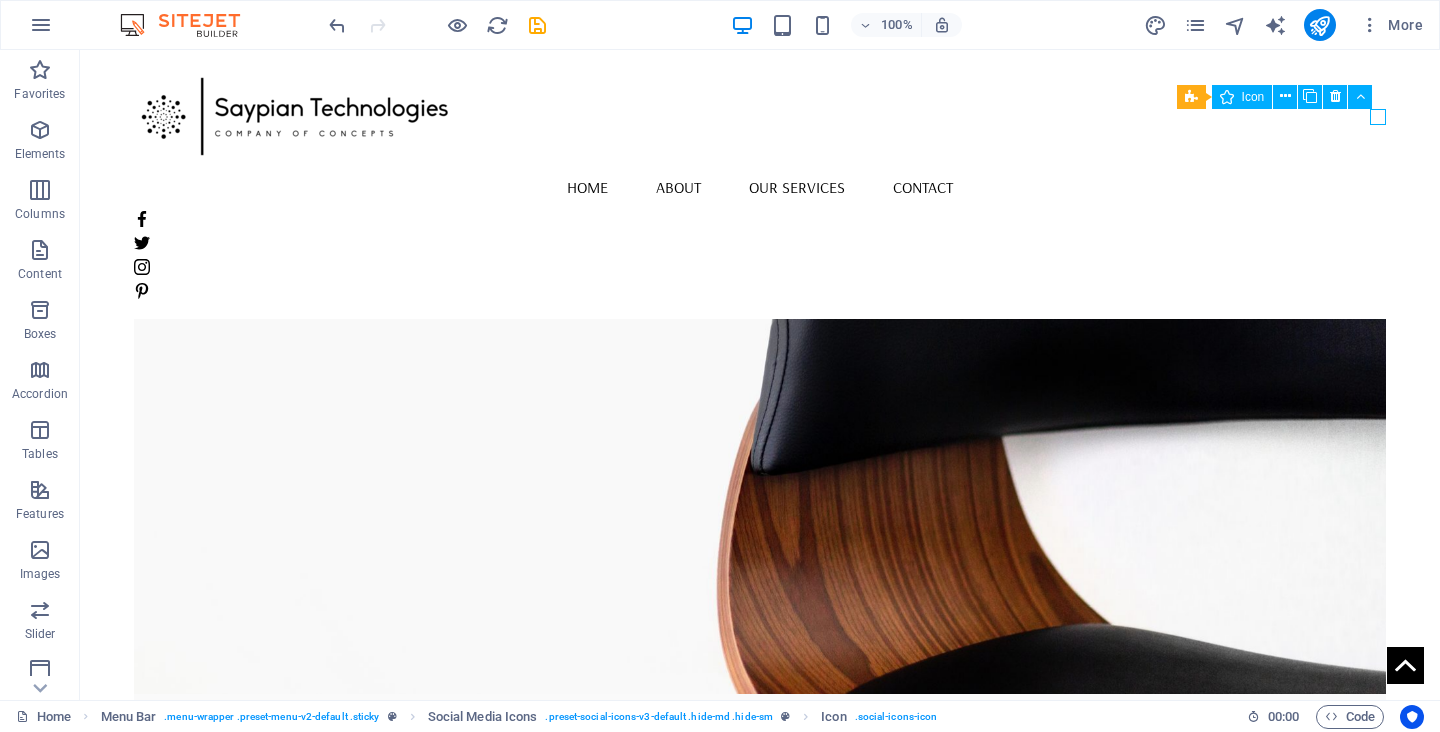 click on "Icon" at bounding box center [1242, 97] 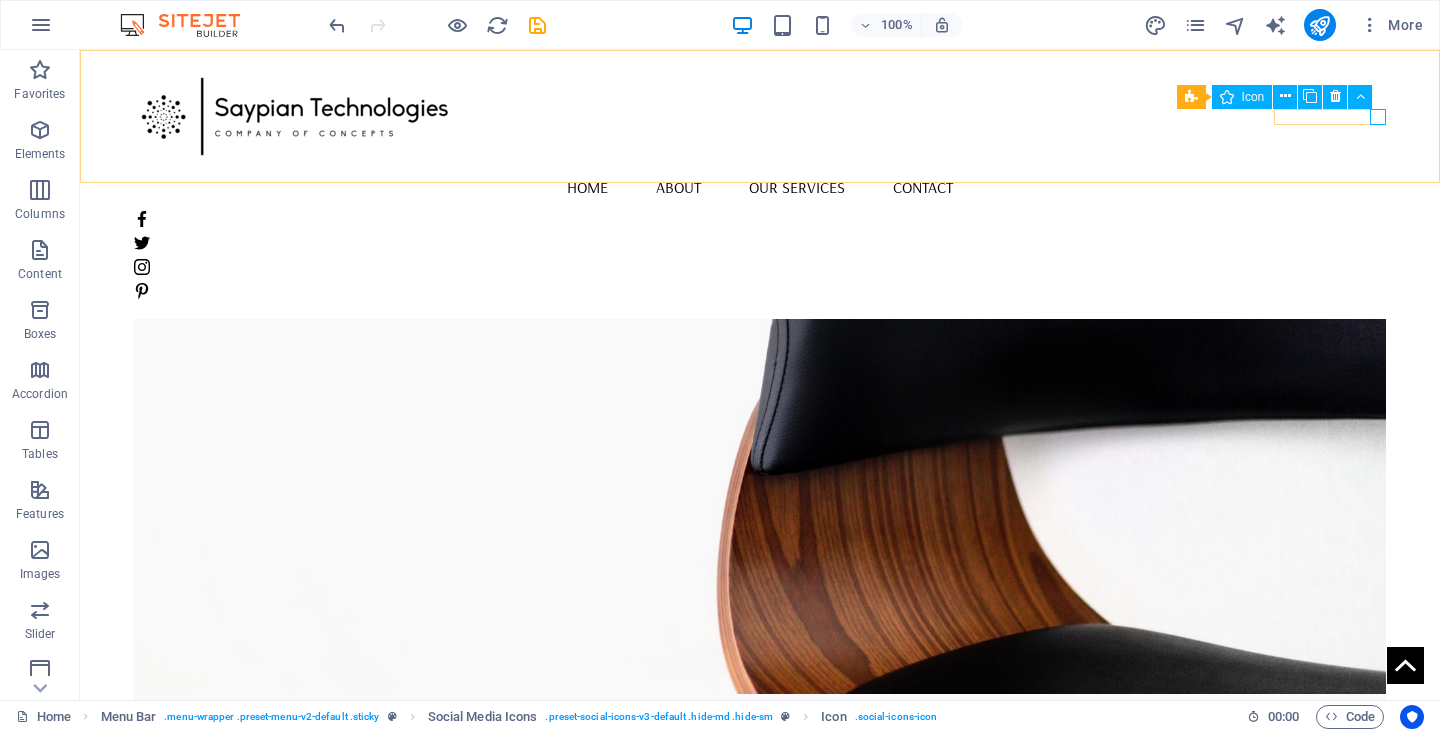 click at bounding box center (759, 291) 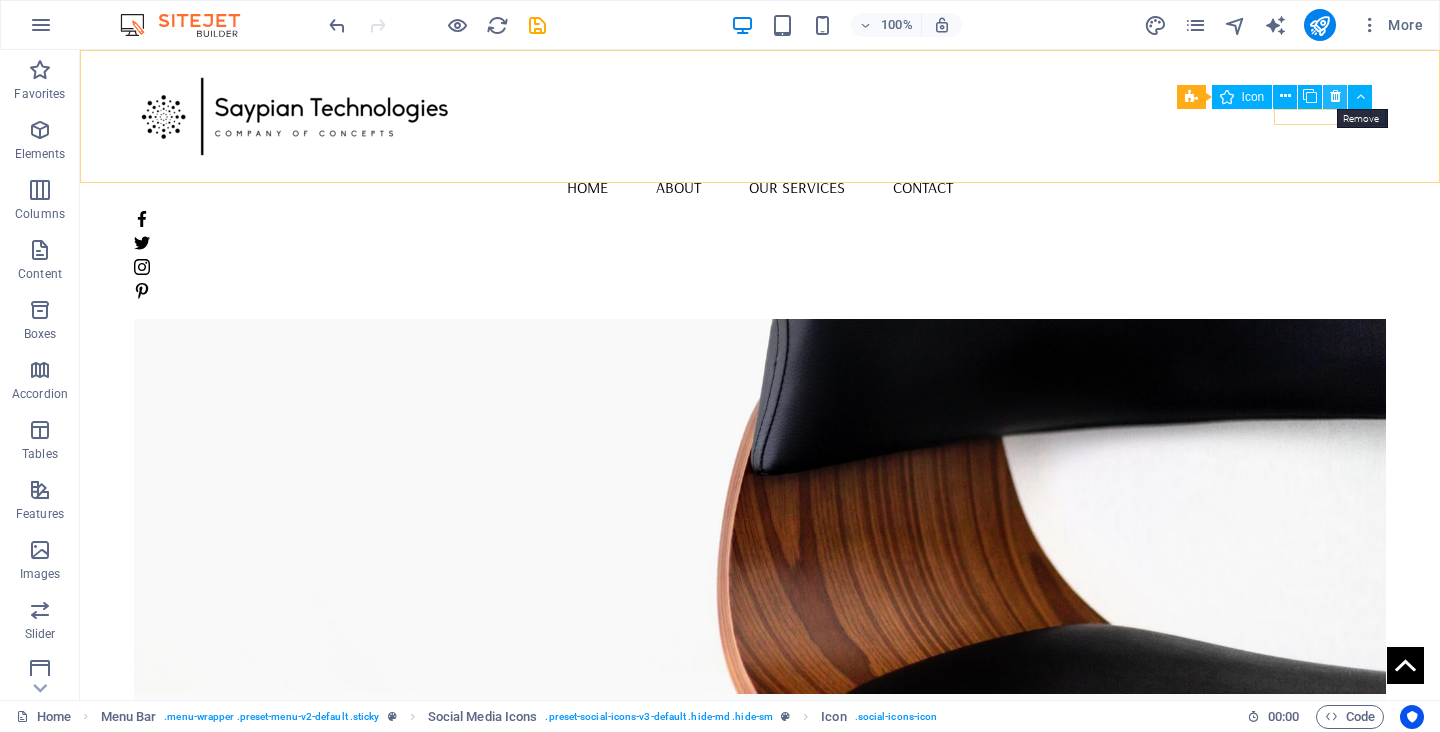 click at bounding box center (1335, 96) 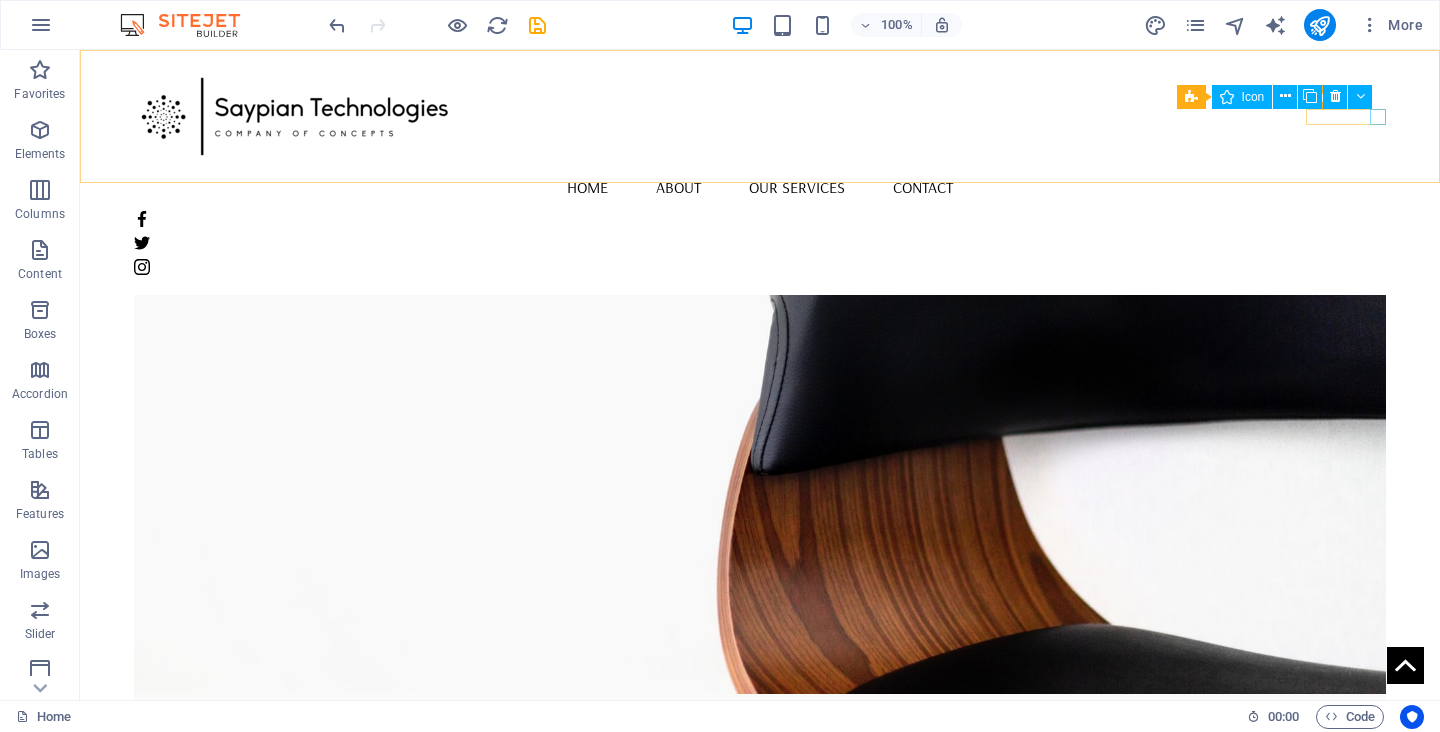 click at bounding box center (759, 267) 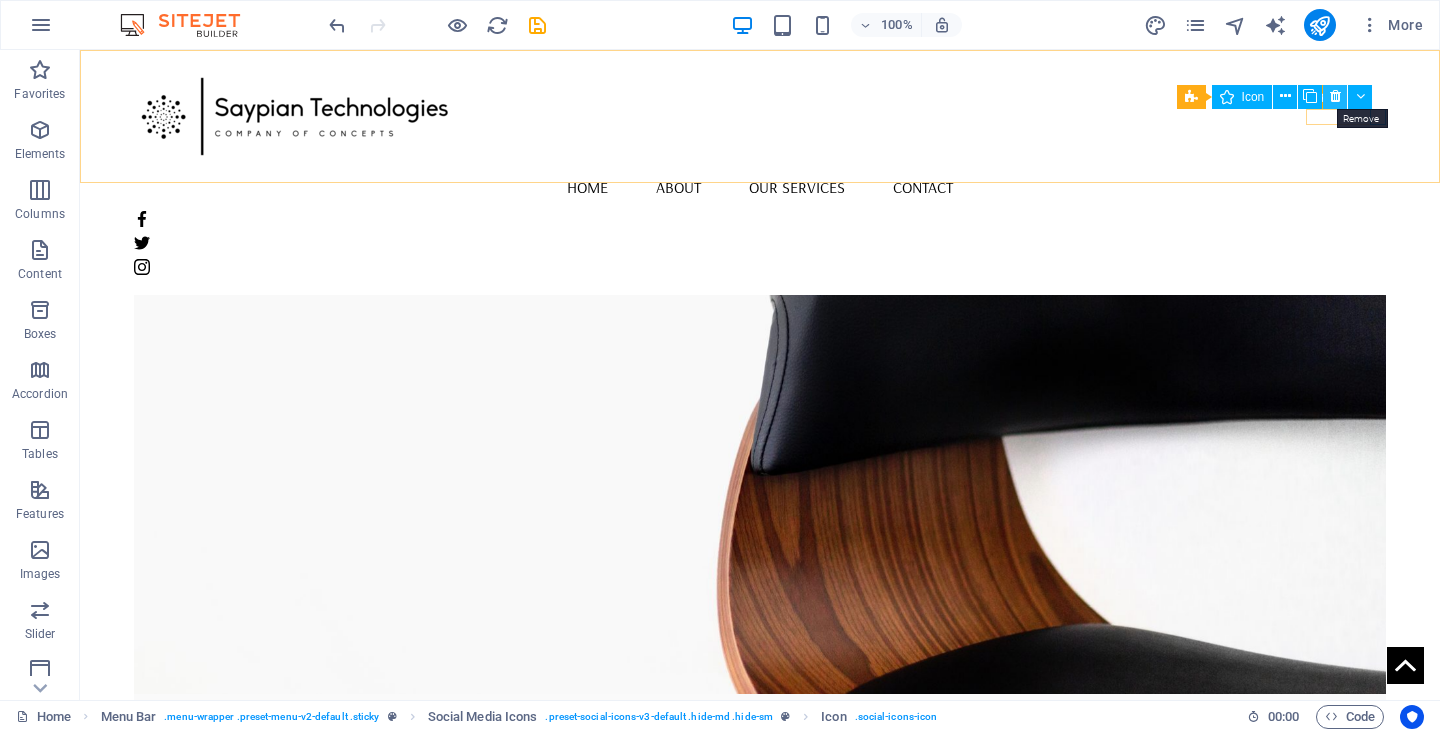 click at bounding box center [1335, 97] 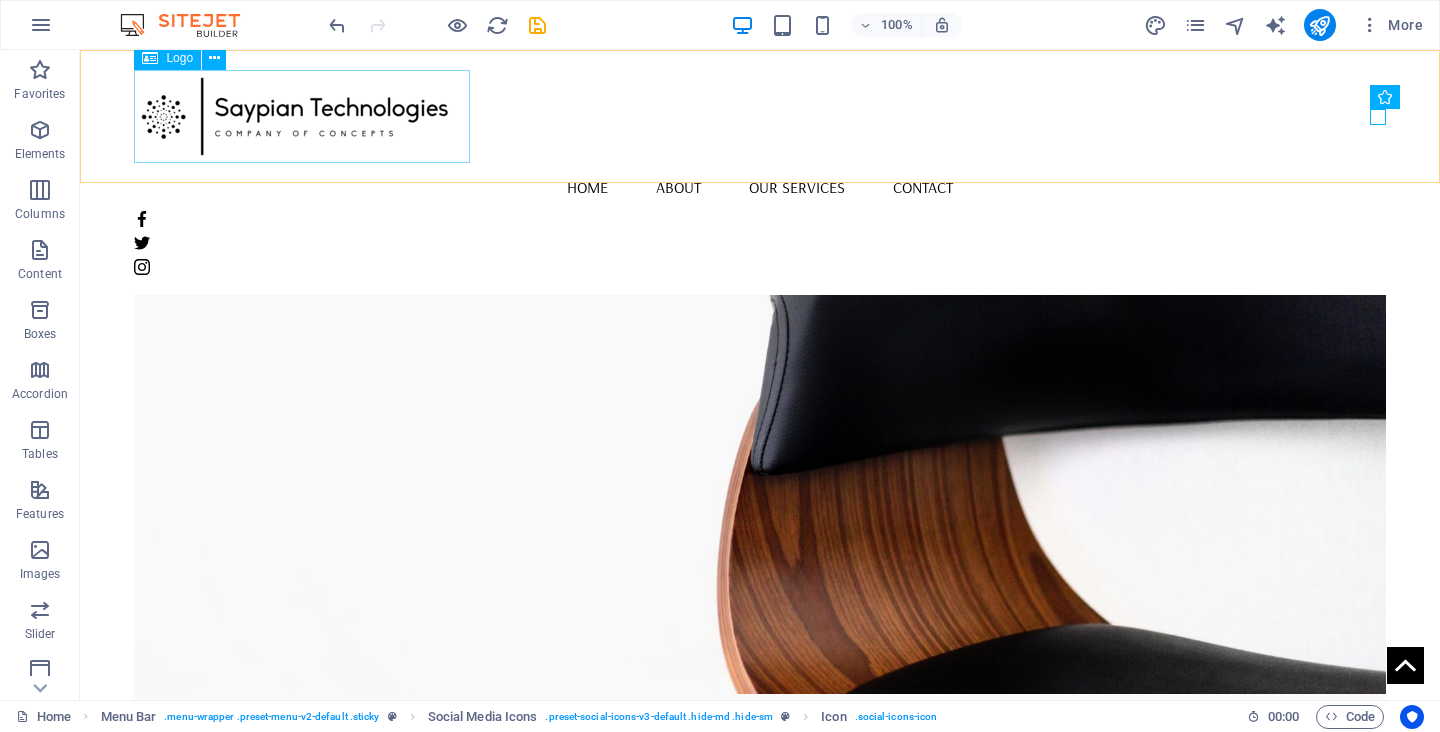 click at bounding box center (759, 116) 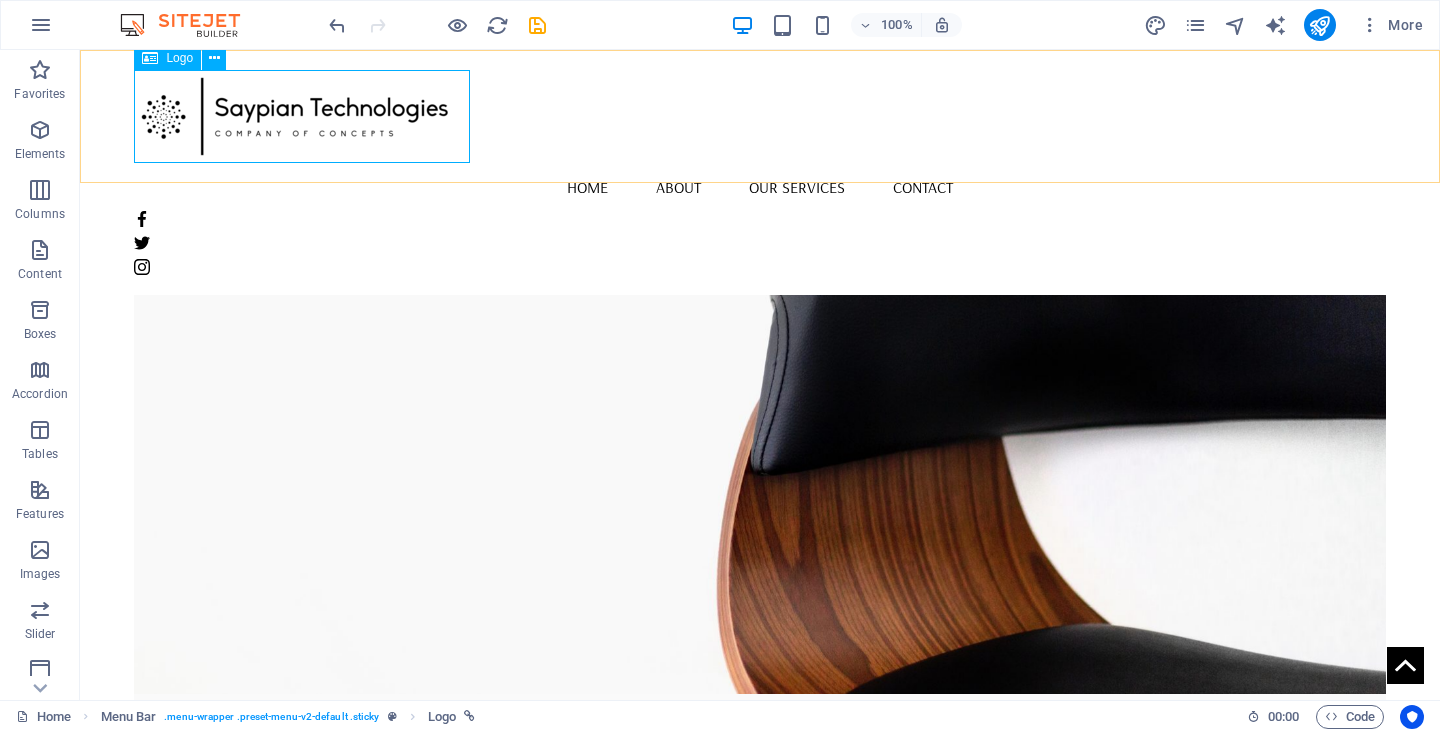 click at bounding box center [759, 116] 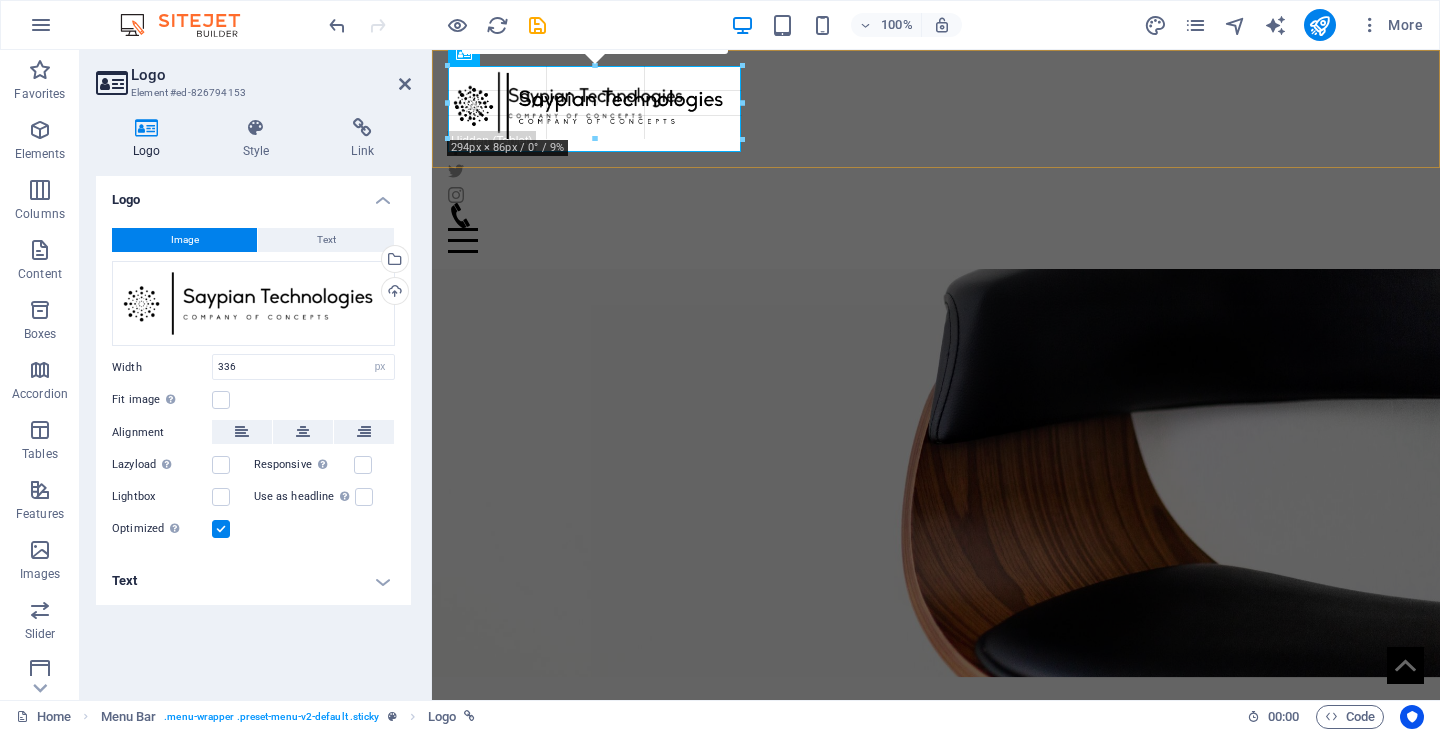 drag, startPoint x: 783, startPoint y: 156, endPoint x: 698, endPoint y: 90, distance: 107.61505 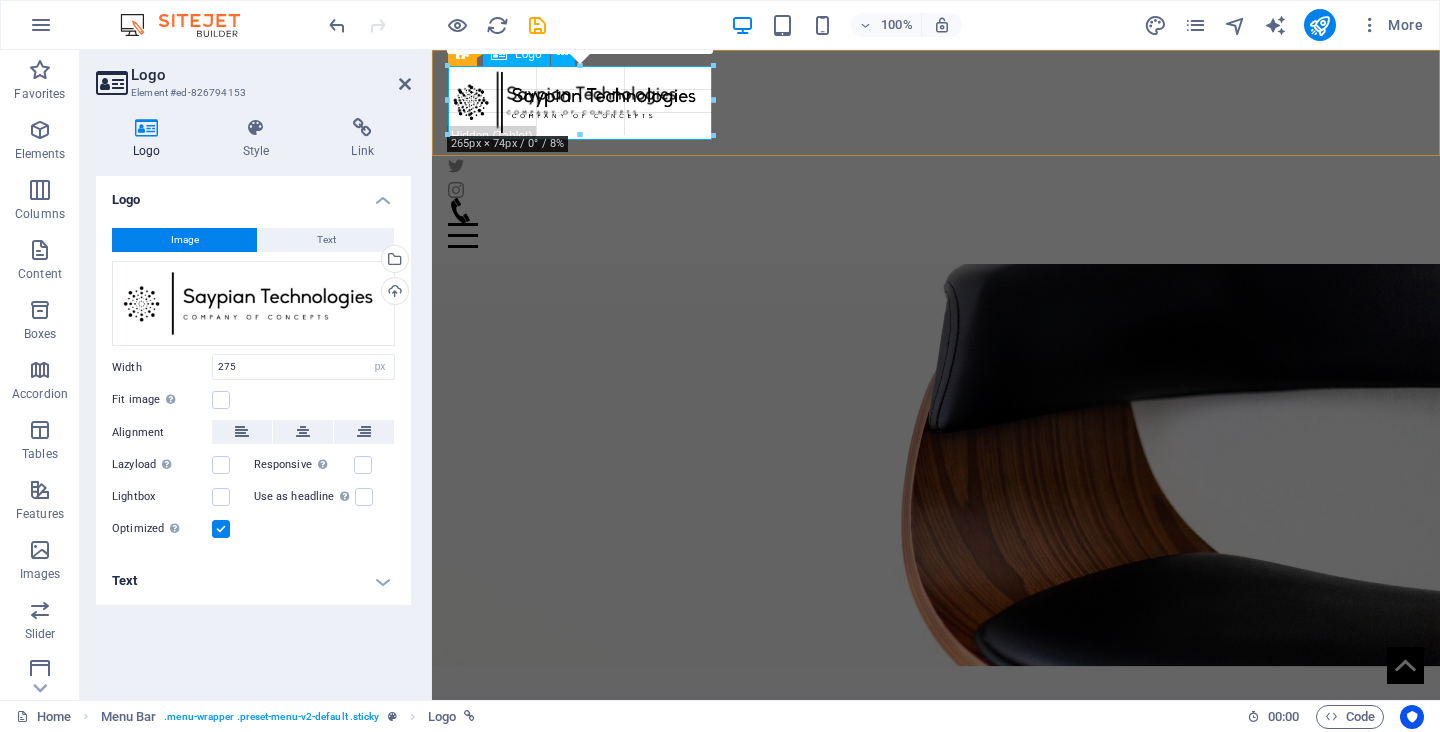 drag, startPoint x: 722, startPoint y: 144, endPoint x: 691, endPoint y: 112, distance: 44.553337 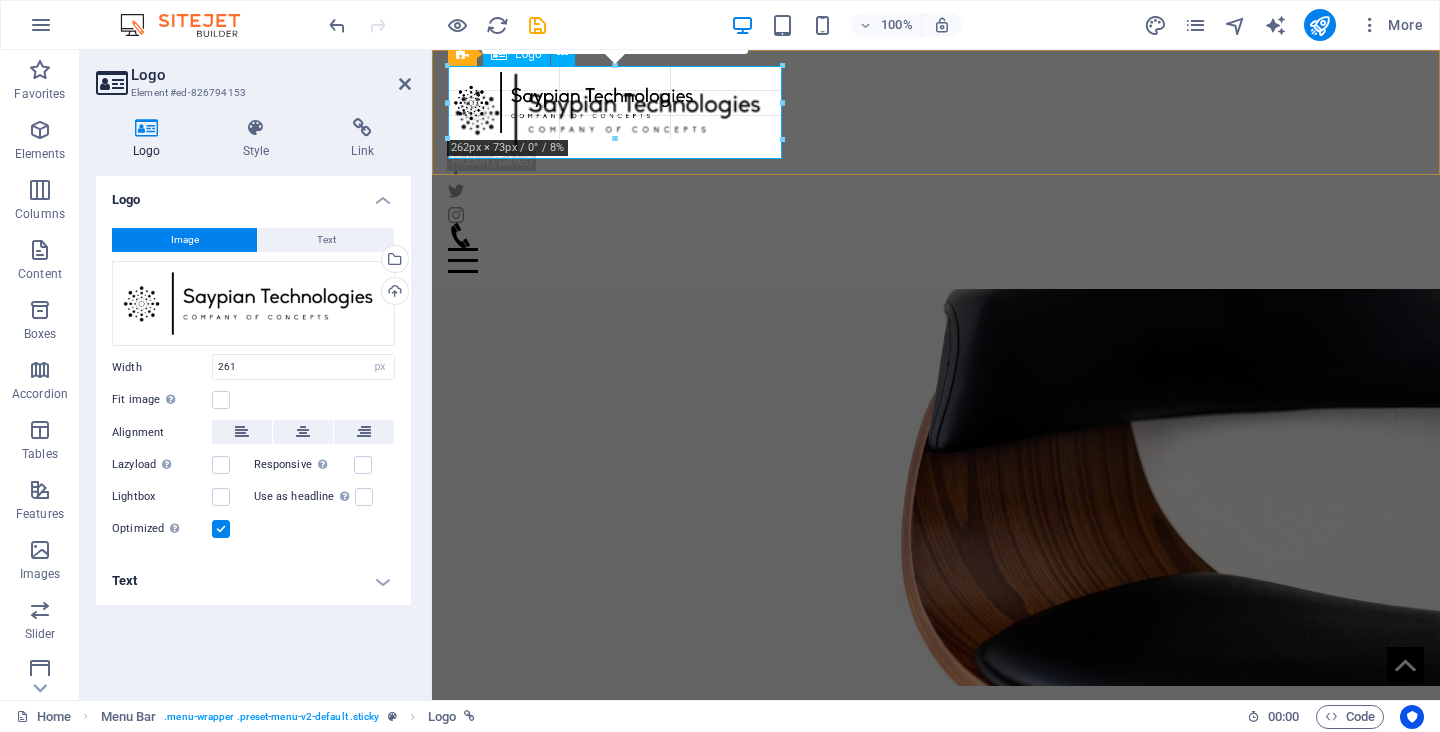 drag, startPoint x: 704, startPoint y: 137, endPoint x: 739, endPoint y: 158, distance: 40.81666 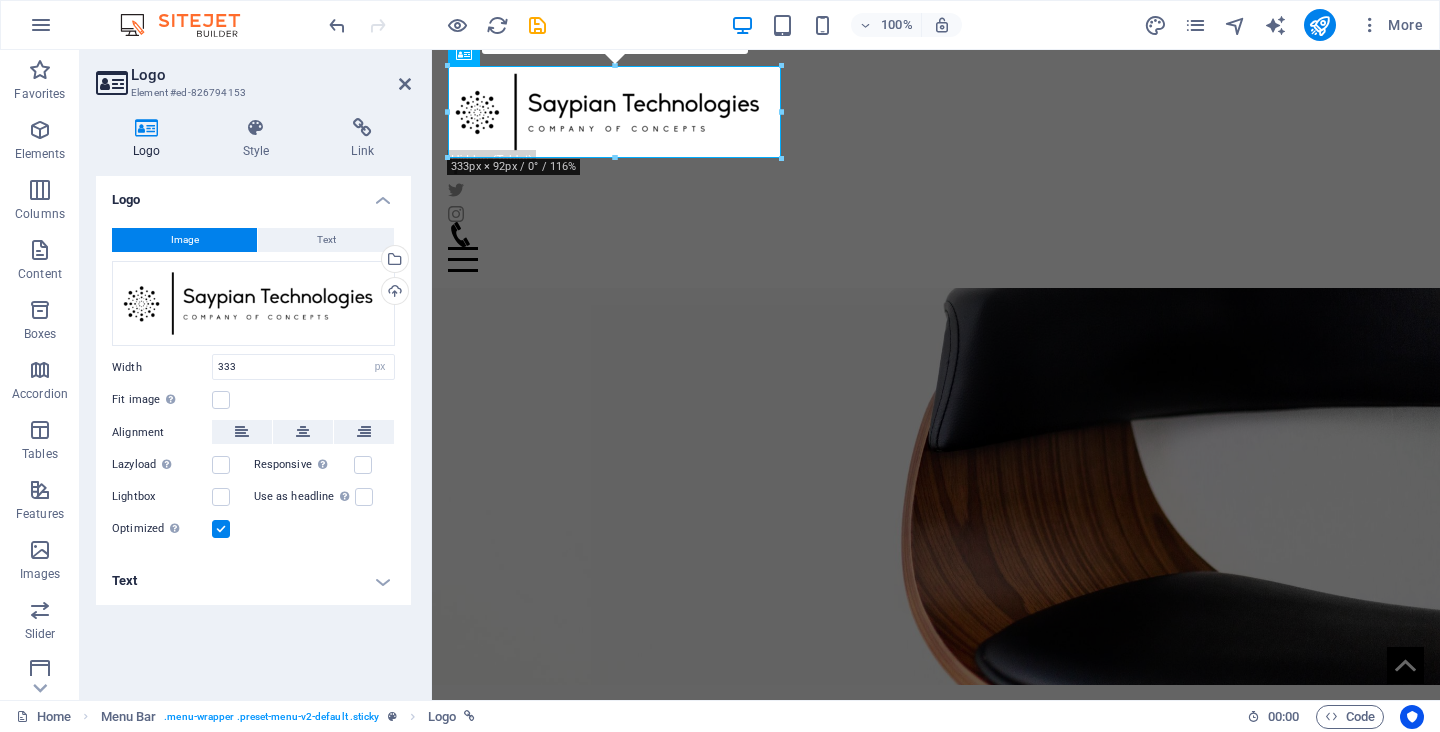 click at bounding box center [221, 529] 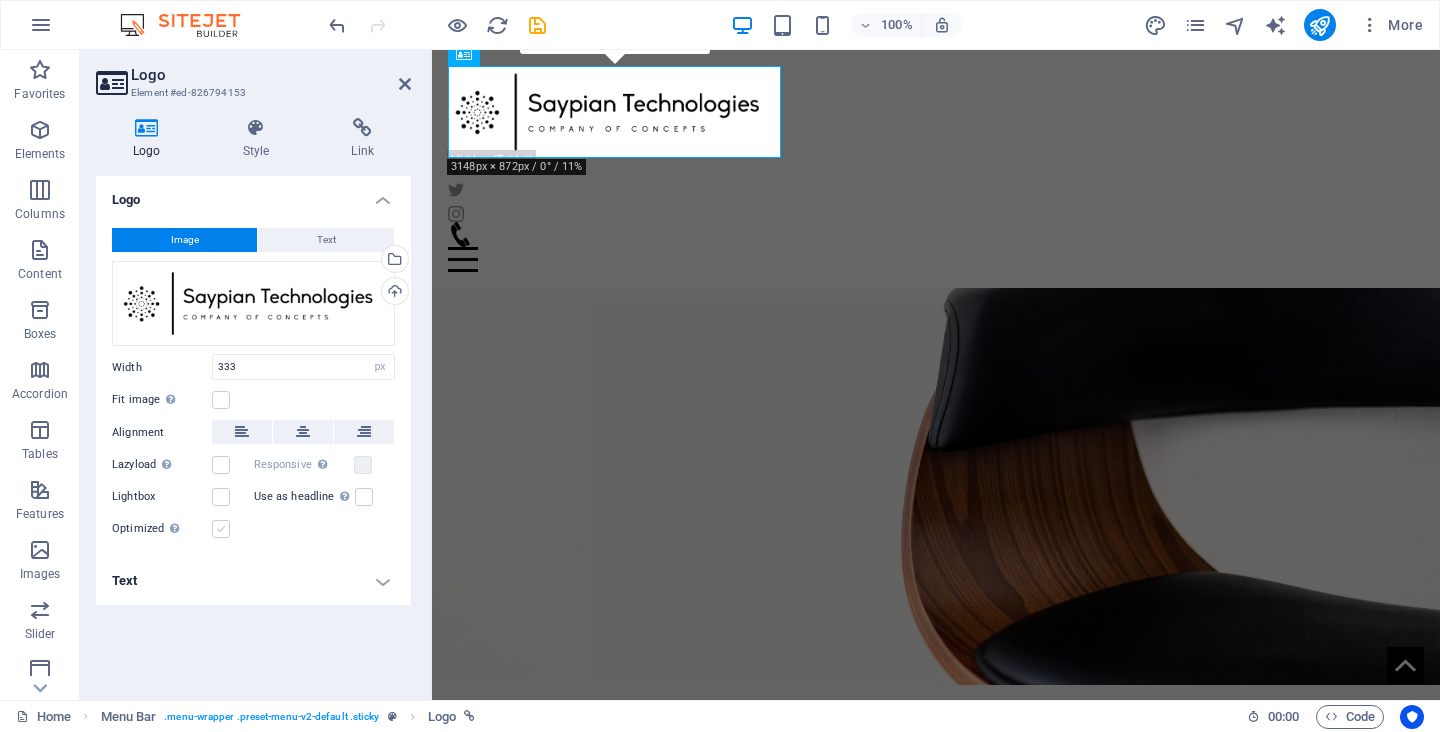 click at bounding box center [221, 529] 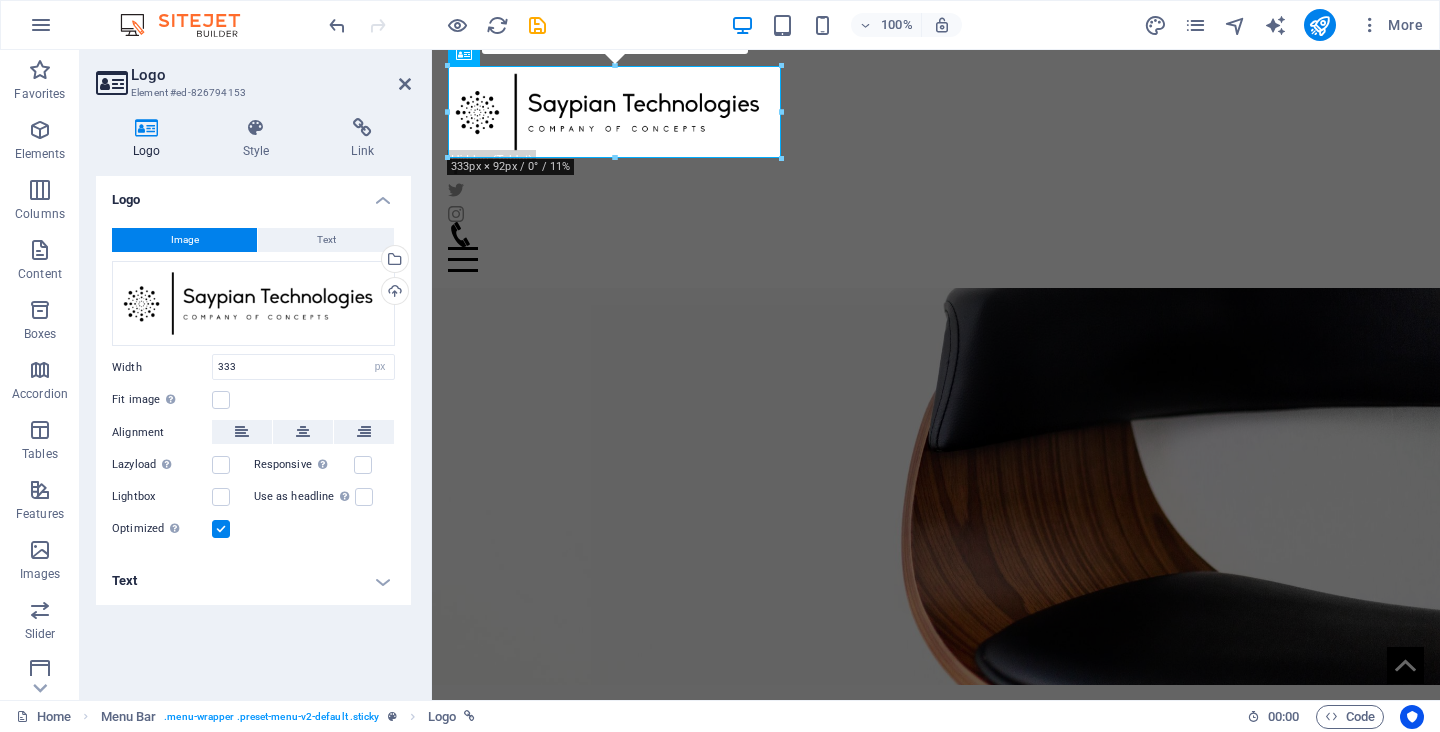 click at bounding box center (221, 529) 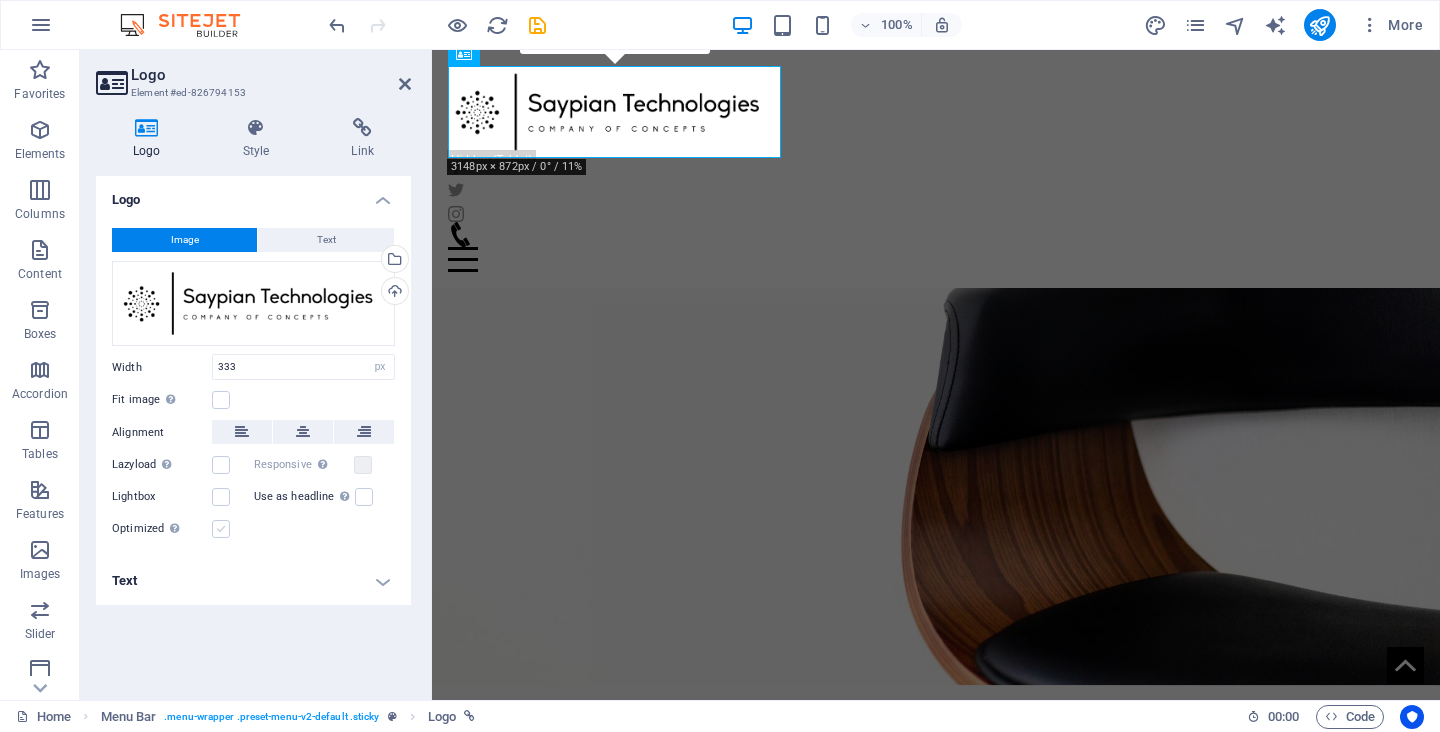 click at bounding box center [221, 529] 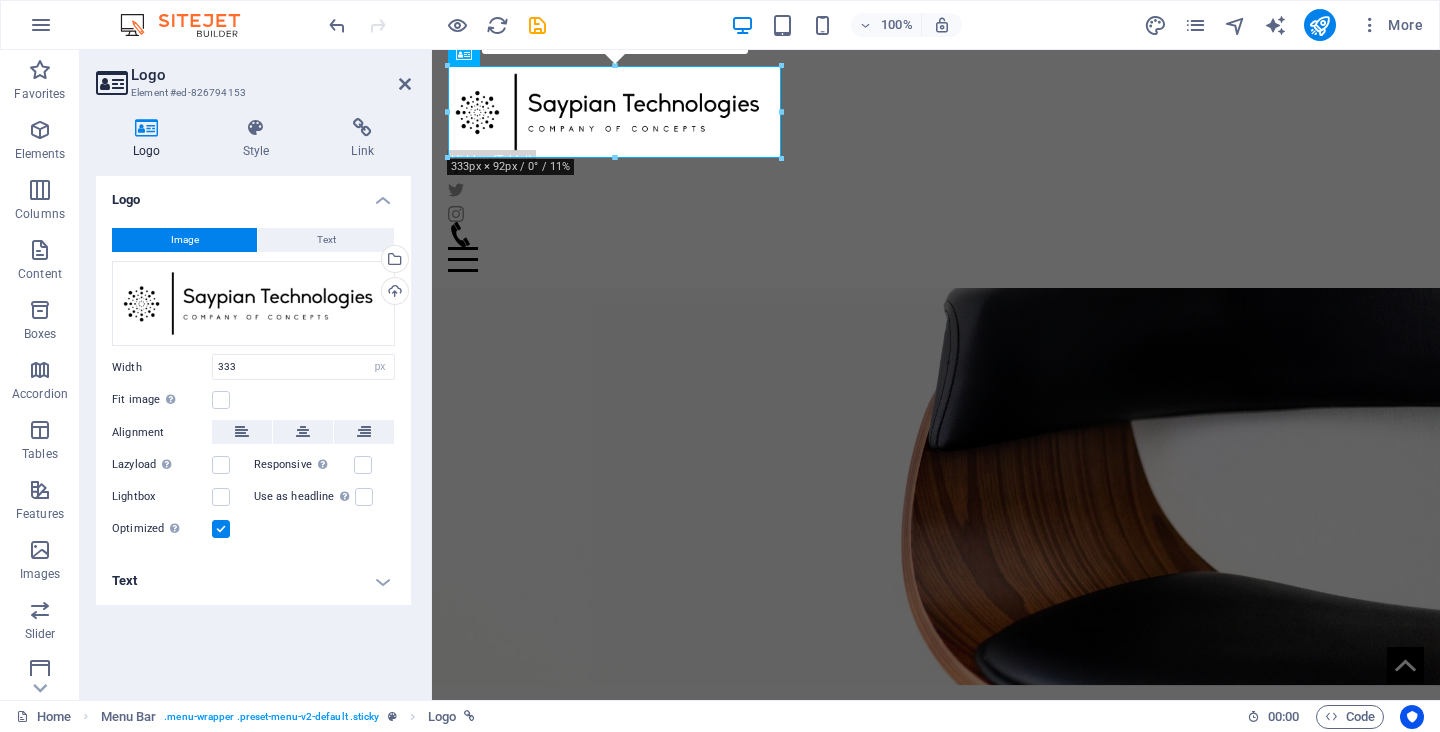 click at bounding box center [221, 529] 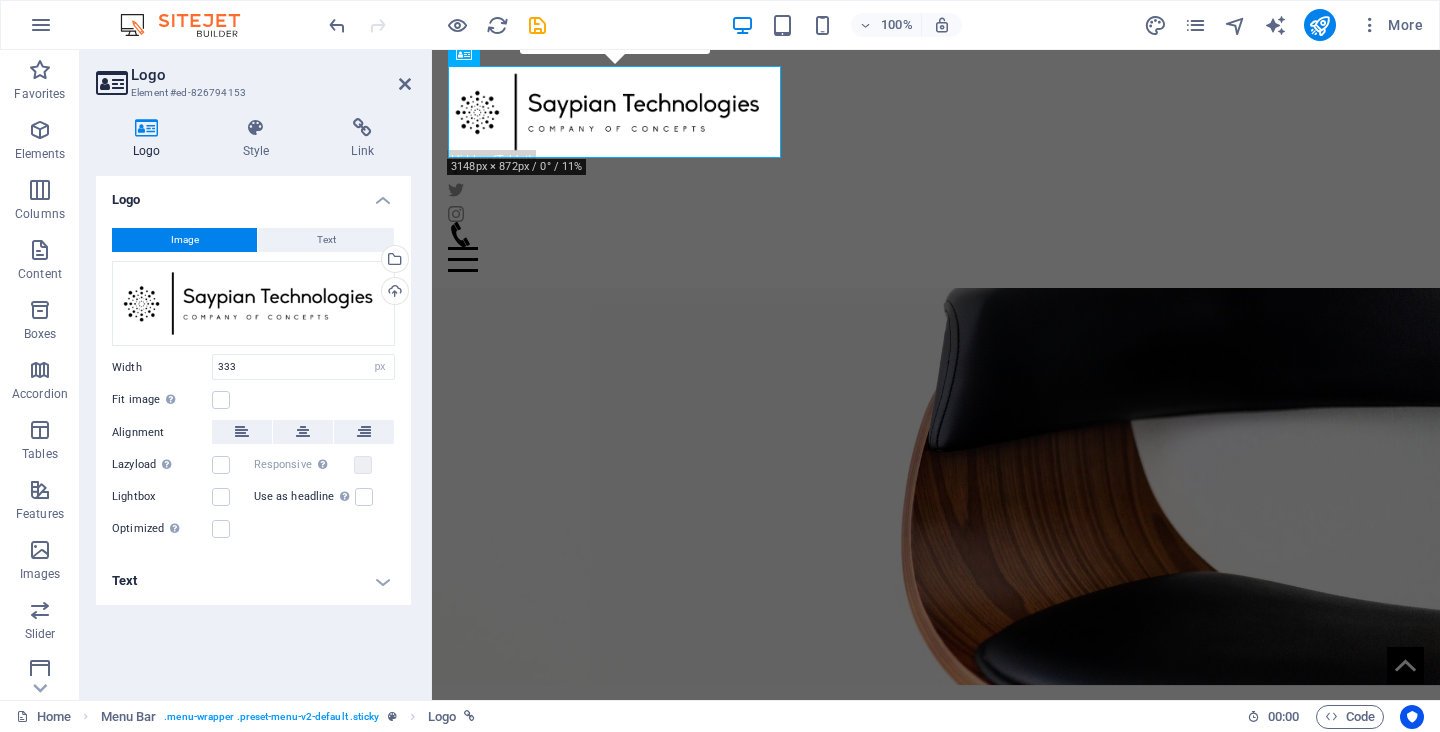 click on "Text" at bounding box center [253, 581] 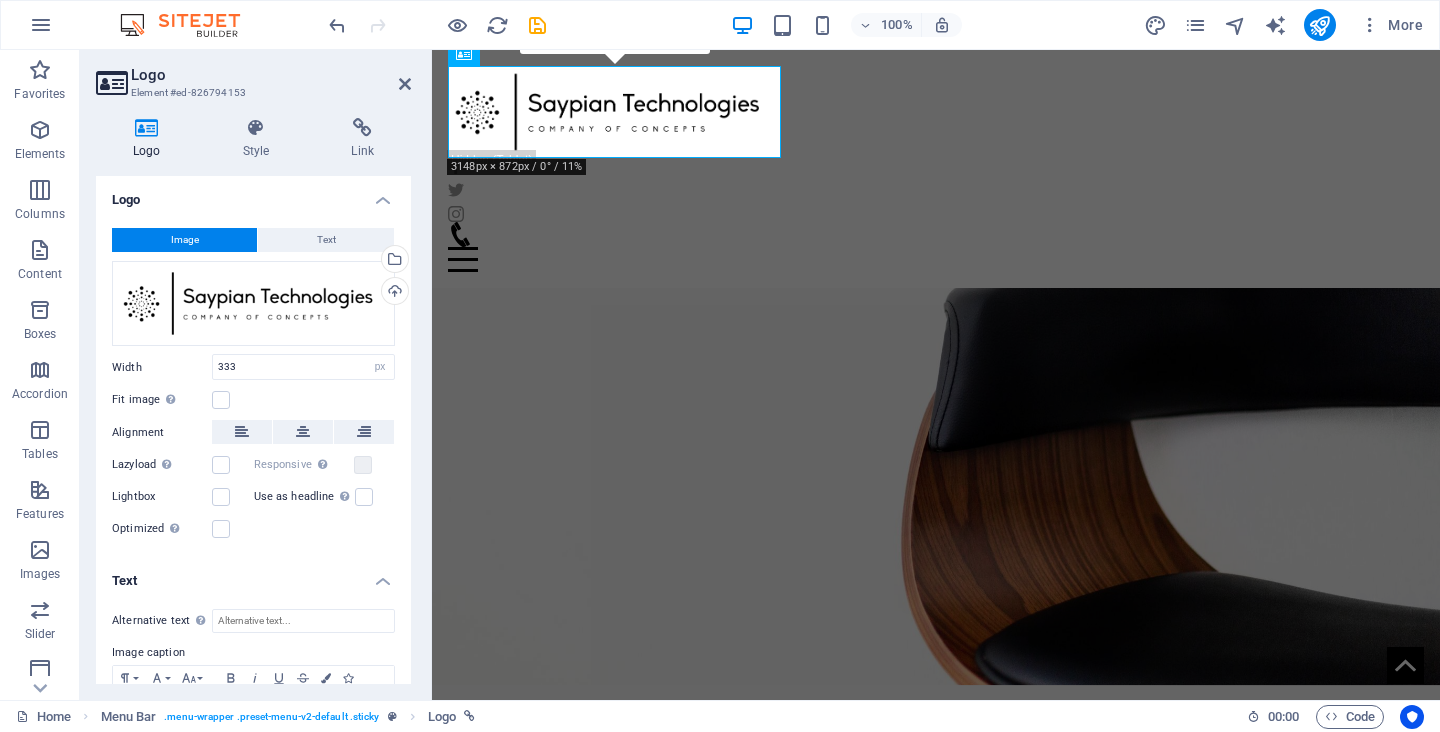 click on "Text" at bounding box center [253, 575] 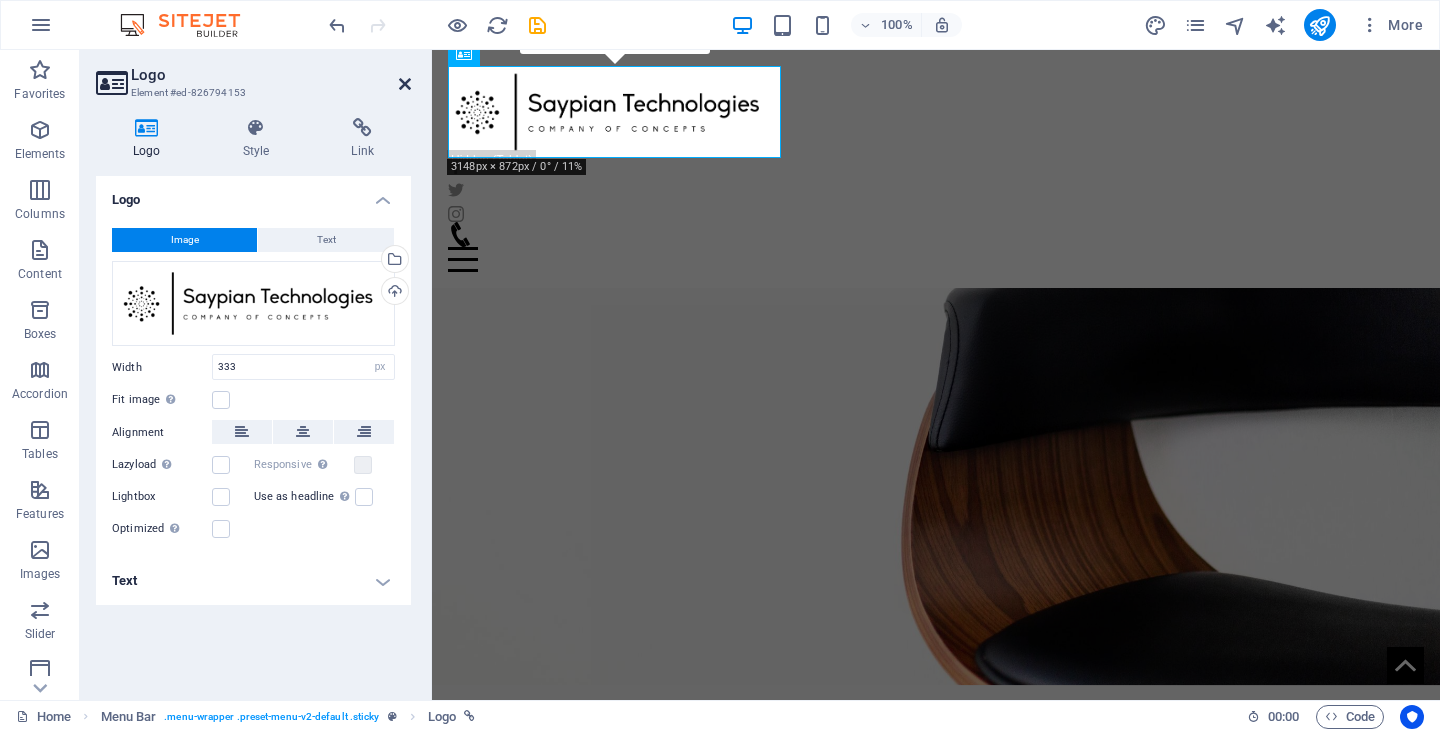 click at bounding box center (405, 84) 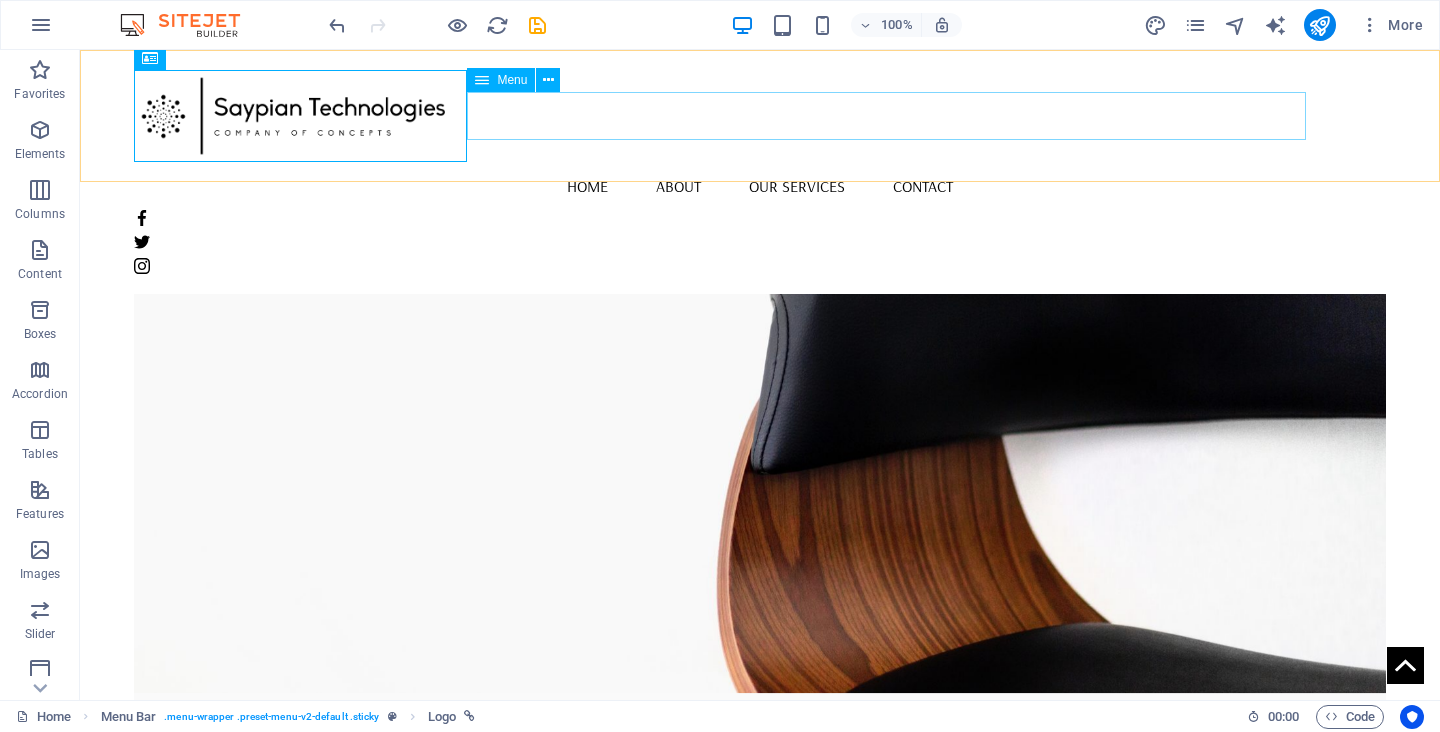 click on "Home About Our Services Contact" at bounding box center [759, 186] 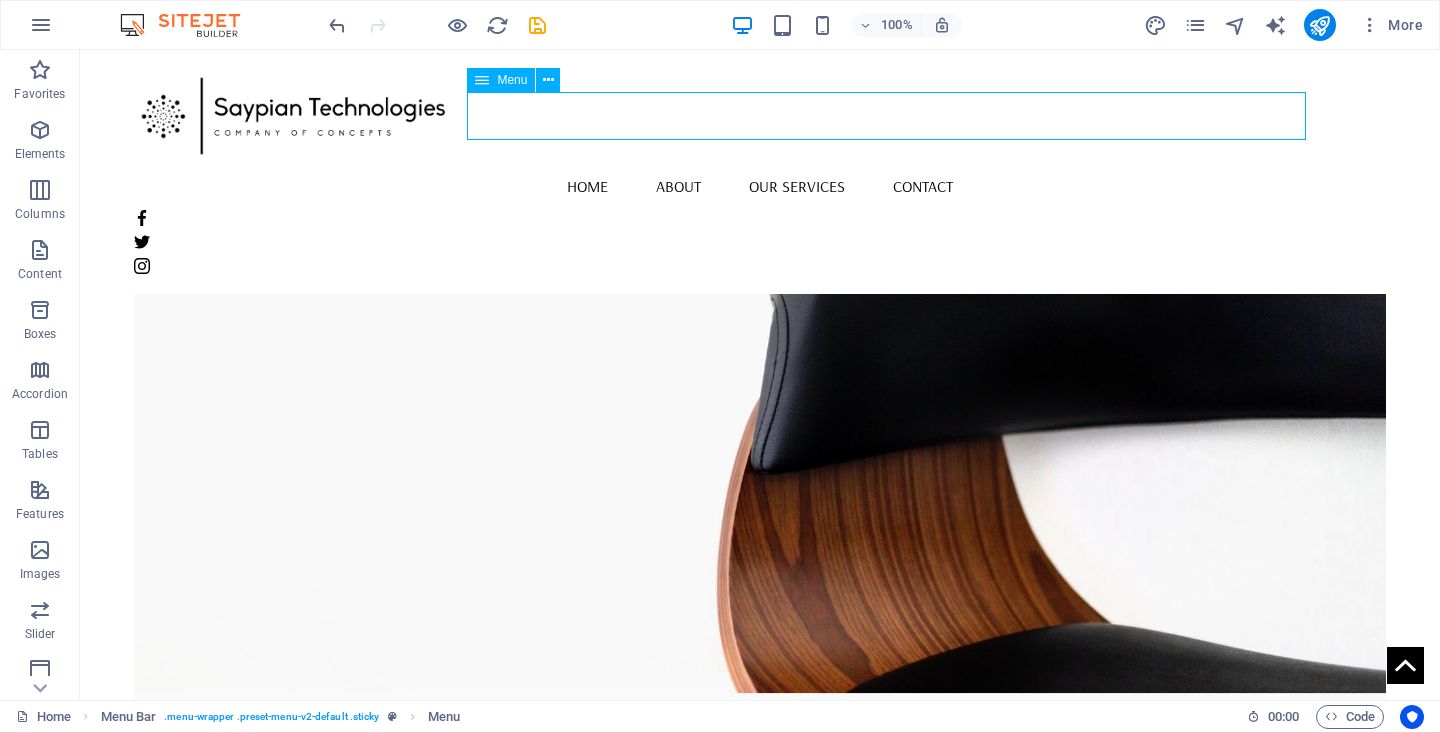 click on "Home About Our Services Contact" at bounding box center (759, 186) 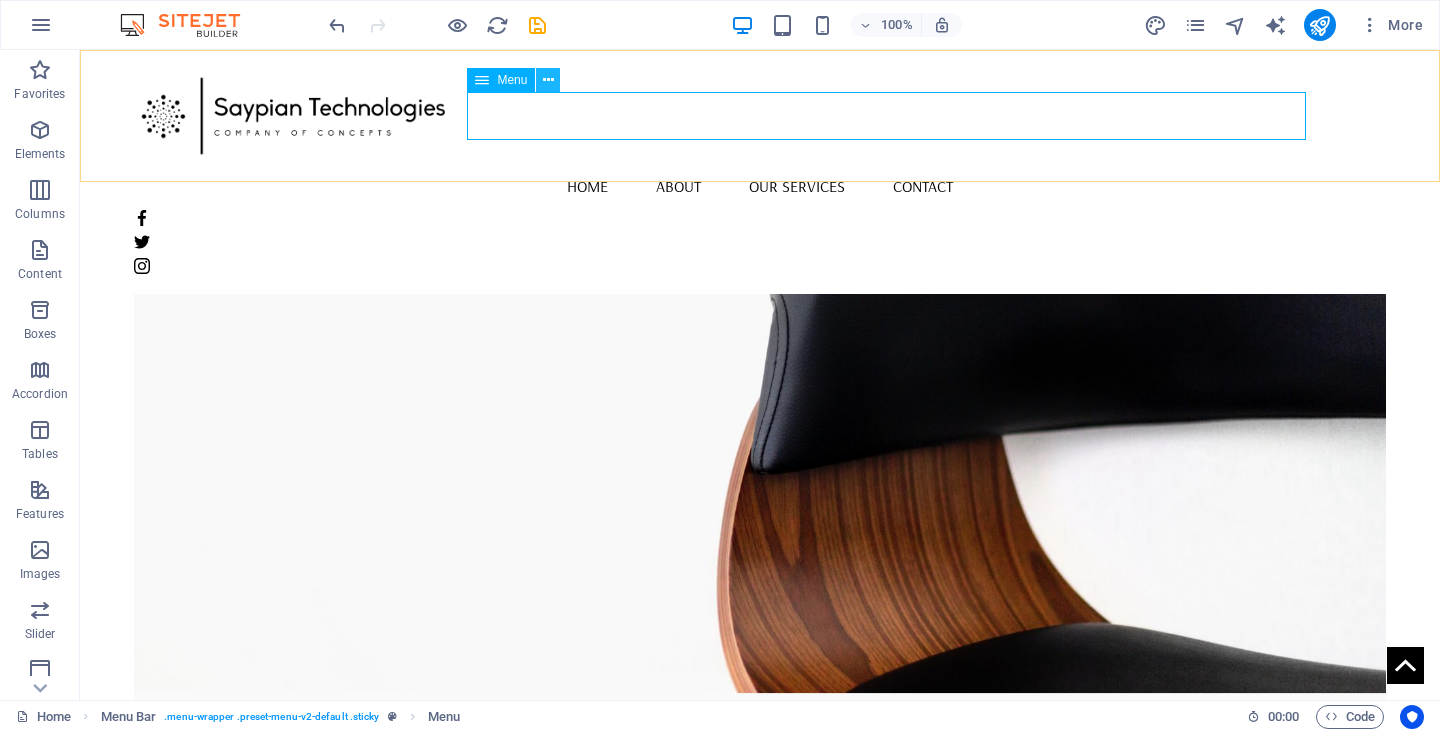 click at bounding box center (548, 80) 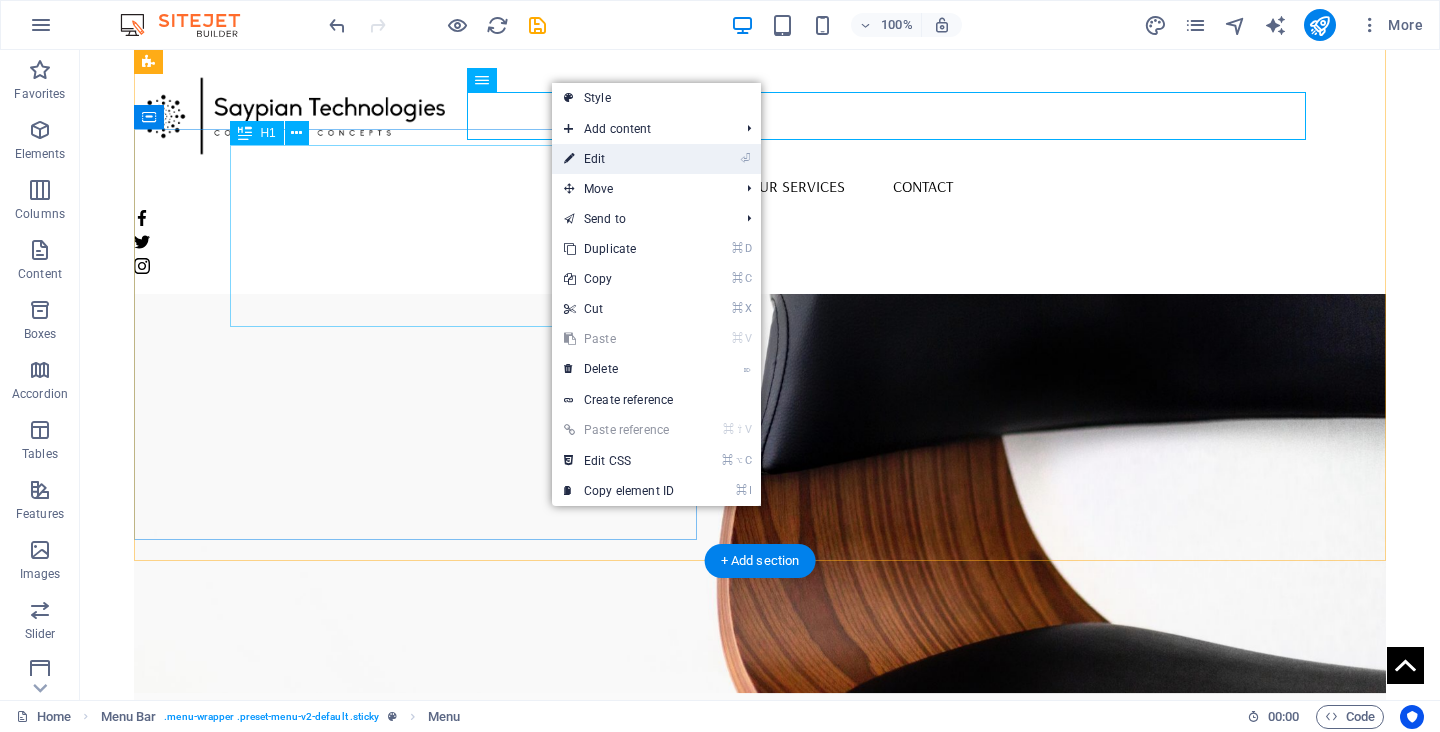 click on "⏎  Edit" at bounding box center [619, 159] 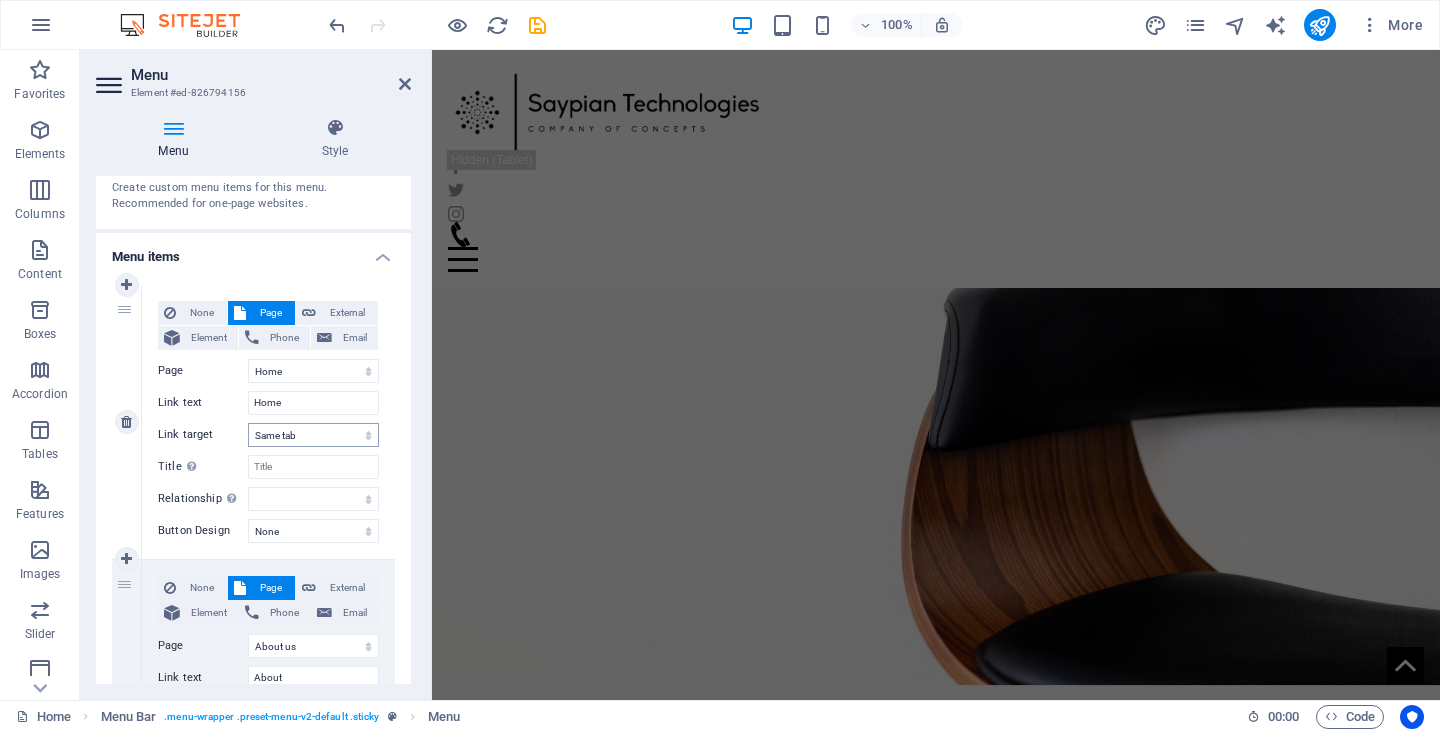 scroll, scrollTop: 83, scrollLeft: 0, axis: vertical 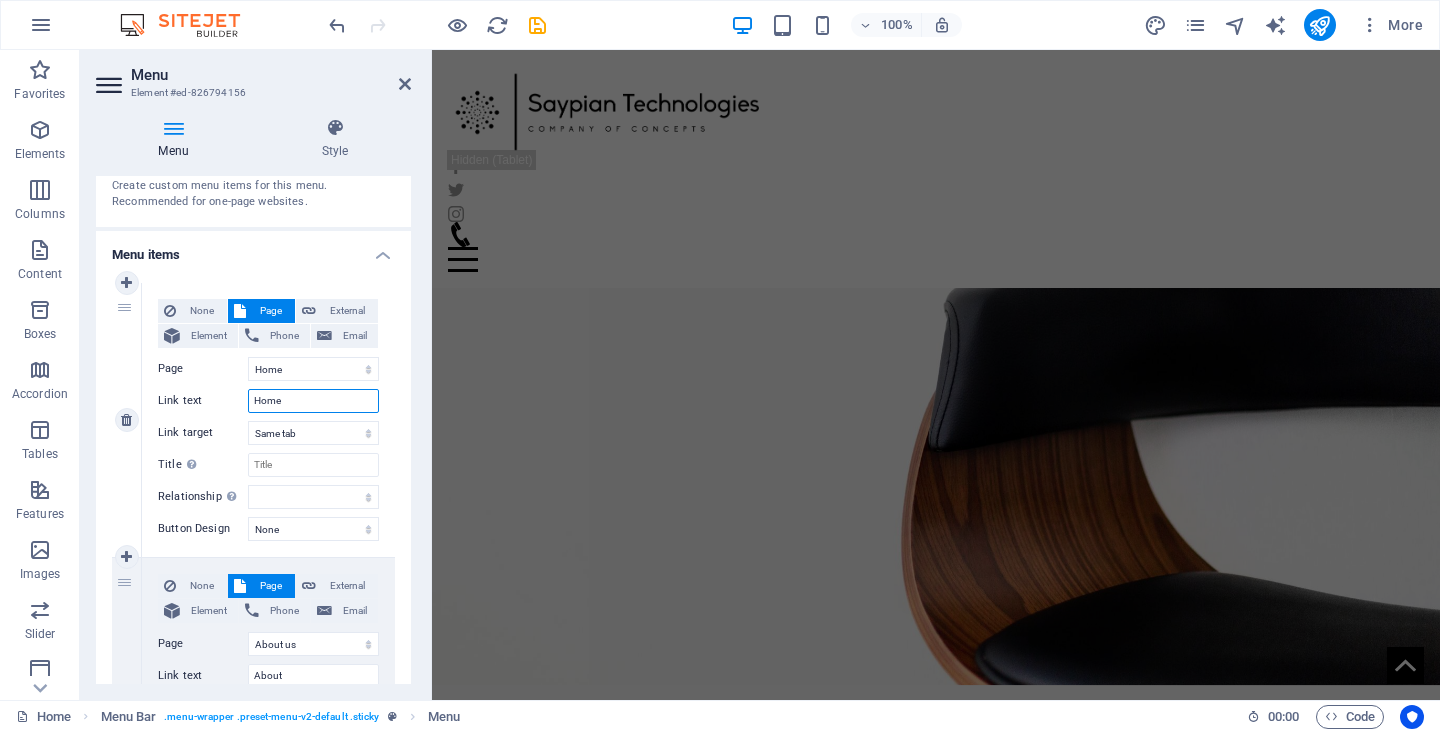 click on "Home" at bounding box center [313, 401] 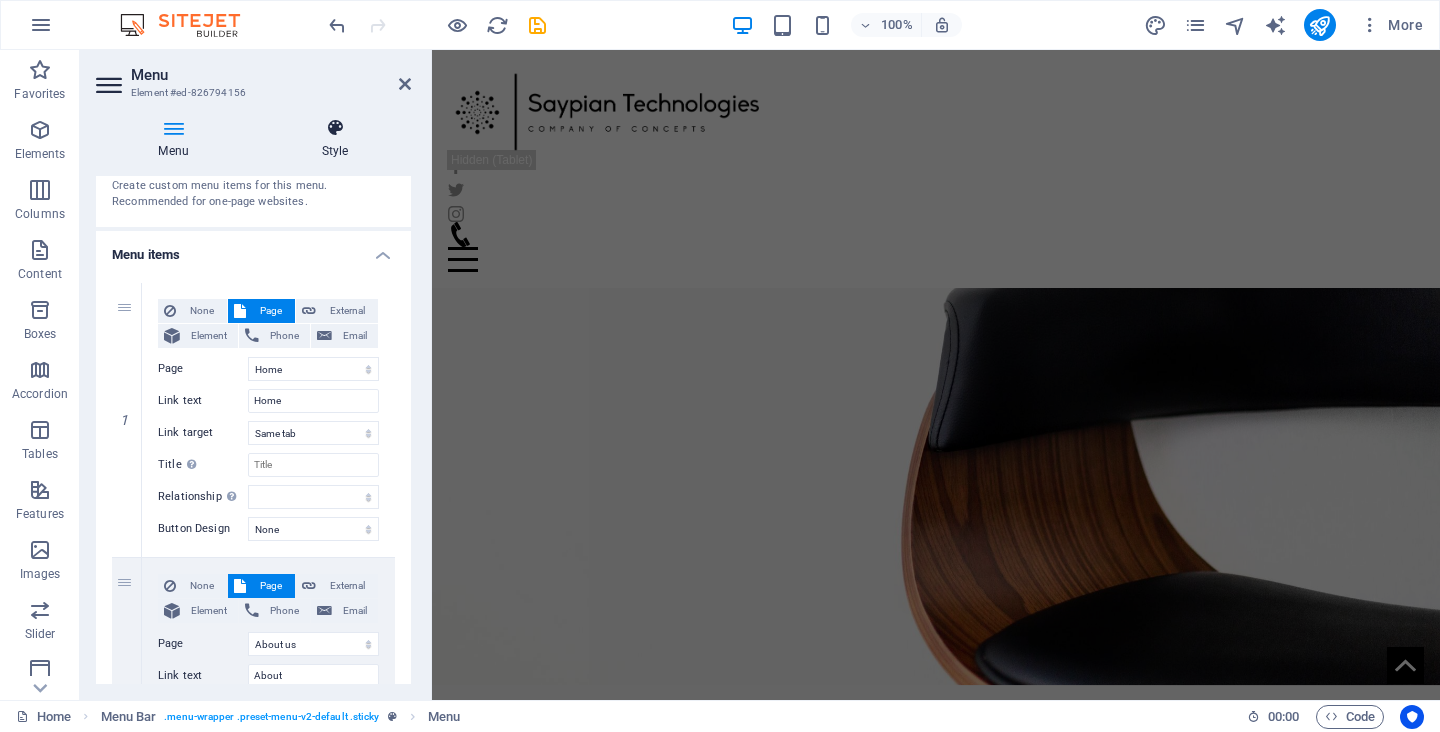 click at bounding box center [335, 128] 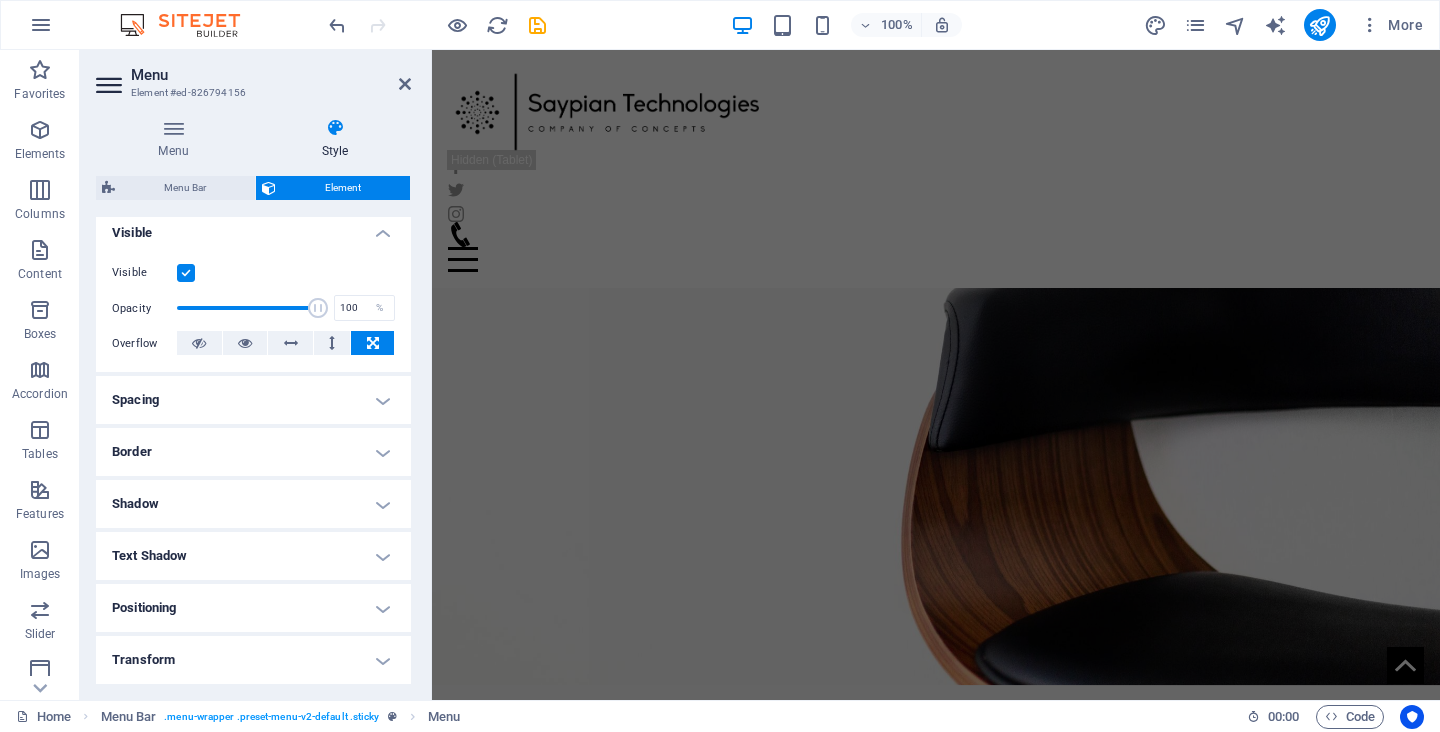 scroll, scrollTop: 232, scrollLeft: 0, axis: vertical 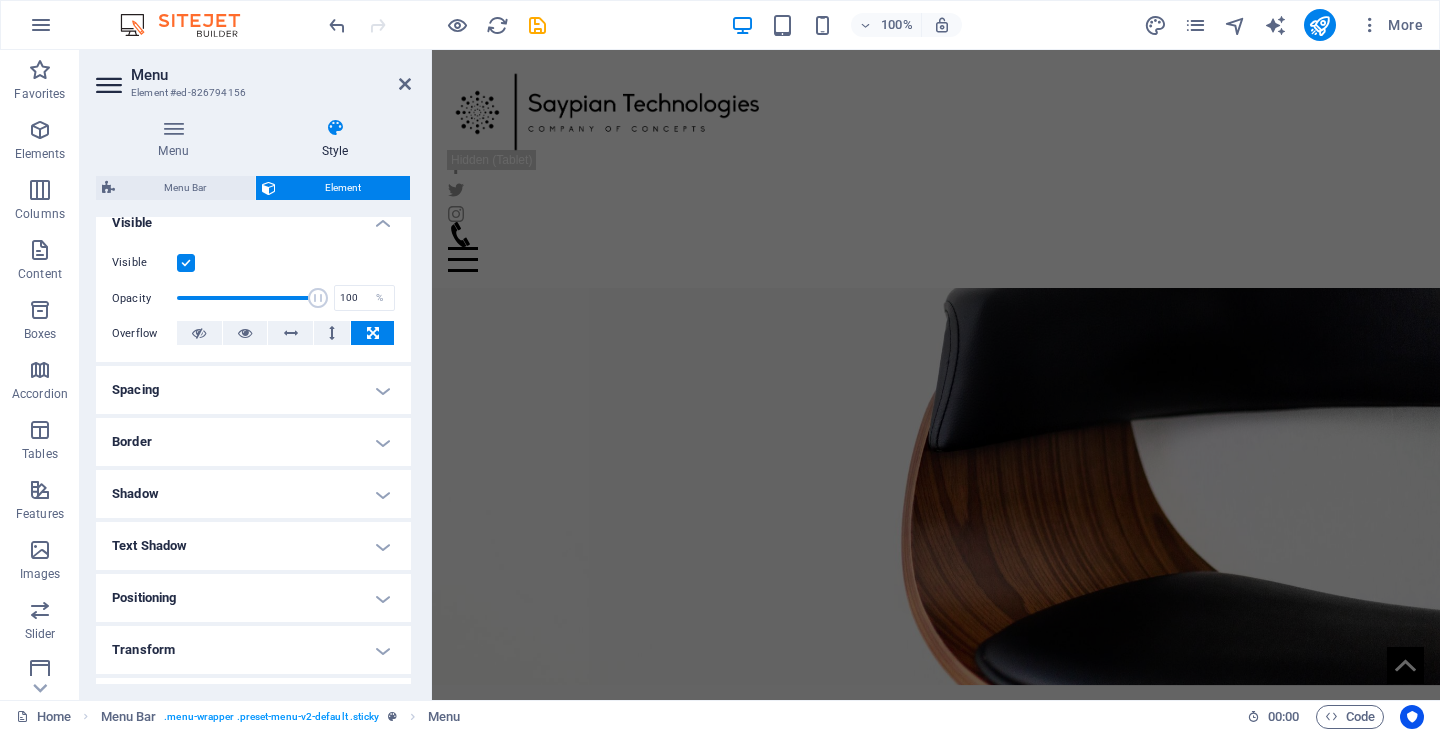 click on "Text Shadow" at bounding box center [253, 546] 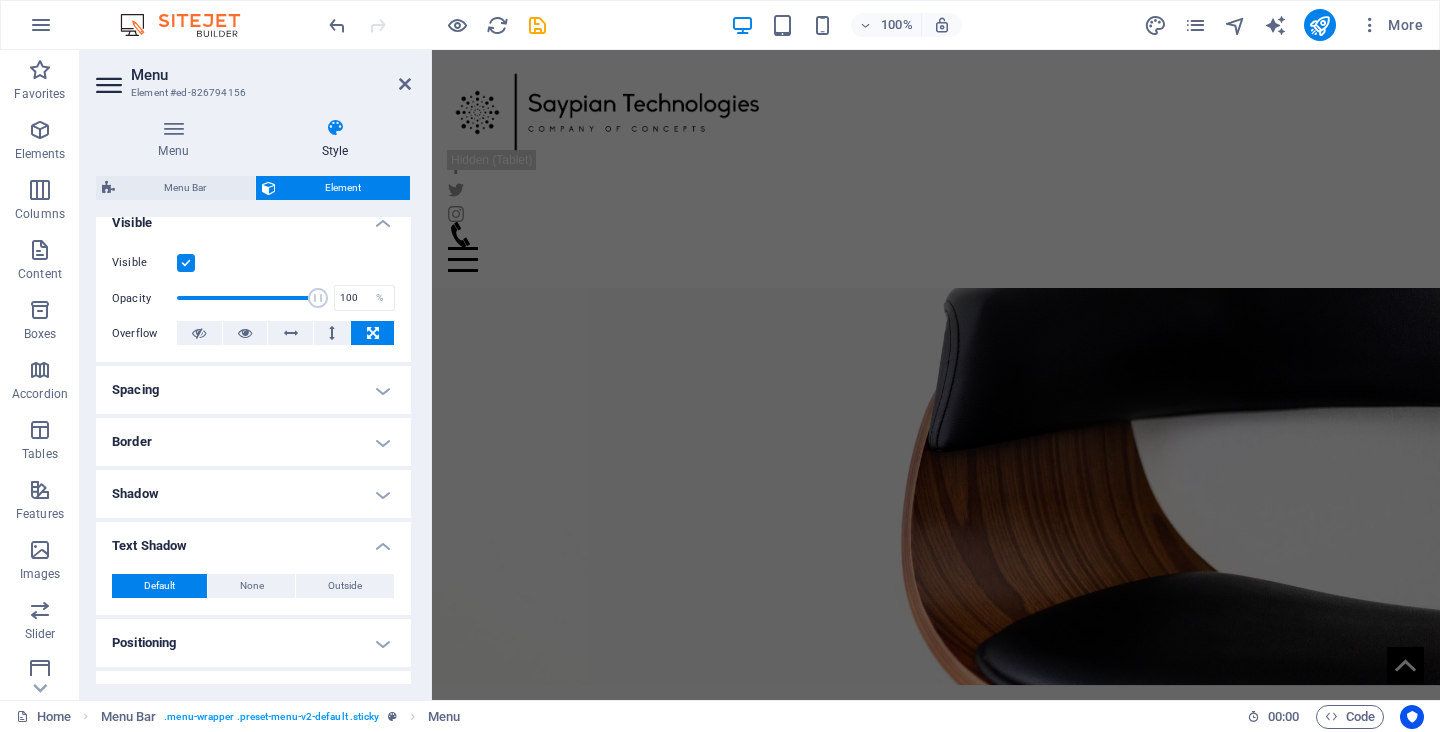 click on "Text Shadow" at bounding box center [253, 540] 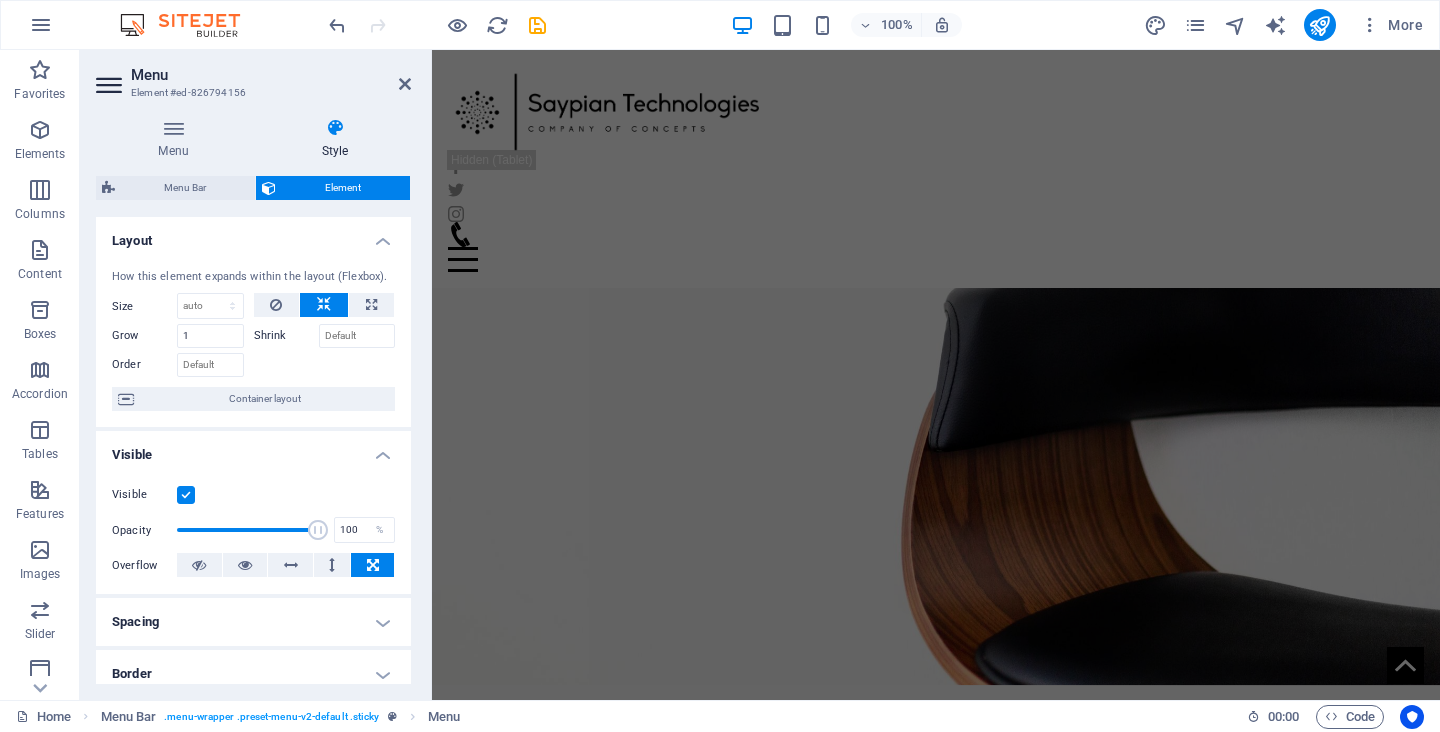 scroll, scrollTop: 0, scrollLeft: 0, axis: both 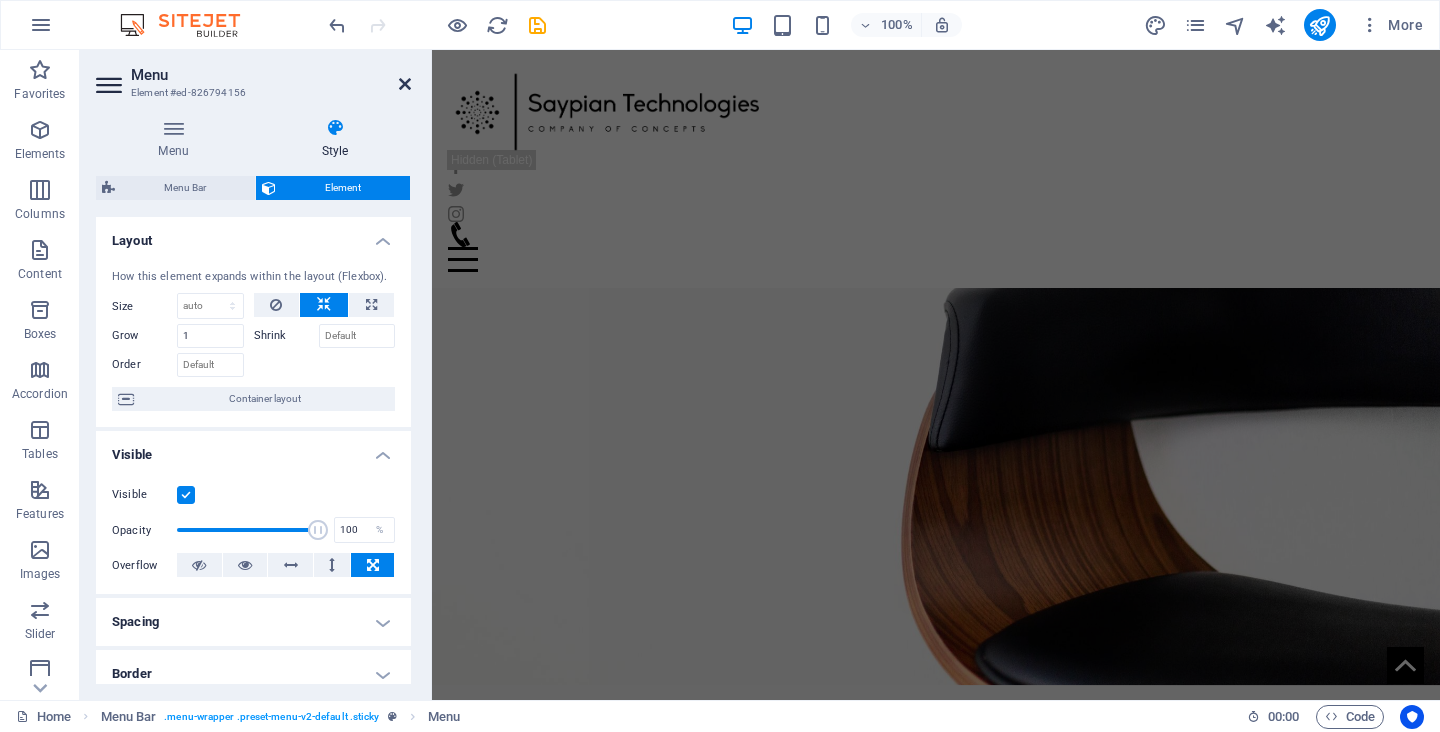 click at bounding box center (405, 84) 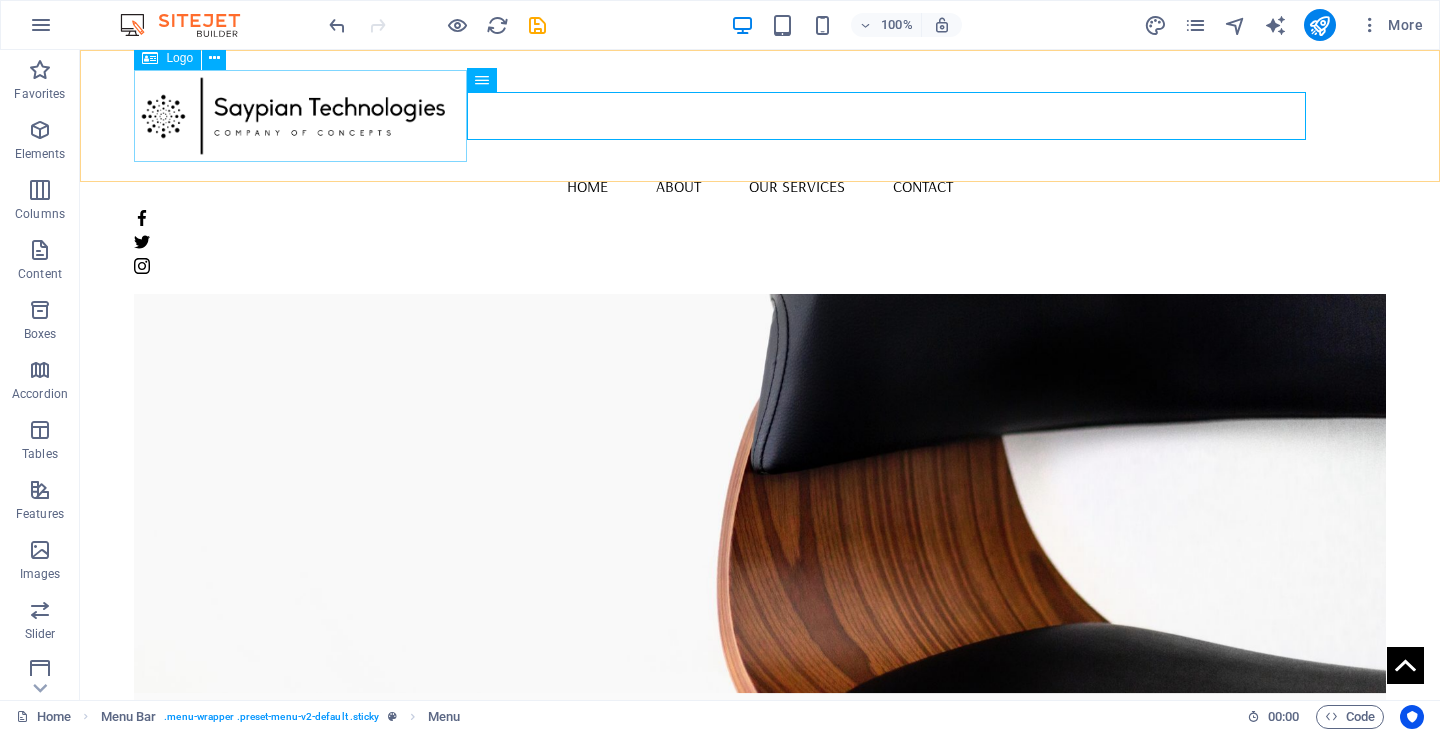 click at bounding box center [759, 116] 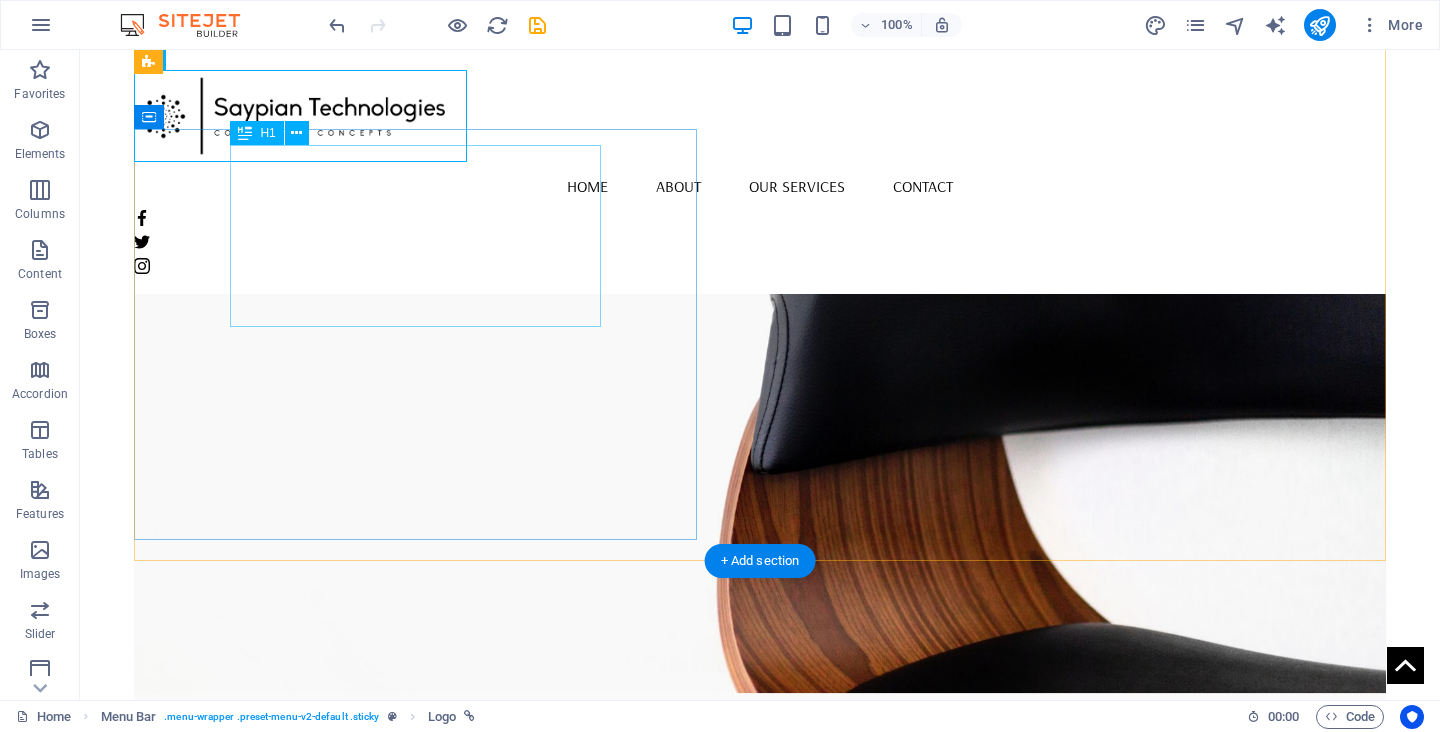 click on "New Collection" at bounding box center (760, 754) 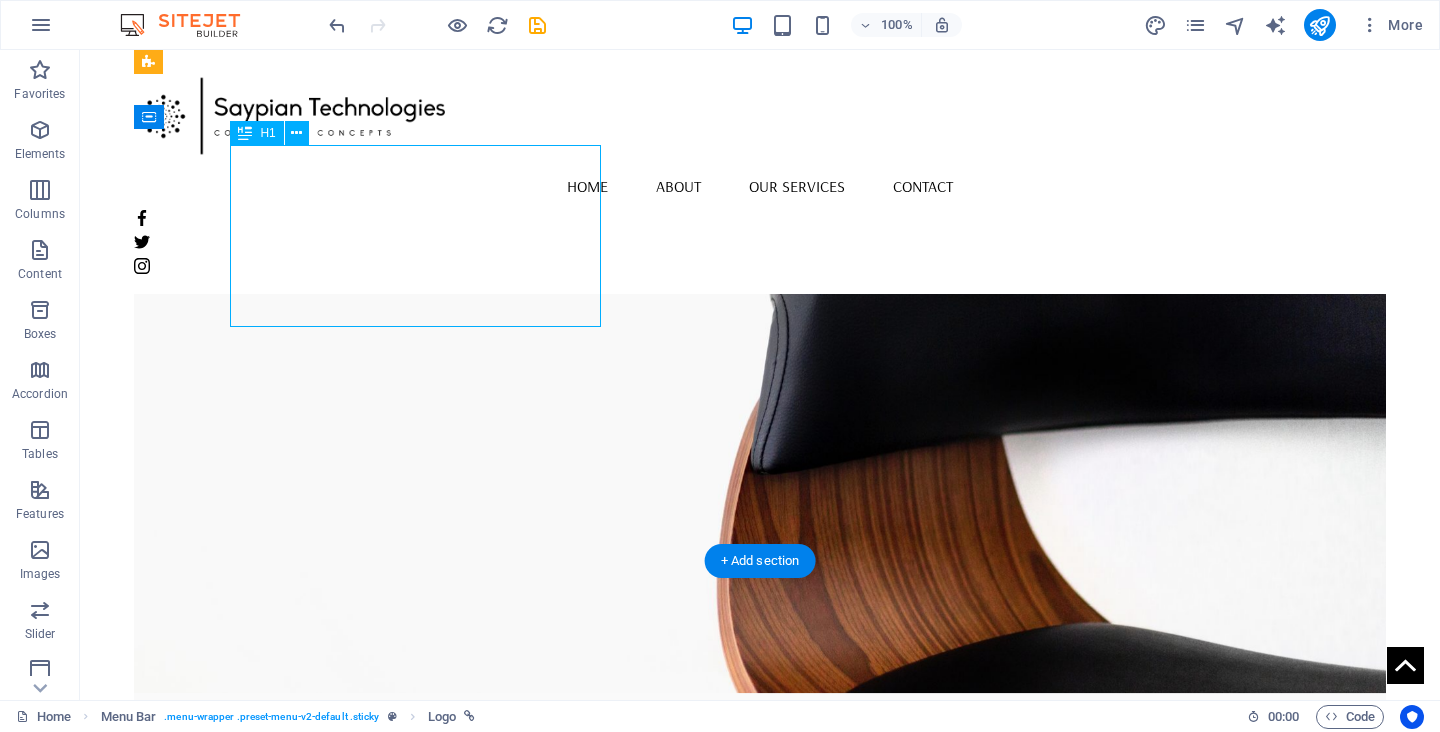 click on "New Collection" at bounding box center [760, 754] 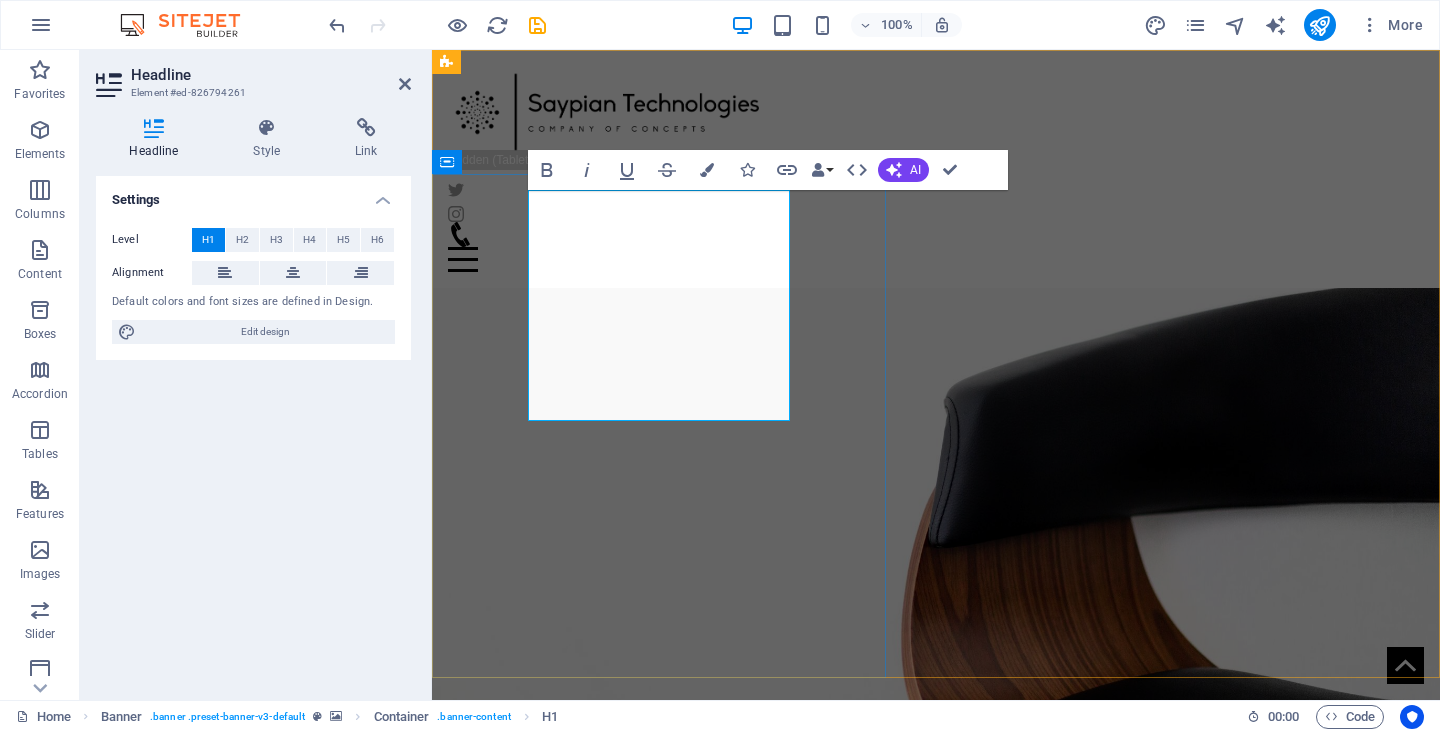 scroll, scrollTop: 0, scrollLeft: 0, axis: both 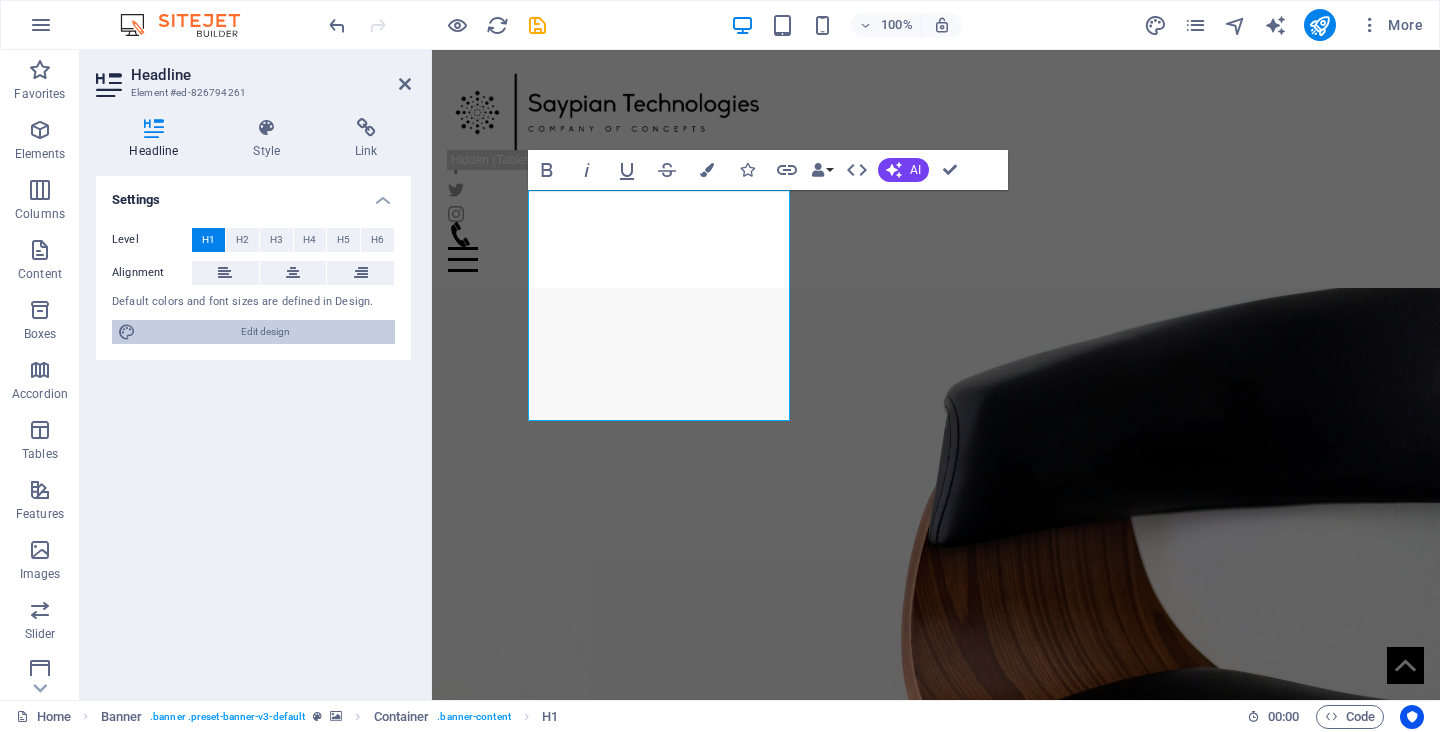 click on "Edit design" at bounding box center [265, 332] 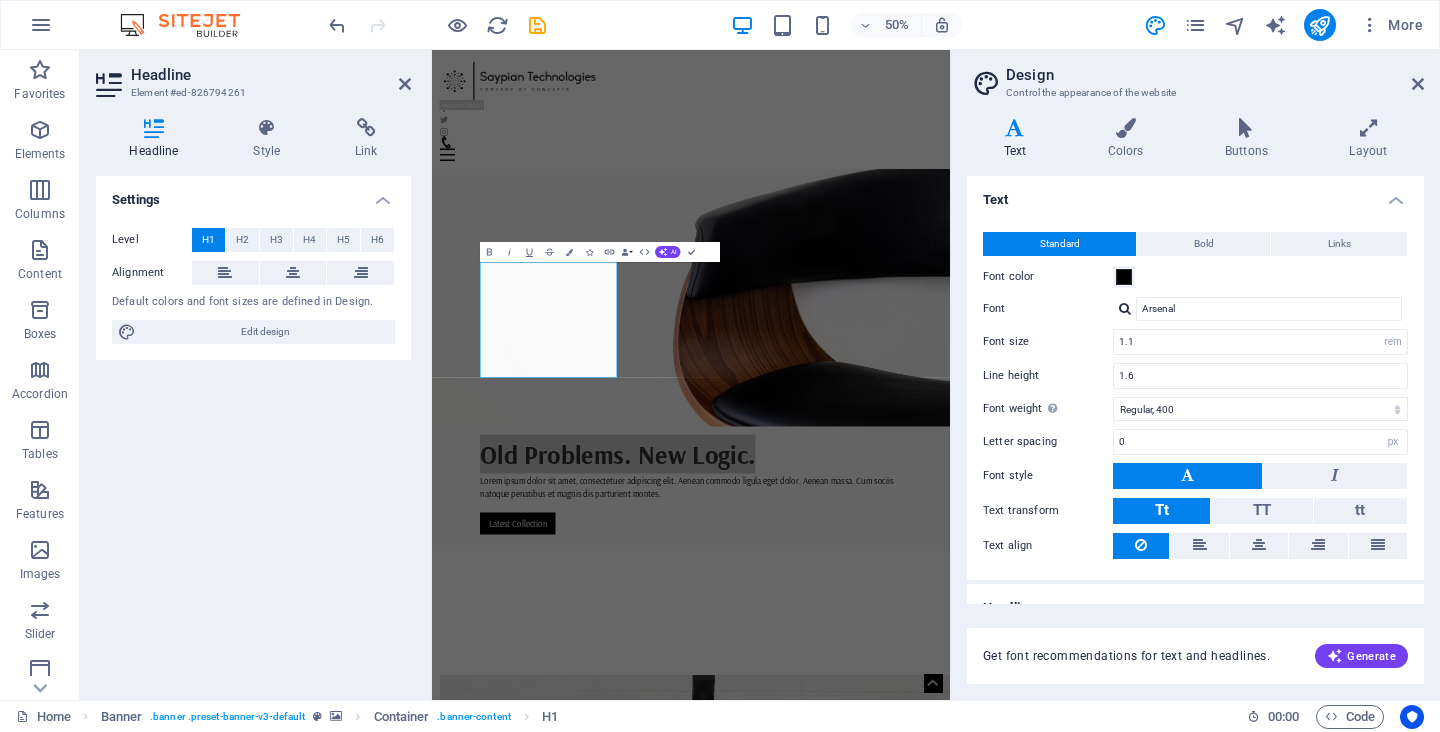 click at bounding box center [1125, 308] 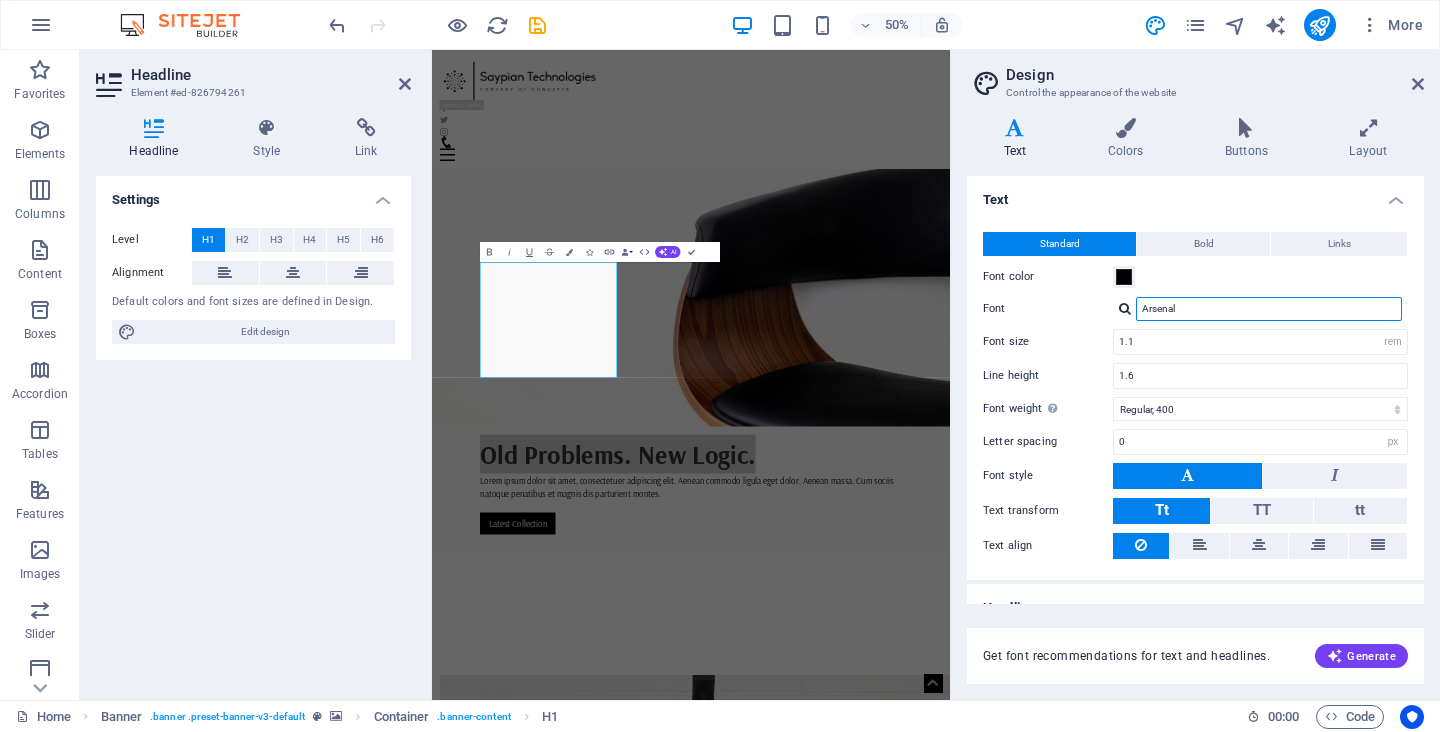drag, startPoint x: 1195, startPoint y: 314, endPoint x: 1124, endPoint y: 309, distance: 71.17584 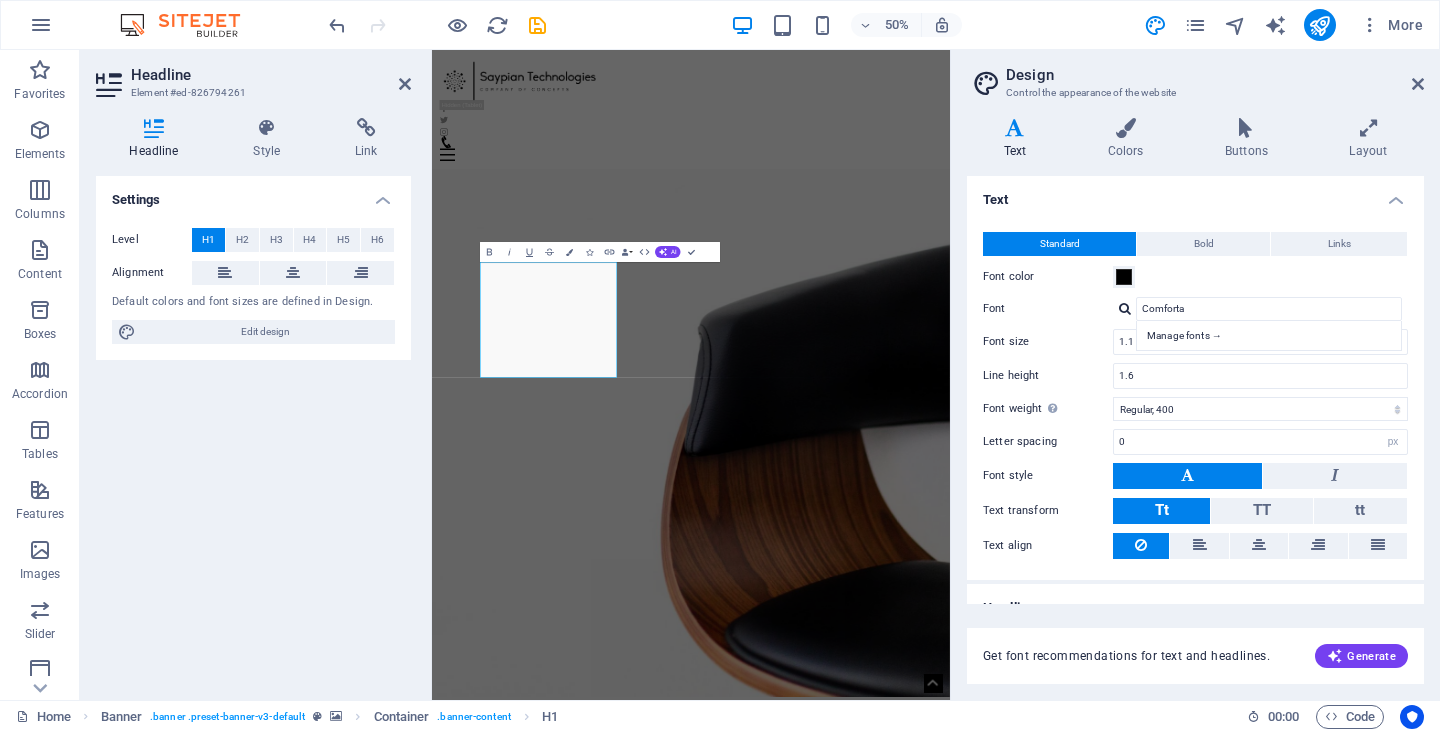 click at bounding box center [1125, 308] 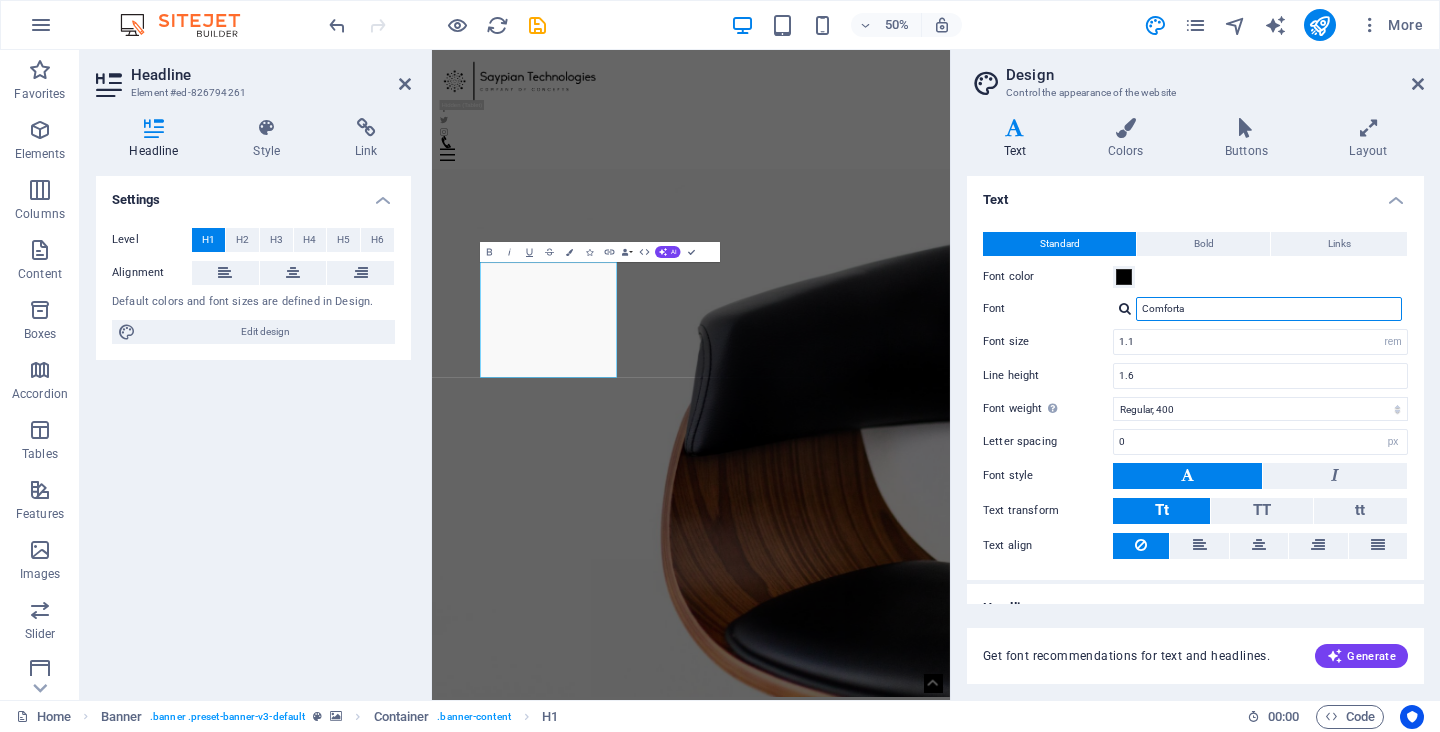 drag, startPoint x: 1214, startPoint y: 308, endPoint x: 1107, endPoint y: 317, distance: 107.37784 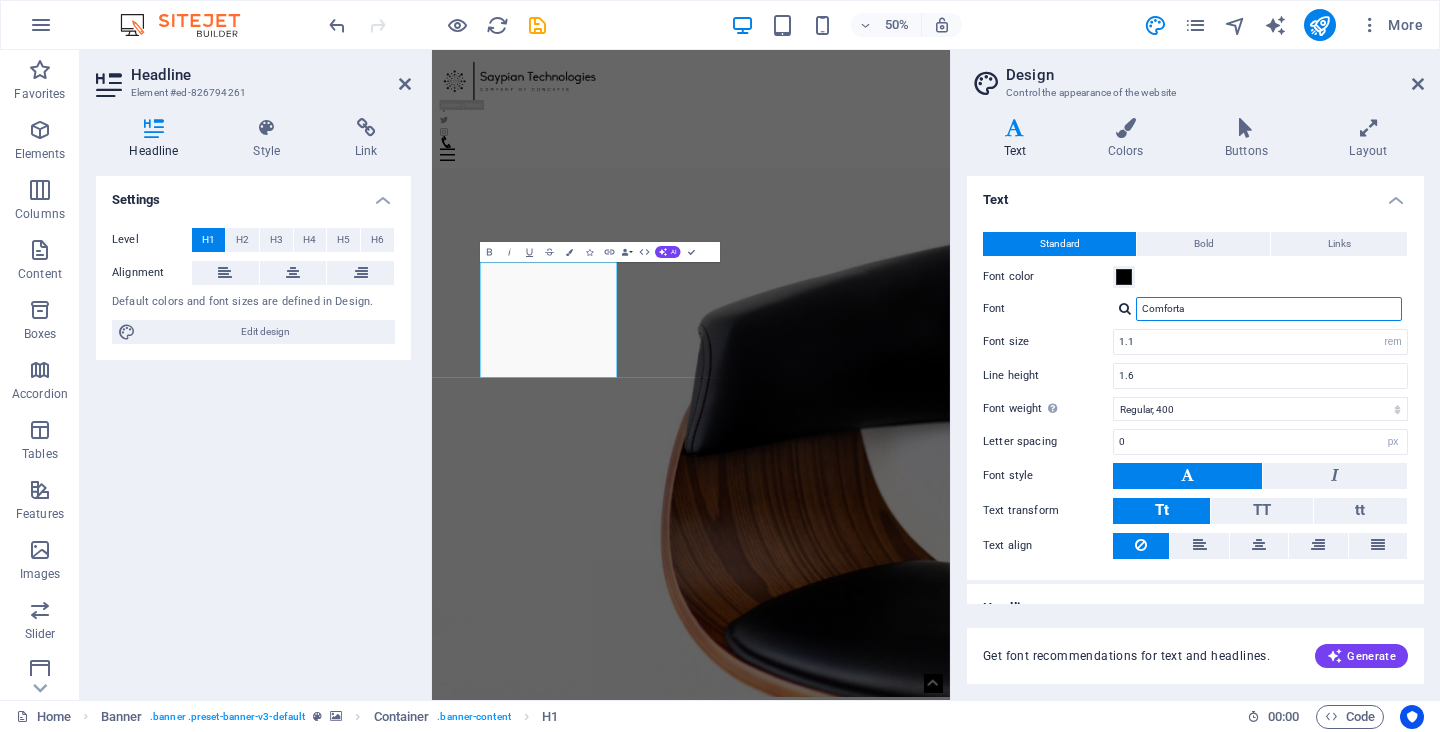 drag, startPoint x: 1111, startPoint y: 315, endPoint x: 1217, endPoint y: 298, distance: 107.35455 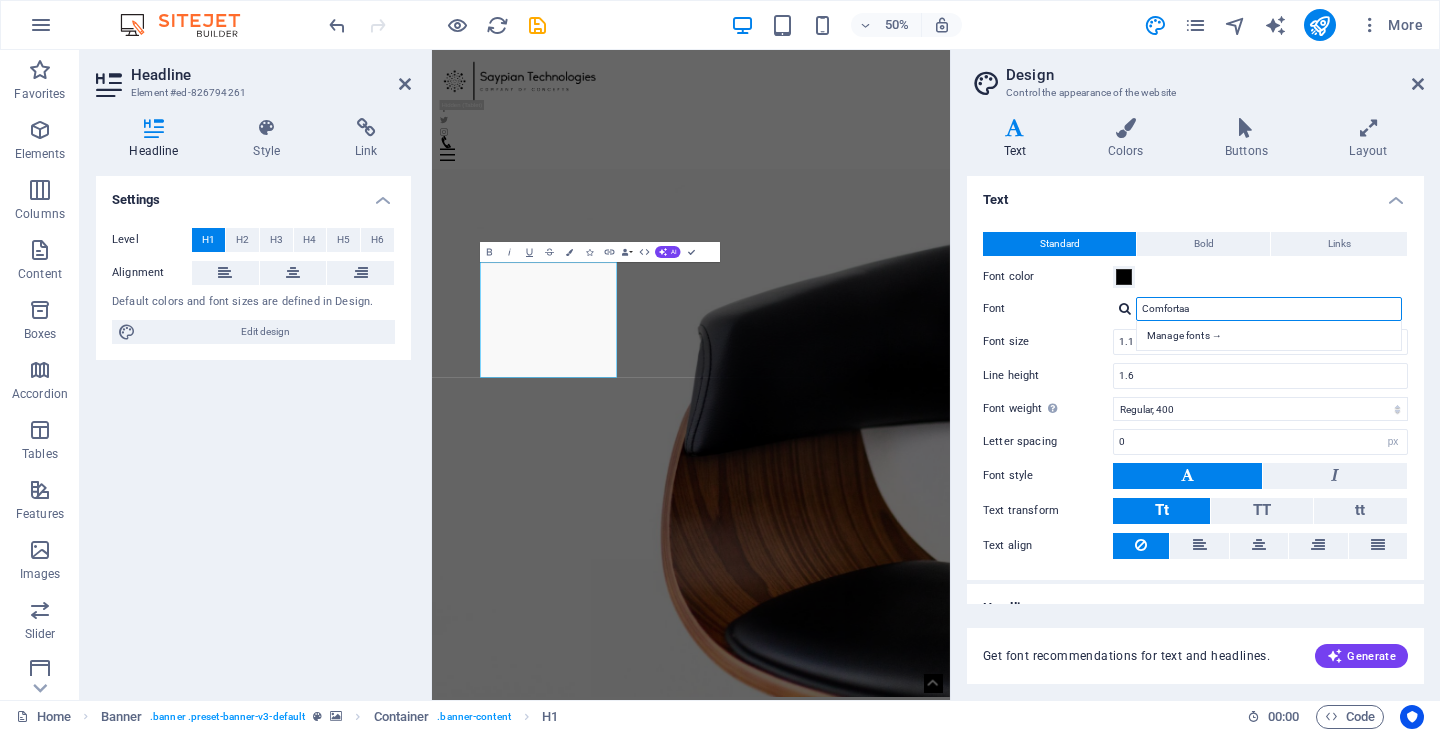 type on "Comfortaa" 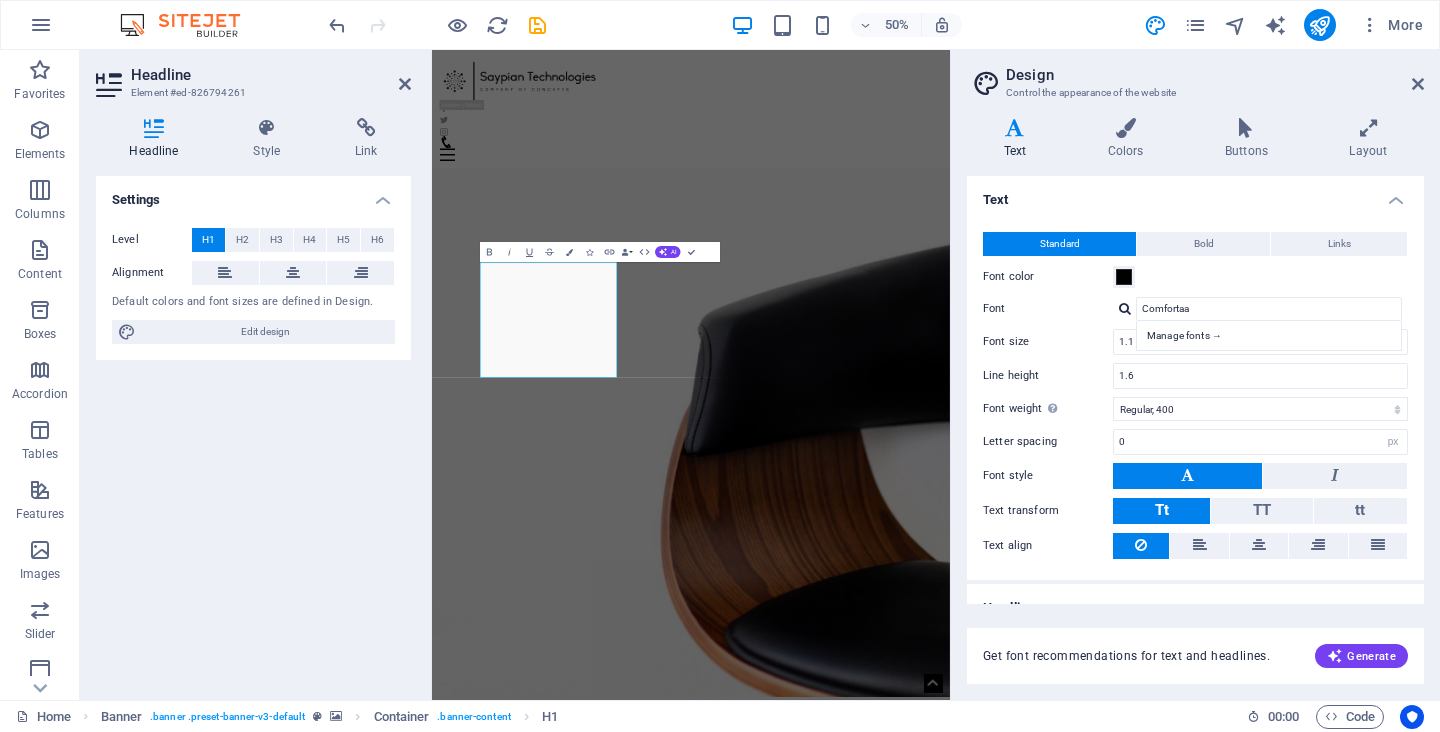 click at bounding box center (1125, 308) 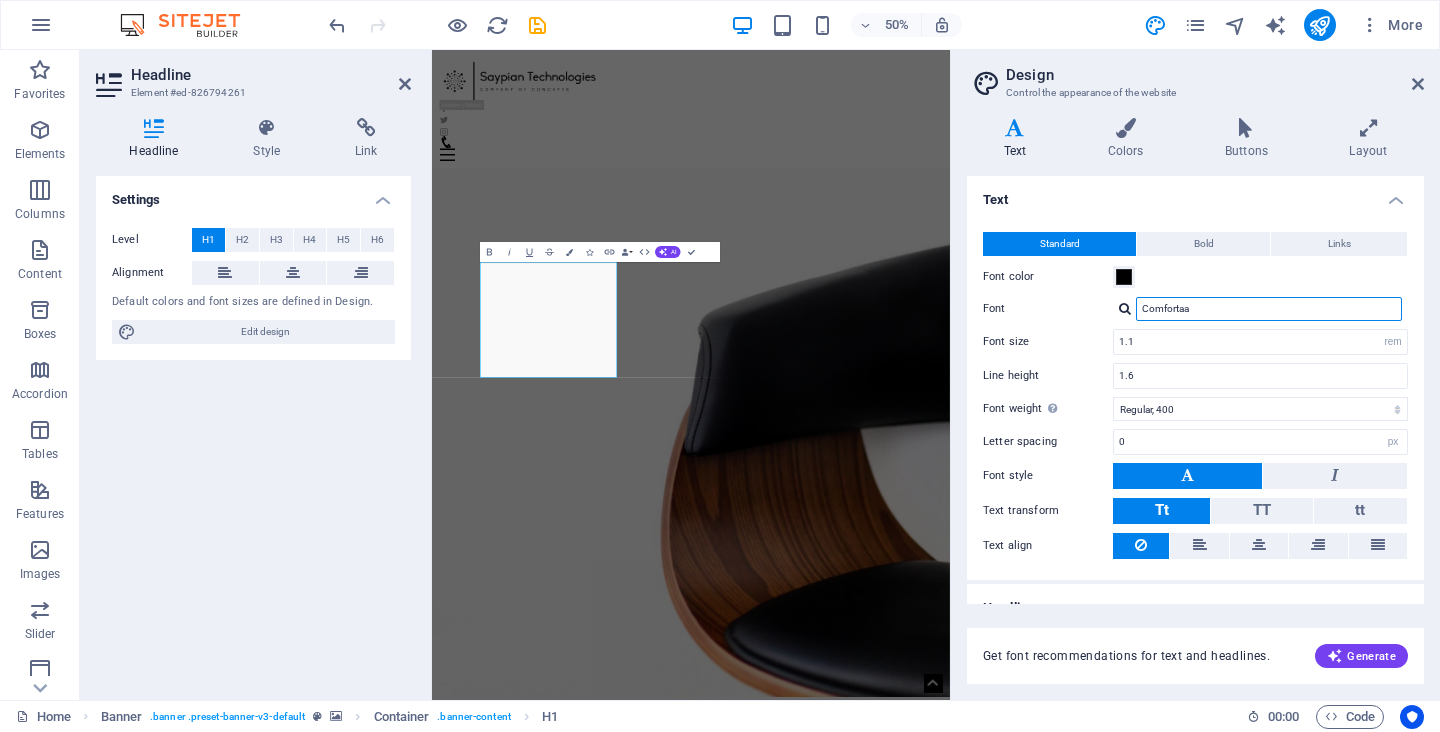 drag, startPoint x: 1214, startPoint y: 309, endPoint x: 1103, endPoint y: 309, distance: 111 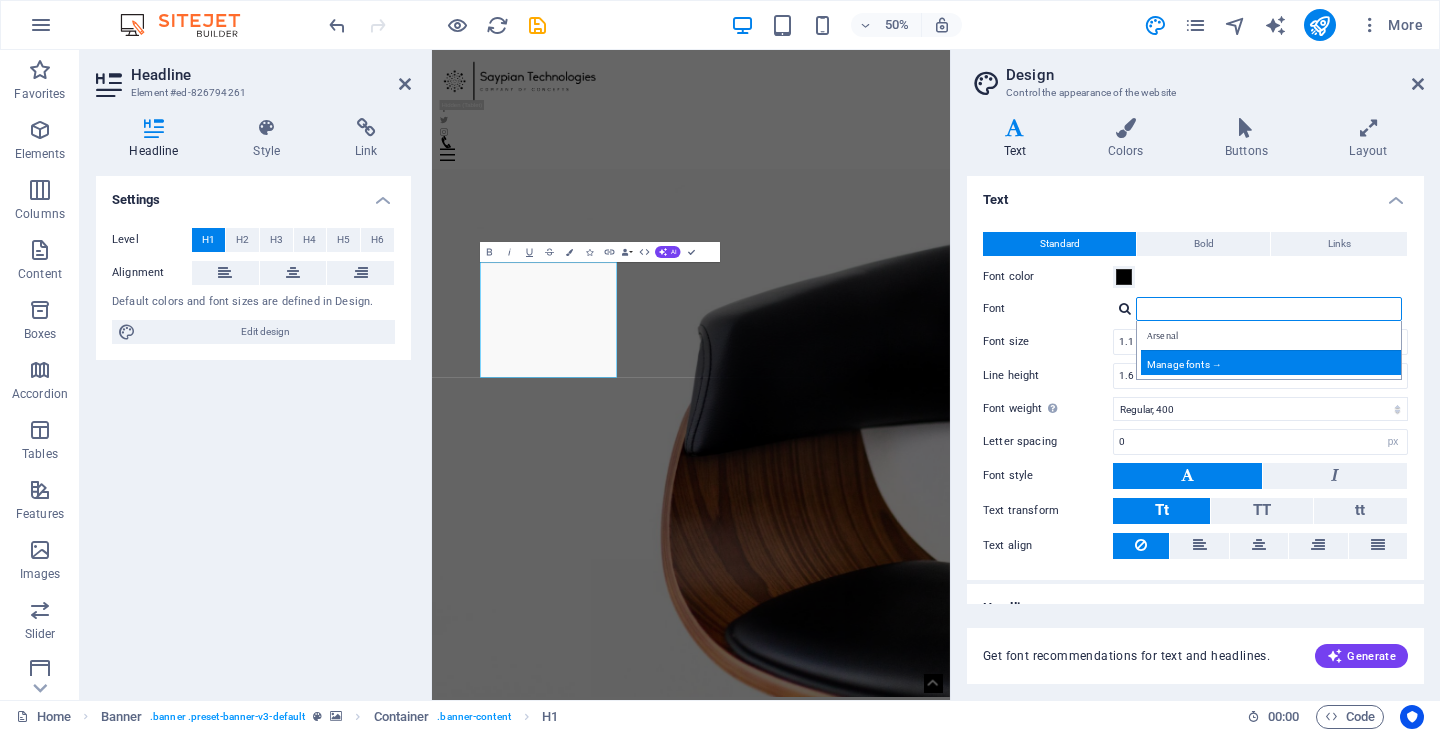 type 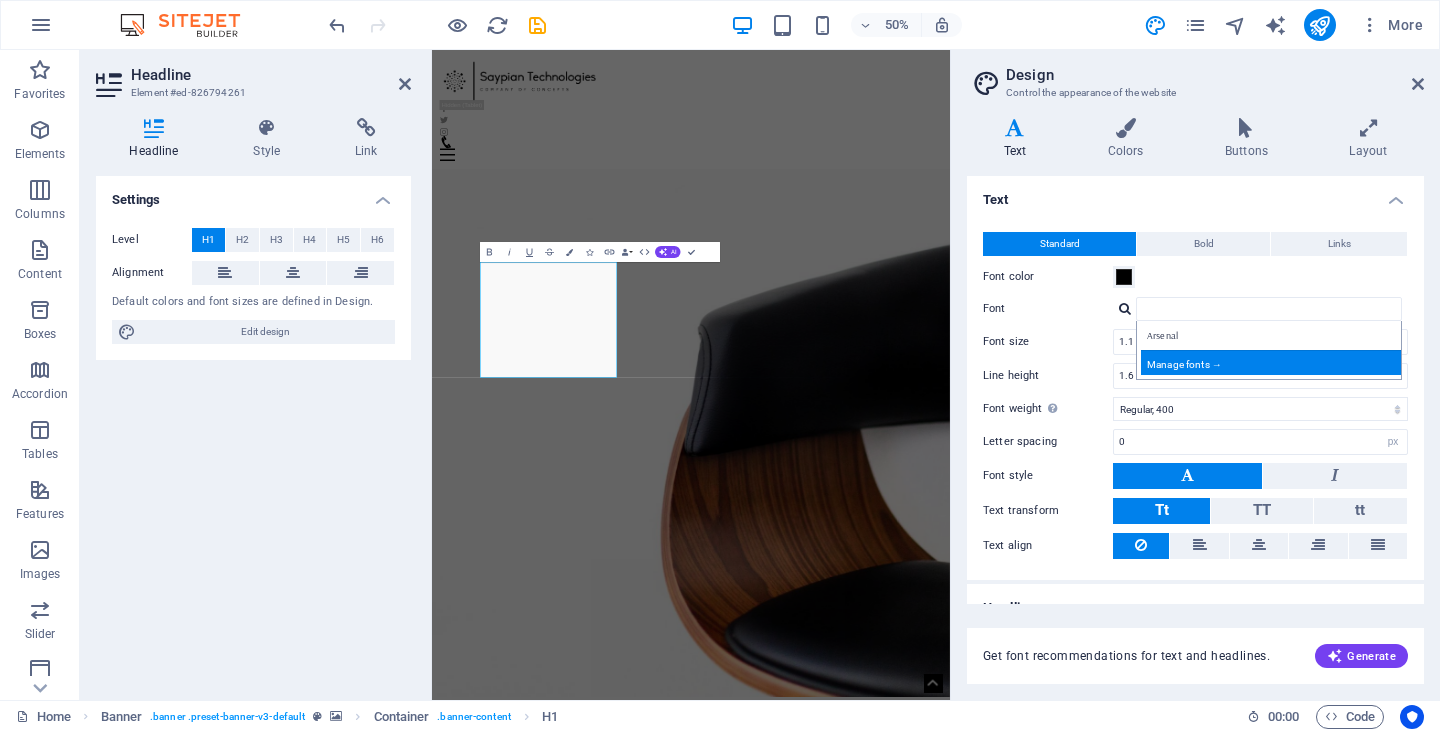 click on "Manage fonts →" at bounding box center [1273, 362] 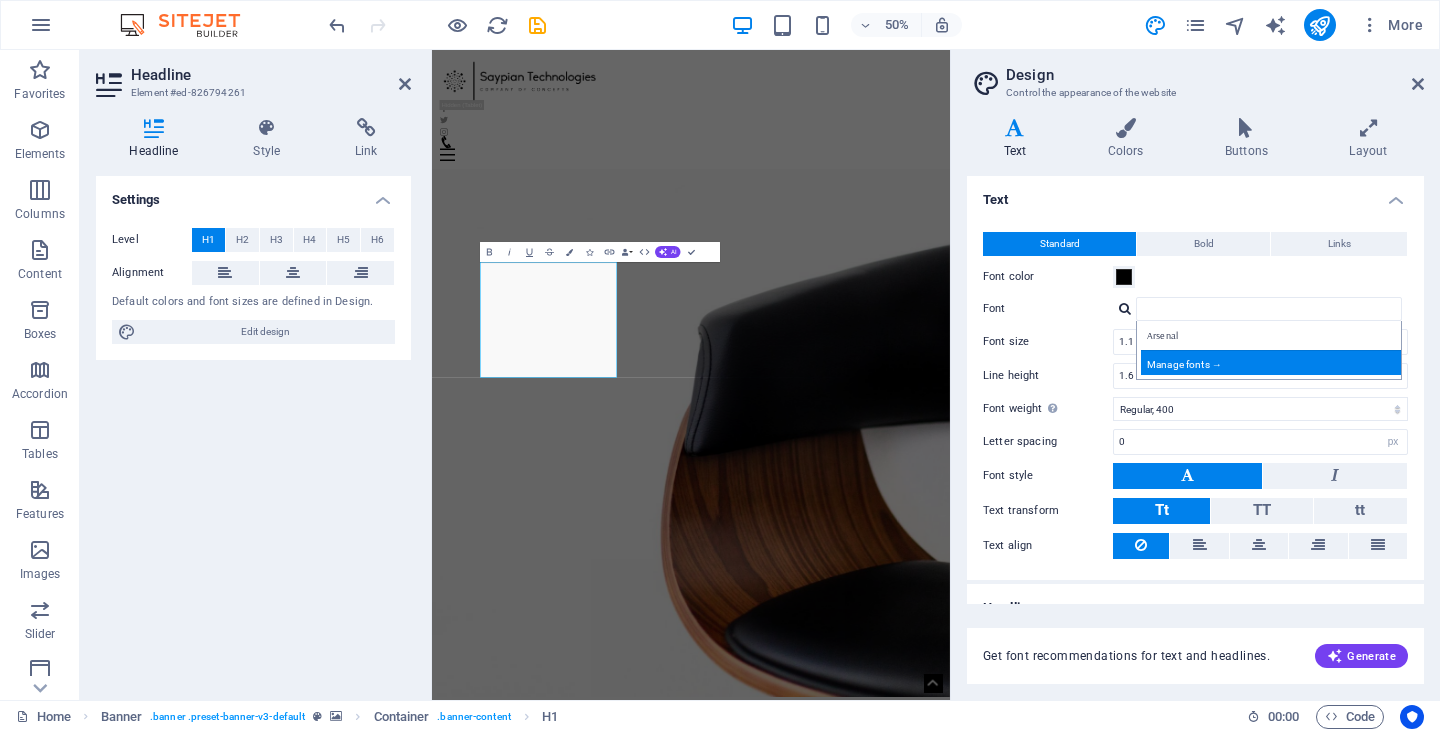 select on "popularity" 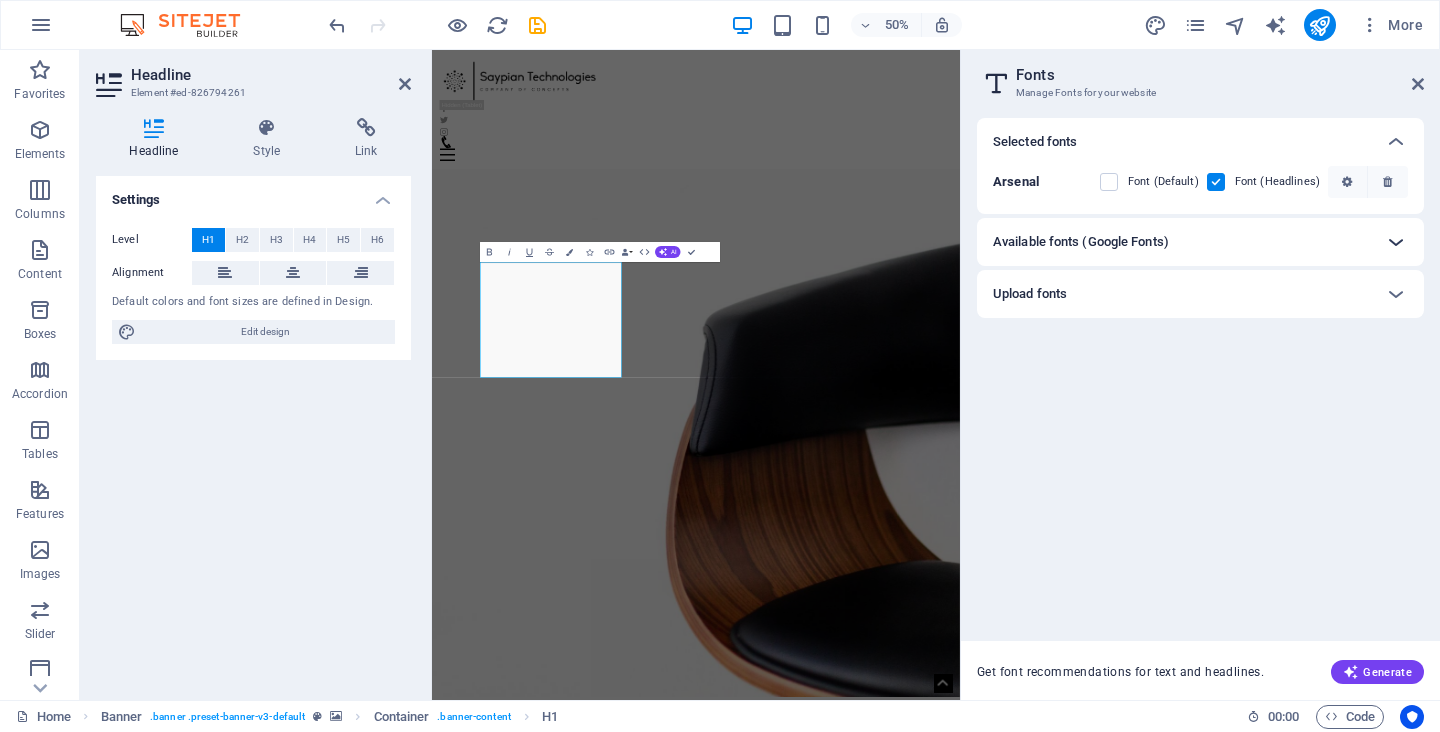 click at bounding box center [1396, 242] 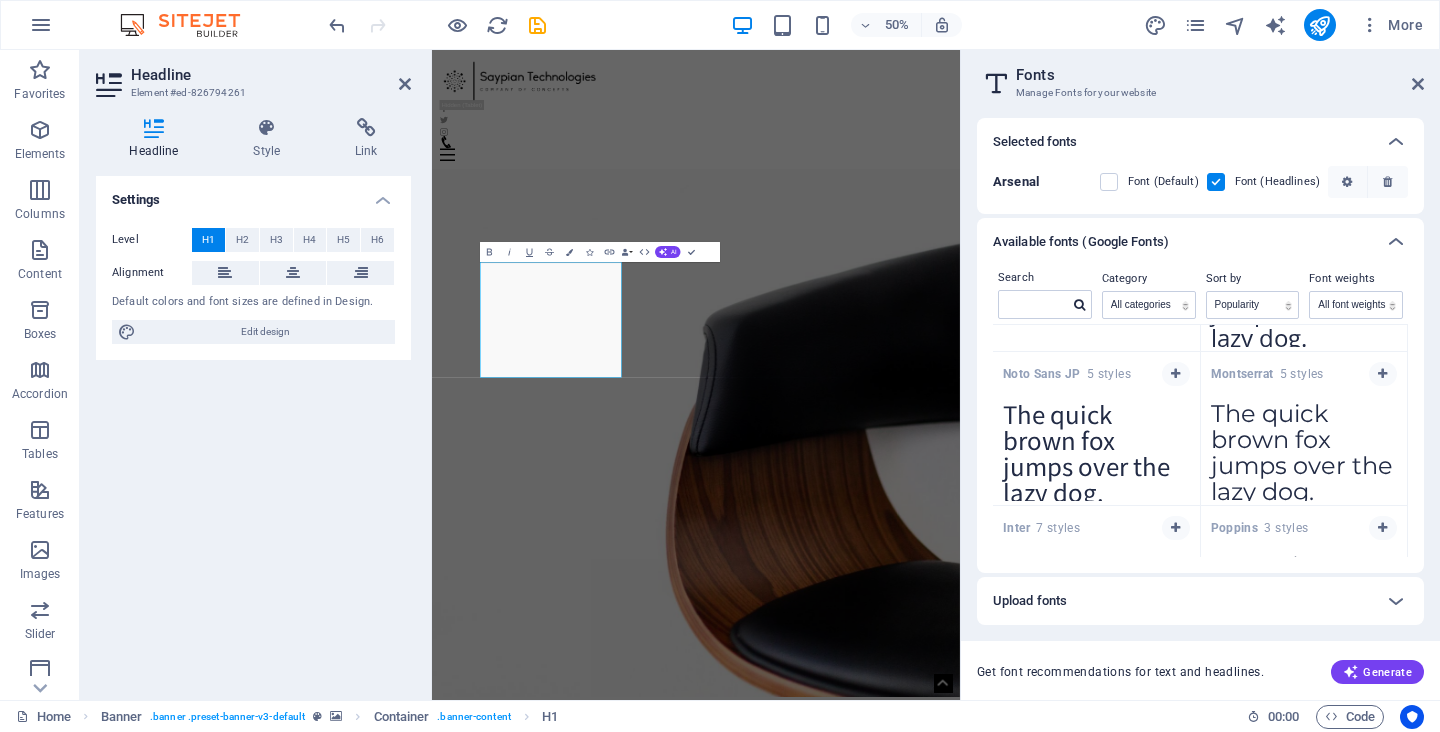 scroll, scrollTop: 128, scrollLeft: 0, axis: vertical 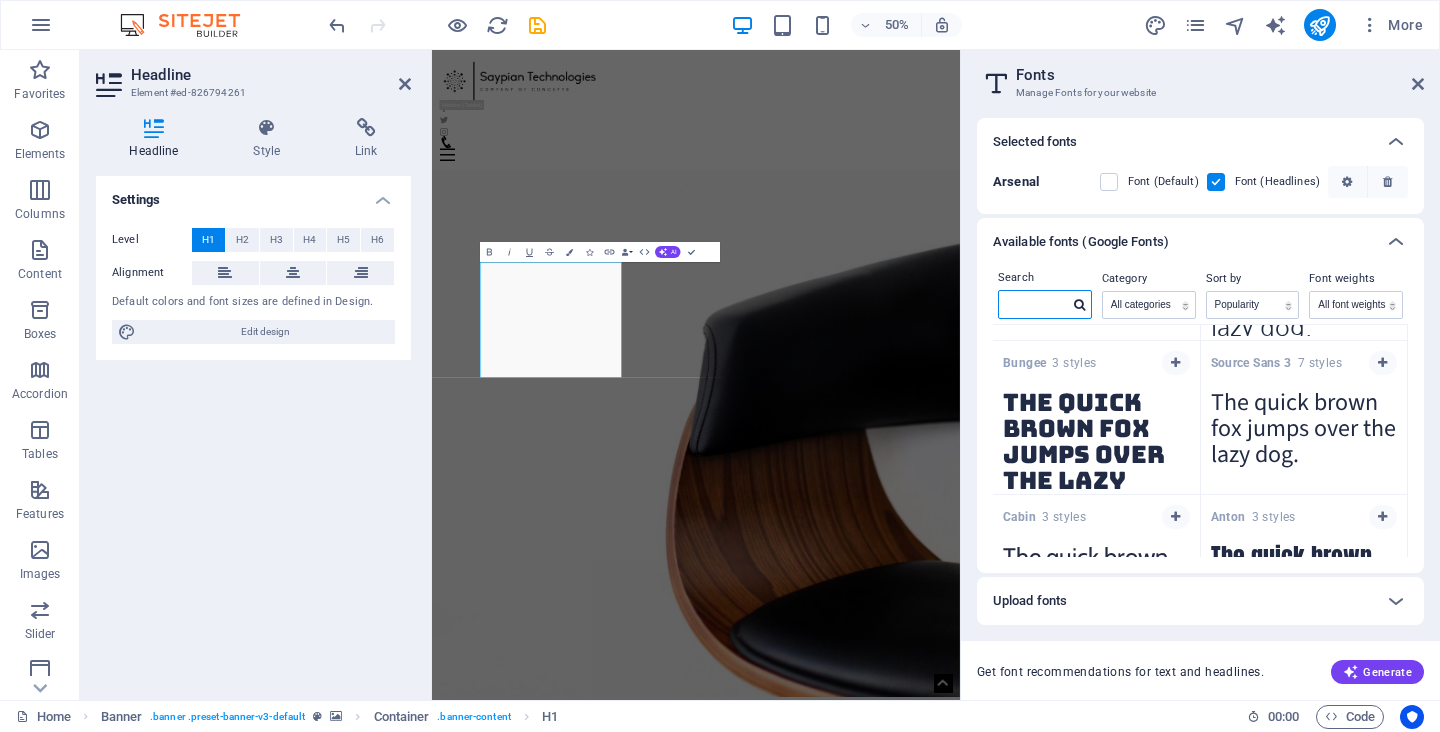click at bounding box center [1034, 304] 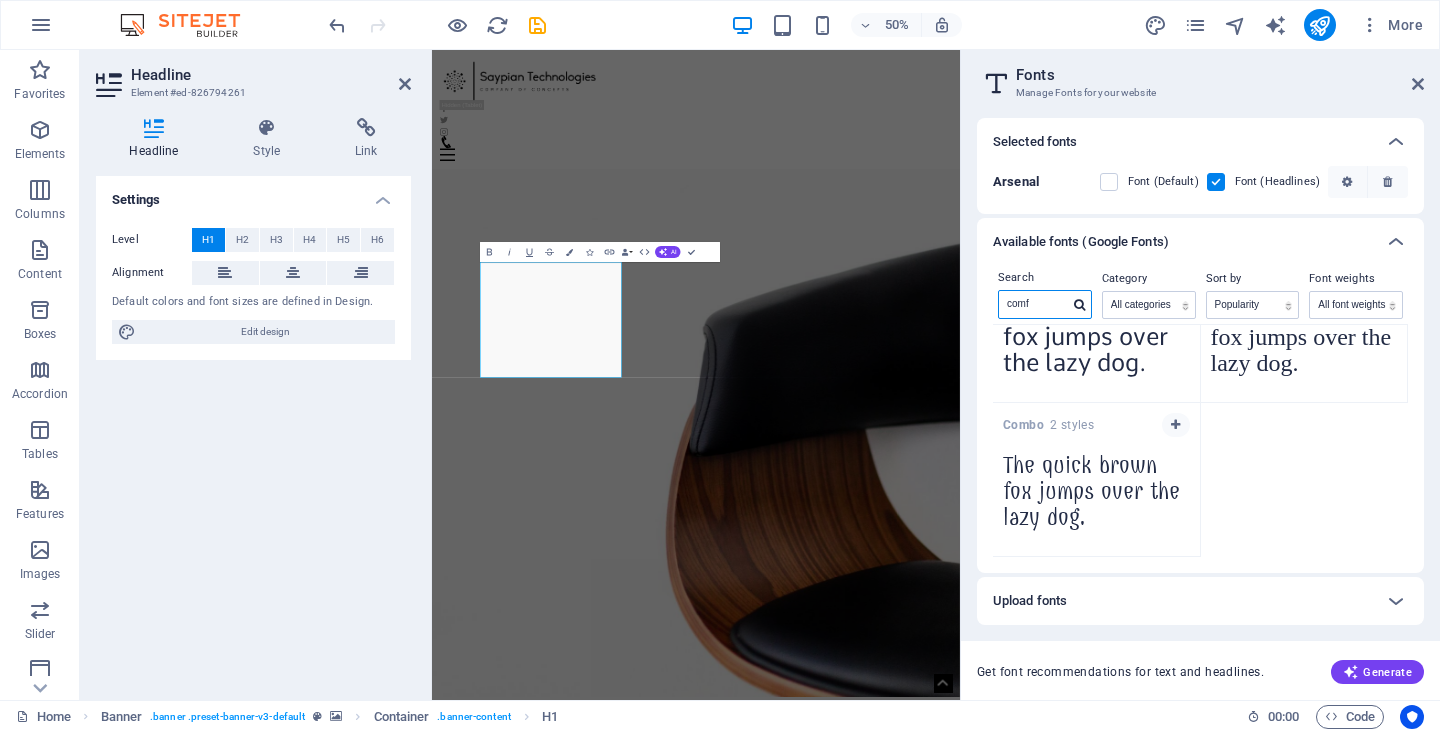 scroll, scrollTop: 76, scrollLeft: 0, axis: vertical 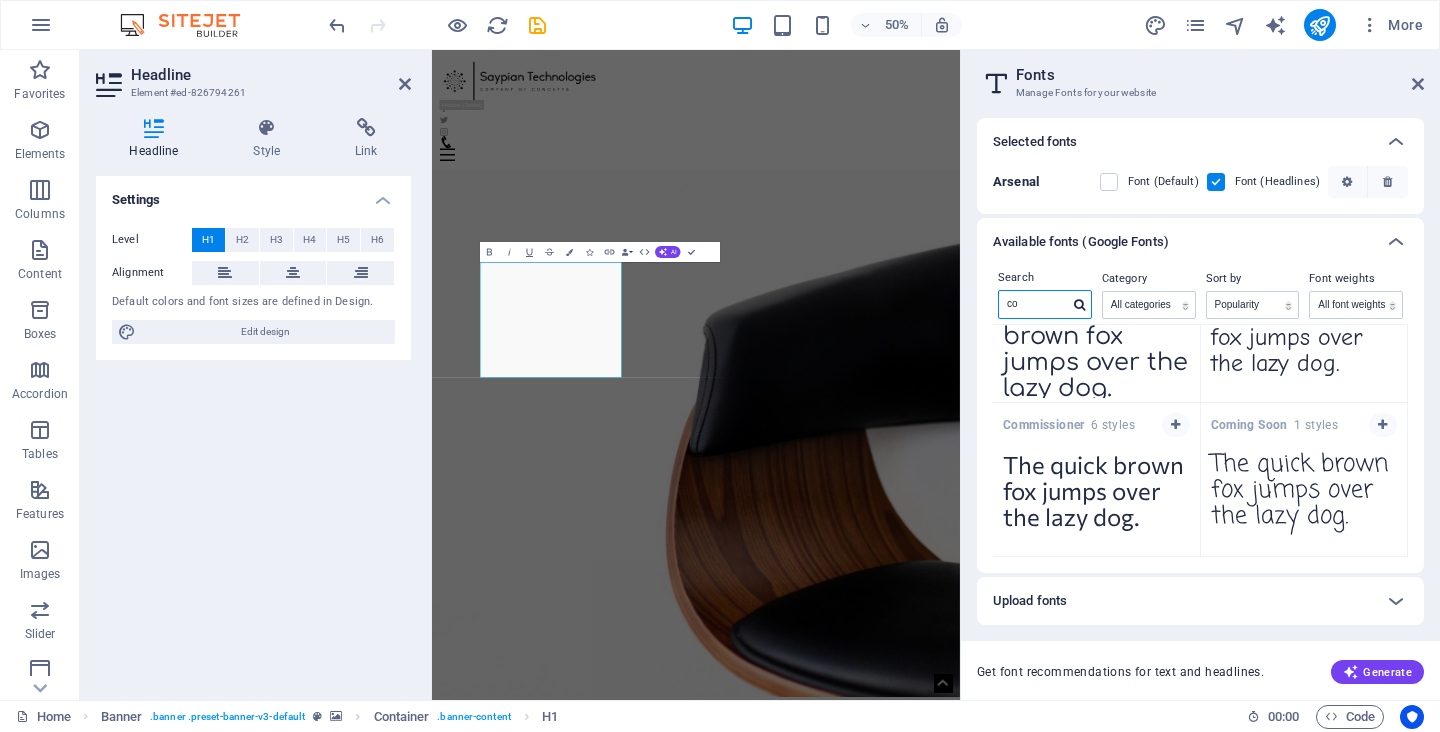 type on "c" 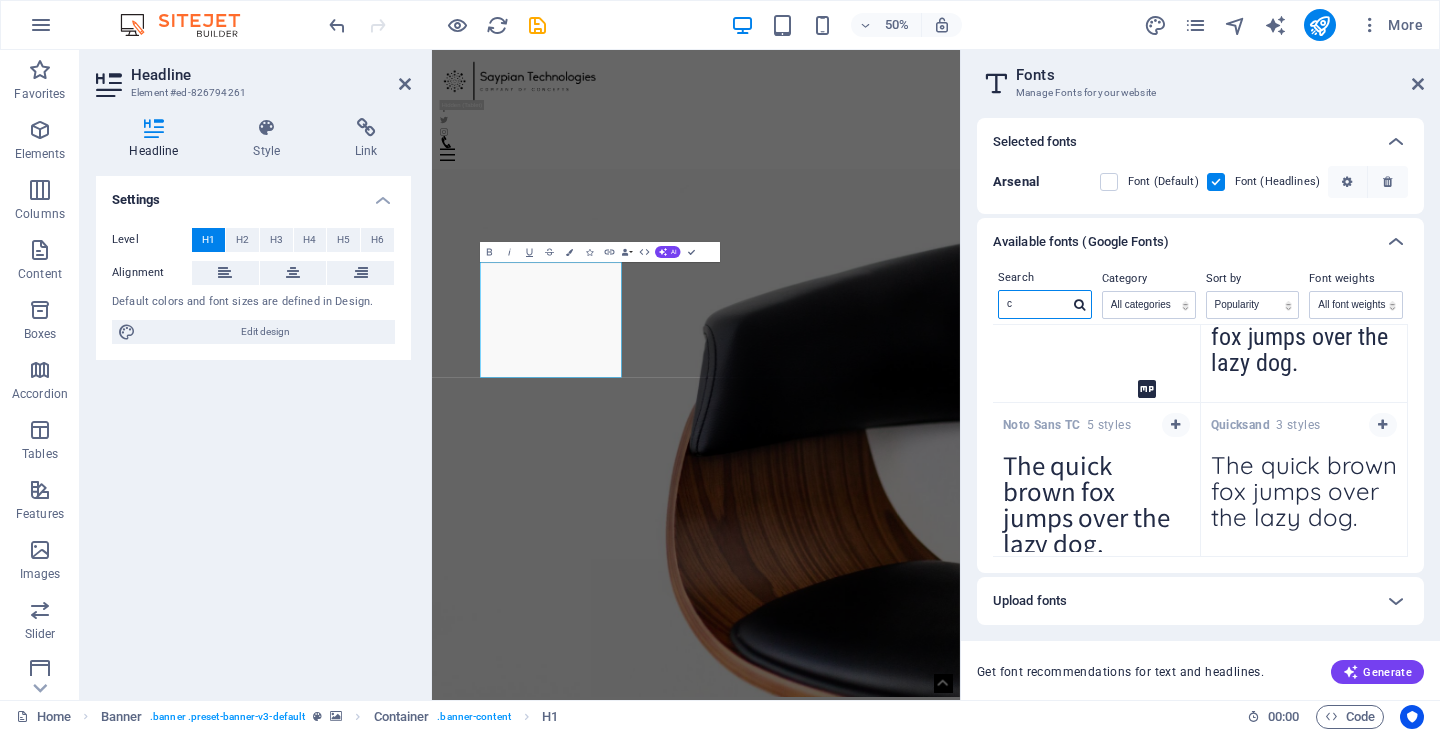 type 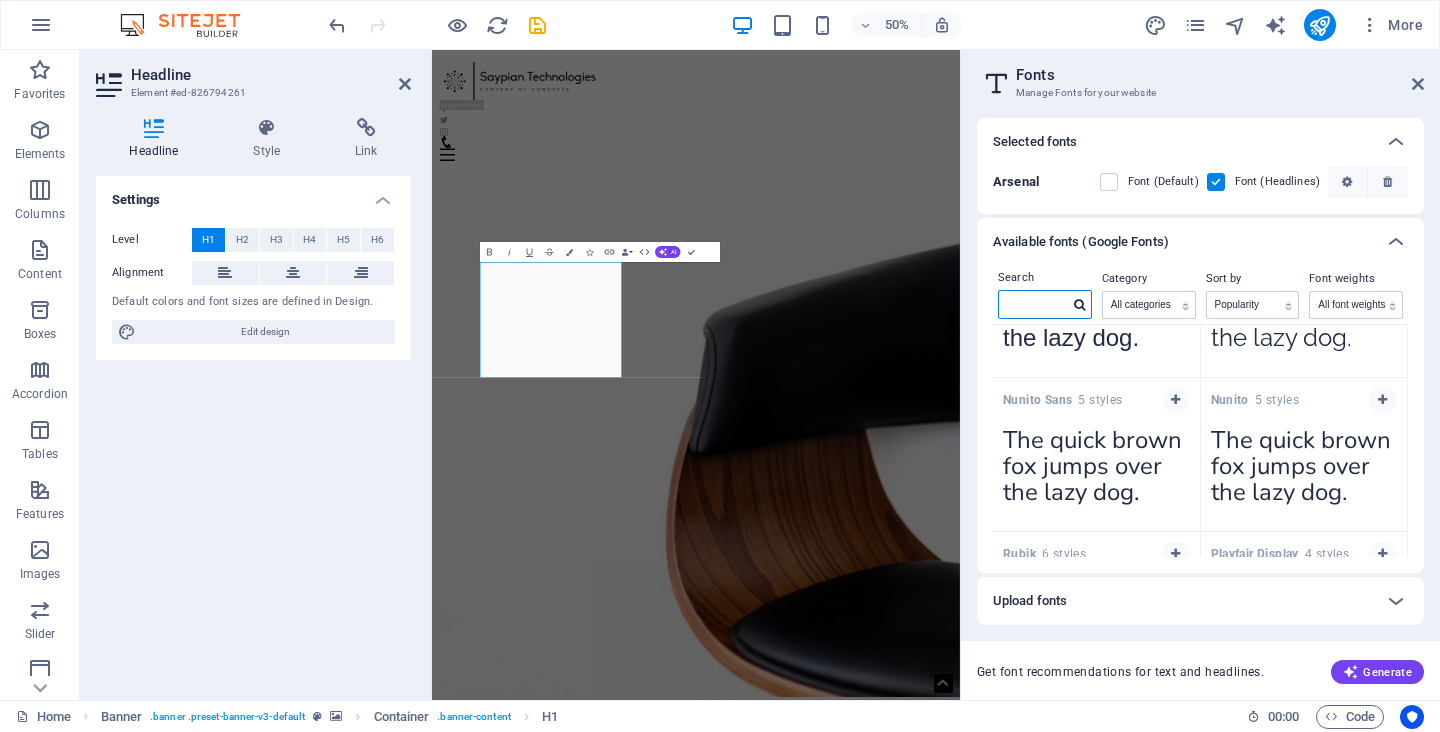 scroll, scrollTop: 1029, scrollLeft: 0, axis: vertical 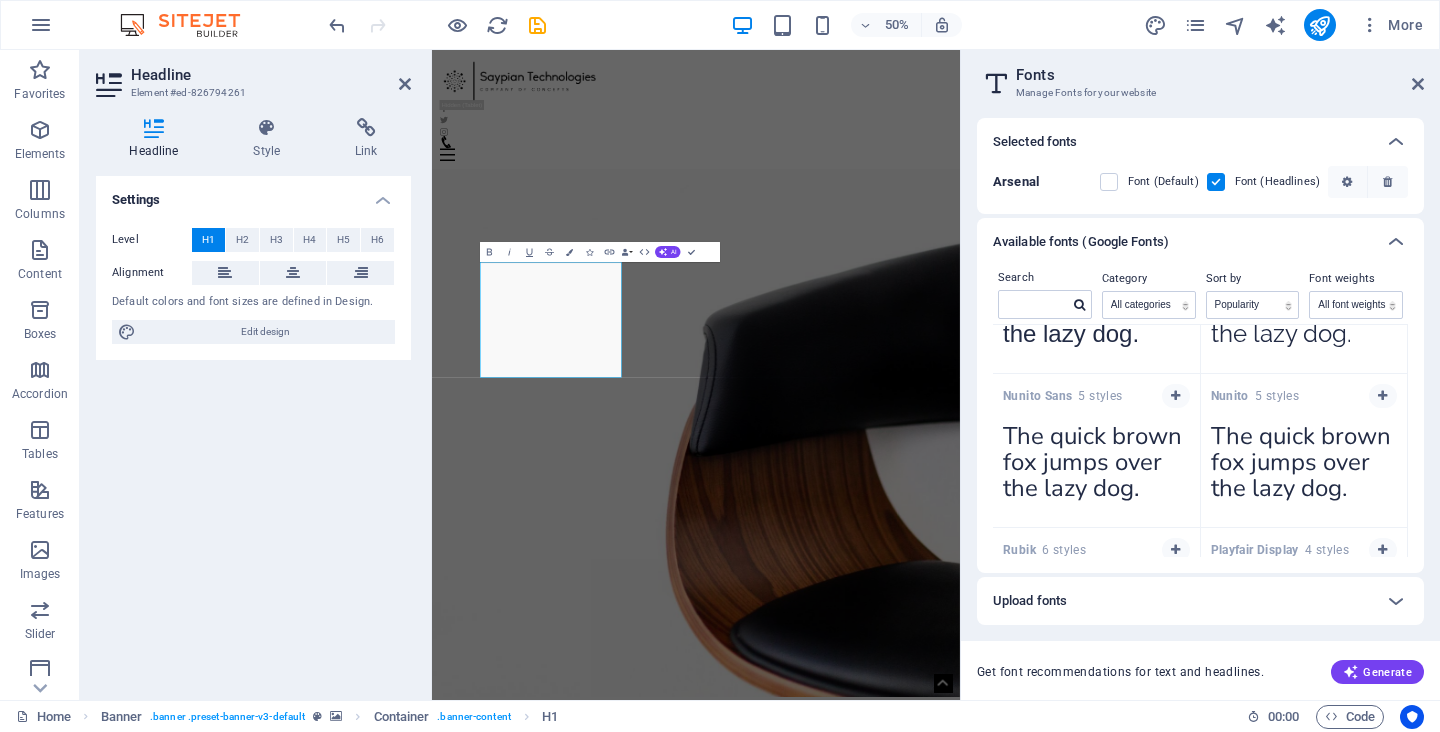 click on "The quick brown fox jumps over the lazy dog." at bounding box center [1304, 468] 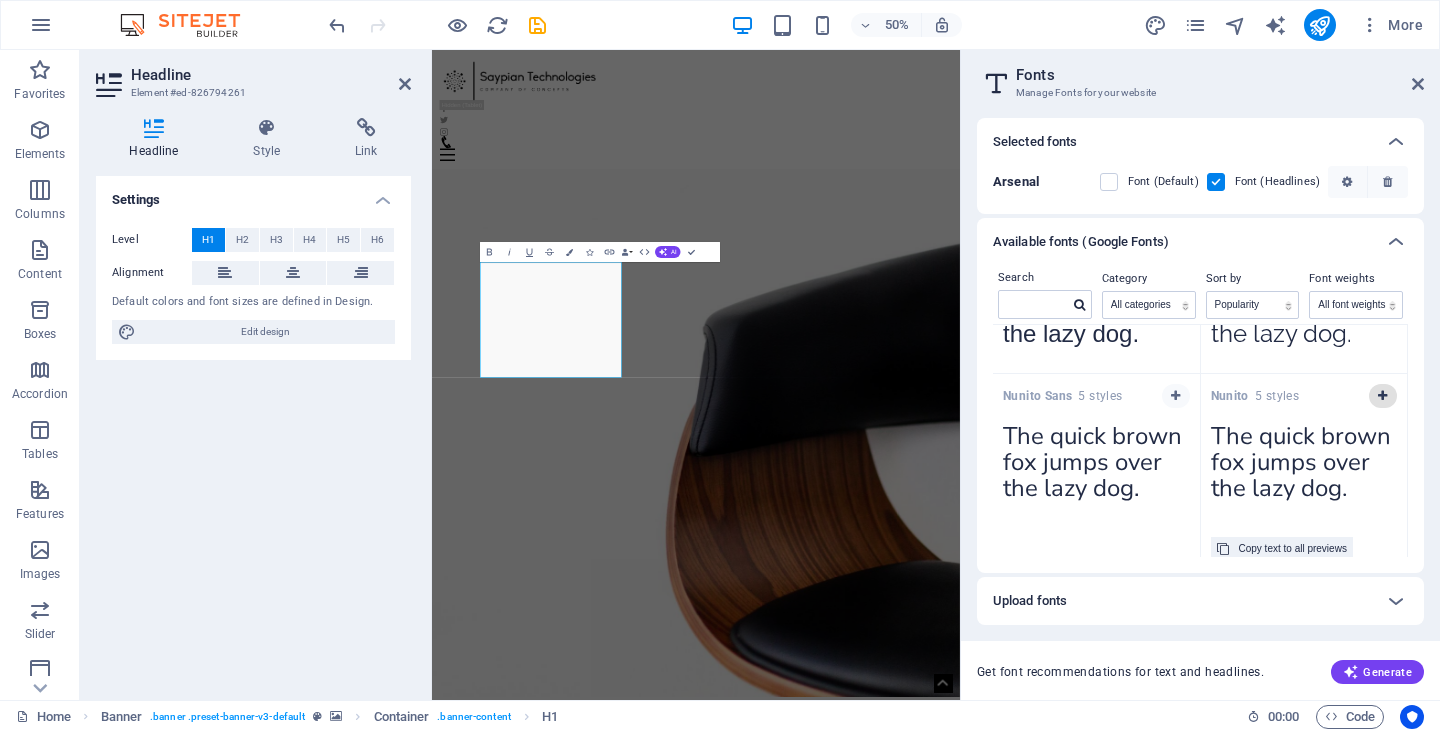click at bounding box center [1382, 396] 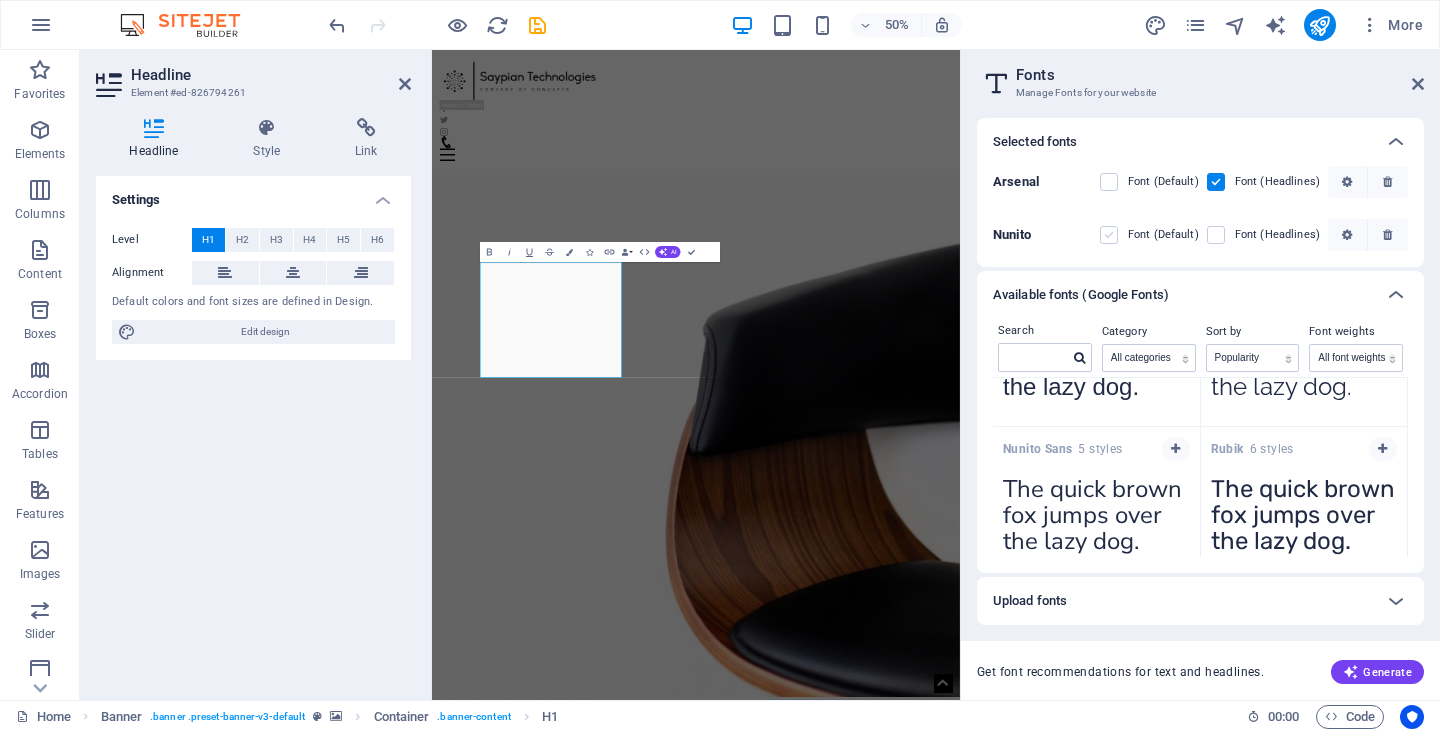 click at bounding box center [1109, 235] 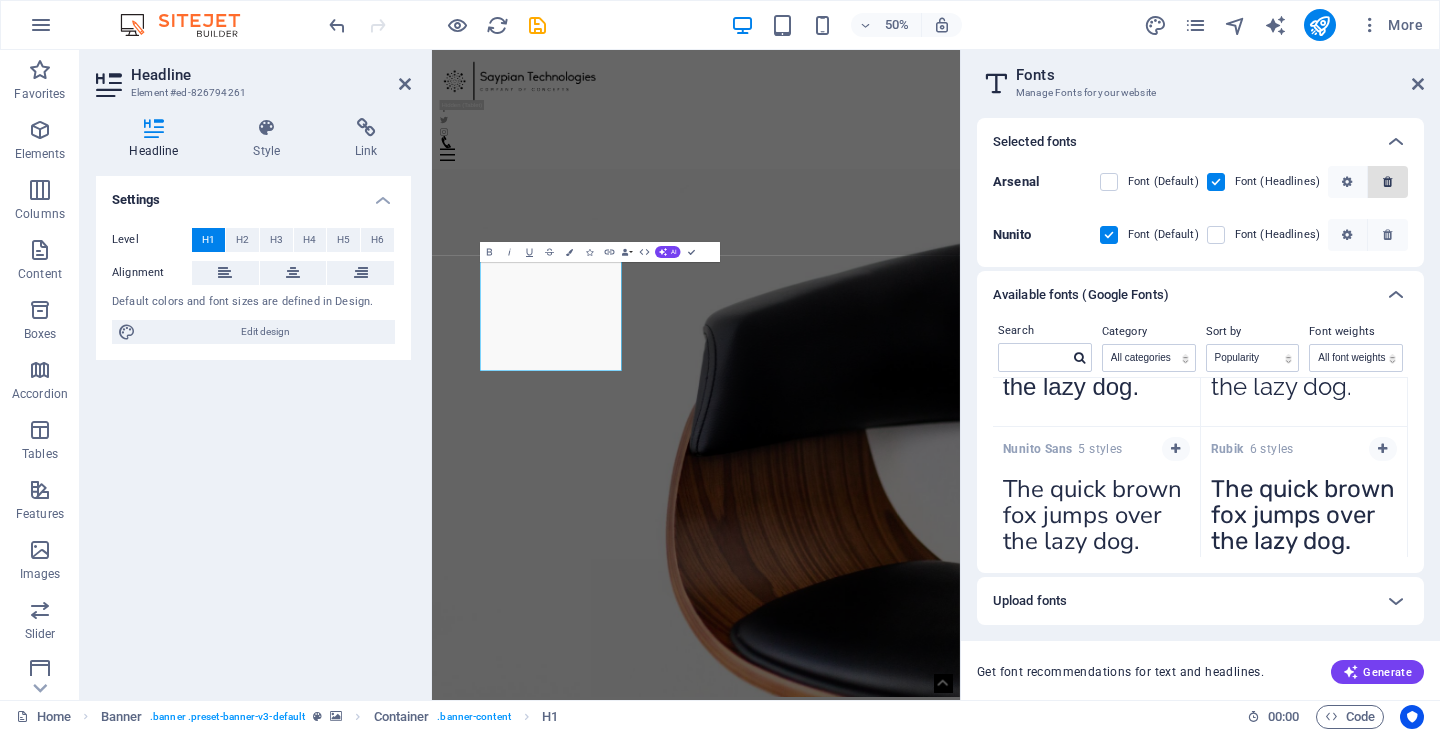 click at bounding box center [1387, 182] 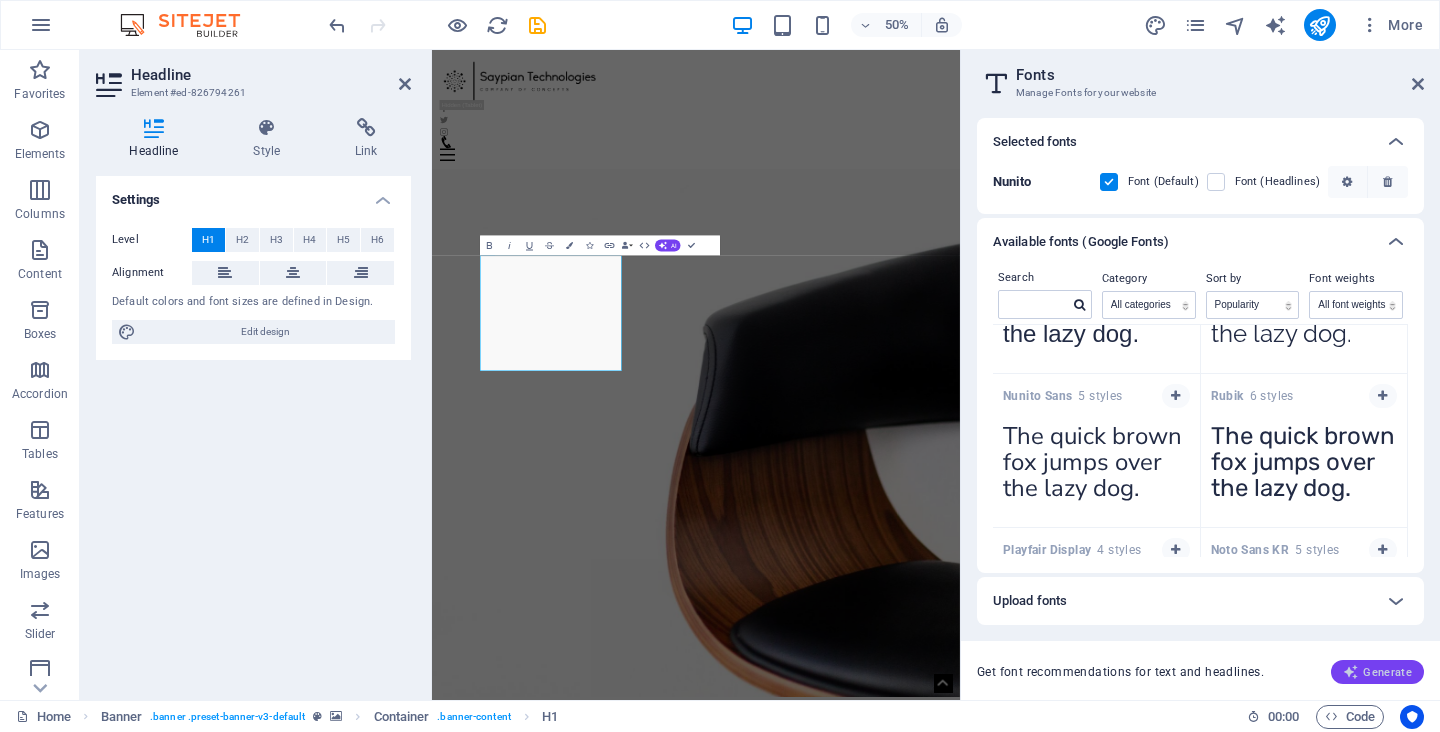 click on "Generate" at bounding box center (1377, 672) 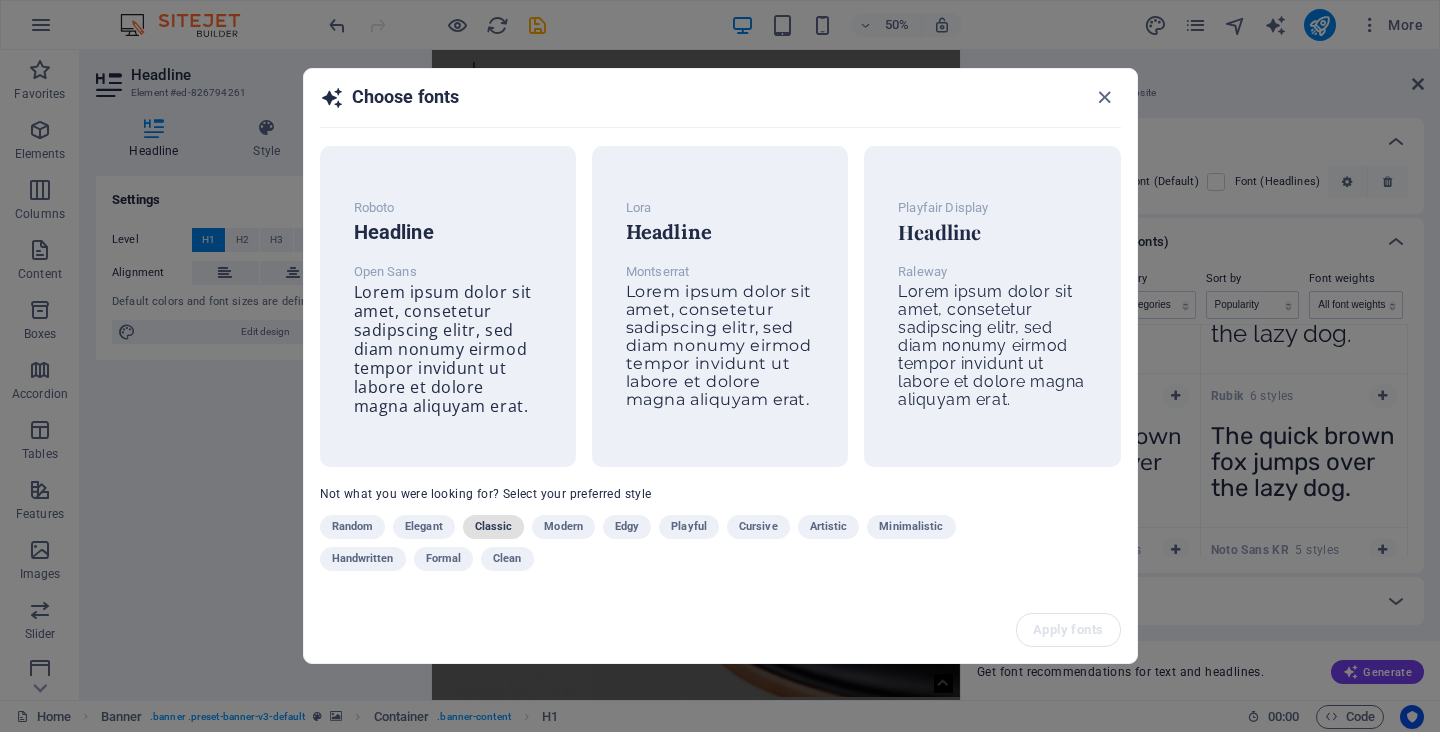 click on "Classic" at bounding box center [494, 527] 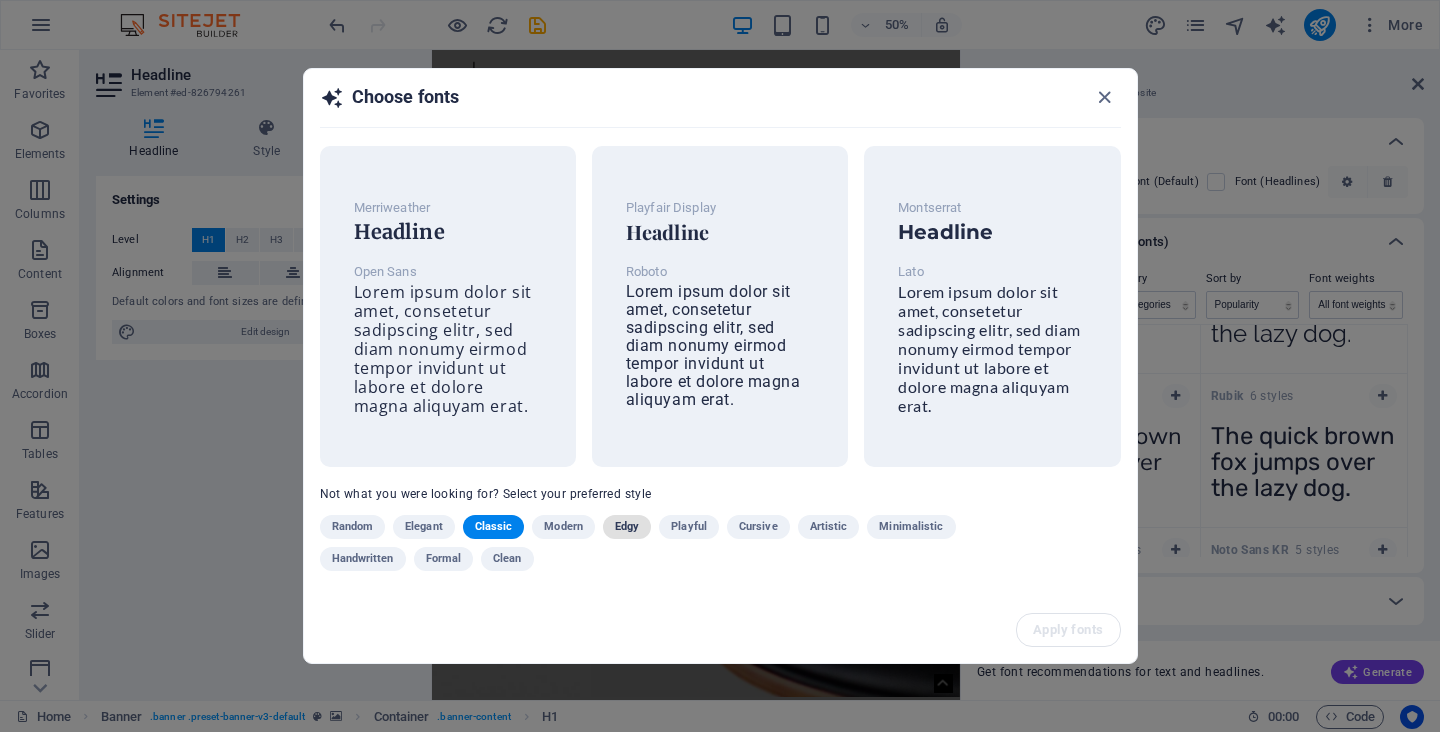 click on "Edgy" at bounding box center (627, 527) 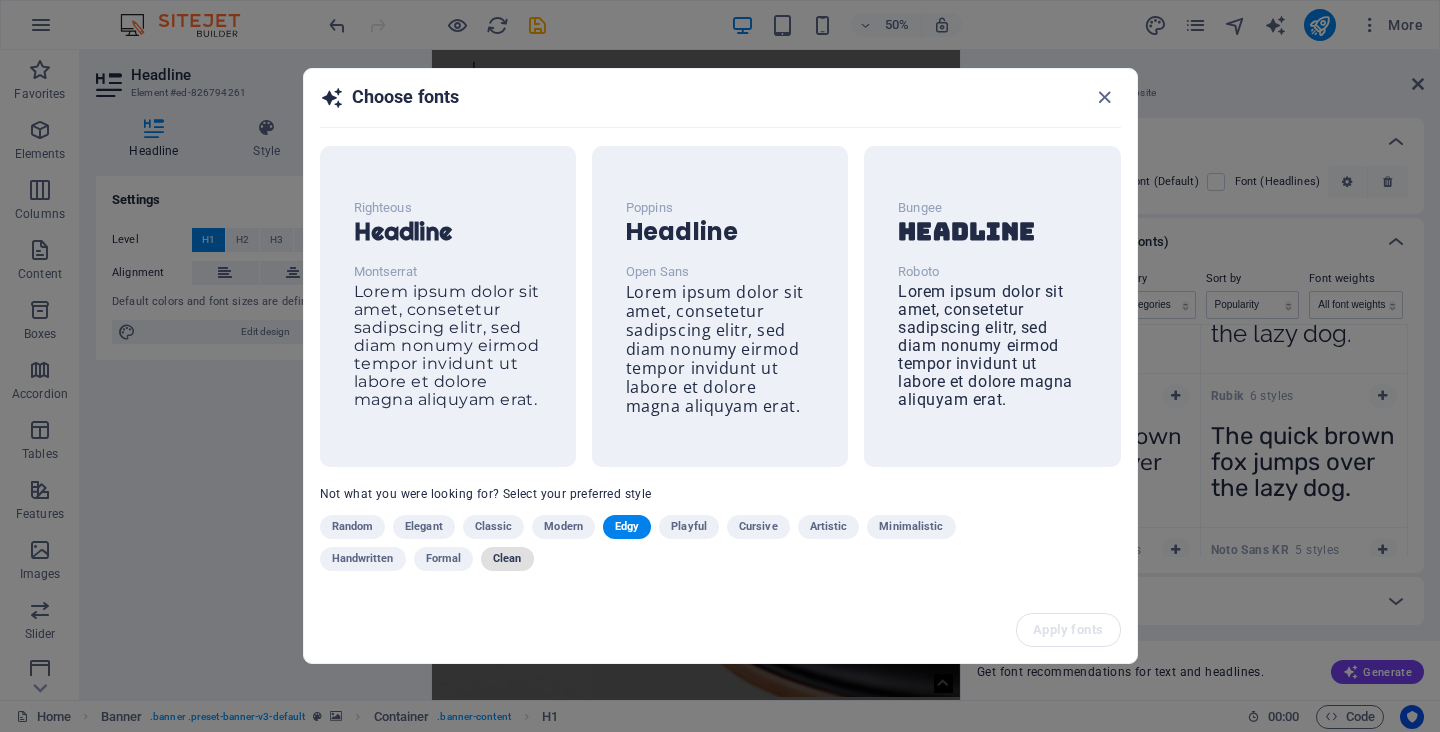 click on "Clean" at bounding box center (507, 559) 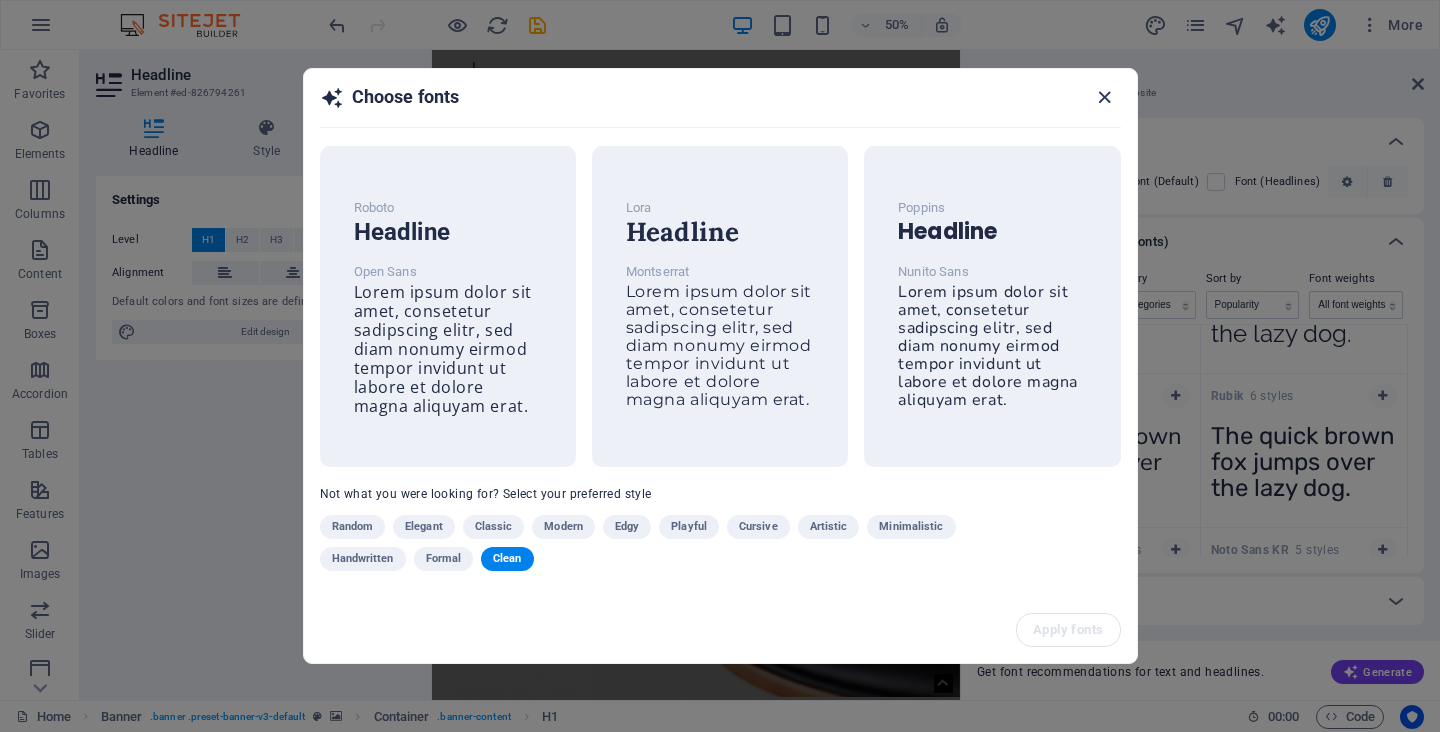 click at bounding box center [1104, 97] 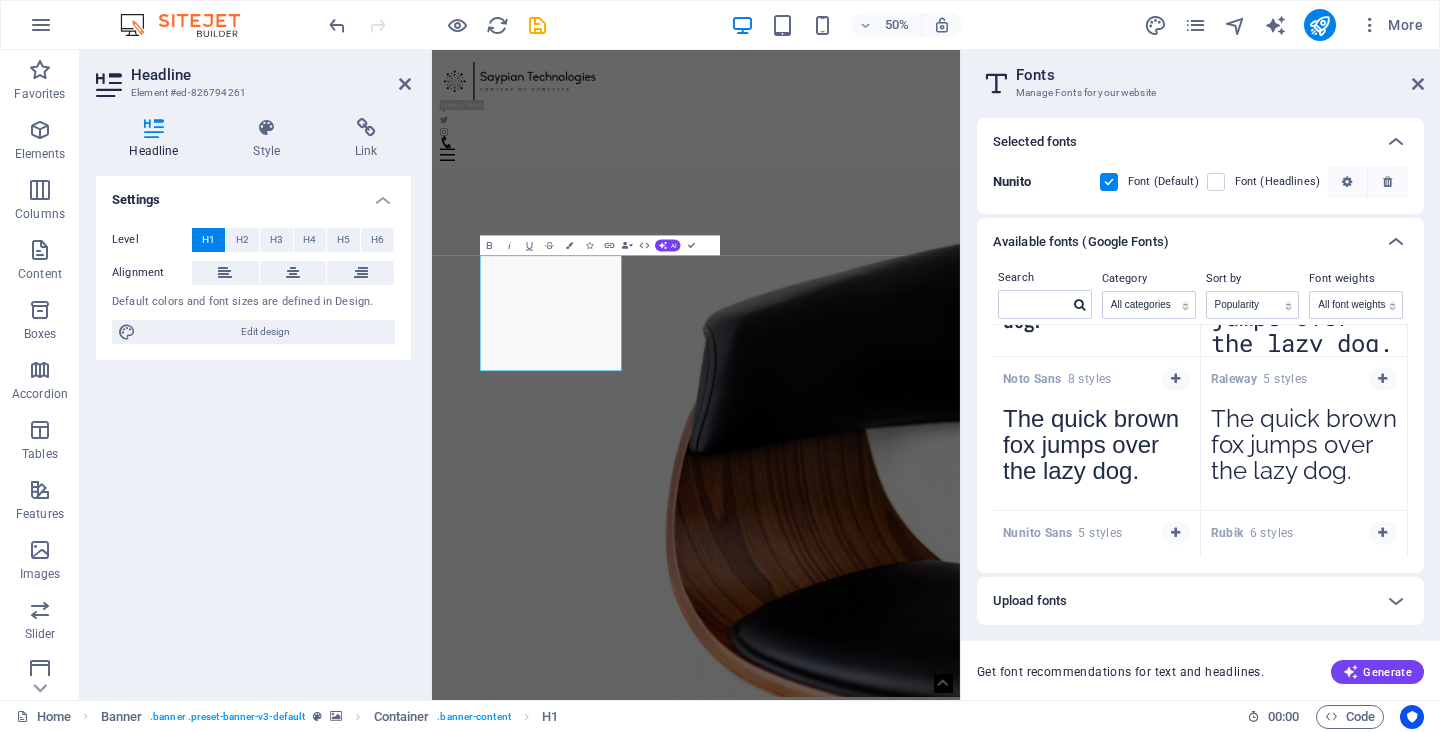 scroll, scrollTop: 896, scrollLeft: 0, axis: vertical 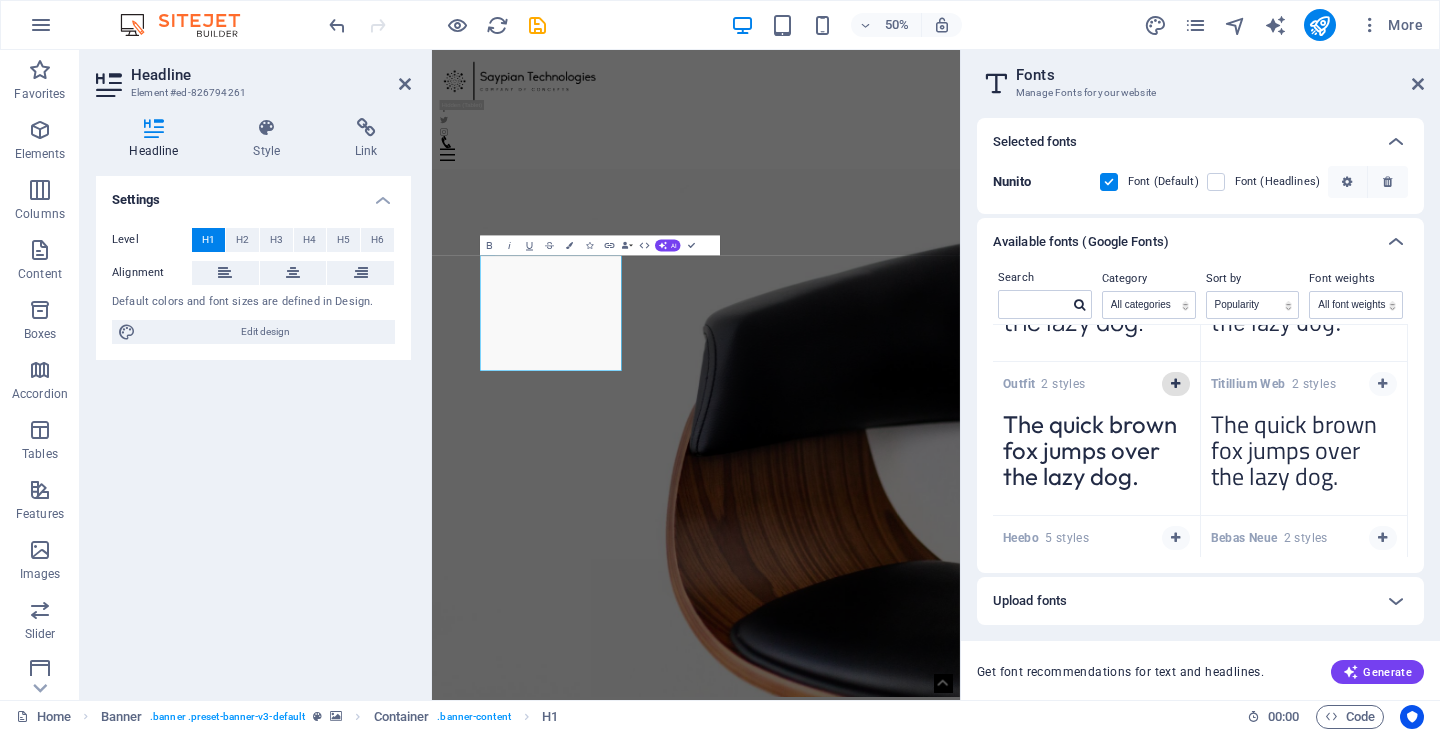click at bounding box center (1175, 384) 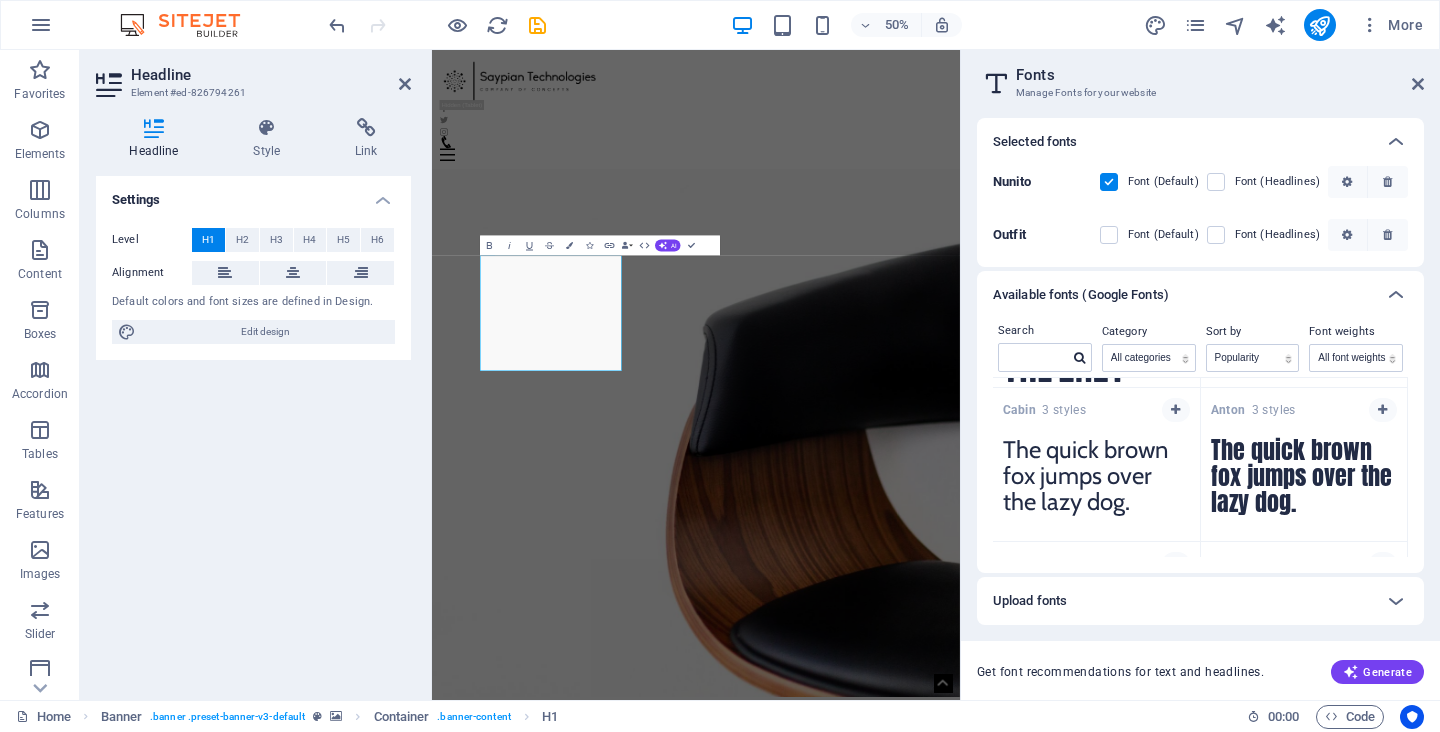 scroll, scrollTop: 4763, scrollLeft: 0, axis: vertical 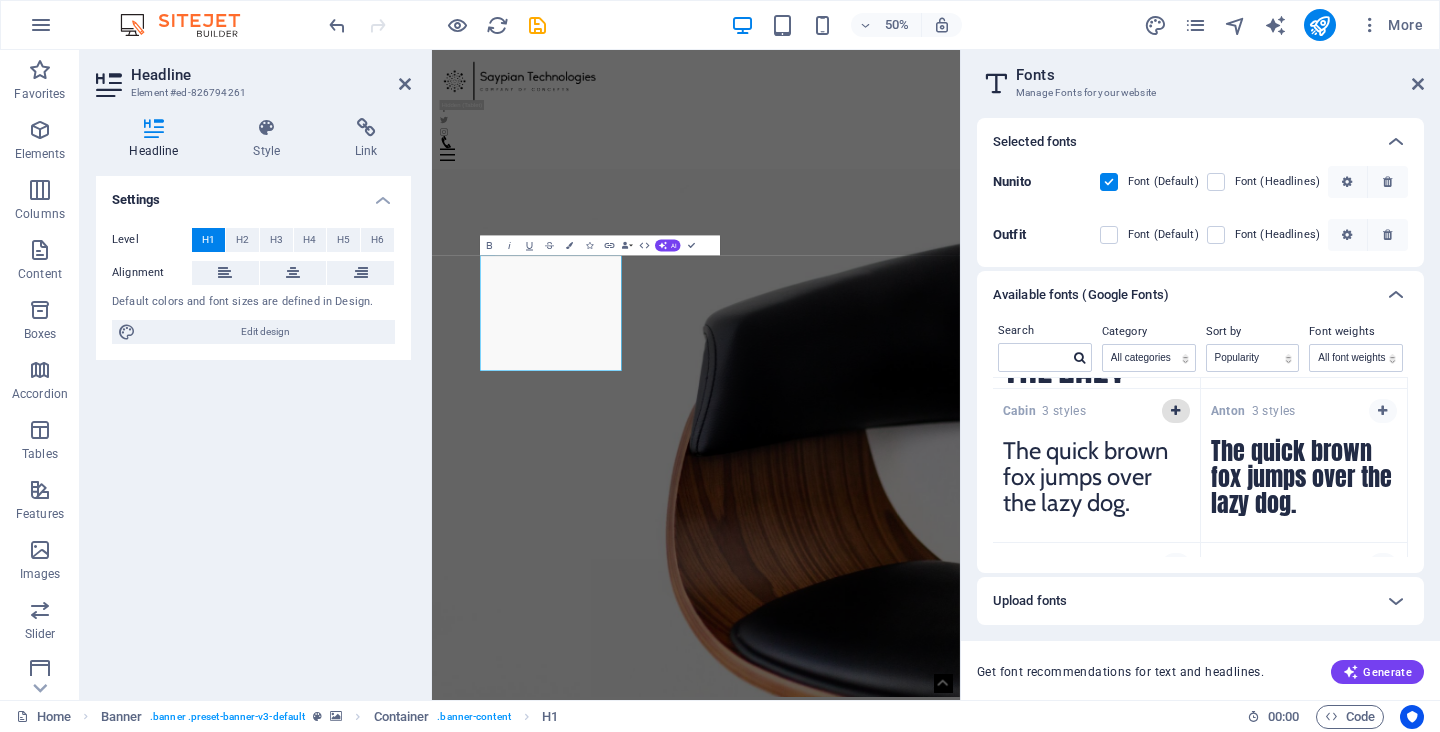 click at bounding box center [1175, 411] 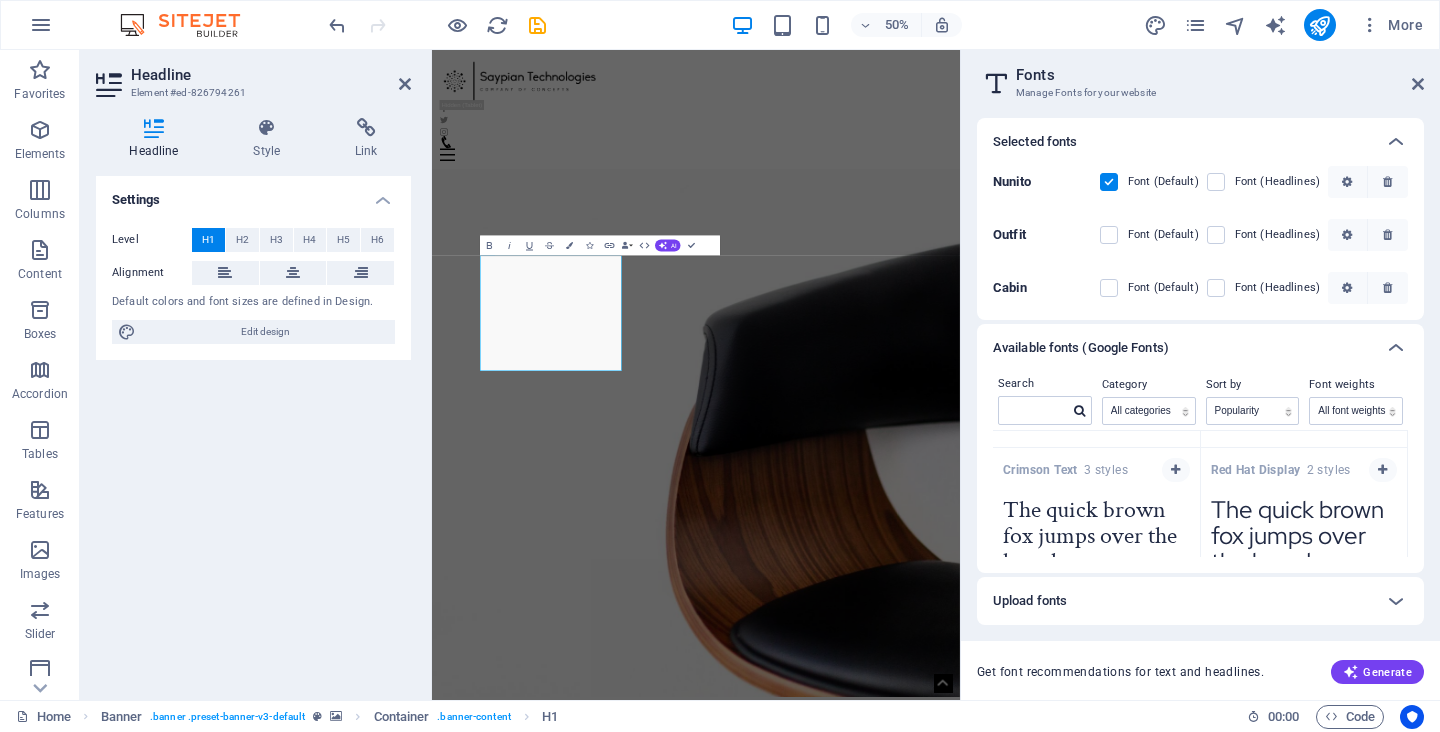 scroll, scrollTop: 6142, scrollLeft: 0, axis: vertical 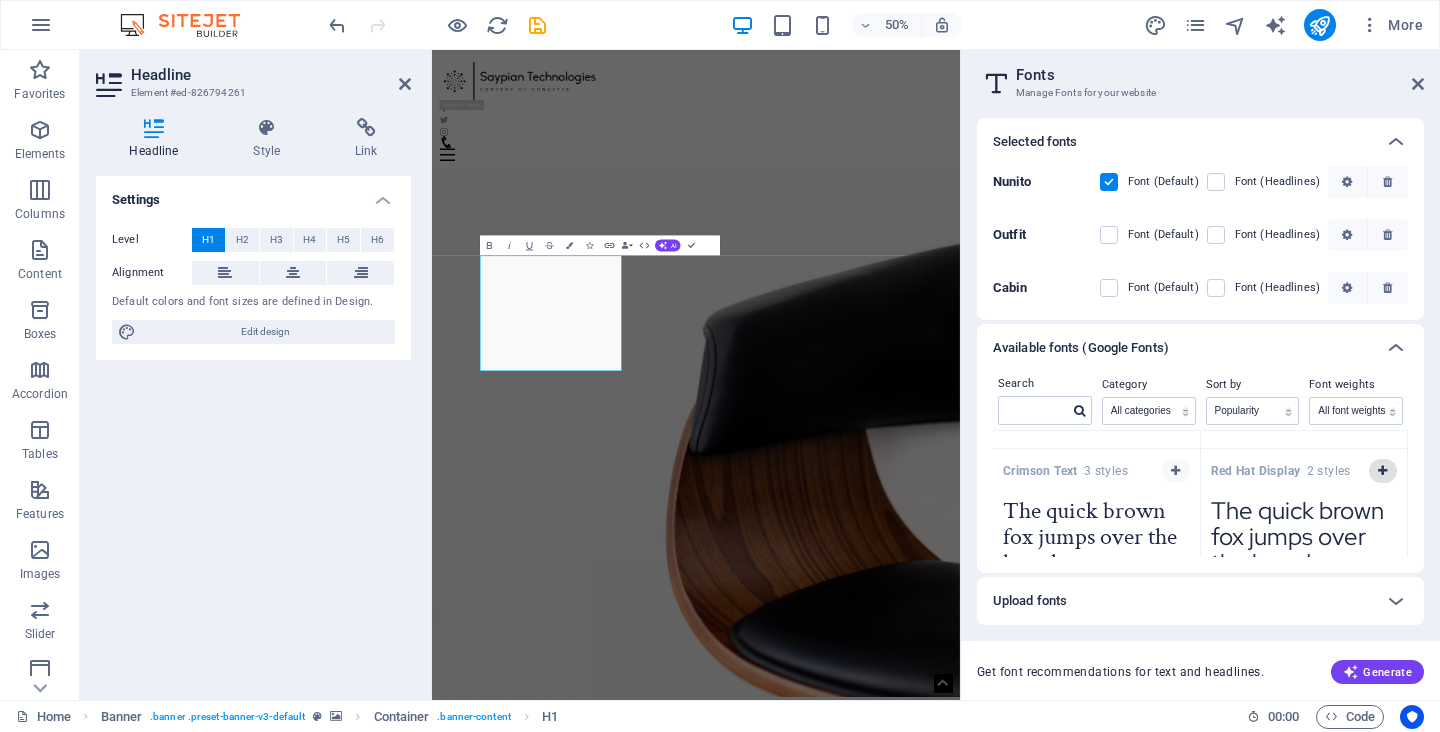 click at bounding box center [1382, 471] 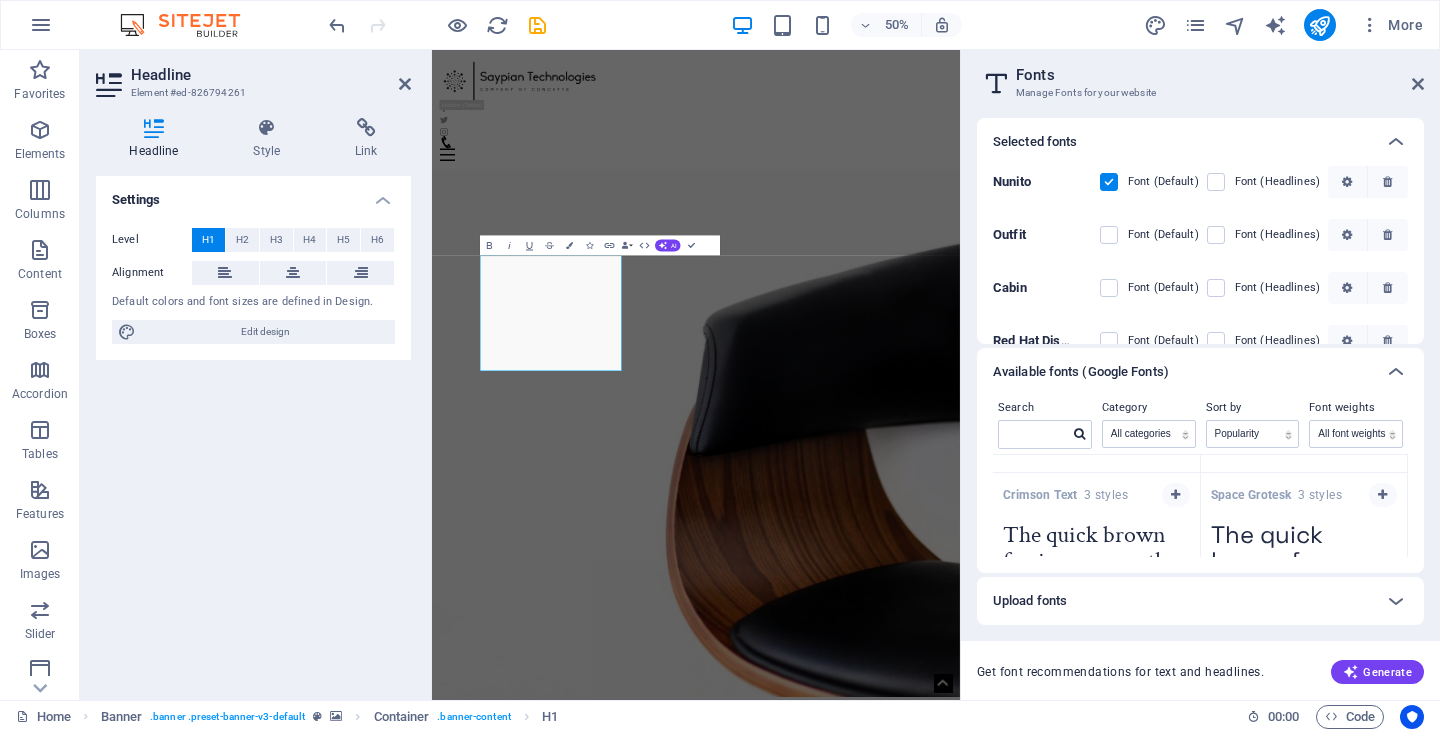 click at bounding box center [1109, 182] 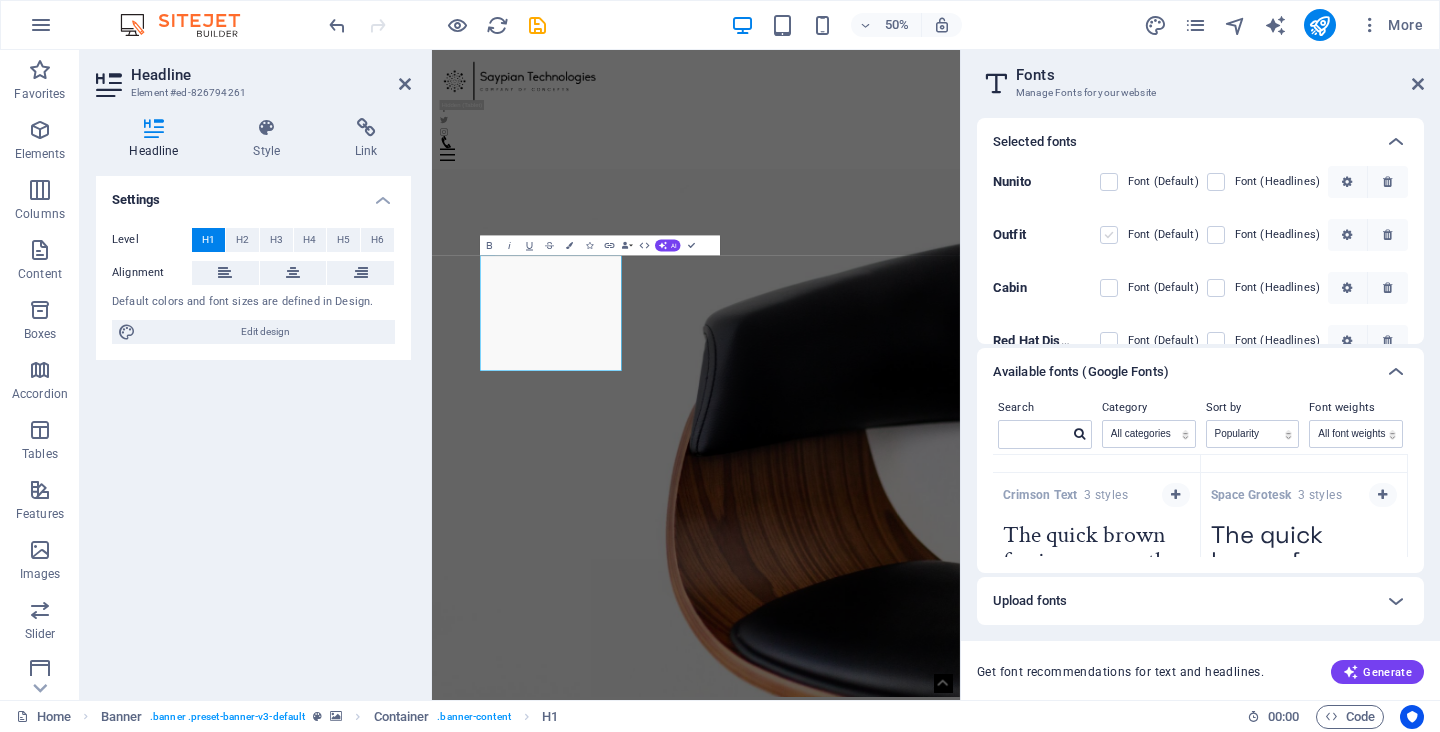 click at bounding box center (1109, 235) 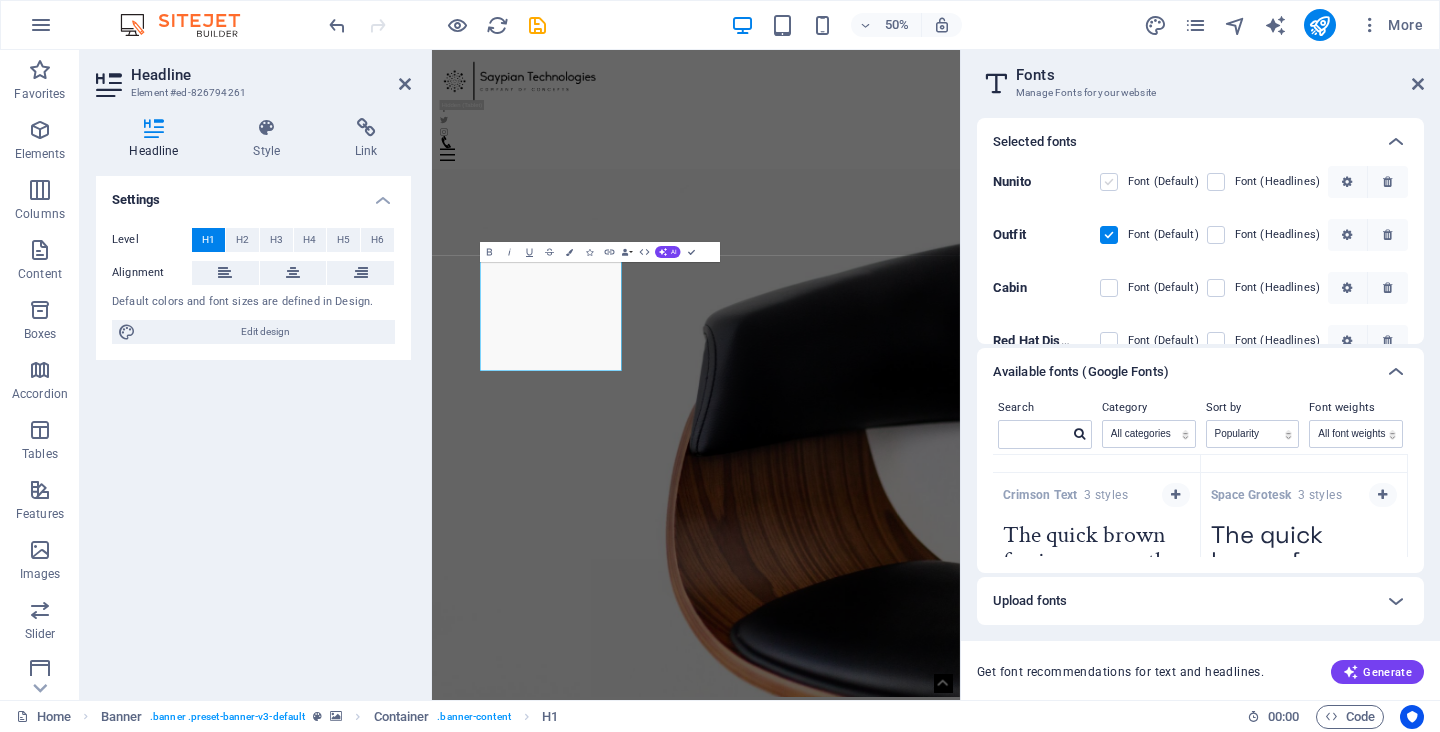 click at bounding box center (1109, 182) 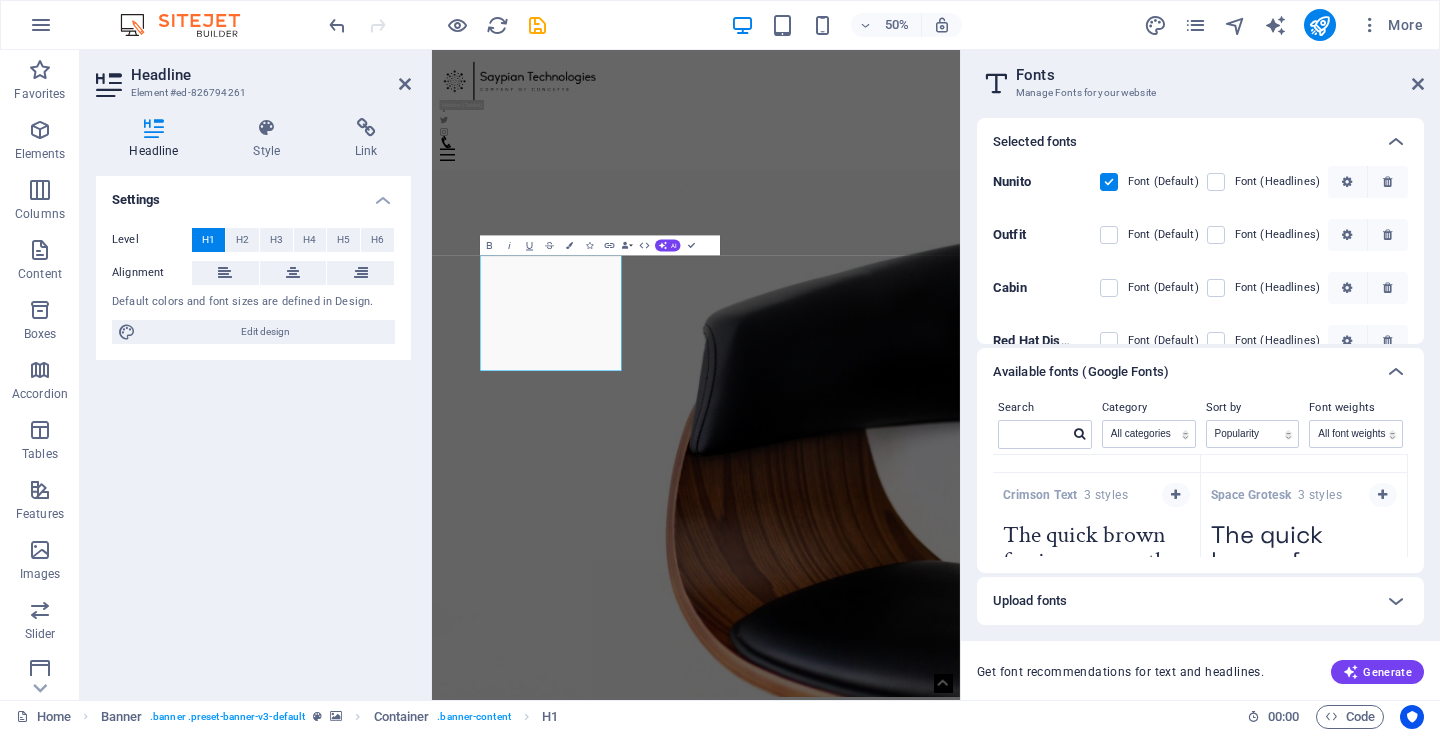 click at bounding box center (1109, 182) 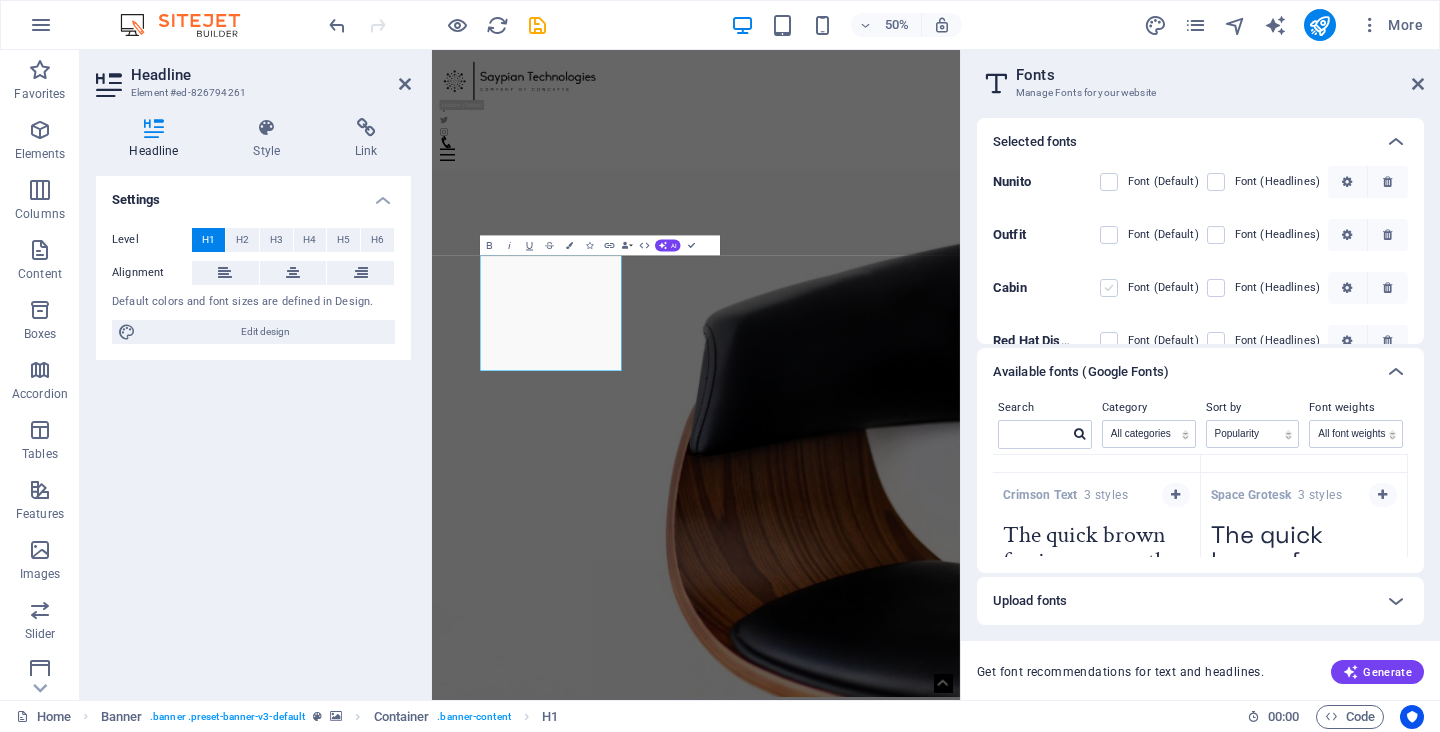 click at bounding box center [1109, 288] 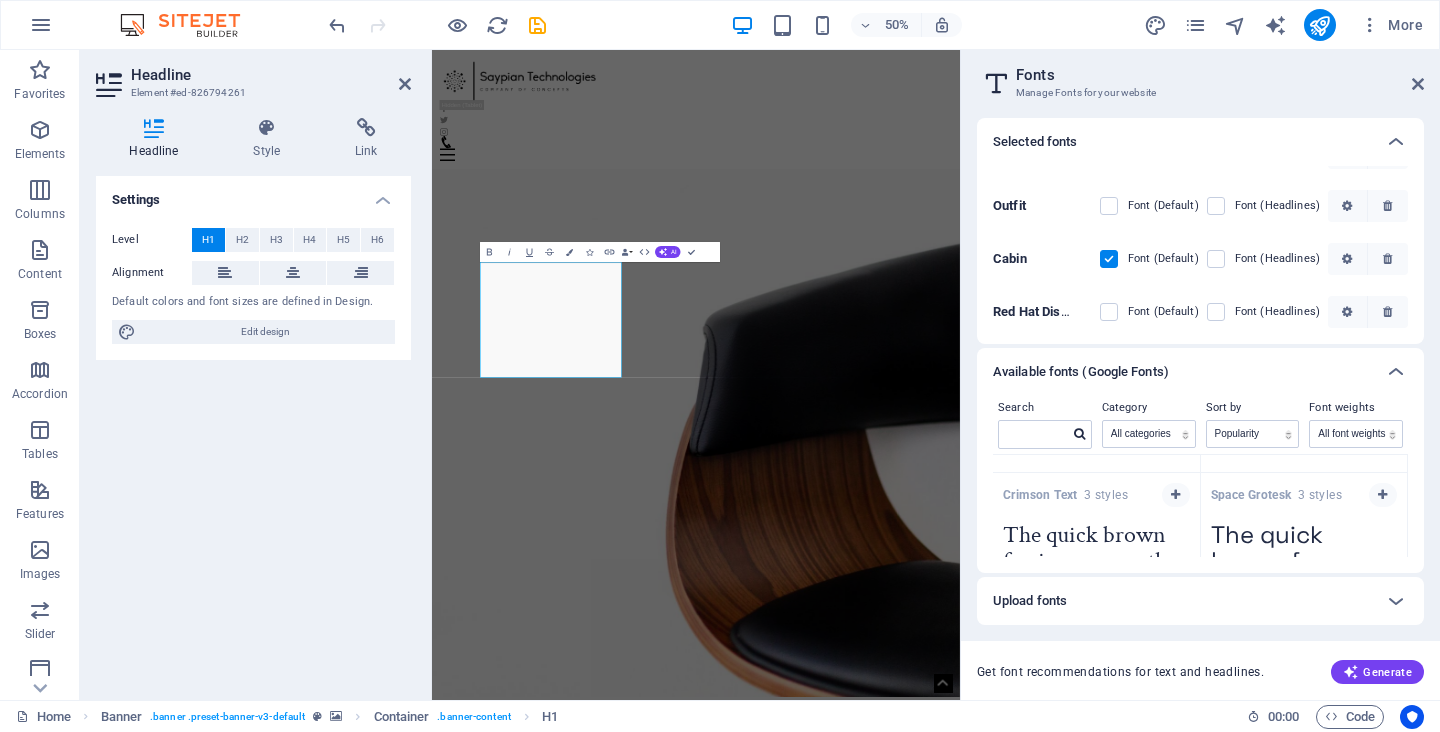 scroll, scrollTop: 29, scrollLeft: 0, axis: vertical 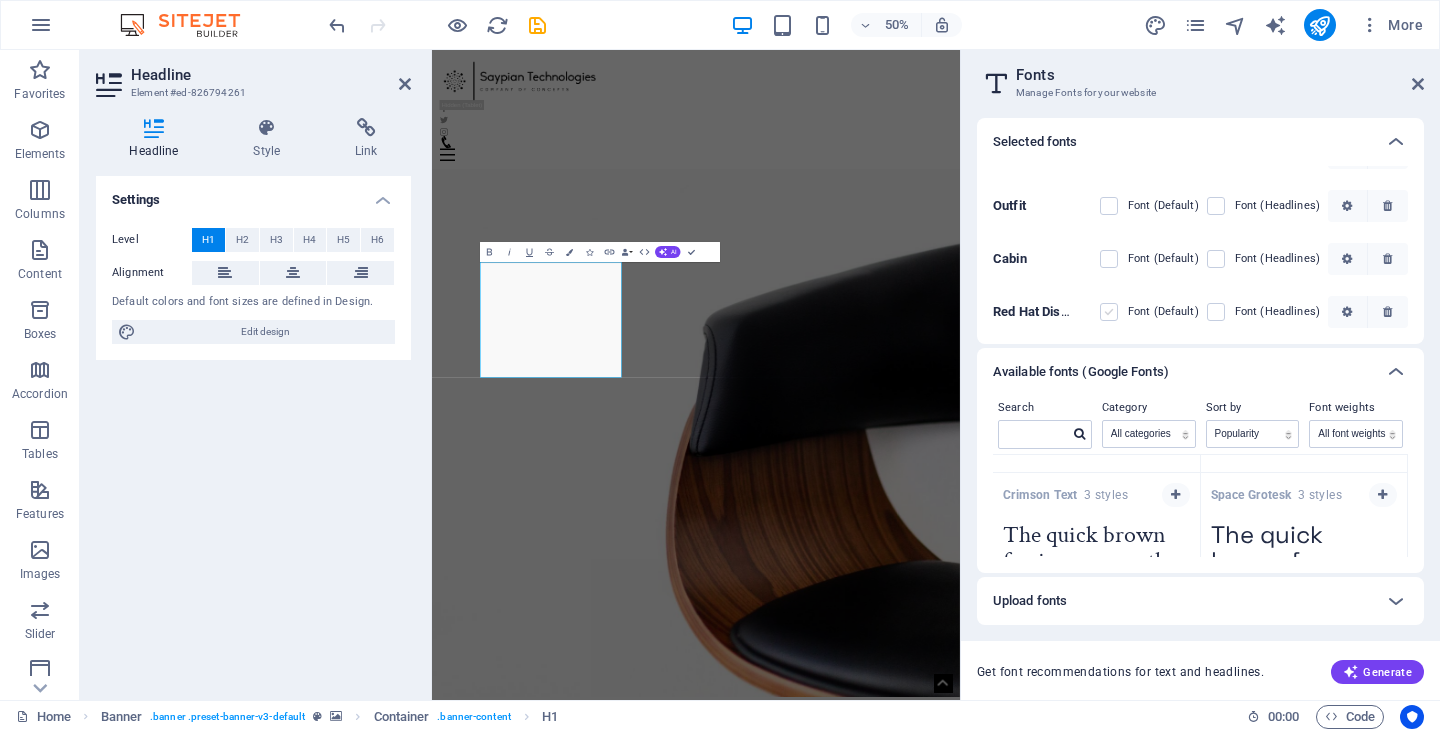 click at bounding box center (1109, 312) 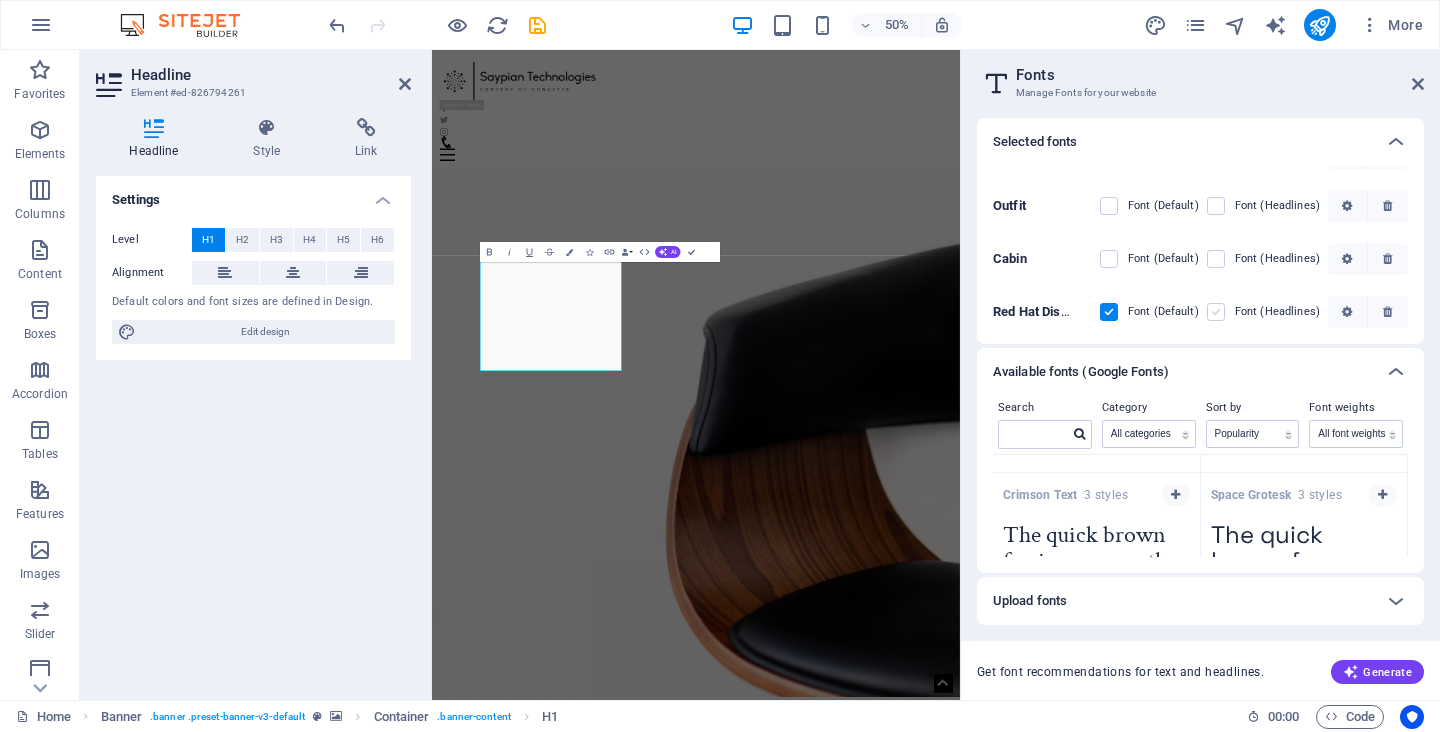 click at bounding box center (1216, 312) 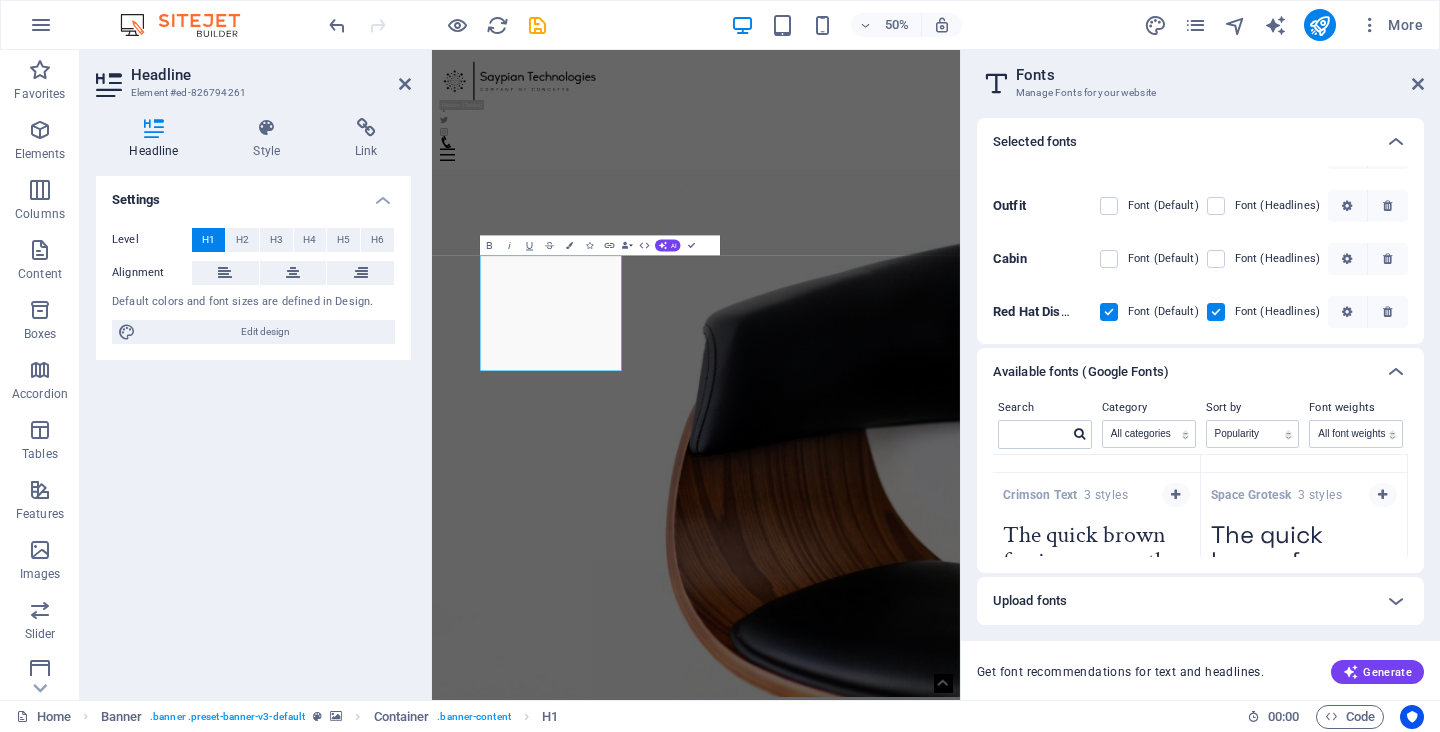 click at bounding box center (1216, 312) 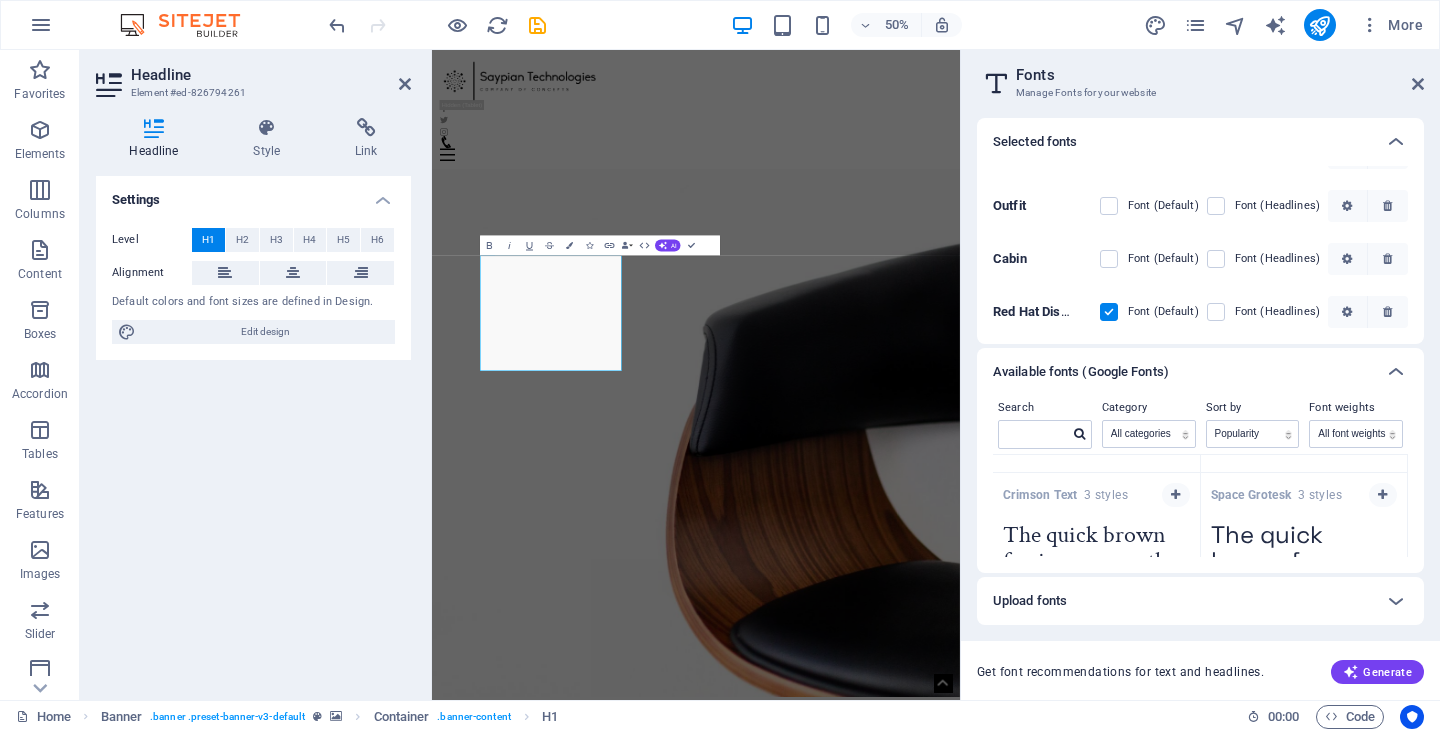 click at bounding box center (1109, 312) 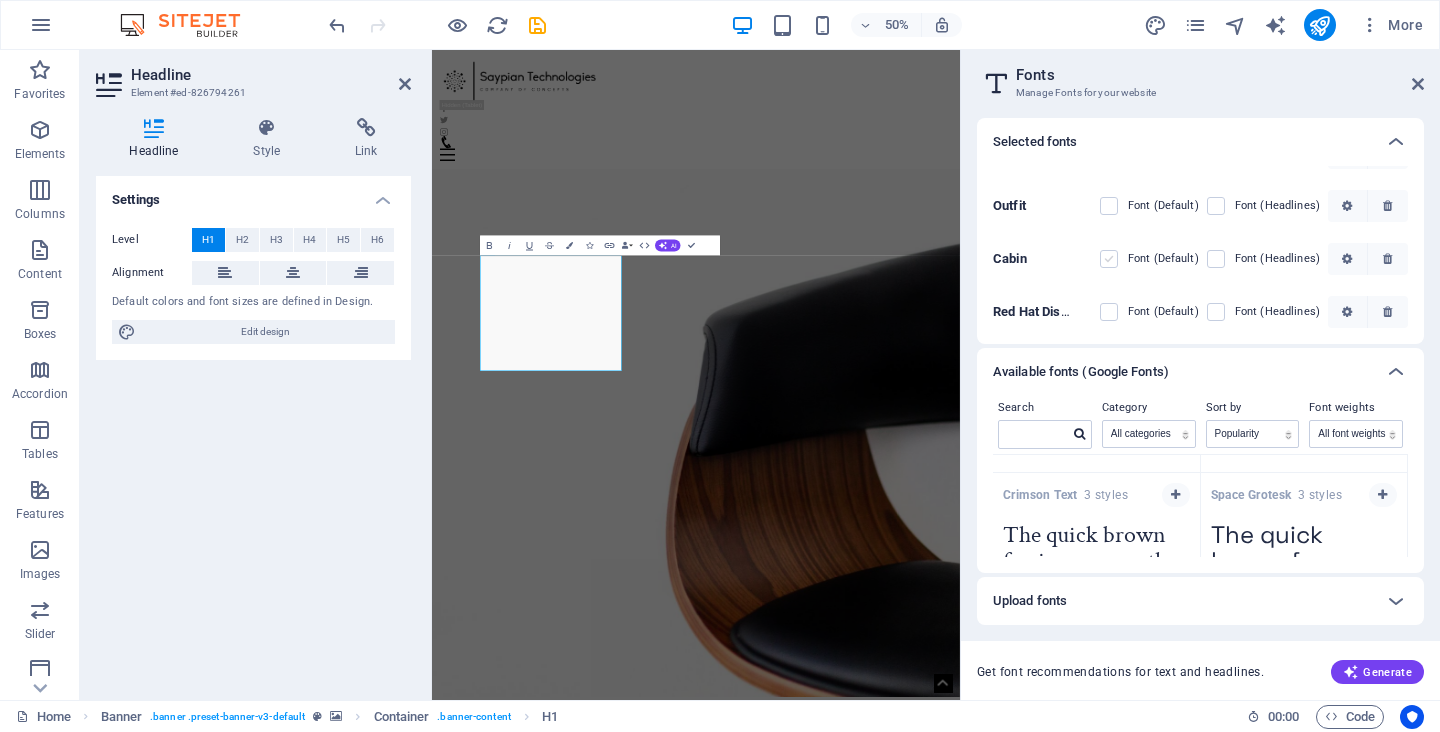 click at bounding box center (1109, 259) 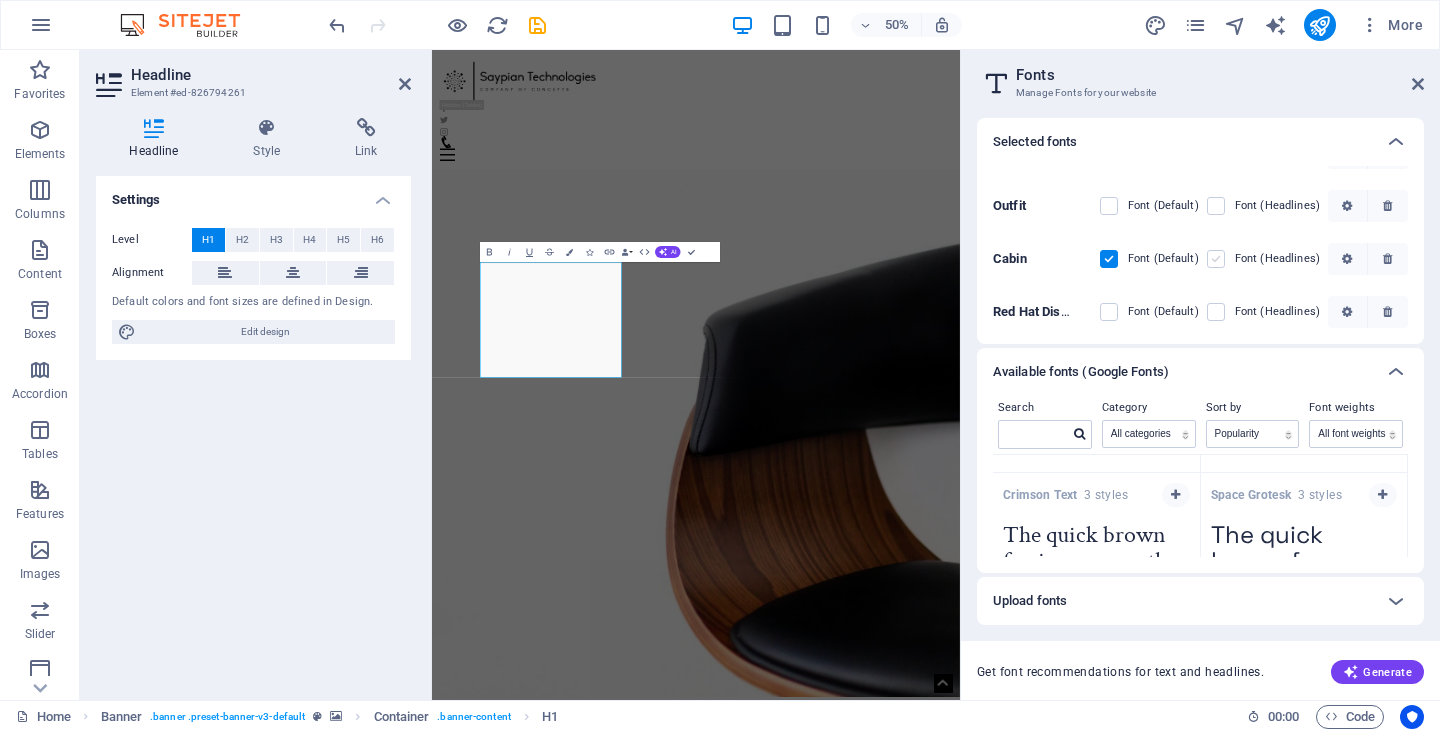 click at bounding box center [1216, 259] 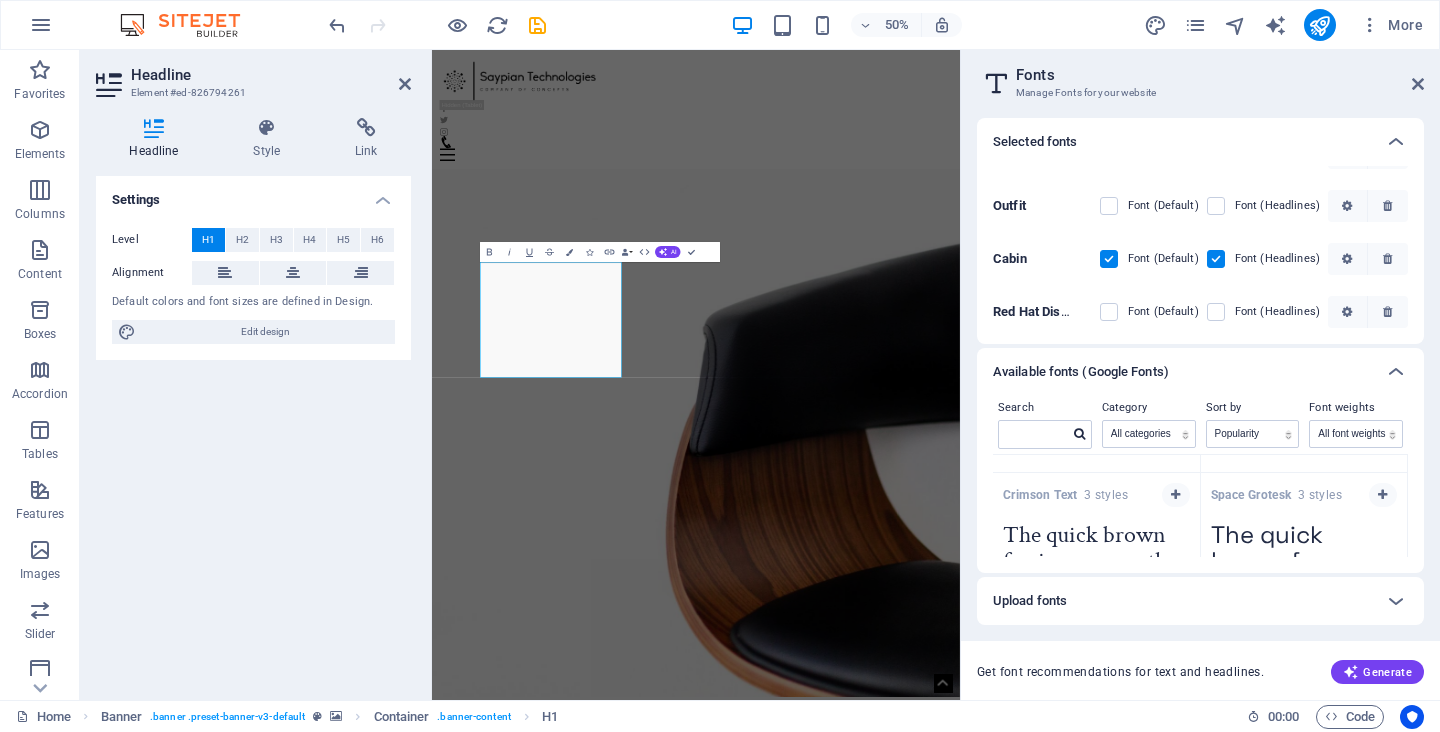 click at bounding box center (1216, 259) 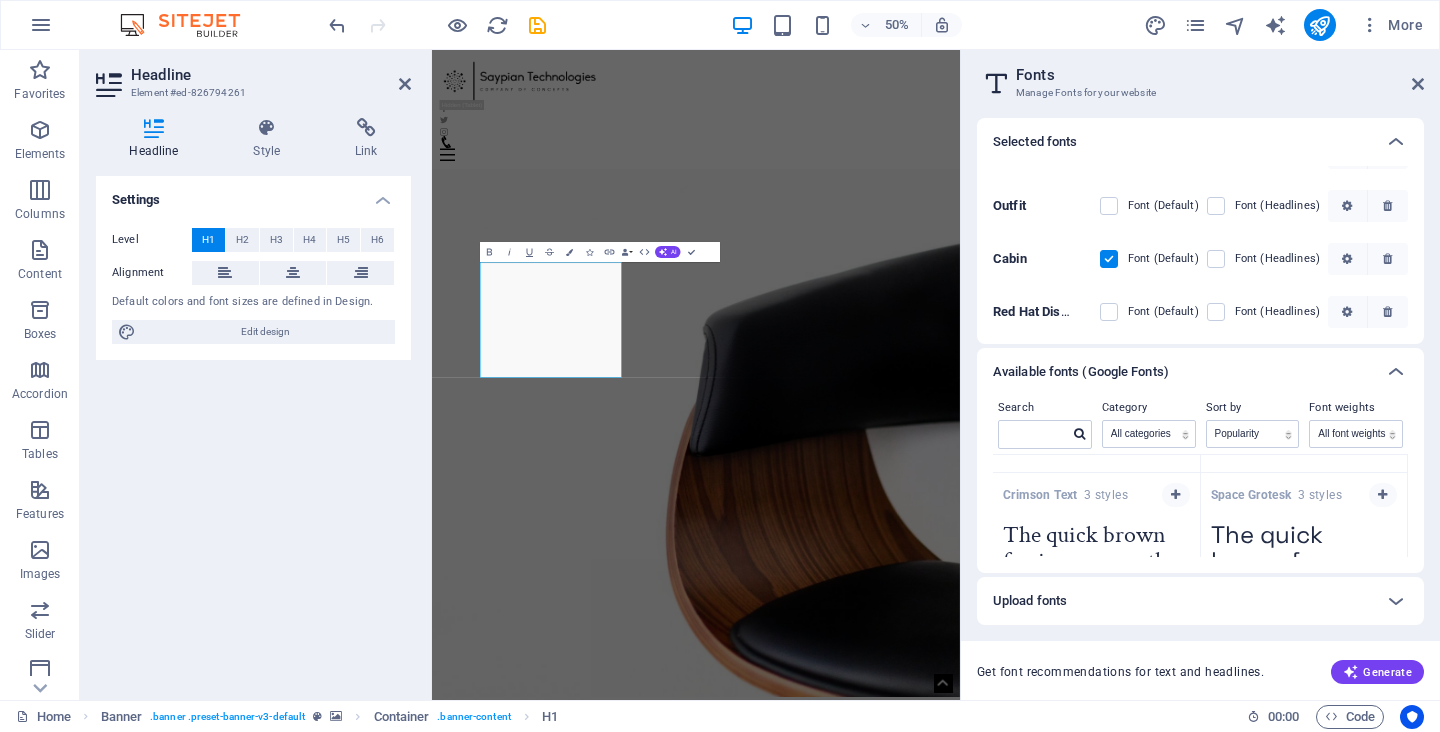 click at bounding box center [1109, 259] 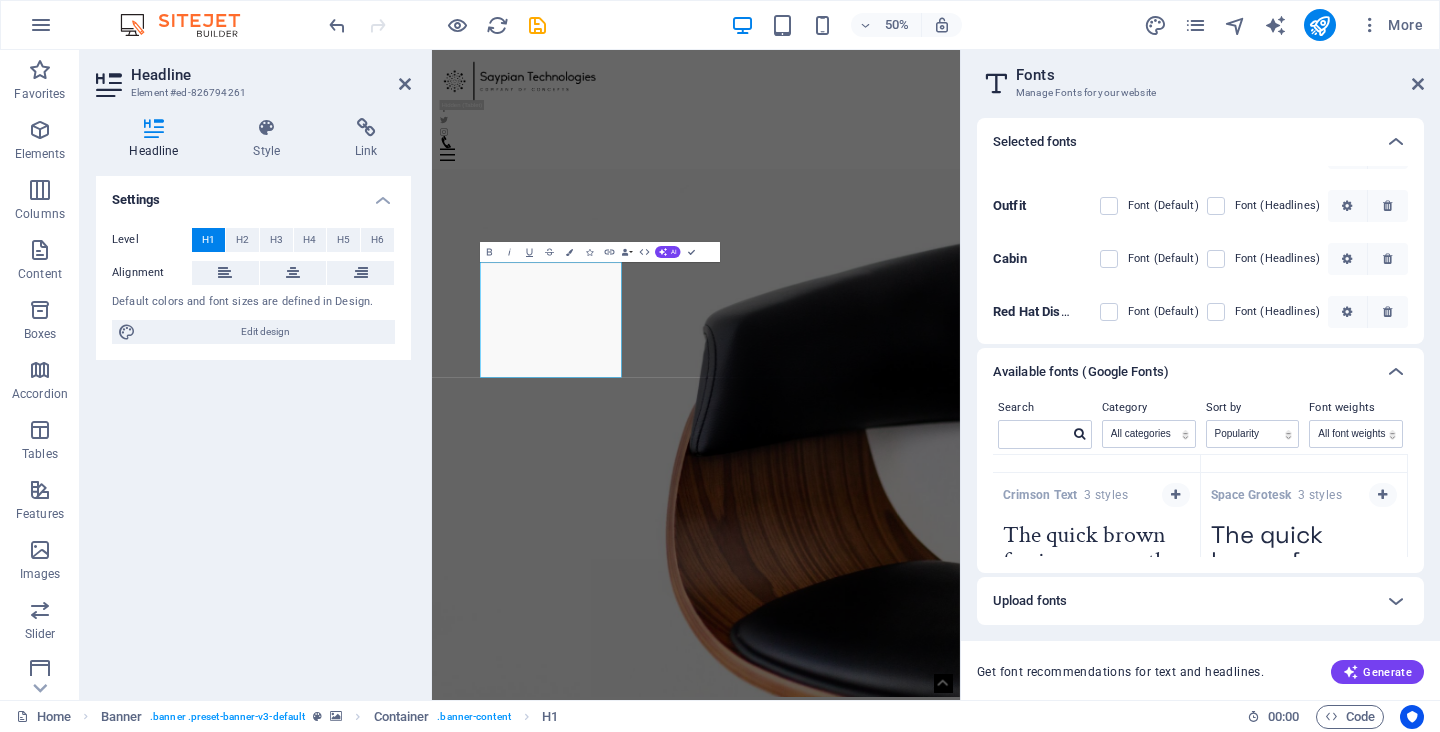 drag, startPoint x: 1115, startPoint y: 208, endPoint x: 1193, endPoint y: 200, distance: 78.40918 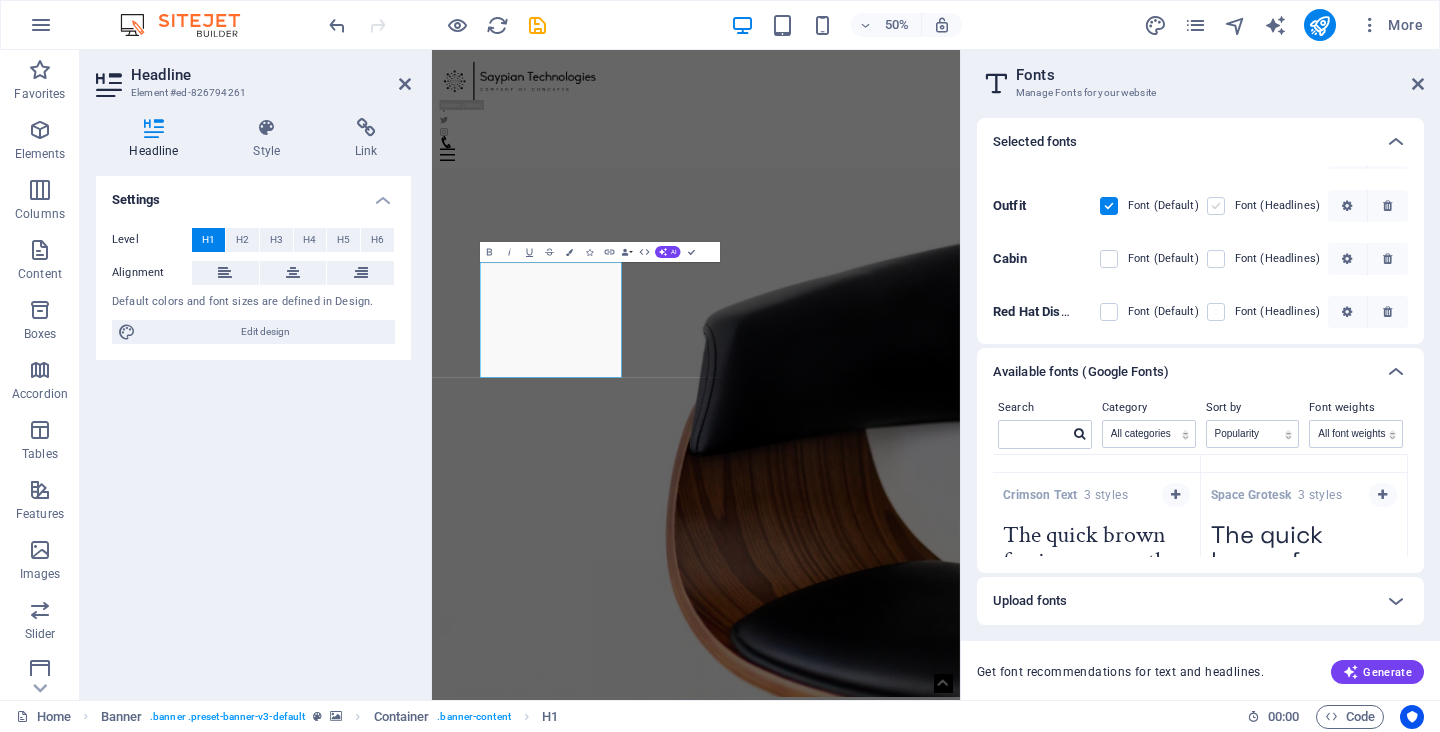 click at bounding box center [1216, 206] 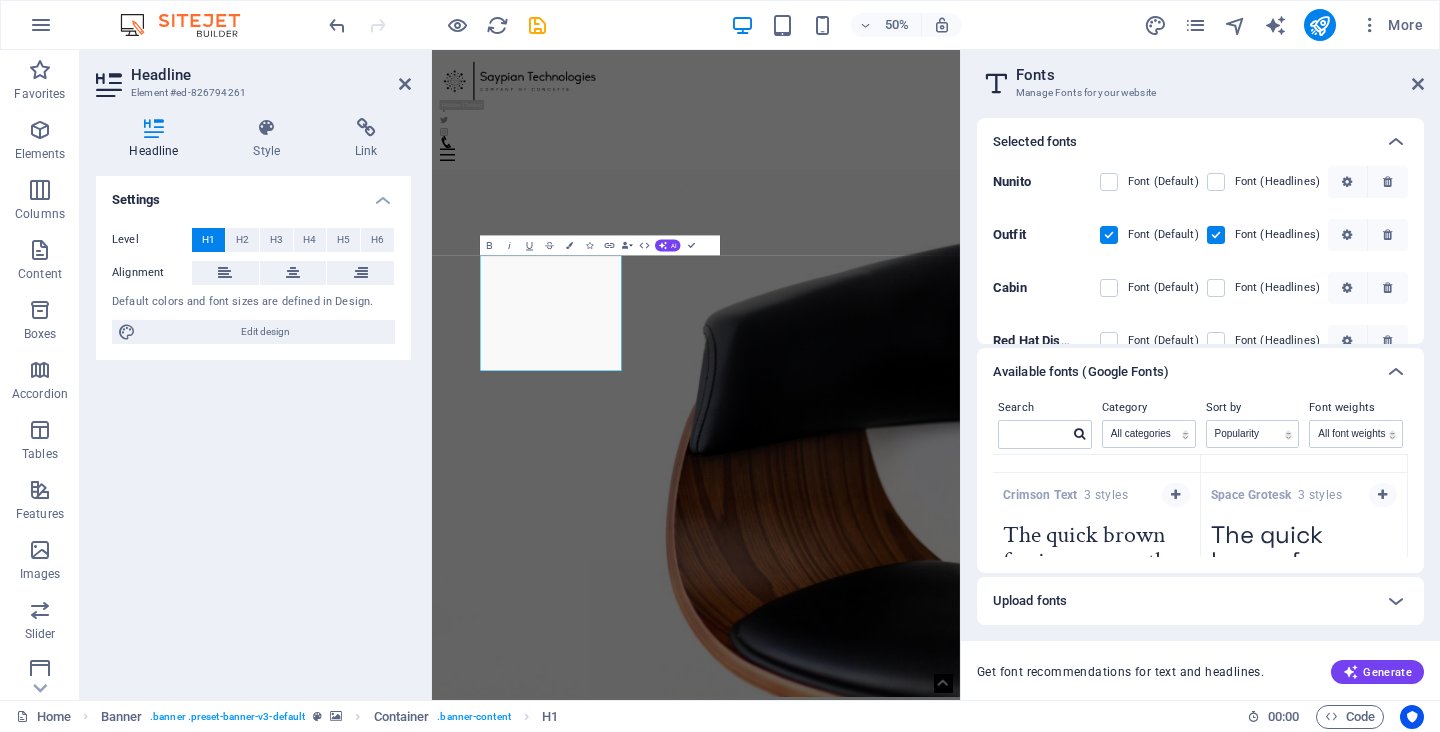 scroll, scrollTop: 0, scrollLeft: 0, axis: both 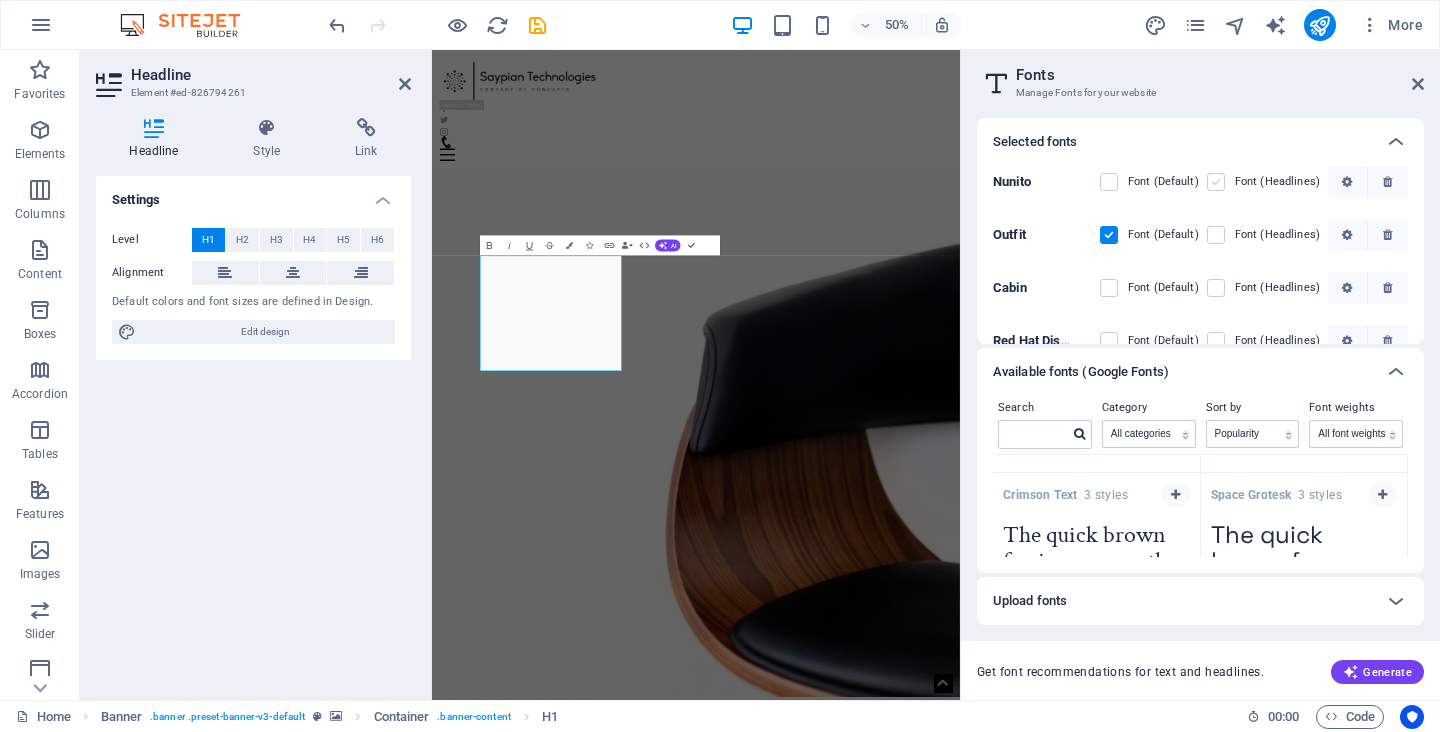 click at bounding box center (1216, 182) 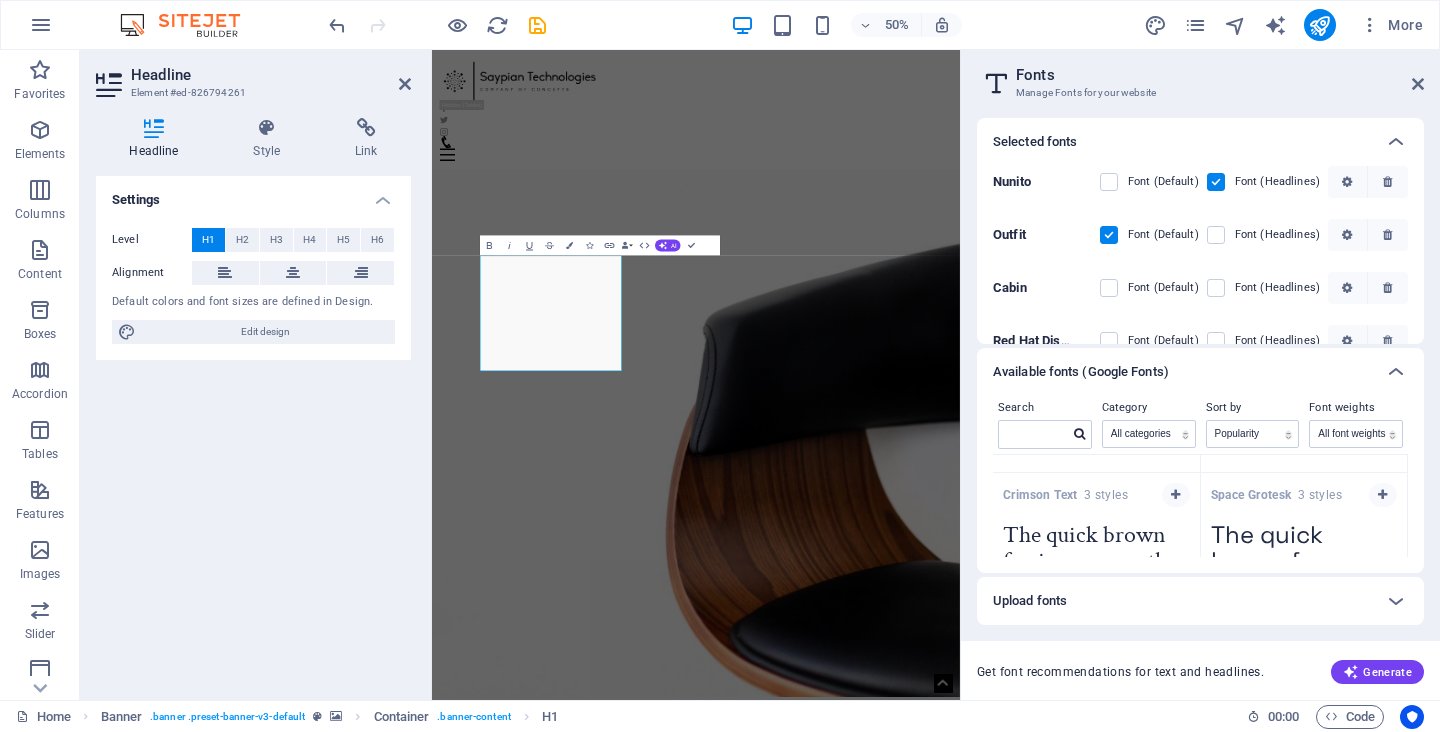 click at bounding box center [1109, 235] 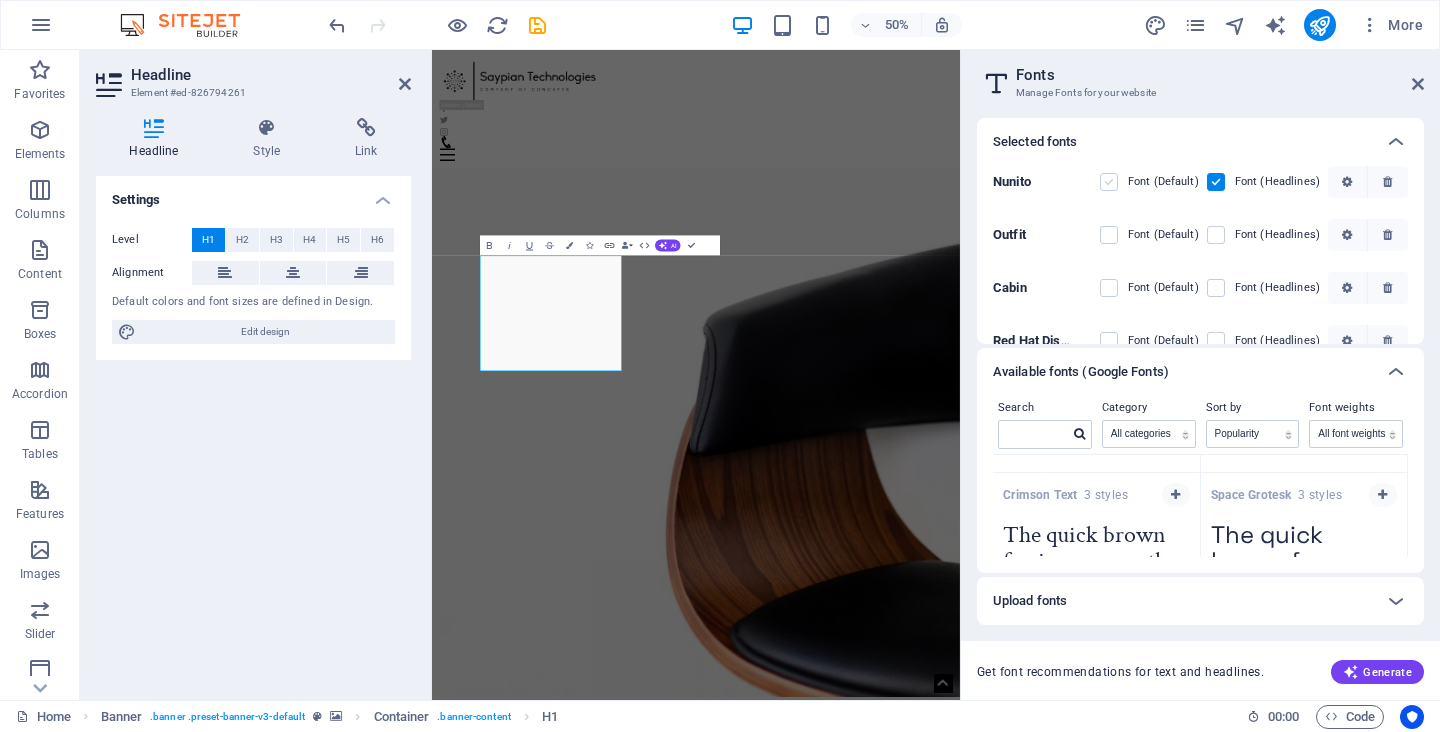 click at bounding box center [1109, 182] 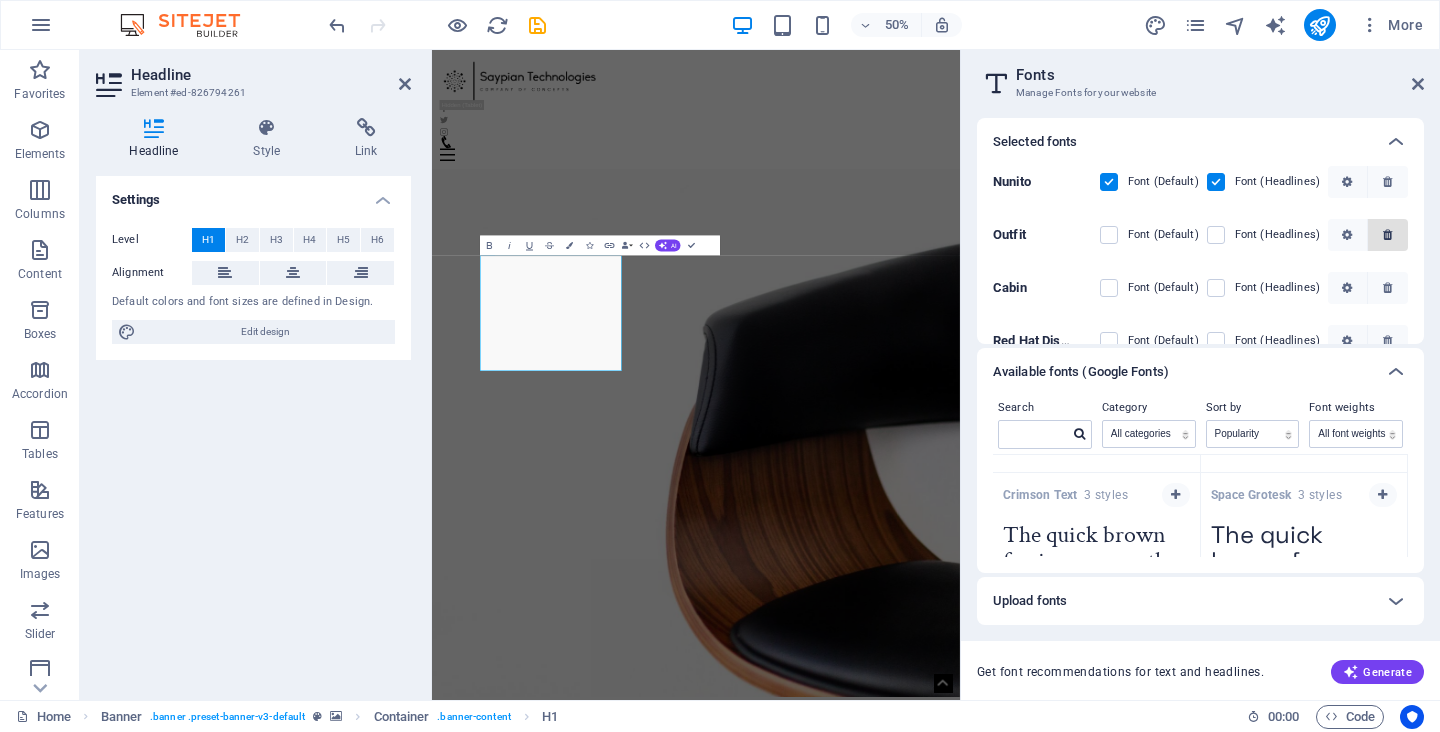 click at bounding box center [1388, 235] 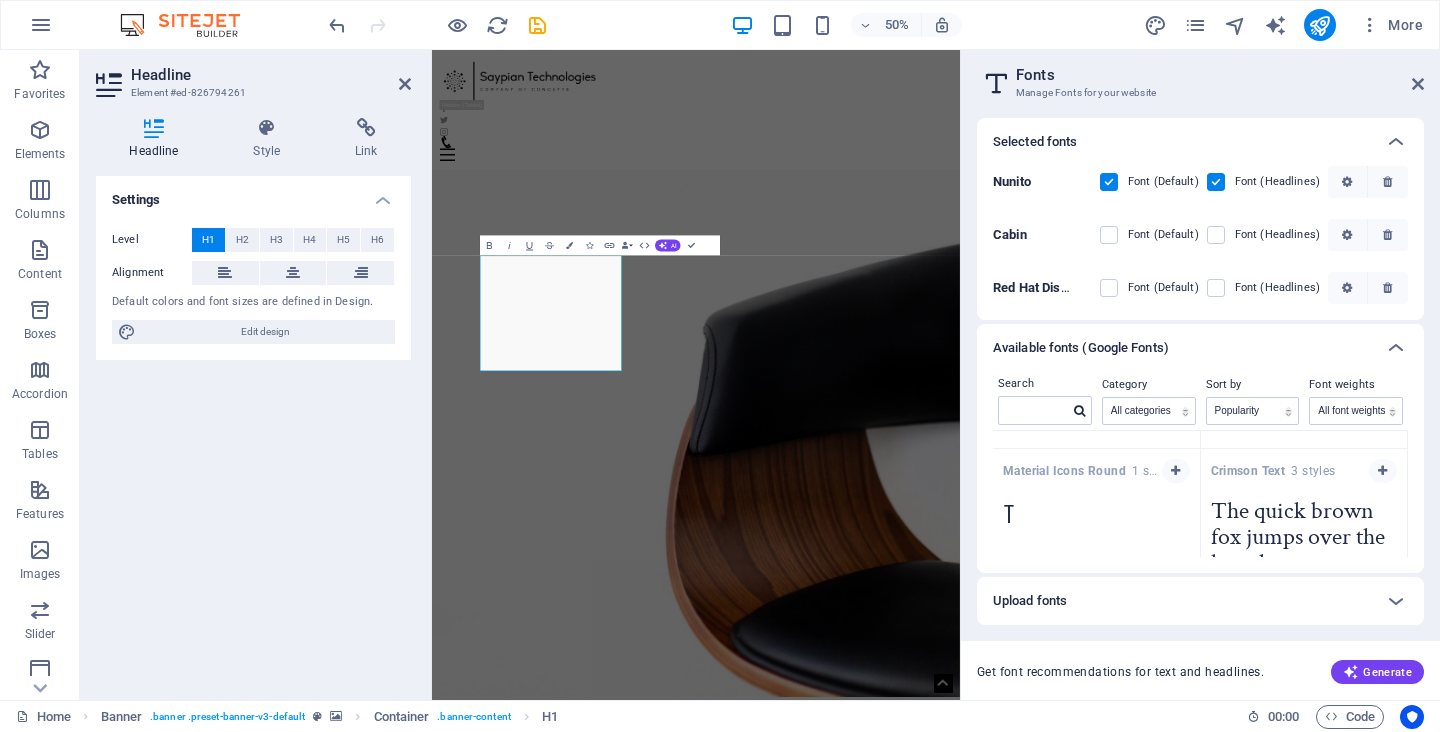click at bounding box center [1387, 235] 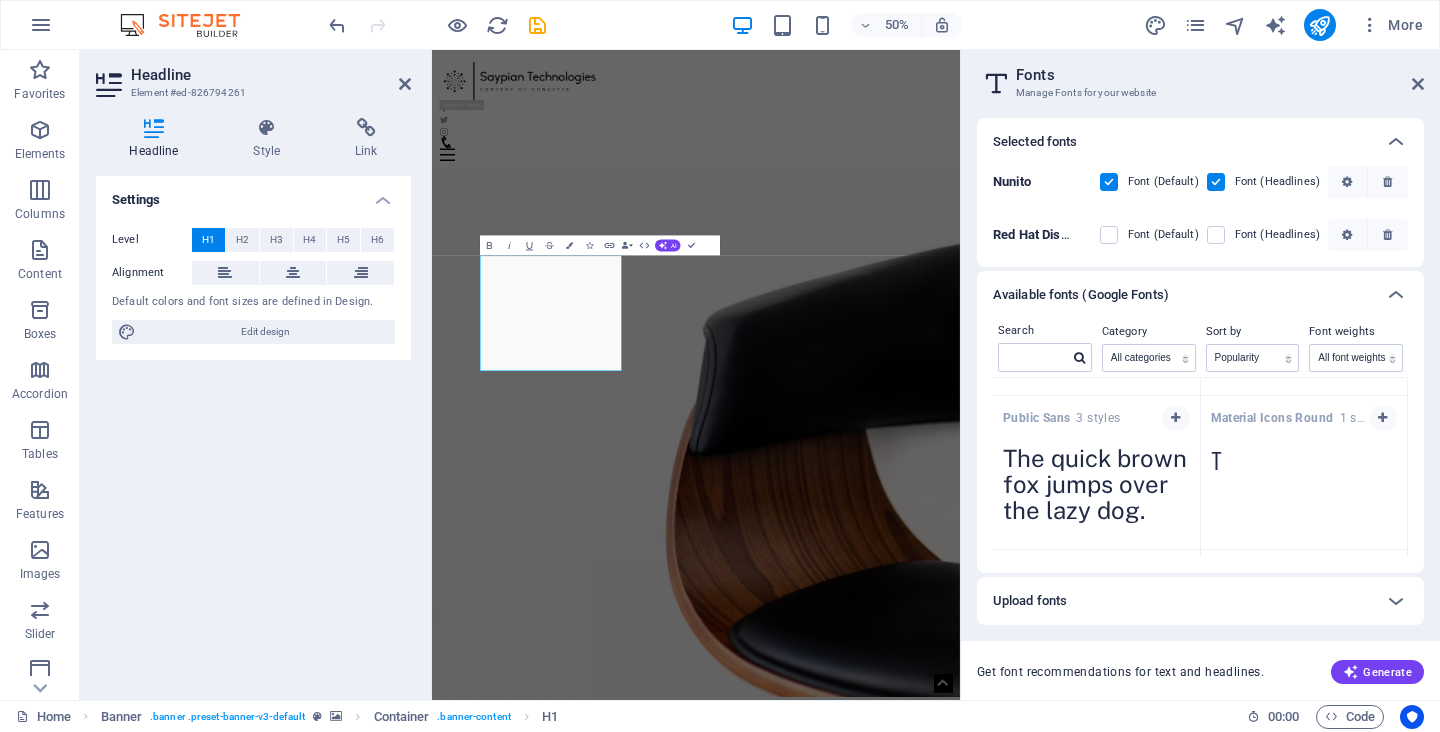 click at bounding box center [1387, 235] 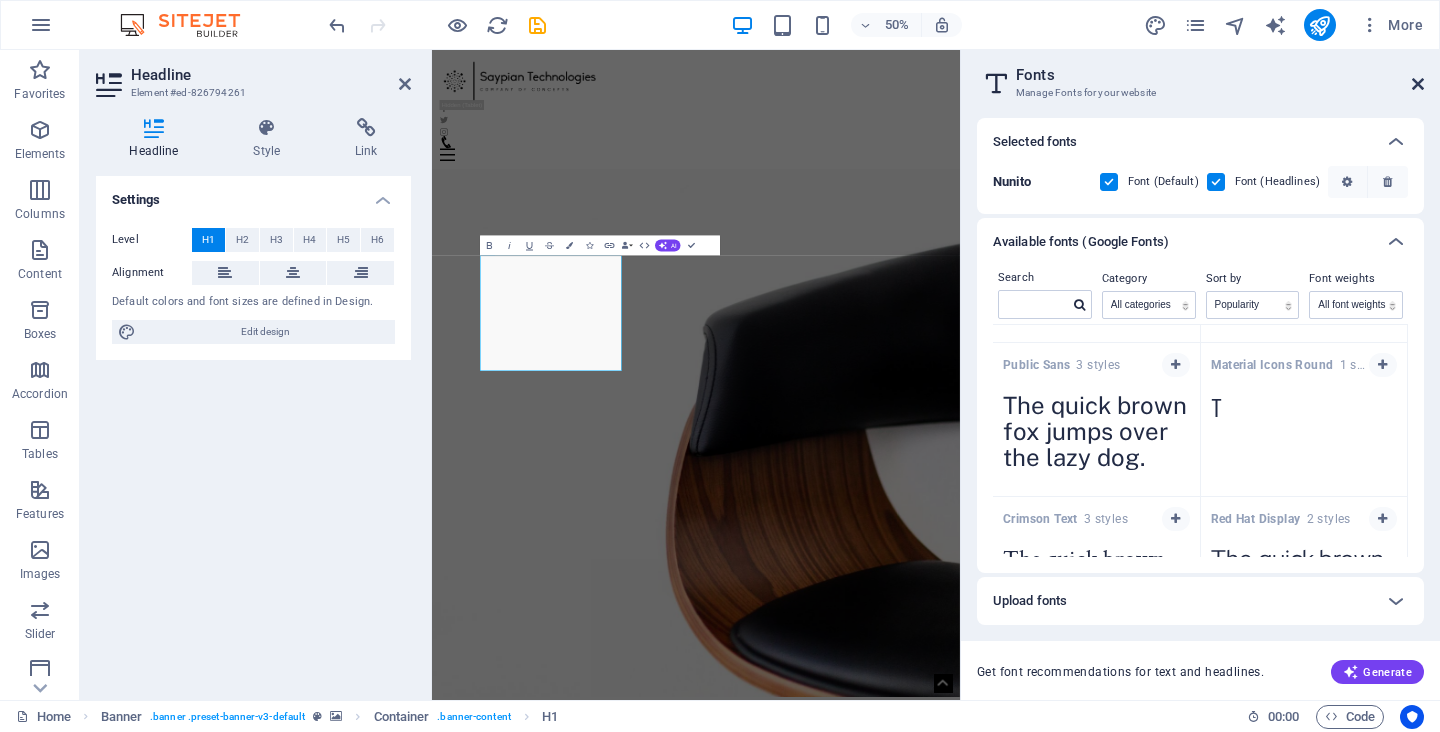 click at bounding box center [1418, 84] 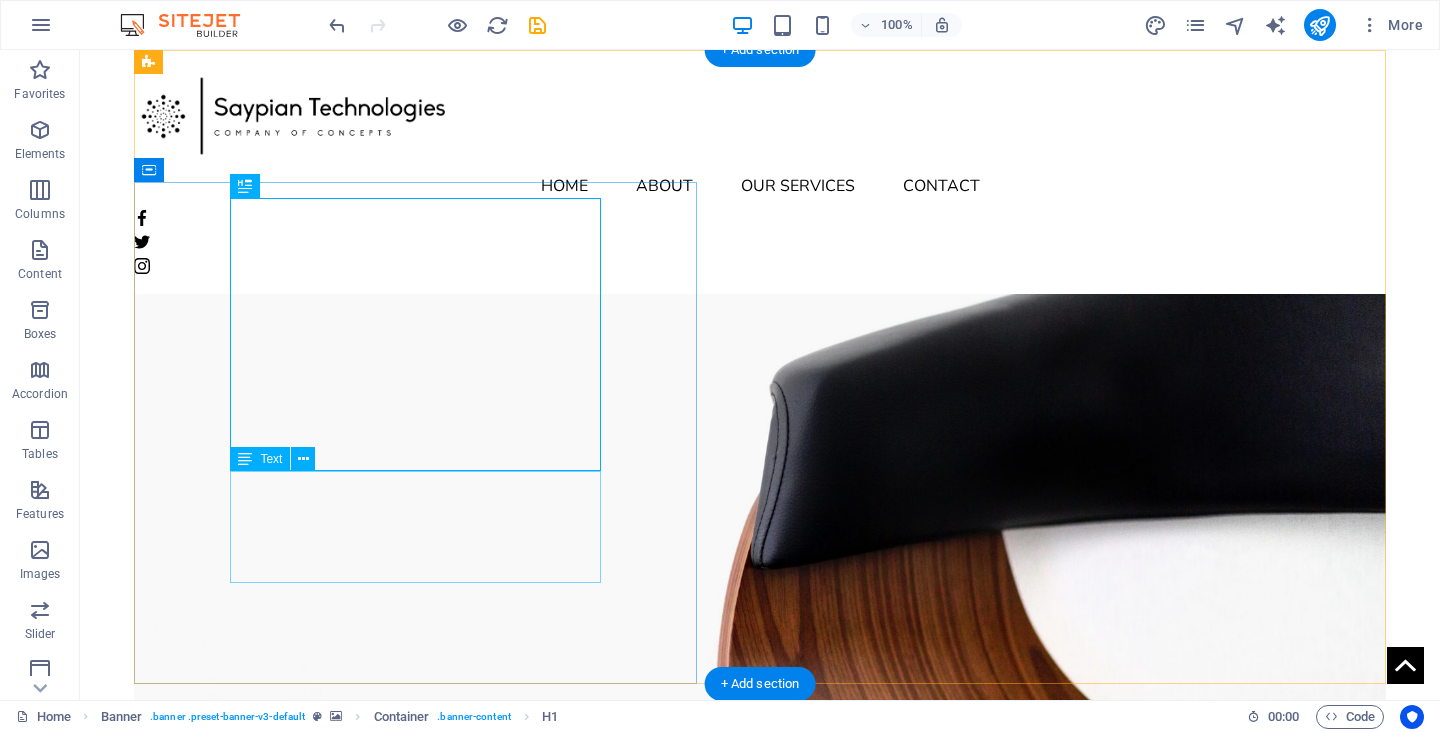 click on "Lorem ipsum dolor sit amet, consectetuer adipiscing elit. Aenean commodo ligula eget dolor. Aenean massa. Cum sociis natoque penatibus et magnis dis parturient montes." at bounding box center (760, 944) 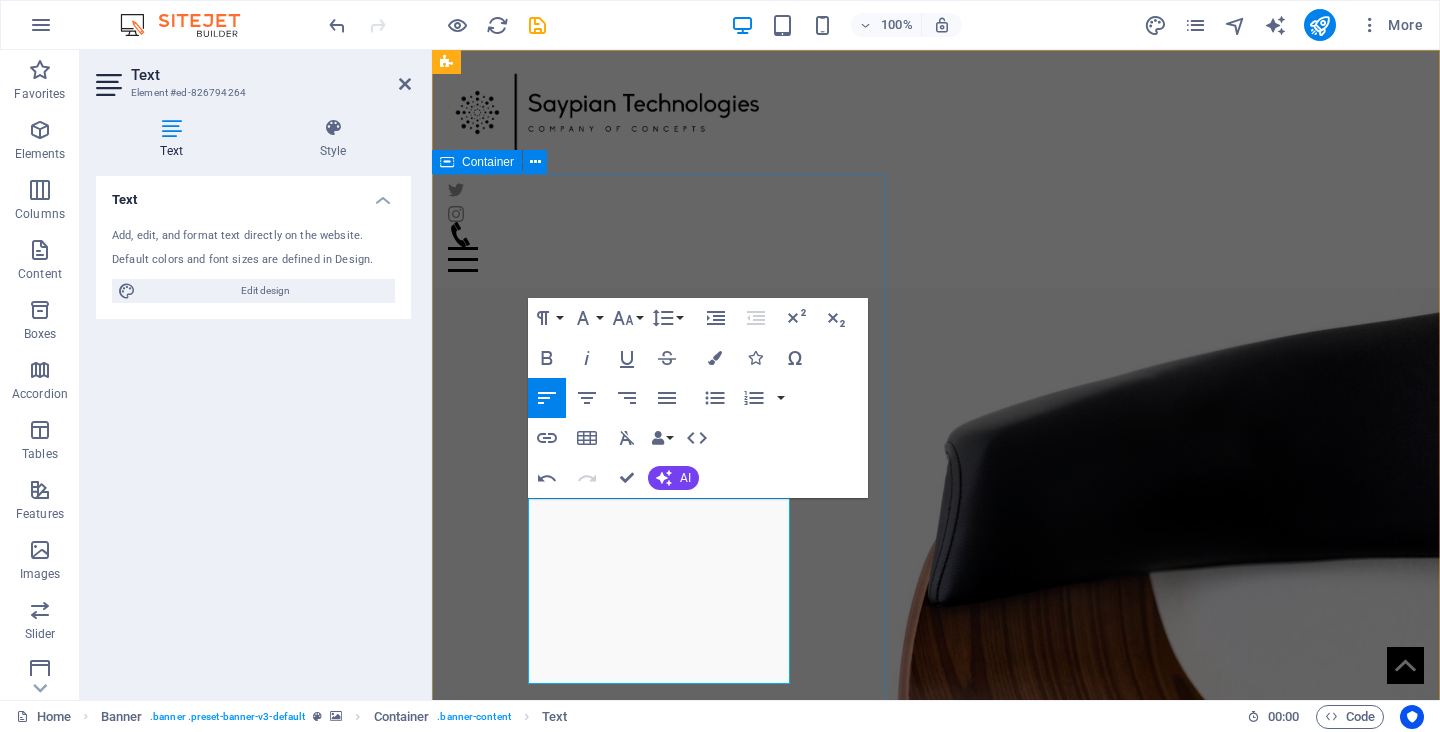drag, startPoint x: 678, startPoint y: 655, endPoint x: 519, endPoint y: 514, distance: 212.51353 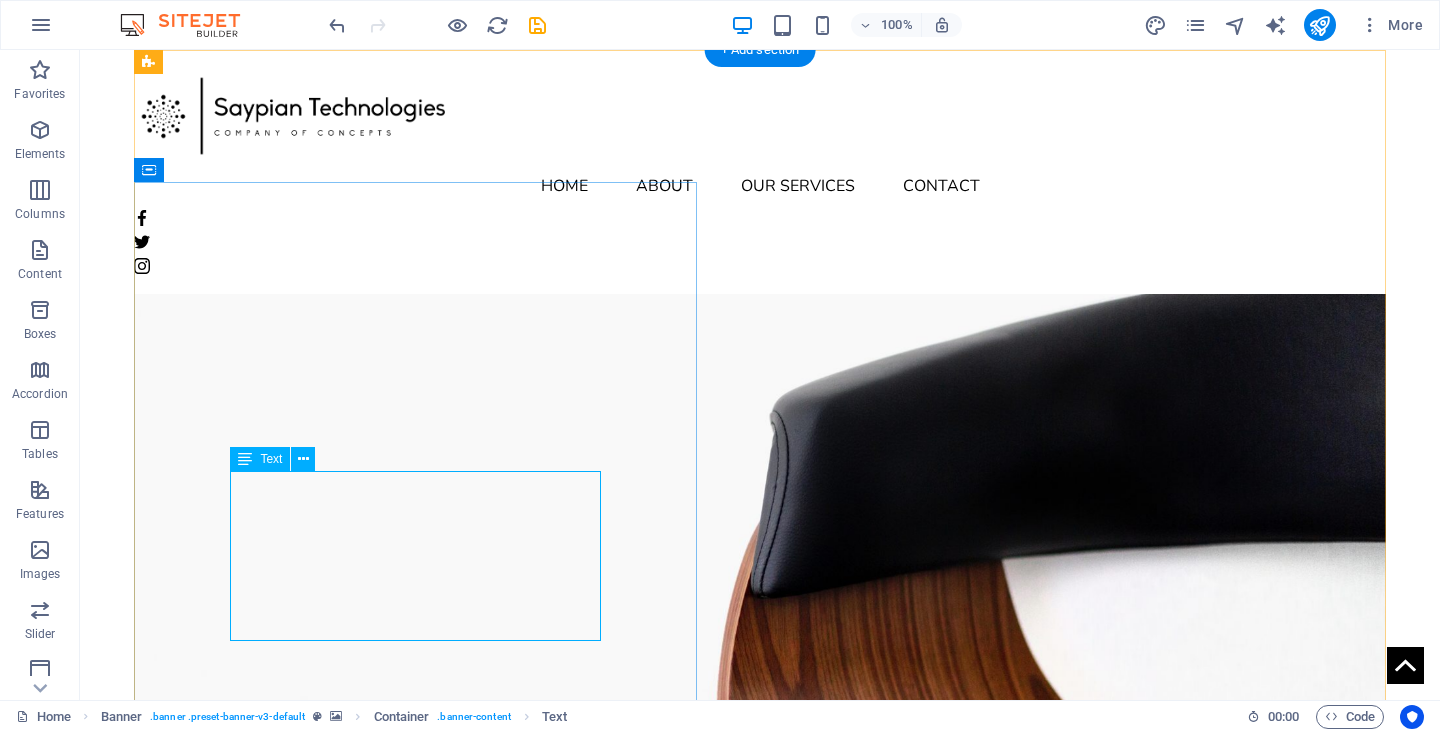 click on "We challenge traditional thinking in how spaces are built — starting with the systems that shape our spaces, but not stopping there. By rethinking every outdated process and material, we develop cleaner, smarter systems that solve real-world problems without the unnecessary complexity." at bounding box center (760, 1023) 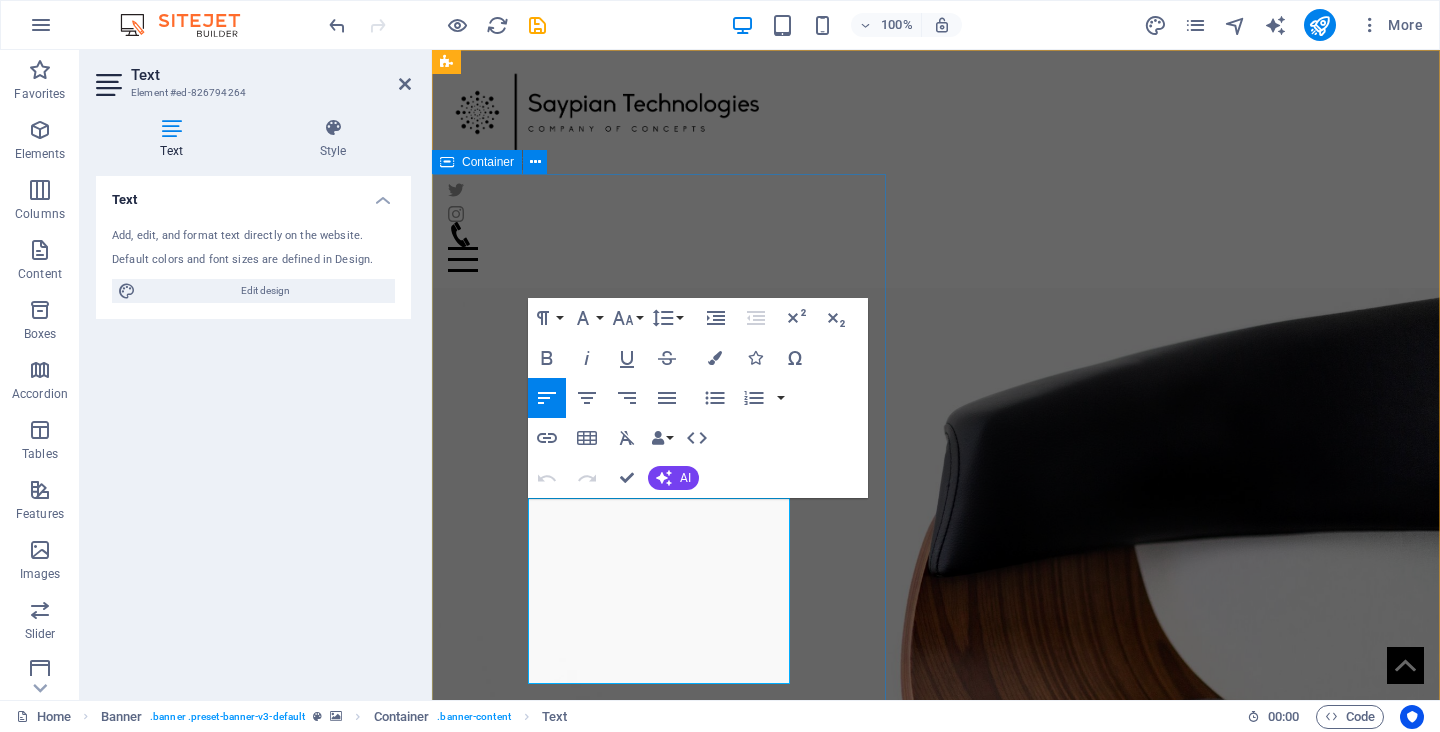 click on "Old Problems. New Logic. We challenge traditional thinking in how spaces are built — starting with the systems that shape our spaces, but not stopping there. By rethinking every outdated process and material, we develop cleaner, smarter systems that solve real-world problems without the unnecessary complexity. Latest Collection" at bounding box center (936, 1013) 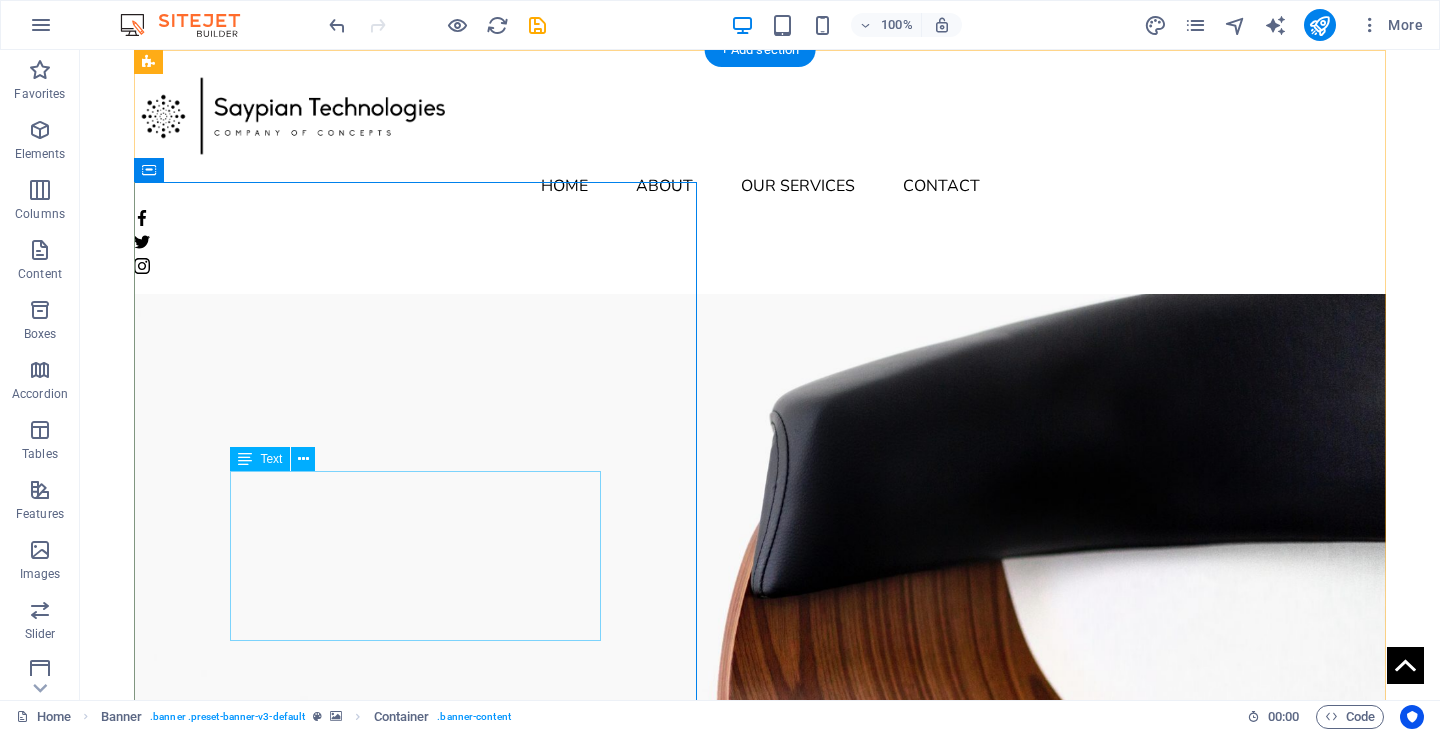 click on "Text" at bounding box center [271, 459] 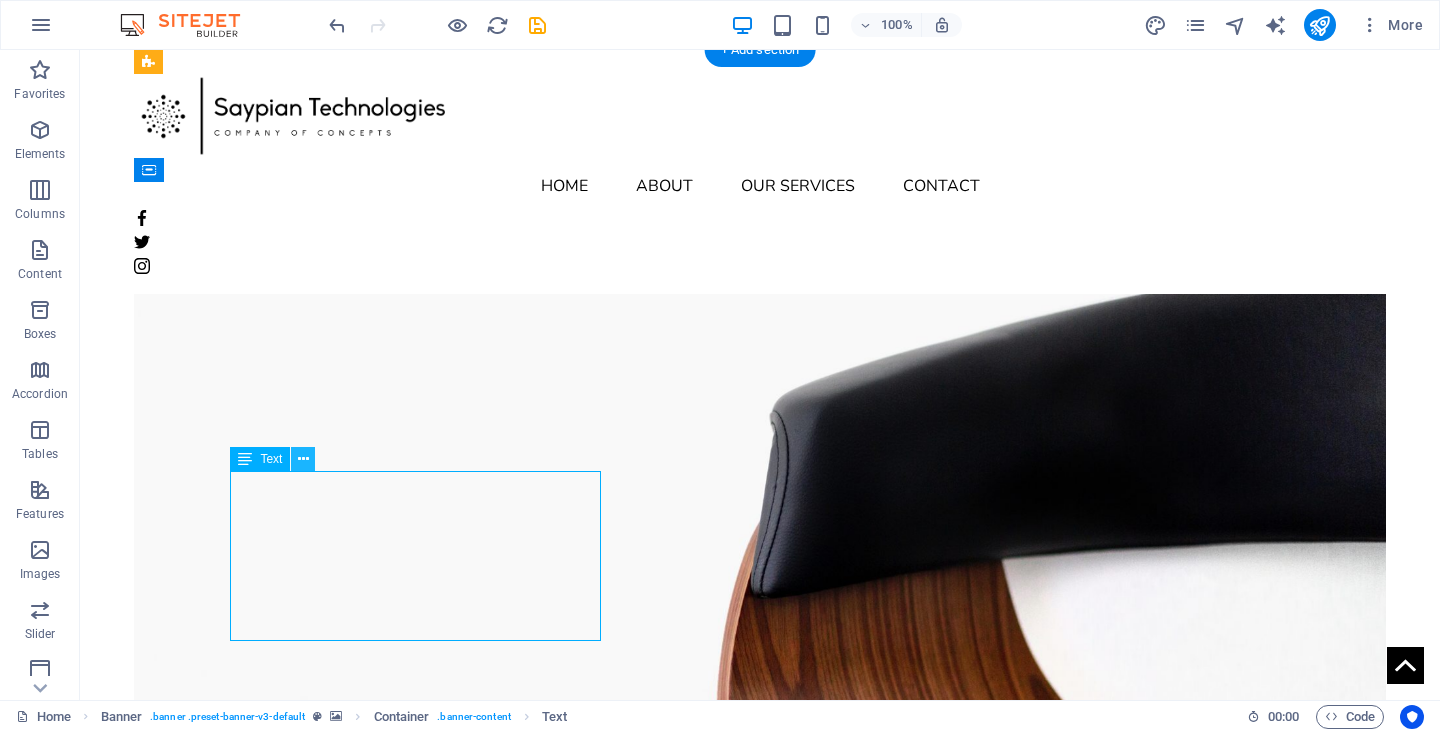 click at bounding box center [303, 459] 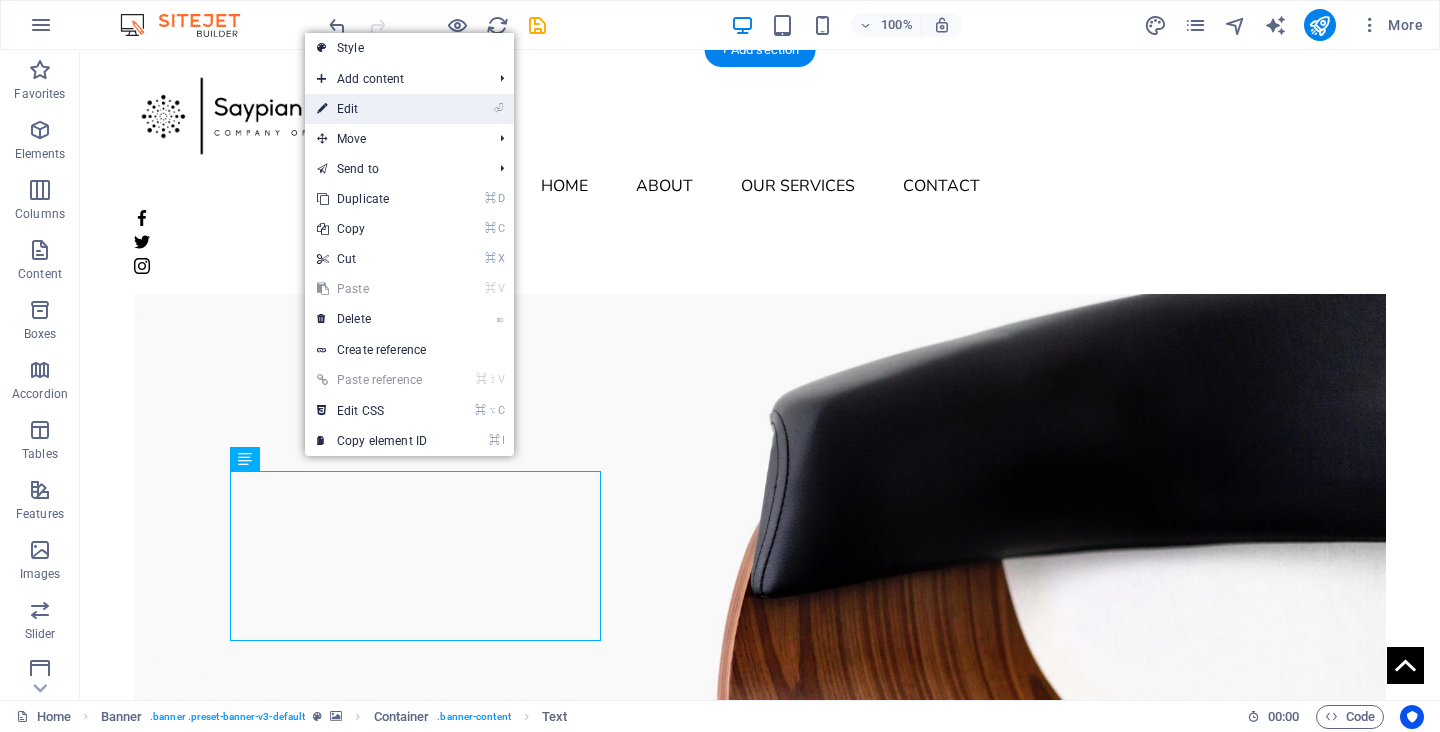 click on "⏎  Edit" at bounding box center [372, 109] 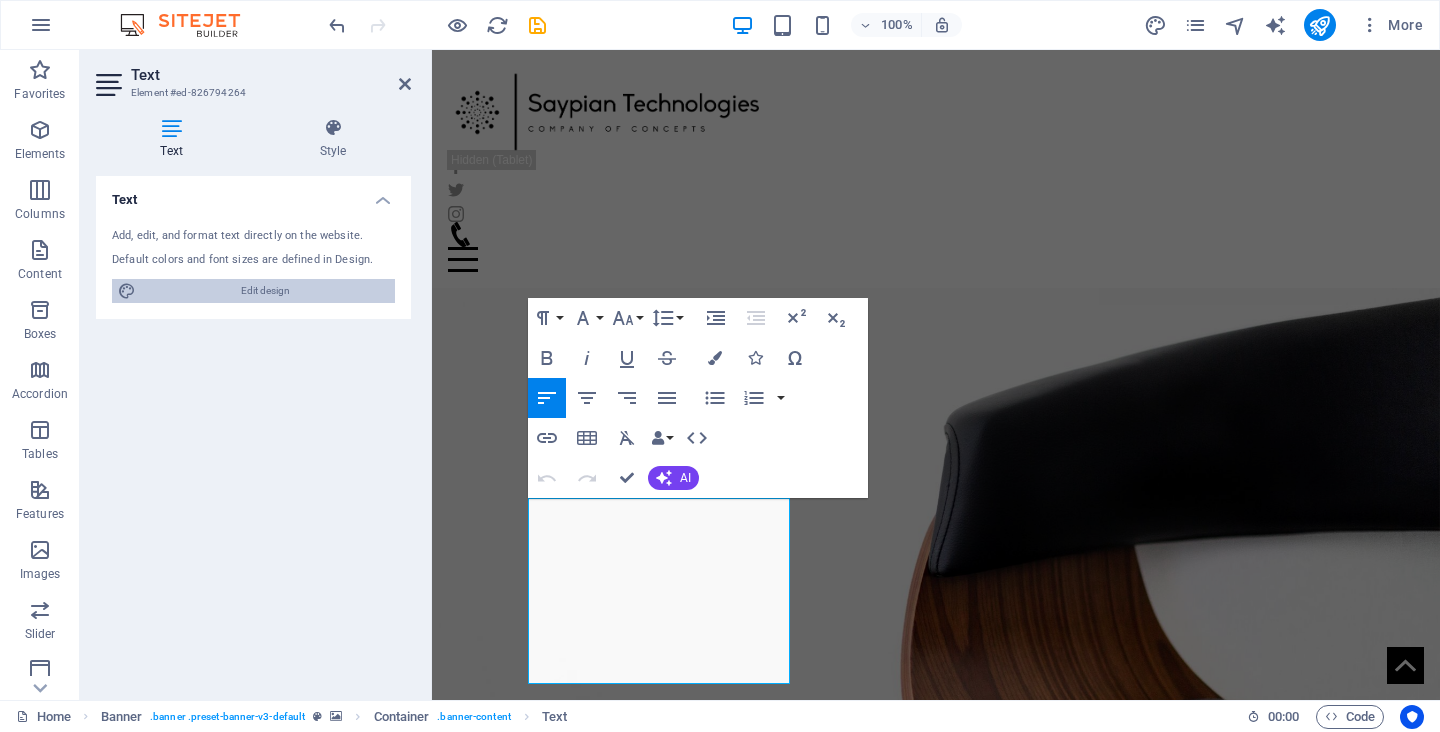 click on "Edit design" at bounding box center [265, 291] 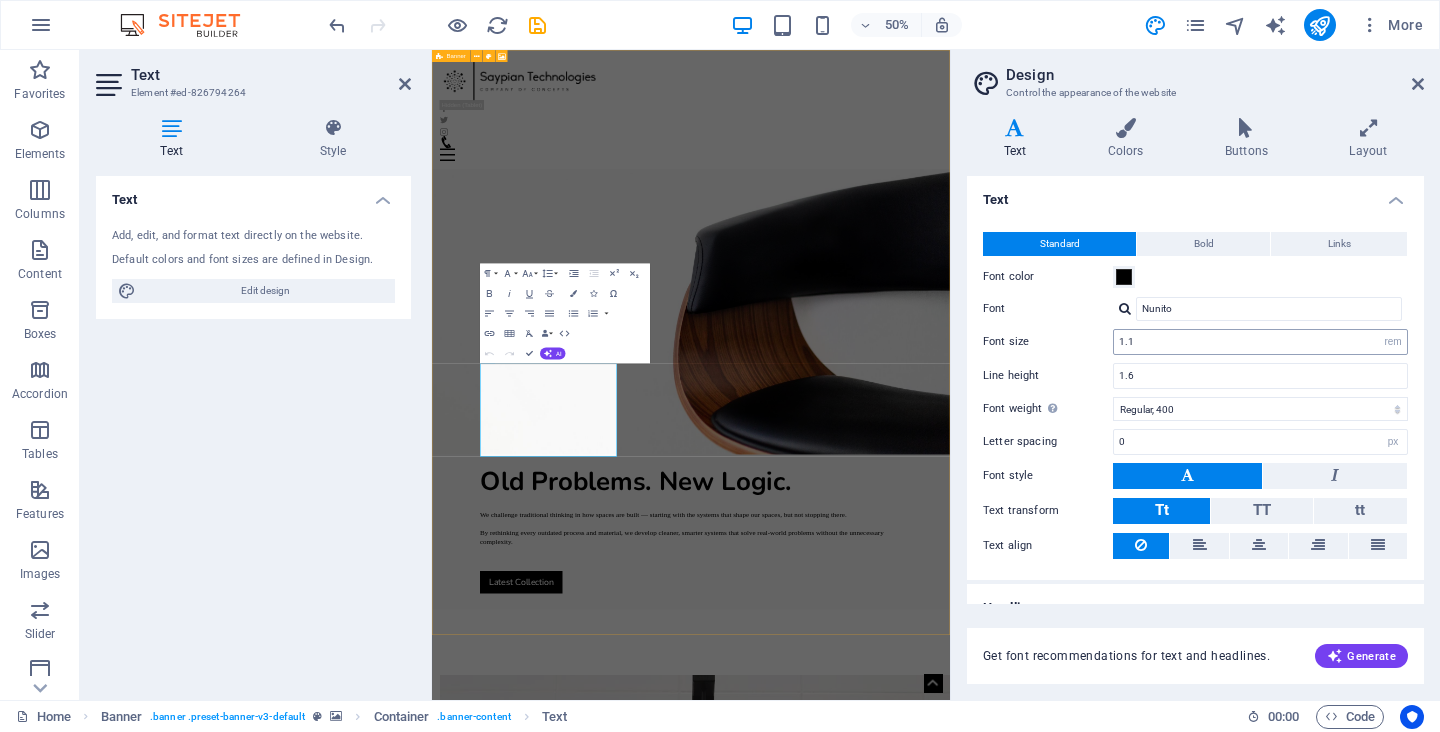 scroll, scrollTop: 0, scrollLeft: 0, axis: both 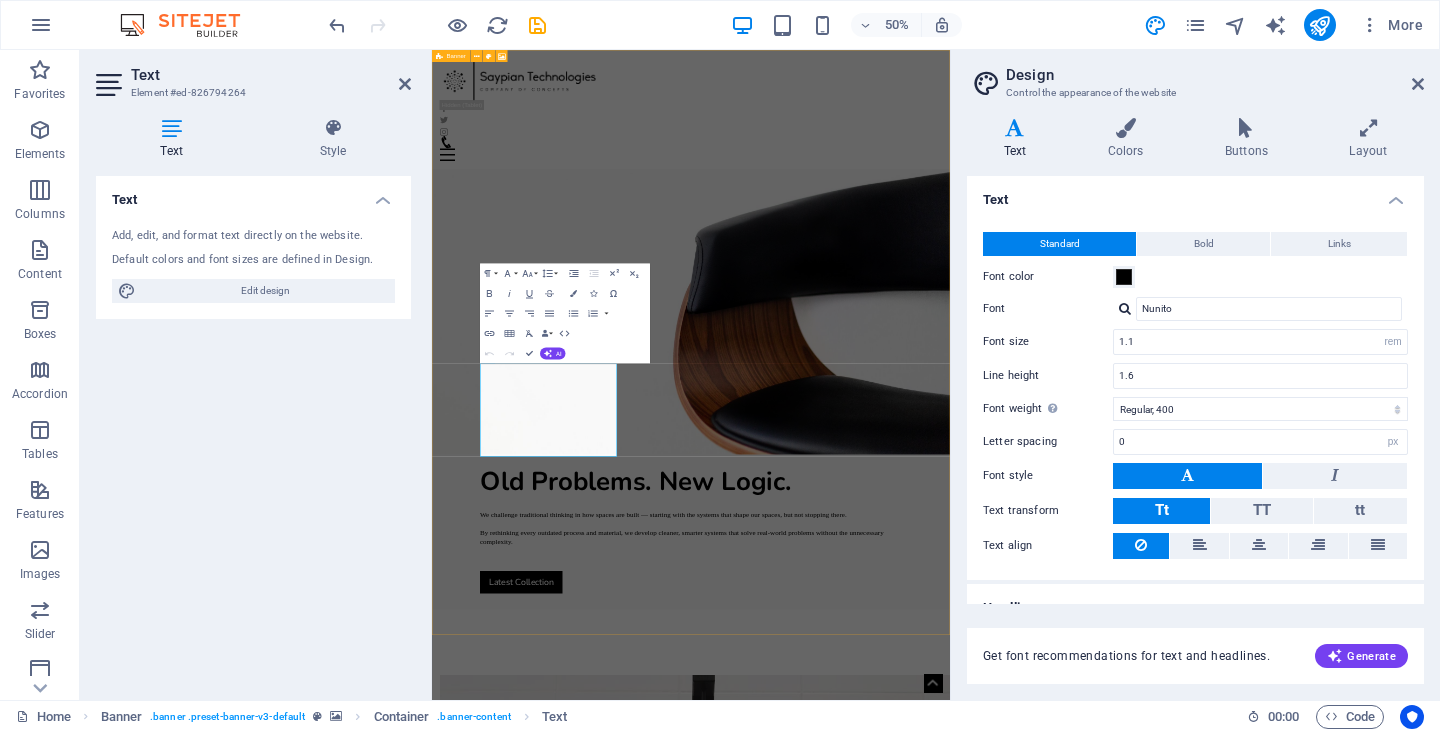 click at bounding box center (1125, 308) 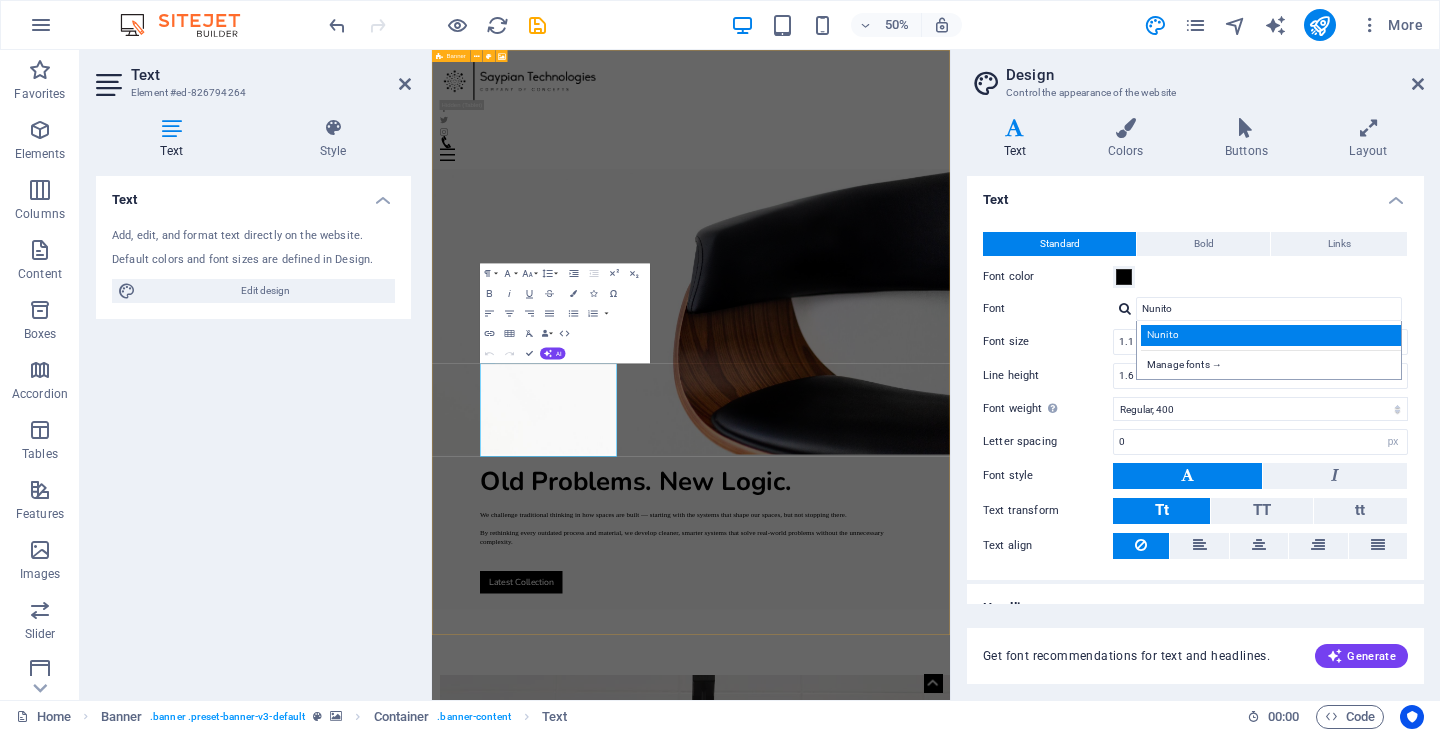 click on "Nunito" at bounding box center [1273, 335] 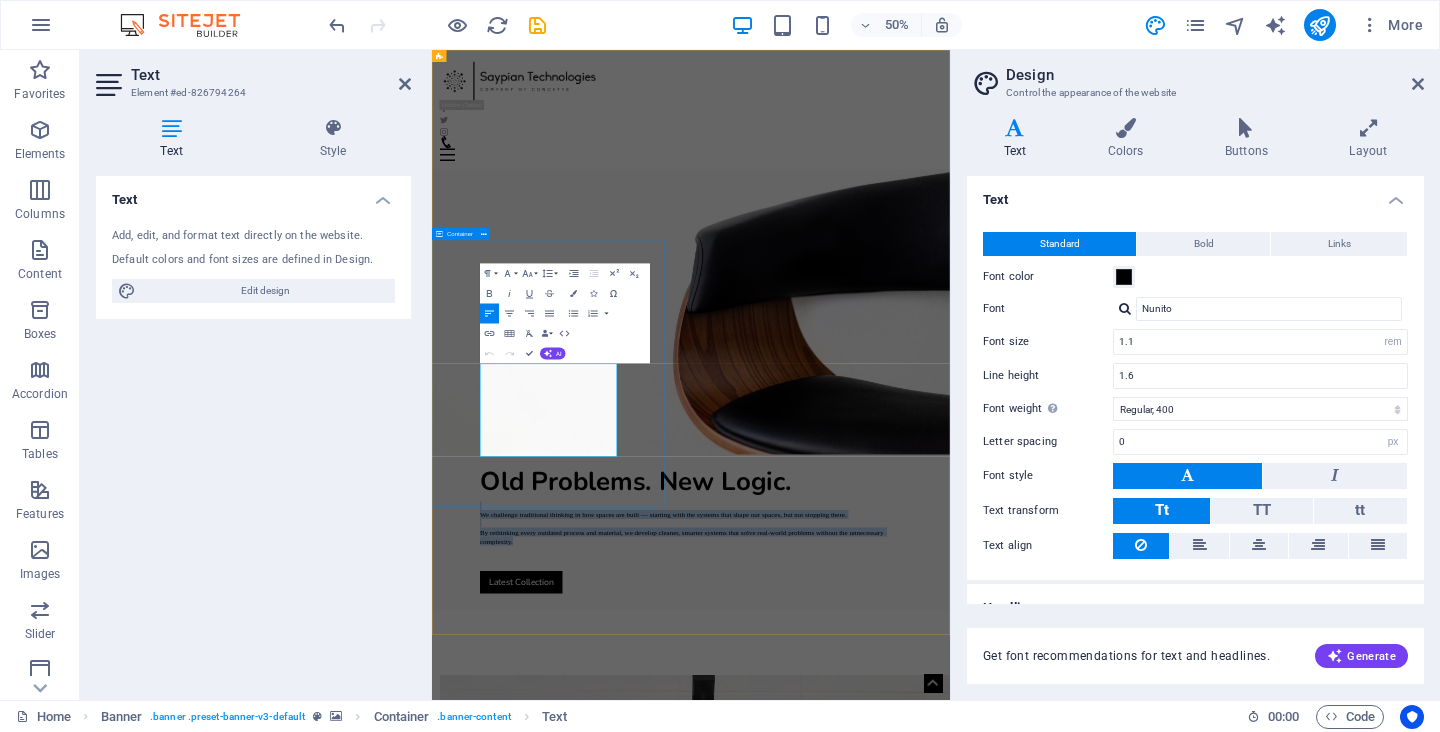 drag, startPoint x: 710, startPoint y: 834, endPoint x: 502, endPoint y: 688, distance: 254.12595 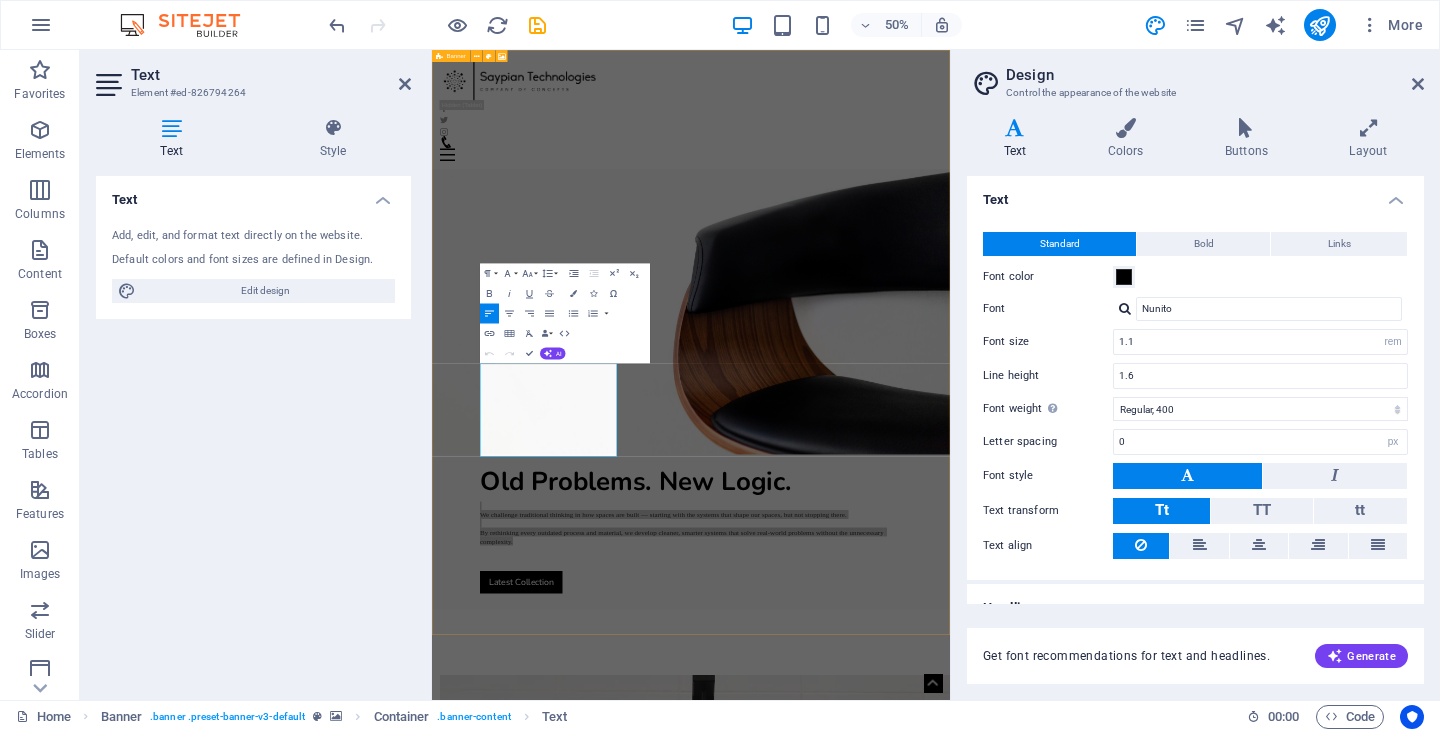 click at bounding box center [1125, 308] 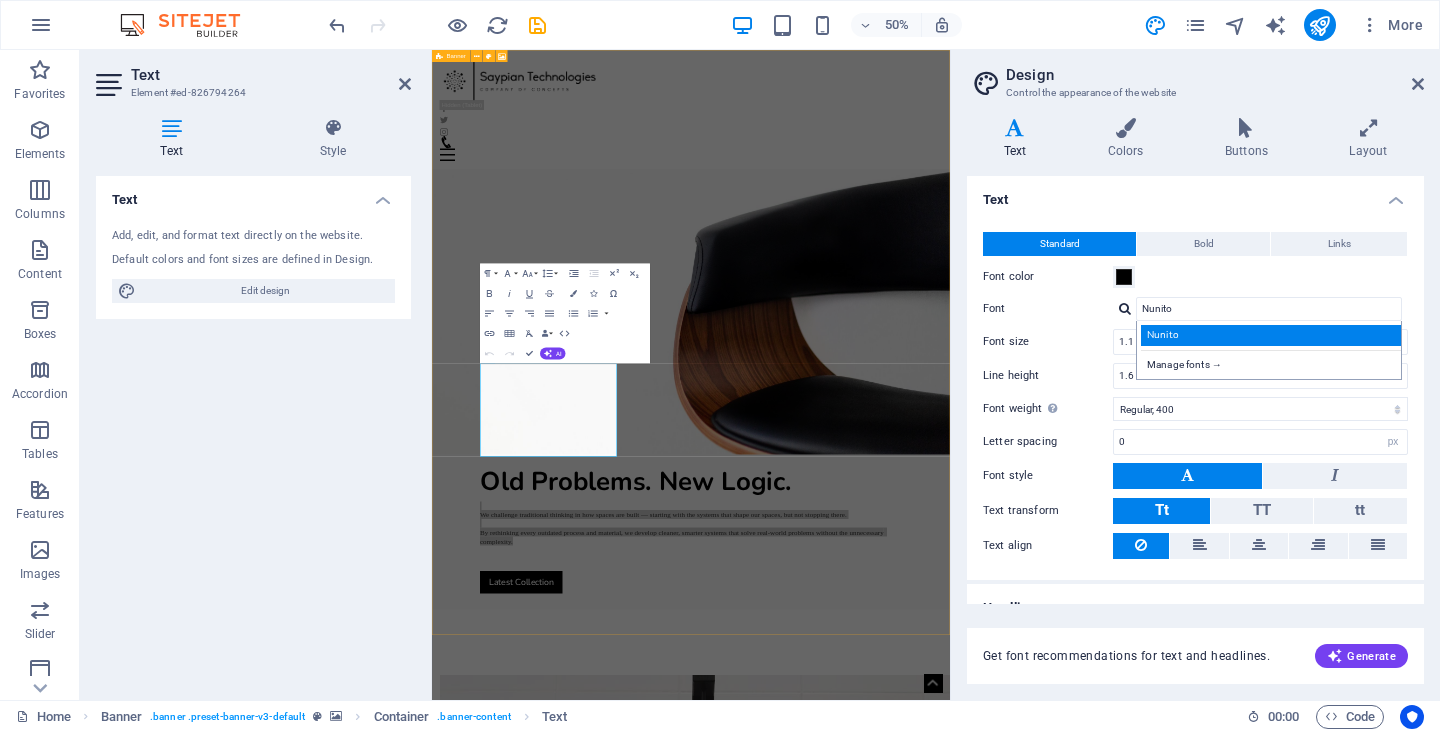 click on "Nunito" at bounding box center (1273, 335) 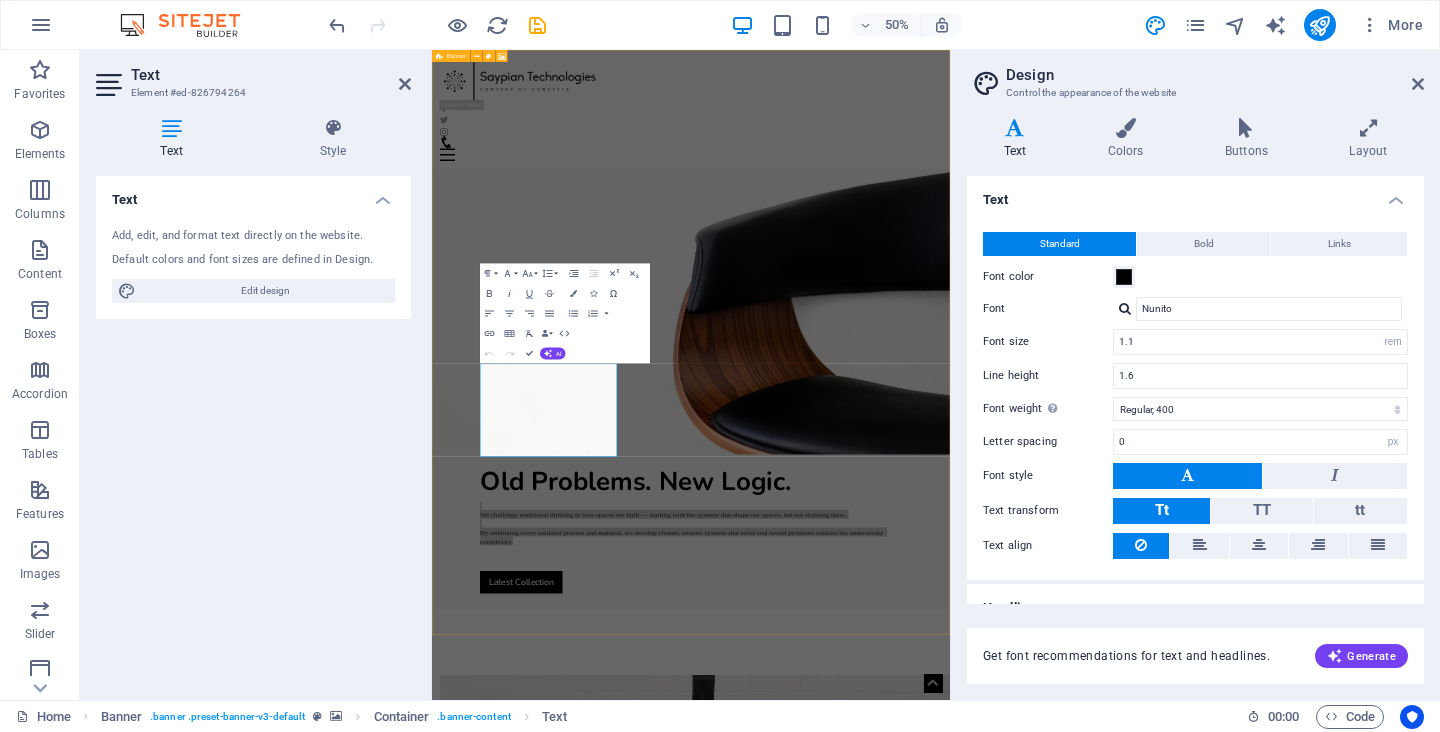 click at bounding box center [1125, 308] 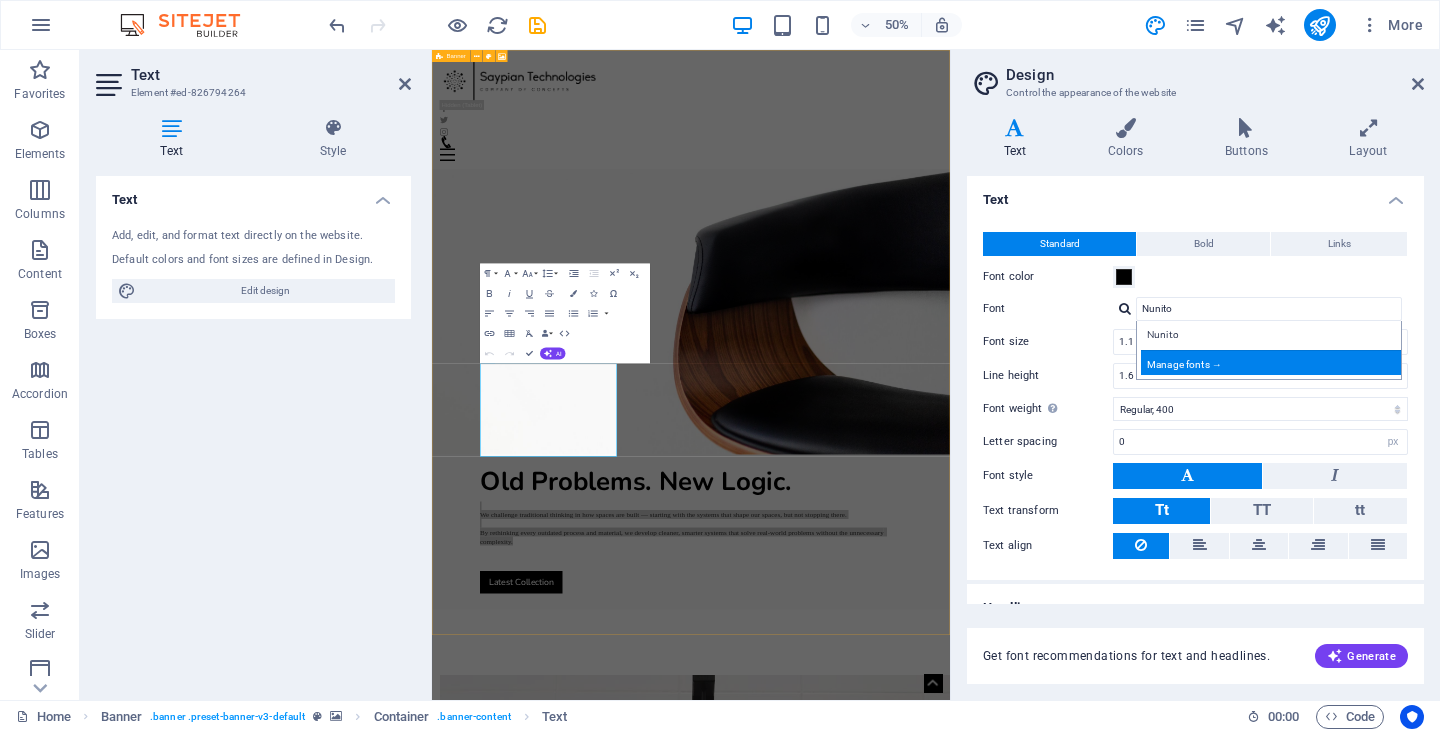 click on "Manage fonts →" at bounding box center (1273, 362) 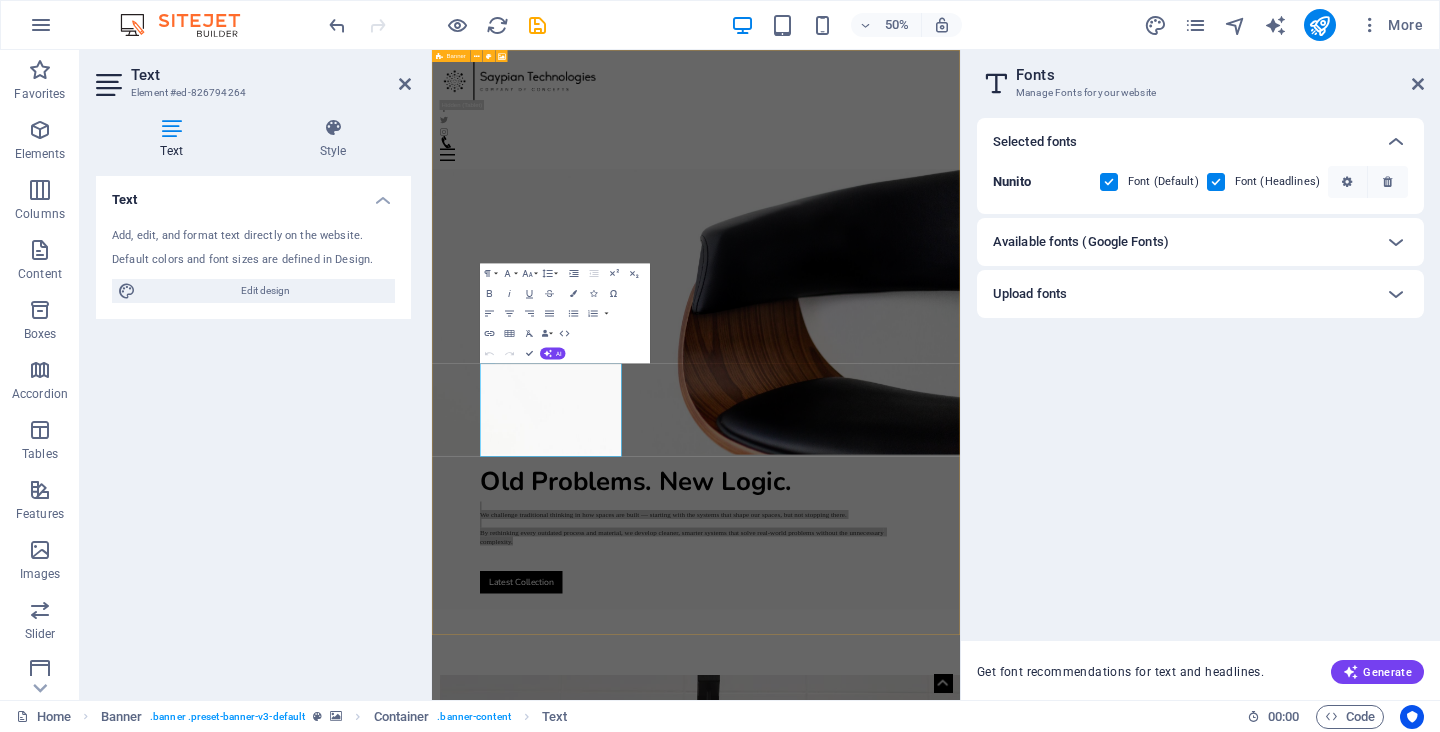 click at bounding box center (1109, 182) 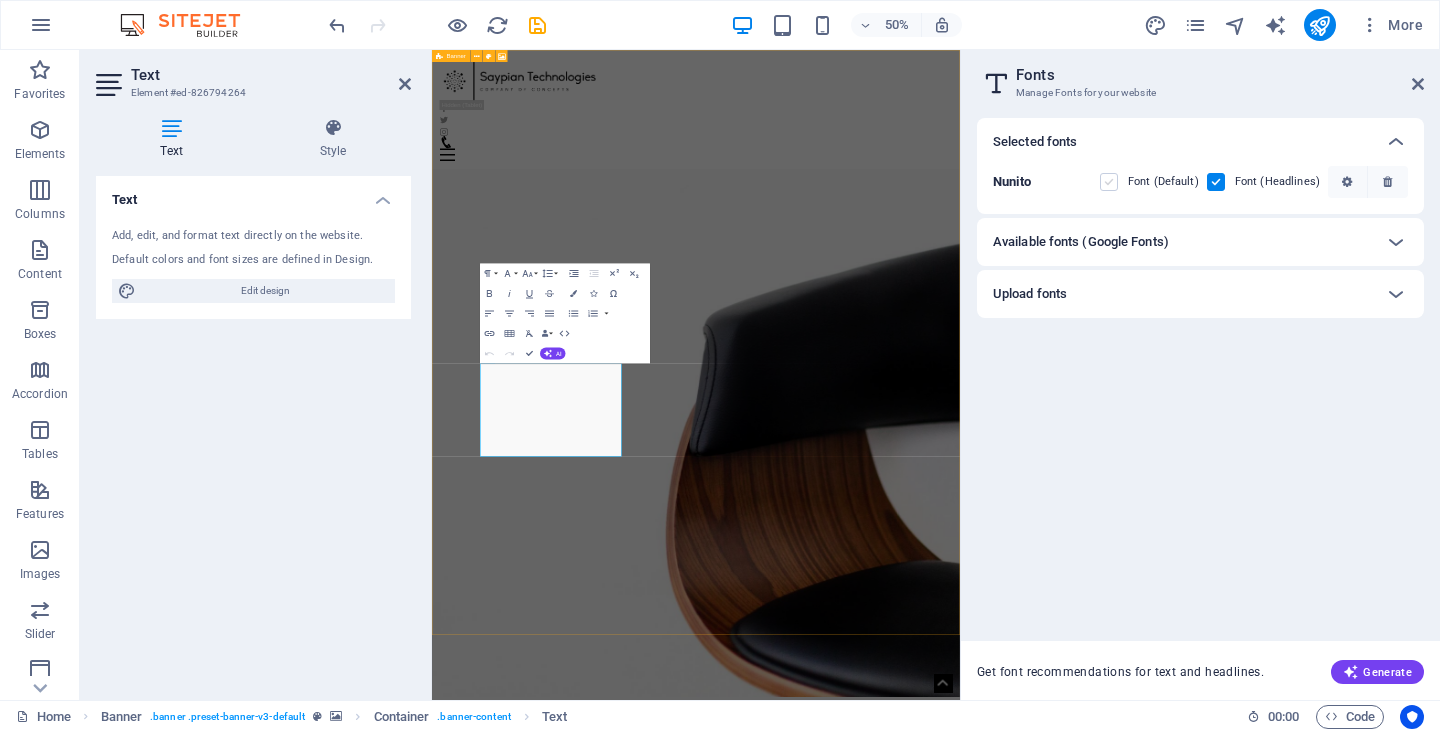 click at bounding box center [1109, 182] 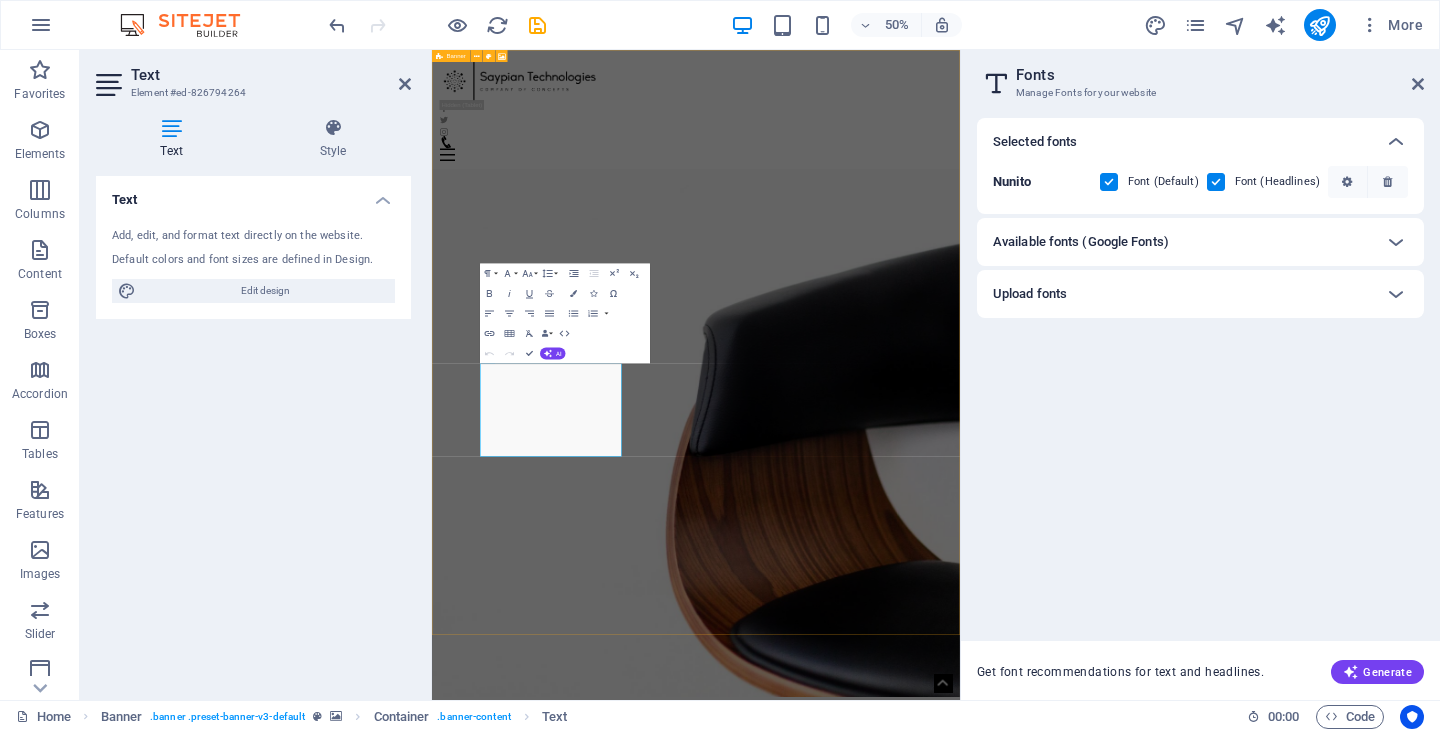 click at bounding box center (1216, 182) 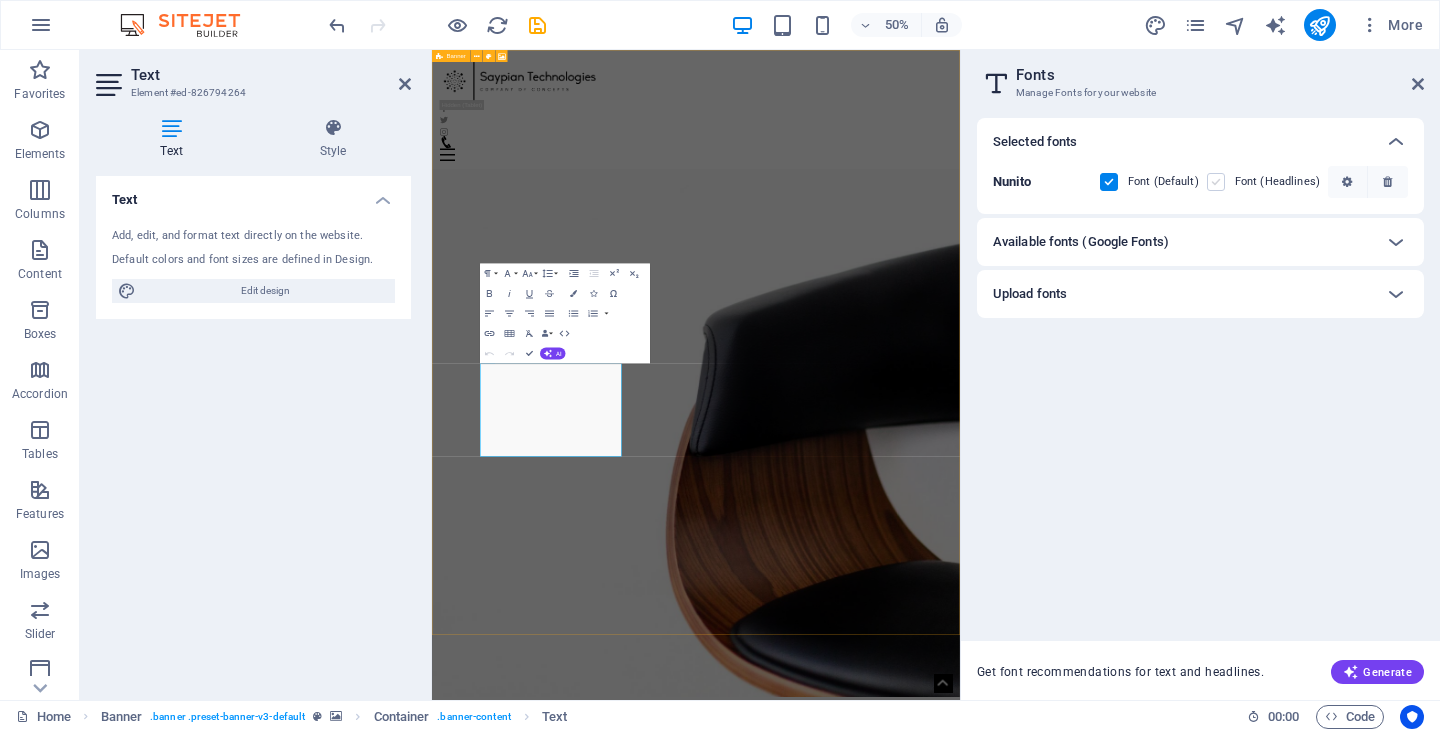click at bounding box center (1216, 182) 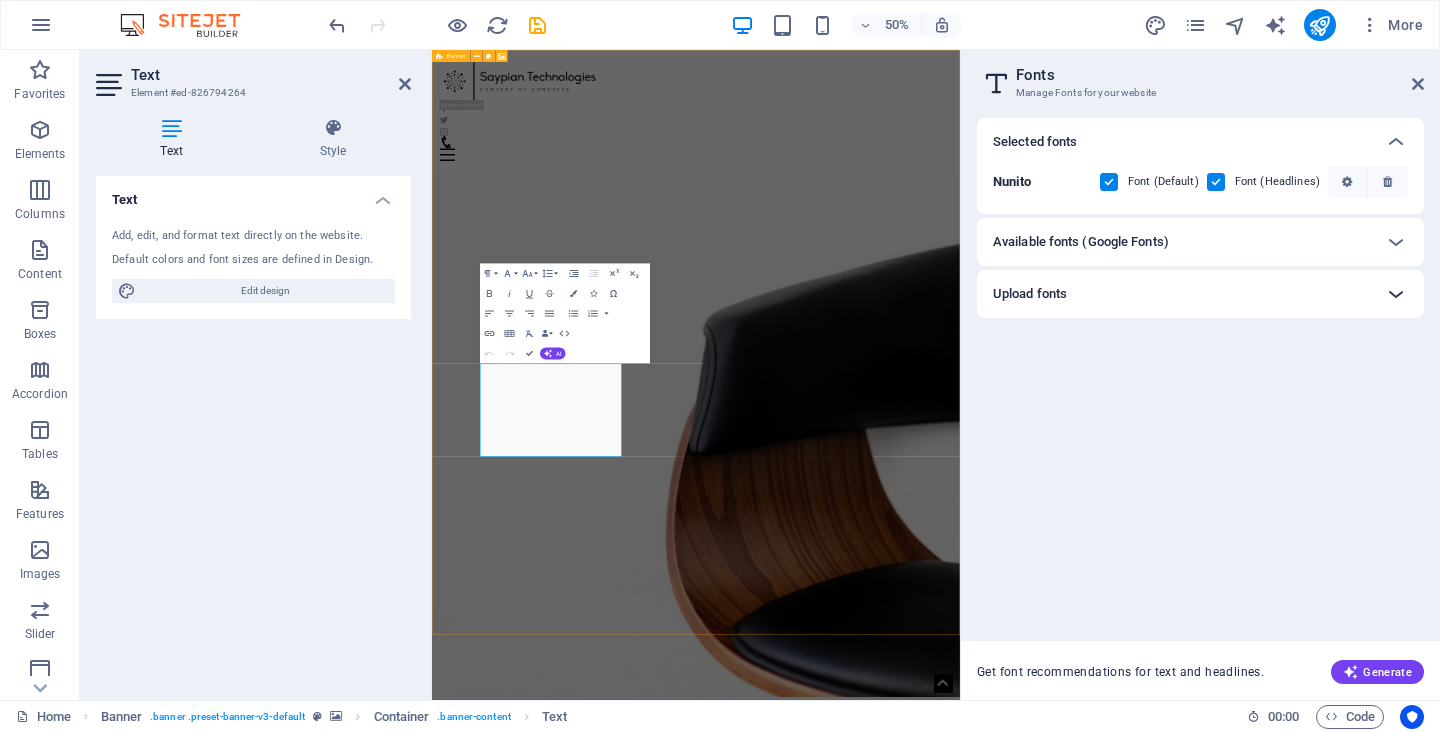 click at bounding box center [1396, 294] 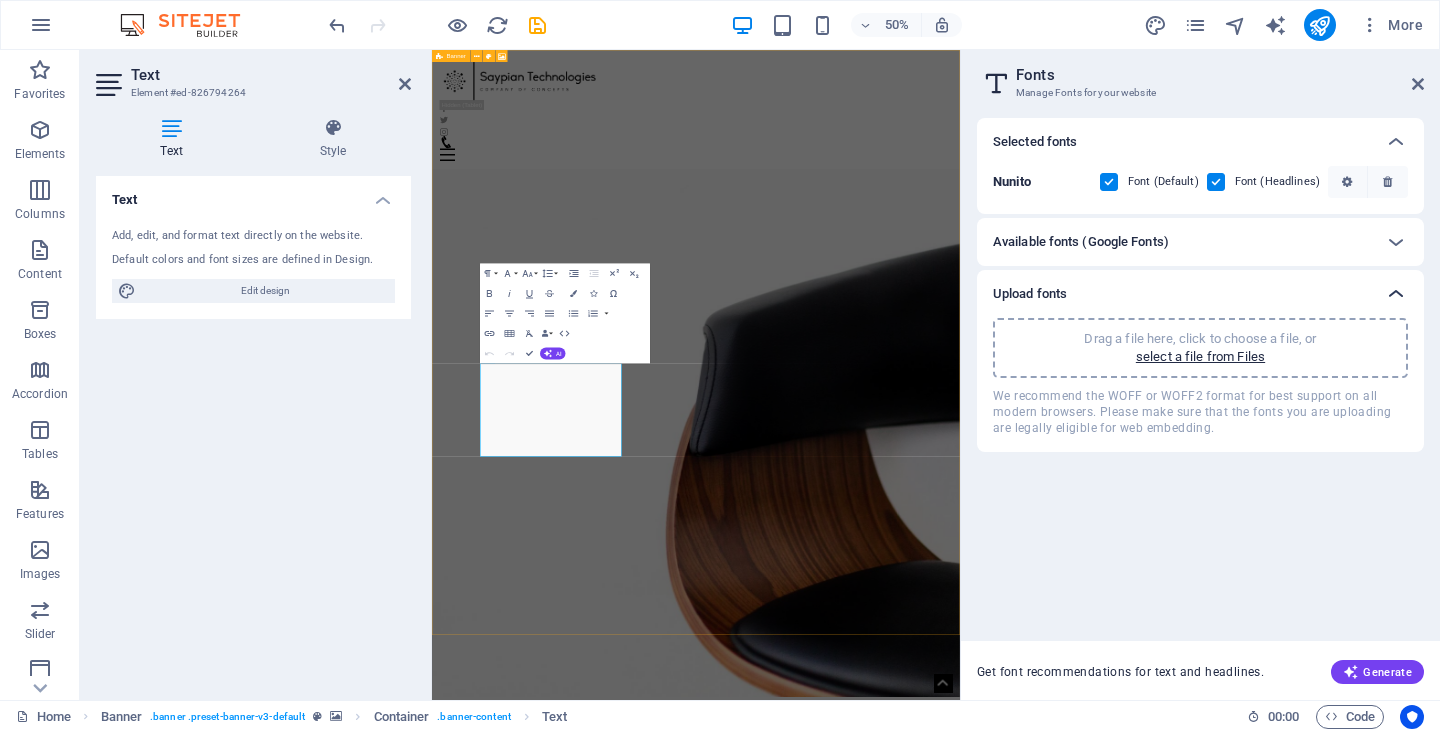 click at bounding box center [1396, 294] 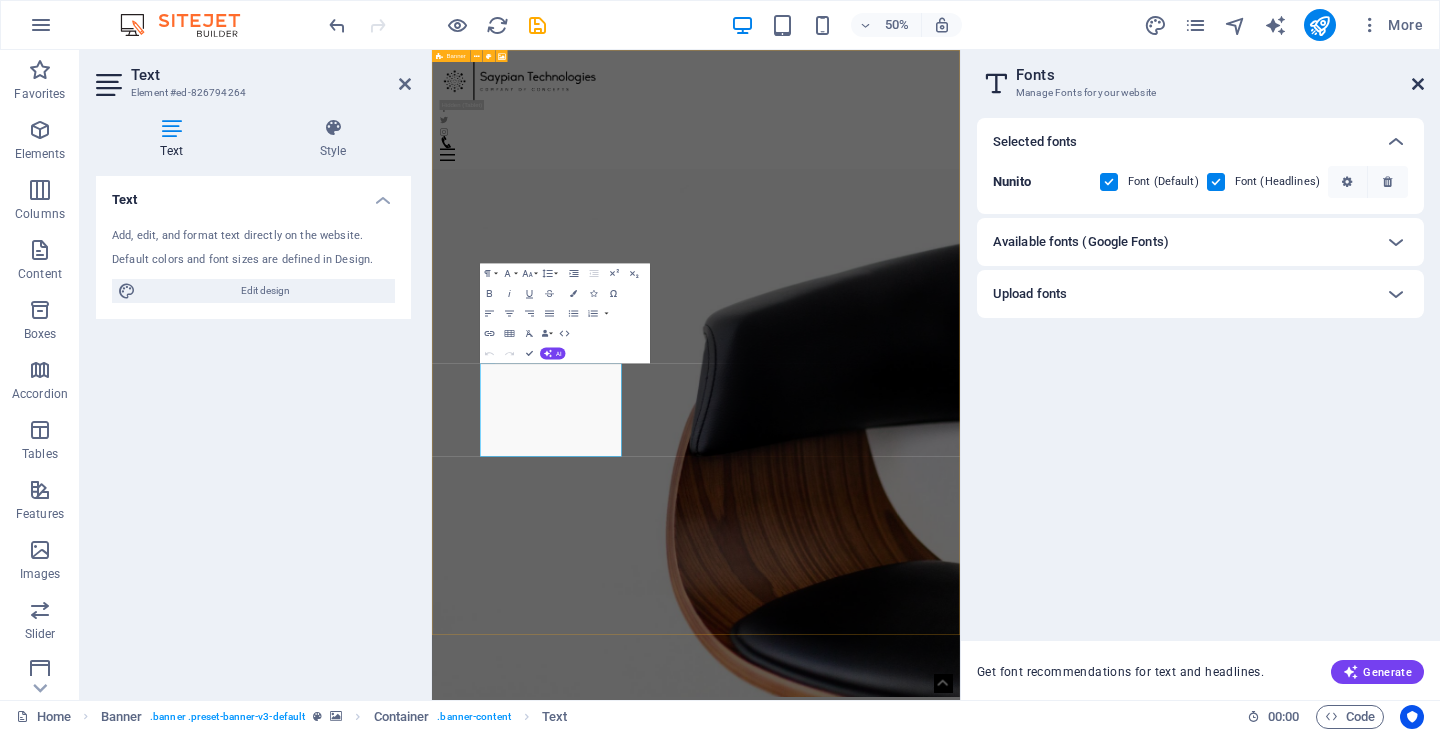 click at bounding box center (1418, 84) 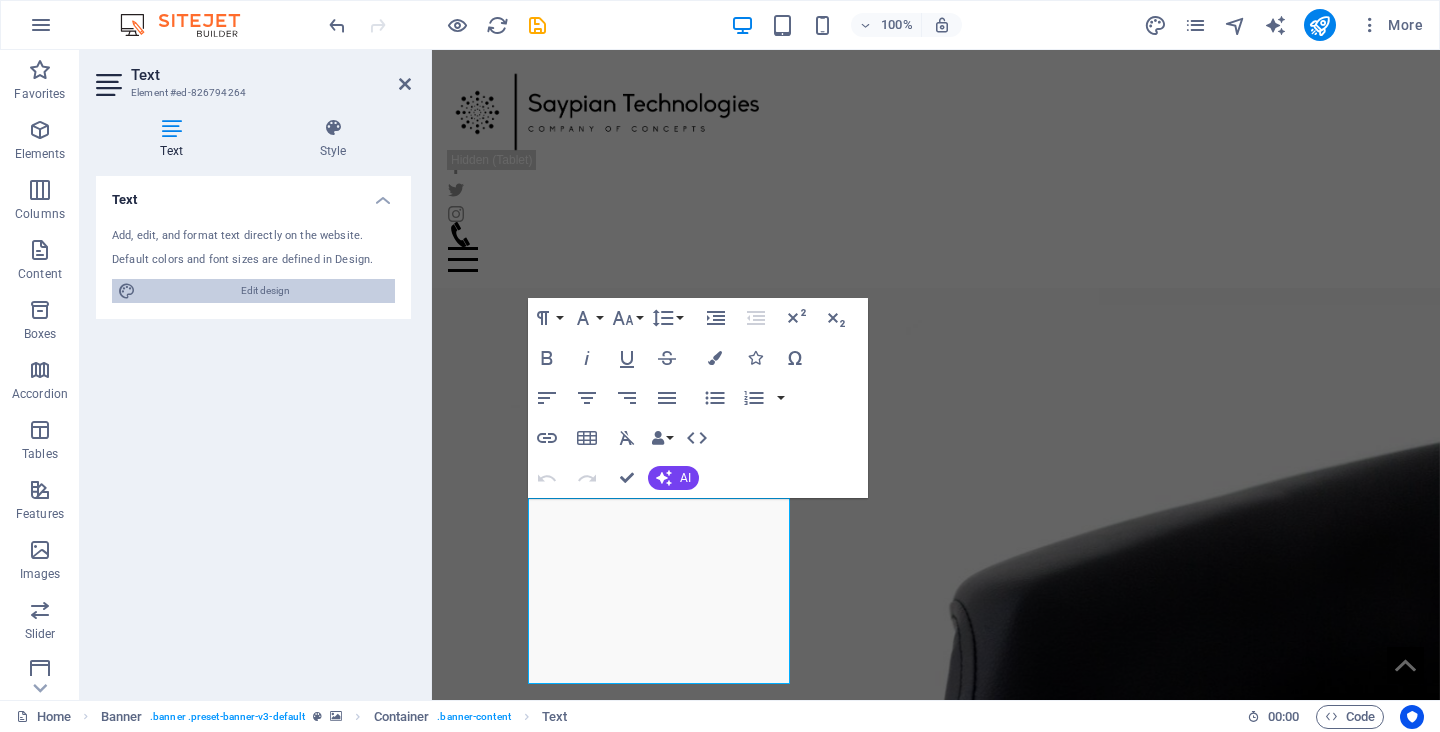 click on "Edit design" at bounding box center (265, 291) 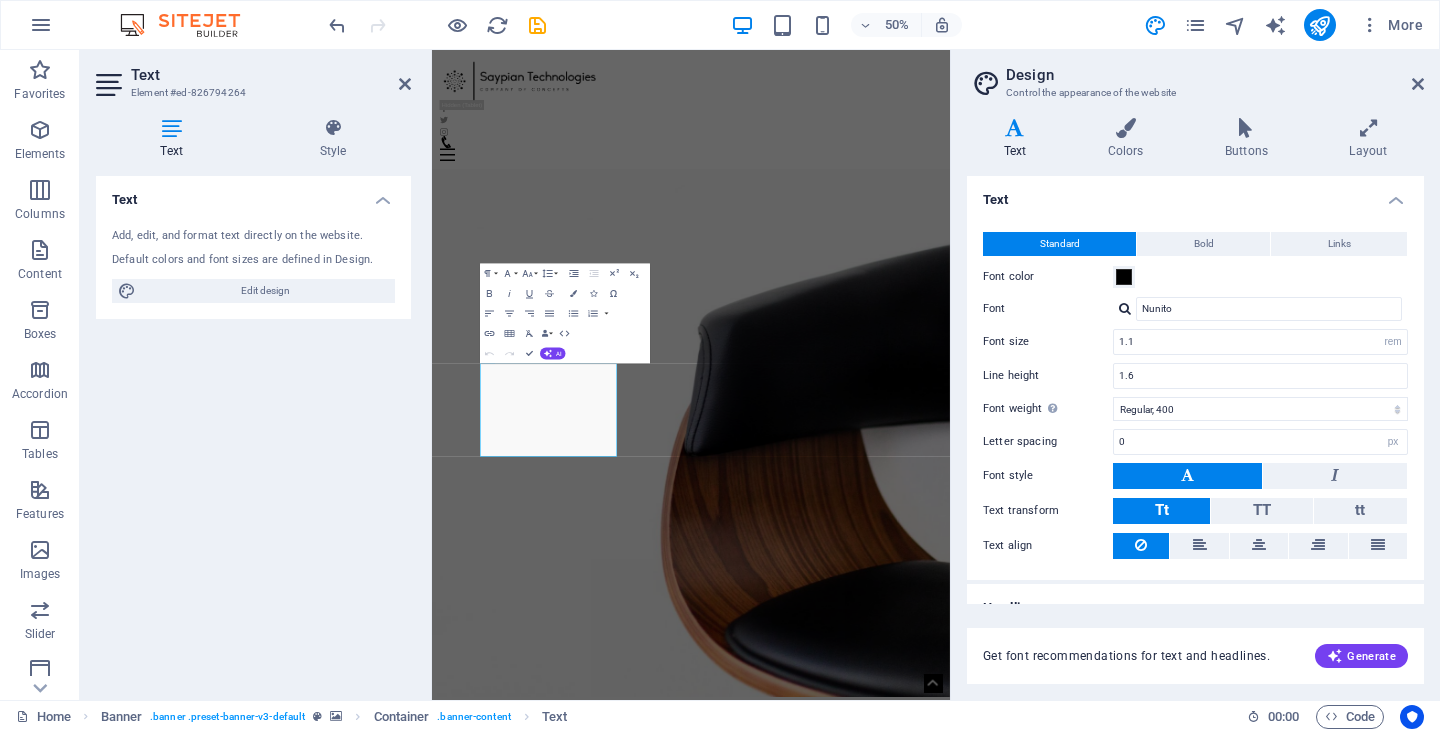 click at bounding box center (1125, 308) 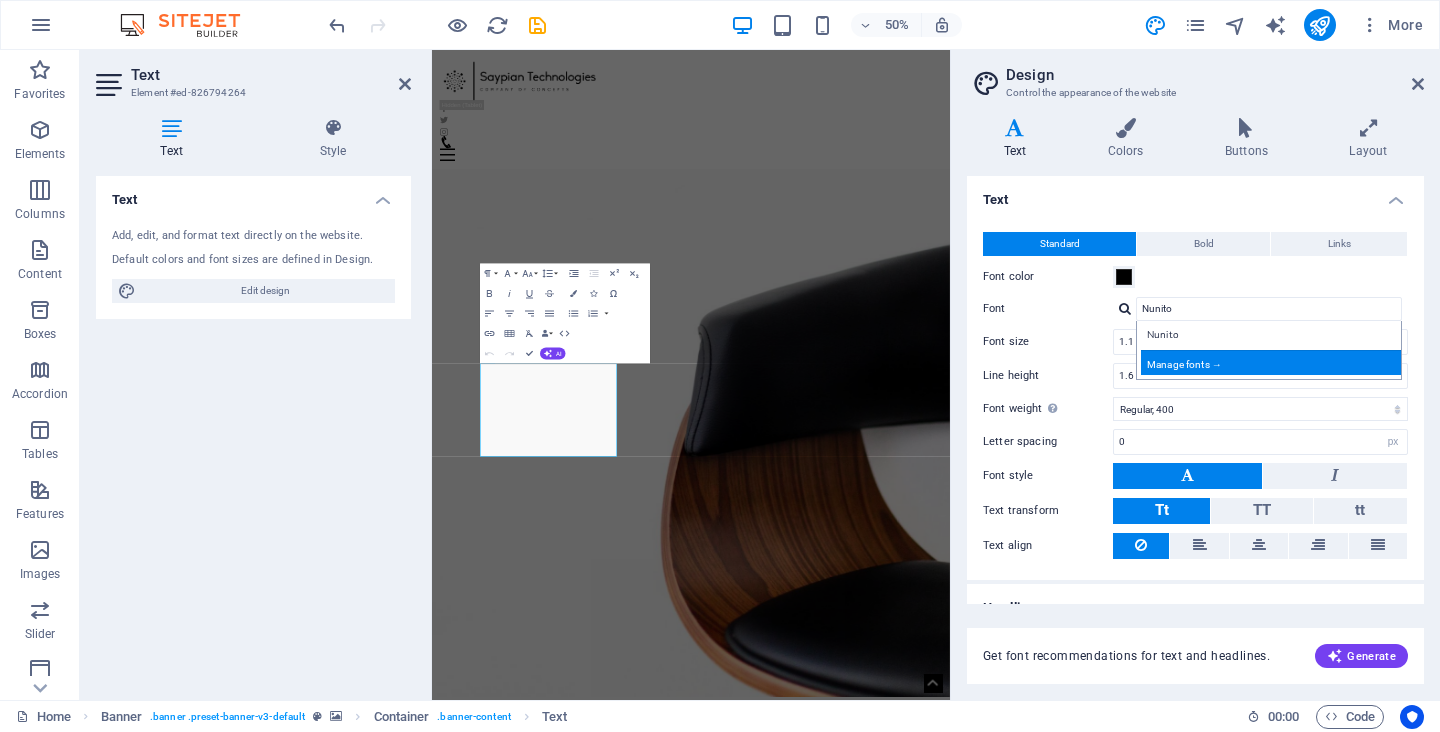 click on "Manage fonts →" at bounding box center (1273, 362) 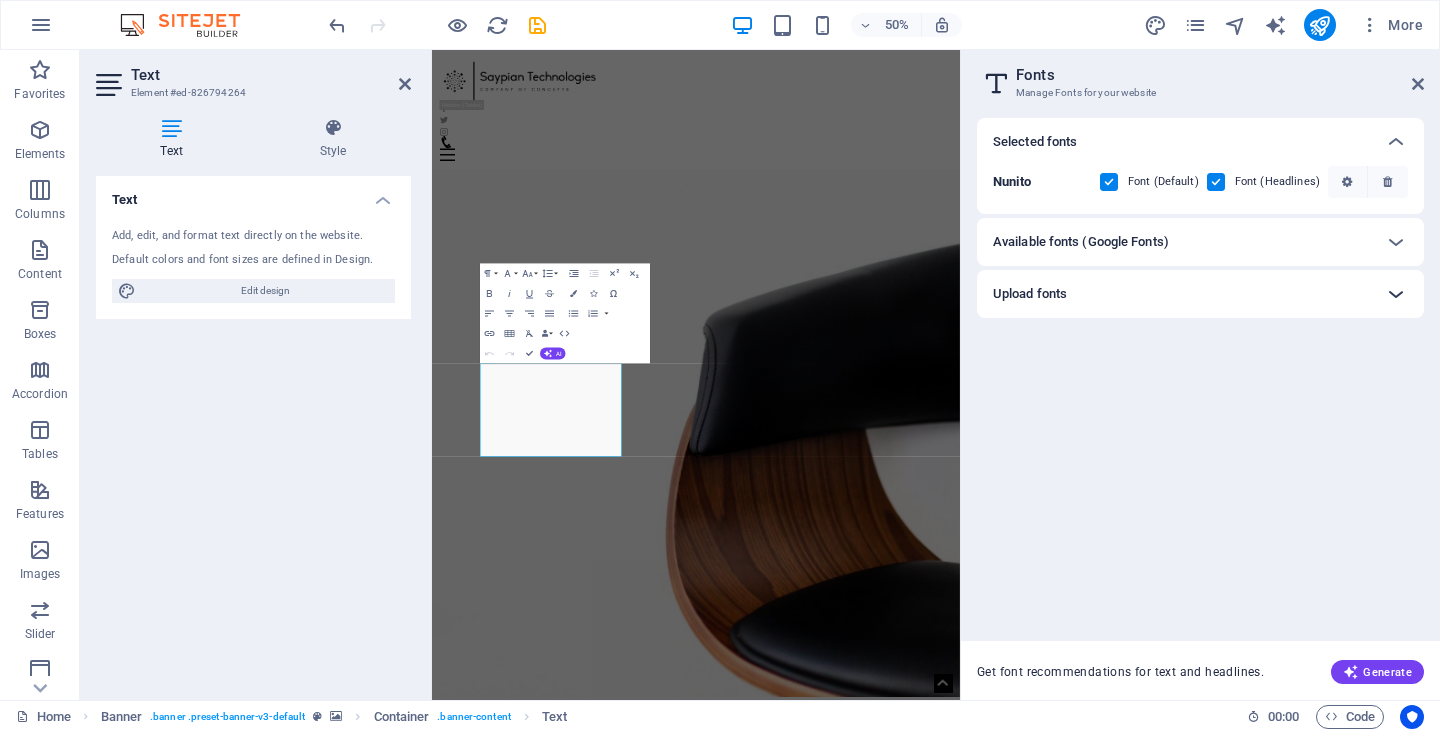 click at bounding box center [1396, 294] 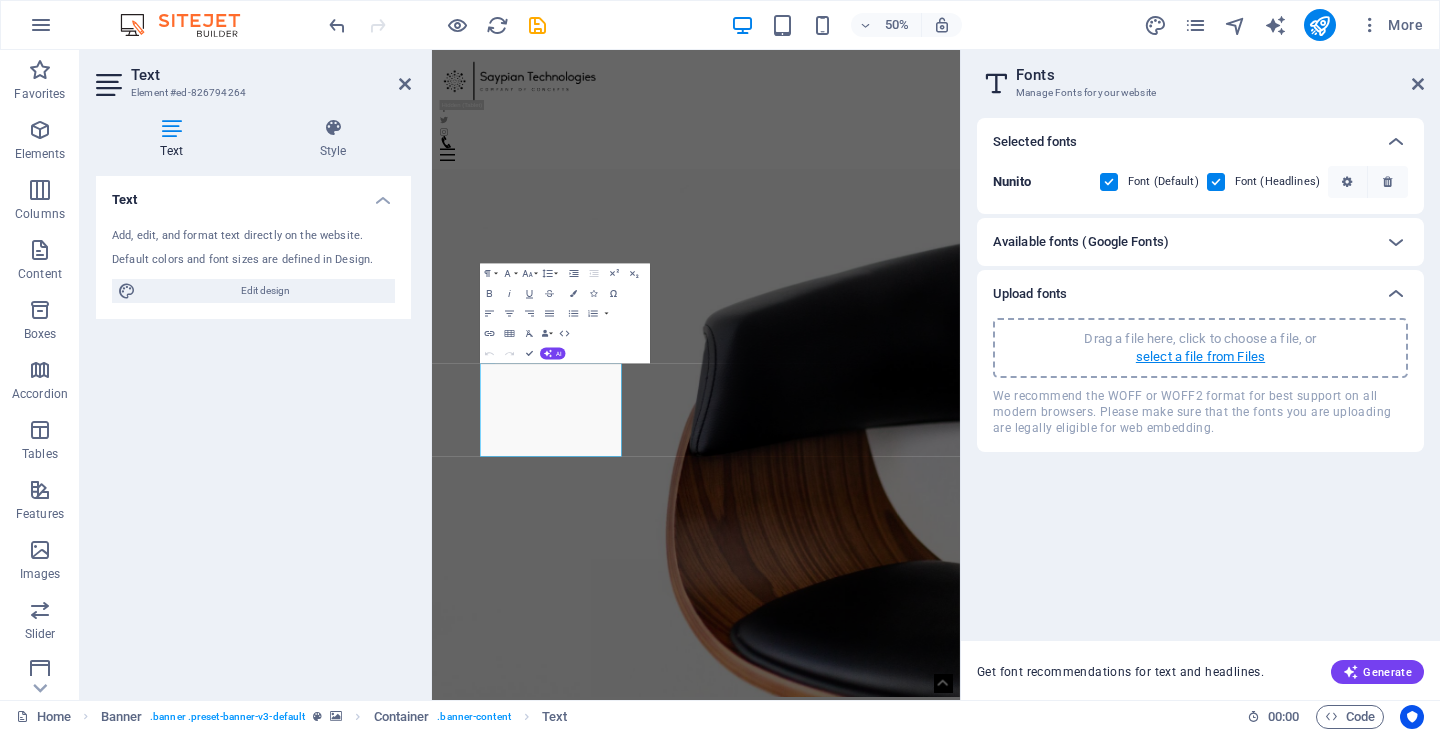 click on "select a file from Files" at bounding box center [1200, 357] 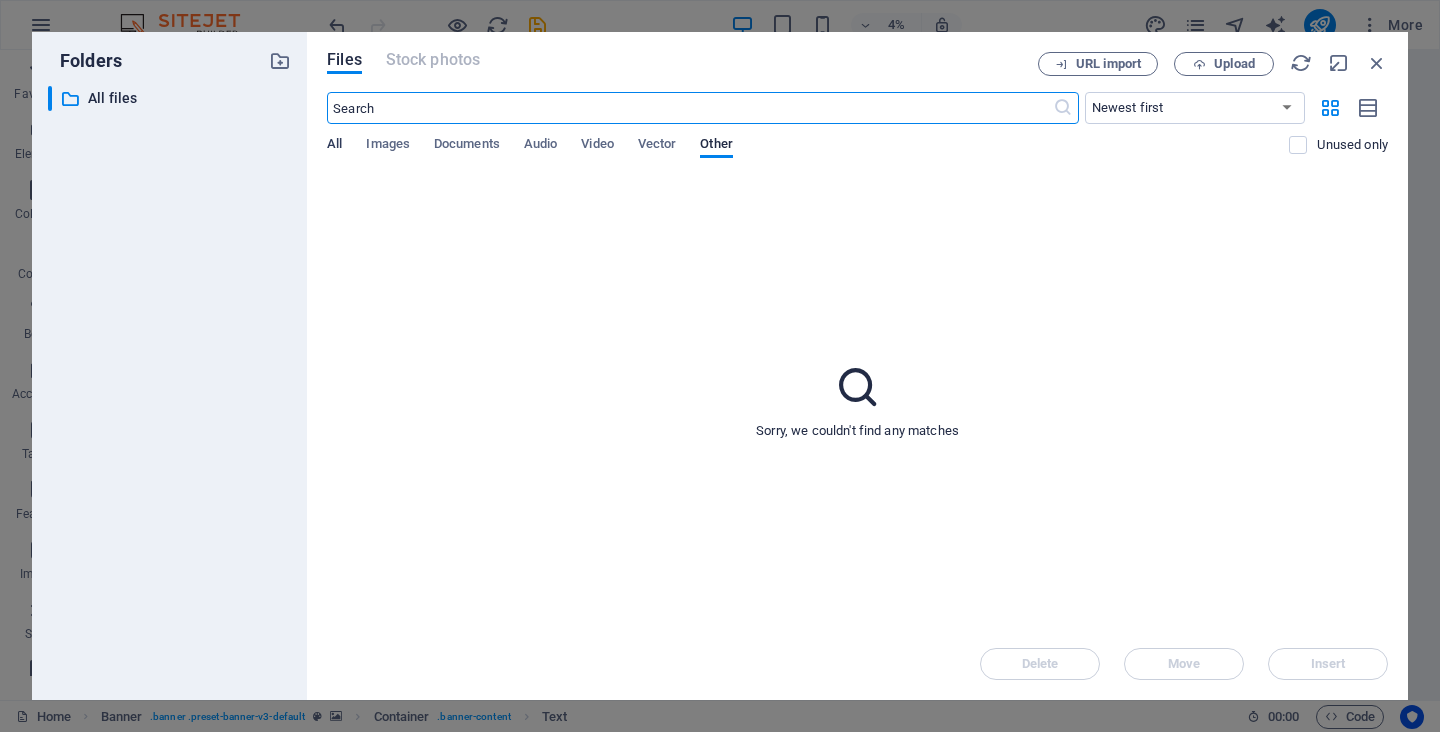 click on "All" at bounding box center (334, 146) 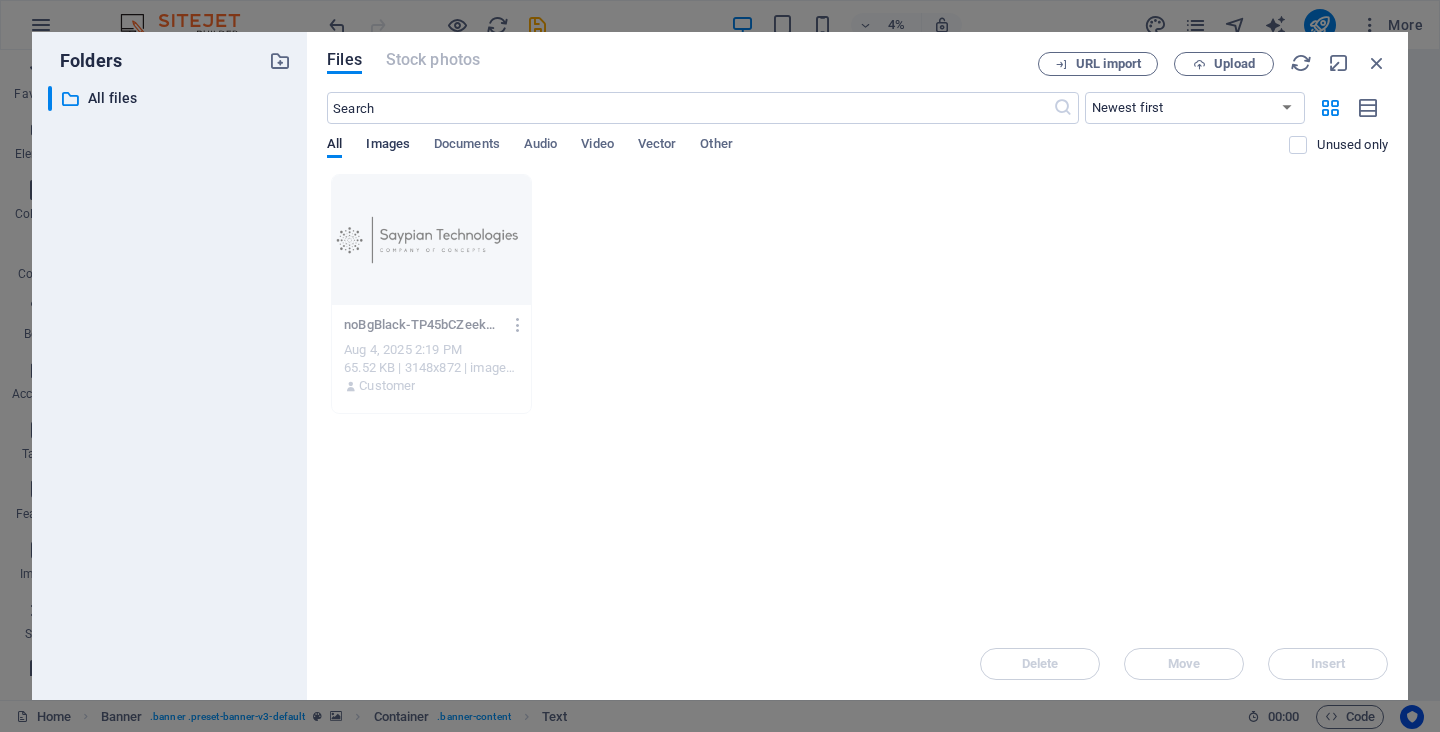 click on "Images" at bounding box center (388, 146) 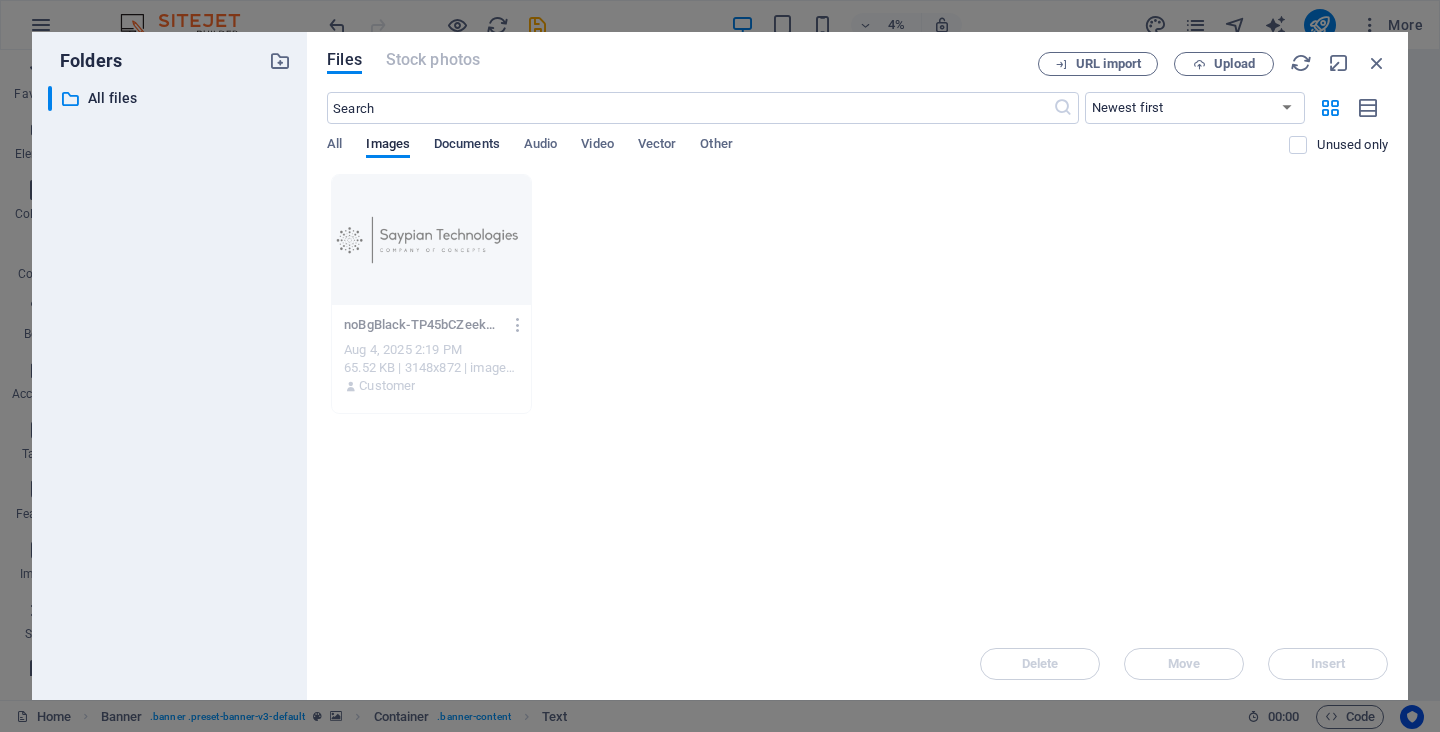 click on "Documents" at bounding box center (467, 146) 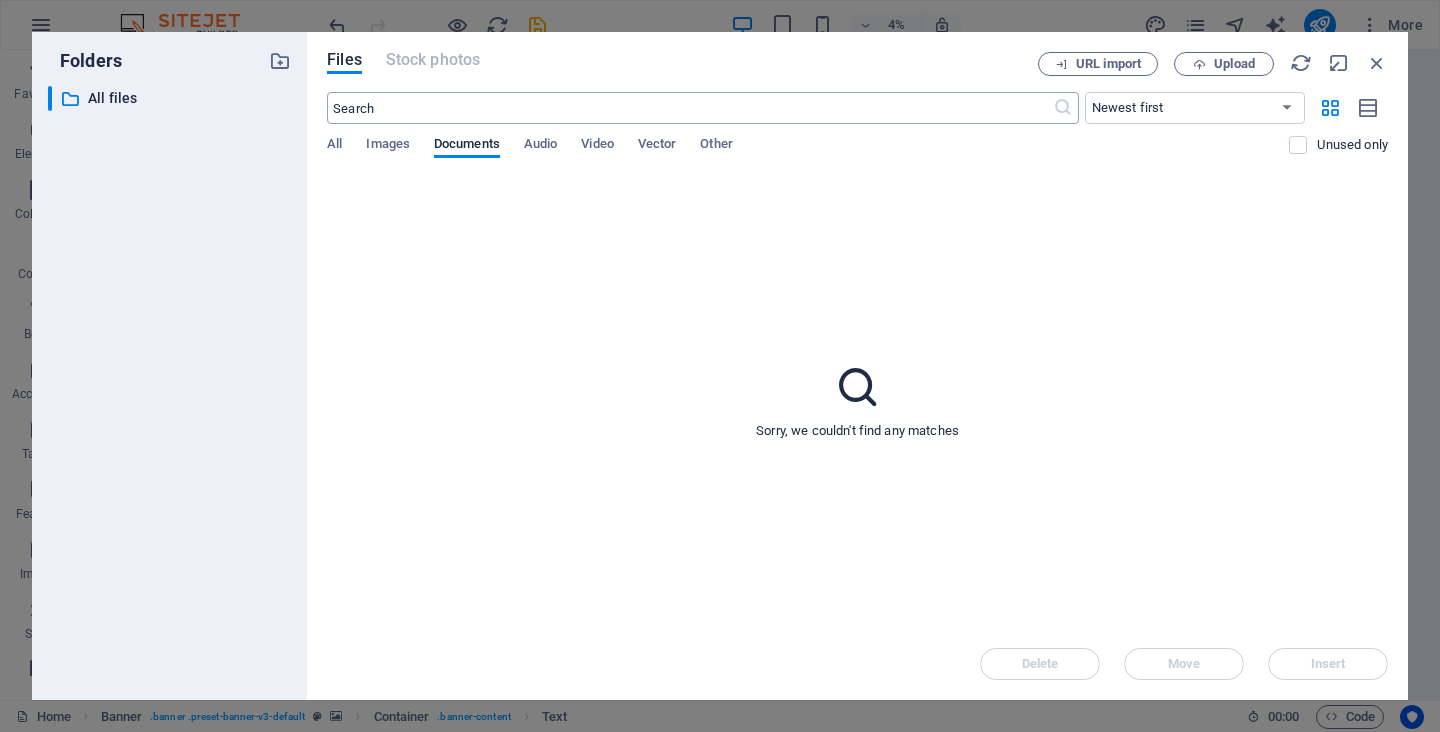 click at bounding box center [1063, 108] 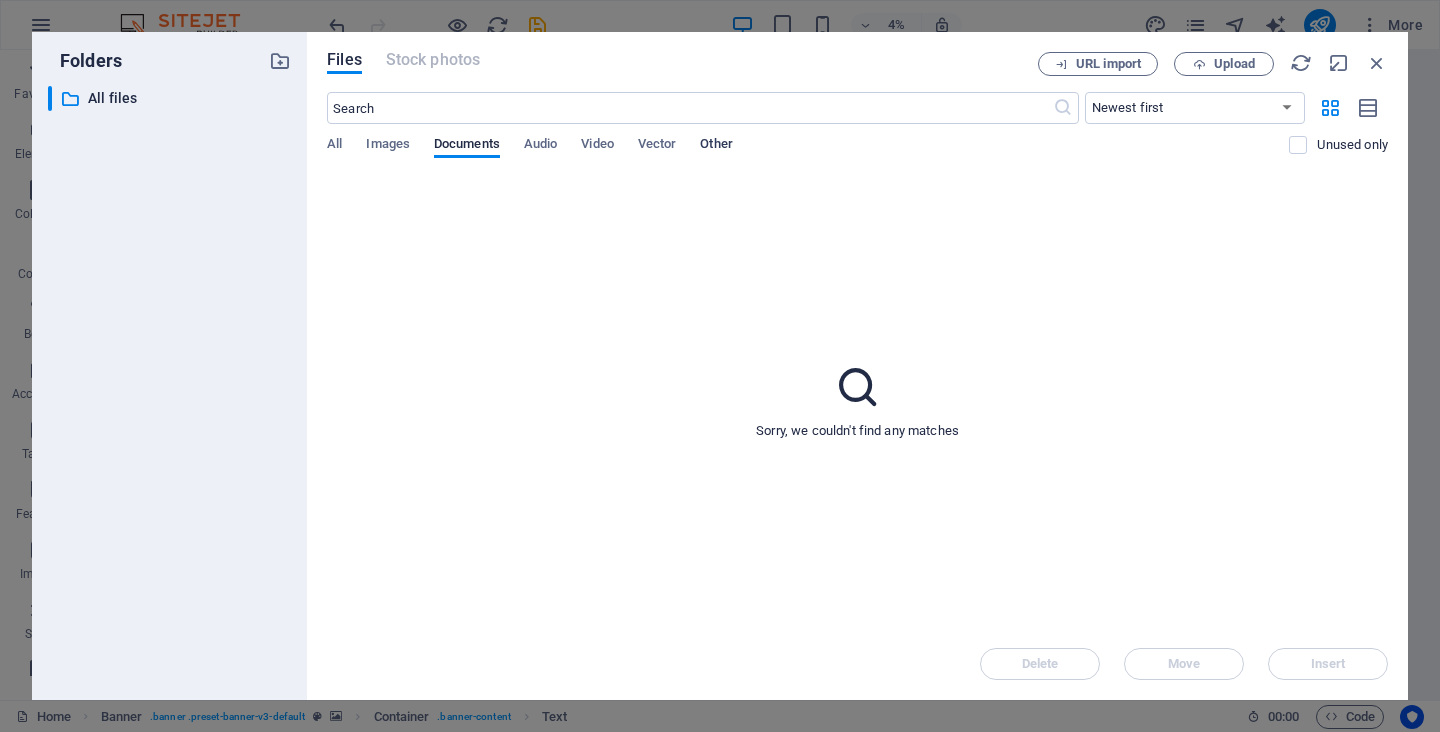 click on "Other" at bounding box center (716, 146) 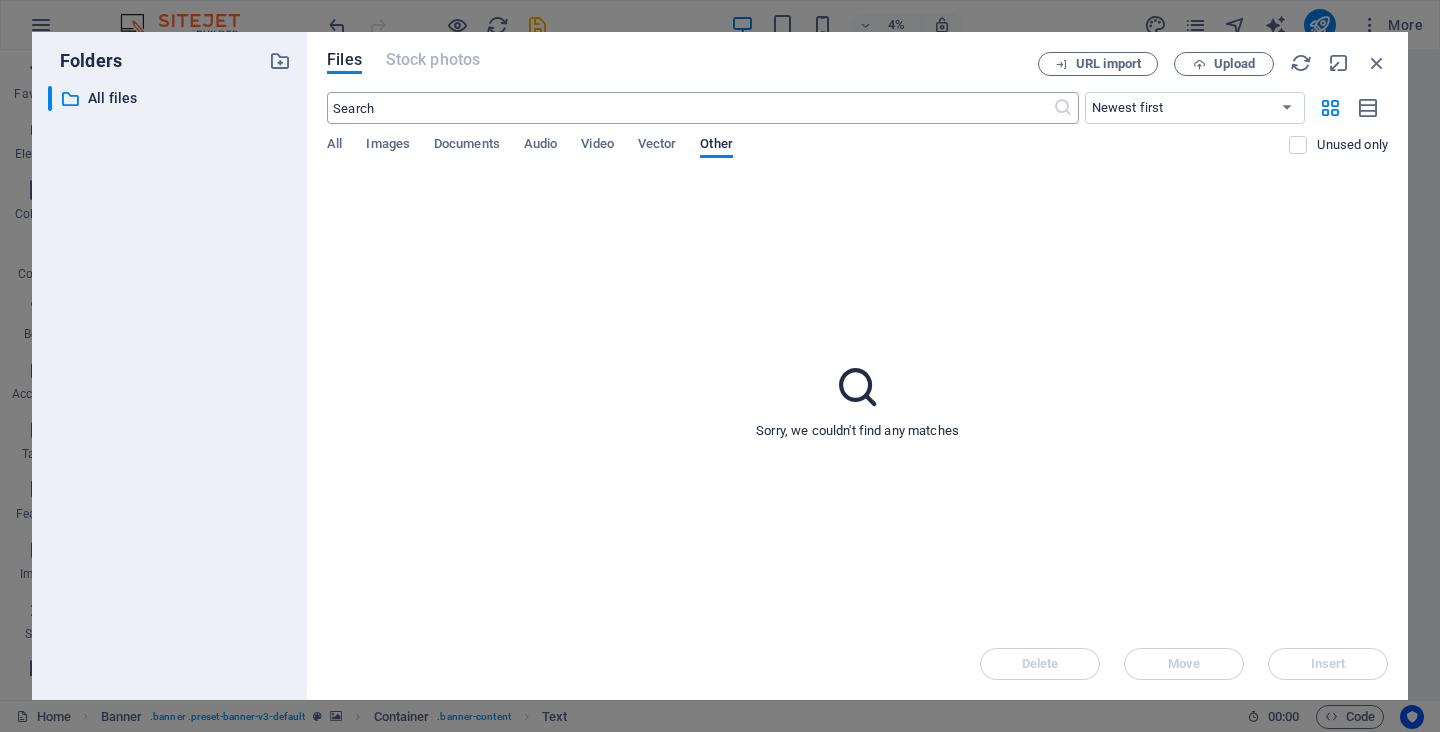 click at bounding box center [1063, 108] 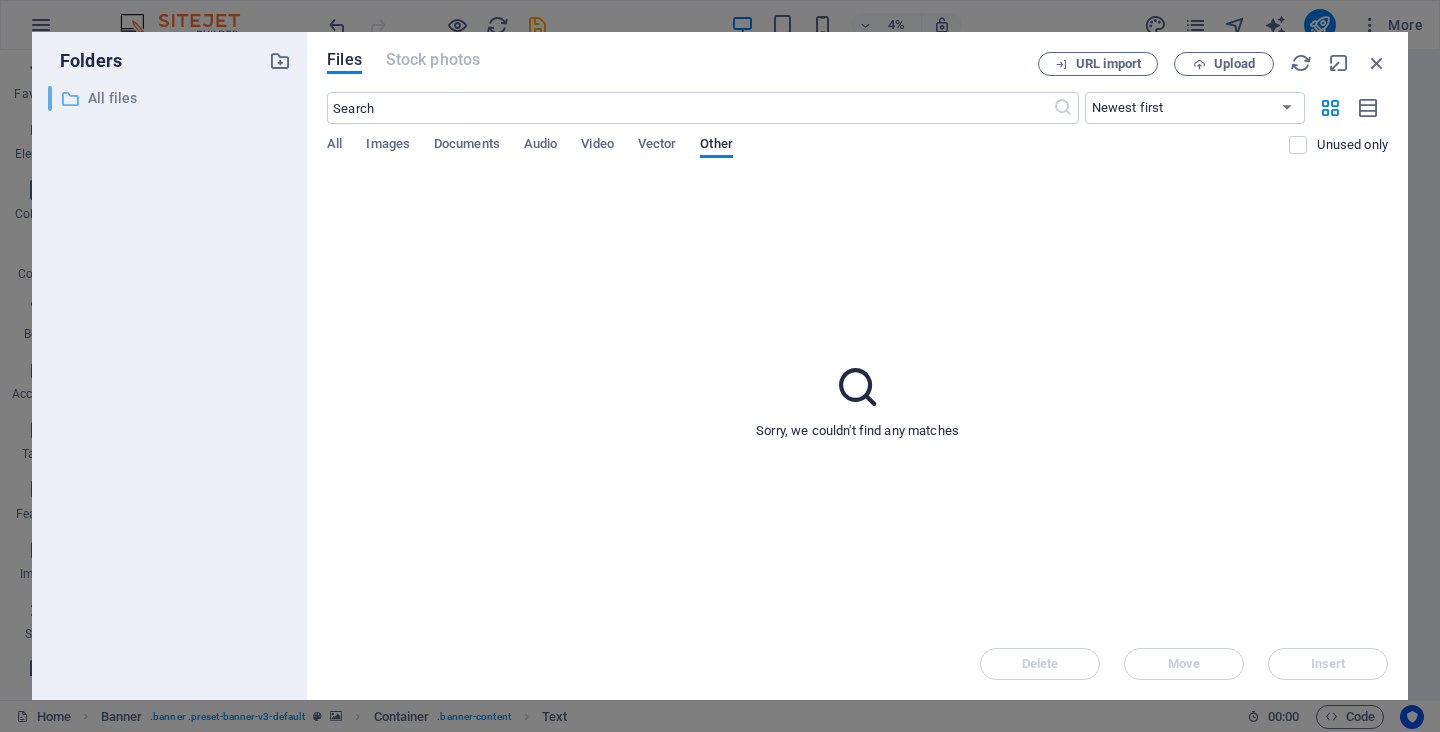 click on "All files" at bounding box center [171, 98] 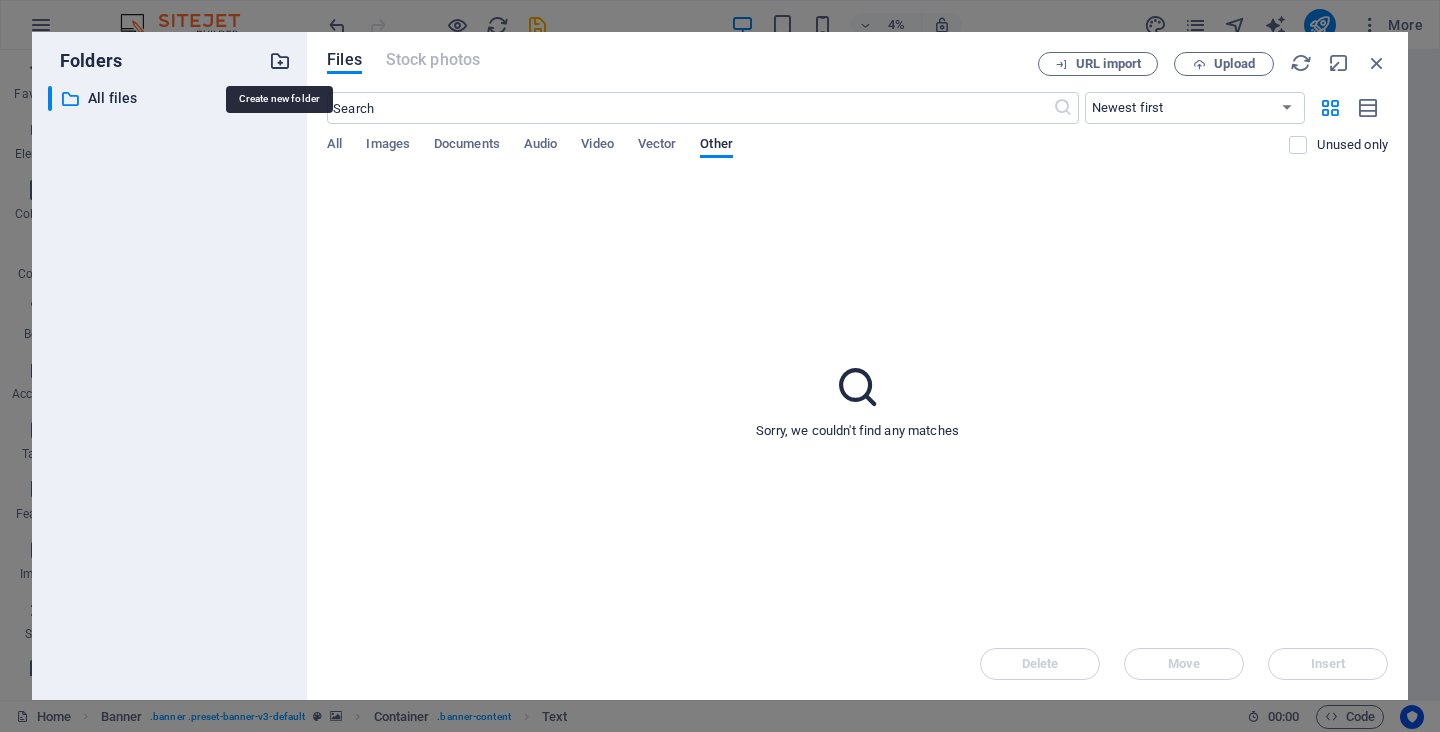 click at bounding box center [280, 61] 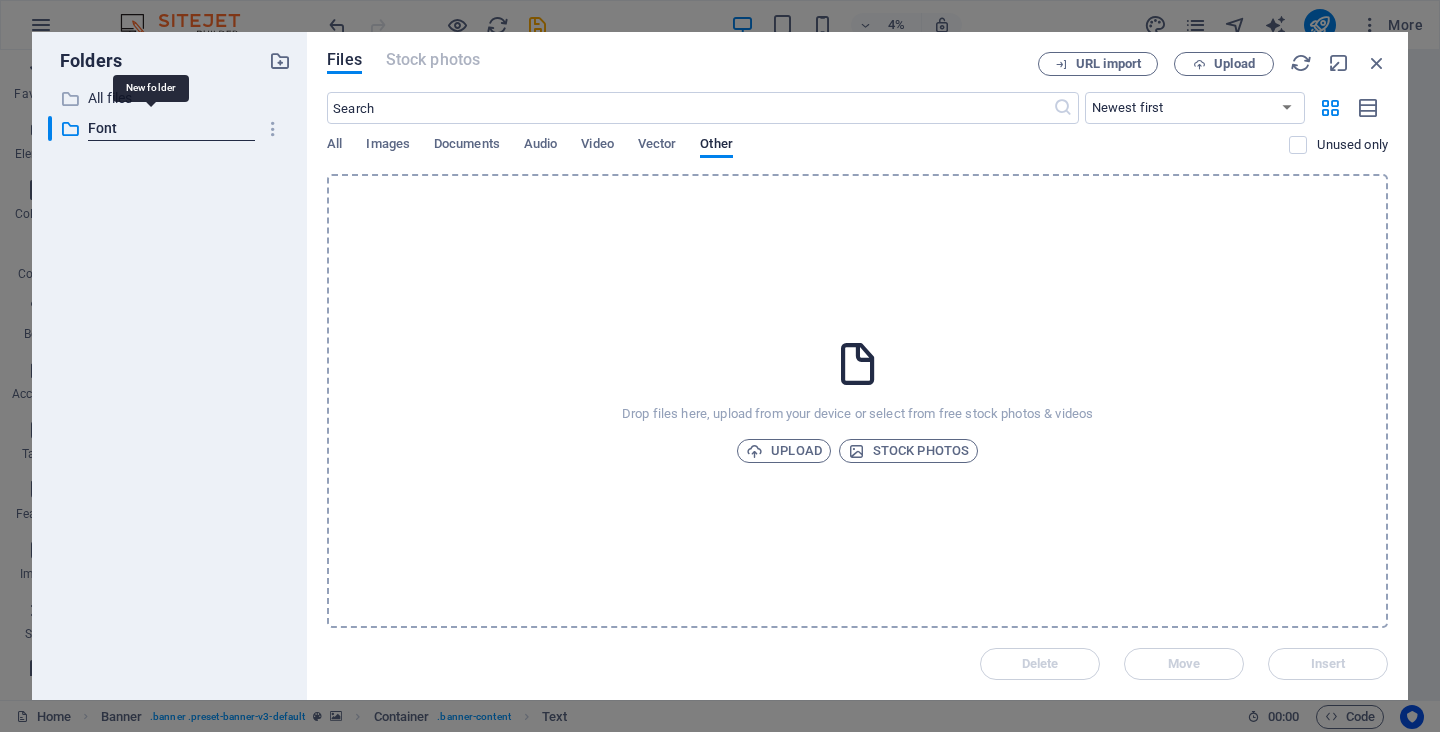 type on "Fonts" 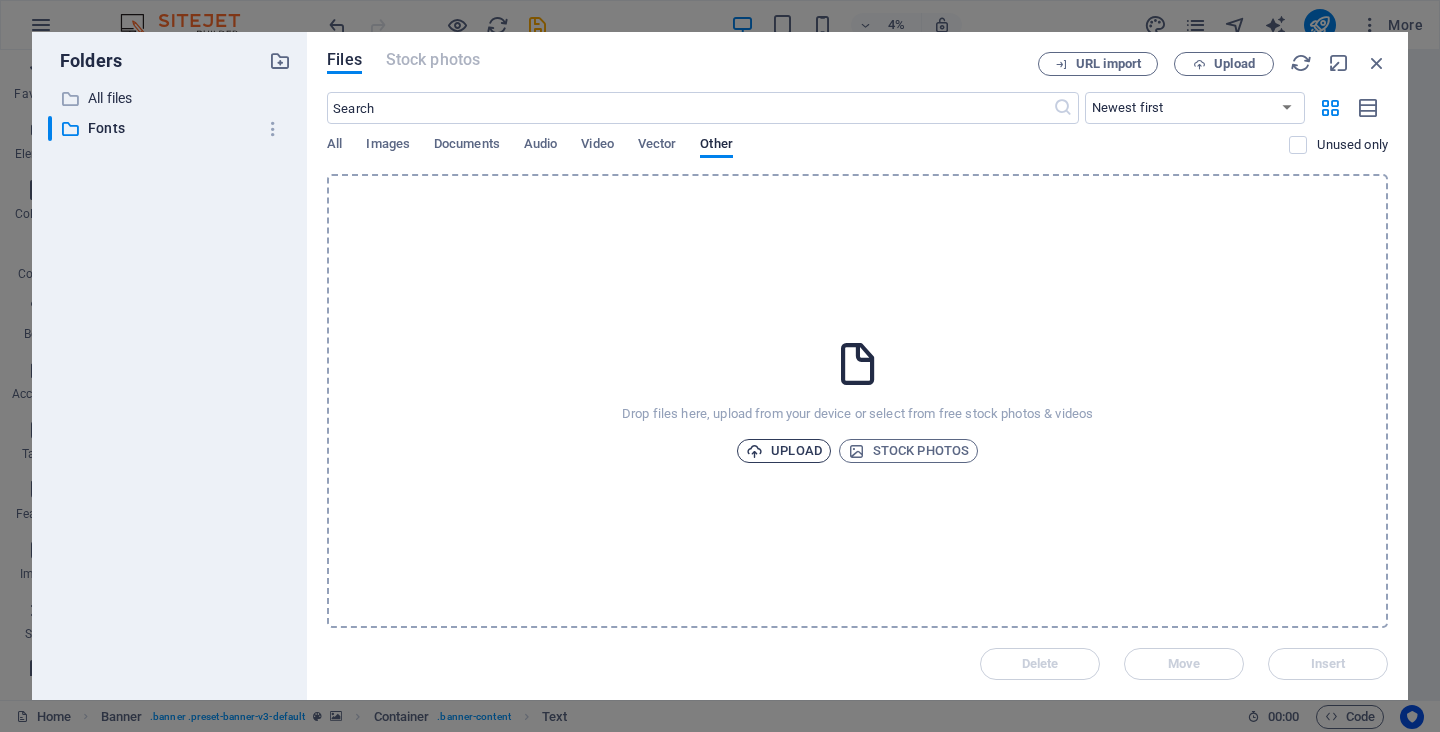 click on "Upload" at bounding box center [784, 451] 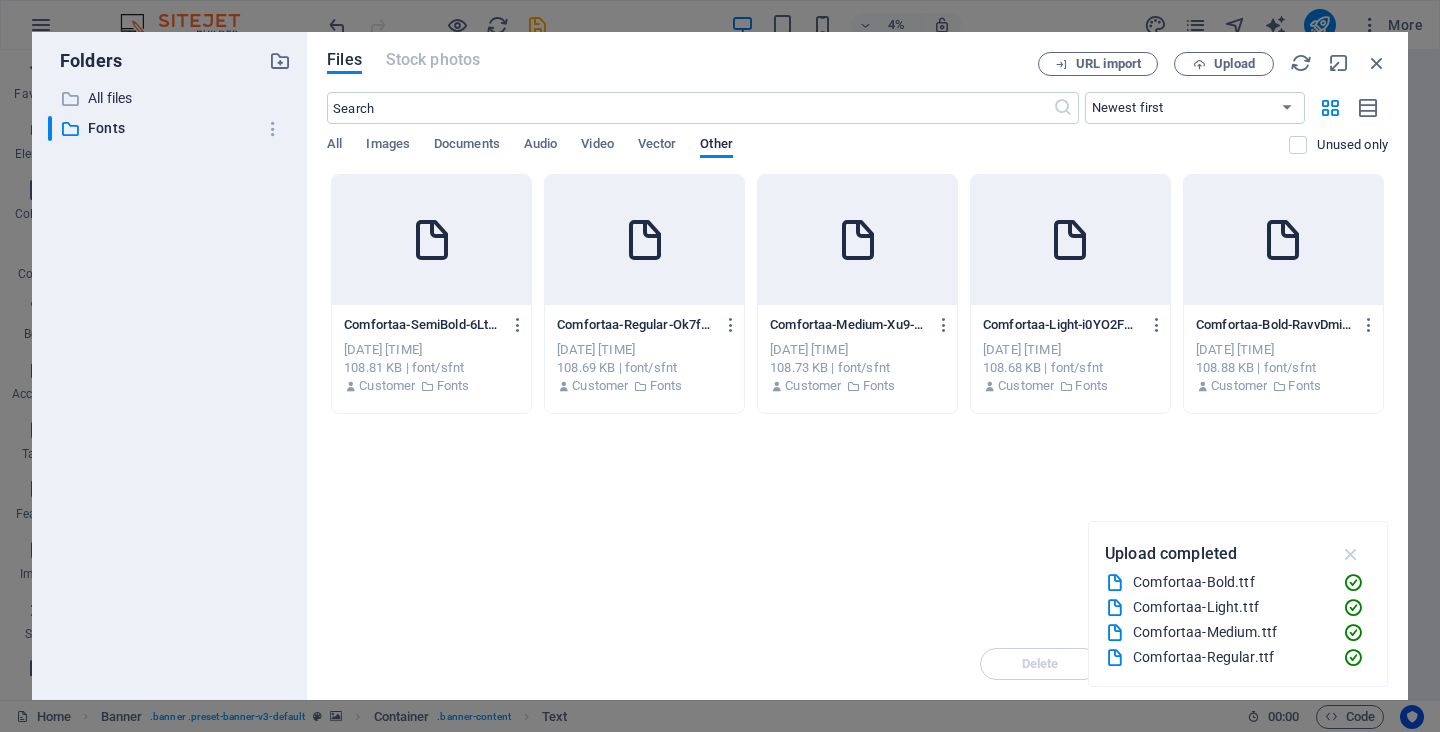 click at bounding box center [1351, 554] 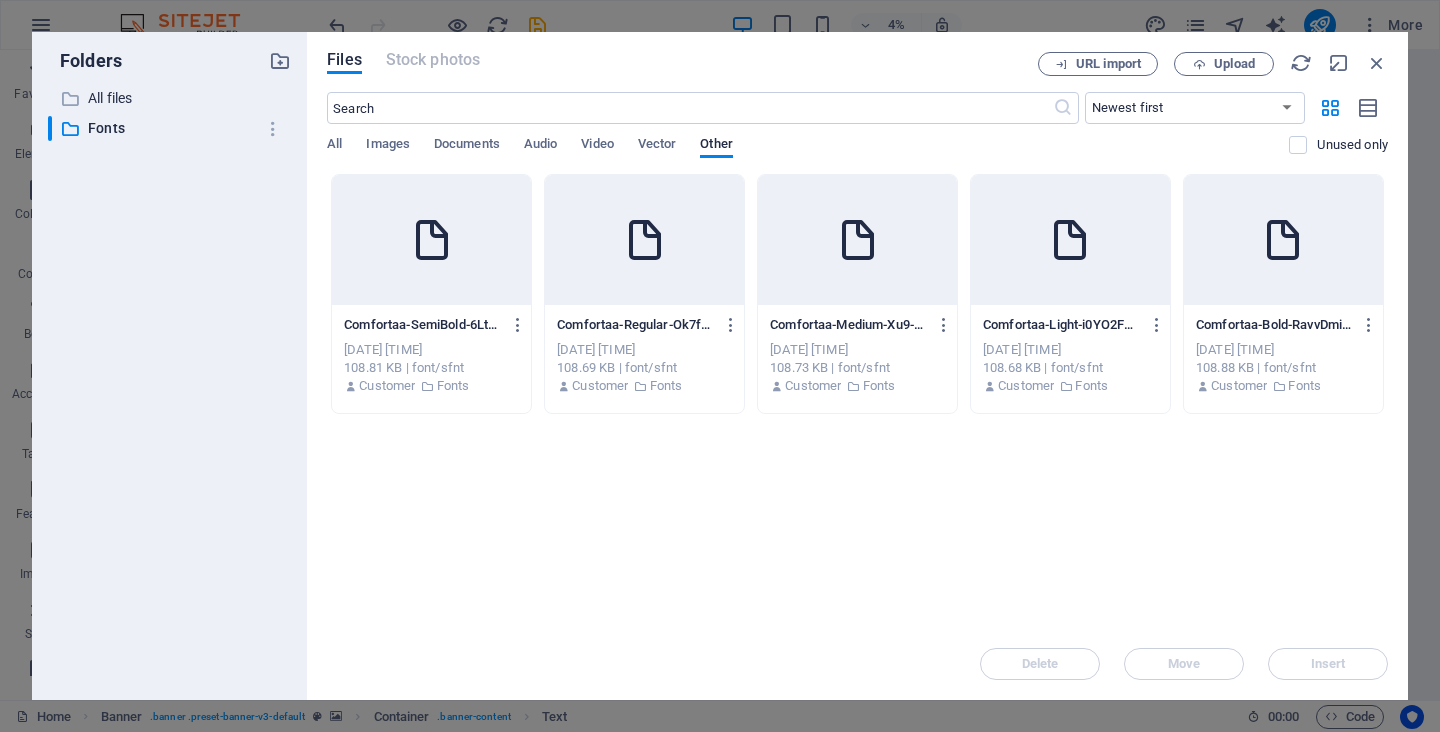 click at bounding box center [431, 240] 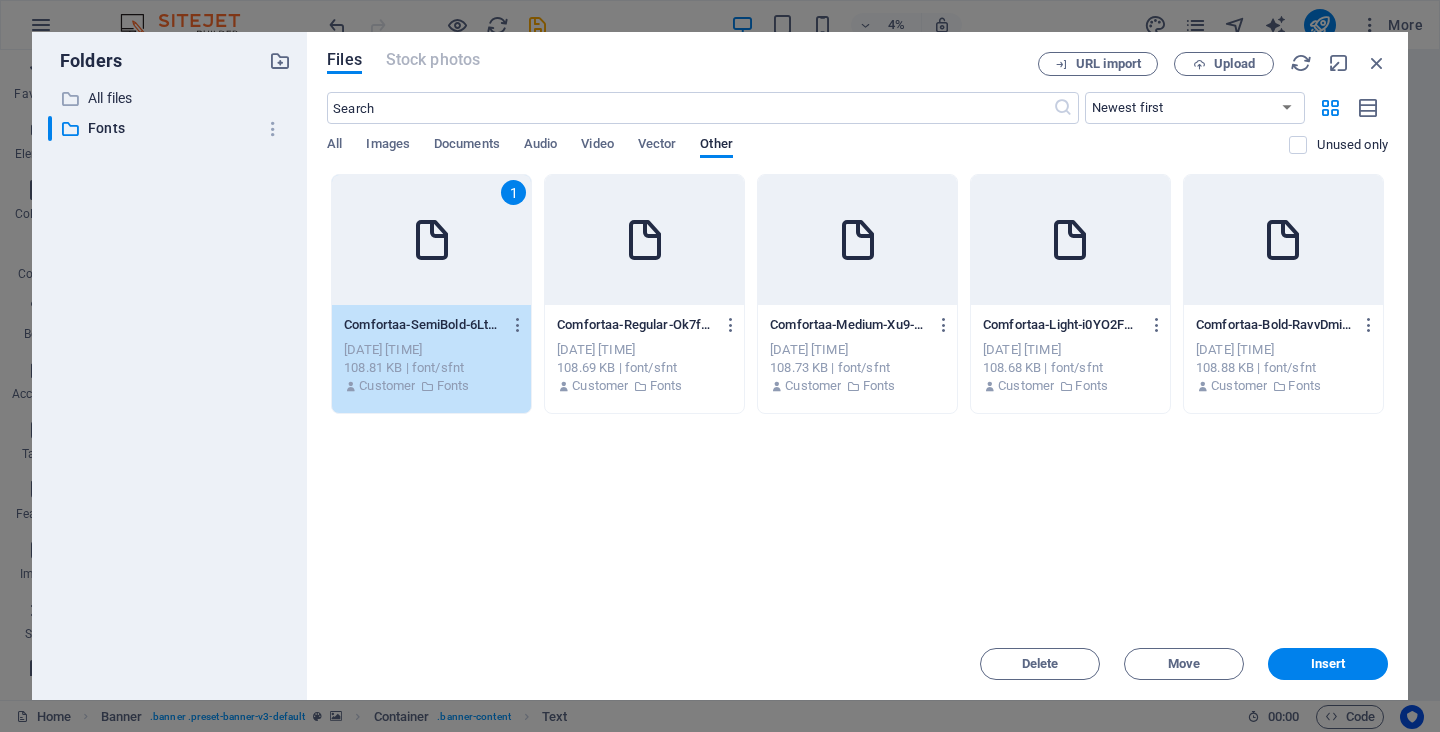 click at bounding box center (645, 240) 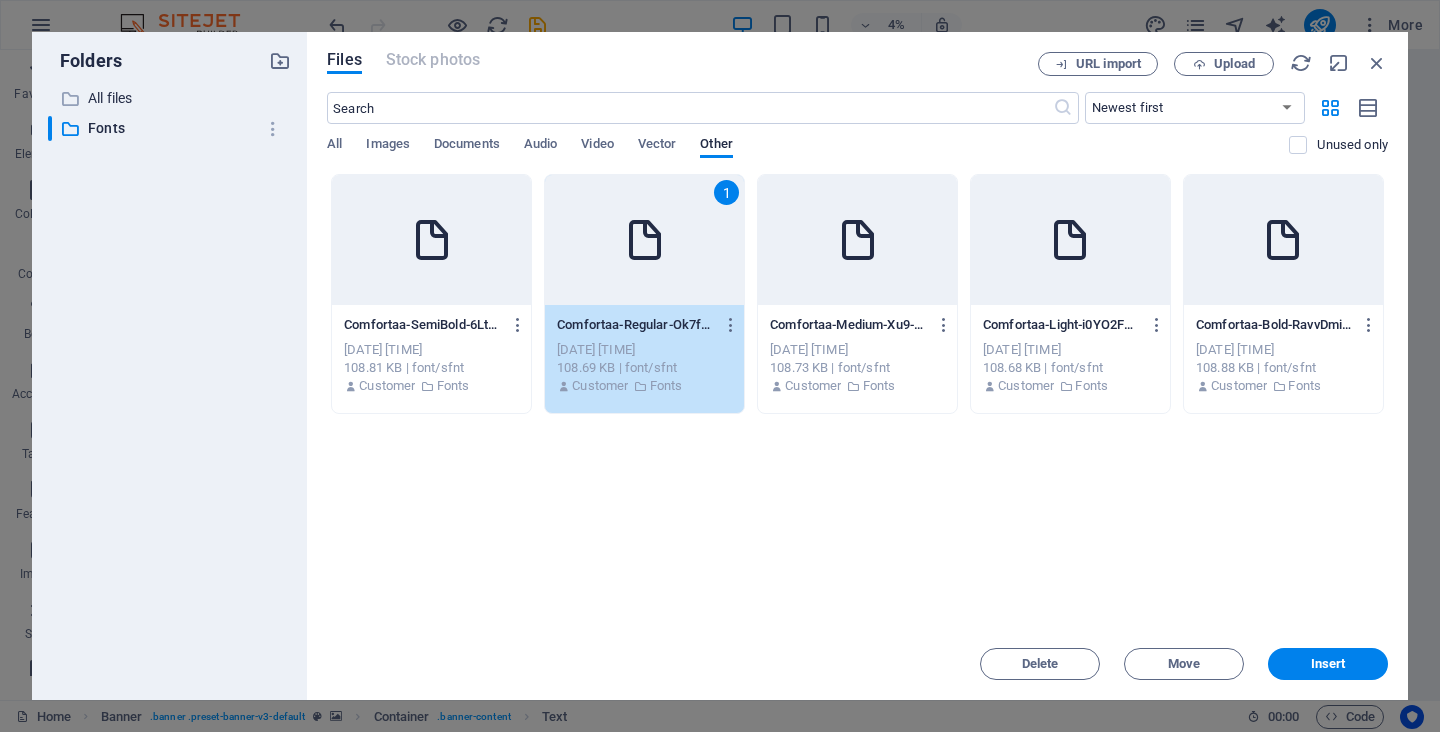 click on "Comfortaa-SemiBold-6LtapG9lfbtZfl4xEzN4Sw.ttf Comfortaa-SemiBold-6LtapG9lfbtZfl4xEzN4Sw.ttf" at bounding box center (431, 325) 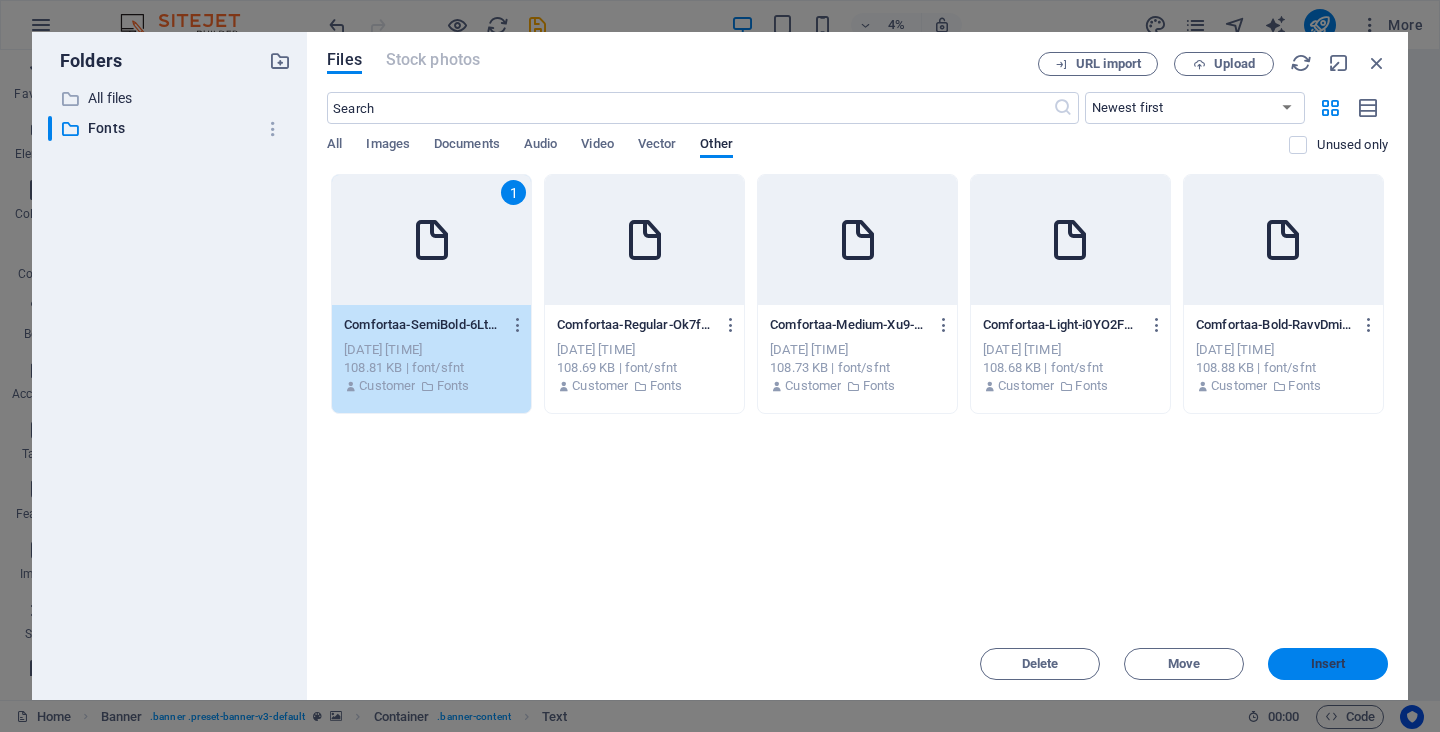 click on "Insert" at bounding box center [1328, 664] 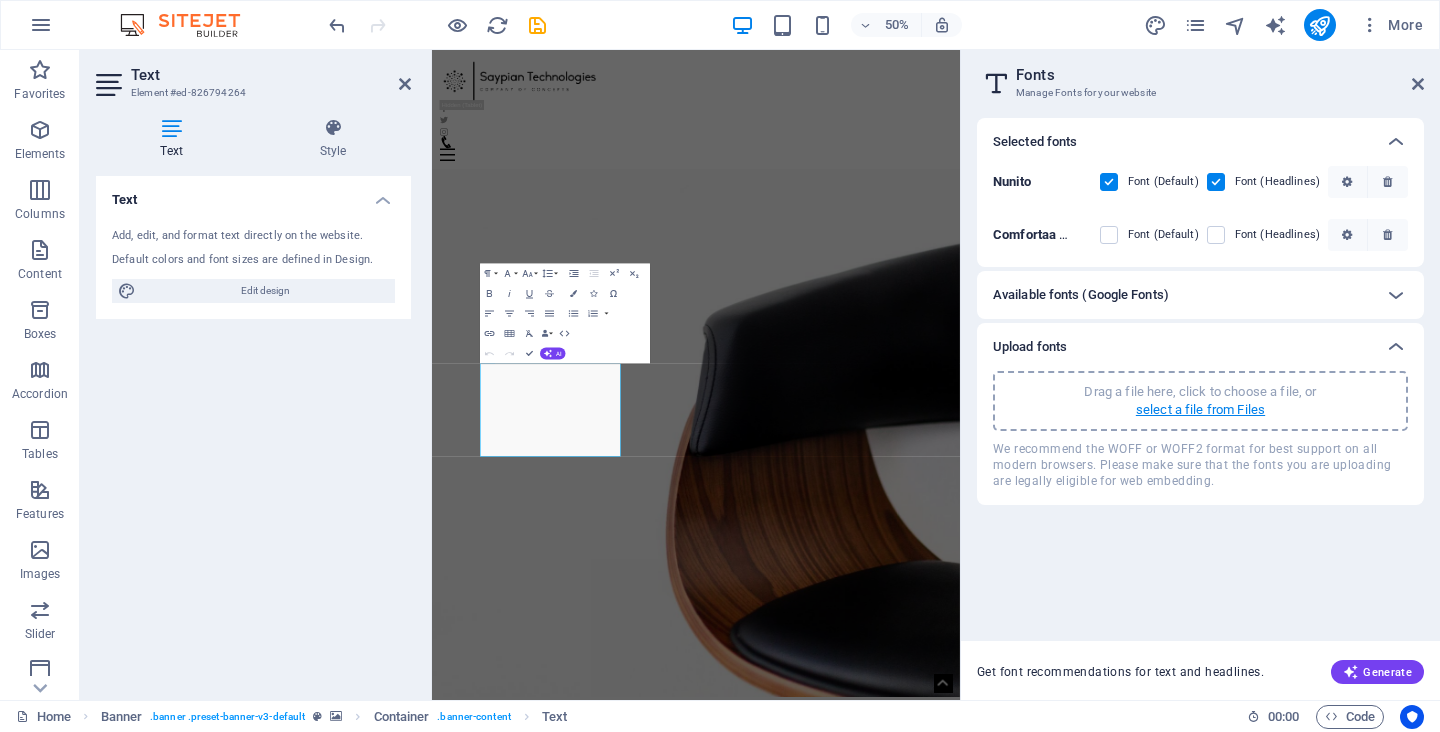 click on "select a file from Files" at bounding box center [1200, 410] 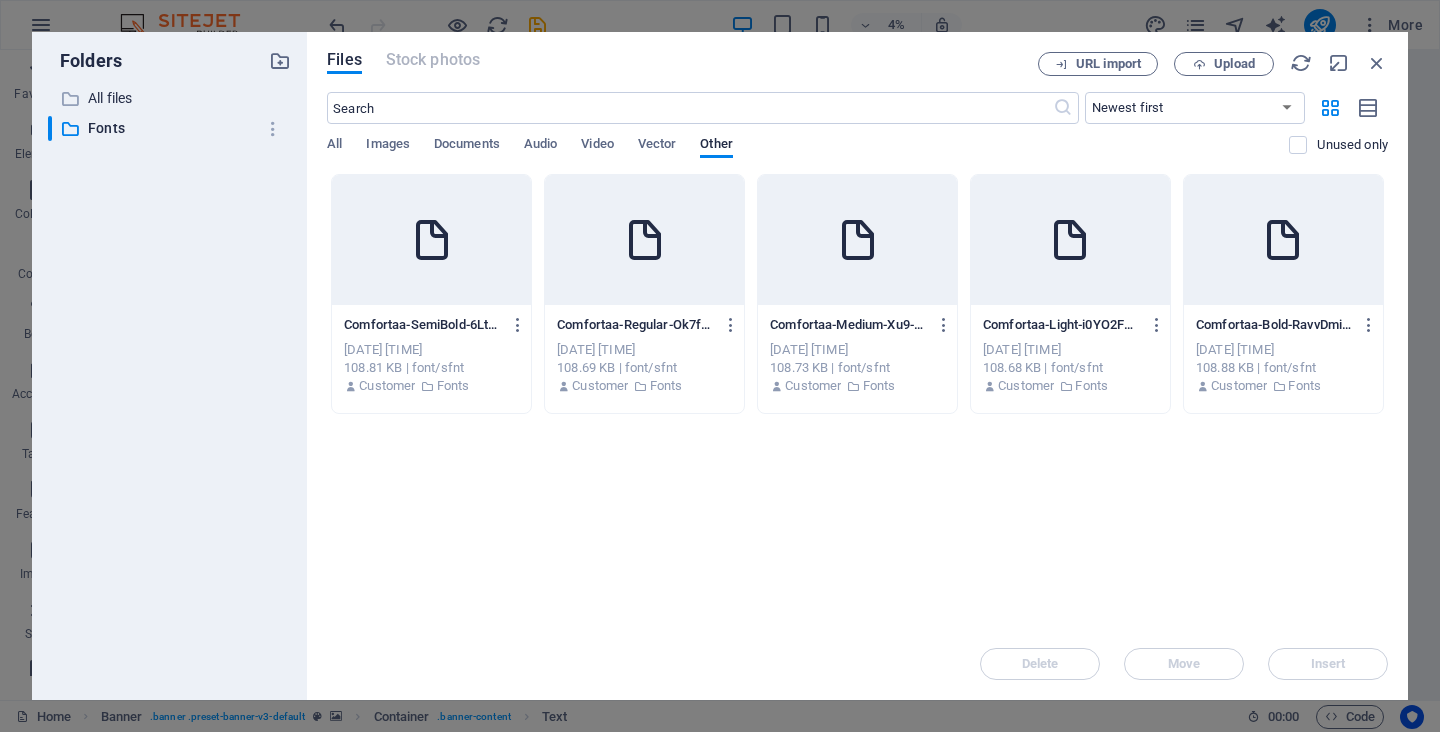 click on "[DATE] [TIME]" at bounding box center [644, 350] 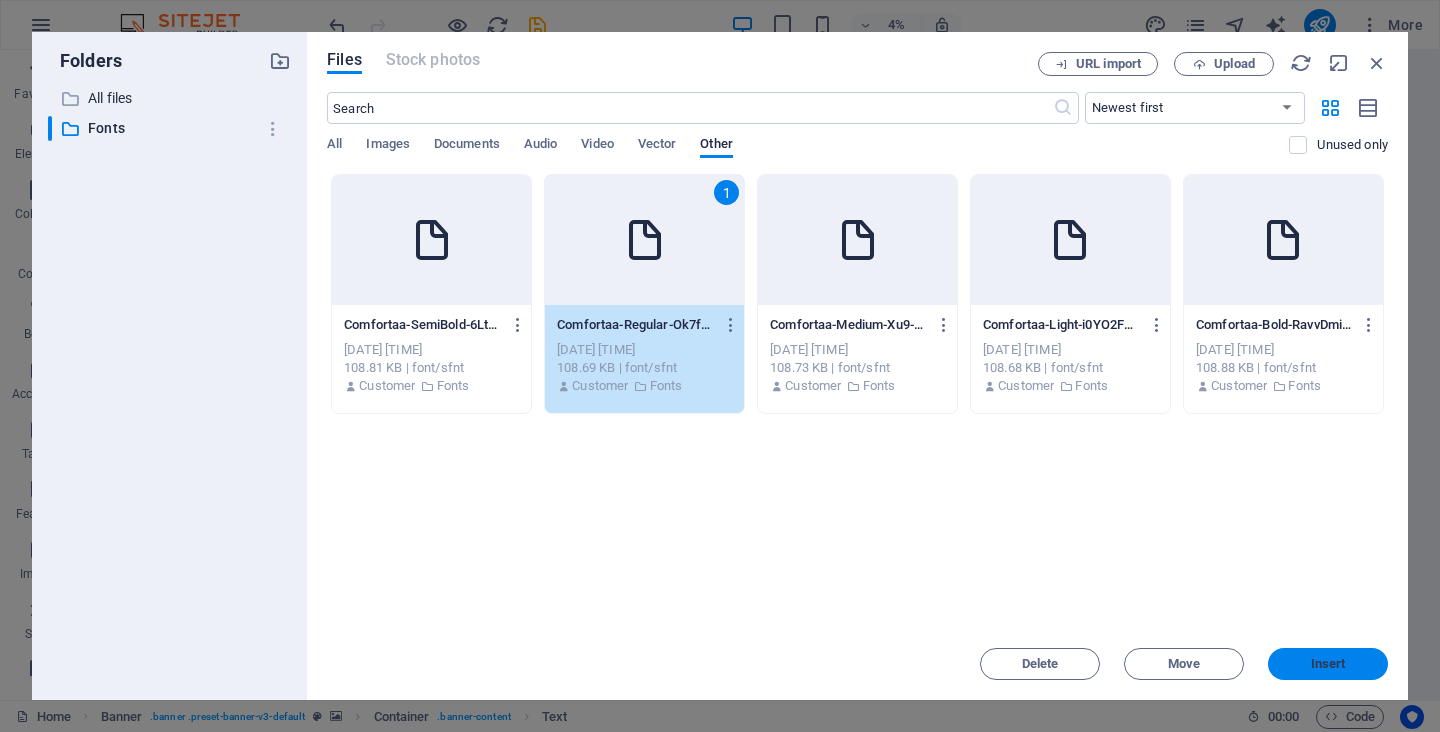 click on "Insert" at bounding box center (1328, 664) 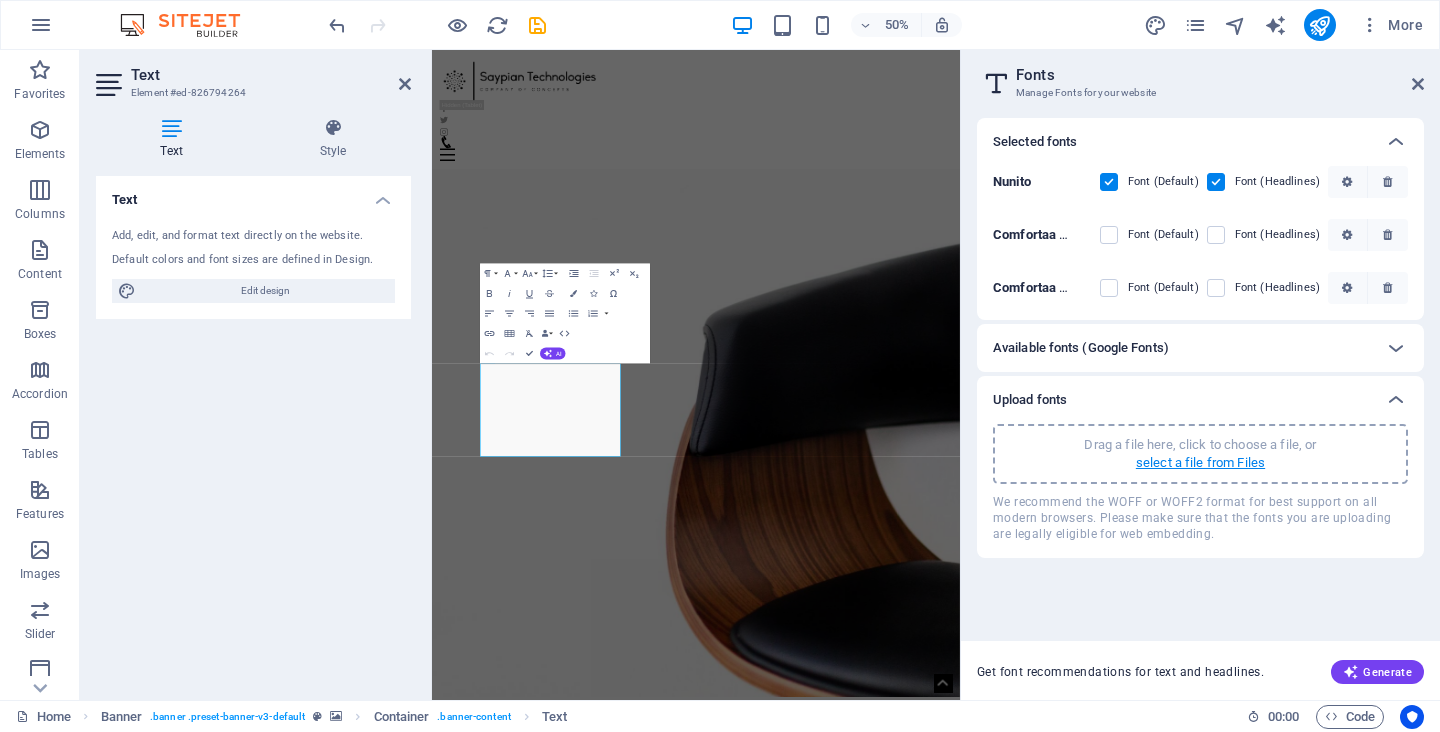click on "select a file from Files" at bounding box center (1200, 463) 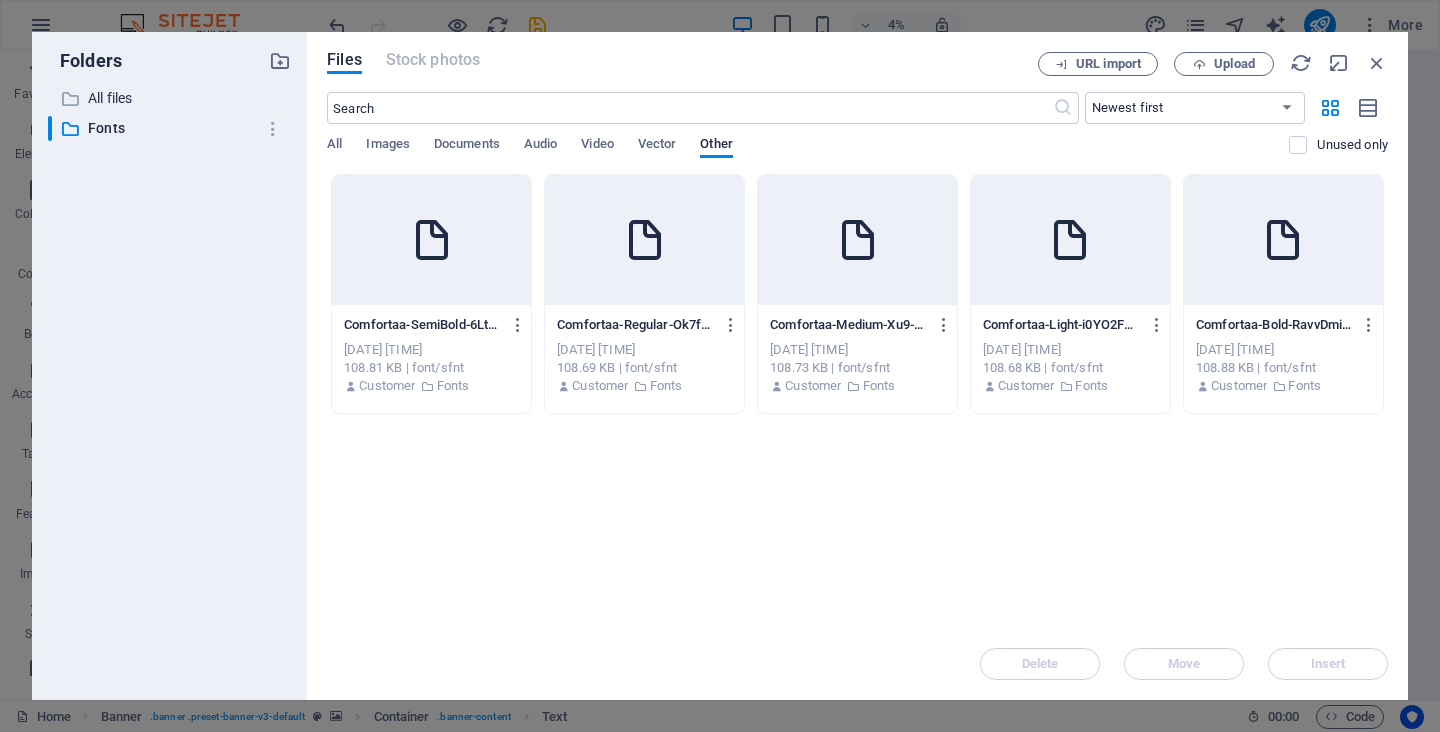 click on "108.73 KB | font/sfnt" at bounding box center (857, 368) 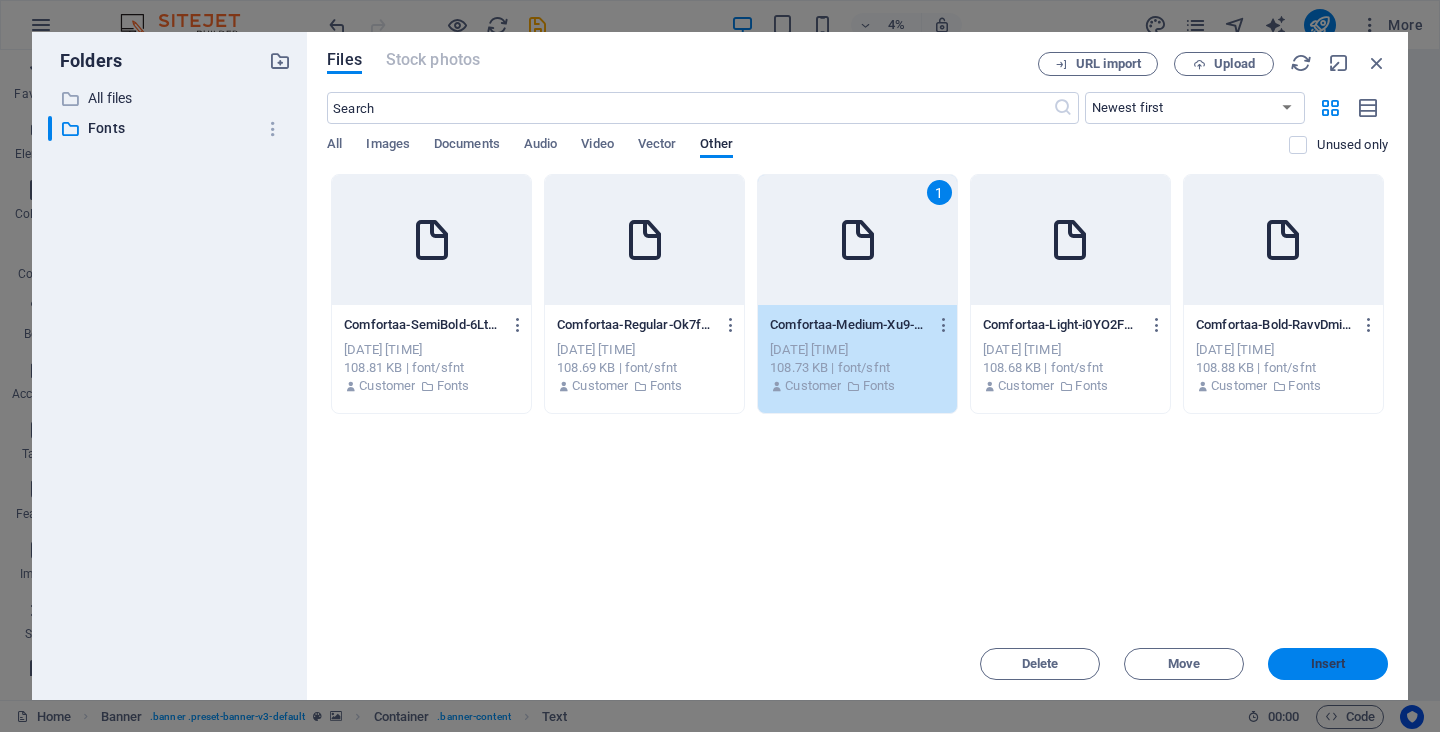 click on "Insert" at bounding box center (1328, 664) 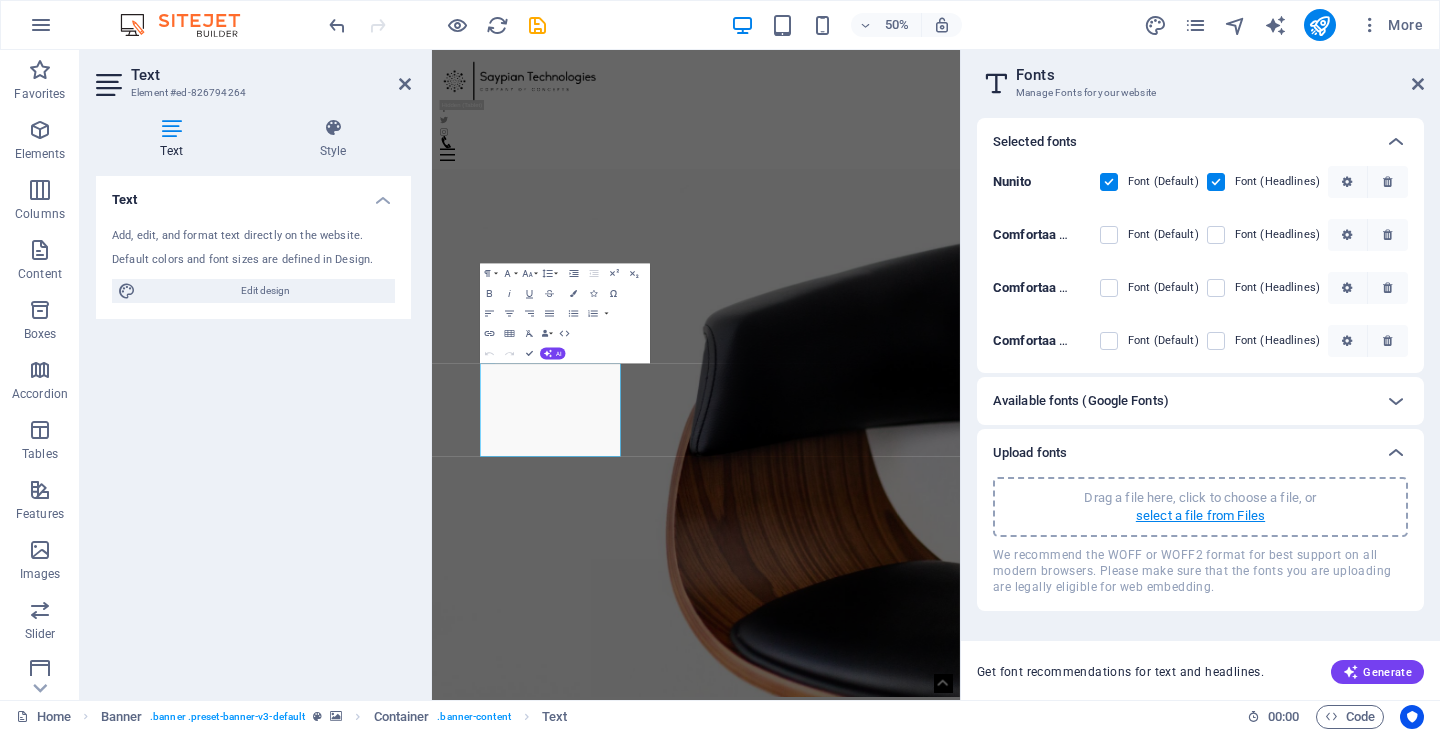 click on "select a file from Files" at bounding box center [1200, 516] 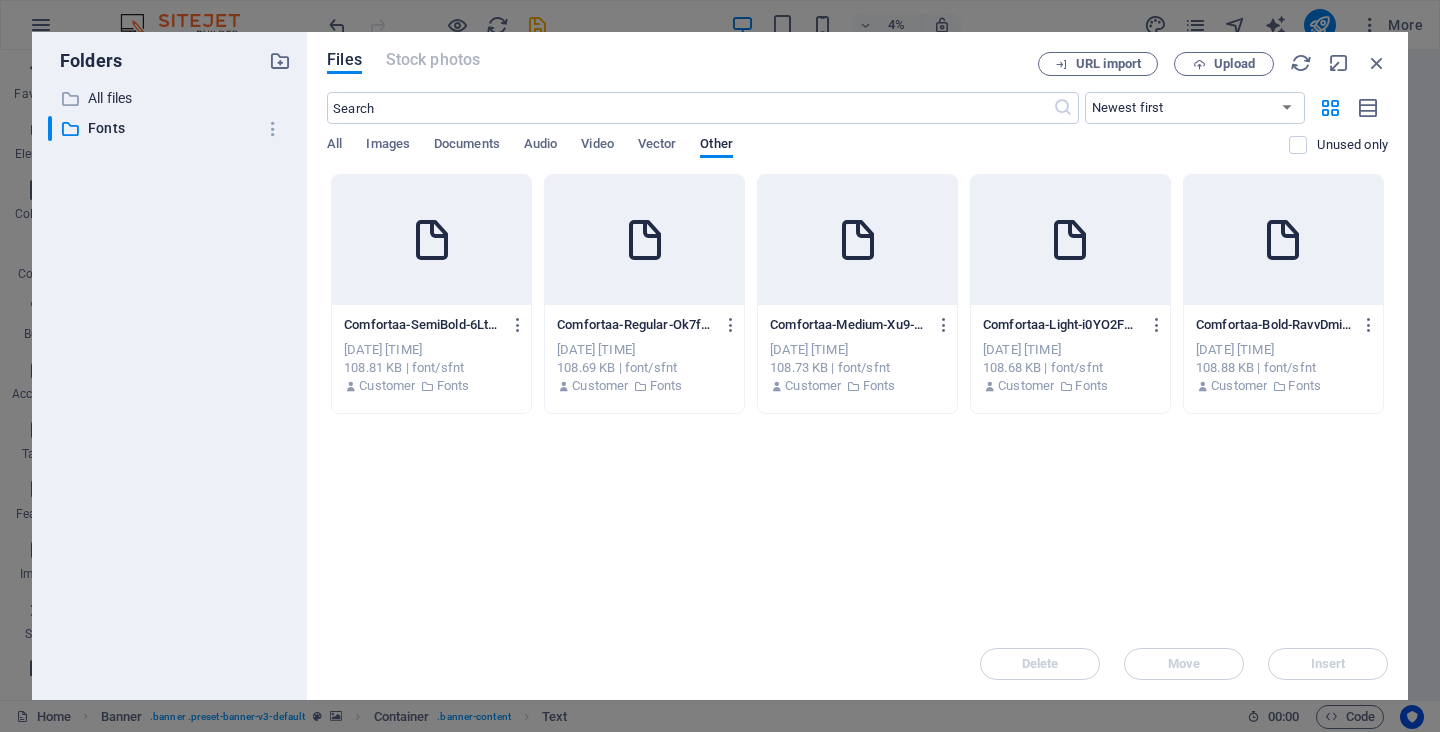 click on "[DATE] [TIME]" at bounding box center (1070, 350) 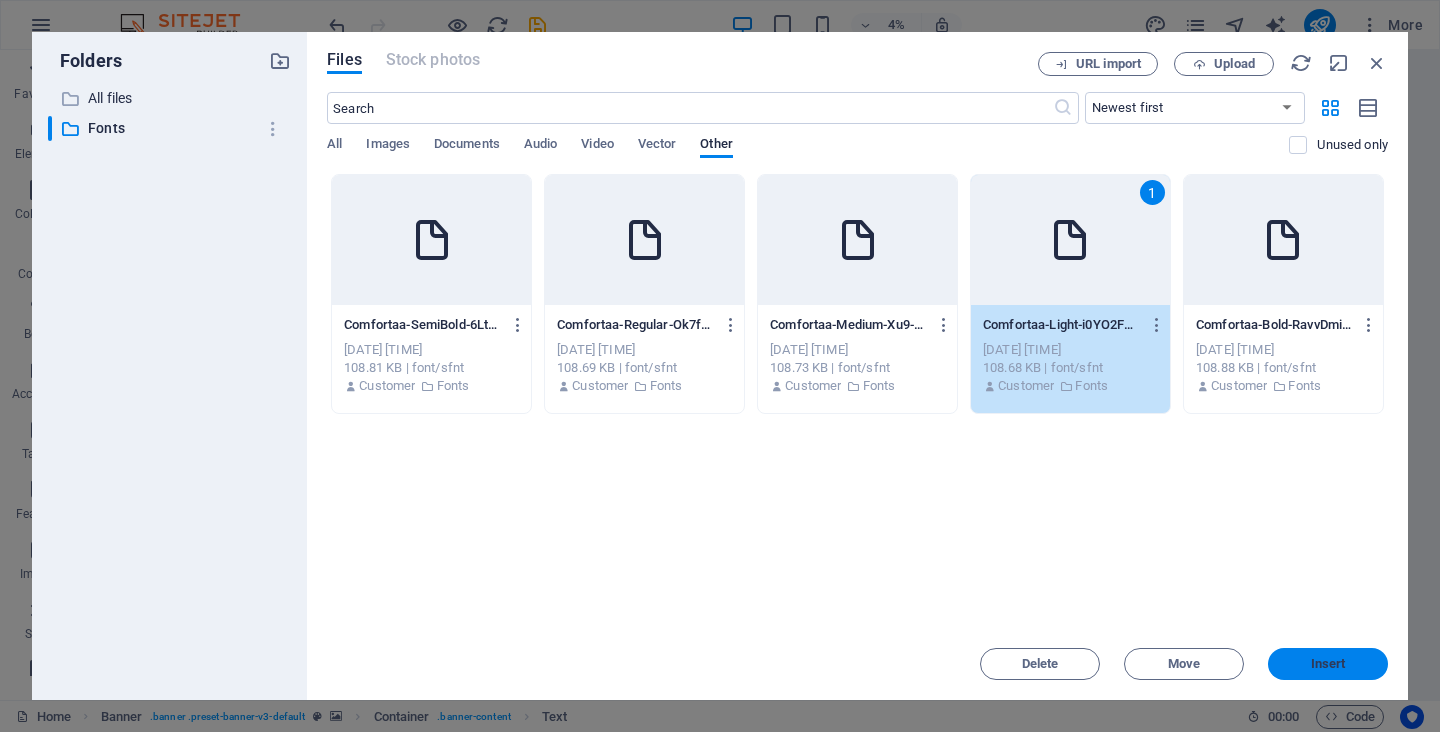 click on "Insert" at bounding box center [1328, 664] 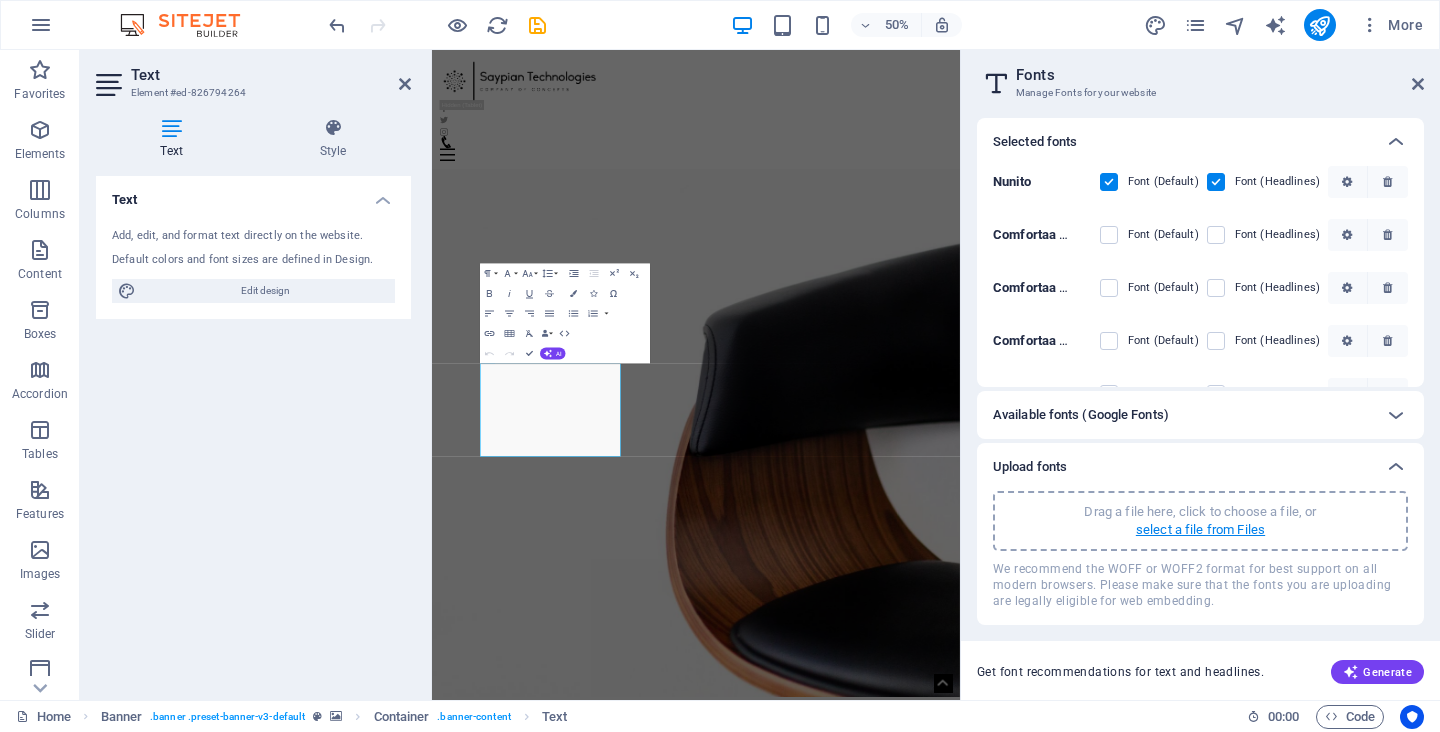 click on "select a file from Files" at bounding box center (1200, 530) 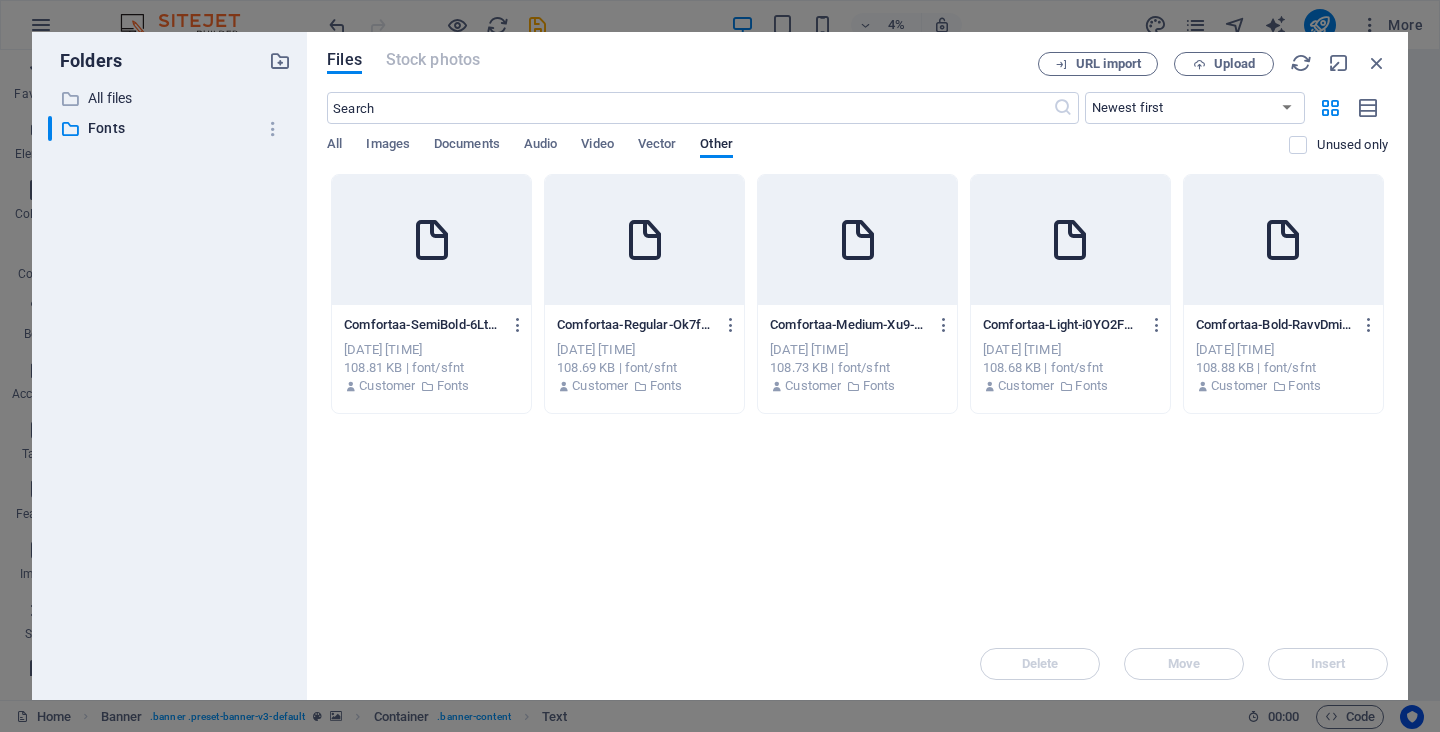 click at bounding box center [1283, 240] 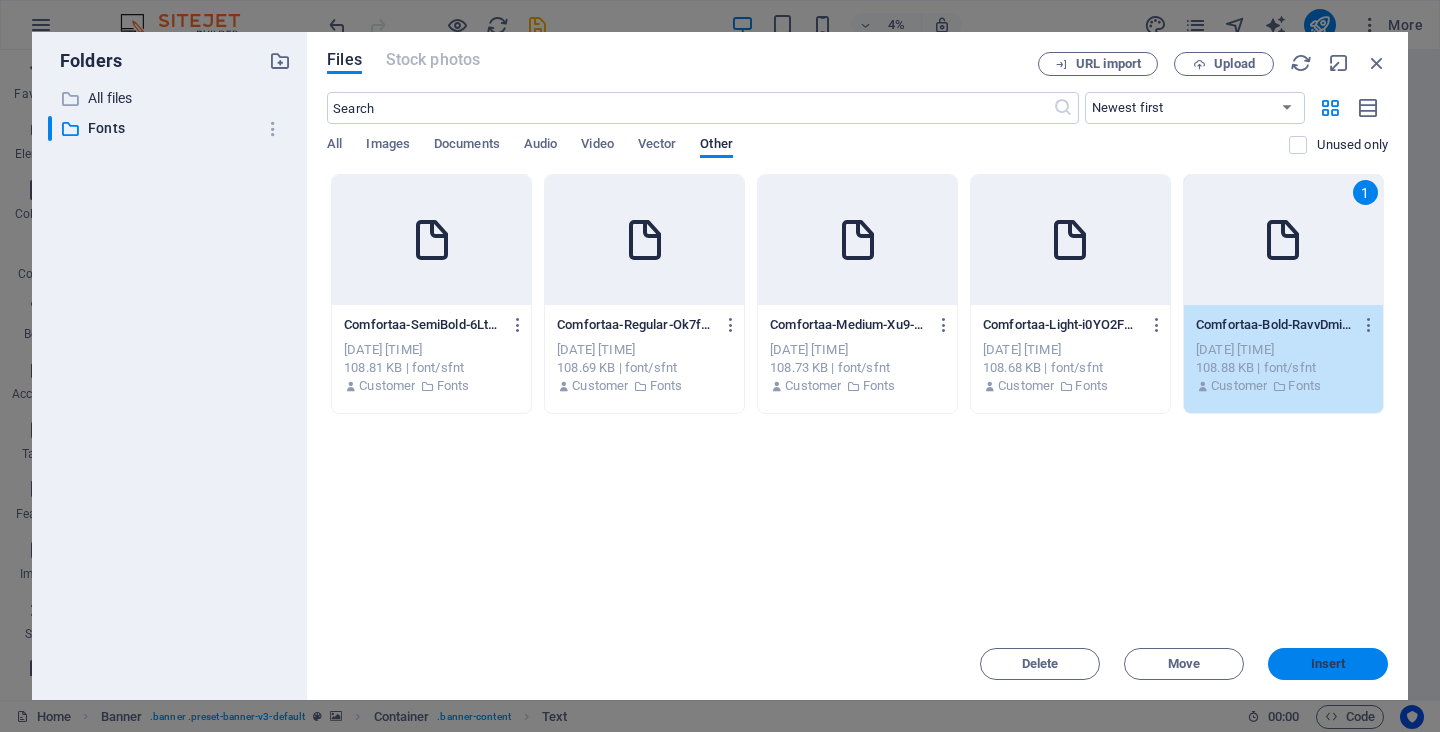 click on "Insert" at bounding box center [1328, 664] 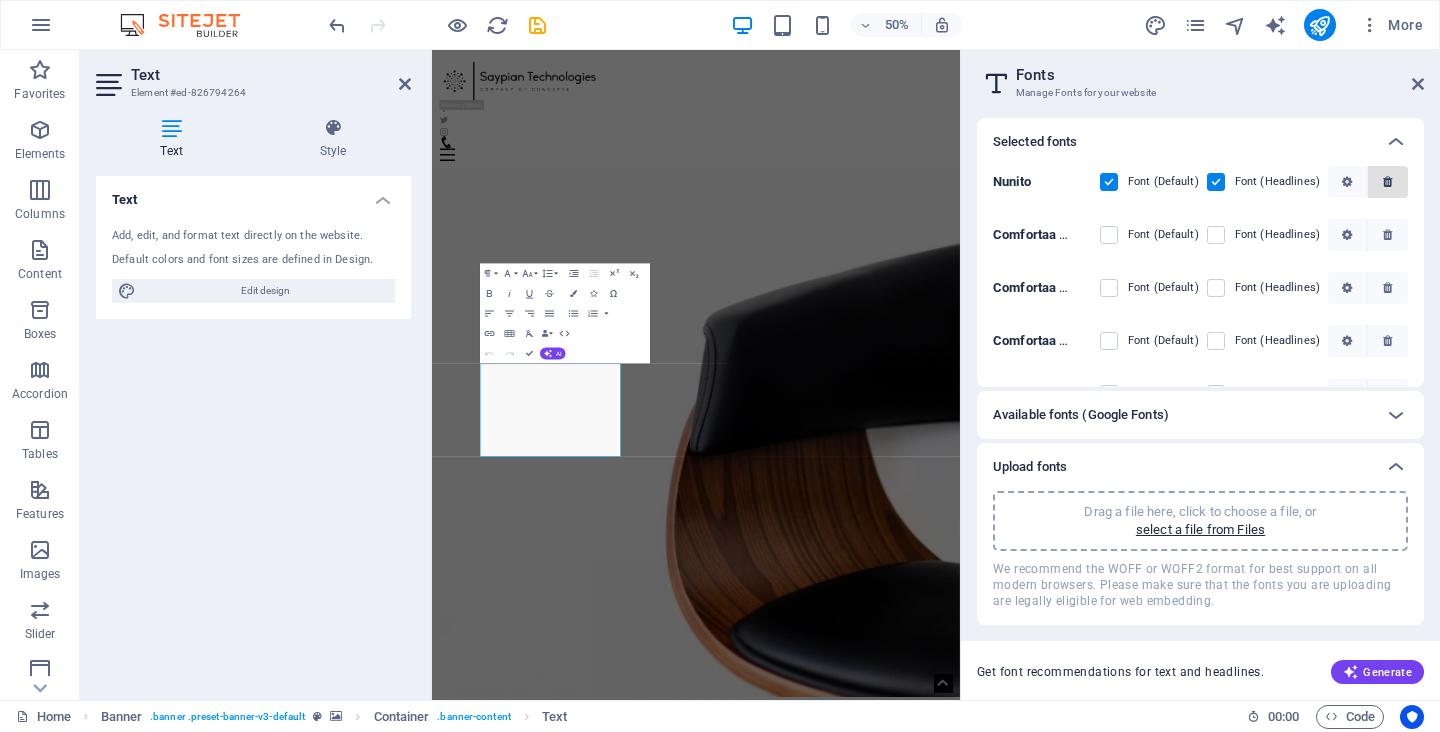 click at bounding box center (1387, 182) 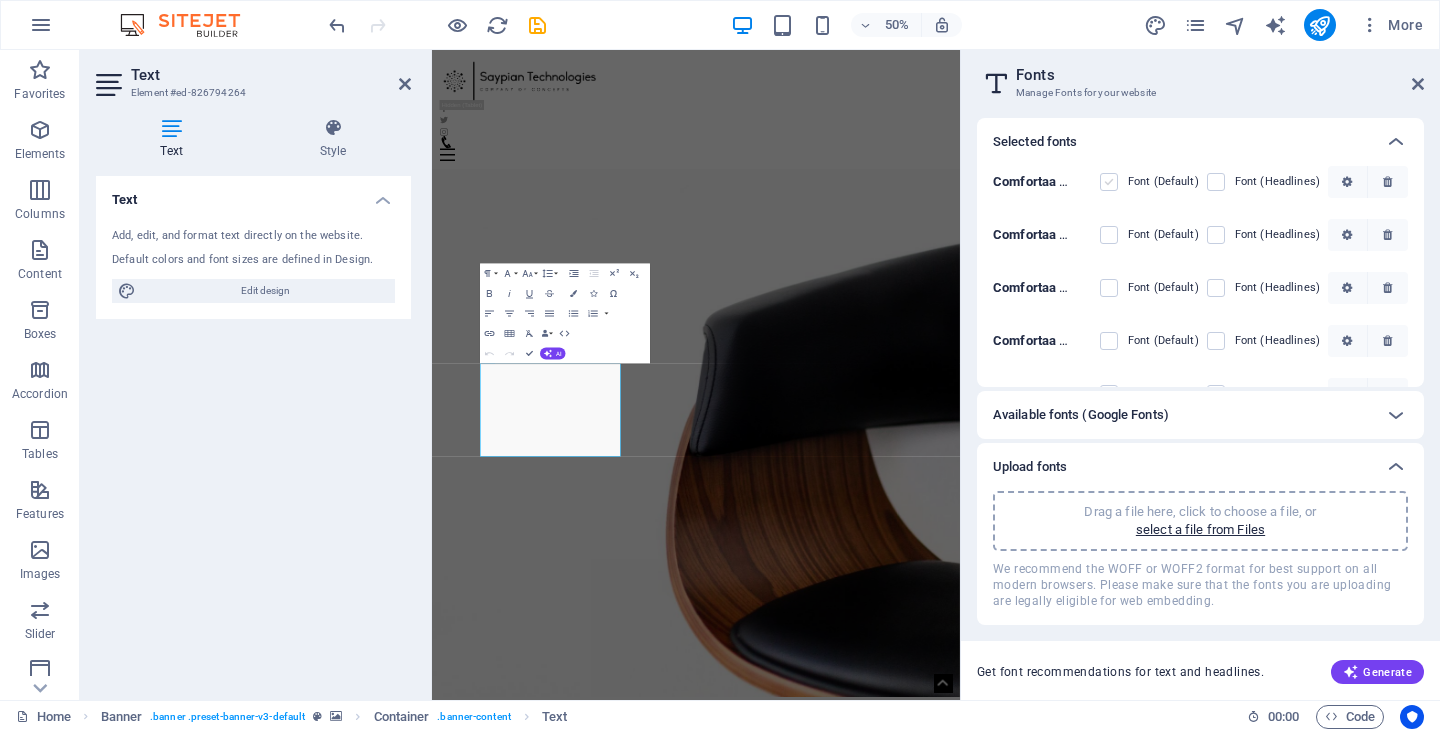 click at bounding box center (1109, 182) 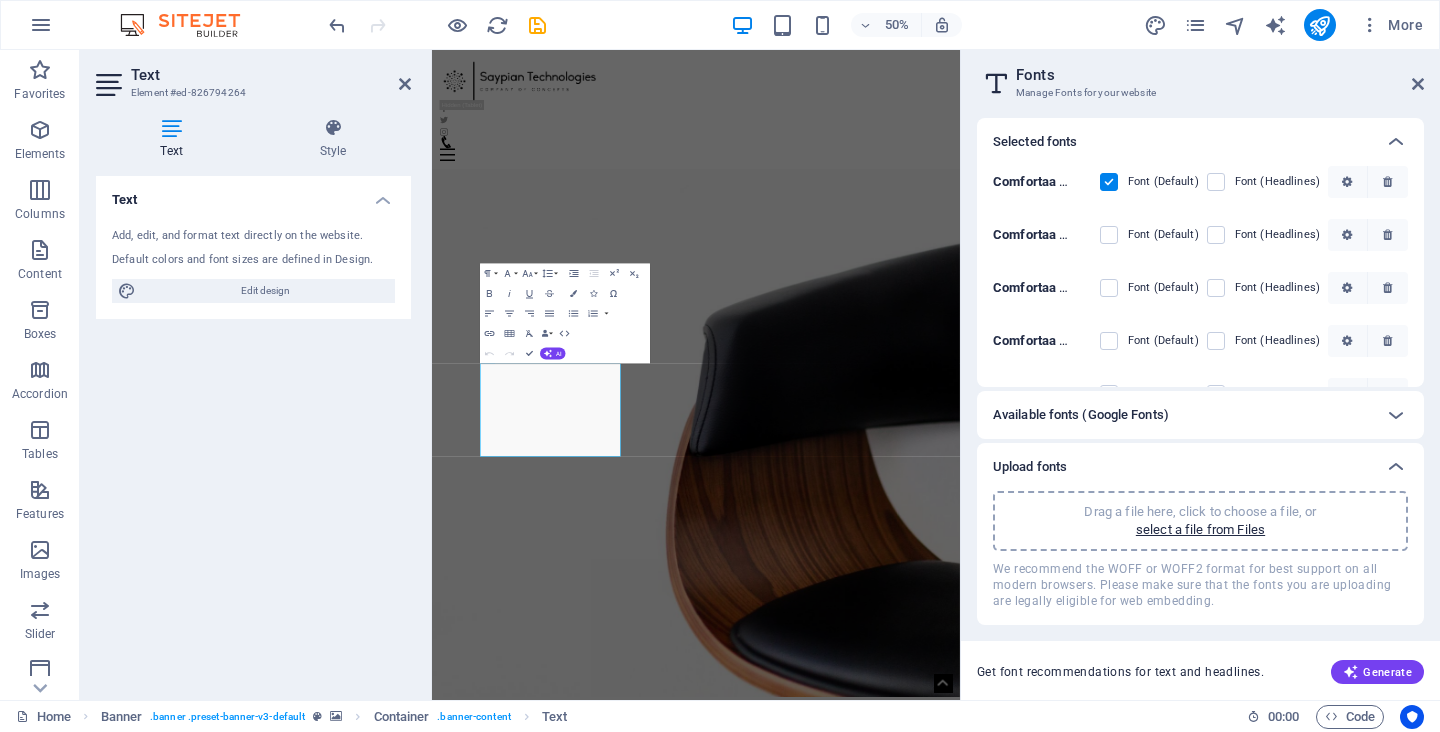 click at bounding box center (1109, 182) 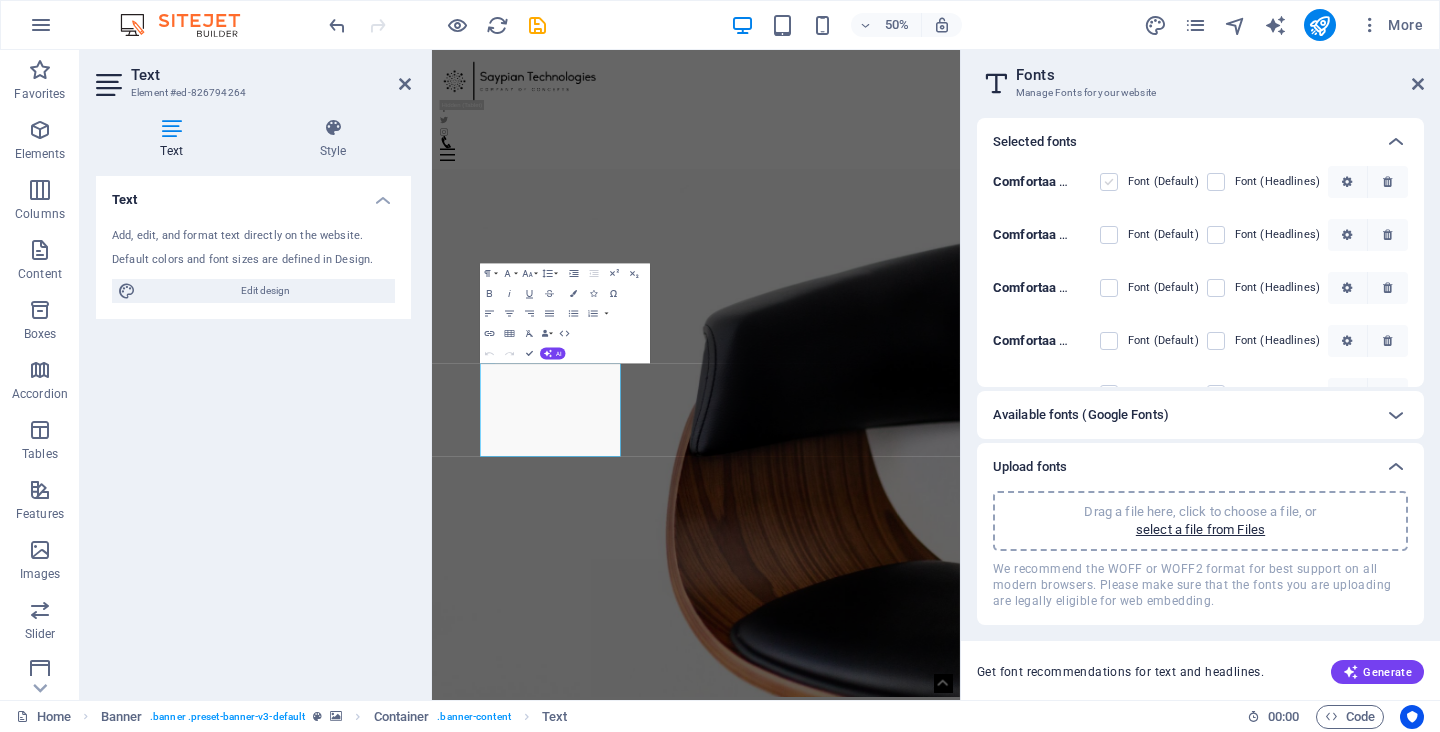 click at bounding box center [1109, 182] 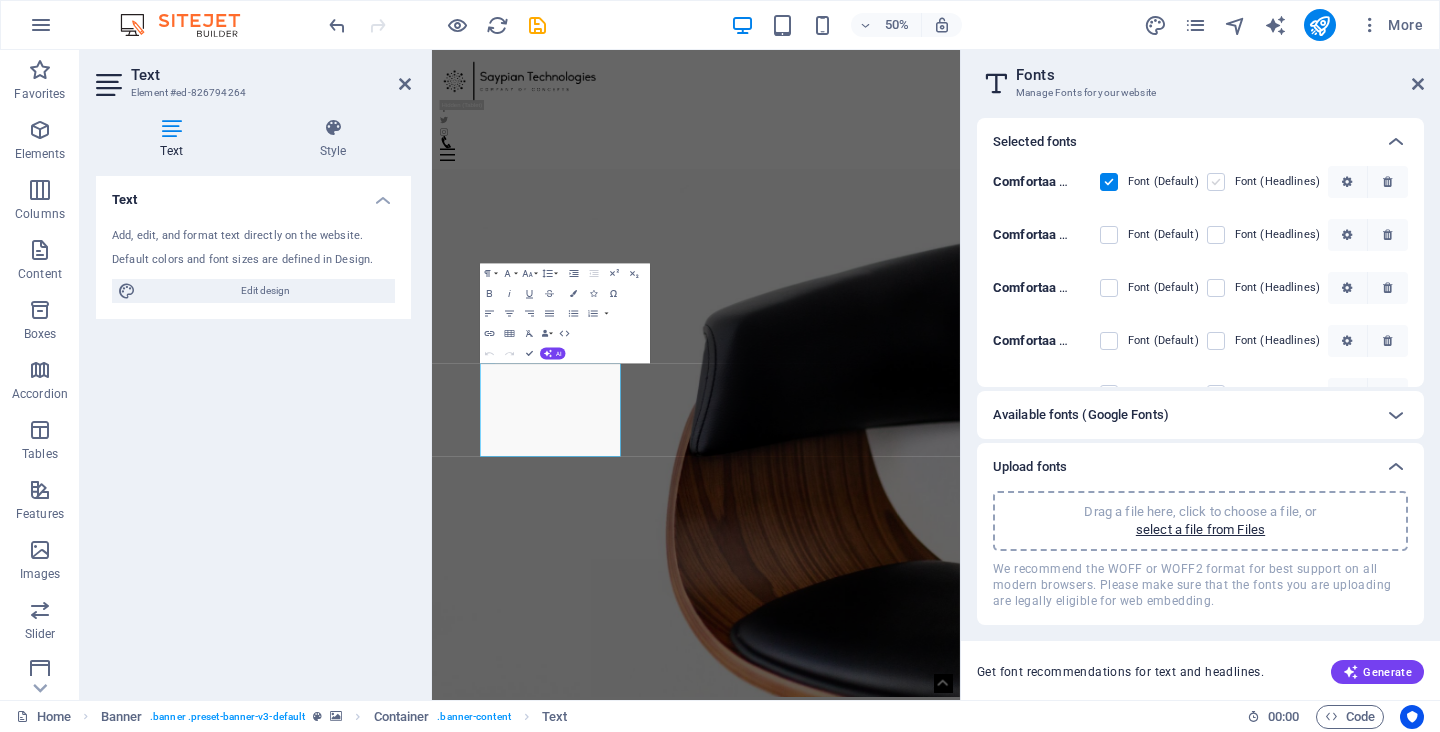 click at bounding box center [1216, 182] 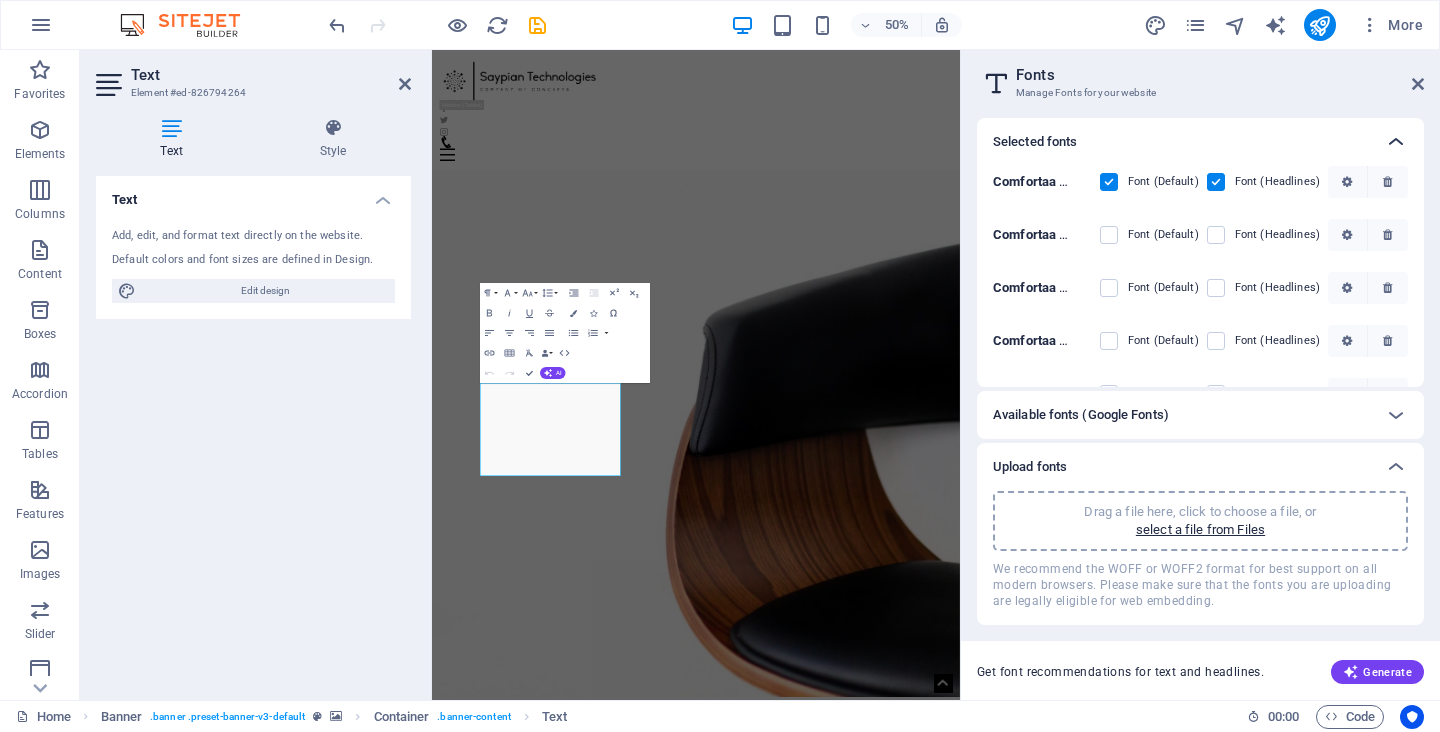 click at bounding box center (1396, 142) 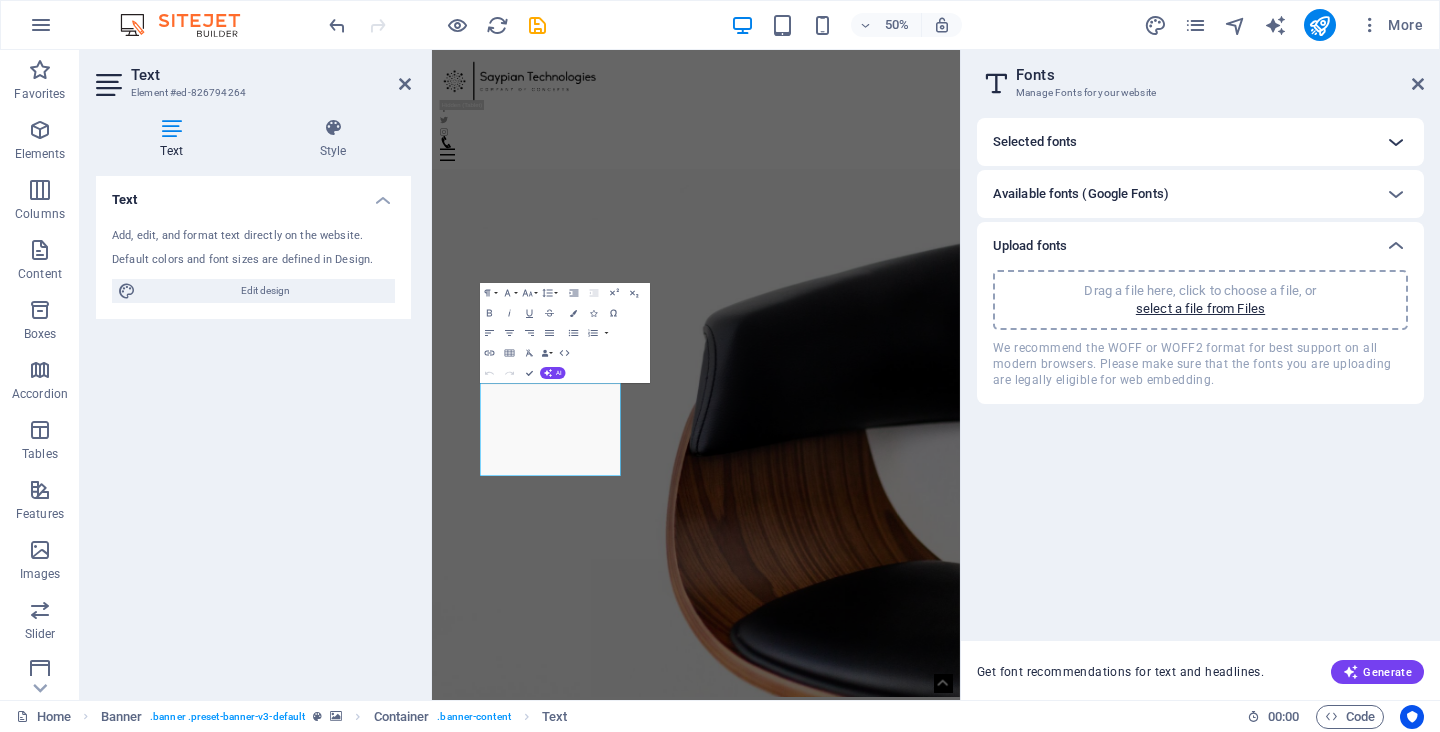 click at bounding box center [1396, 142] 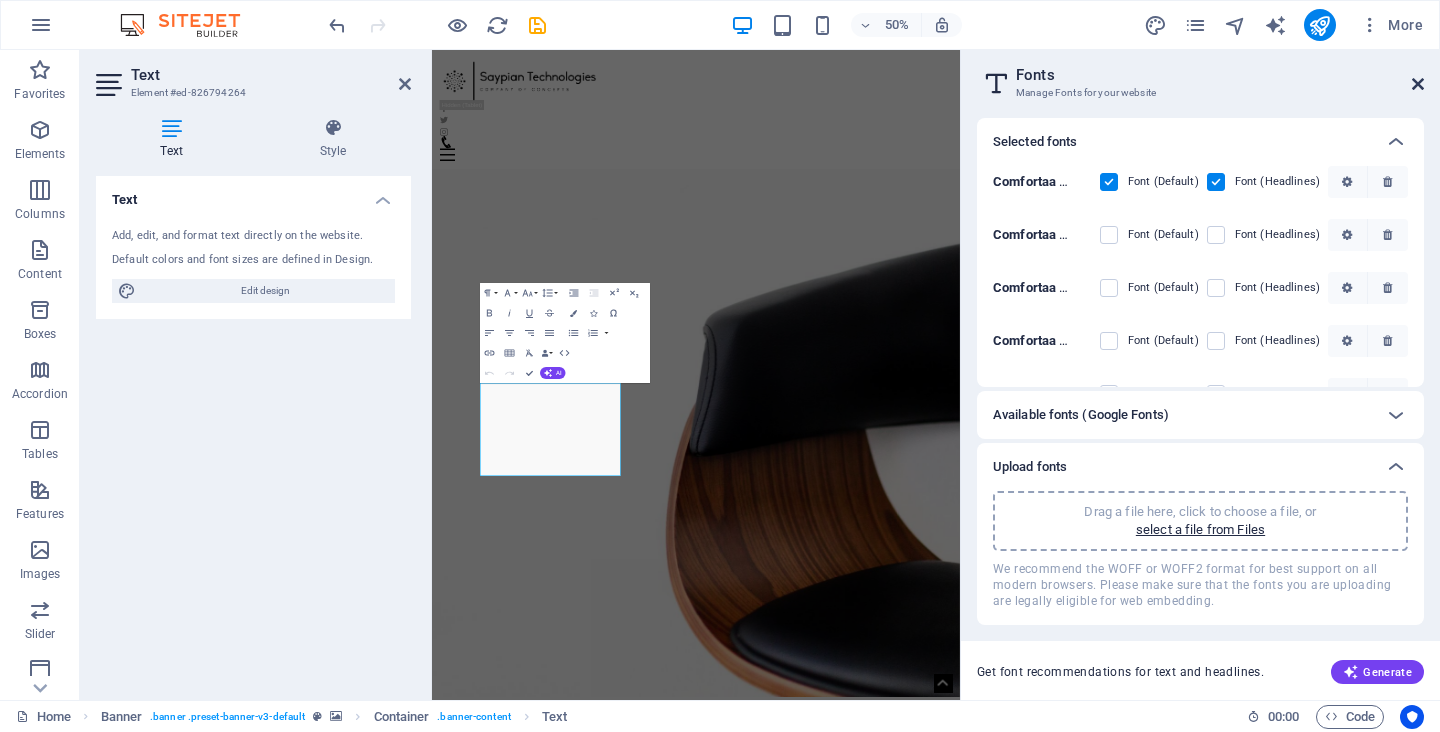 click at bounding box center (1418, 84) 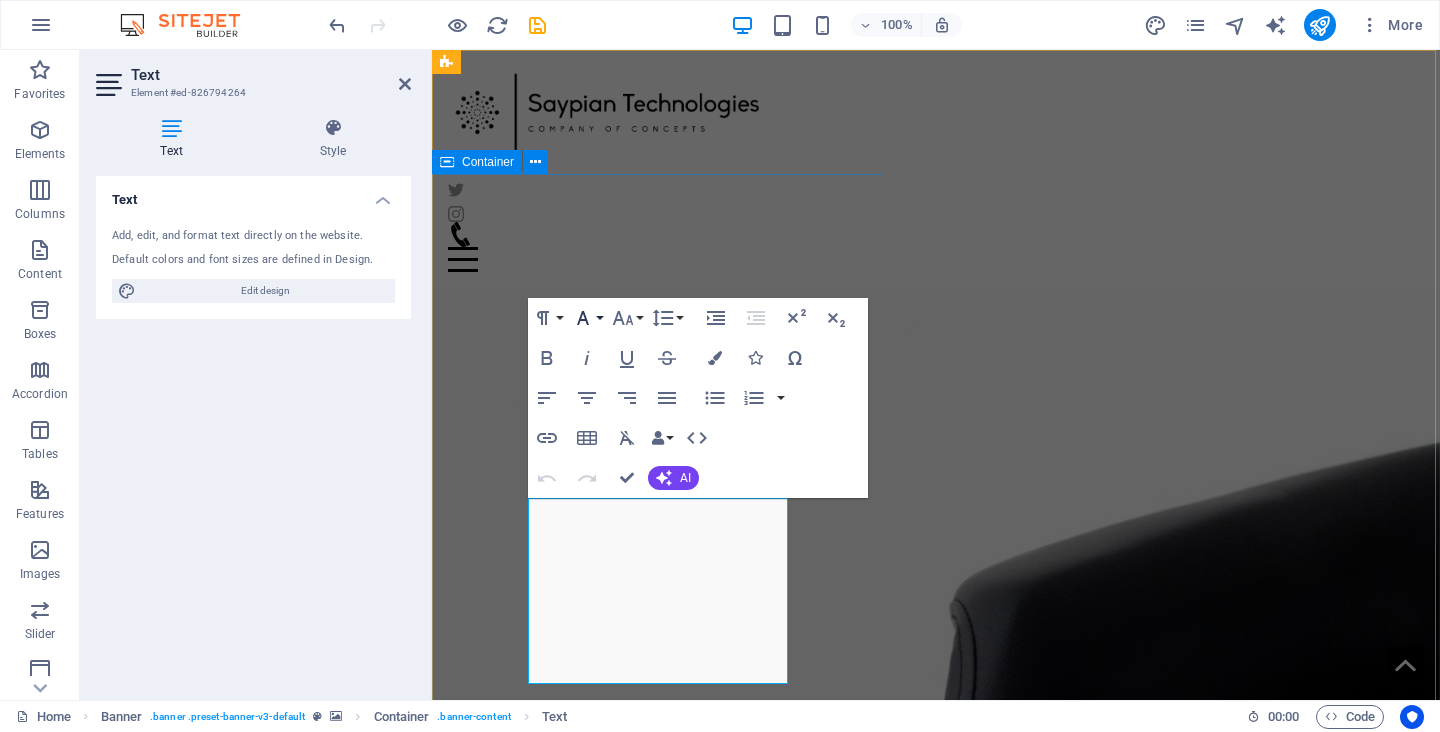 click on "Font Family" at bounding box center [587, 318] 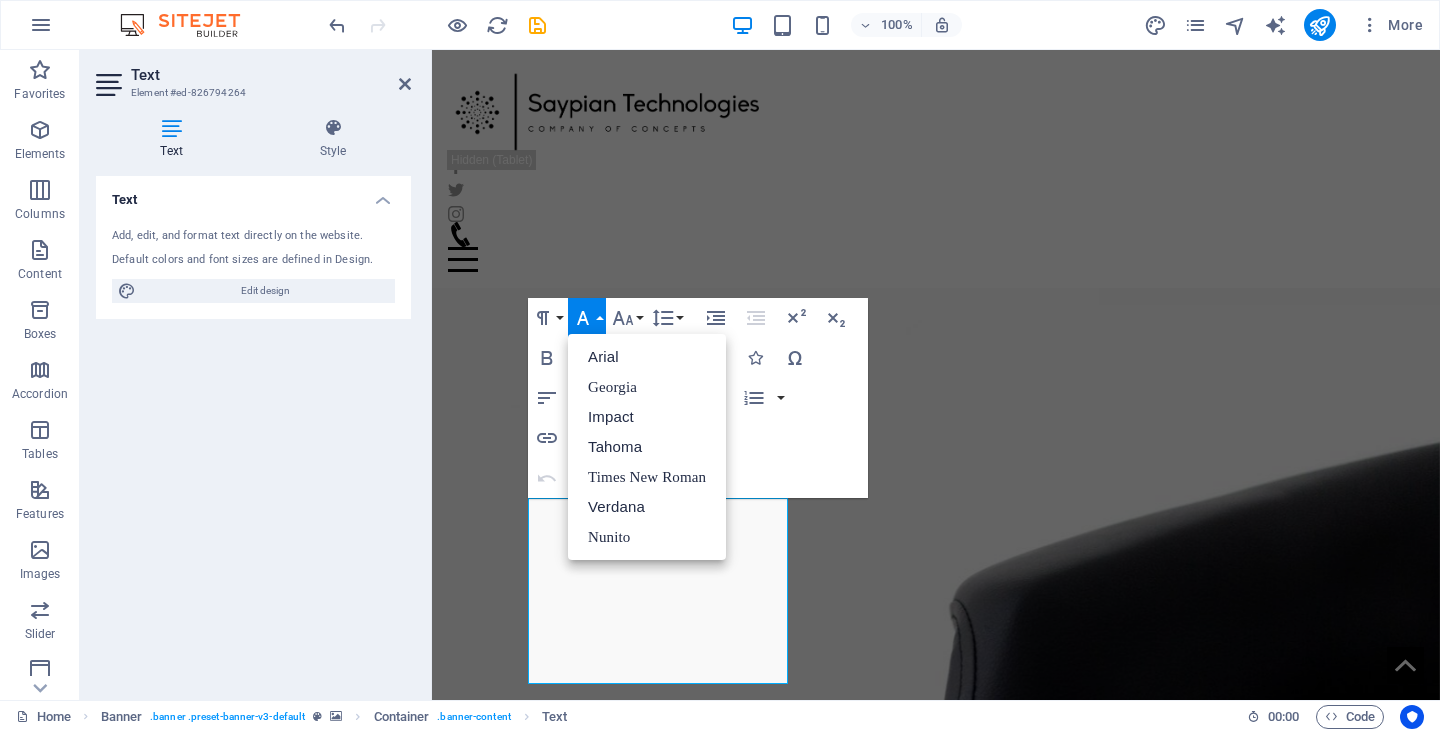 click at bounding box center [936, 759] 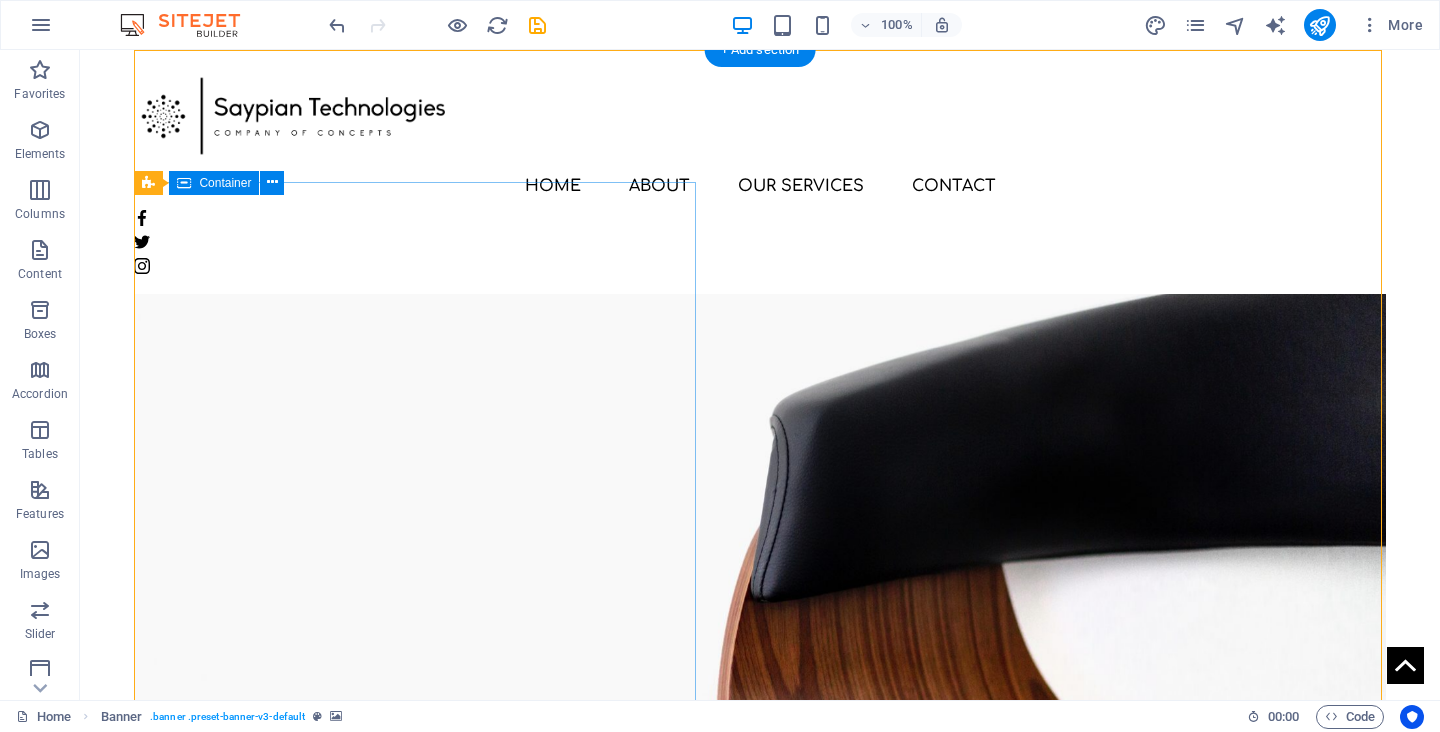 scroll, scrollTop: 0, scrollLeft: 0, axis: both 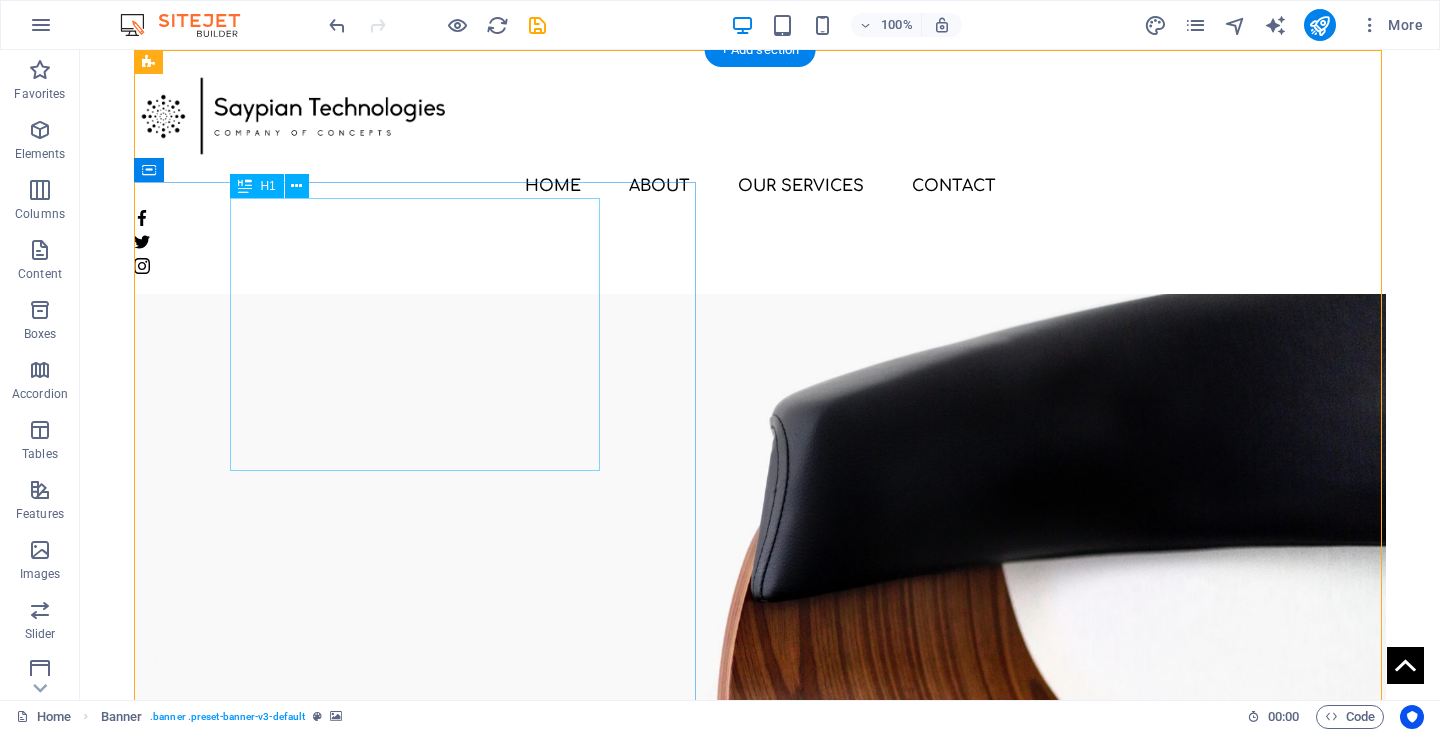 click on "Old Problems. New Logic." at bounding box center (760, 936) 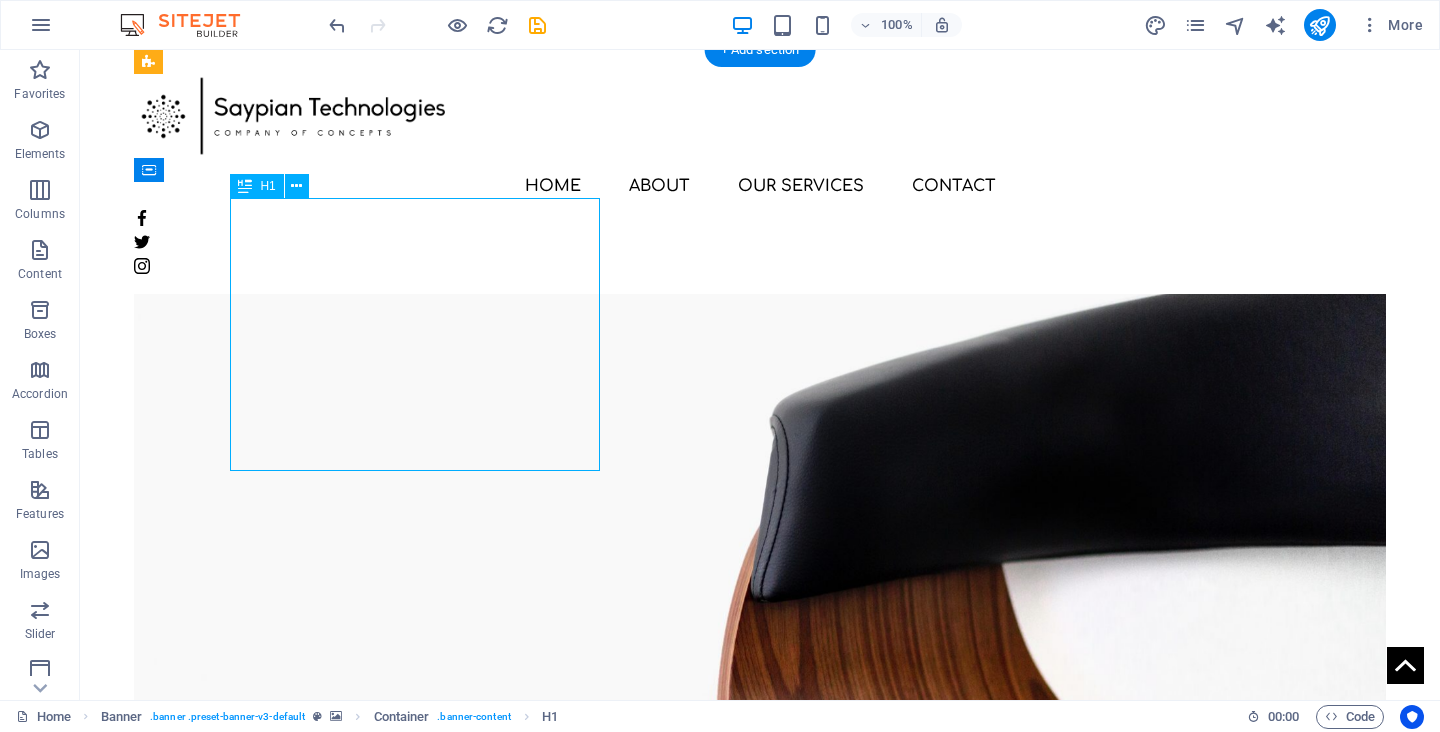 click on "Old Problems. New Logic." at bounding box center [760, 936] 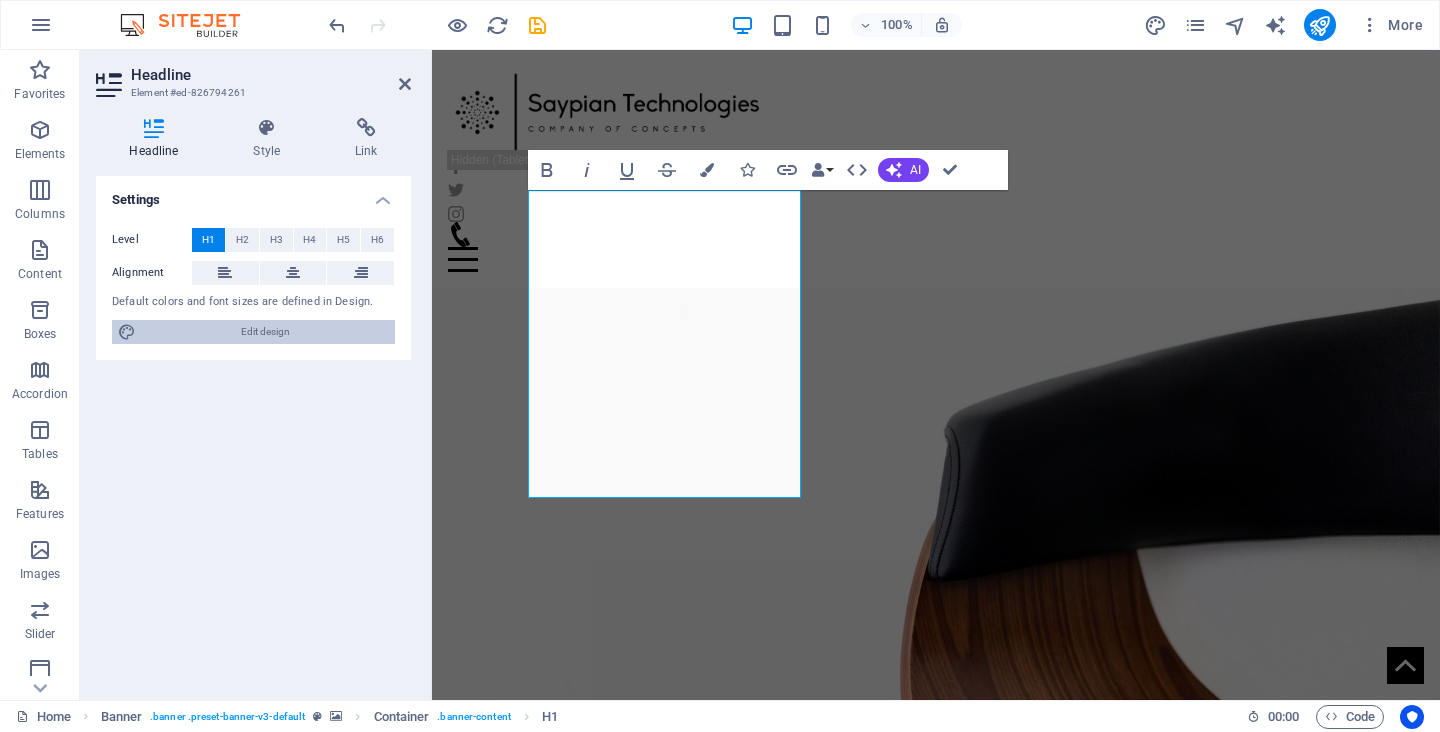 click on "Edit design" at bounding box center [265, 332] 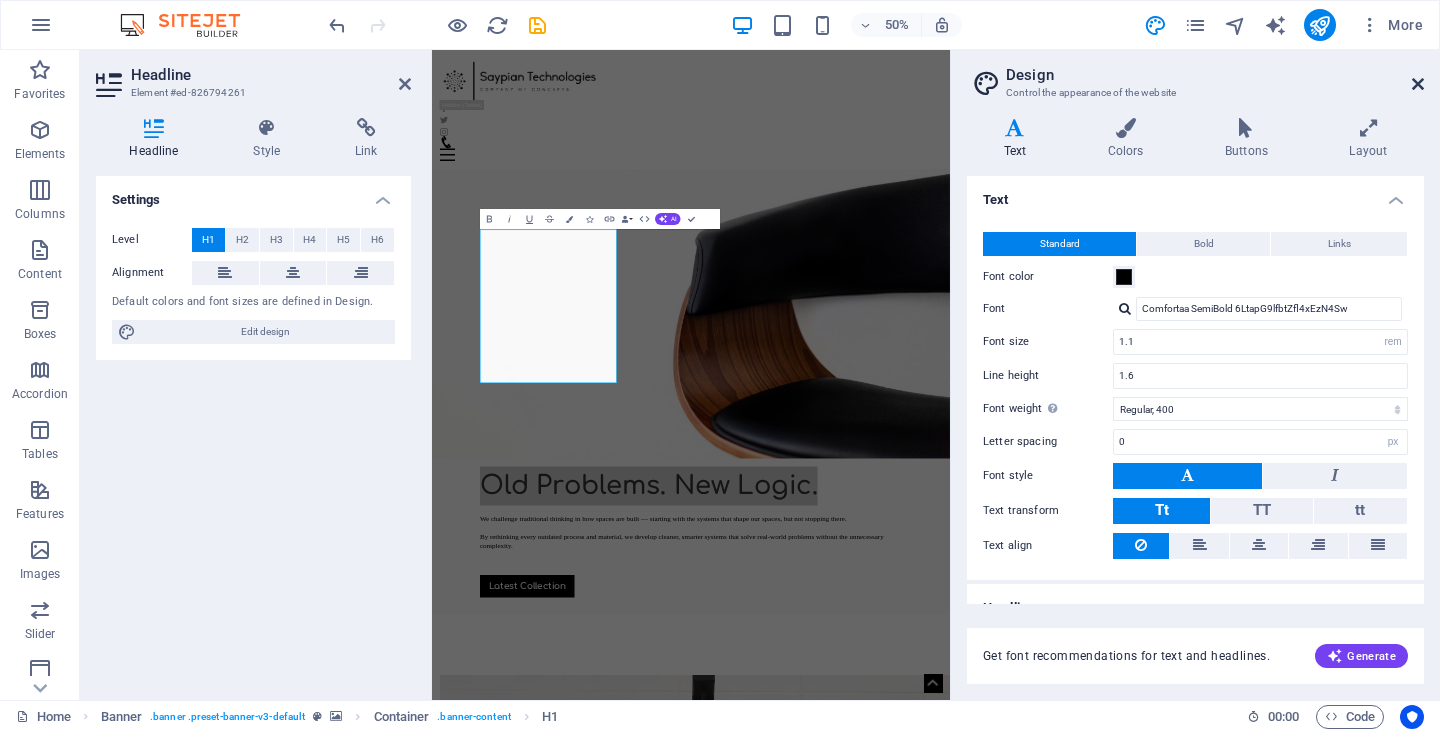 click at bounding box center [1418, 84] 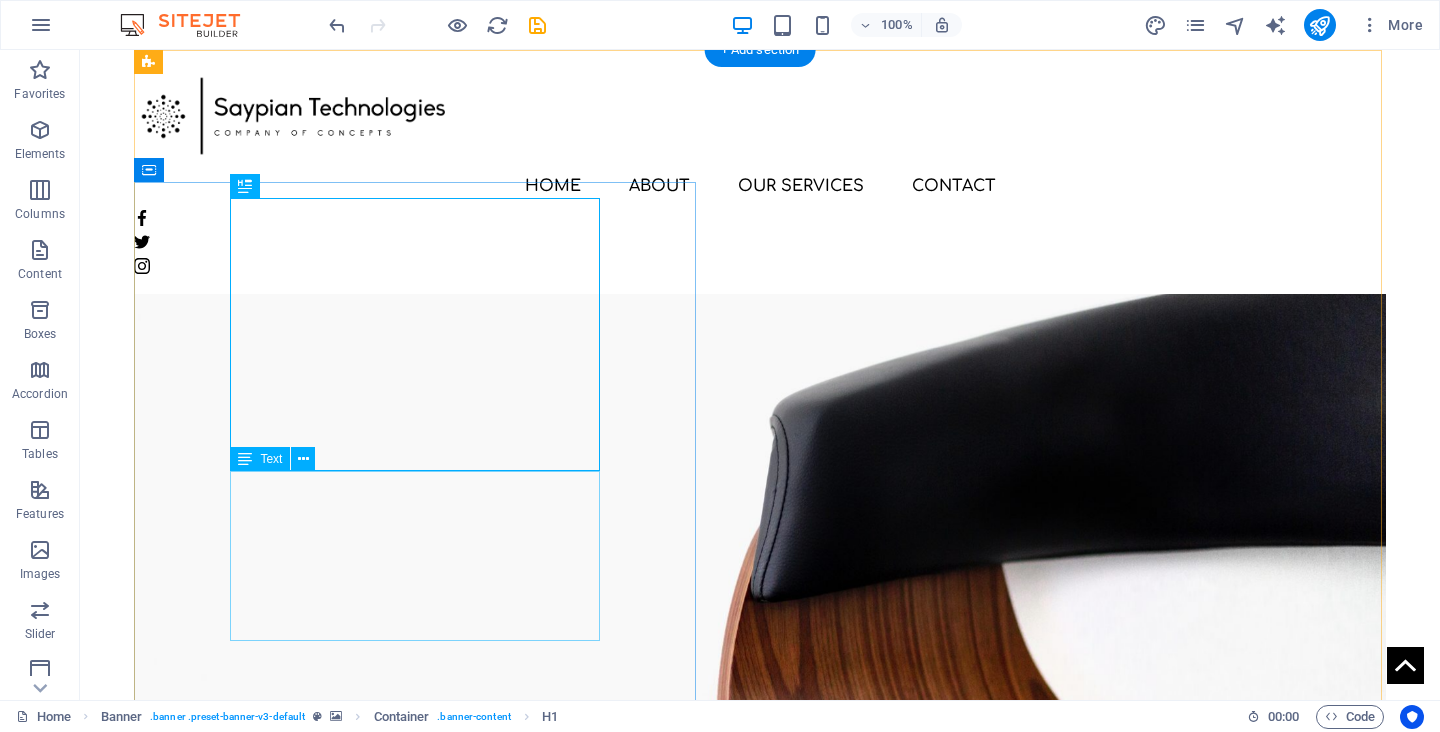 click on "We challenge traditional thinking in how spaces are built — starting with the systems that shape our spaces, but not stopping there. By rethinking every outdated process and material, we develop cleaner, smarter systems that solve real-world problems without the unnecessary complexity." at bounding box center (760, 1031) 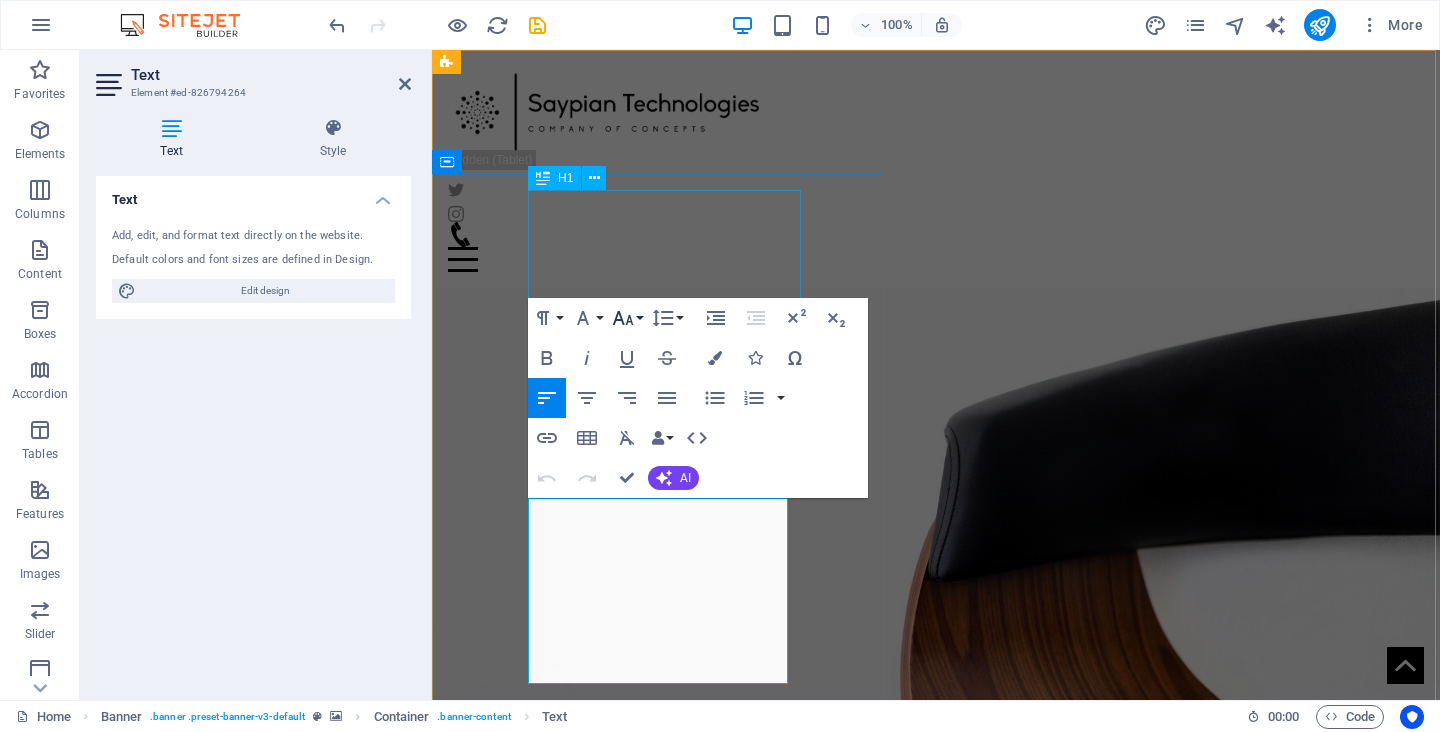 click on "Font Size" at bounding box center [627, 318] 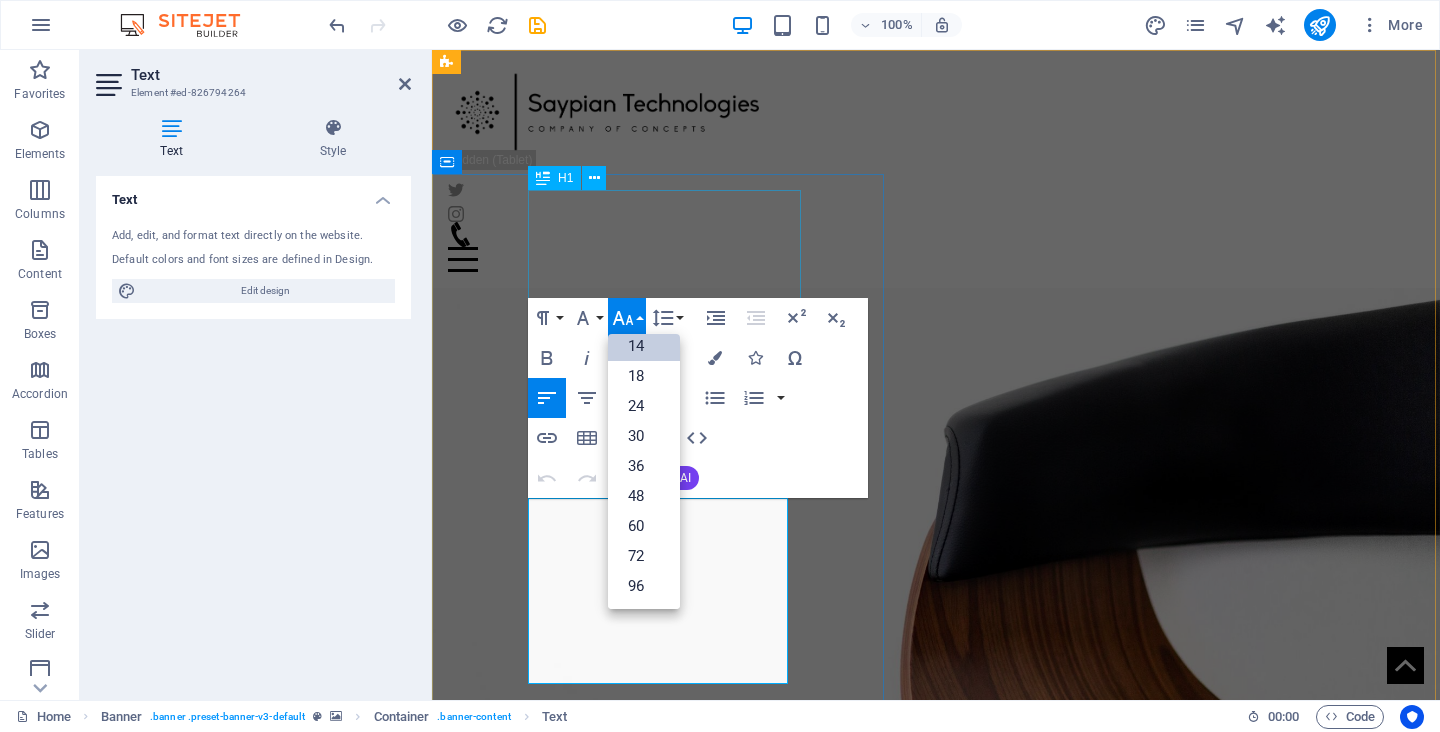 scroll, scrollTop: 161, scrollLeft: 0, axis: vertical 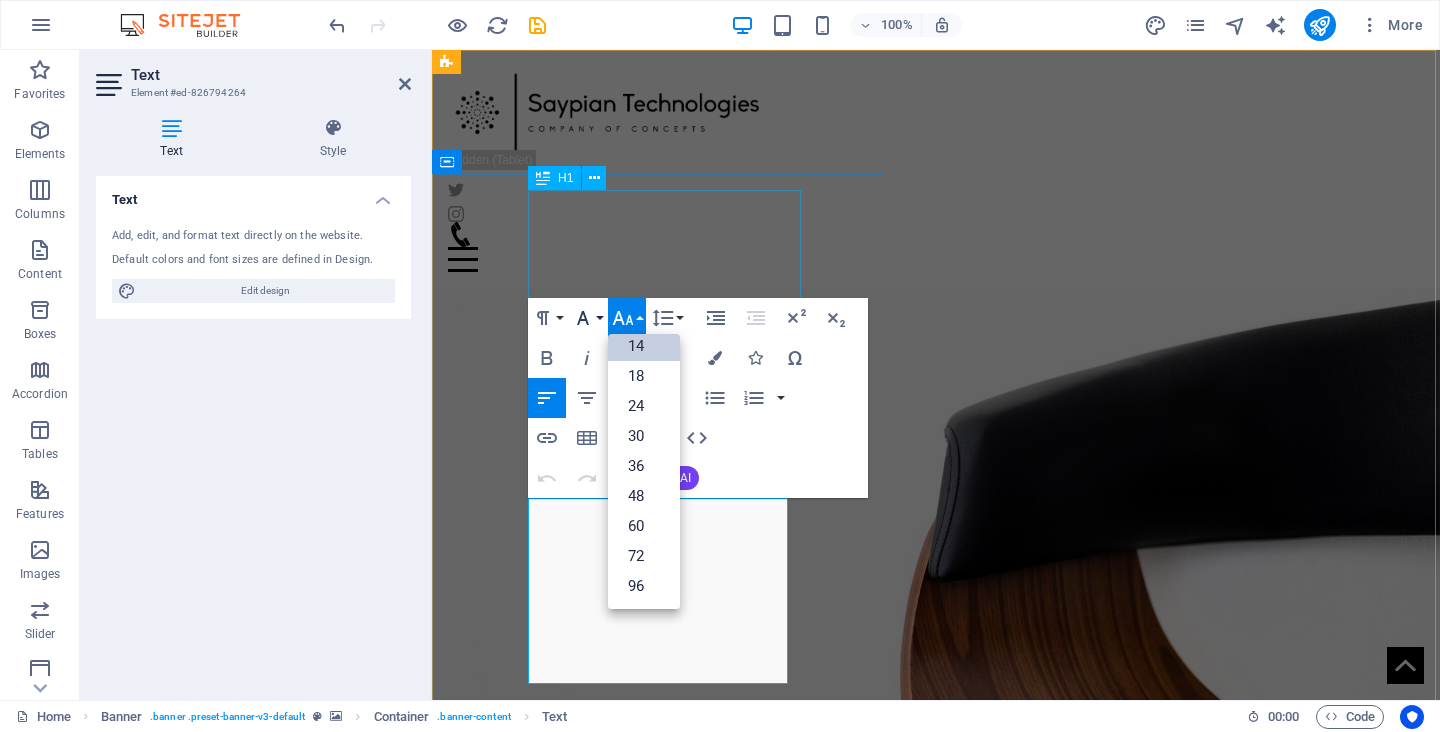 click on "Font Family" at bounding box center [587, 318] 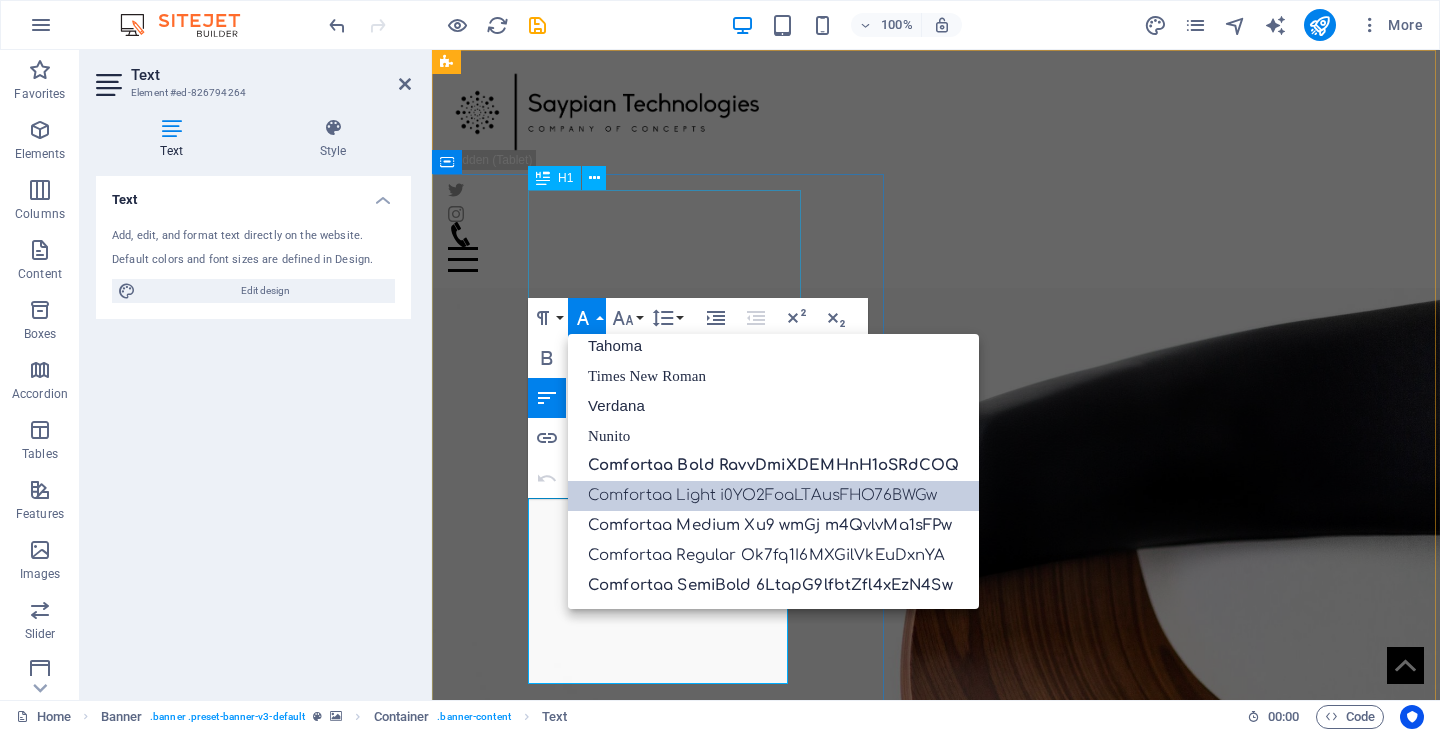 scroll, scrollTop: 101, scrollLeft: 0, axis: vertical 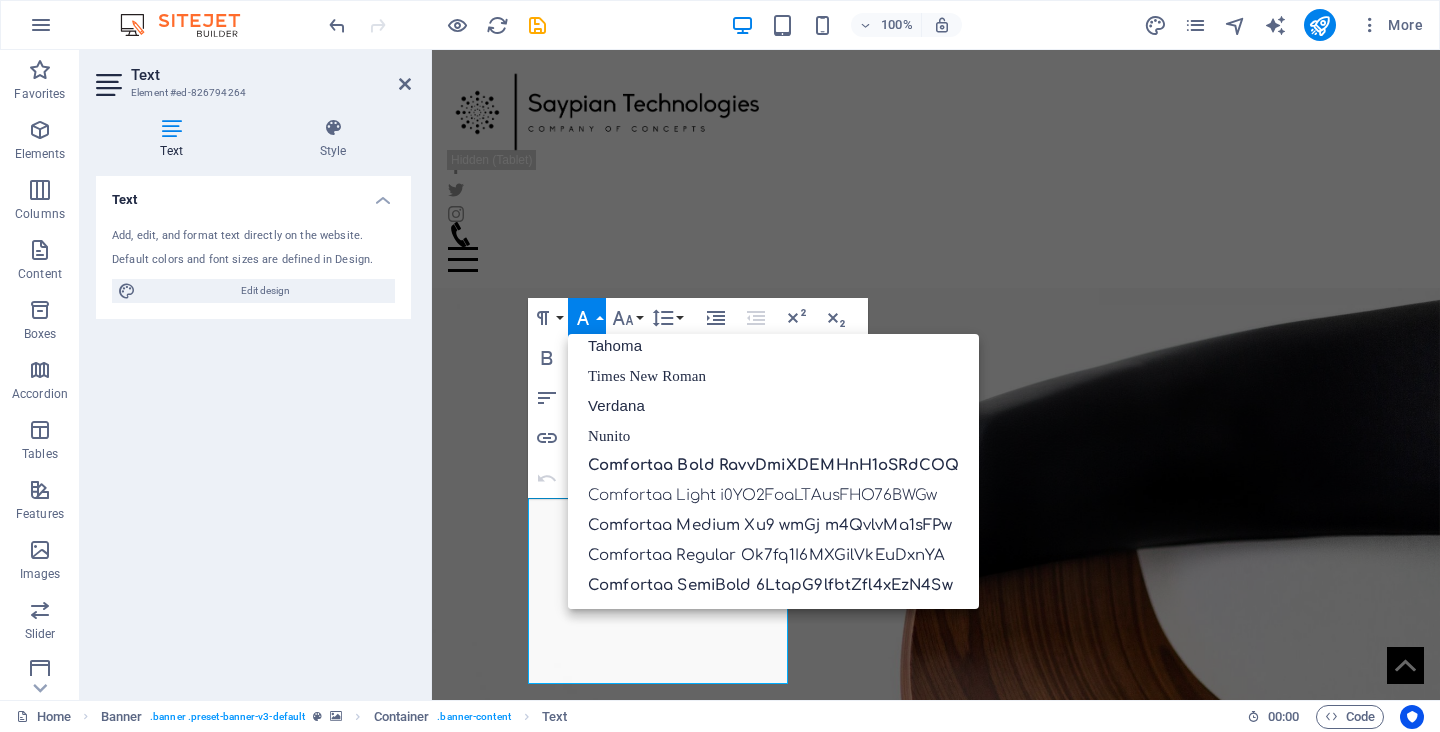 click at bounding box center [936, 520] 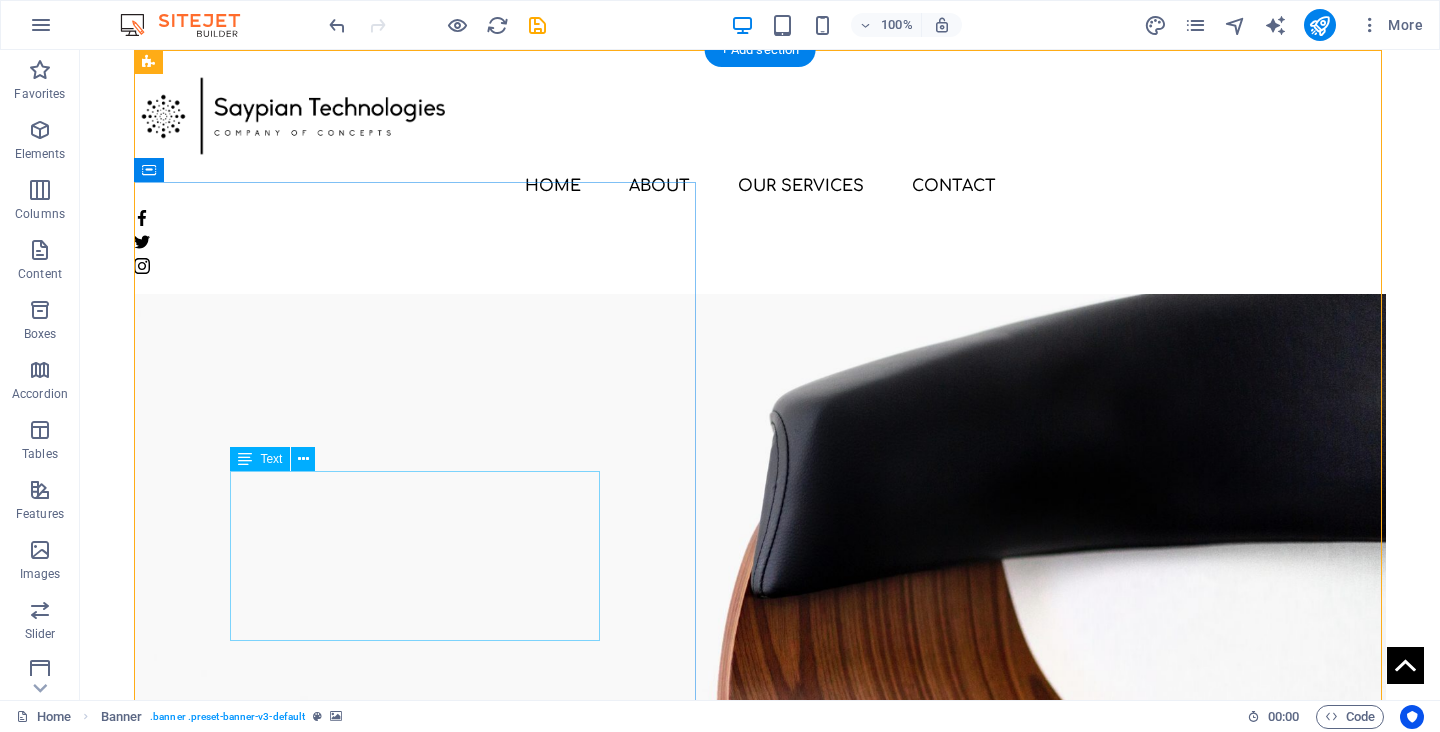 click on "We challenge traditional thinking in how spaces are built — starting with the systems that shape our spaces, but not stopping there. By rethinking every outdated process and material, we develop cleaner, smarter systems that solve real-world problems without the unnecessary complexity." at bounding box center (760, 1023) 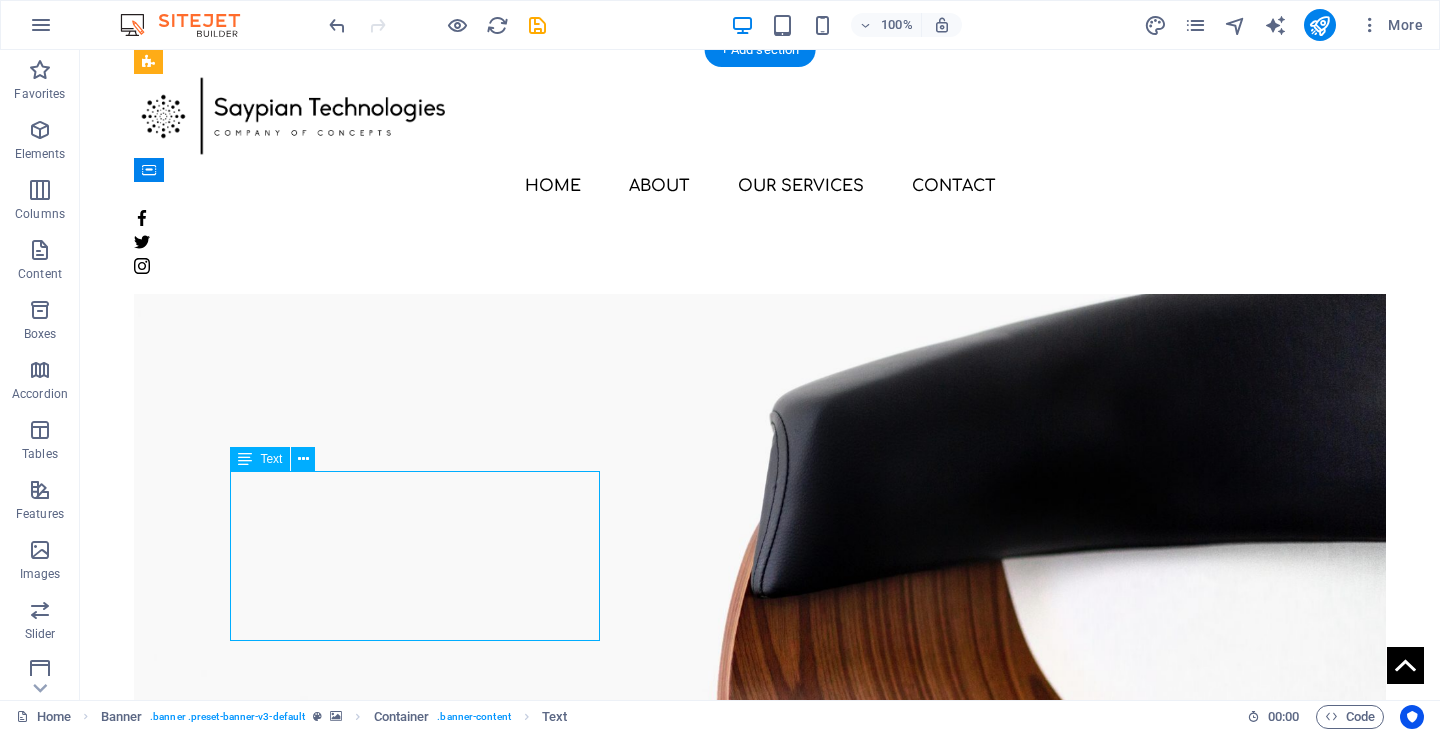 click on "We challenge traditional thinking in how spaces are built — starting with the systems that shape our spaces, but not stopping there. By rethinking every outdated process and material, we develop cleaner, smarter systems that solve real-world problems without the unnecessary complexity." at bounding box center [760, 1023] 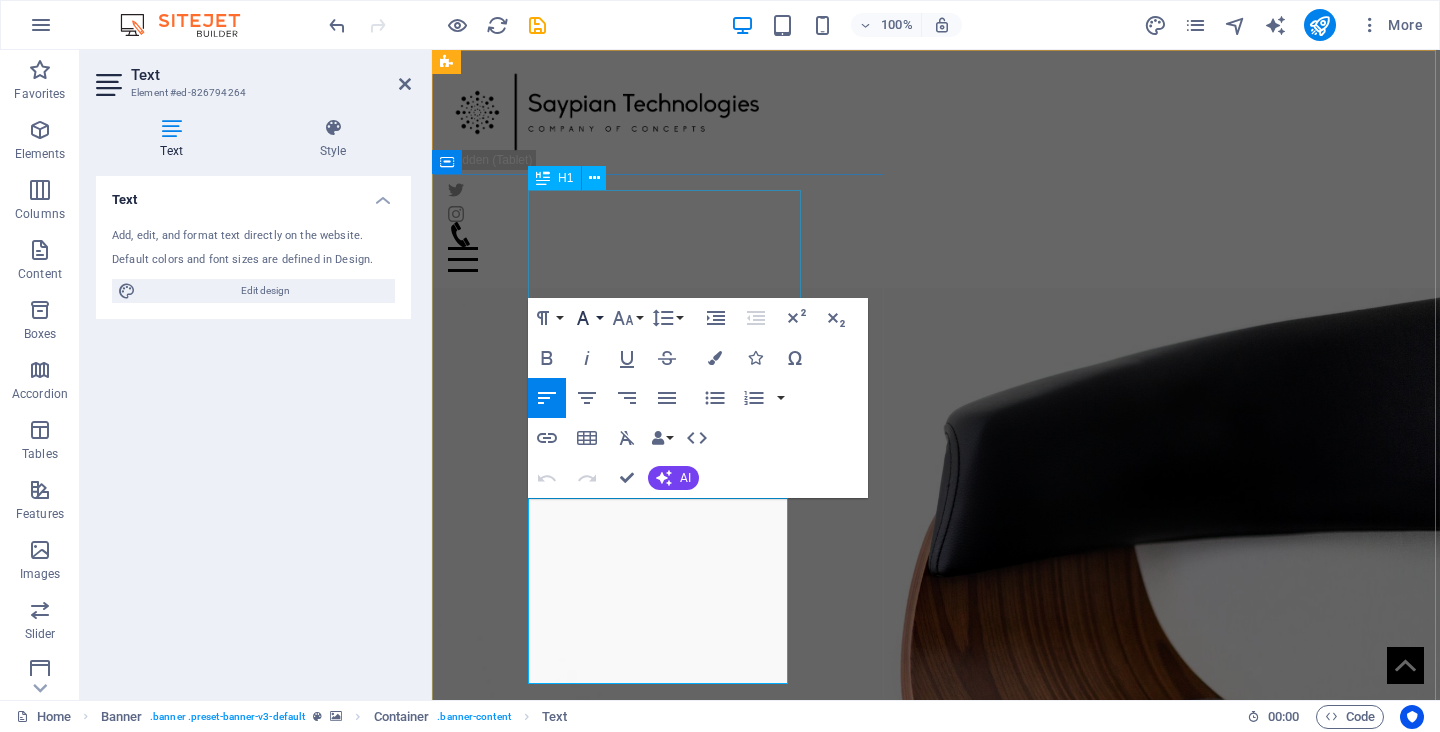 click on "Font Family" at bounding box center [587, 318] 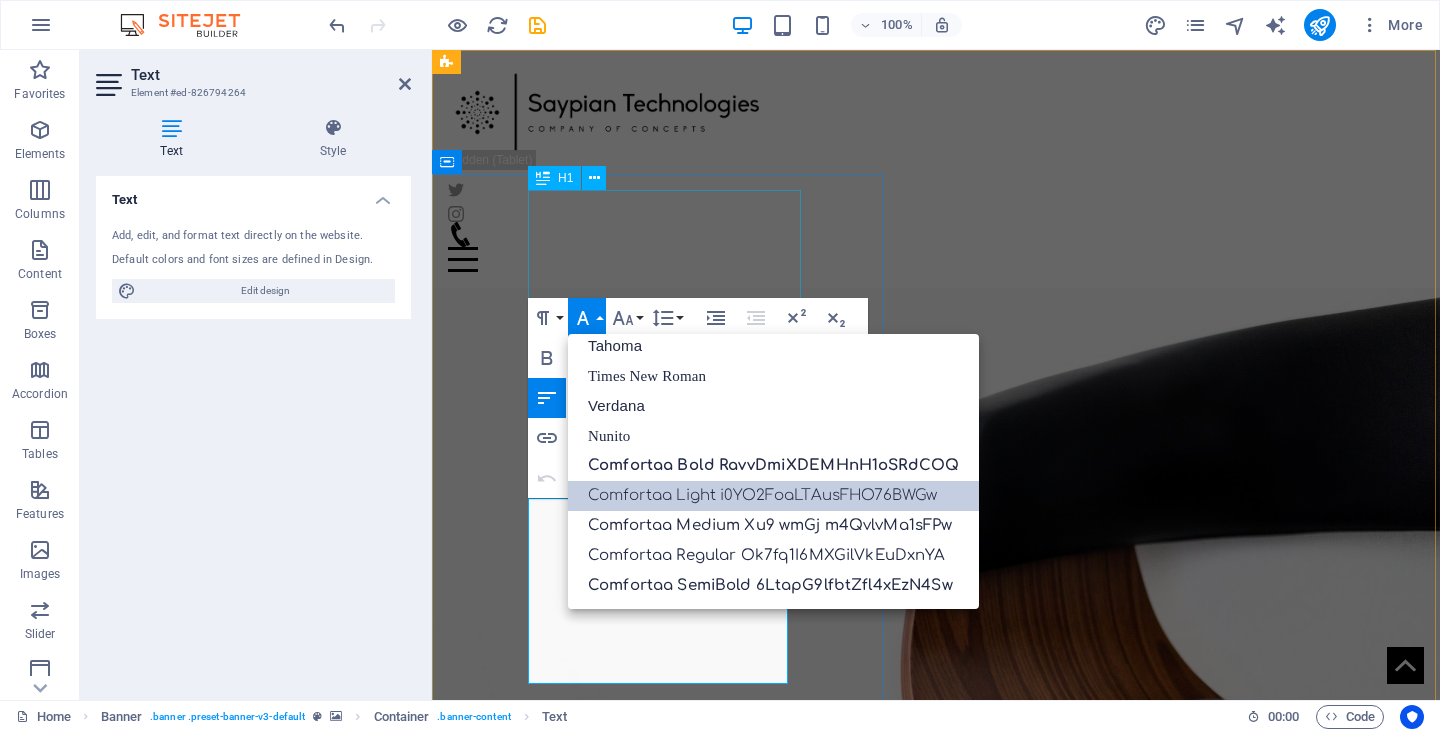 scroll, scrollTop: 101, scrollLeft: 0, axis: vertical 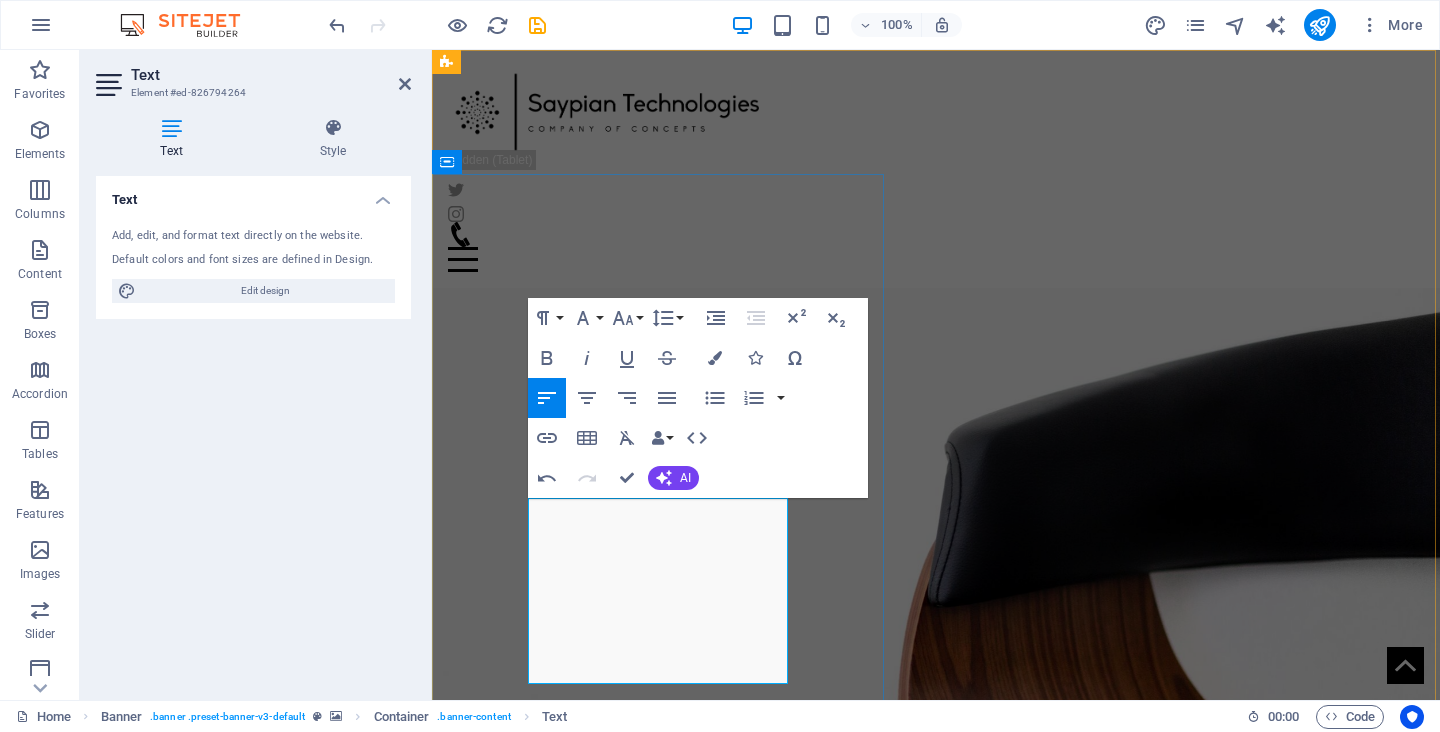 click on "By rethinking every outdated process and material, we develop cleaner, smarter systems that solve real-world problems without the unnecessary complexity." at bounding box center (933, 1074) 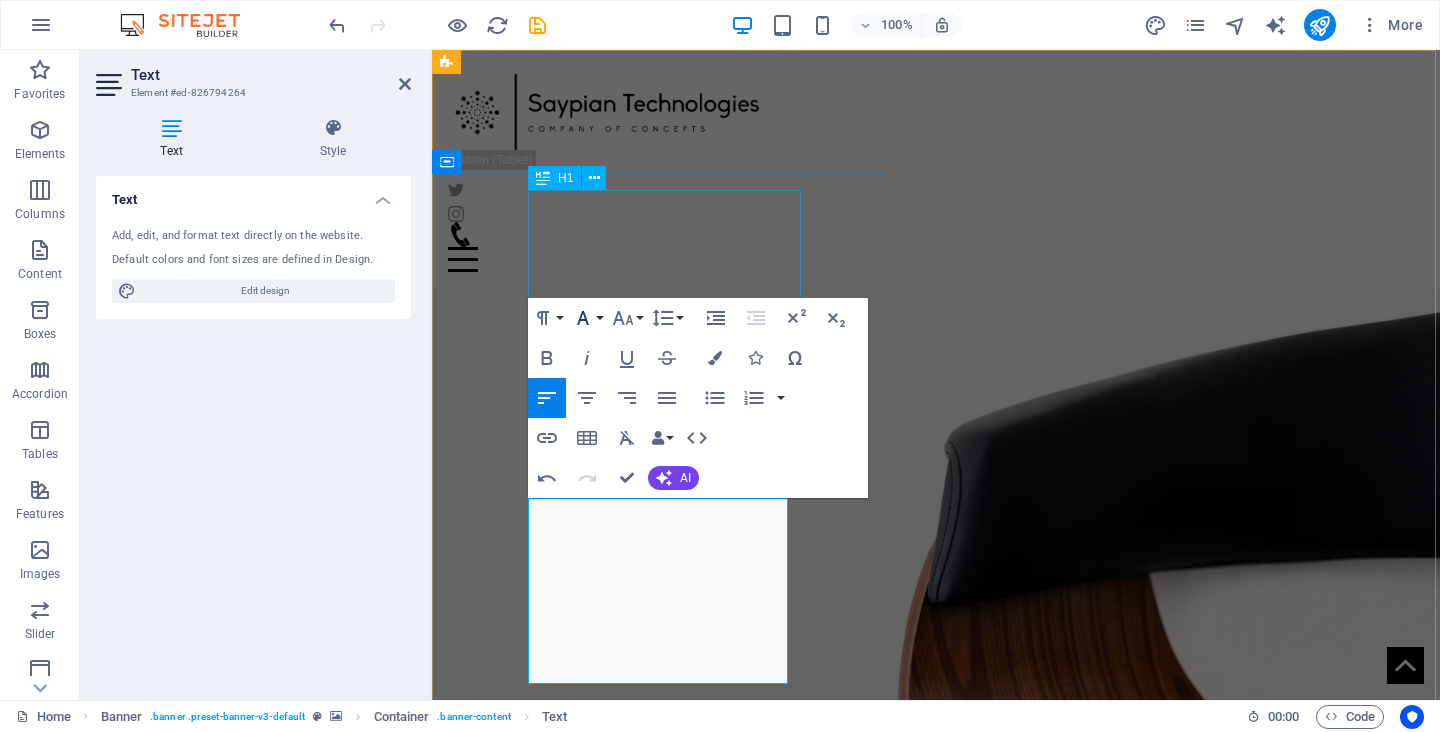 click 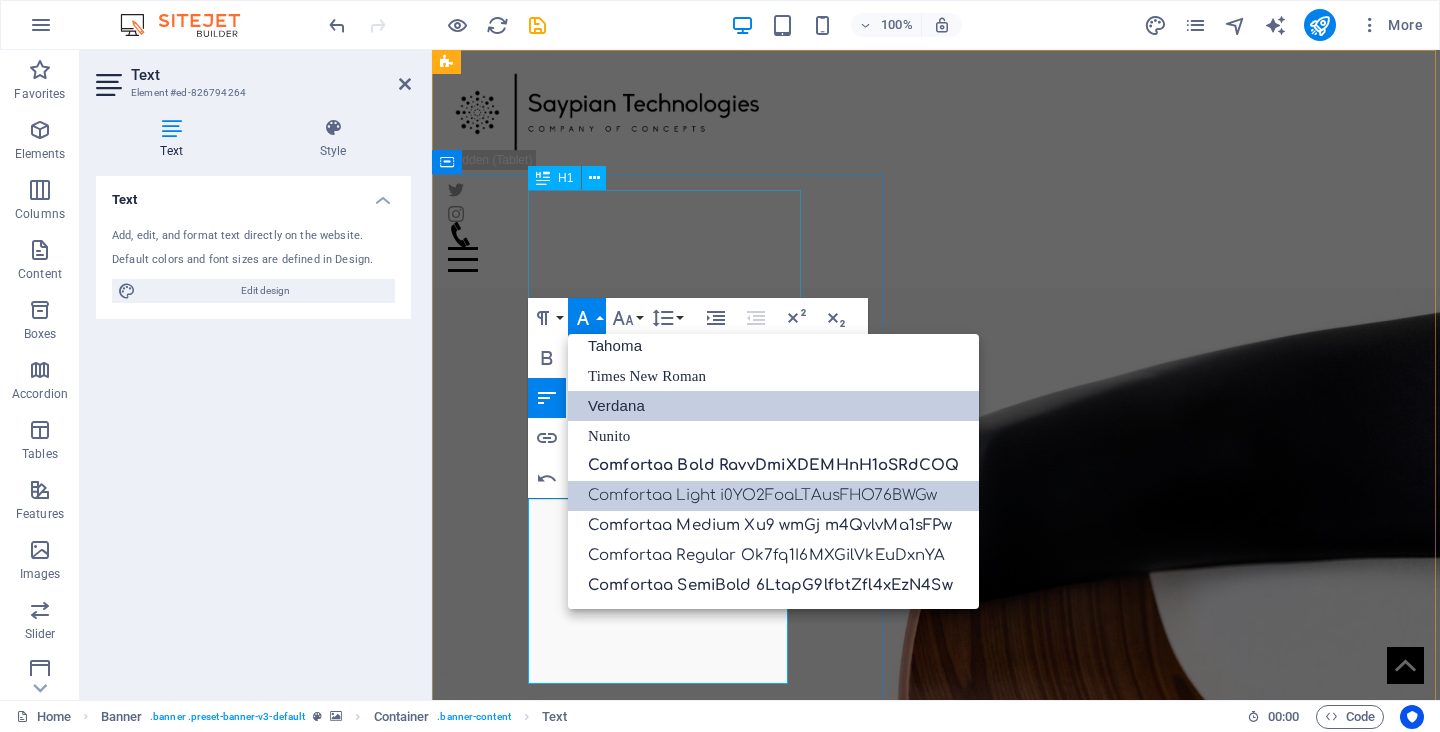 scroll, scrollTop: 101, scrollLeft: 0, axis: vertical 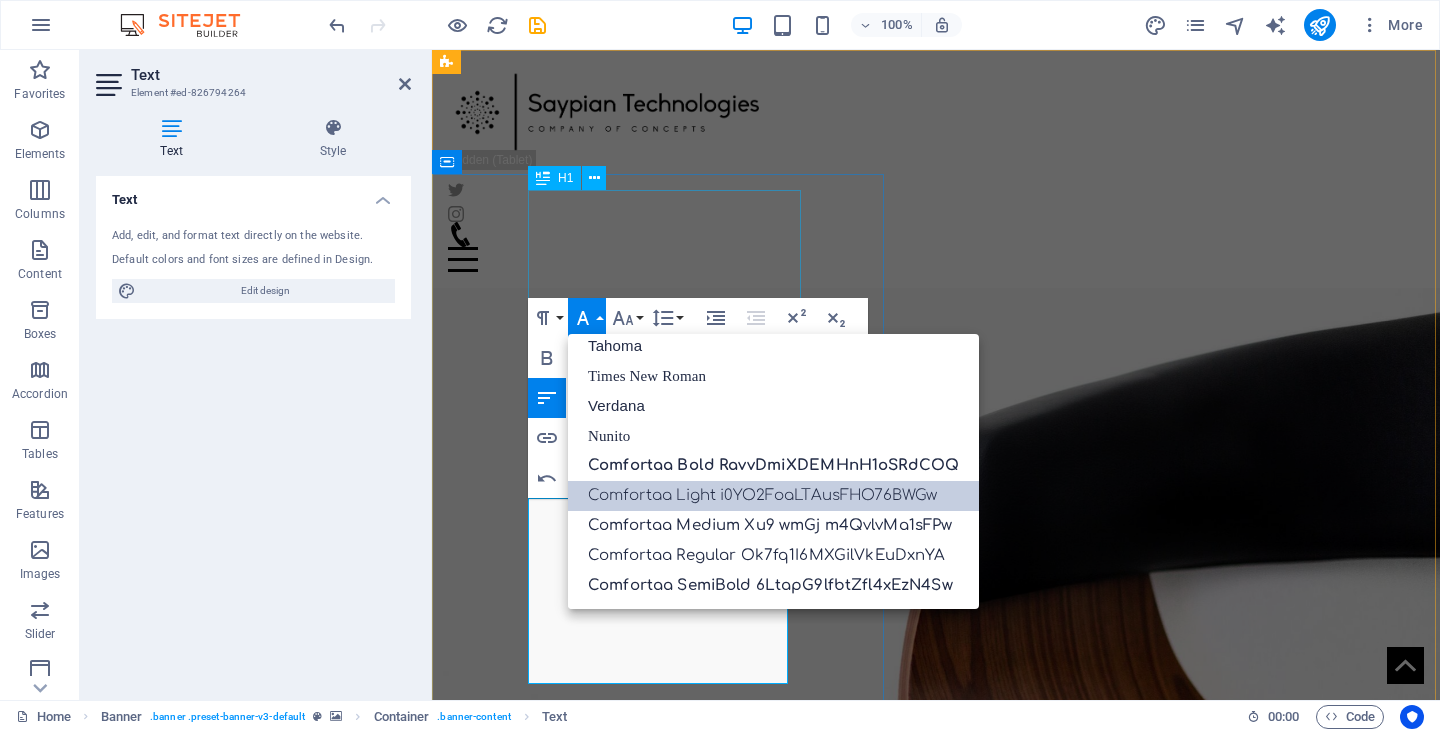 click on "Comfortaa Light i0YO2FoaLTAusFHO76BWGw" at bounding box center [773, 496] 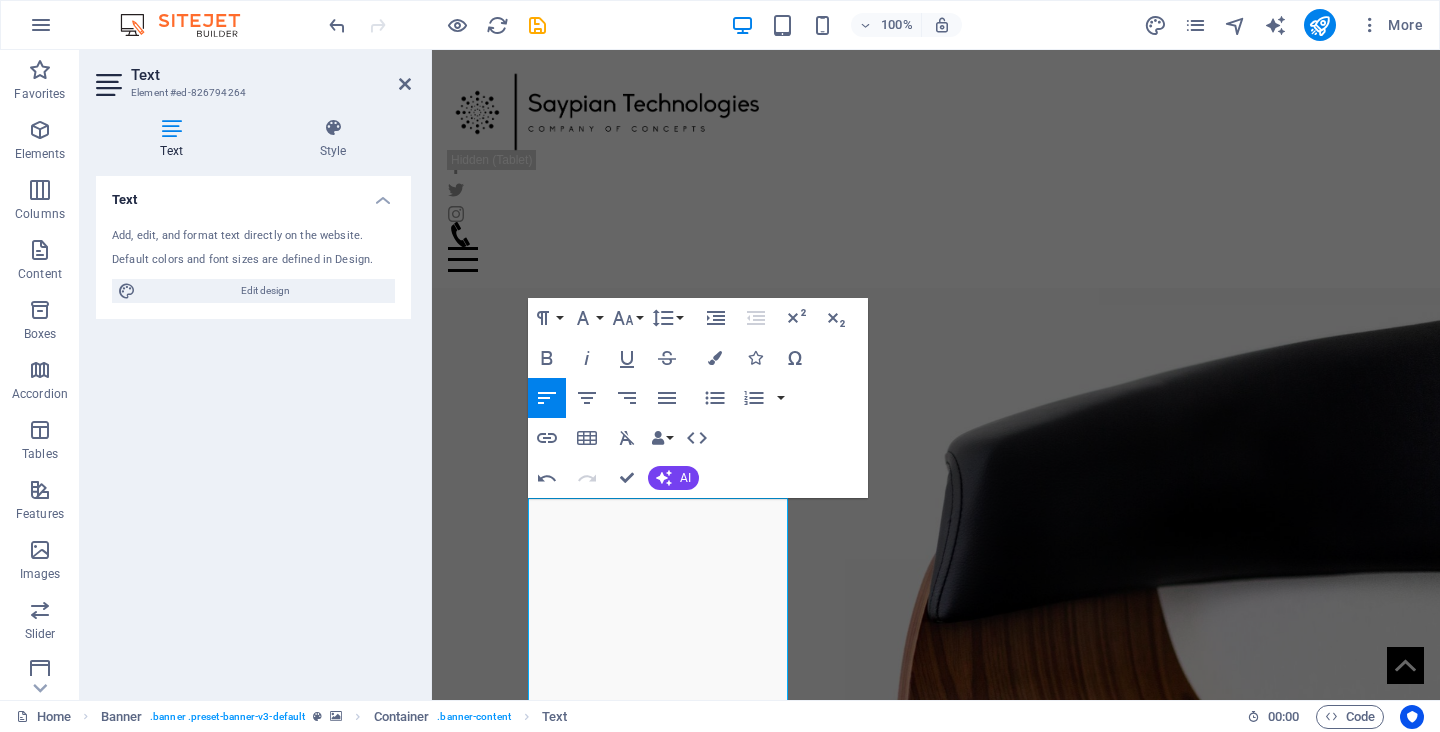 click at bounding box center (936, 555) 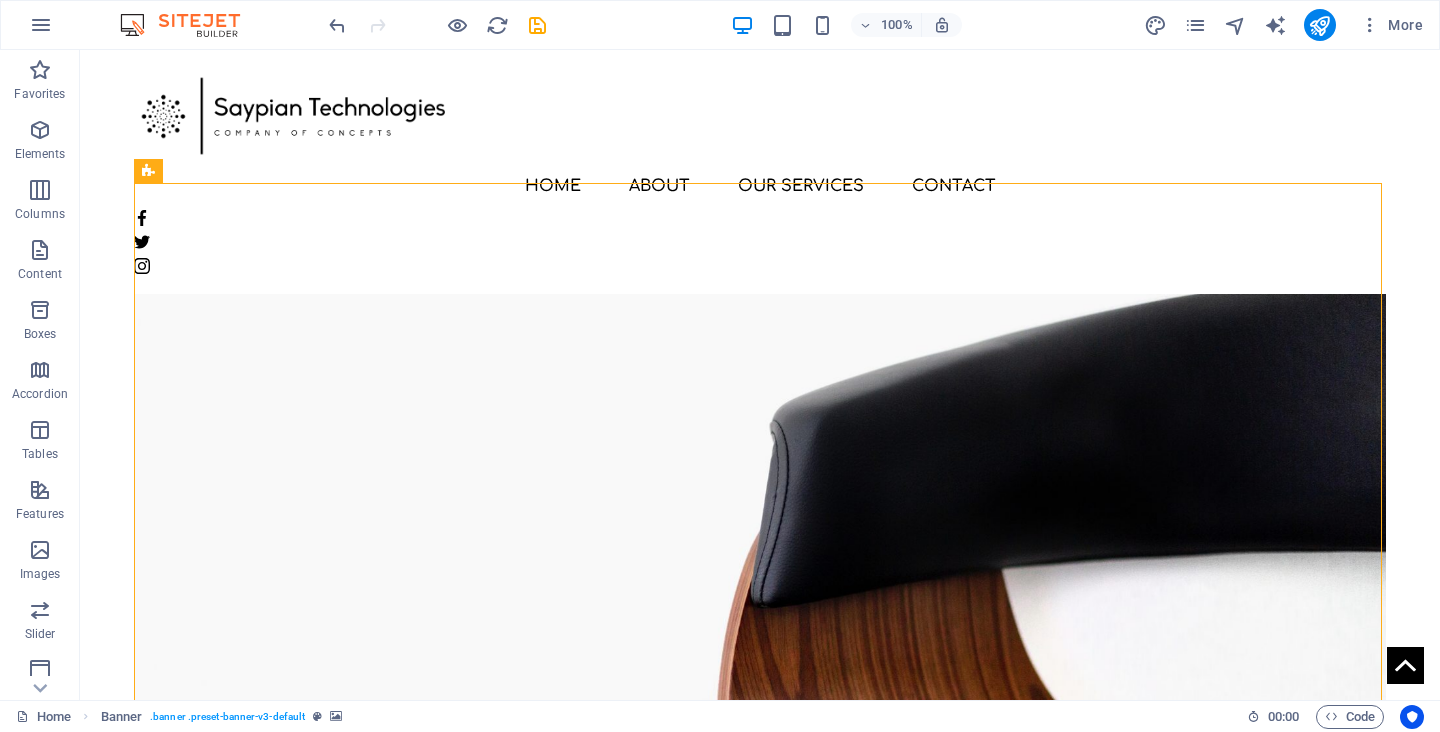 scroll, scrollTop: 0, scrollLeft: 0, axis: both 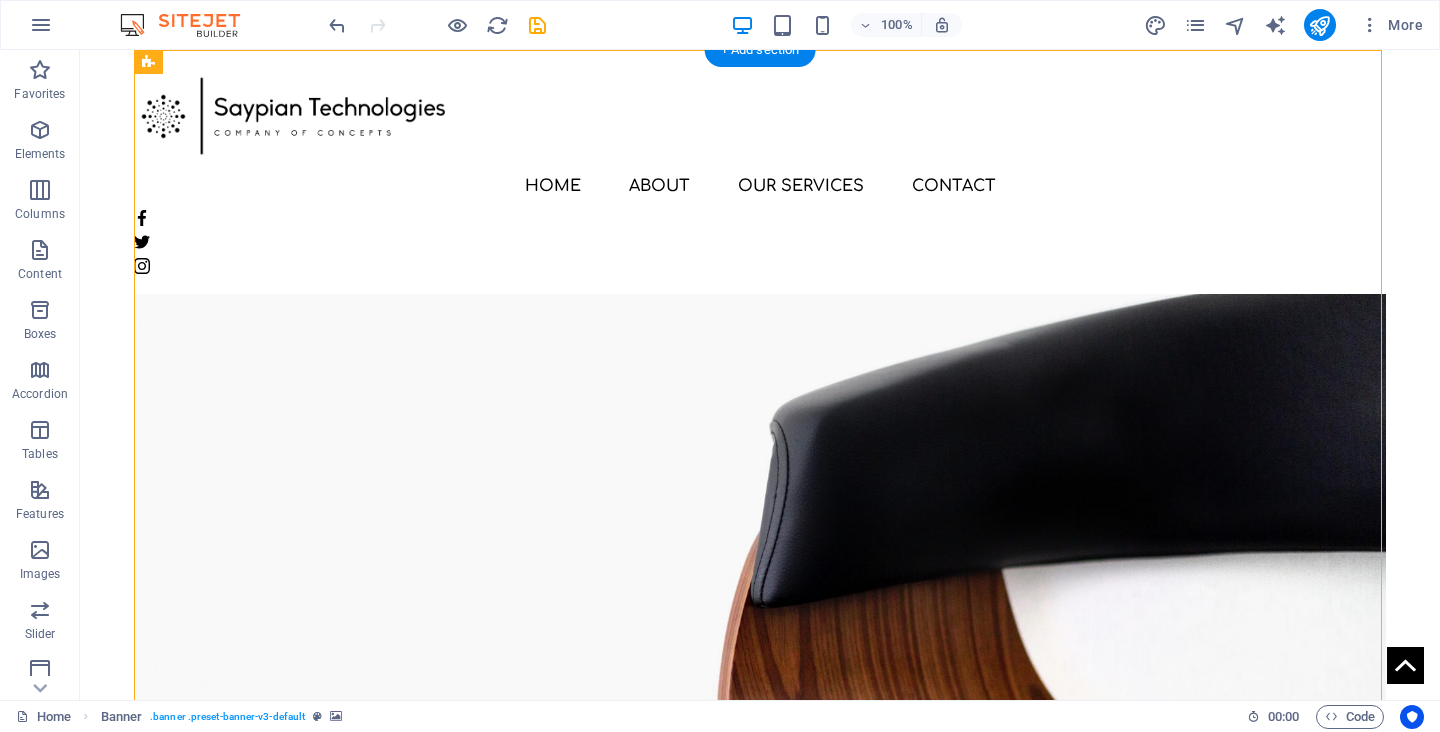 click at bounding box center (759, 534) 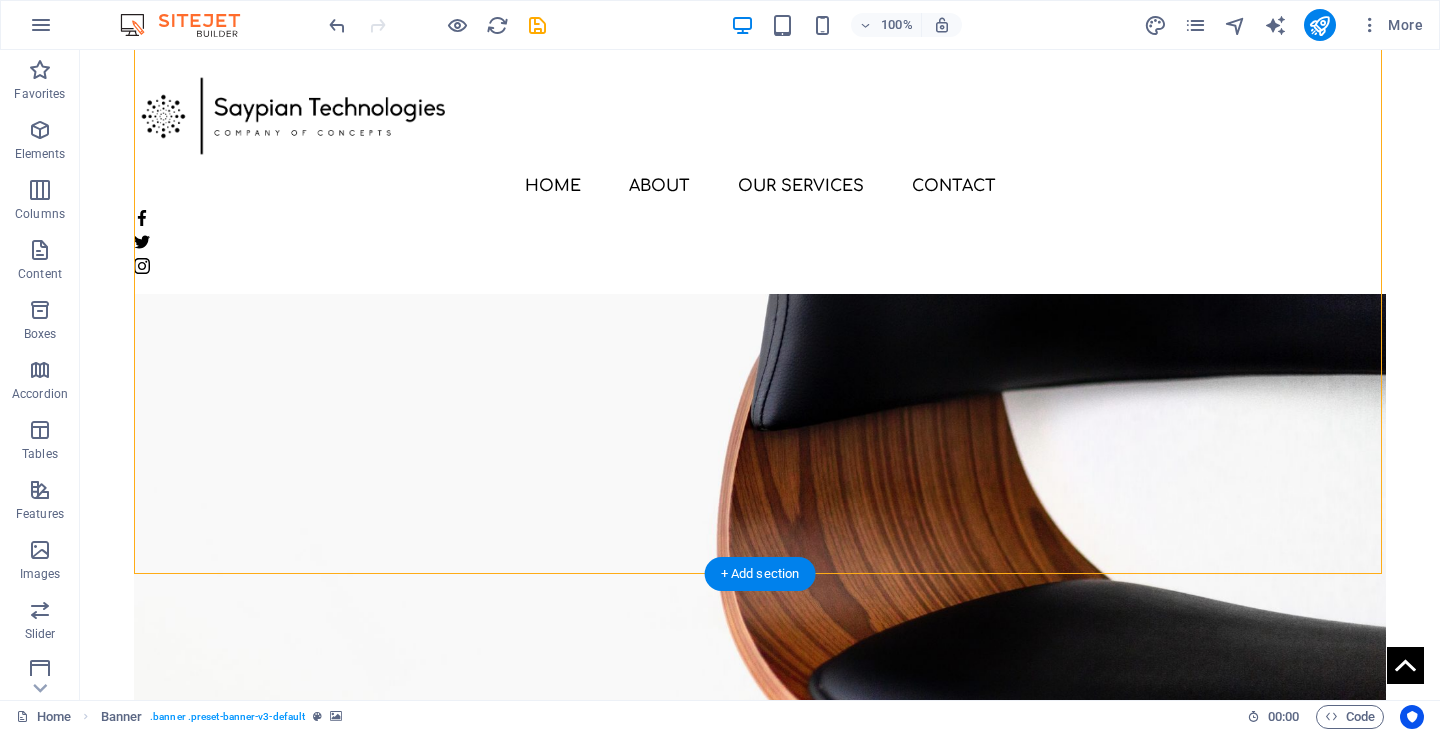 scroll, scrollTop: 179, scrollLeft: 0, axis: vertical 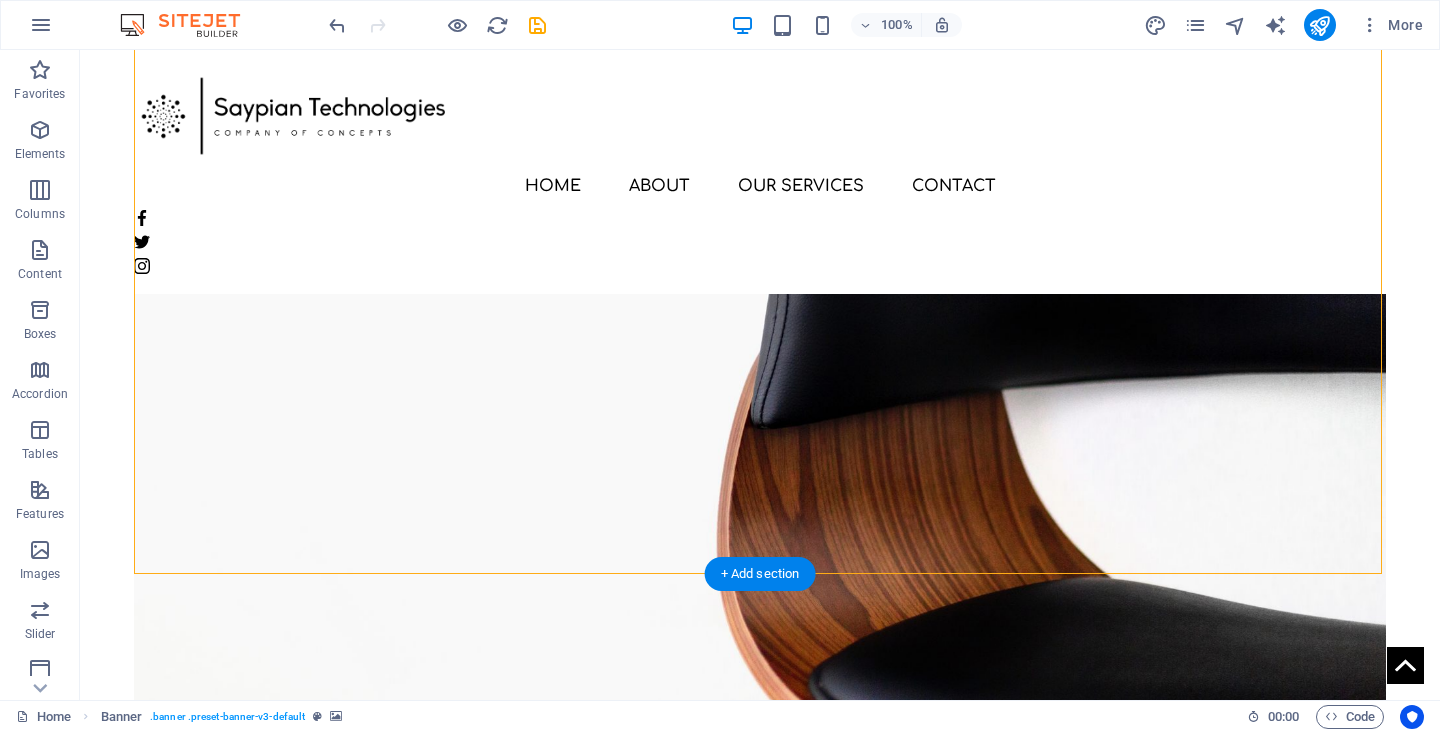 click at bounding box center (759, 355) 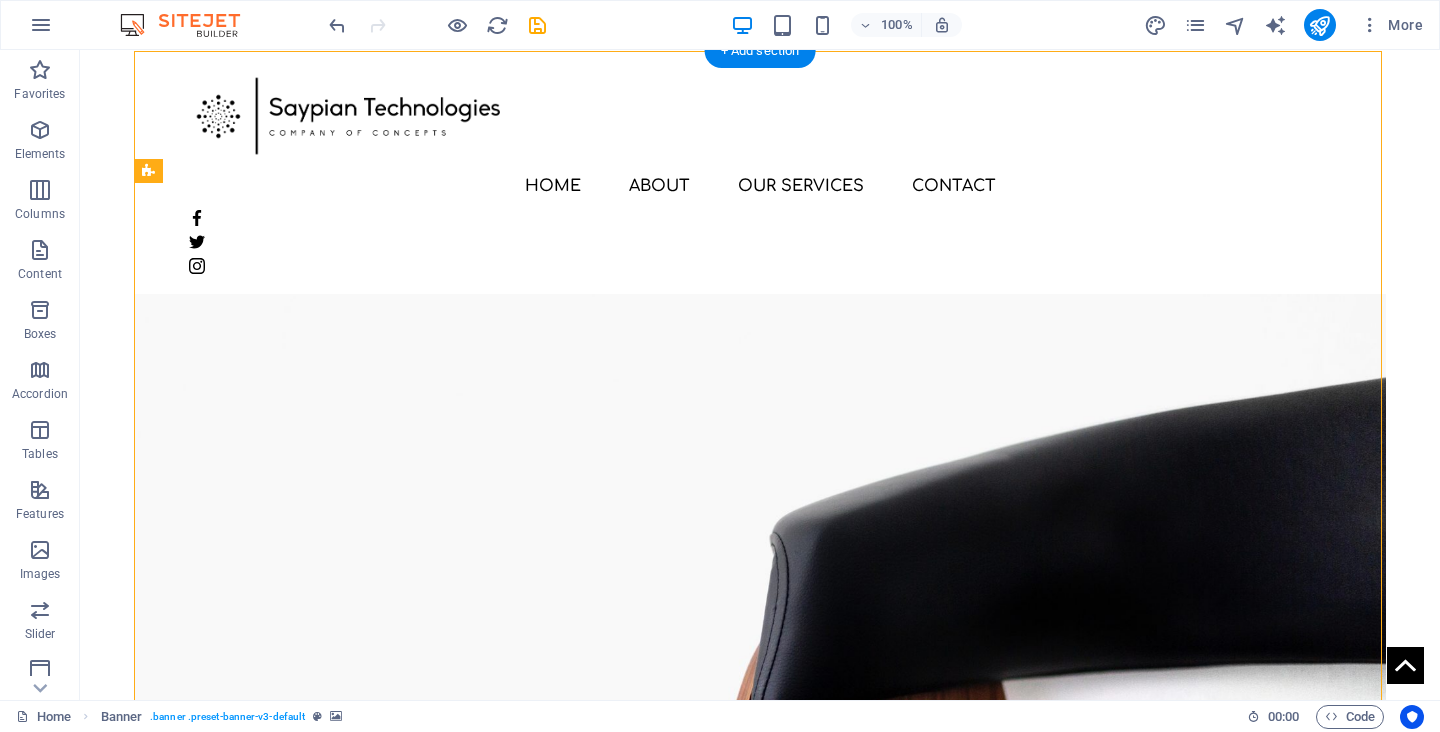 scroll, scrollTop: 0, scrollLeft: 0, axis: both 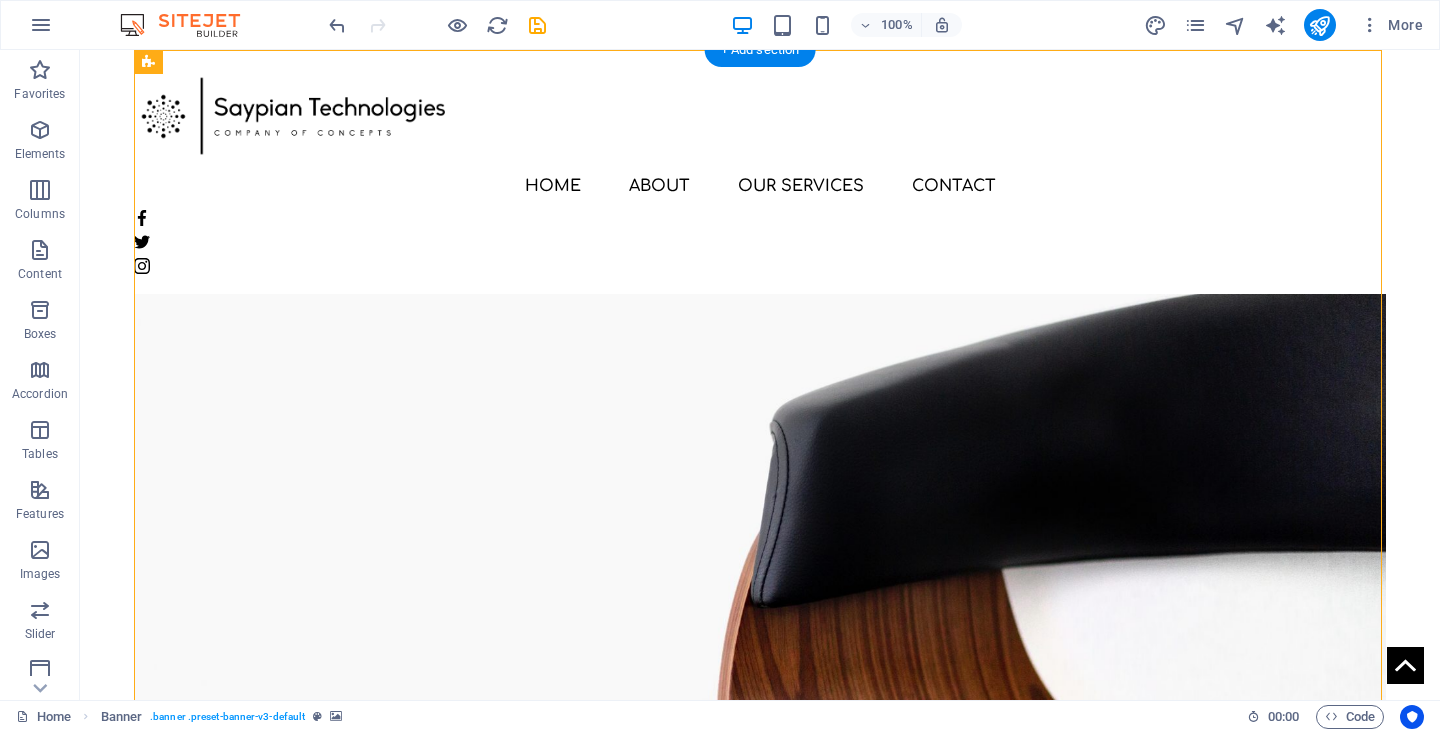 click at bounding box center [759, 534] 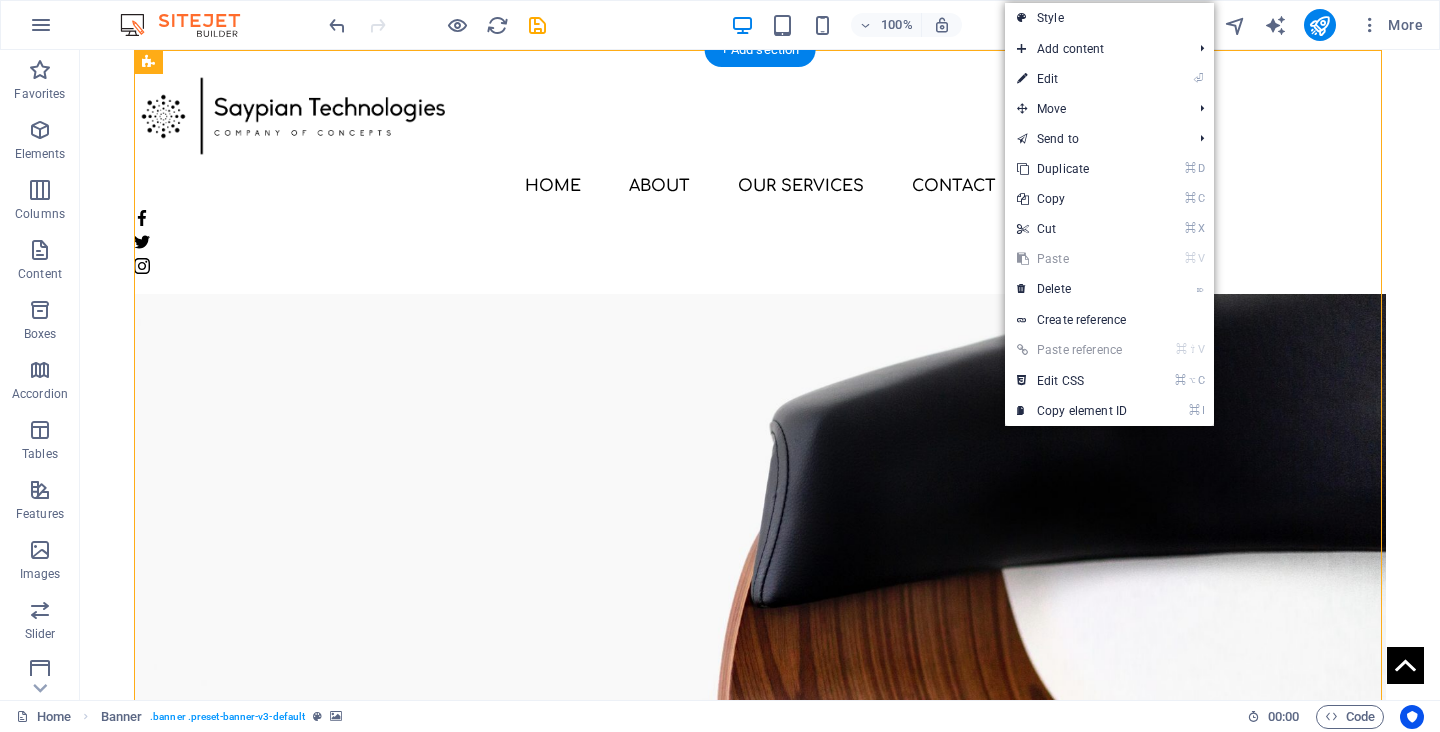 click at bounding box center (759, 534) 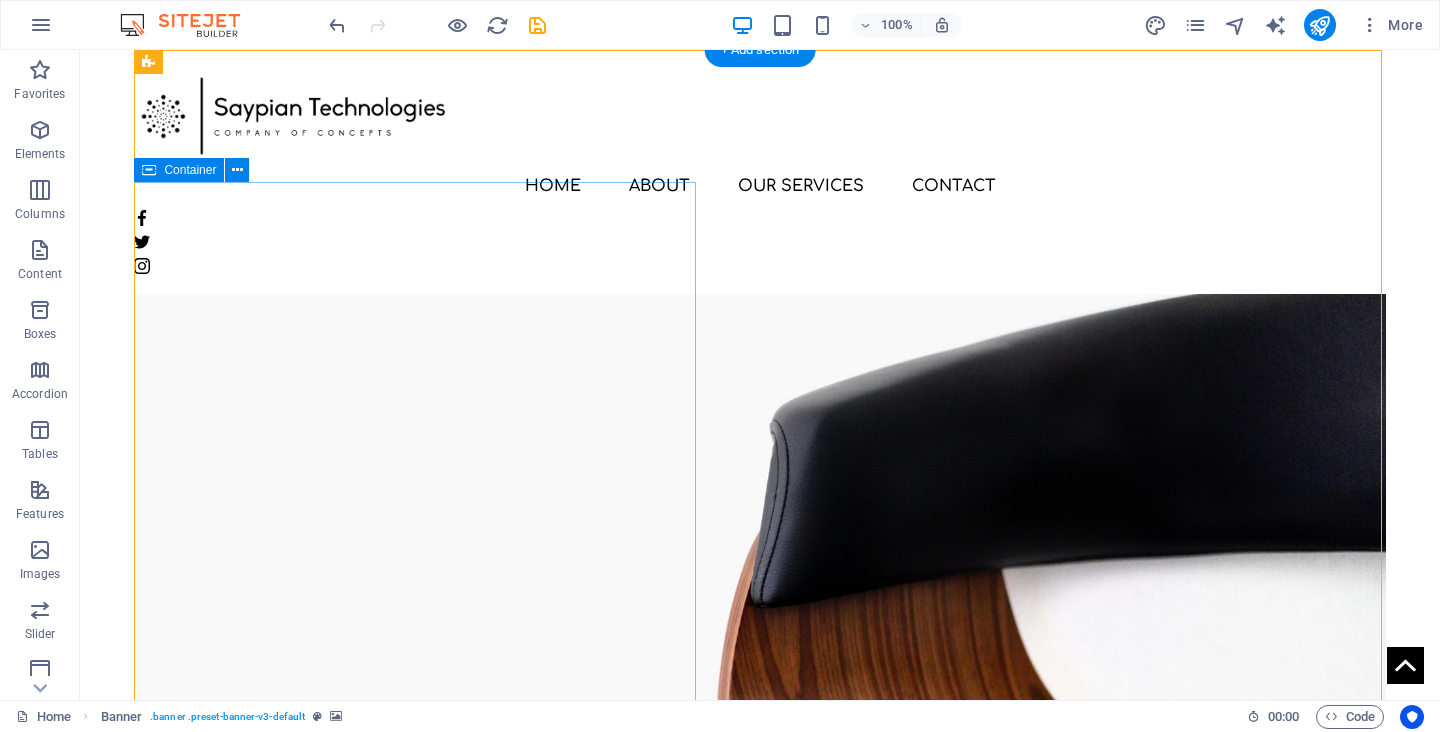click on "Old Problems. New Logic. We challenge traditional thinking in how spaces are built — starting with the systems that shape our spaces, but not stopping there. By rethinking every outdated process and material, we develop cleaner, smarter systems that solve real-world problems without the unnecessary complexity. Latest Collection" at bounding box center [759, 1055] 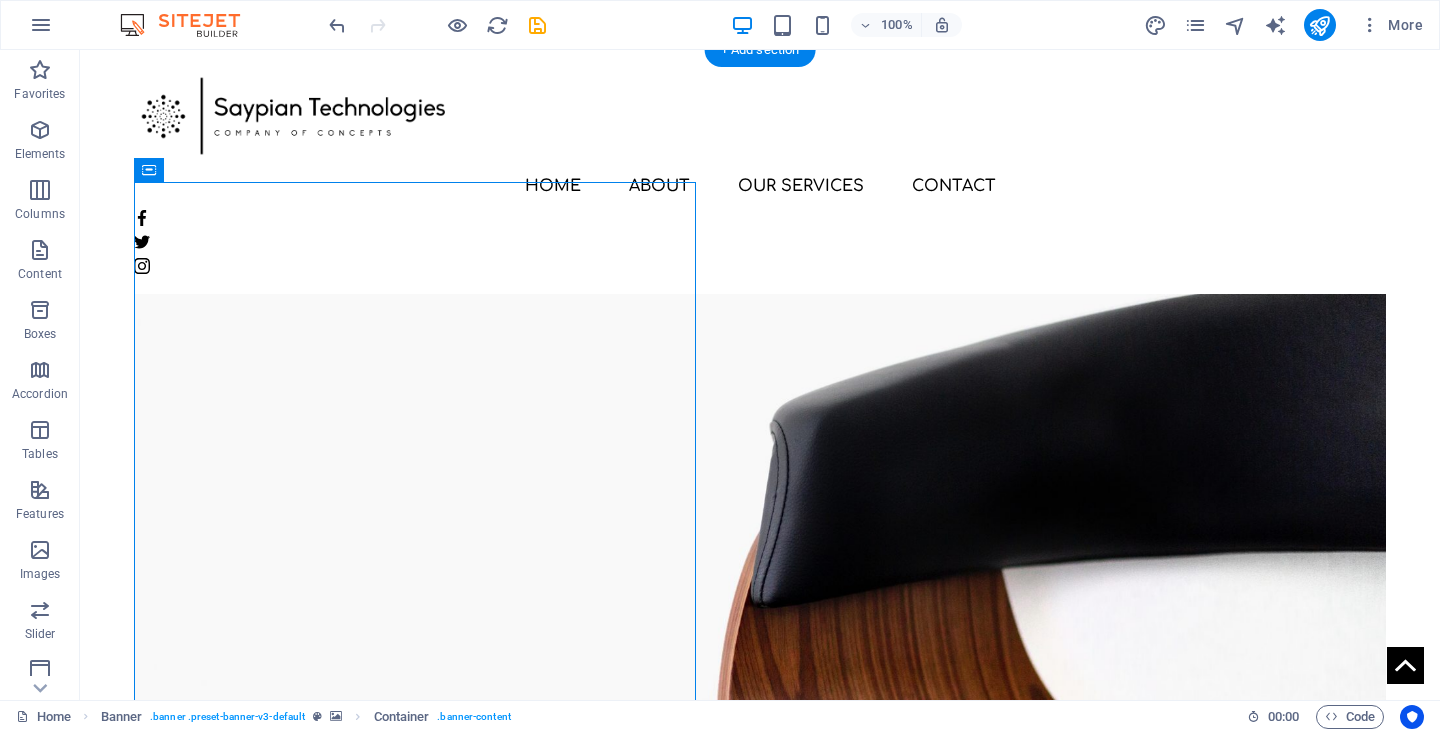 click at bounding box center [759, 534] 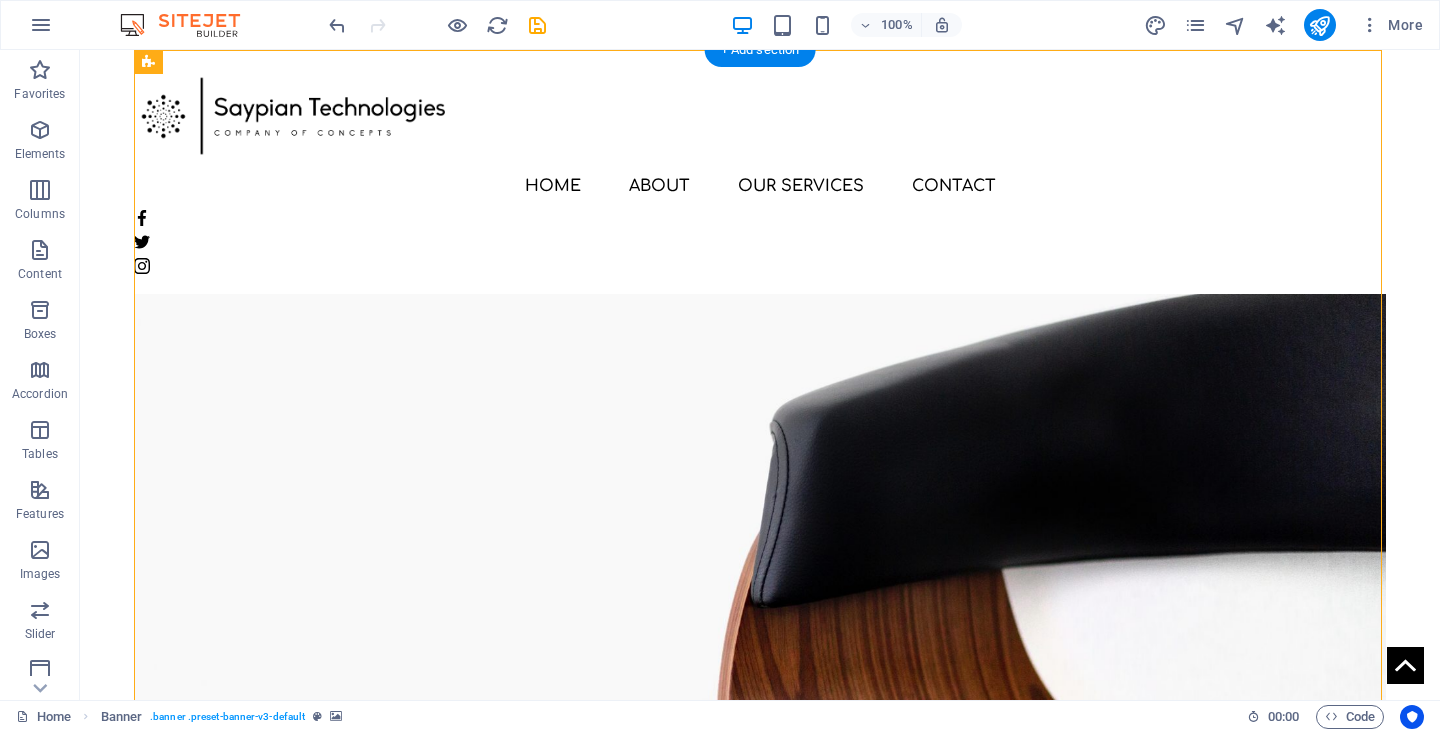 click at bounding box center (759, 534) 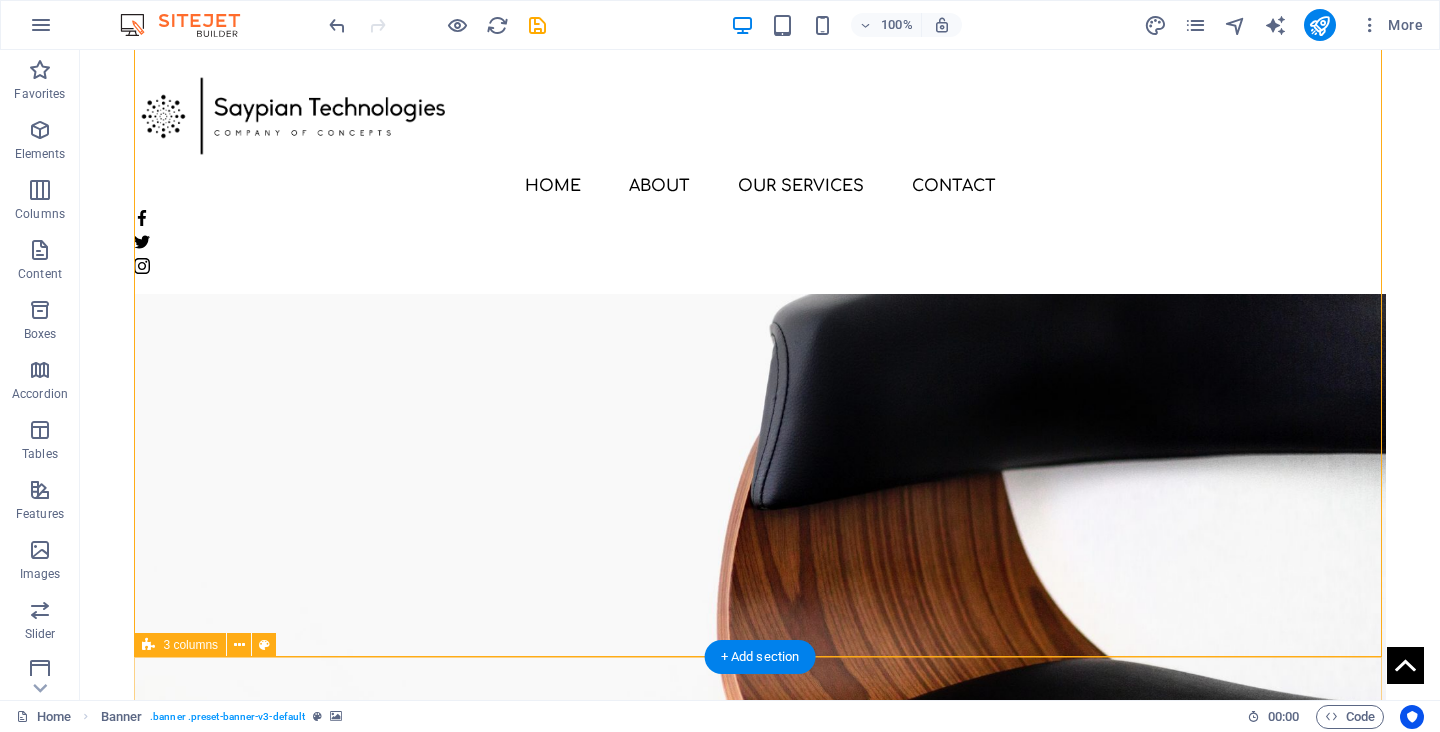 scroll, scrollTop: 96, scrollLeft: 0, axis: vertical 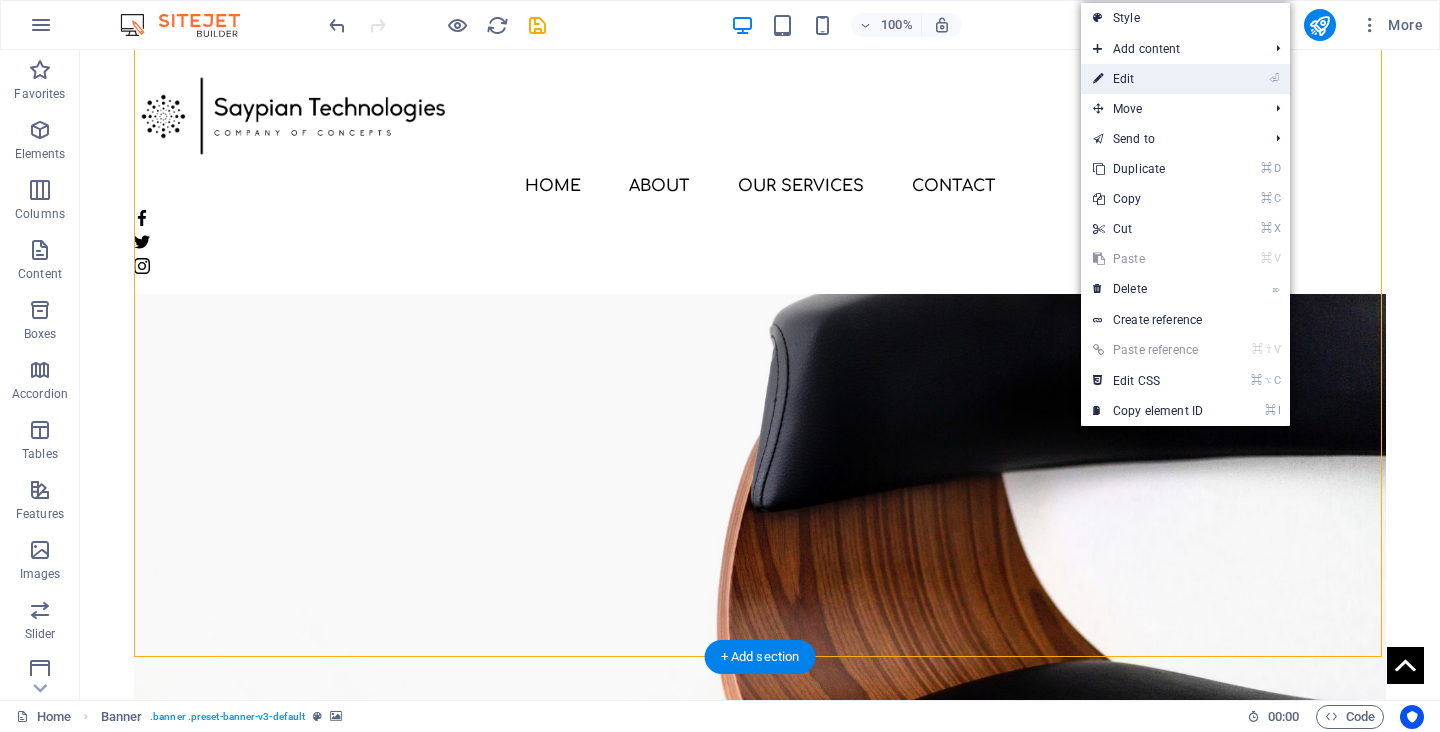 click on "⏎  Edit" at bounding box center (1148, 79) 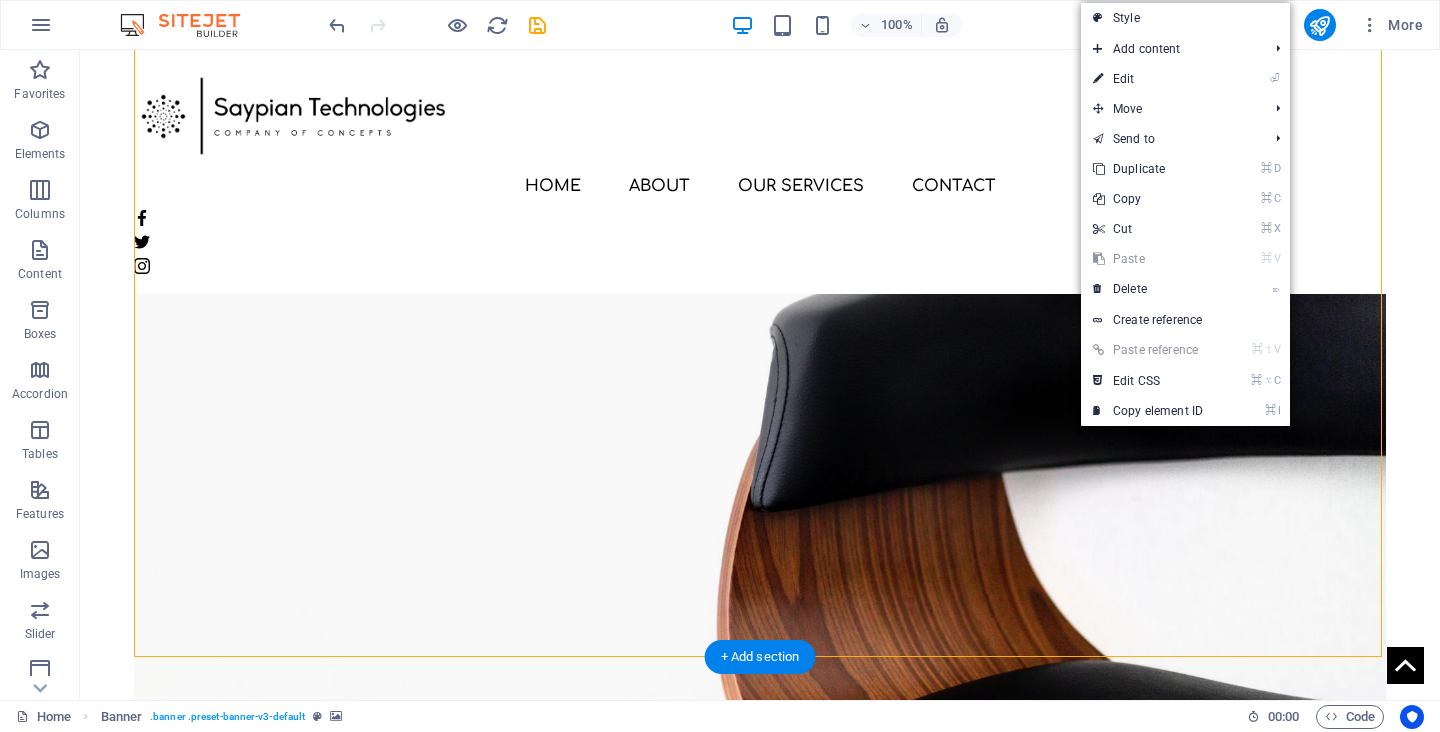 select on "vh" 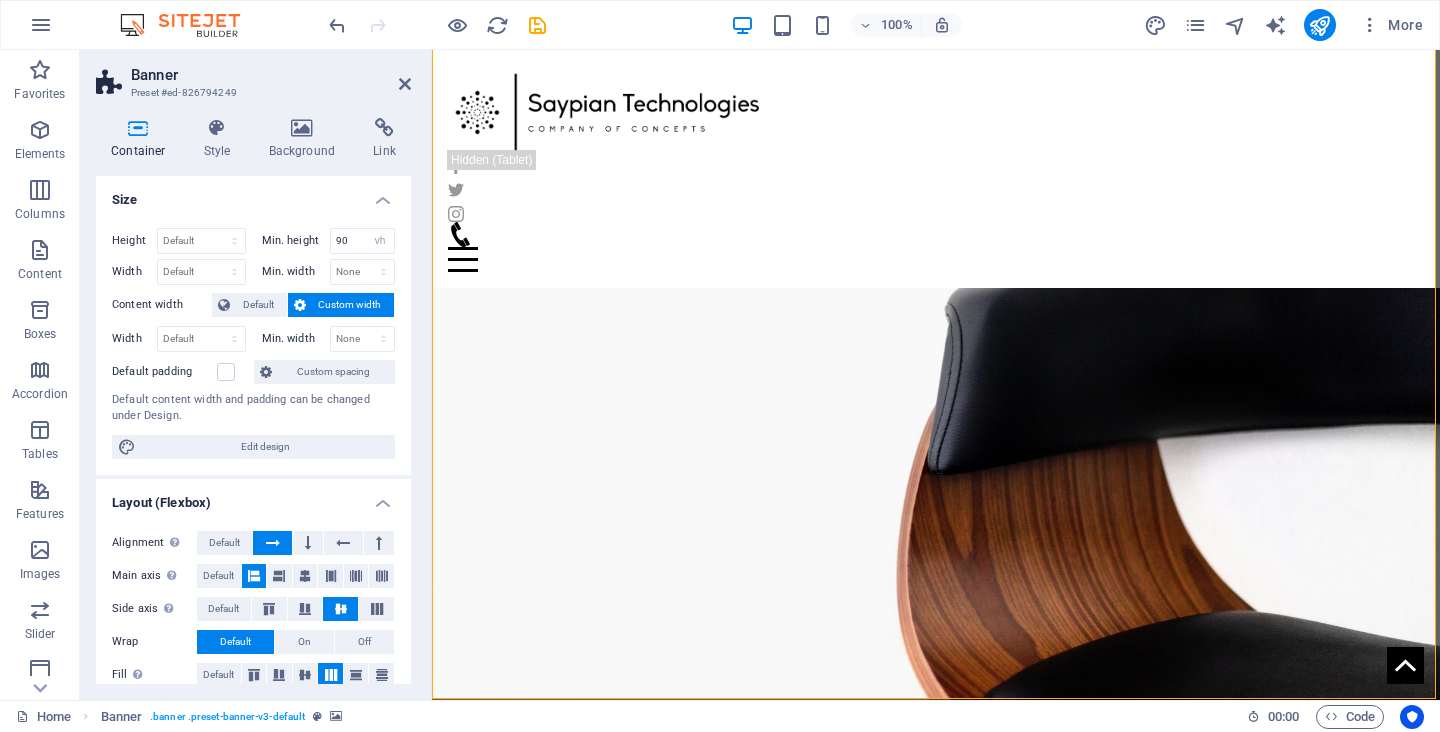 scroll, scrollTop: 153, scrollLeft: 0, axis: vertical 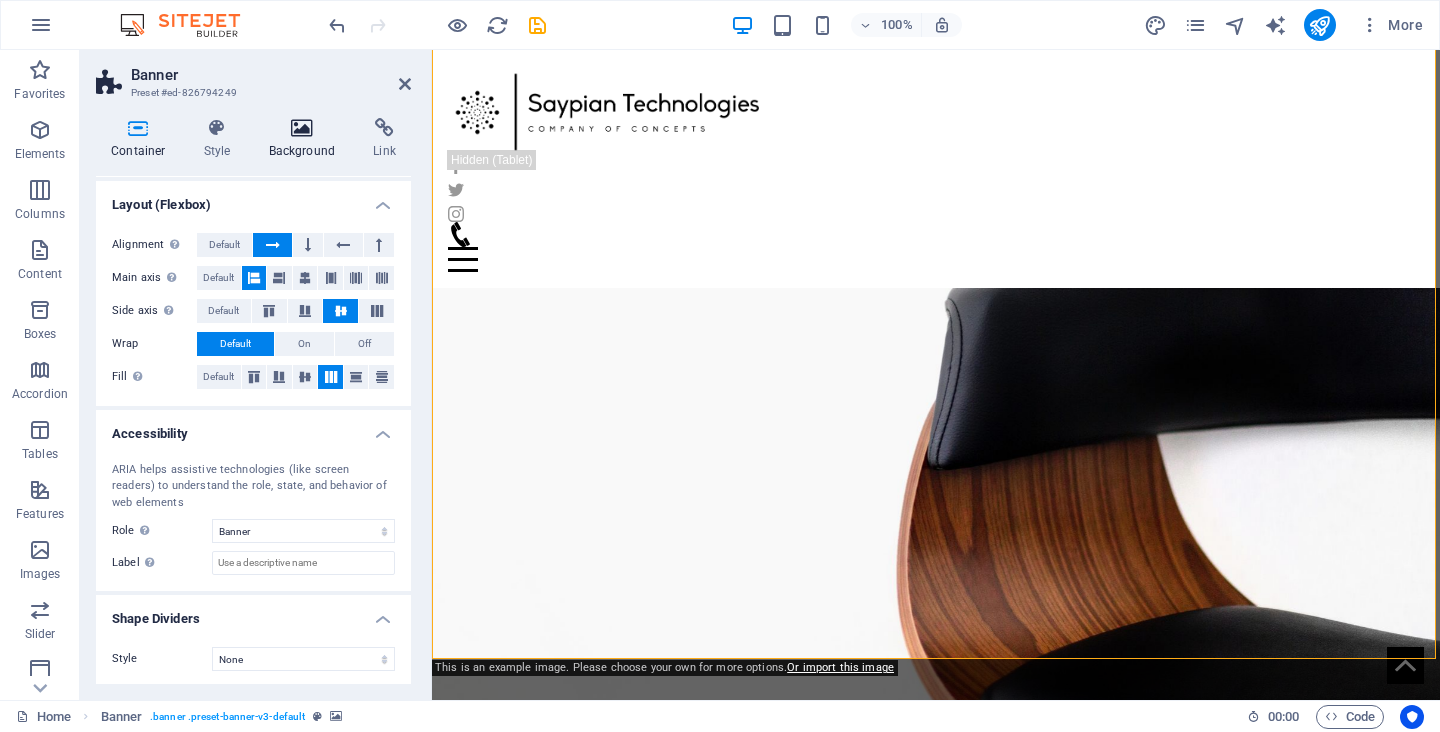 click at bounding box center (302, 128) 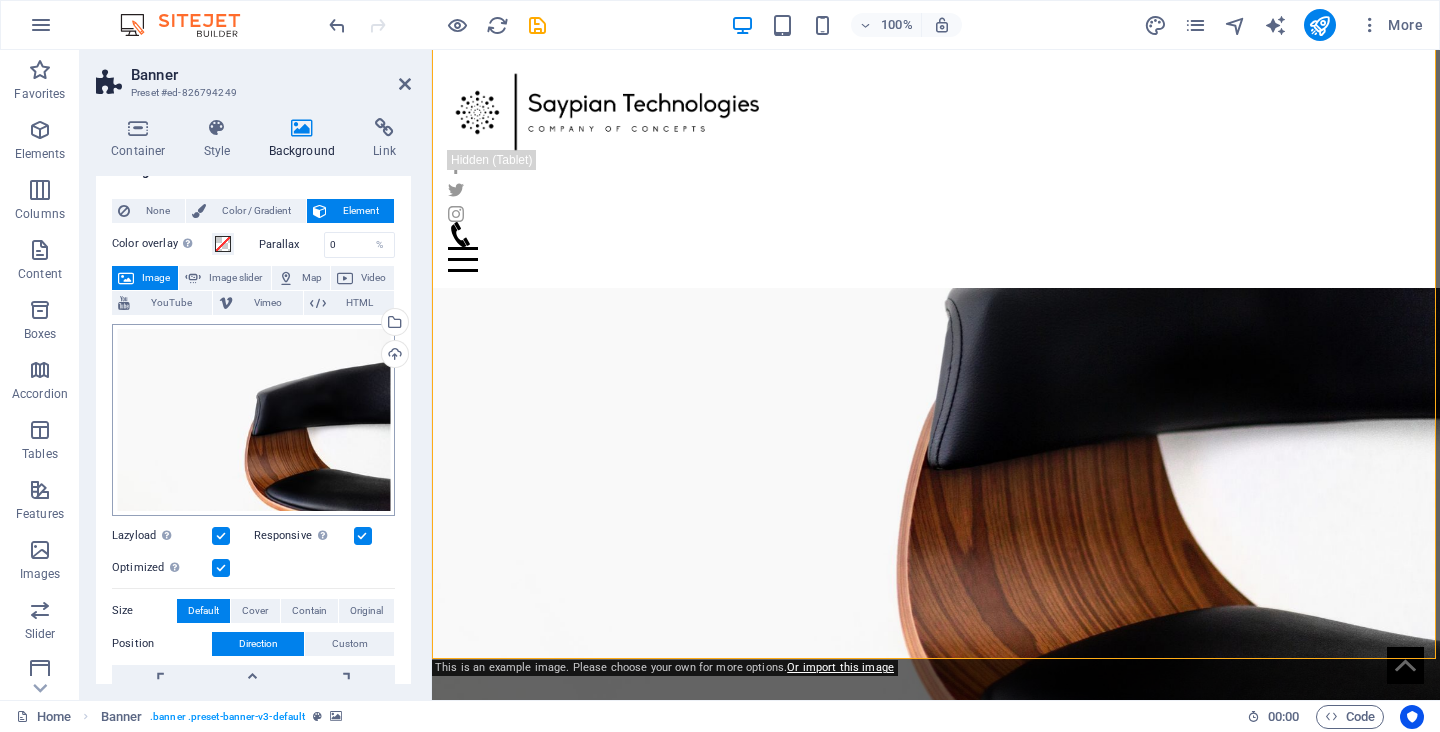 scroll, scrollTop: 16, scrollLeft: 0, axis: vertical 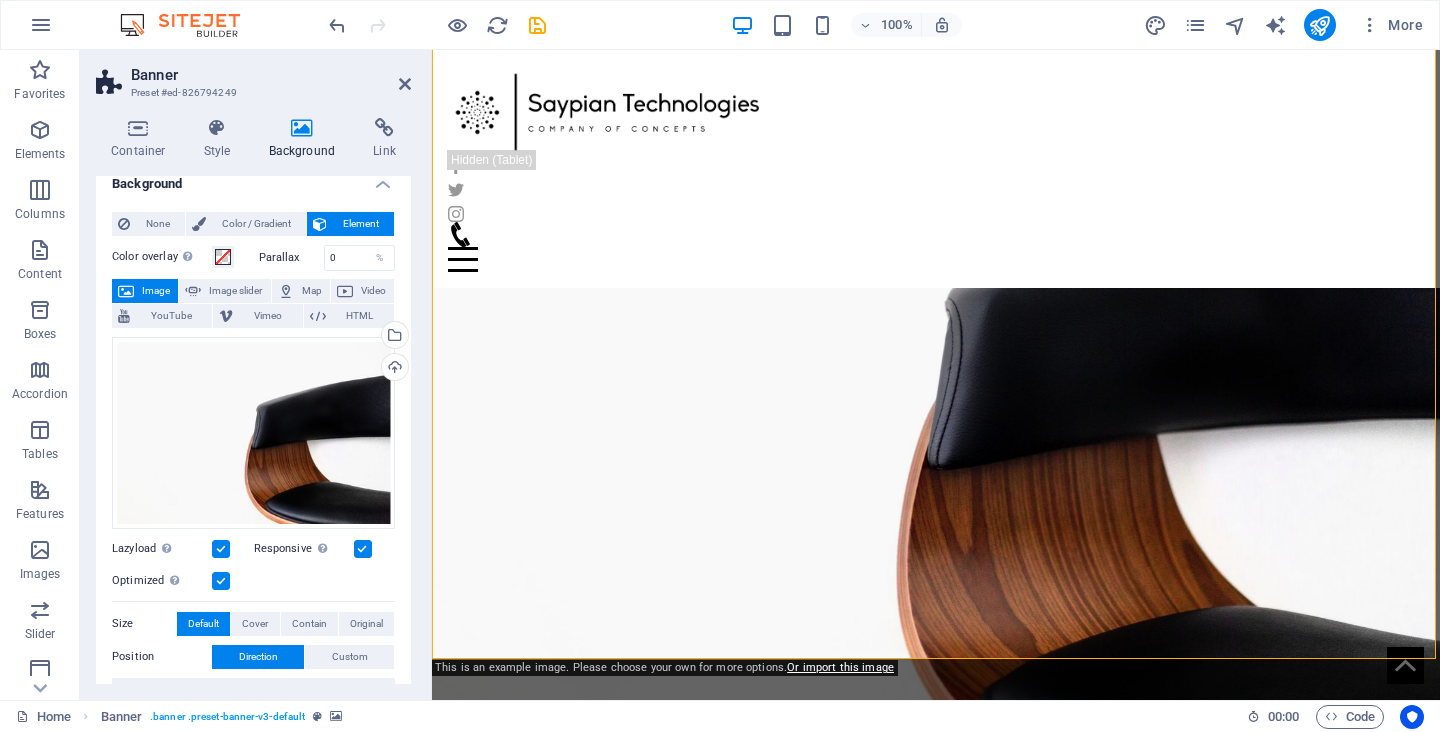 click on "Image" at bounding box center [156, 291] 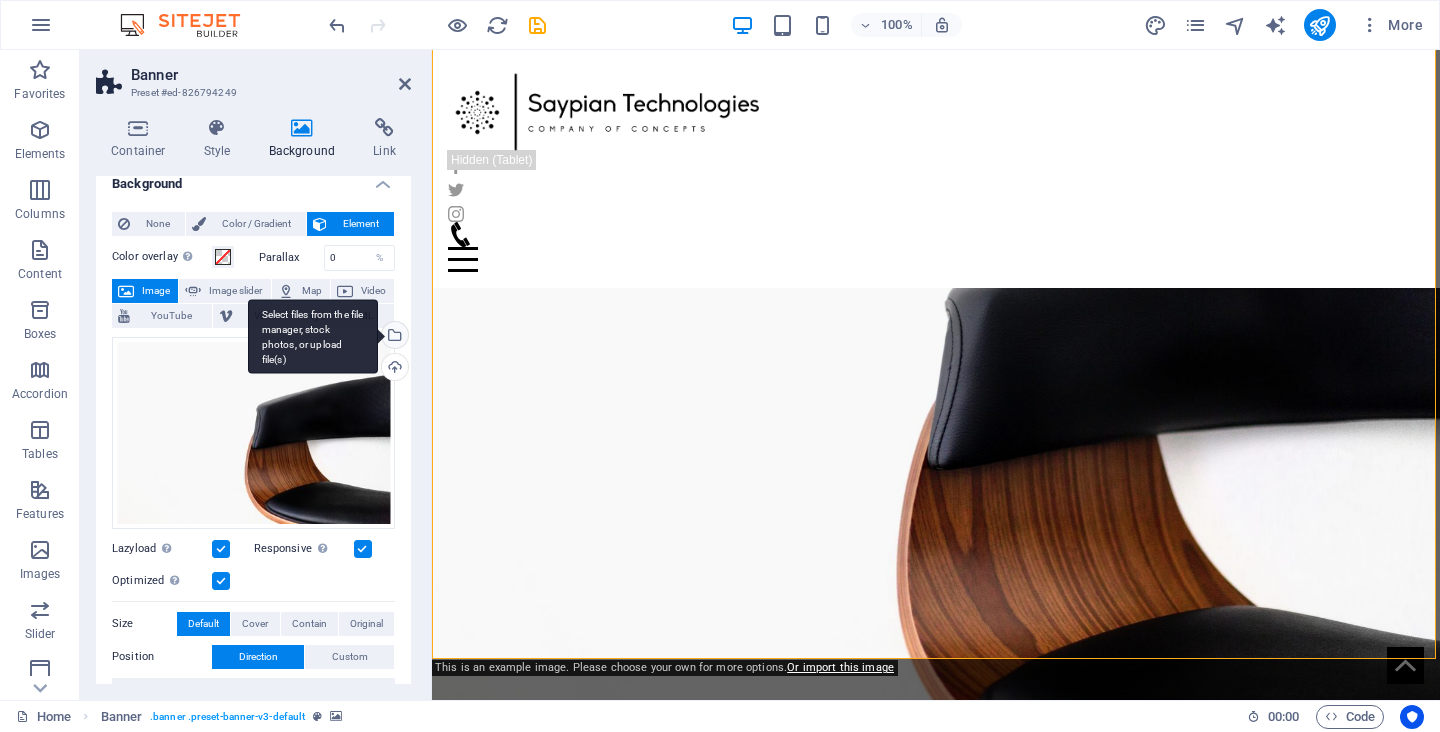 click on "Select files from the file manager, stock photos, or upload file(s)" at bounding box center [393, 337] 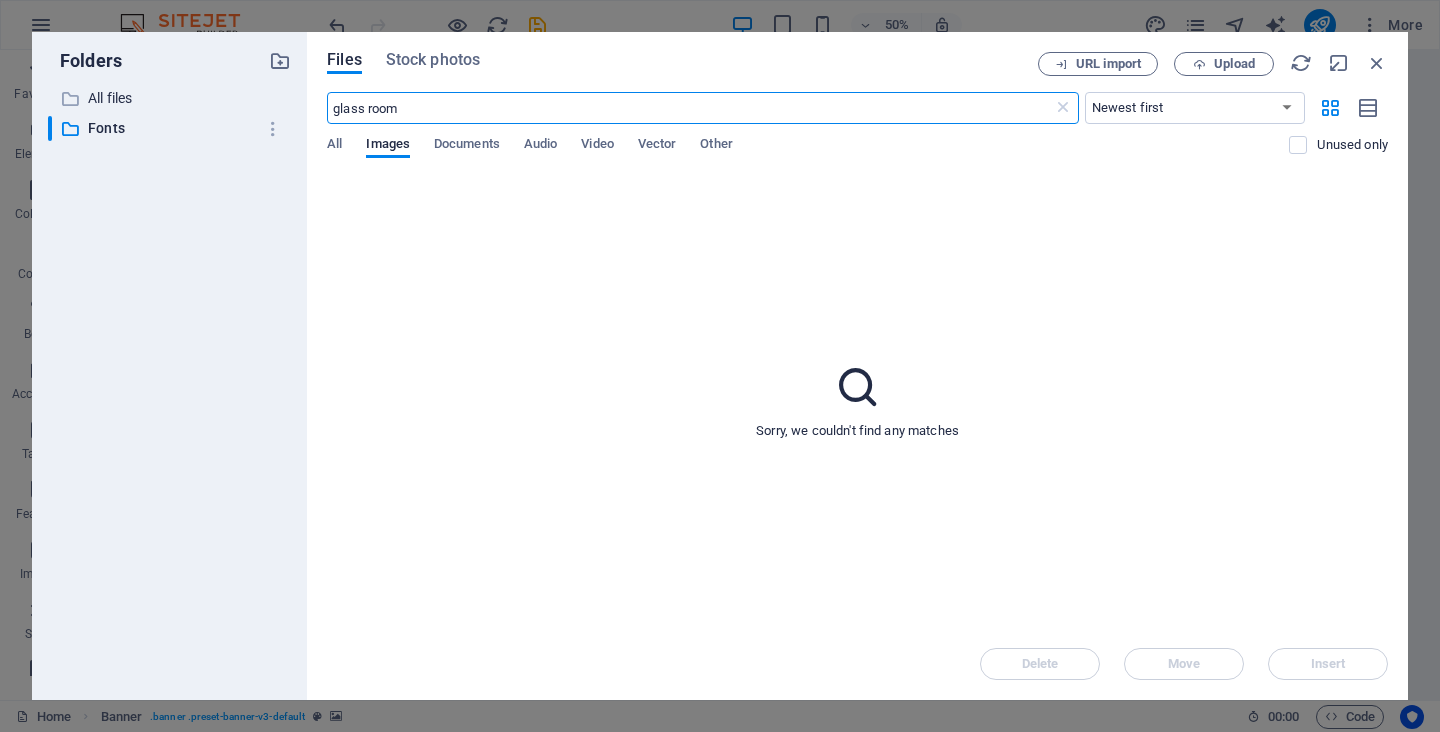 type on "glass room" 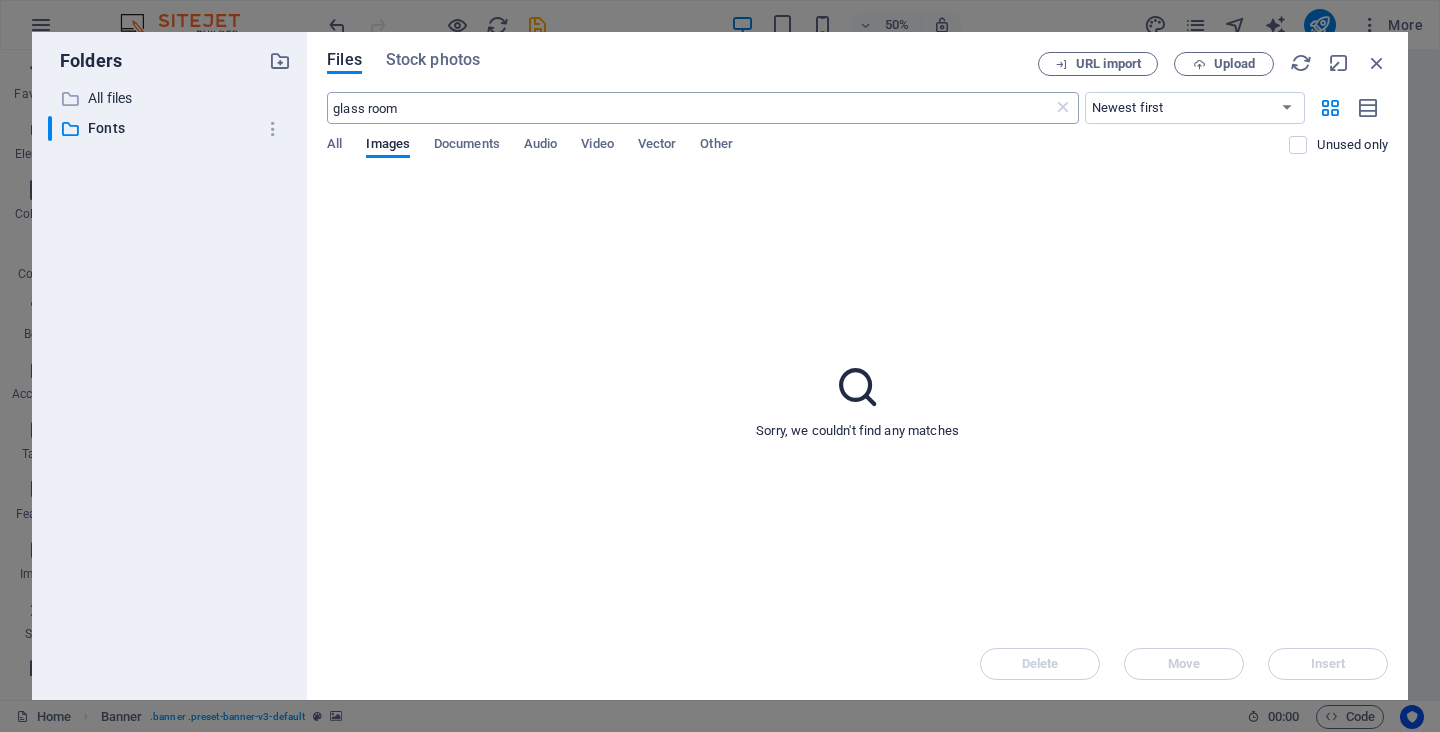 click on "glass room" at bounding box center [689, 108] 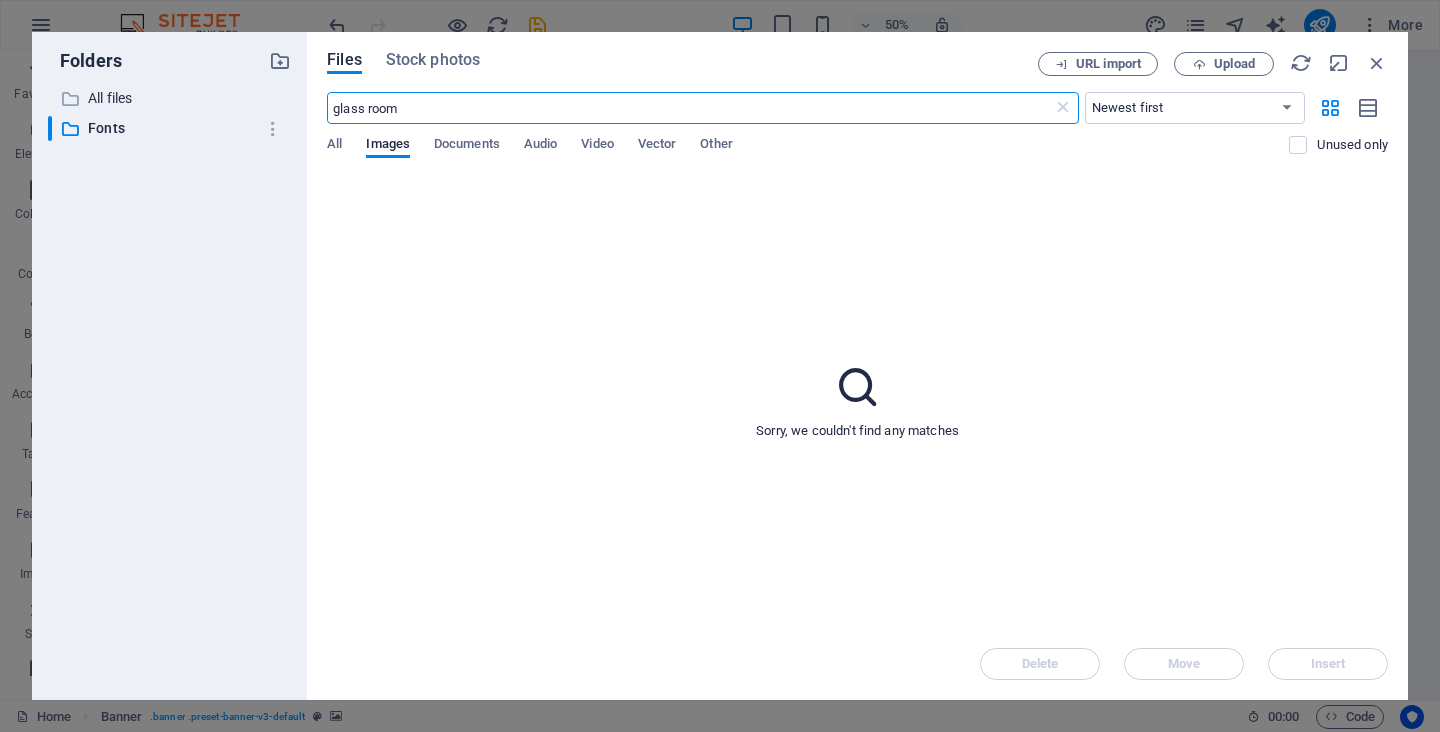 drag, startPoint x: 480, startPoint y: 115, endPoint x: 301, endPoint y: 110, distance: 179.06982 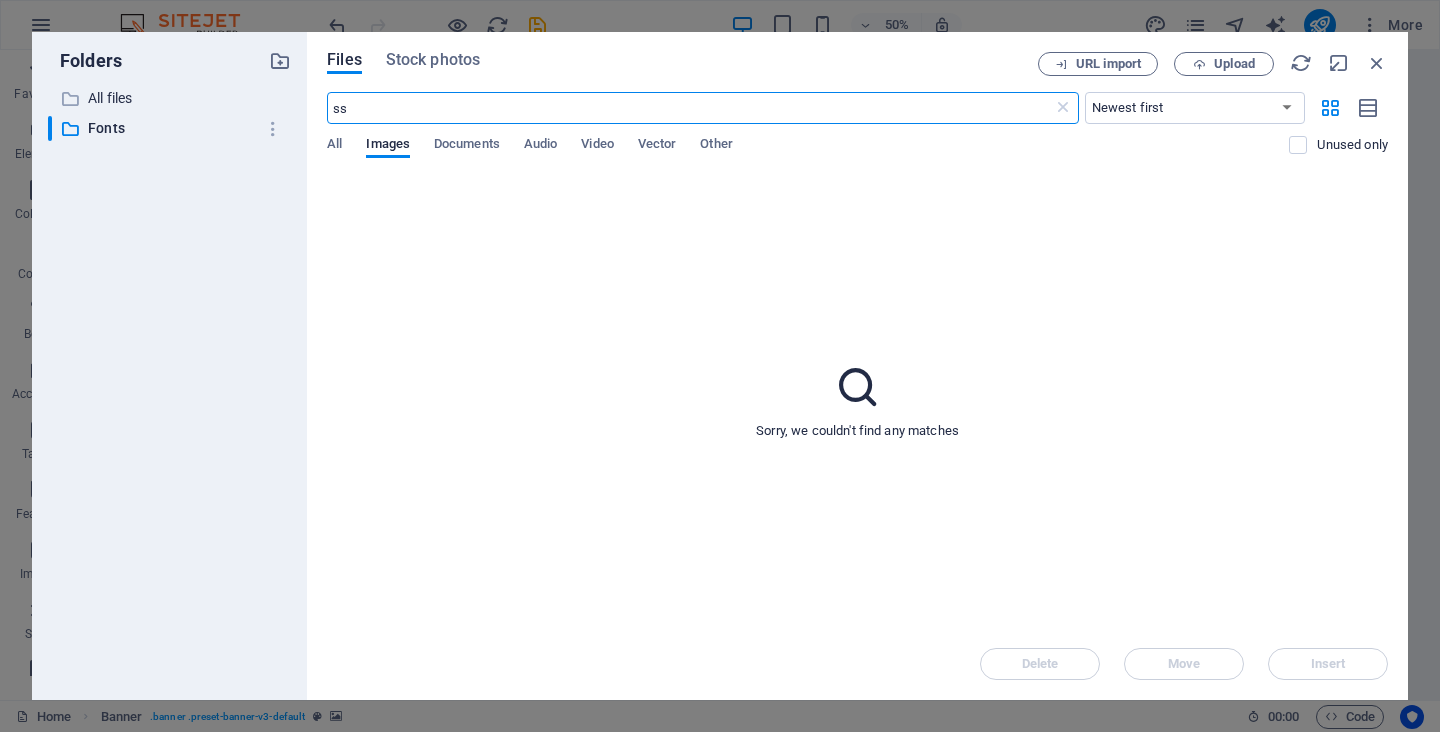 type on "s" 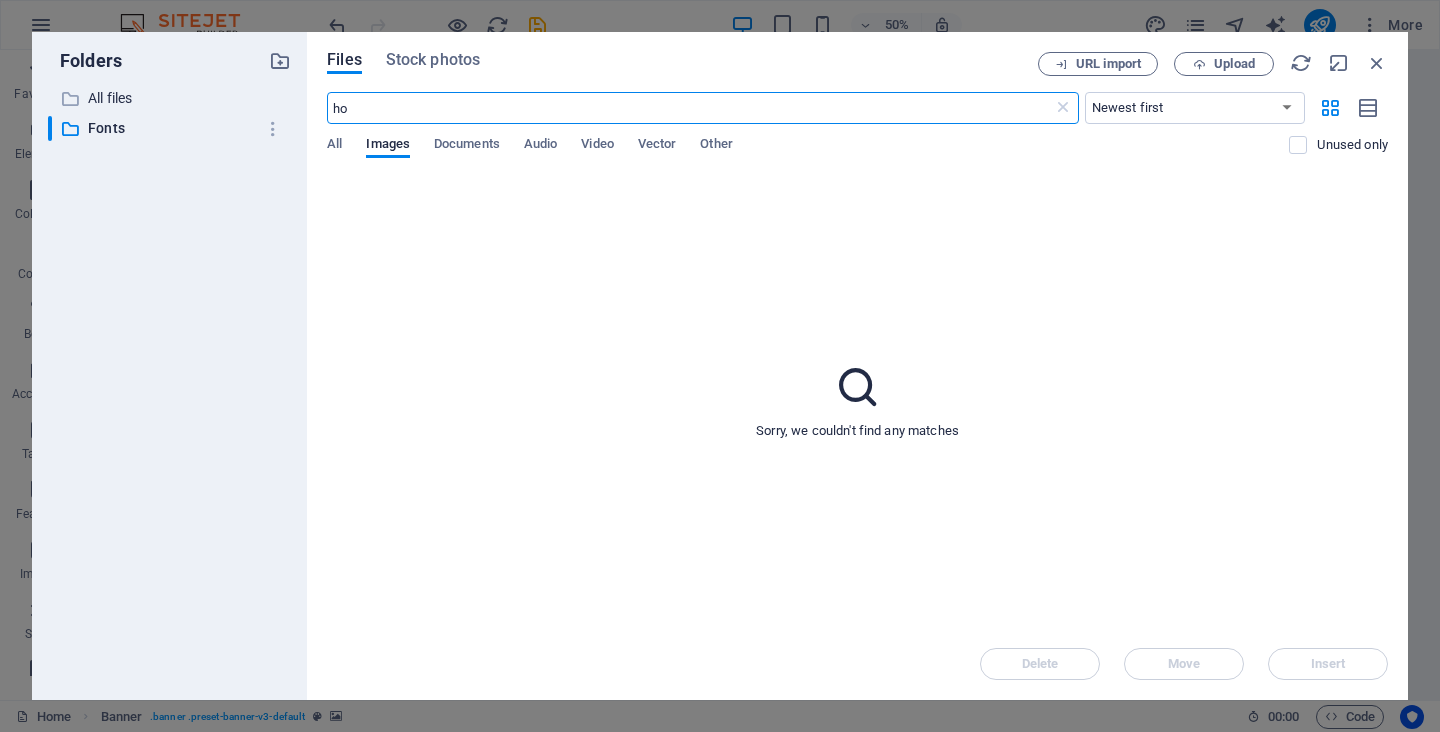 type on "h" 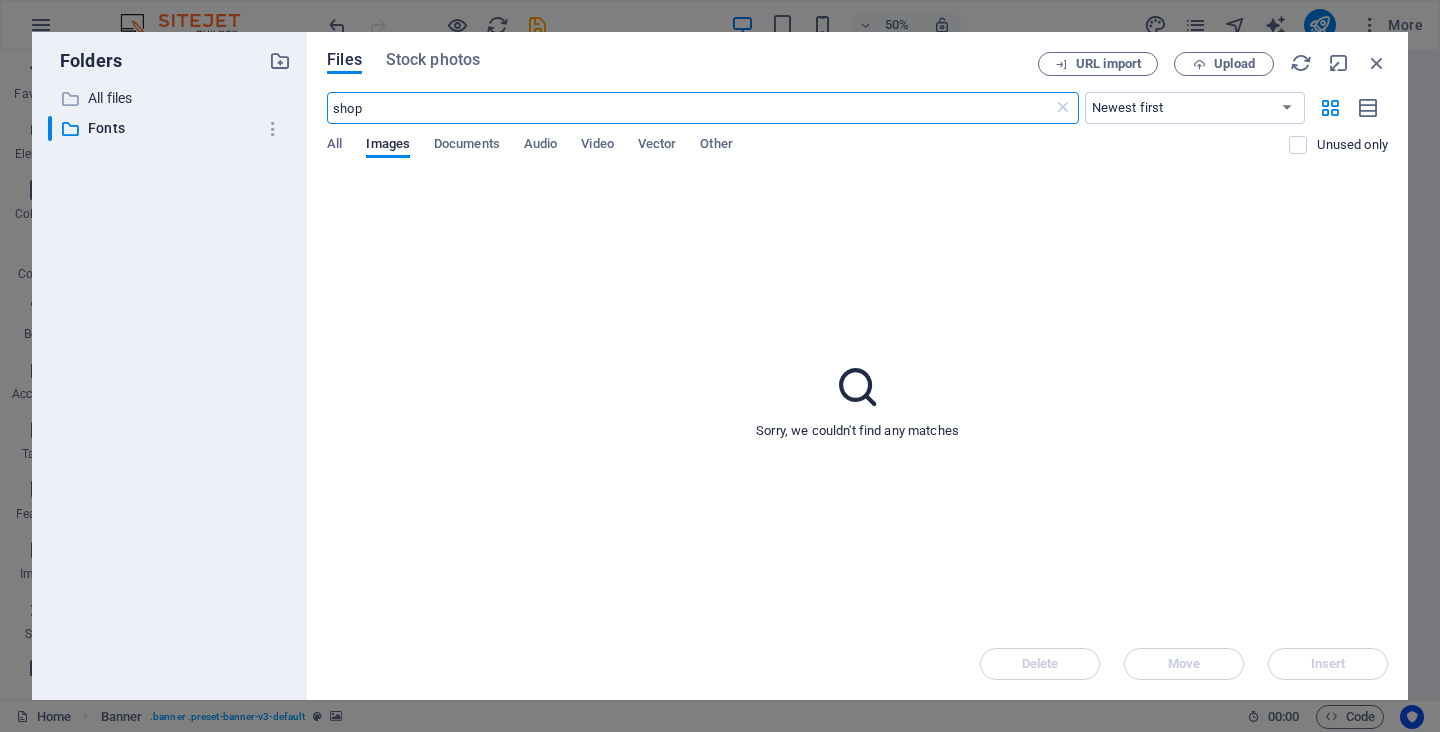 type on "shop" 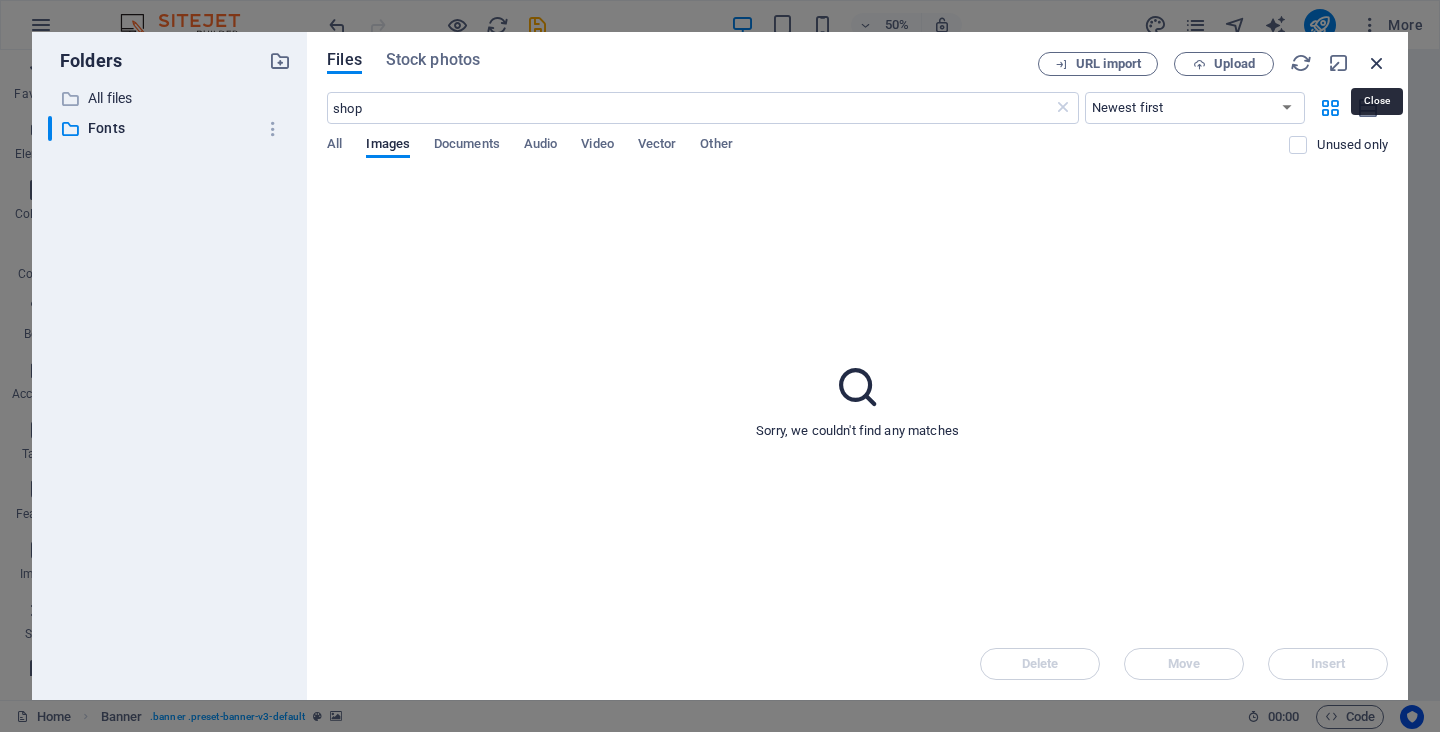 click at bounding box center [1377, 63] 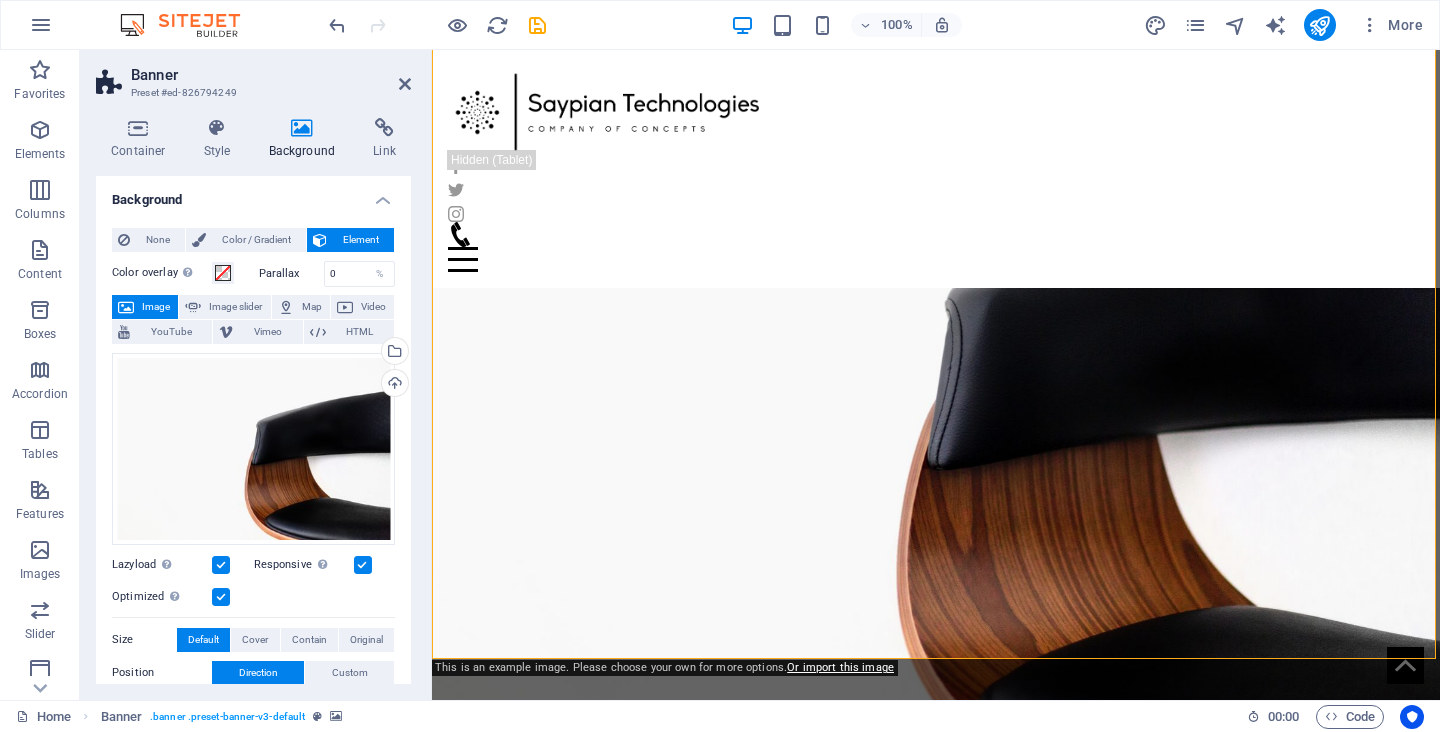 scroll, scrollTop: 0, scrollLeft: 0, axis: both 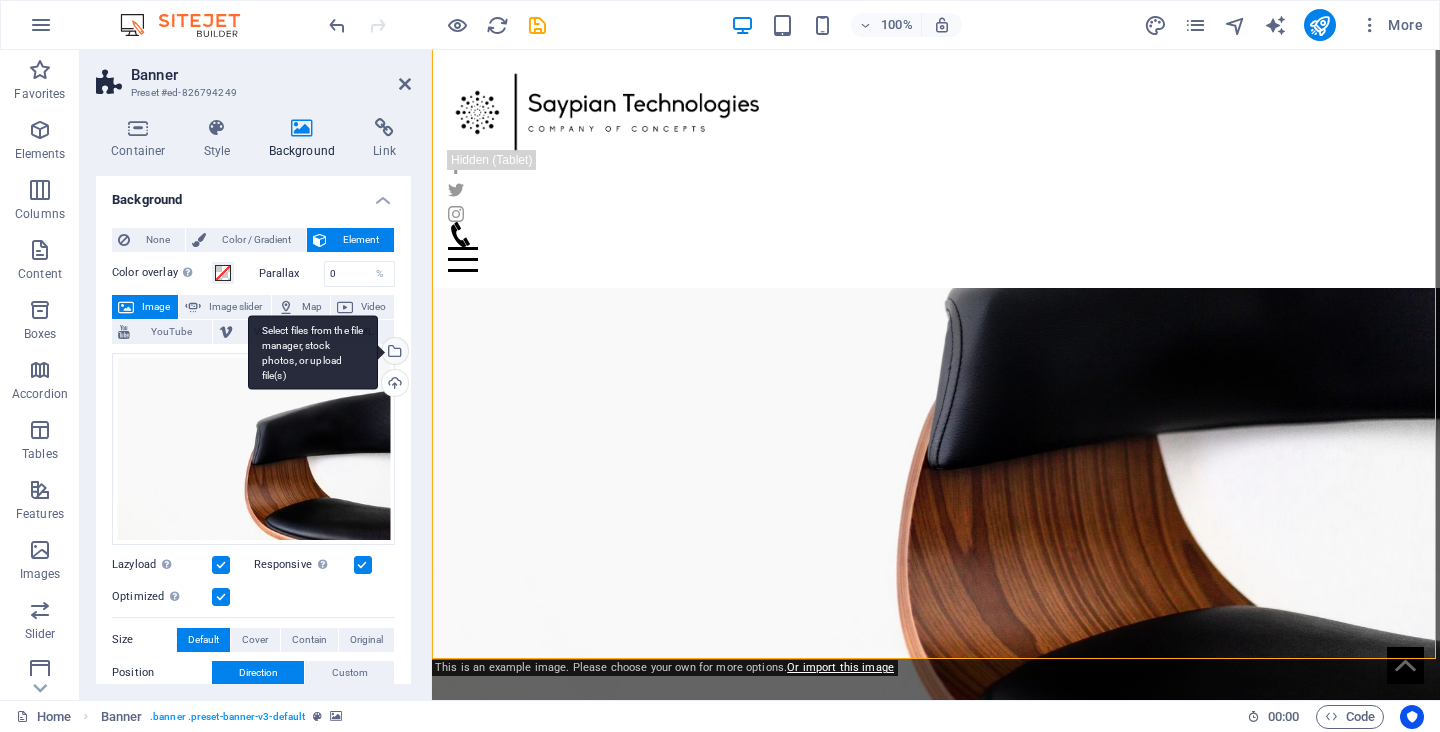 click on "Select files from the file manager, stock photos, or upload file(s)" at bounding box center (393, 353) 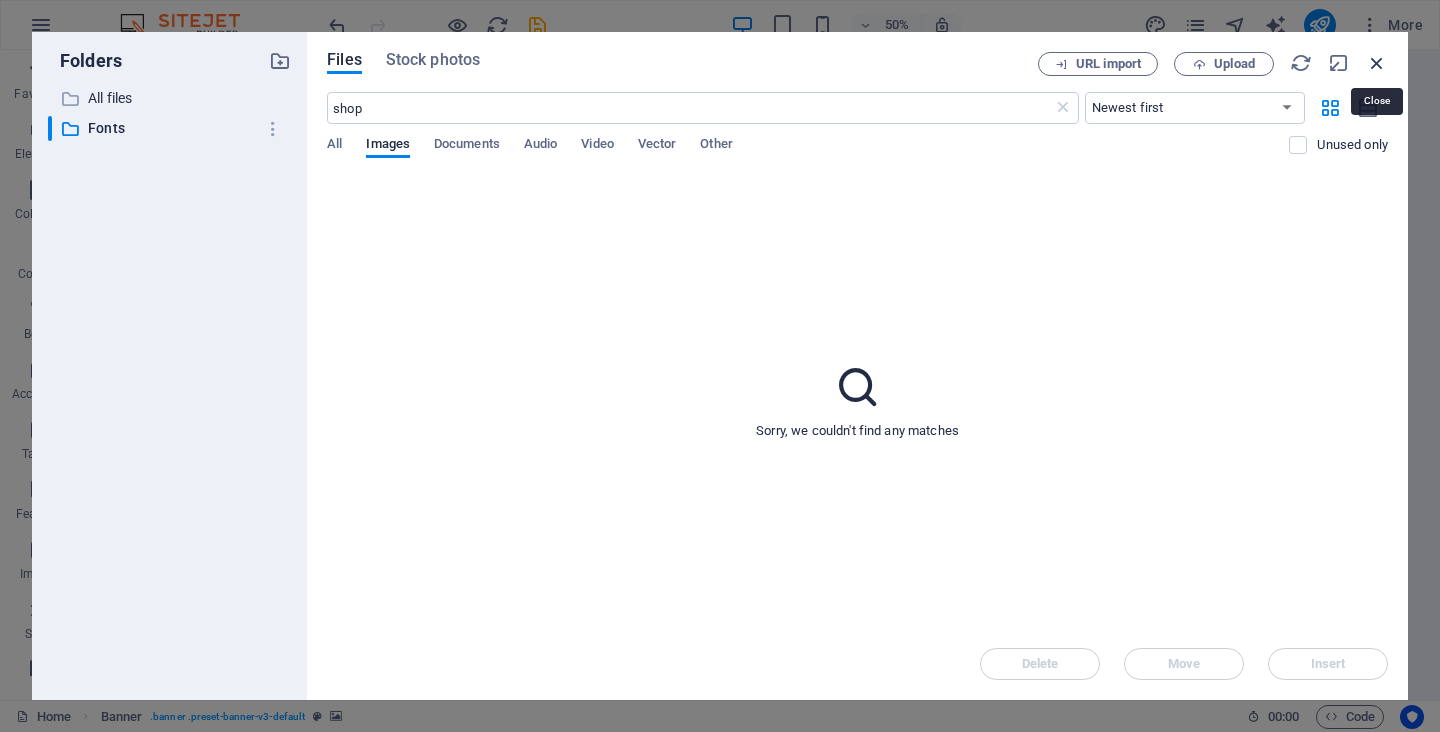 click at bounding box center (1377, 63) 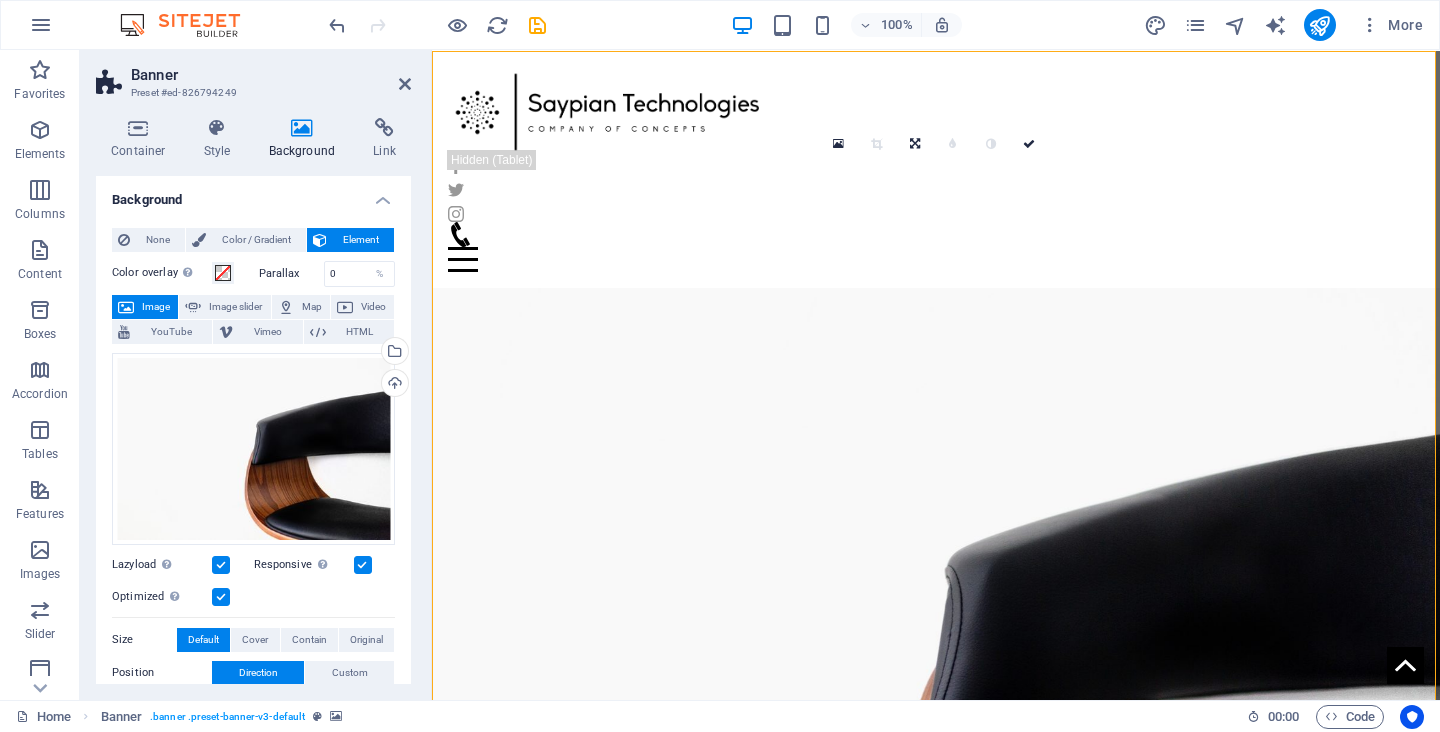 scroll, scrollTop: 0, scrollLeft: 0, axis: both 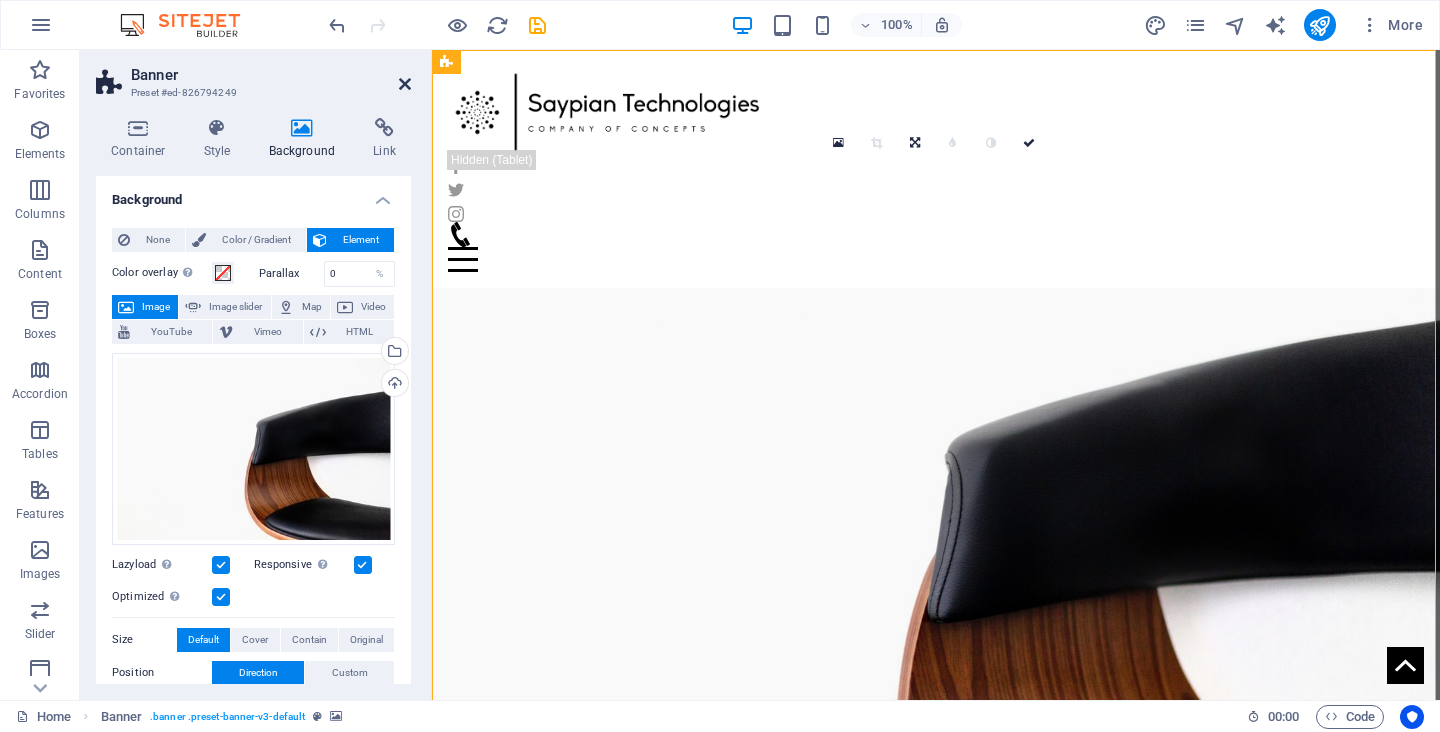 click at bounding box center (405, 84) 